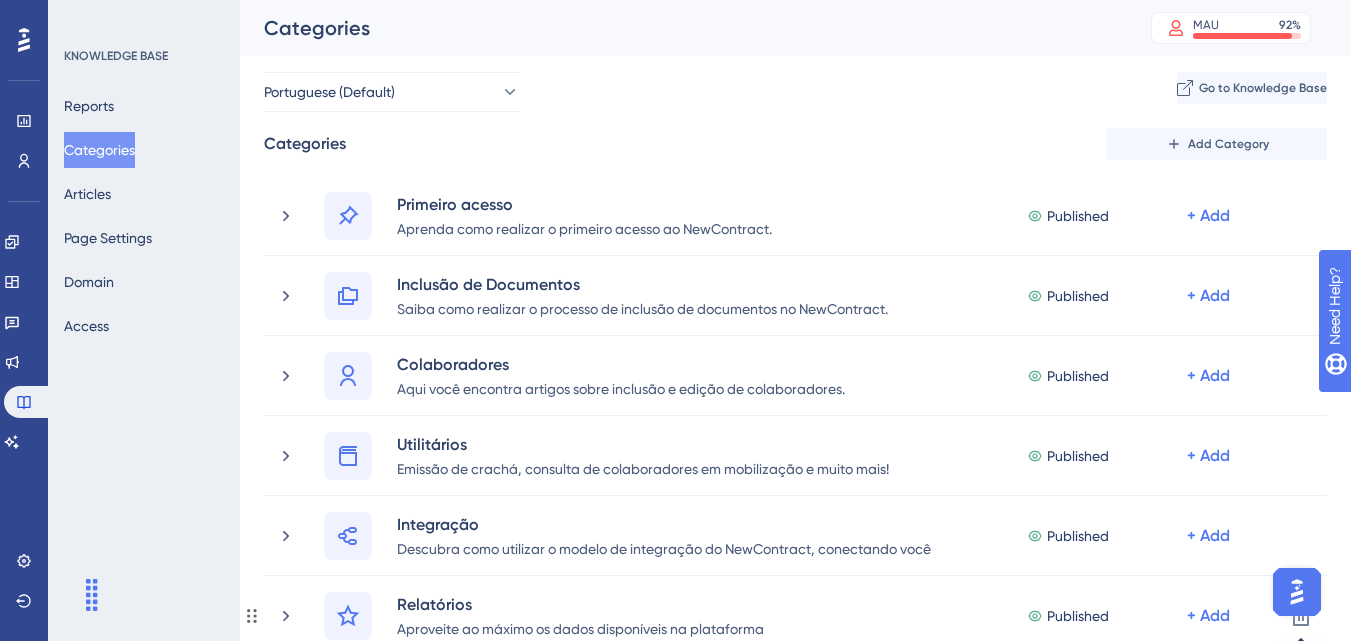 scroll, scrollTop: 200, scrollLeft: 0, axis: vertical 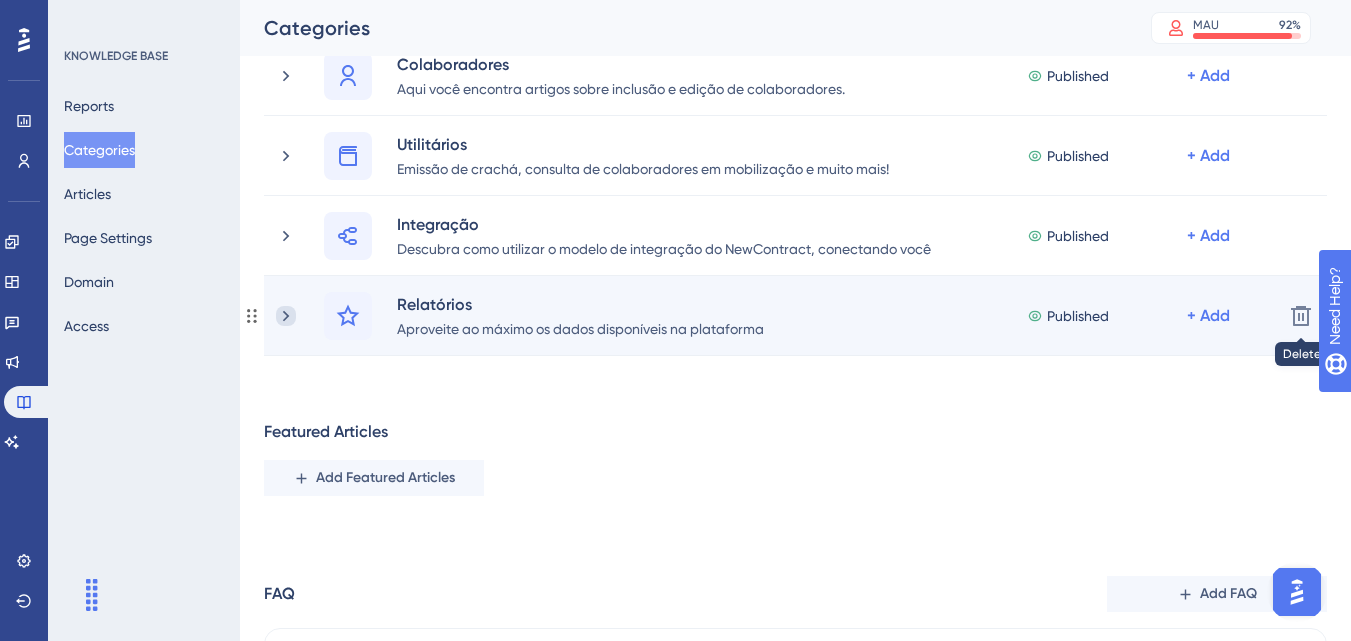 click 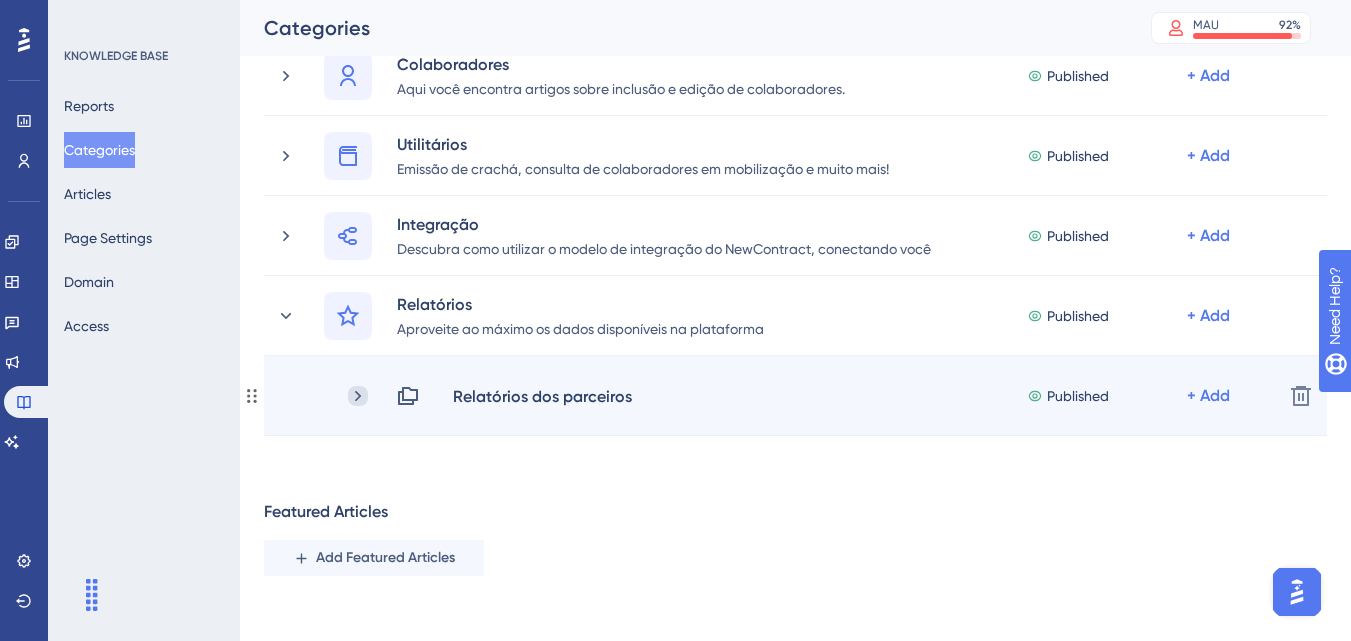 click 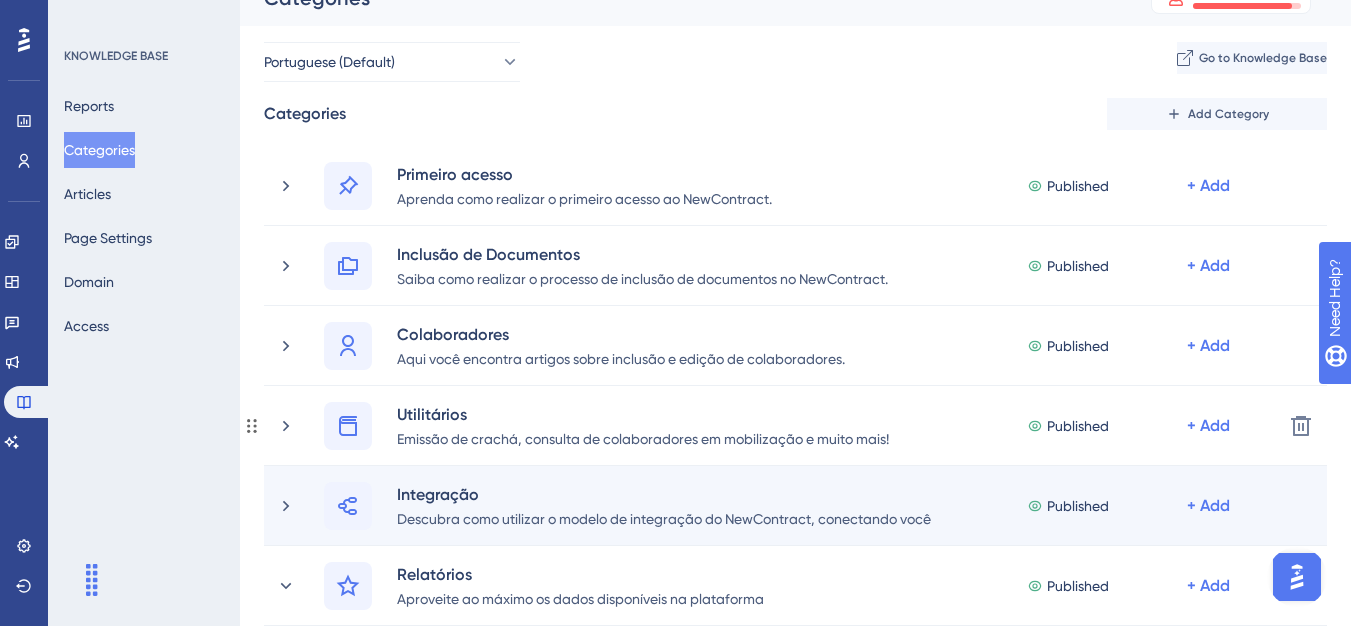 scroll, scrollTop: 0, scrollLeft: 0, axis: both 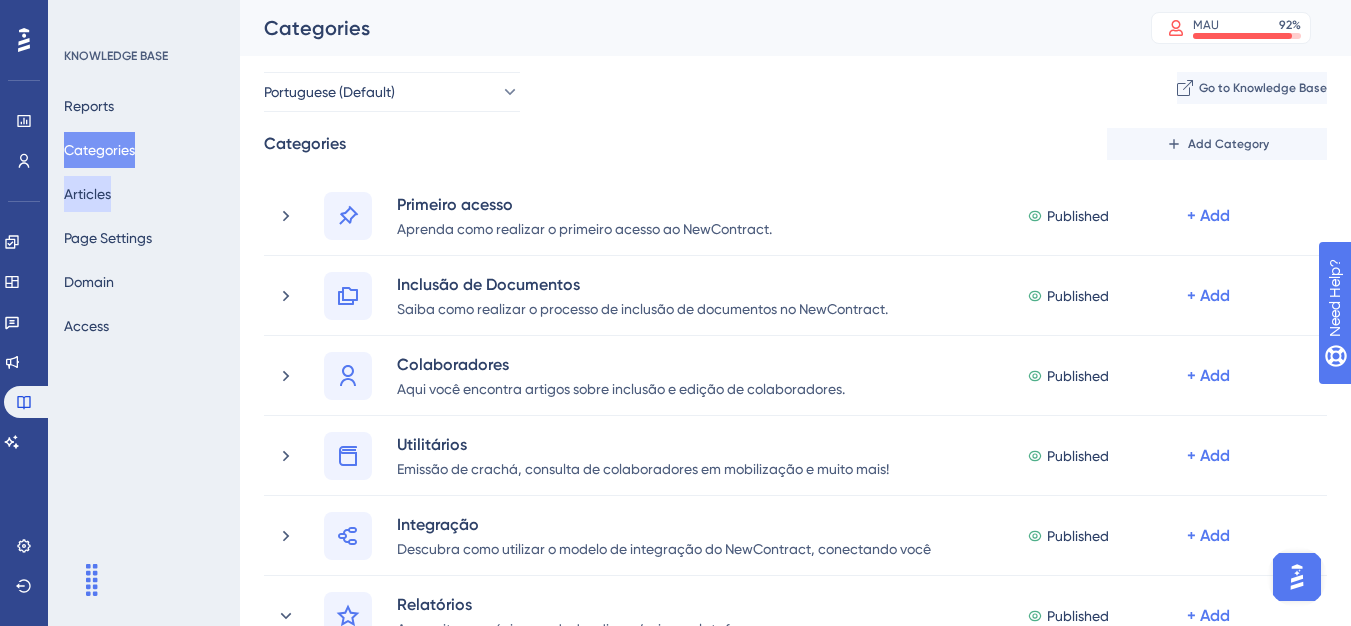 click on "Articles" at bounding box center (87, 194) 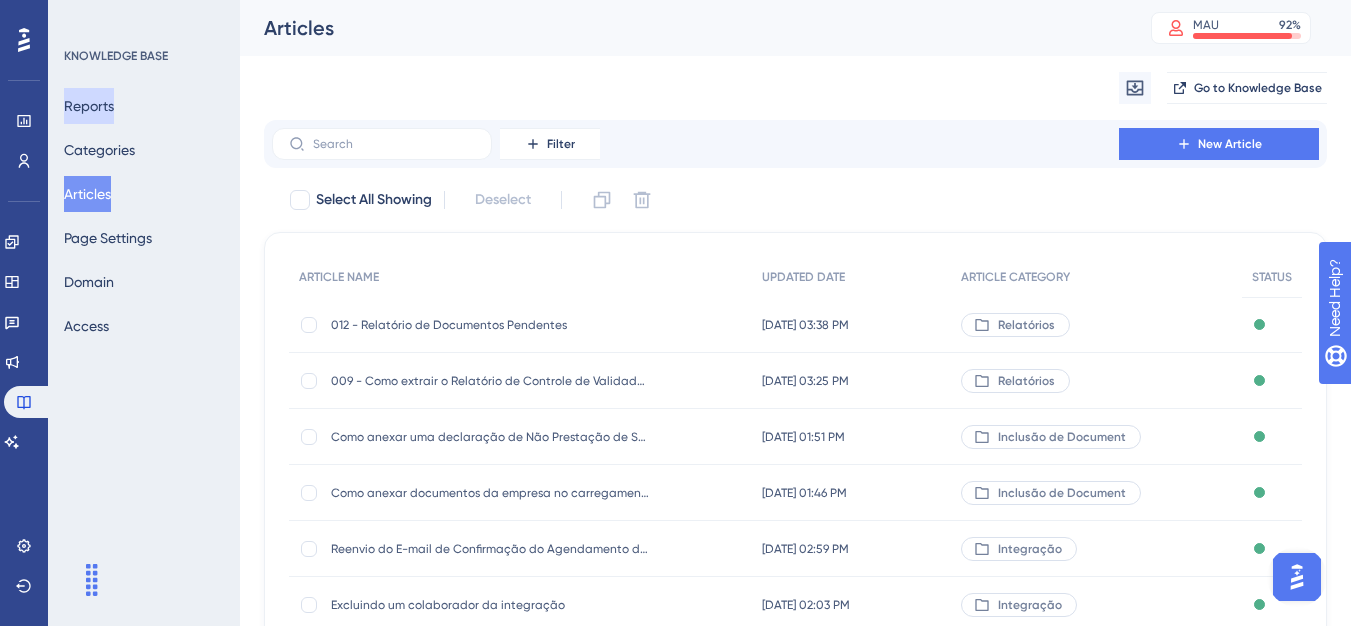 click on "Reports" at bounding box center [89, 106] 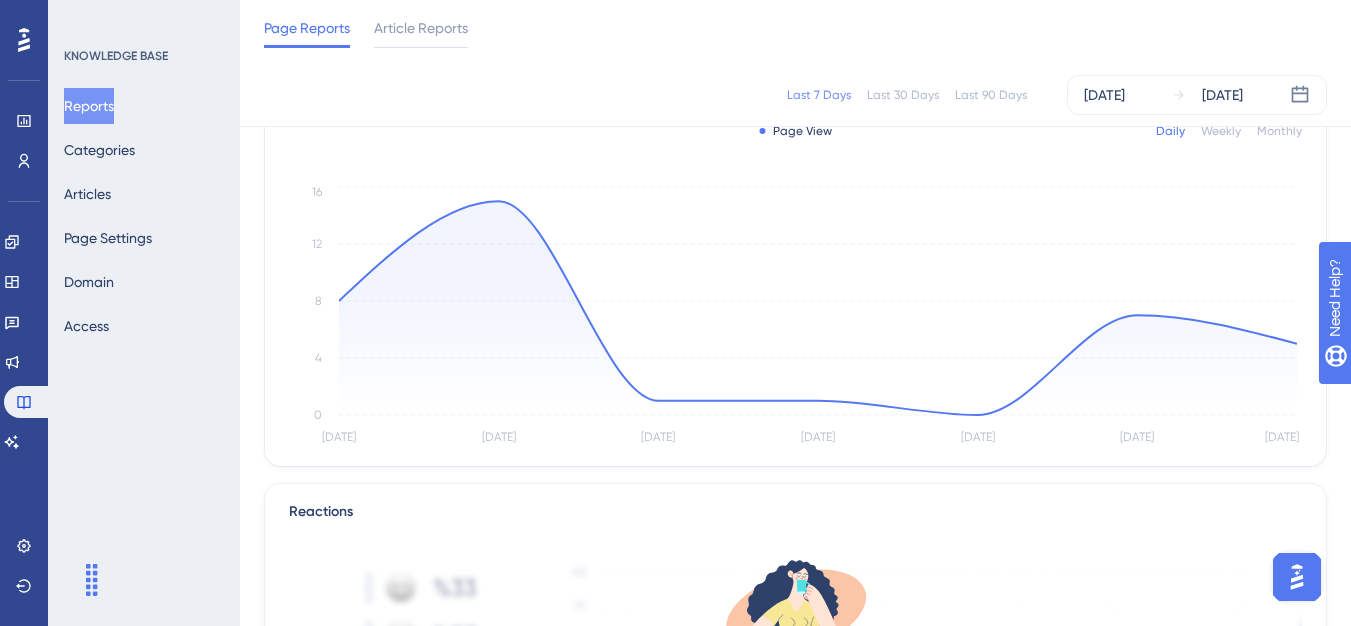 scroll, scrollTop: 14, scrollLeft: 0, axis: vertical 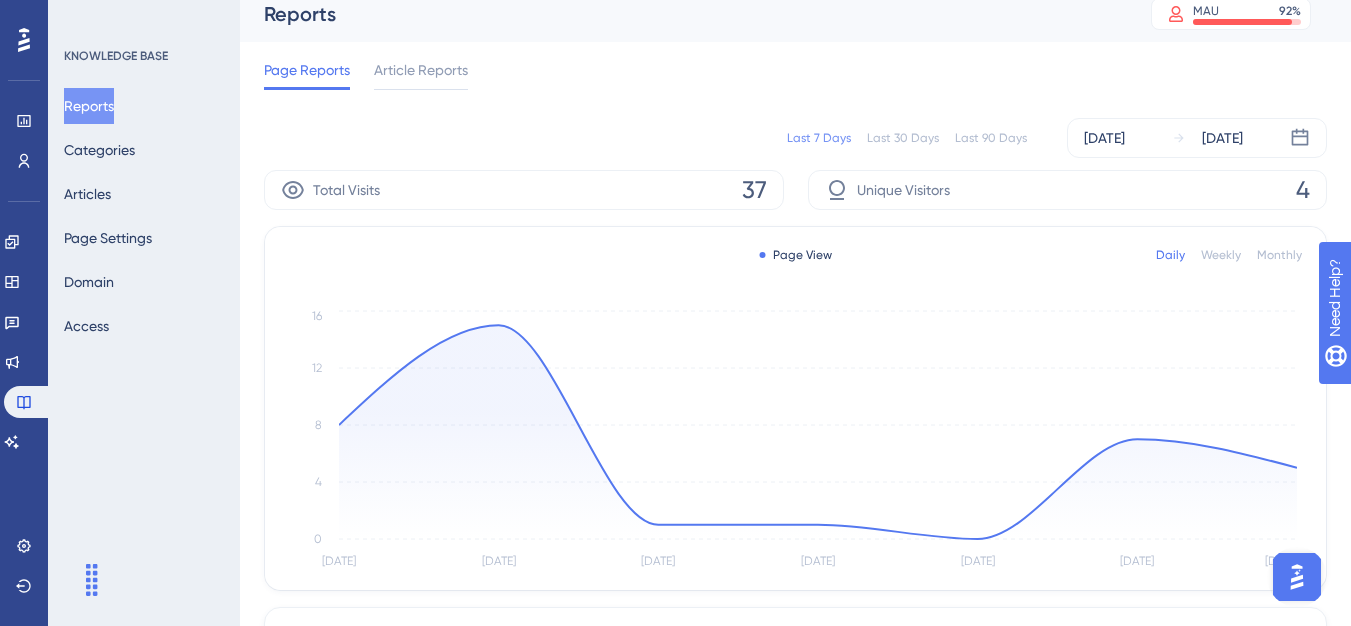 click on "Last 30 Days" at bounding box center [903, 138] 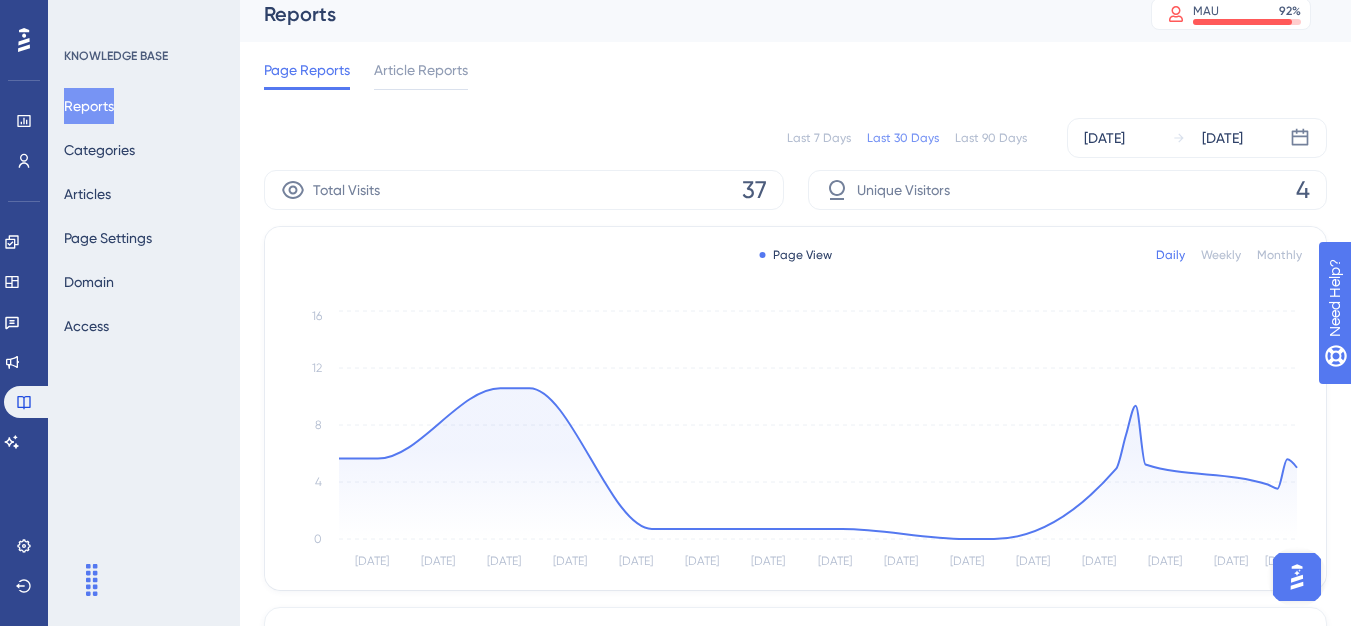 click on "Last 30 Days" at bounding box center [903, 138] 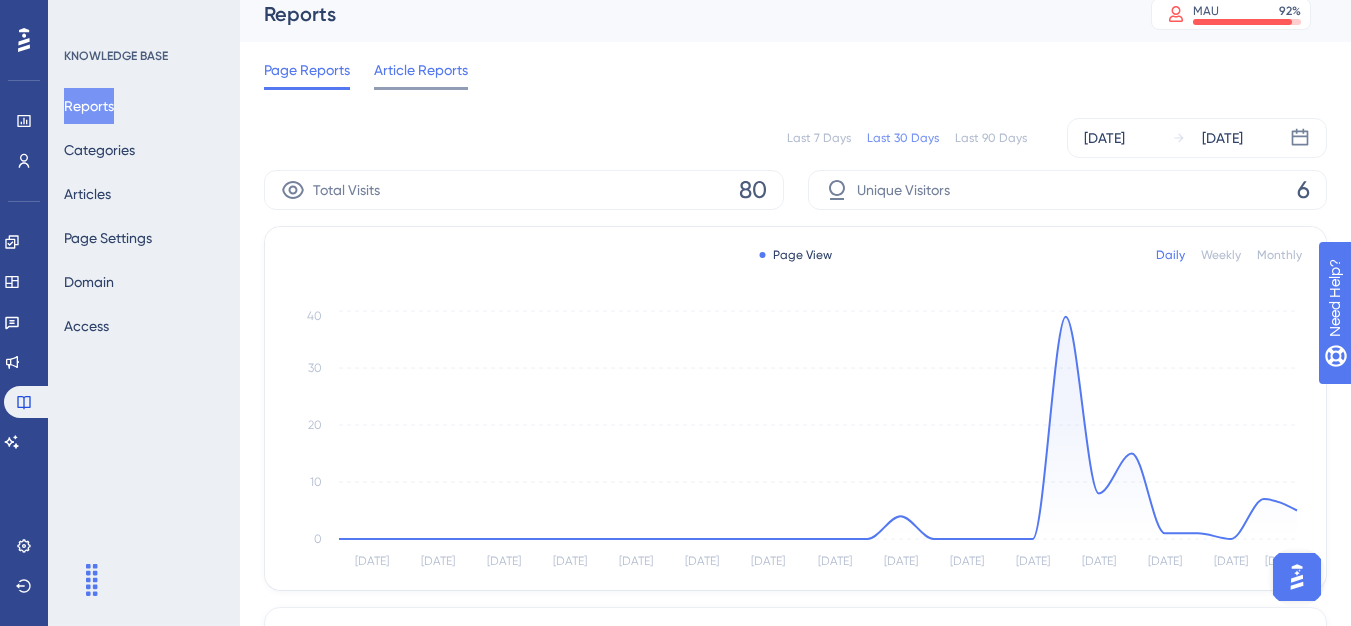 click on "Page Reports Article Reports" at bounding box center [795, 74] 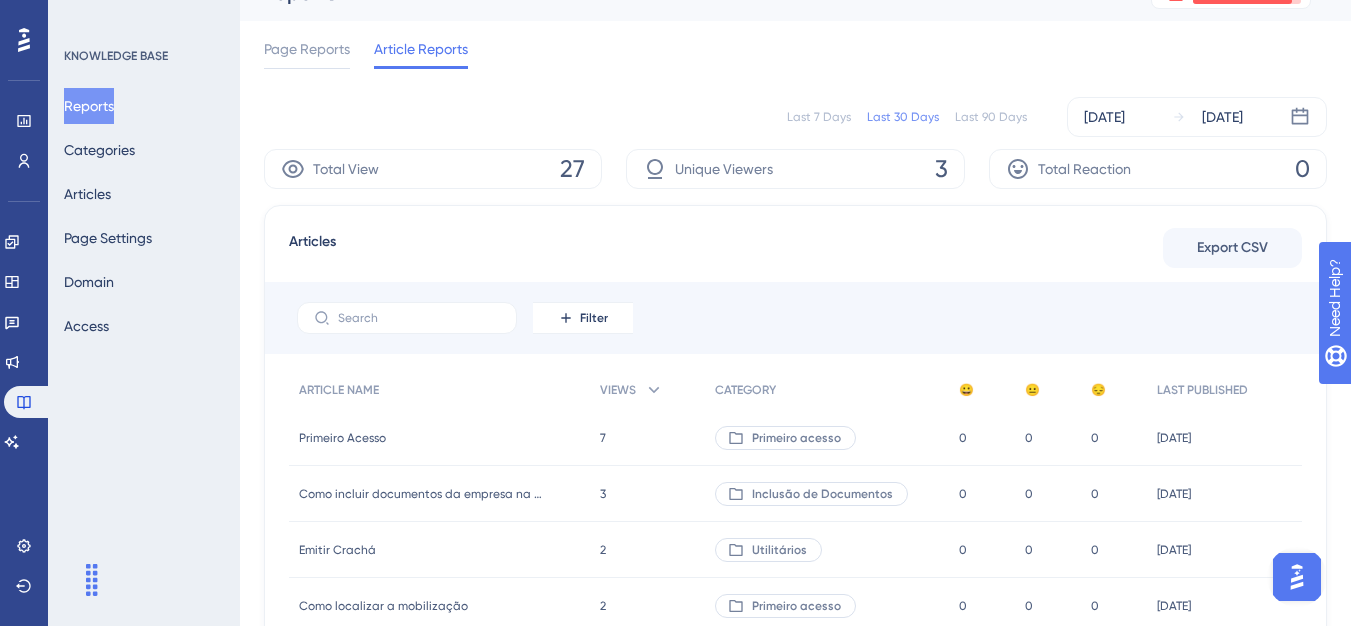 scroll, scrollTop: 0, scrollLeft: 0, axis: both 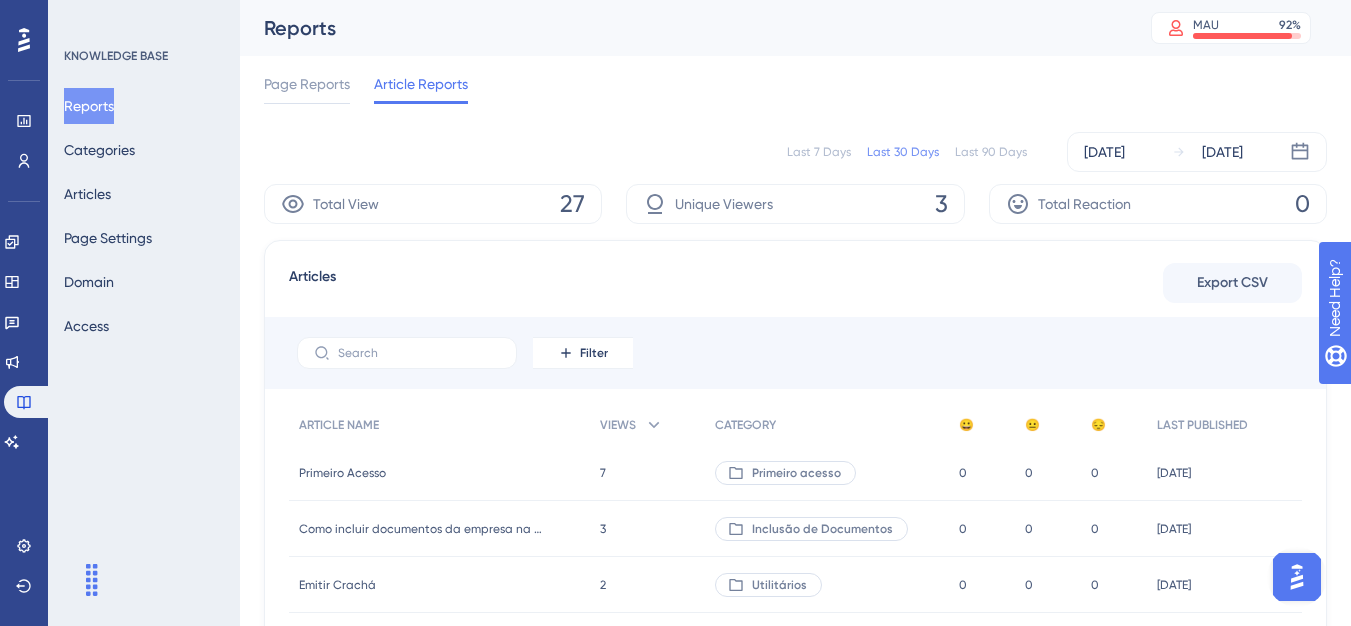 click on "Last 7 Days" at bounding box center (819, 152) 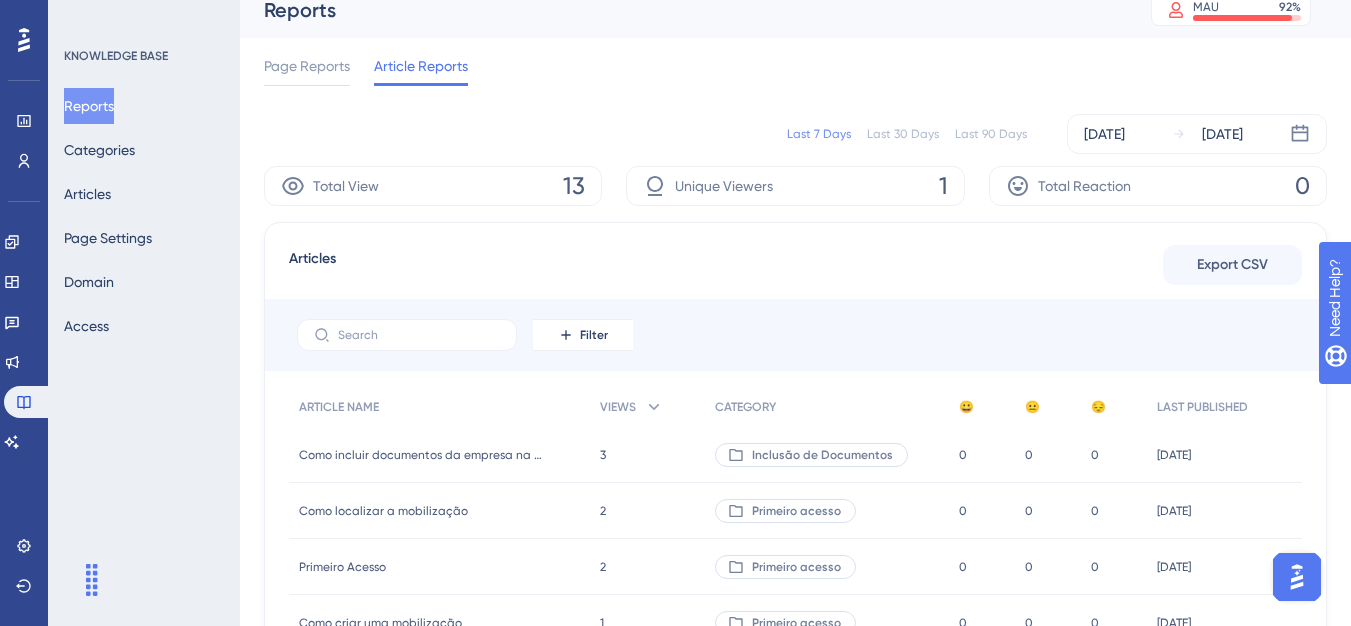 scroll, scrollTop: 0, scrollLeft: 0, axis: both 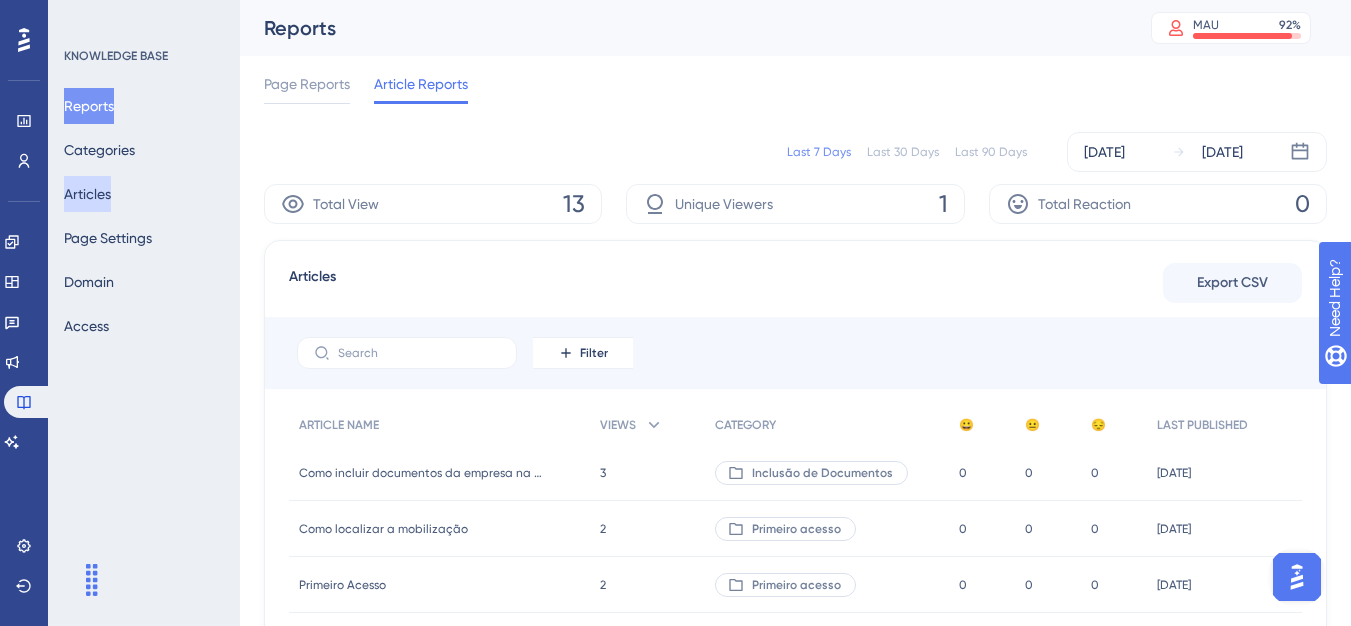 click on "Articles" at bounding box center [87, 194] 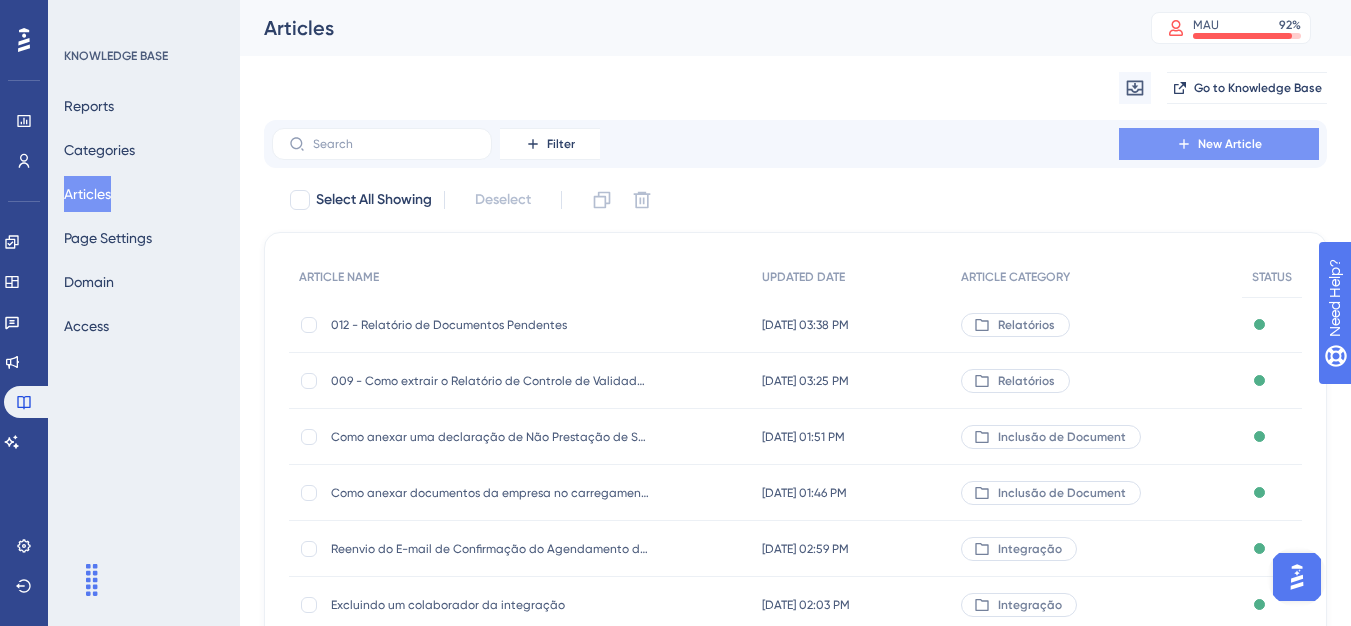 click on "New Article" at bounding box center [1219, 144] 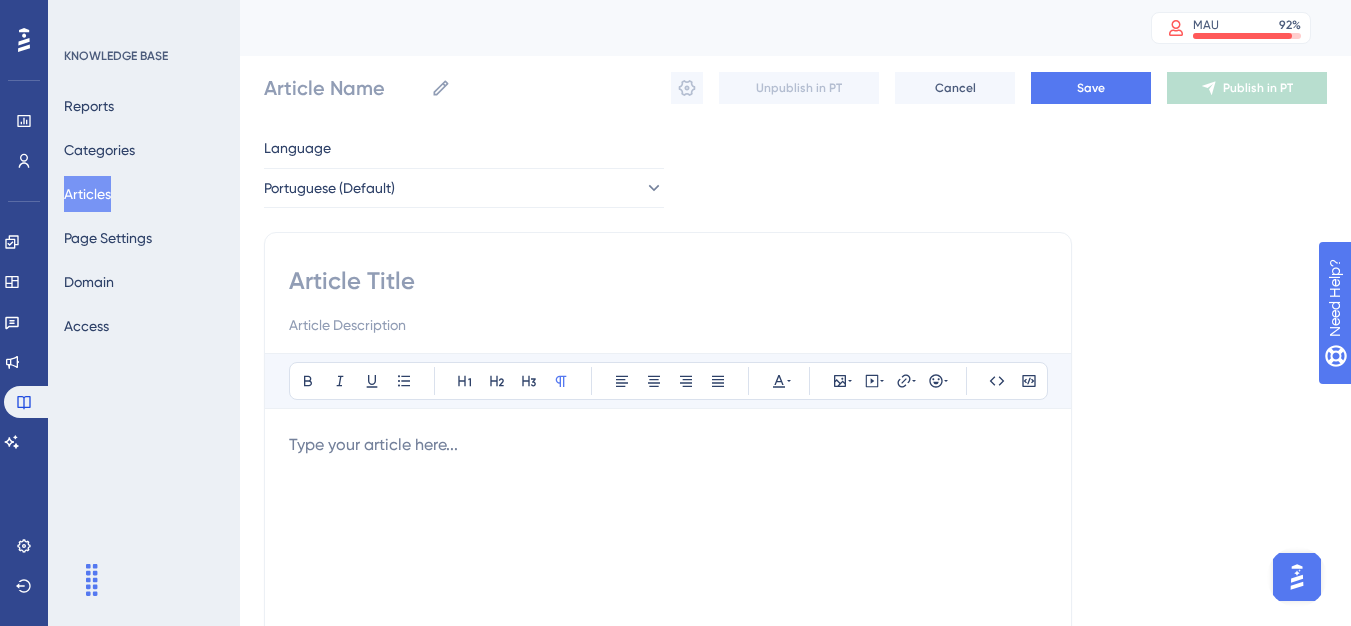 click at bounding box center (668, 445) 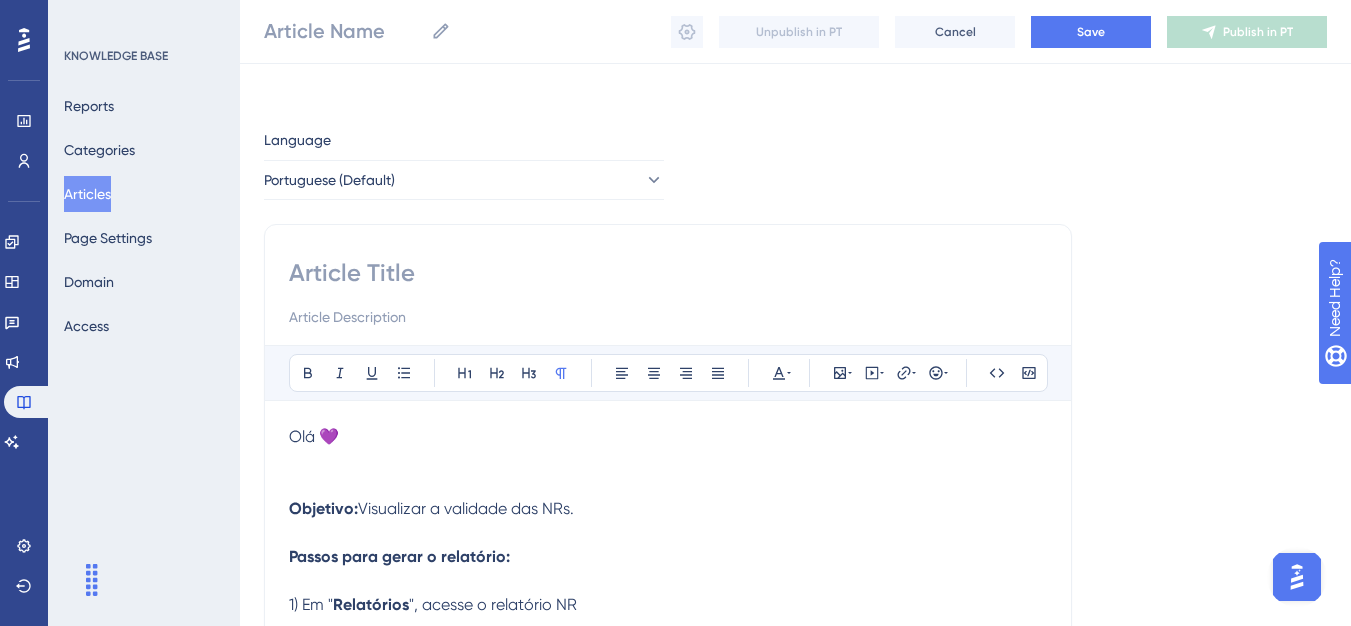 scroll, scrollTop: 317, scrollLeft: 0, axis: vertical 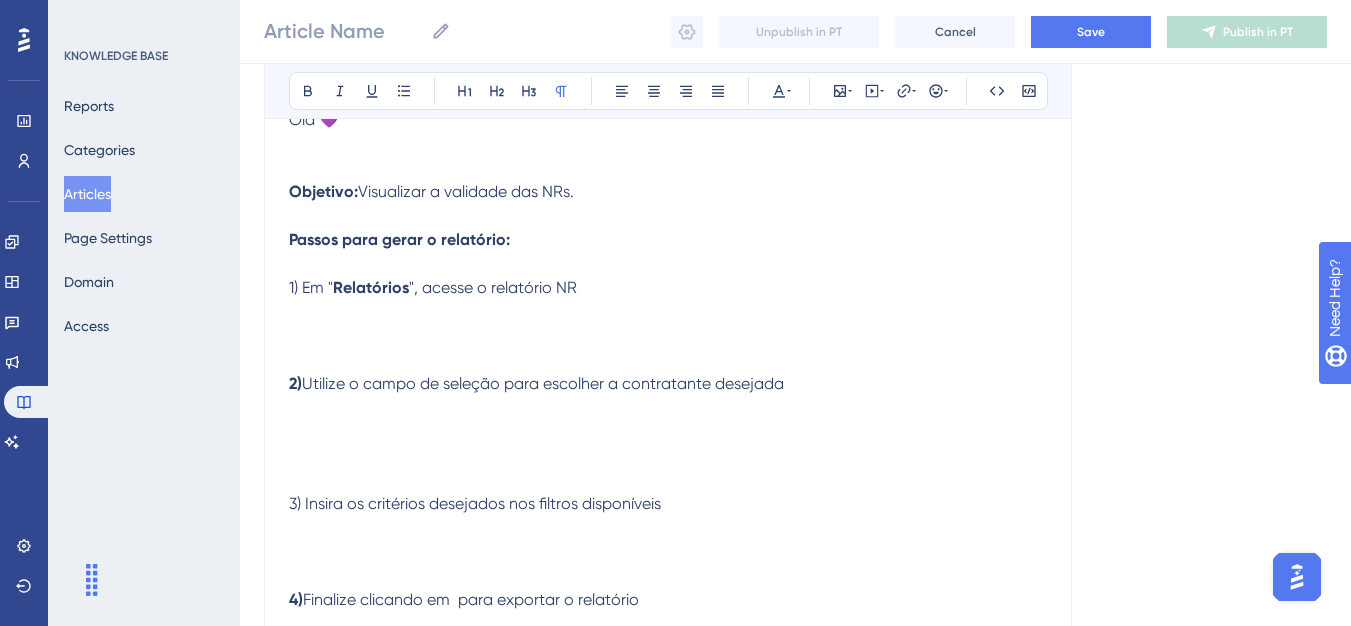 click on "", acesse o relatório NR" at bounding box center [493, 287] 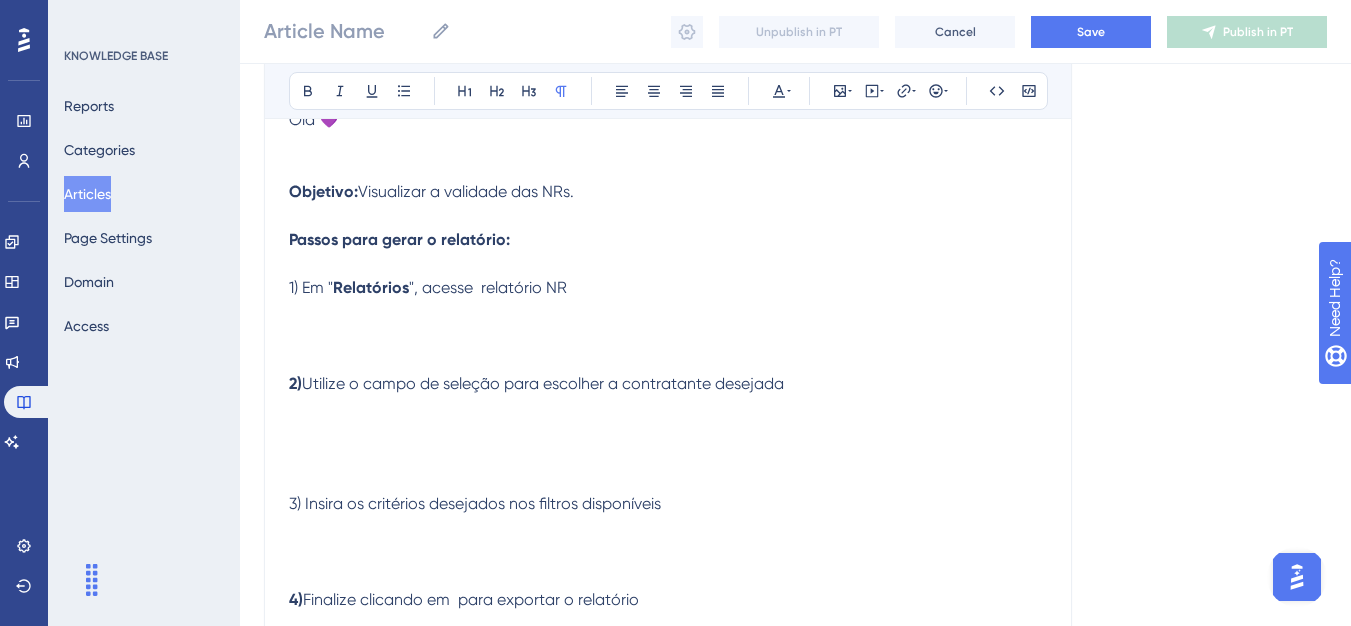 type 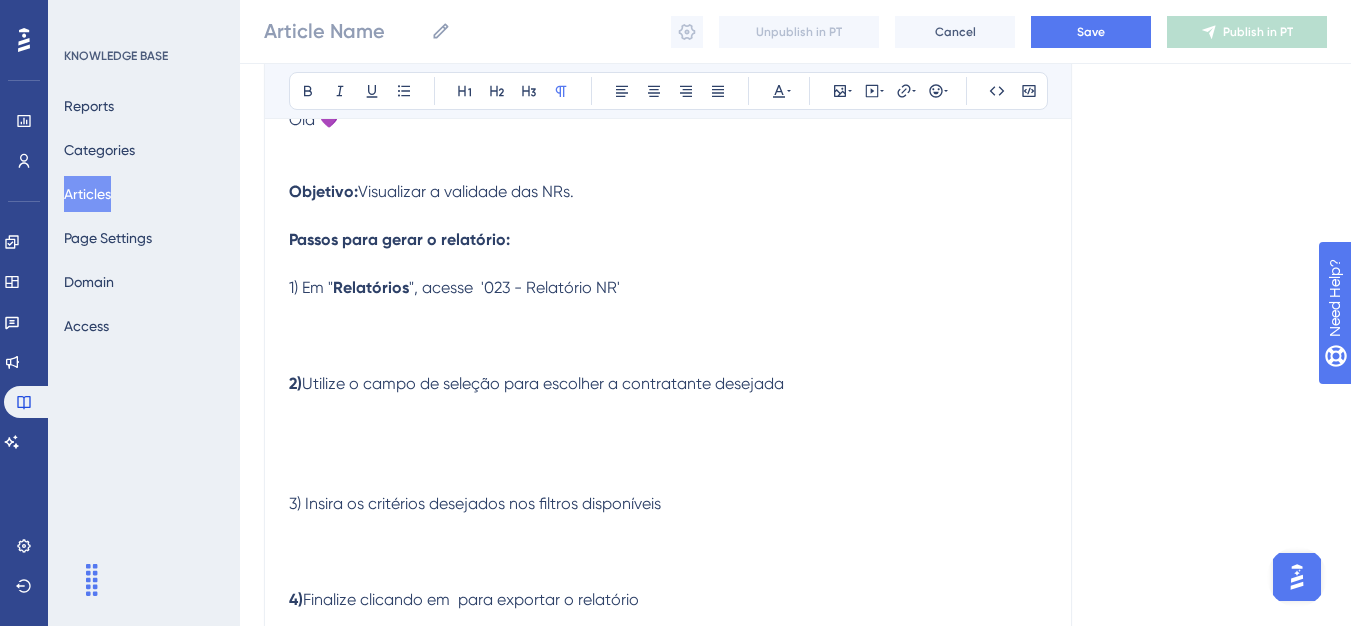 click on "", acesse  '023 - Relatório NR'" at bounding box center (514, 287) 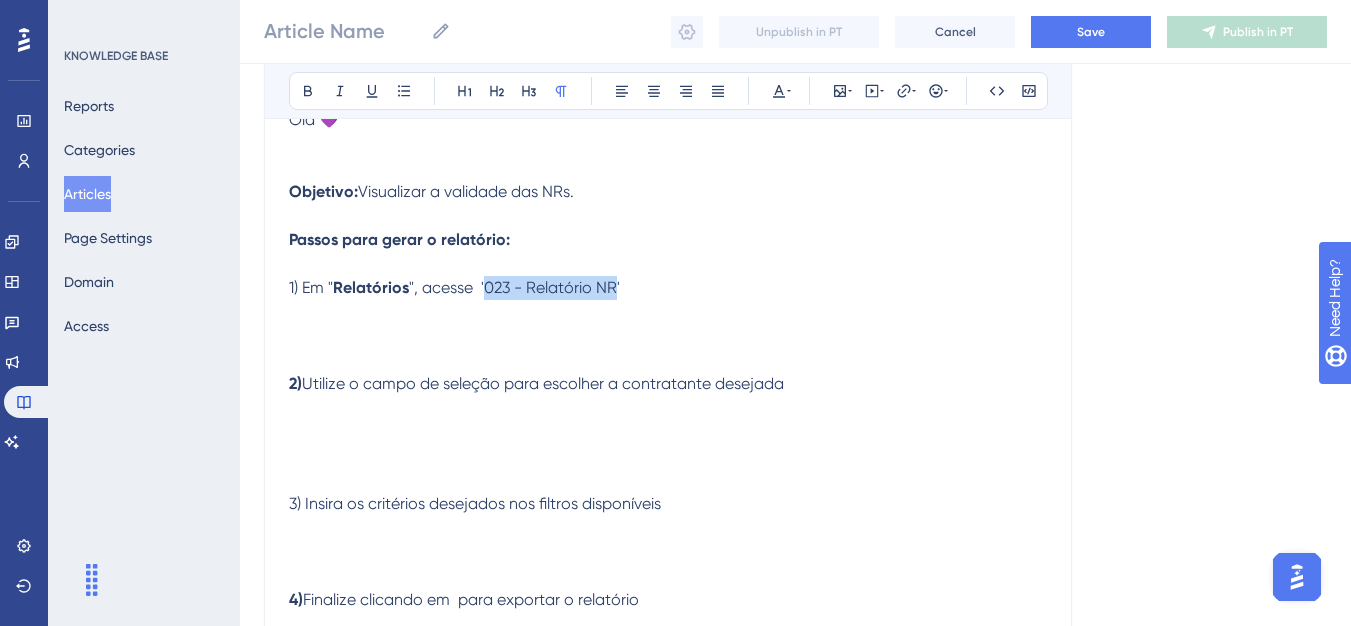 drag, startPoint x: 483, startPoint y: 289, endPoint x: 606, endPoint y: 291, distance: 123.01626 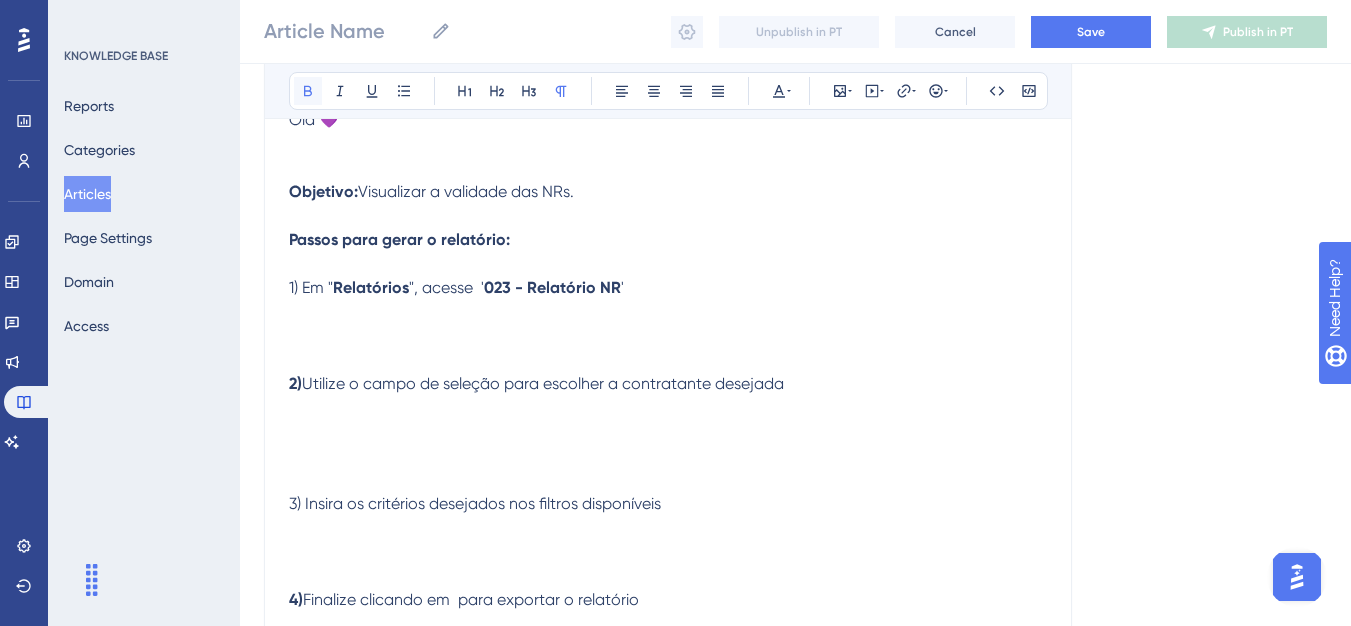 click 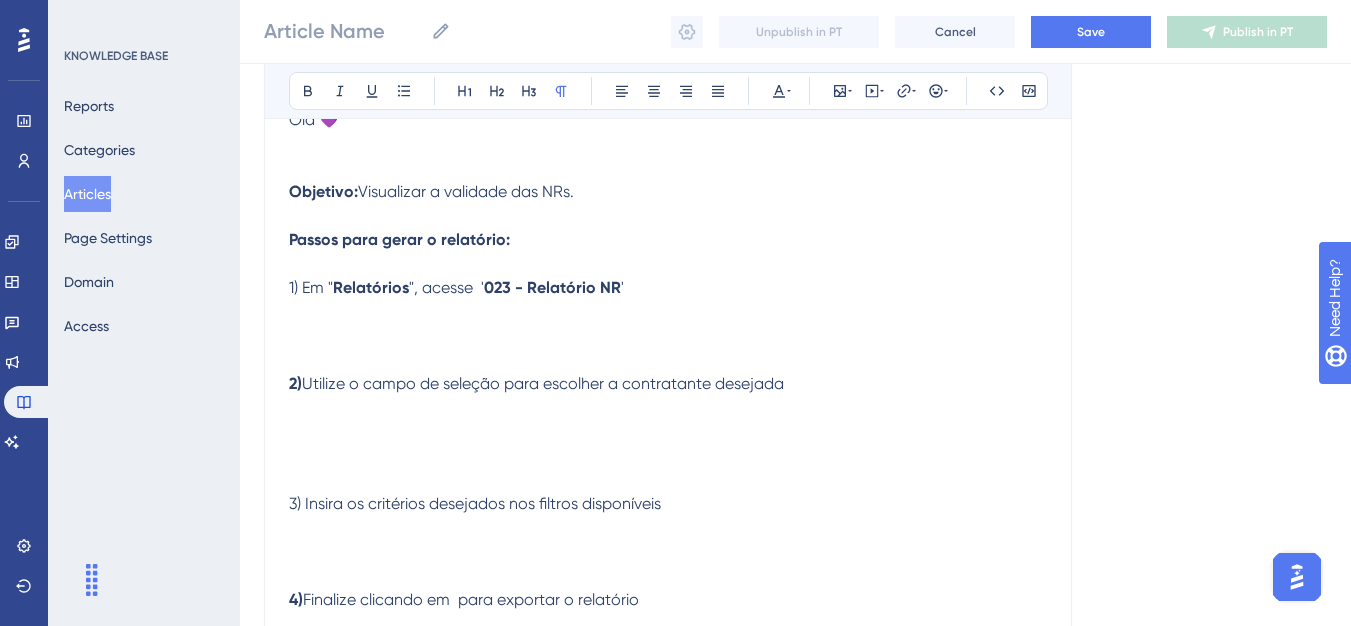click on "Objetivo:  Visualizar a validade das NRs. Passos para gerar o relatório: 1)   Em " Relatórios ", acesse  ' 023 - Relatório NR ' 2)  Utilize o campo de seleção para escolher a contratante desejada 3)   Insira os critérios desejados nos filtros disponíveis 4)  Finalize clicando em  para exportar o relatório" at bounding box center (668, 408) 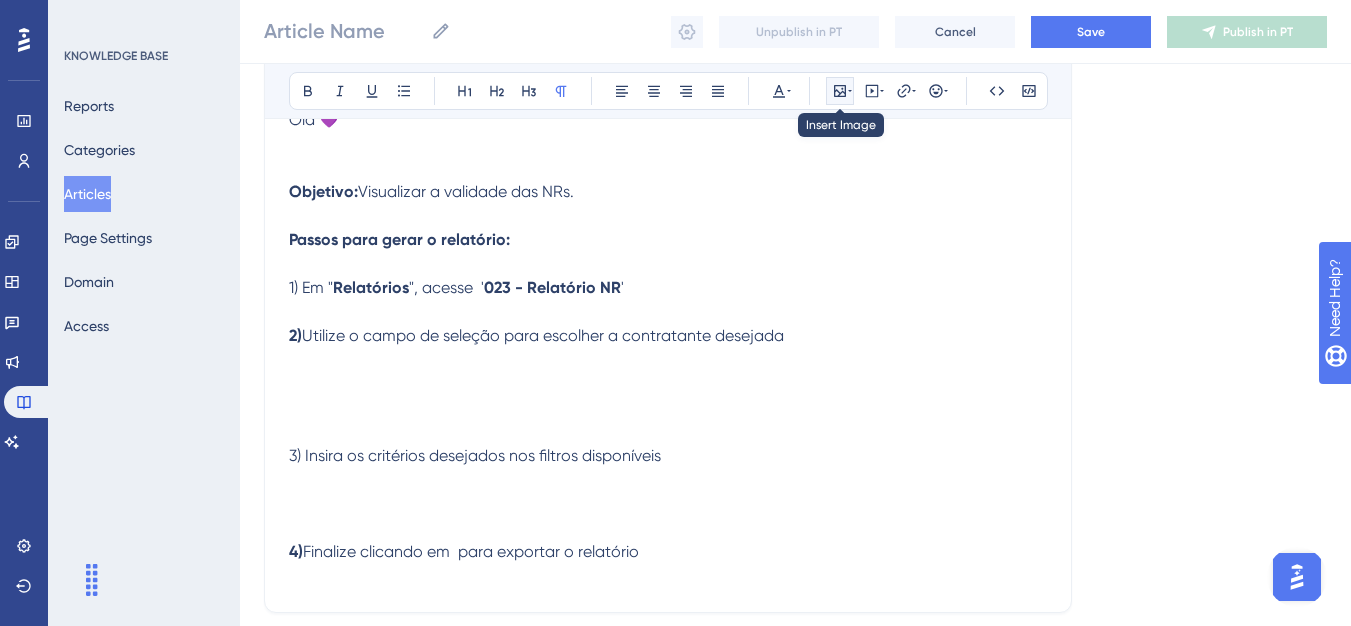 click 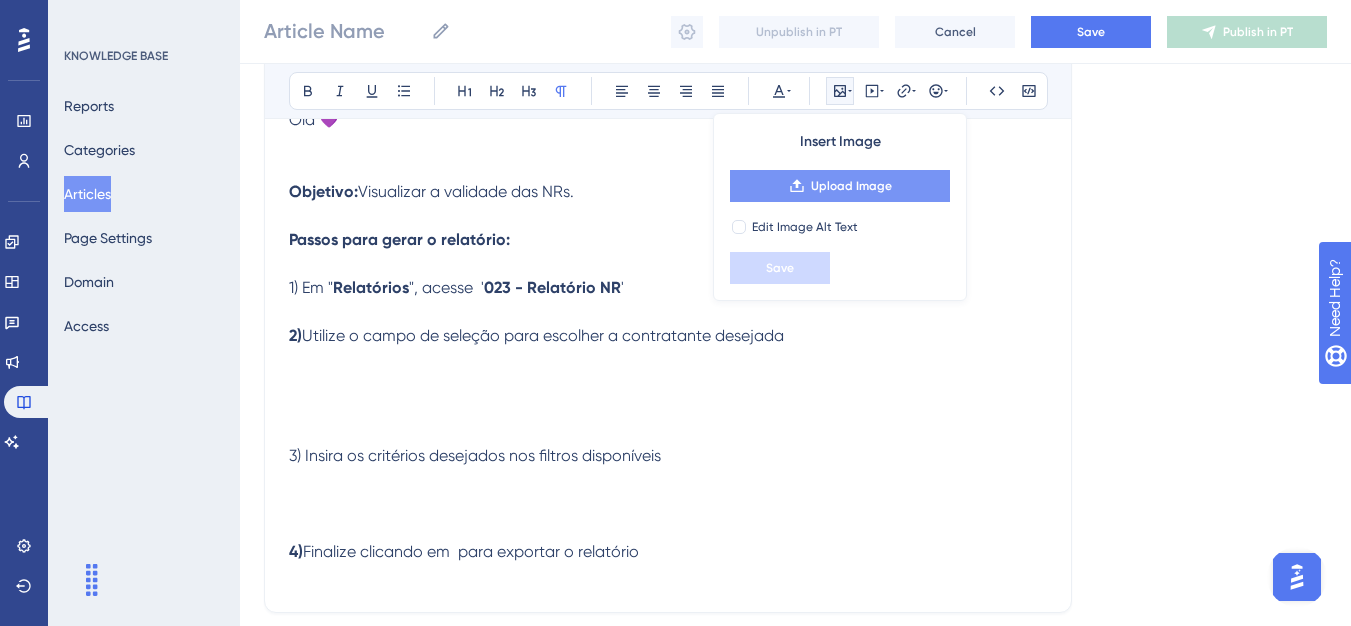 click 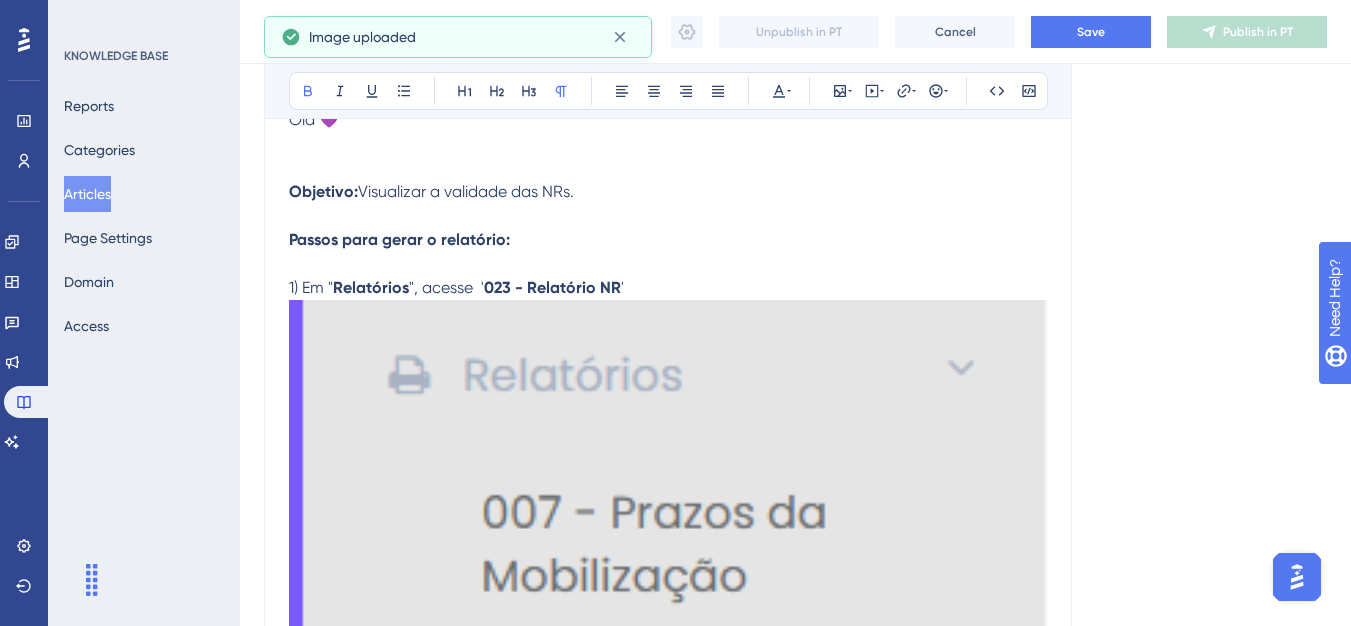 click at bounding box center (300, 287) 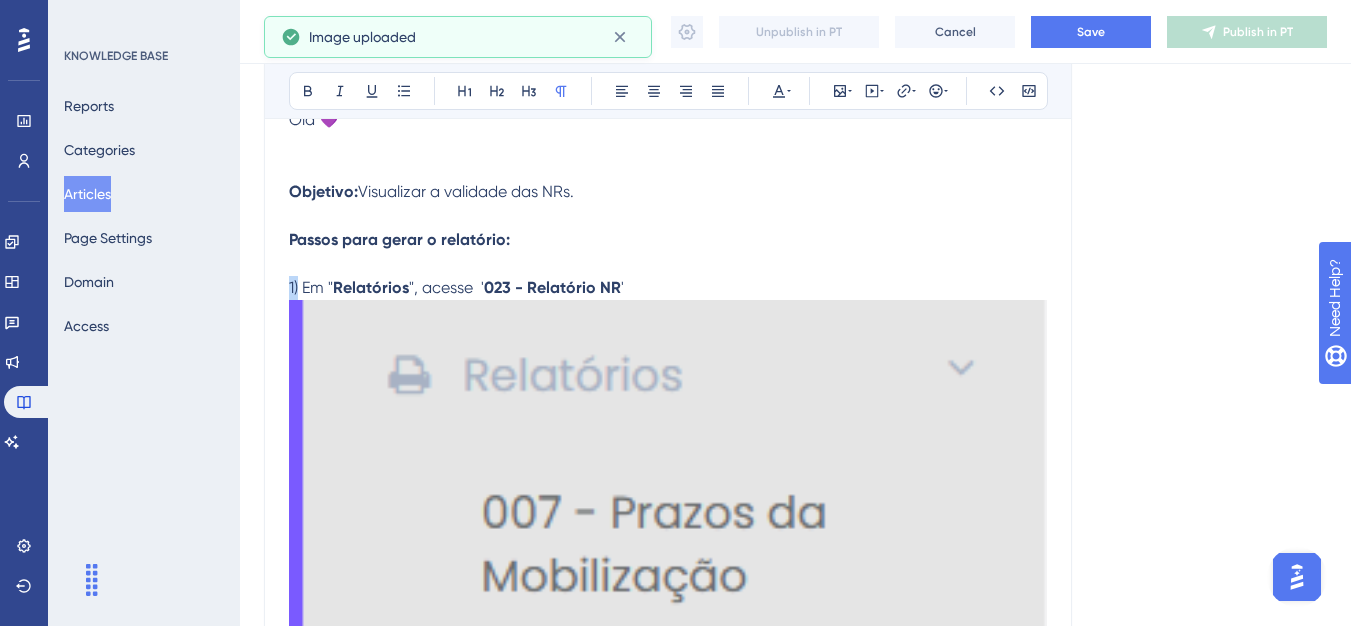 click on "Objetivo:  Visualizar a validade das NRs. Passos para gerar o relatório: 1)   Em " Relatórios ", acesse  ' 023 - Relatório NR ' 2)  Utilize o campo de seleção para escolher a contratante desejada 3)   Insira os critérios desejados nos filtros disponíveis 4)  Finalize clicando em  para exportar o relatório" at bounding box center [668, 849] 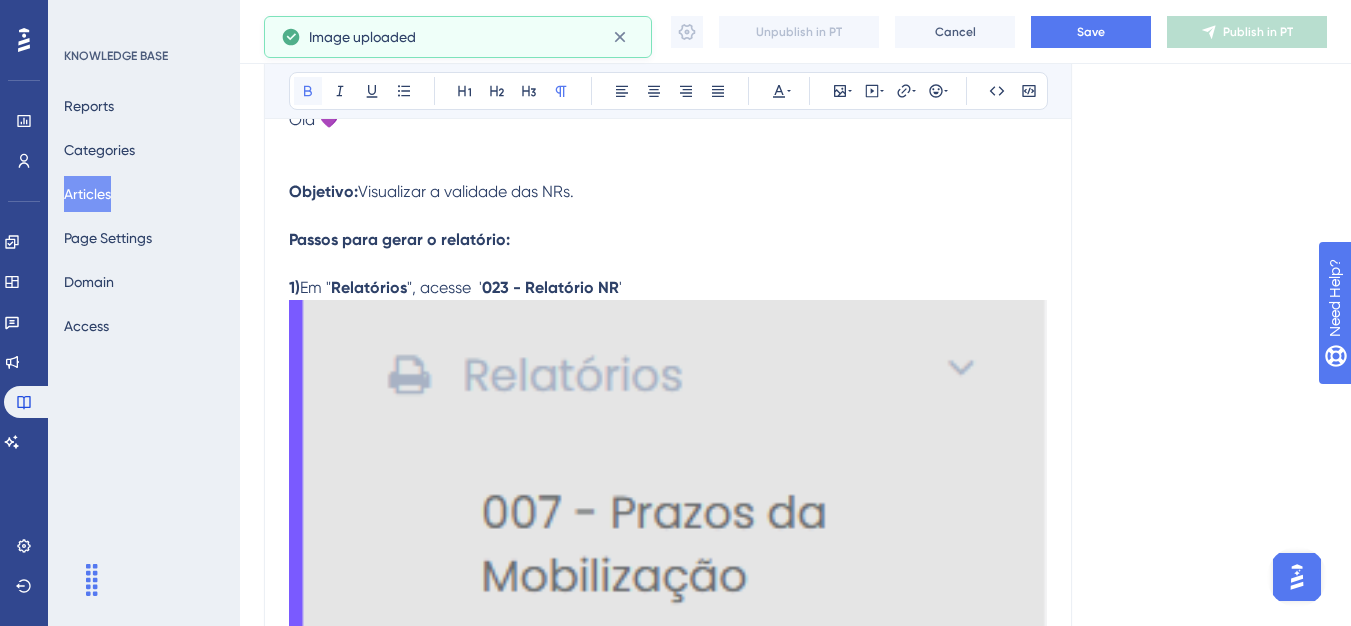 click at bounding box center (308, 91) 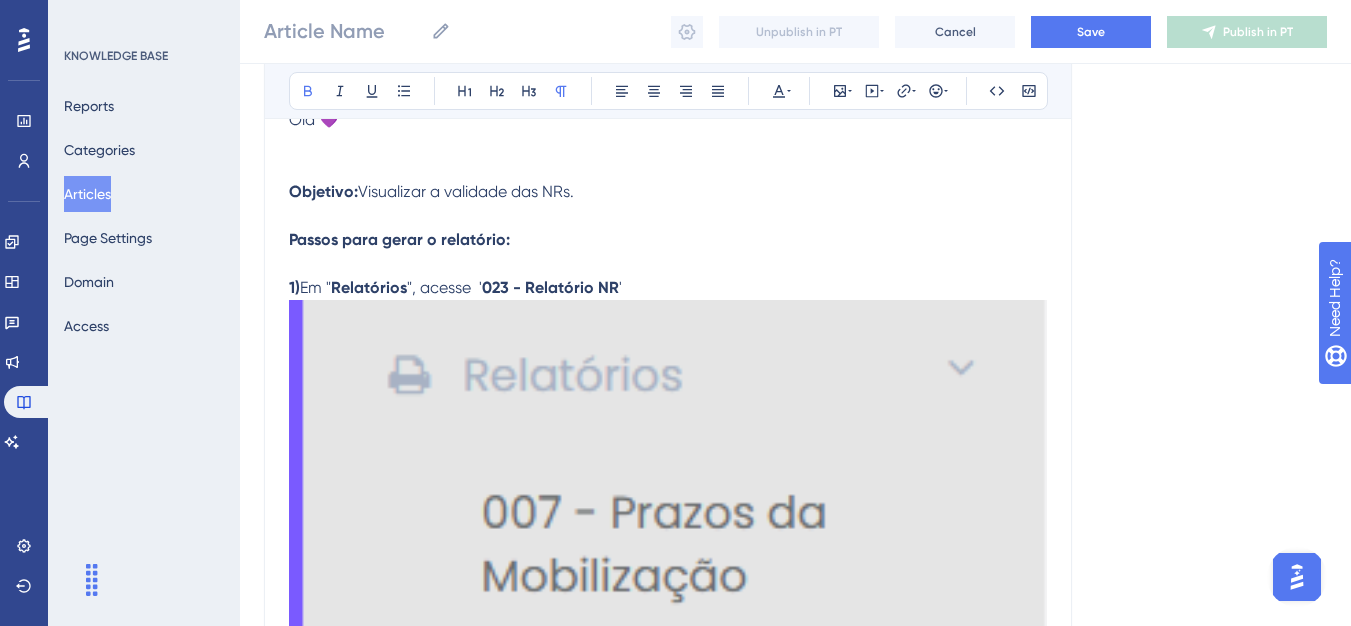 click at bounding box center (668, 774) 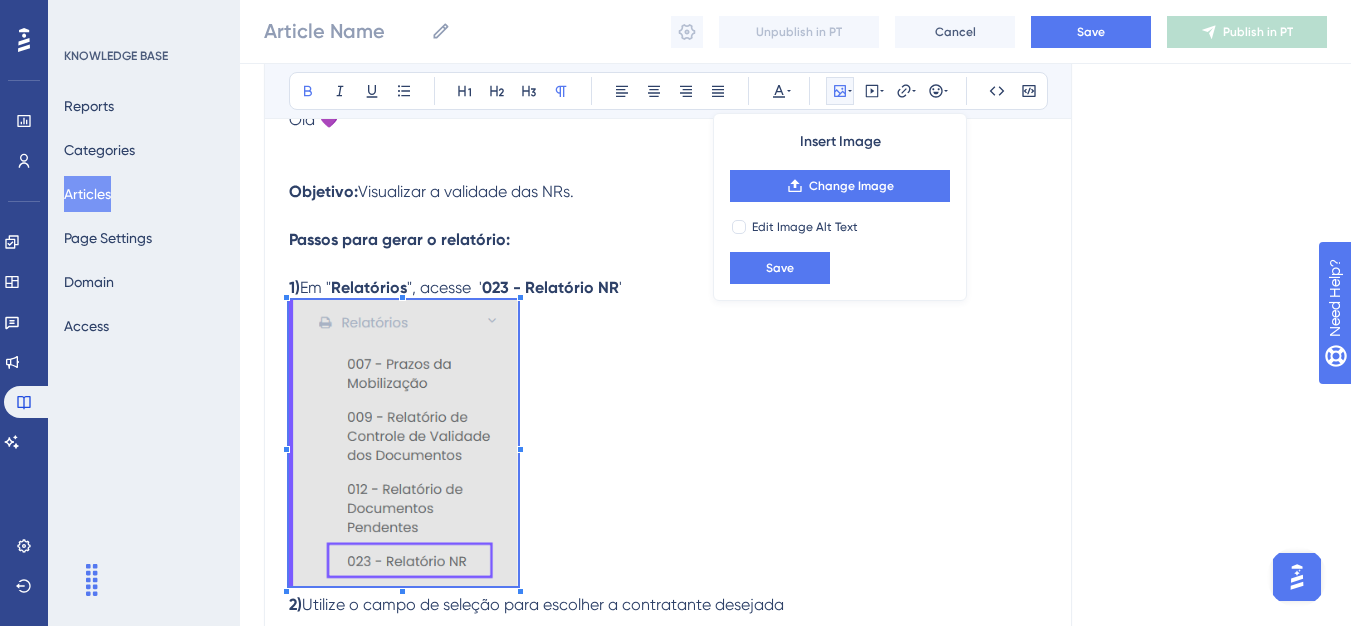 click on "Objetivo:  Visualizar a validade das NRs. Passos para gerar o relatório: 1)  Em " Relatórios ", acesse  ' 023 - Relatório NR ' 2)  Utilize o campo de seleção para escolher a contratante desejada 3)   Insira os critérios desejados nos filtros disponíveis 4)  Finalize clicando em  para exportar o relatório" at bounding box center (668, 518) 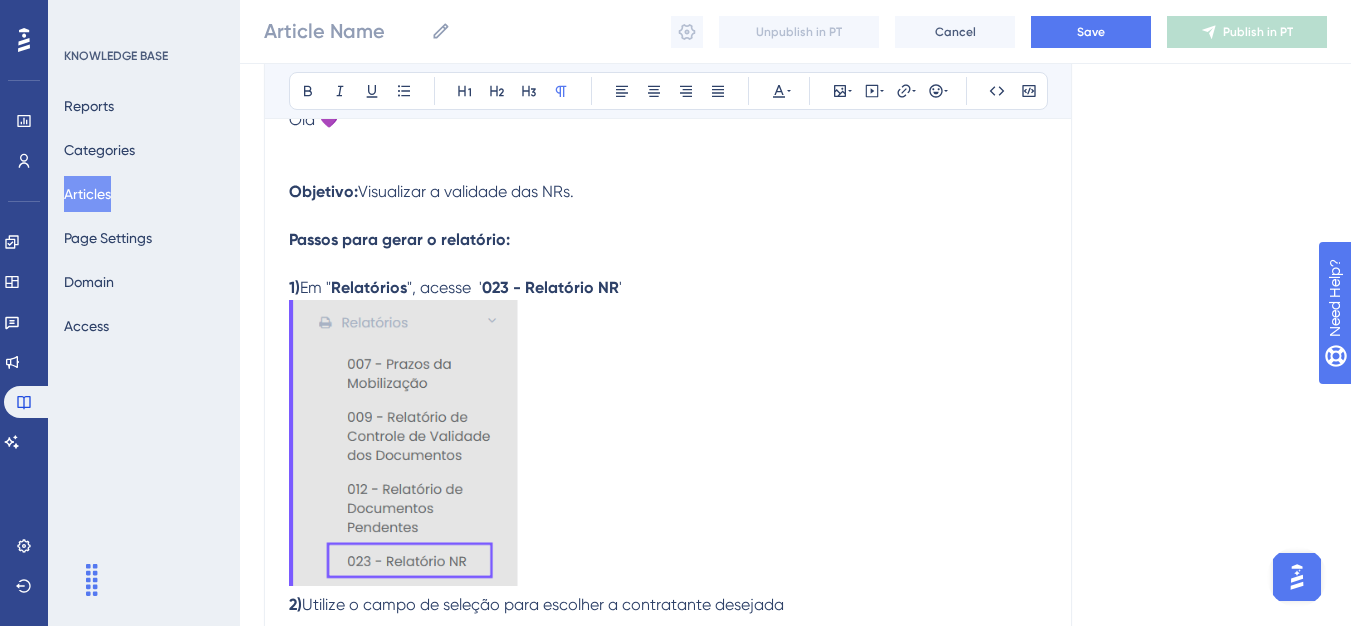 click on "Objetivo:  Visualizar a validade das NRs. Passos para gerar o relatório: 1)  Em " Relatórios ", acesse  ' 023 - Relatório NR ' 2)  Utilize o campo de seleção para escolher a contratante desejada 3)   Insira os critérios desejados nos filtros disponíveis 4)  Finalize clicando em  para exportar o relatório" at bounding box center [668, 518] 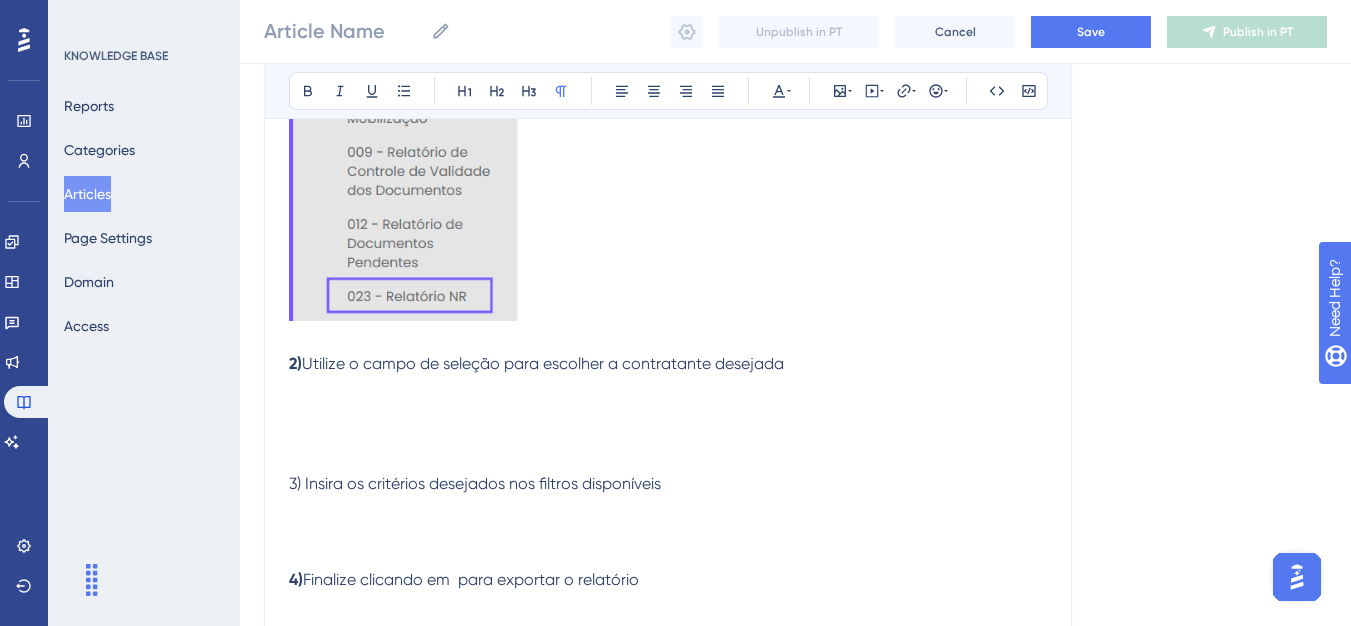 scroll, scrollTop: 617, scrollLeft: 0, axis: vertical 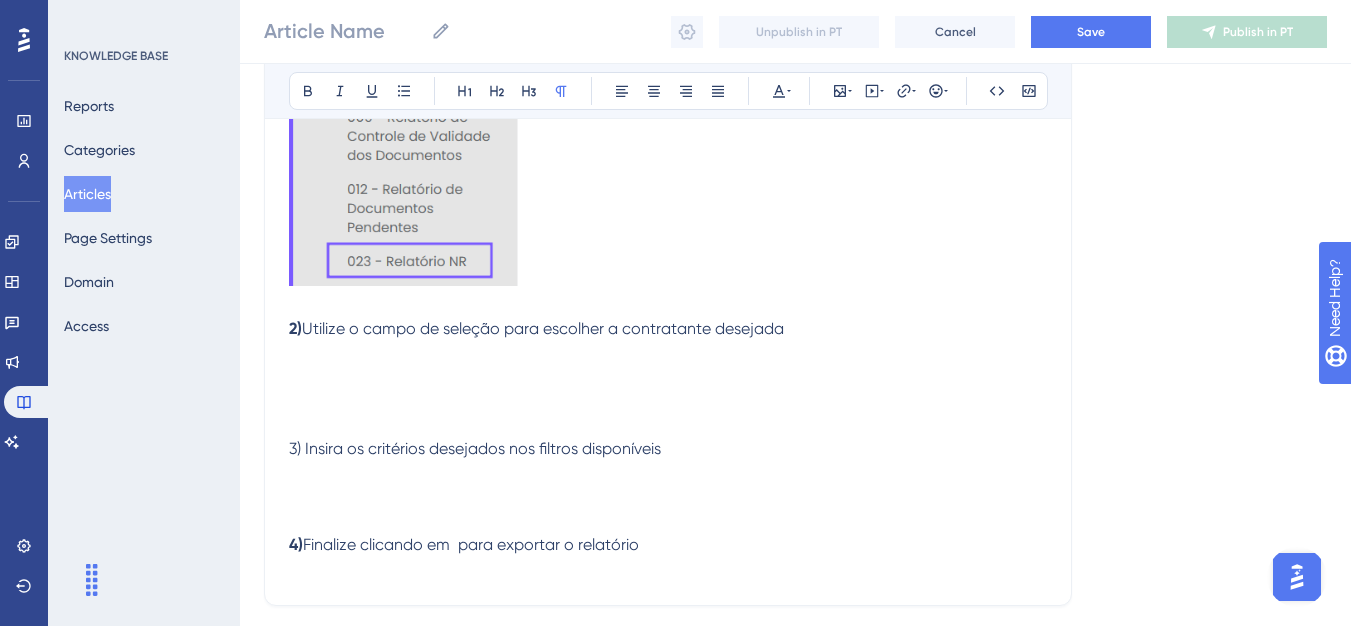 click on "2)  Utilize o campo de seleção para escolher a contratante desejada 3)   Insira os critérios desejados nos filtros disponíveis 4)  Finalize clicando em  para exportar o relatório" at bounding box center (668, 437) 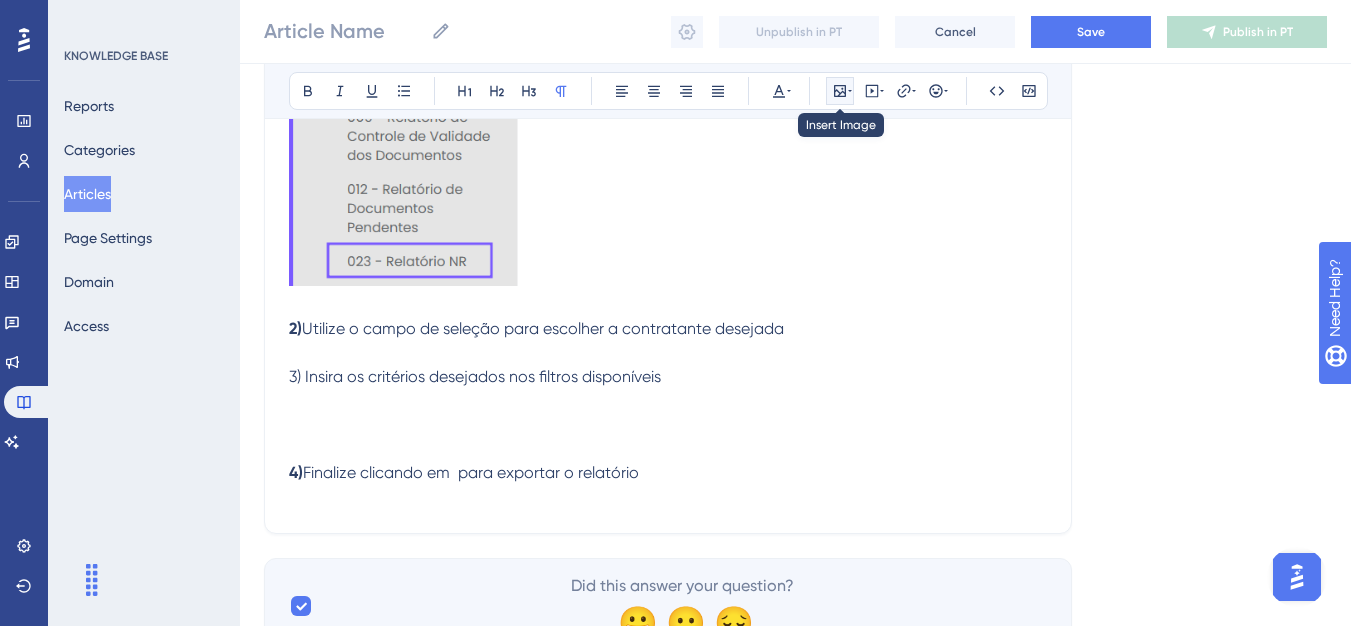 click at bounding box center [840, 91] 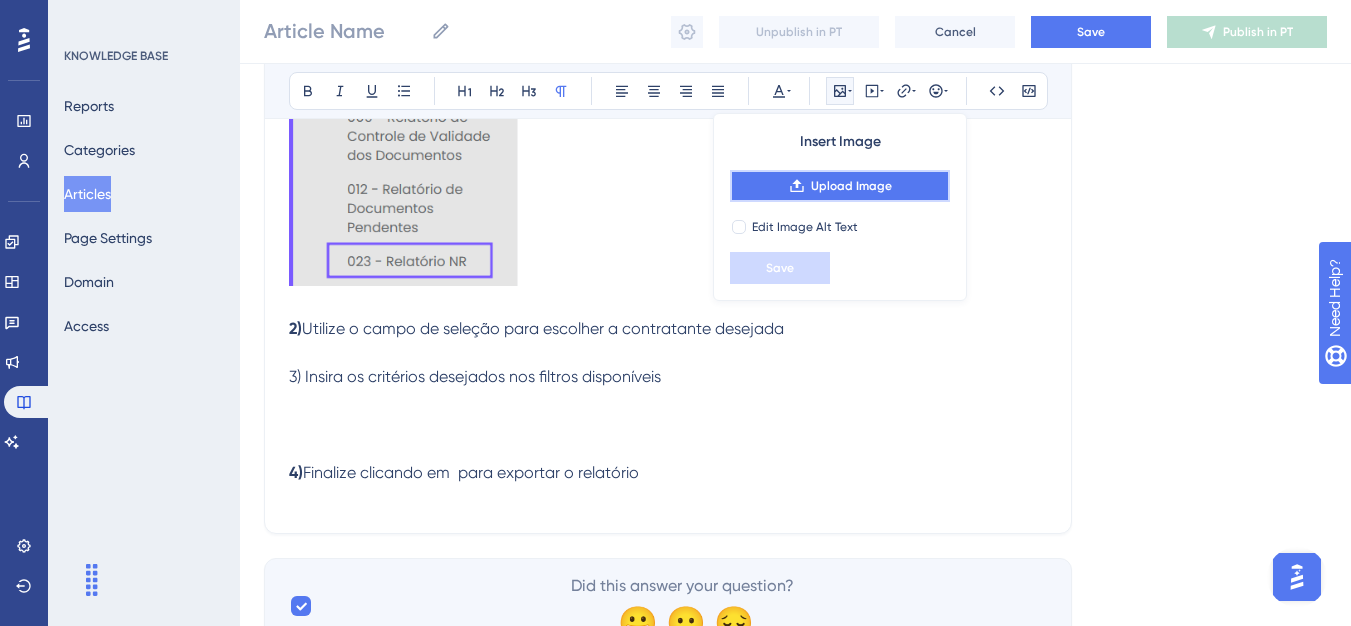 click on "Upload Image" at bounding box center (851, 186) 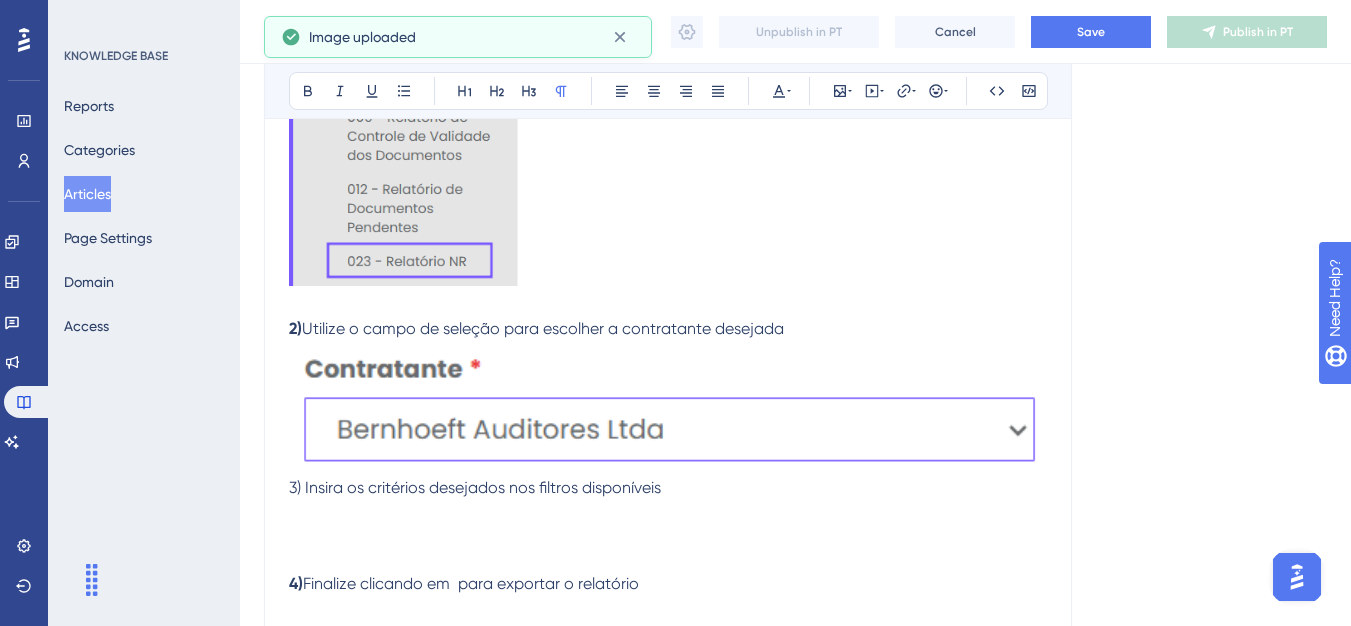 click at bounding box center [668, 405] 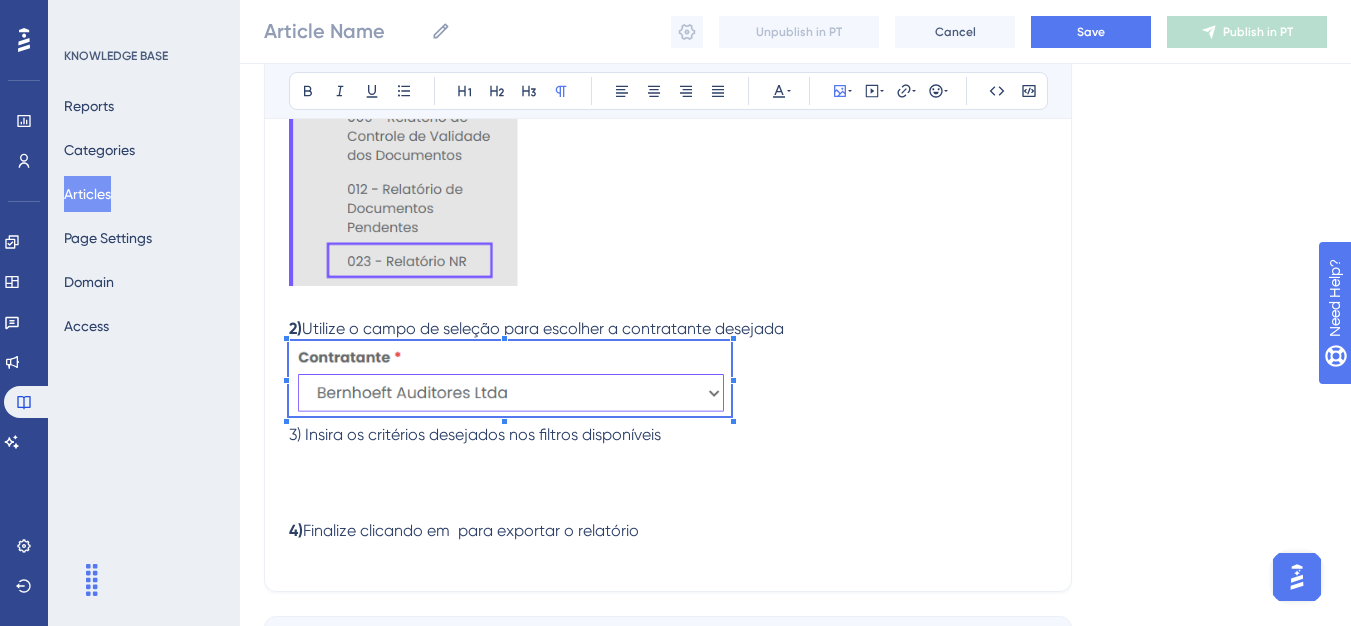 click on "2)  Utilize o campo de seleção para escolher a contratante desejada 3)   Insira os critérios desejados nos filtros disponíveis 4)  Finalize clicando em  para exportar o relatório" at bounding box center [668, 430] 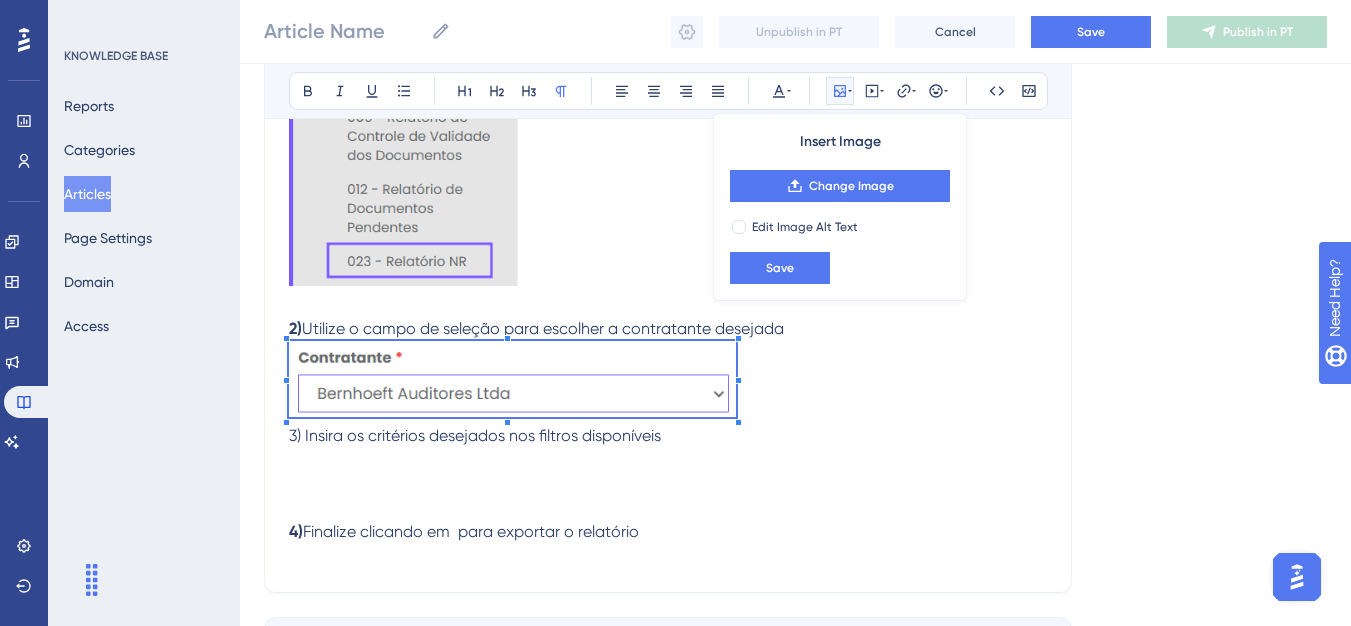 click on "2)  Utilize o campo de seleção para escolher a contratante desejada 3)   Insira os critérios desejados nos filtros disponíveis 4)  Finalize clicando em  para exportar o relatório" at bounding box center [668, 430] 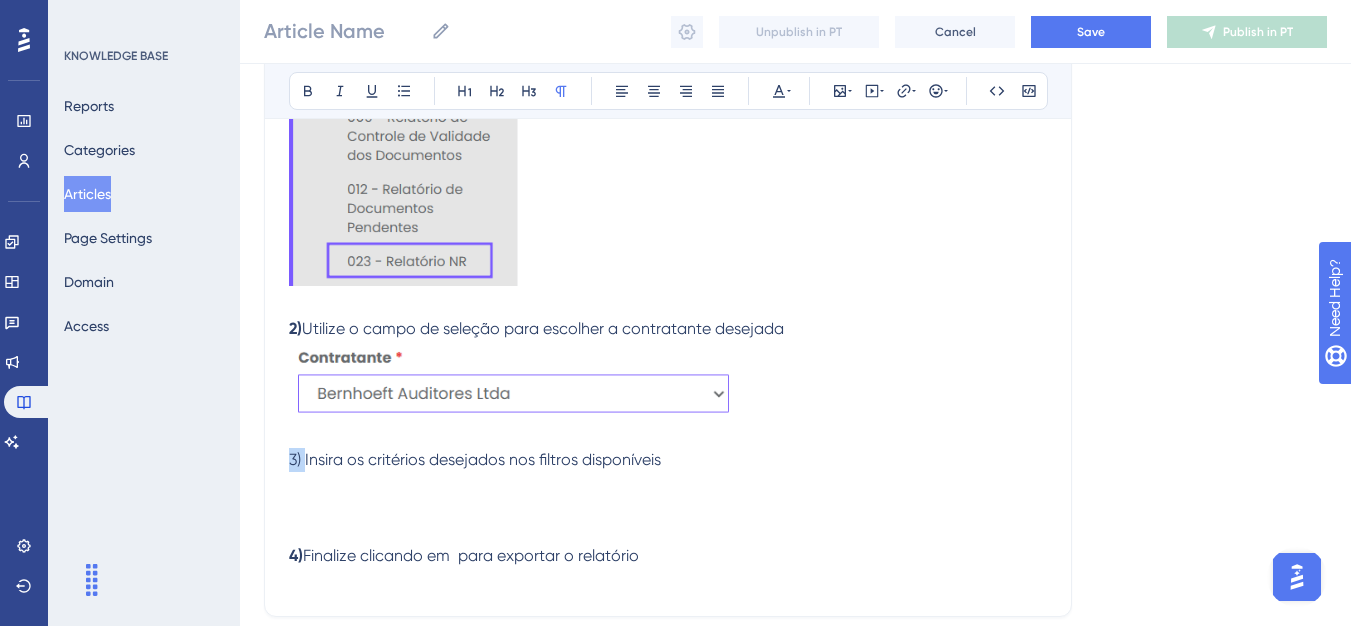 drag, startPoint x: 304, startPoint y: 462, endPoint x: 290, endPoint y: 462, distance: 14 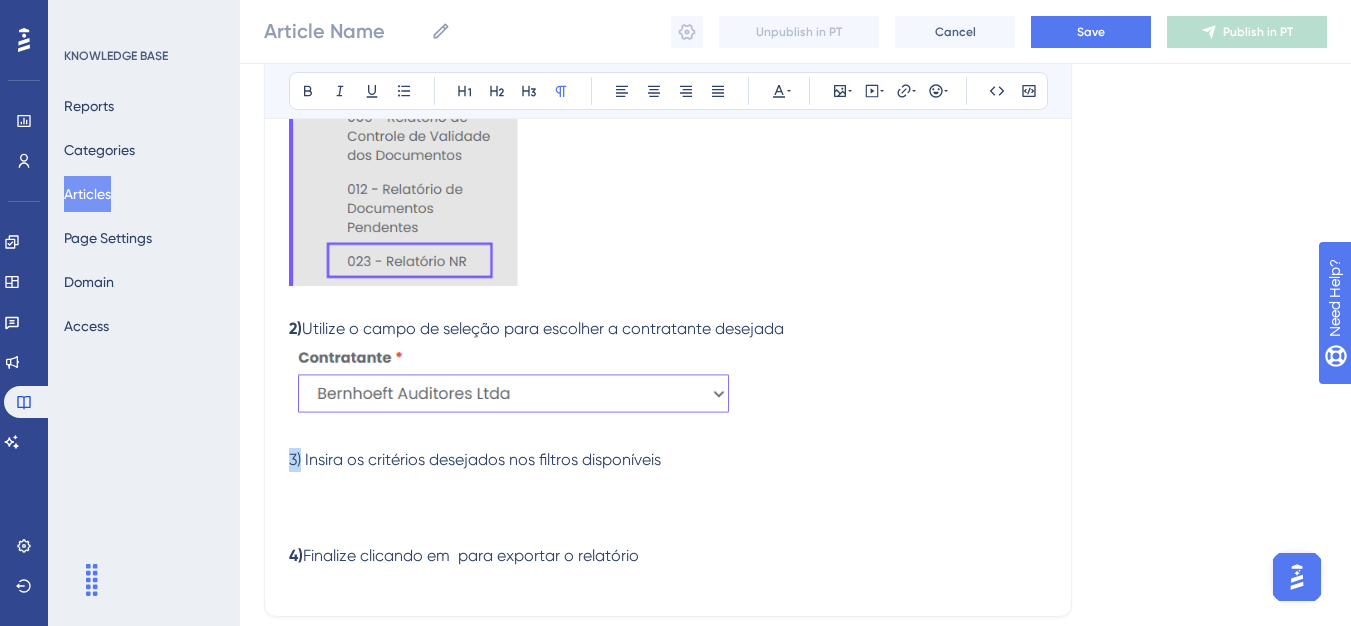 drag, startPoint x: 290, startPoint y: 462, endPoint x: 298, endPoint y: 469, distance: 10.630146 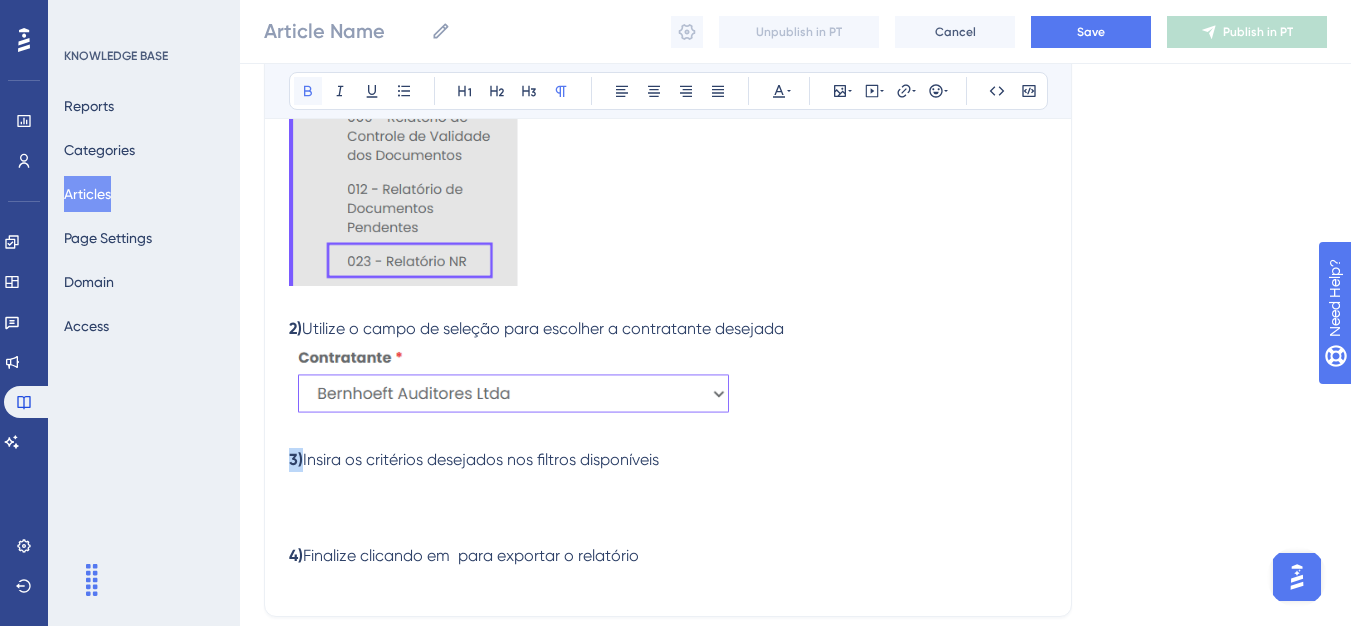 click at bounding box center [308, 91] 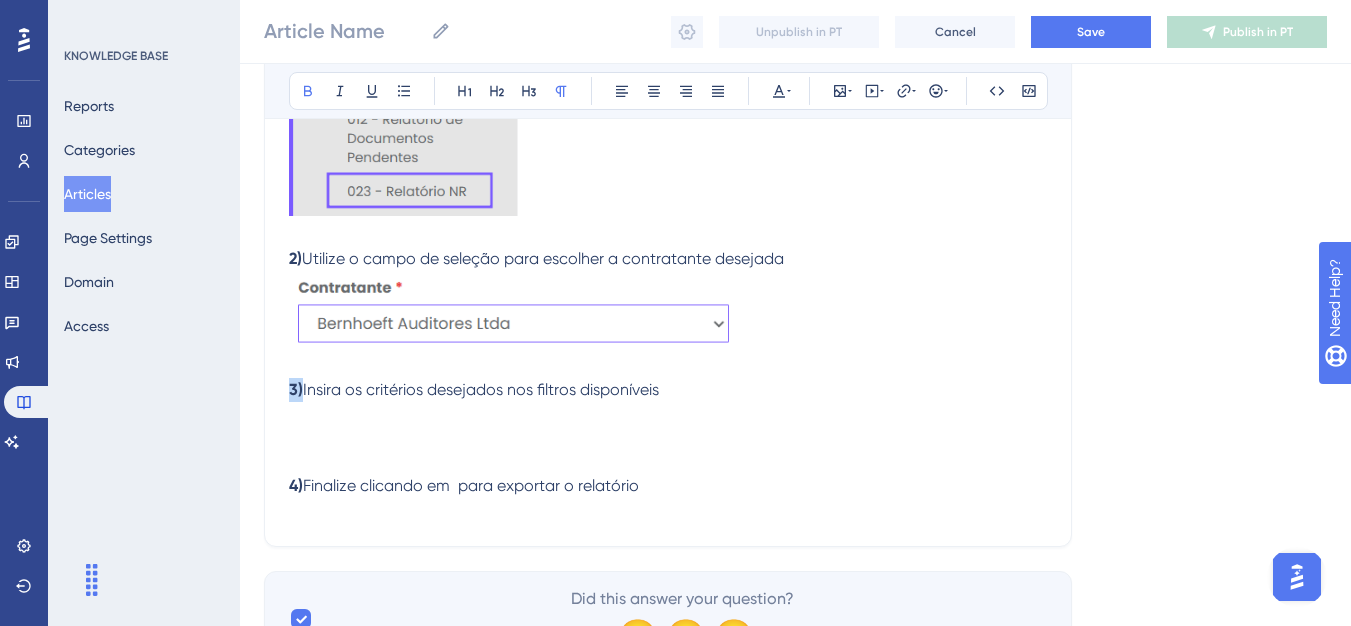 scroll, scrollTop: 792, scrollLeft: 0, axis: vertical 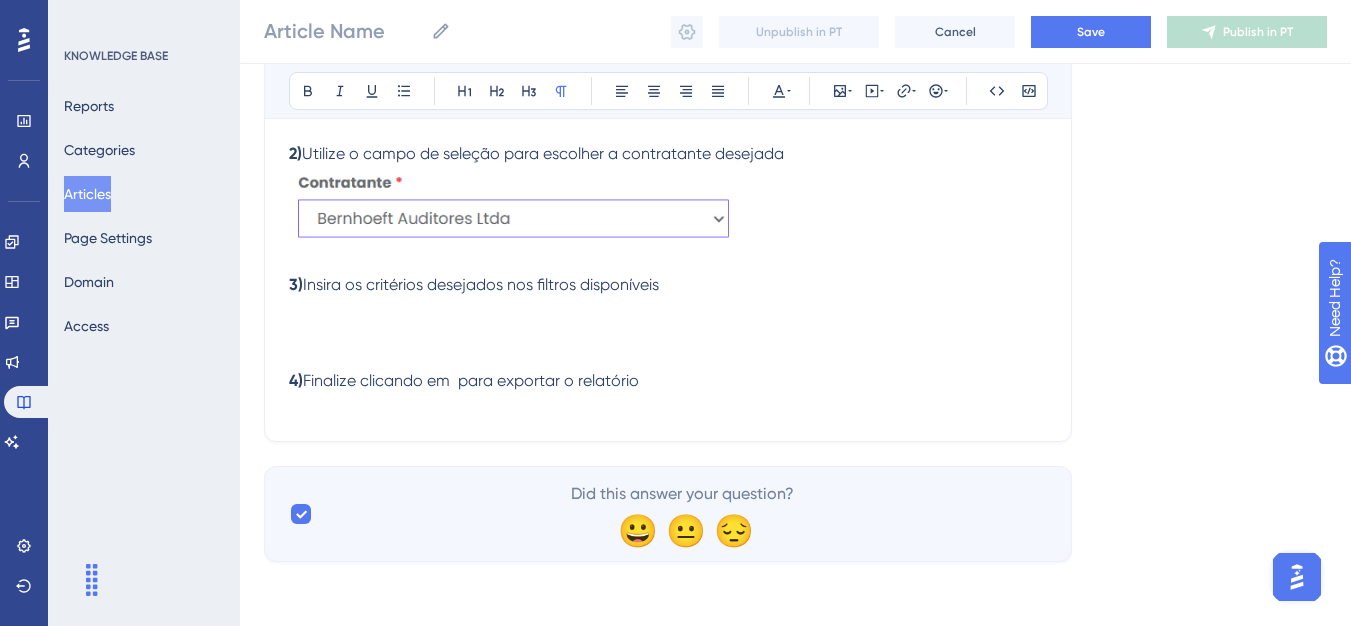 click on "3)  Insira os critérios desejados nos filtros disponíveis 4)  Finalize clicando em  para exportar o relatório" at bounding box center (668, 333) 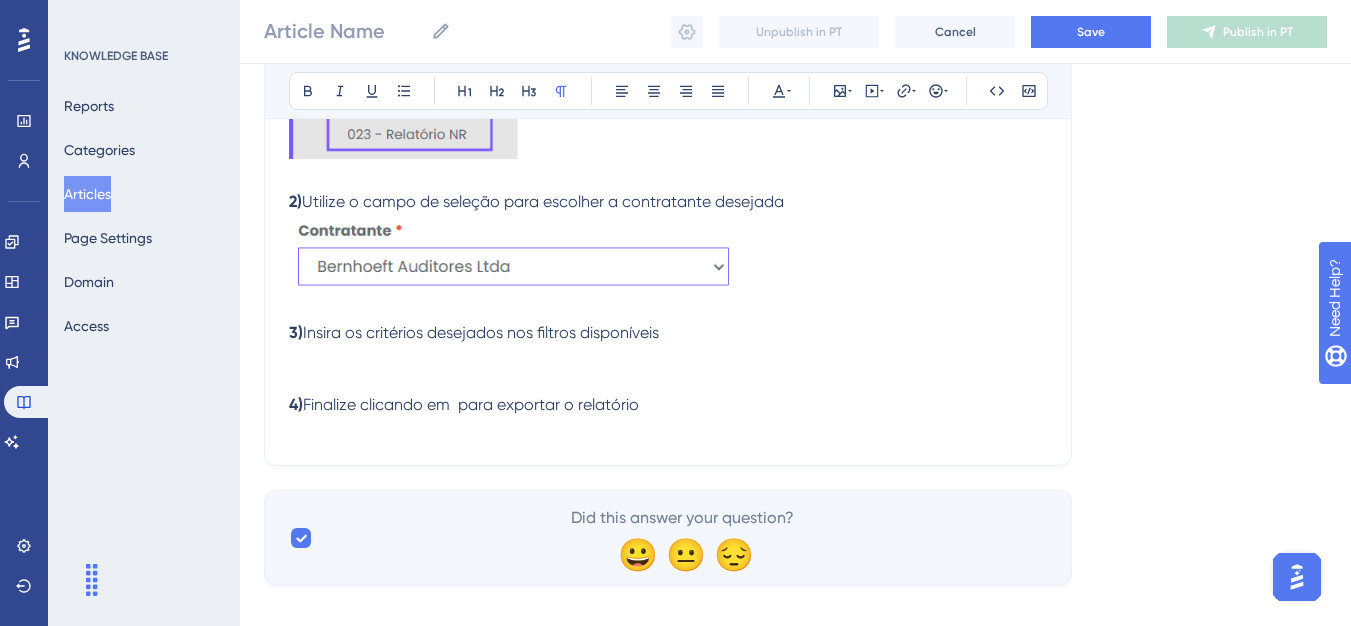 scroll, scrollTop: 768, scrollLeft: 0, axis: vertical 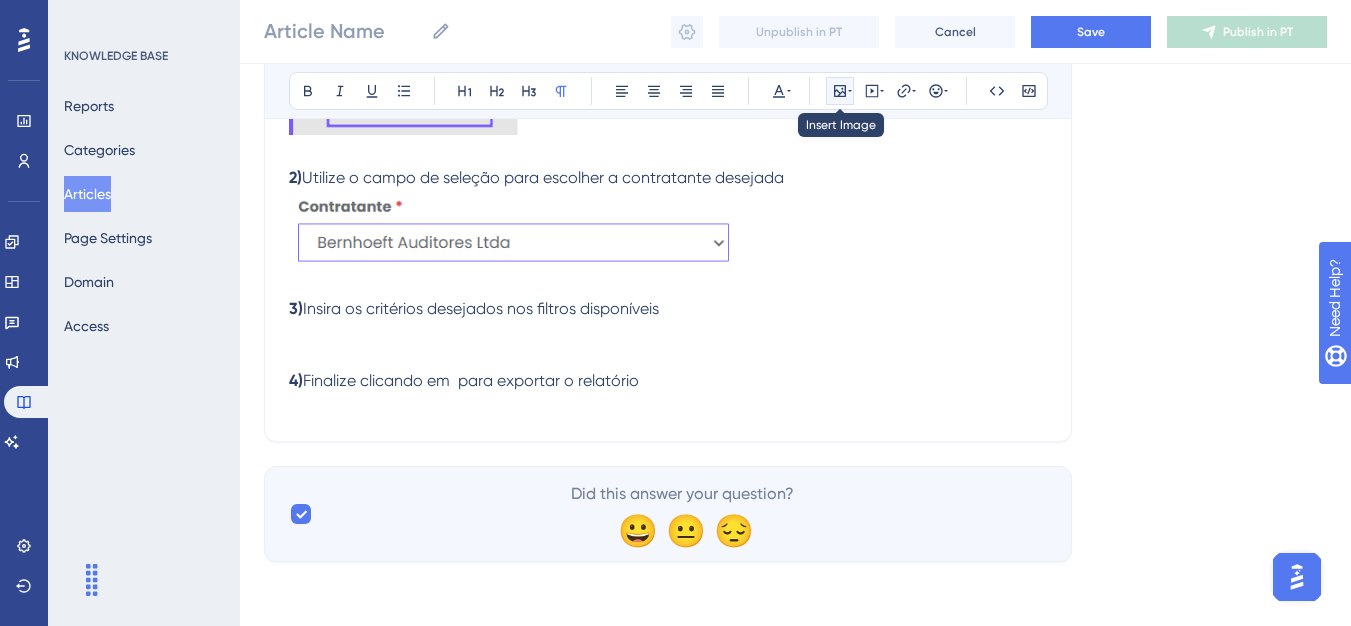 click 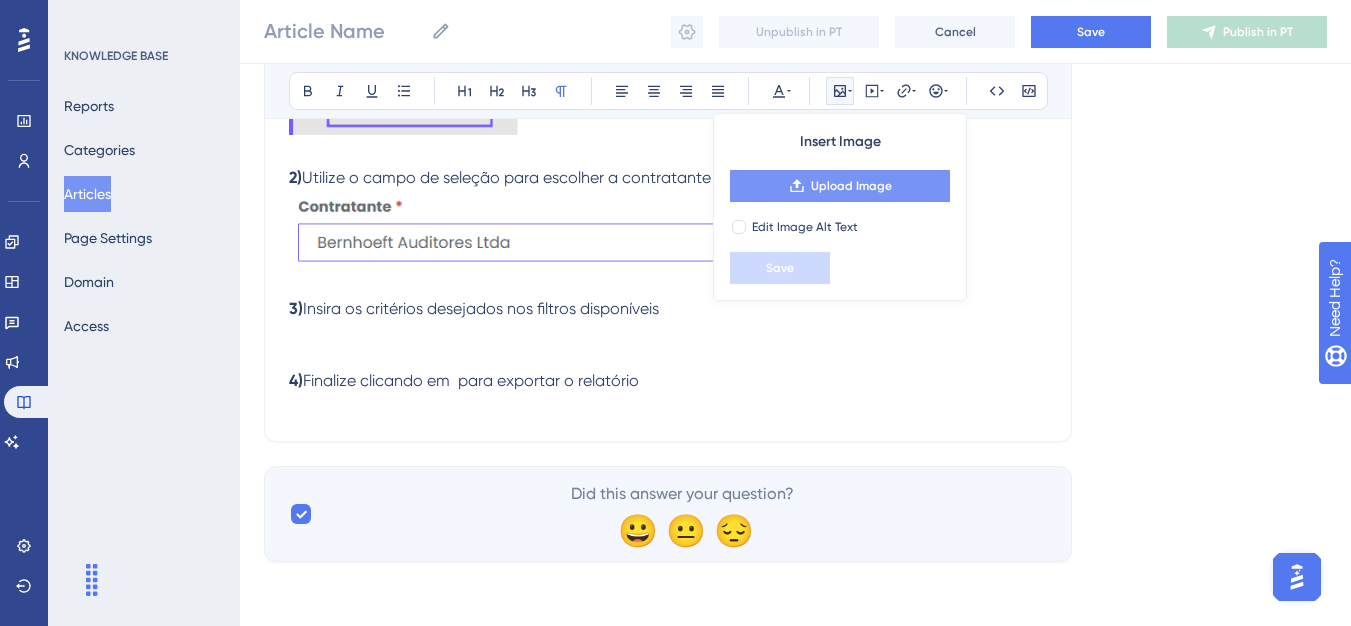 click on "Upload Image" at bounding box center [840, 186] 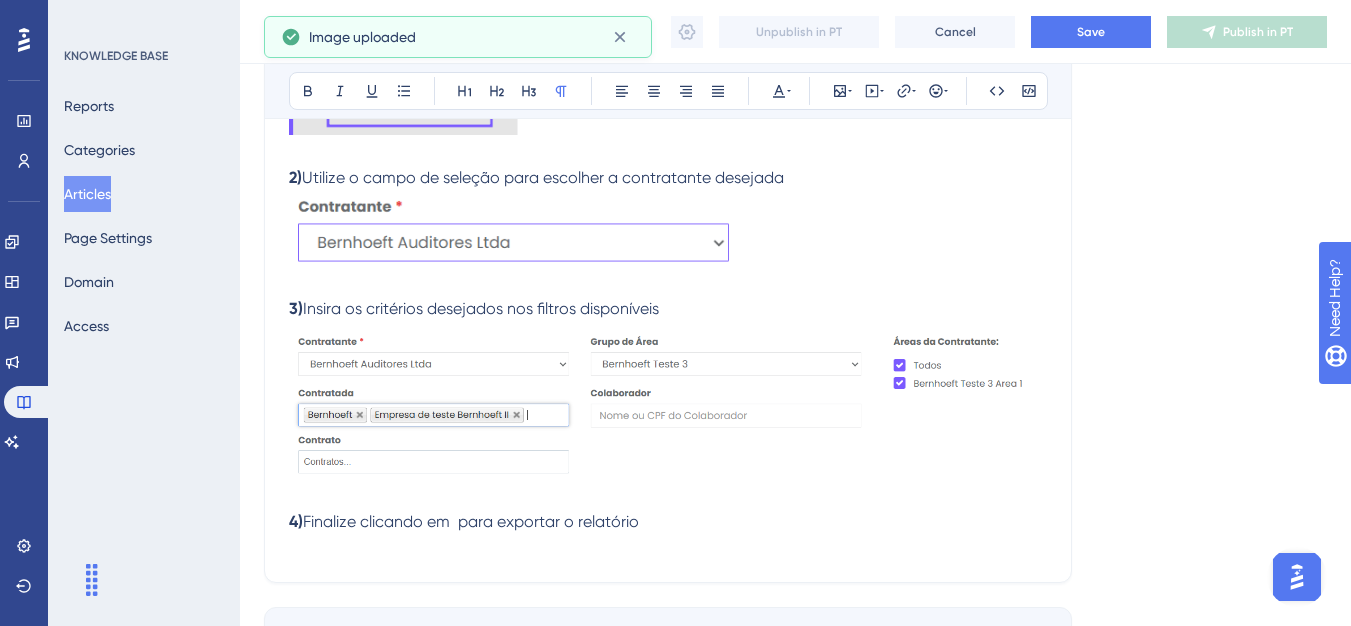 click at bounding box center [668, 400] 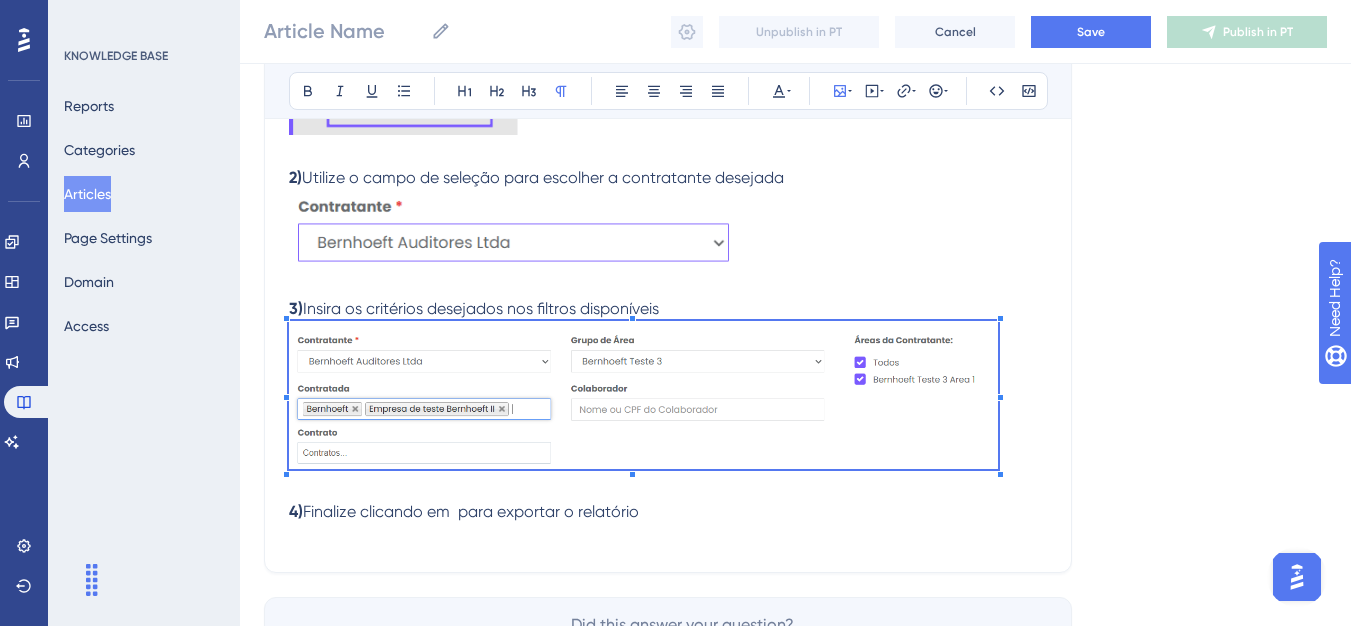 click at bounding box center [668, 398] 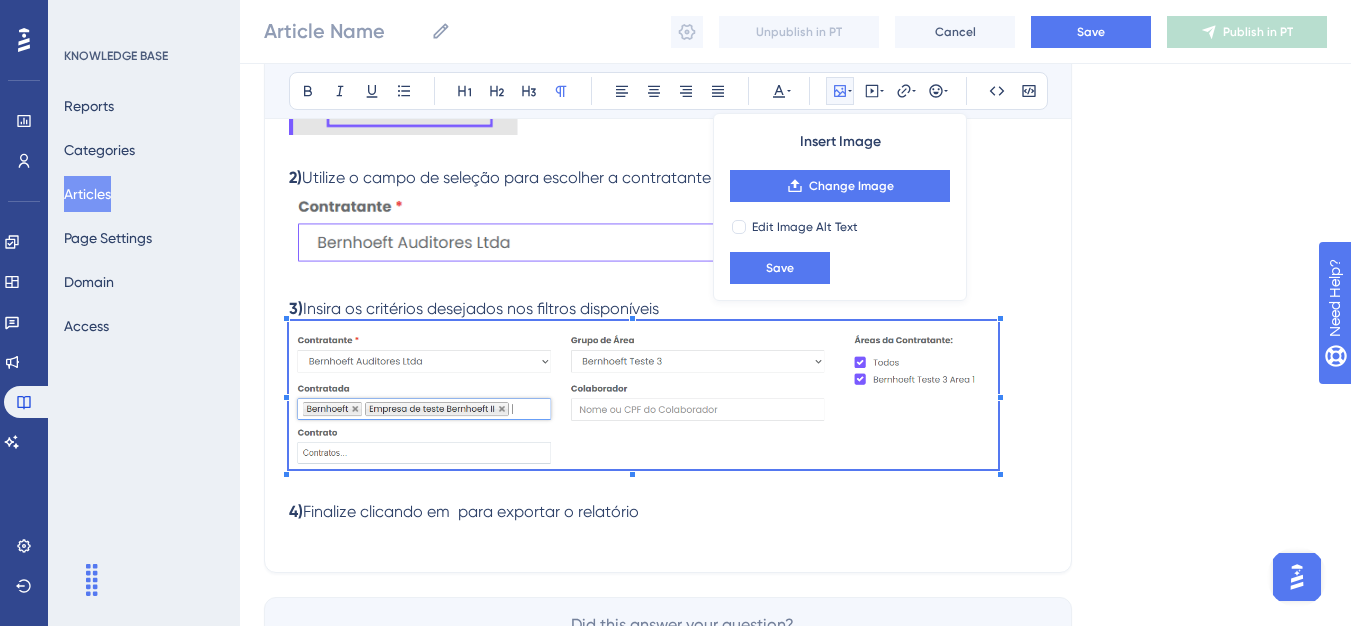 click at bounding box center (668, 398) 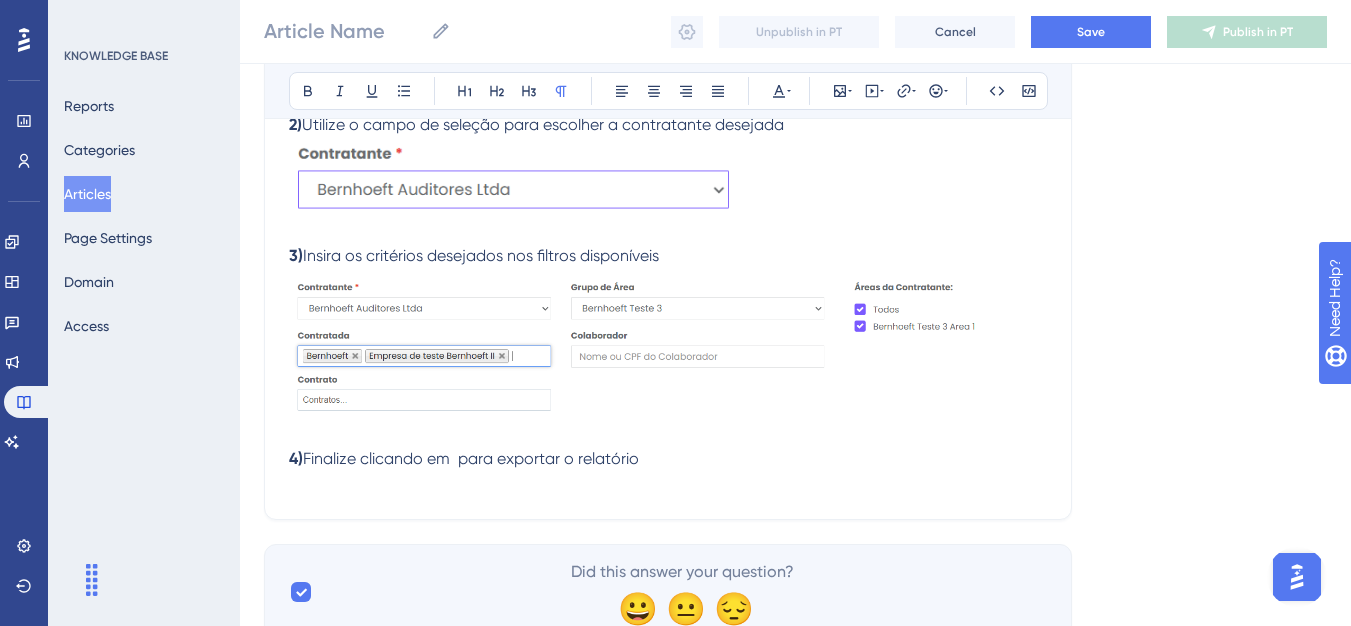 scroll, scrollTop: 868, scrollLeft: 0, axis: vertical 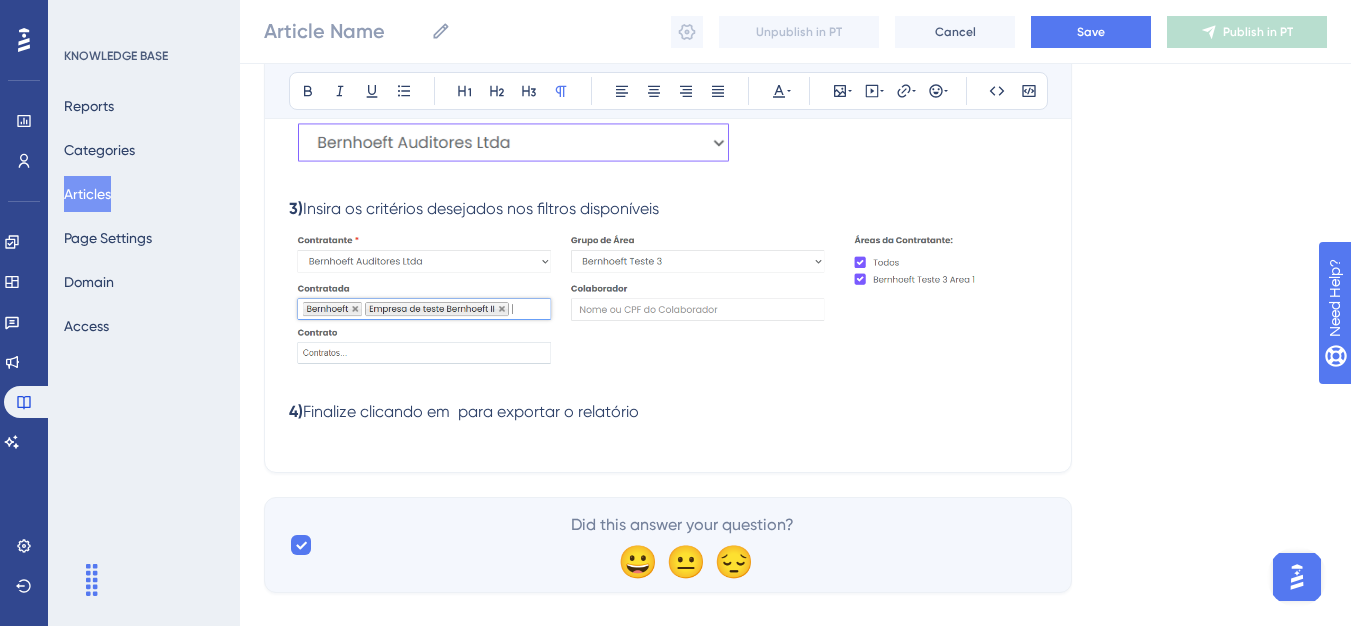 click on "Finalize clicando em  para exportar o relatório" at bounding box center [471, 411] 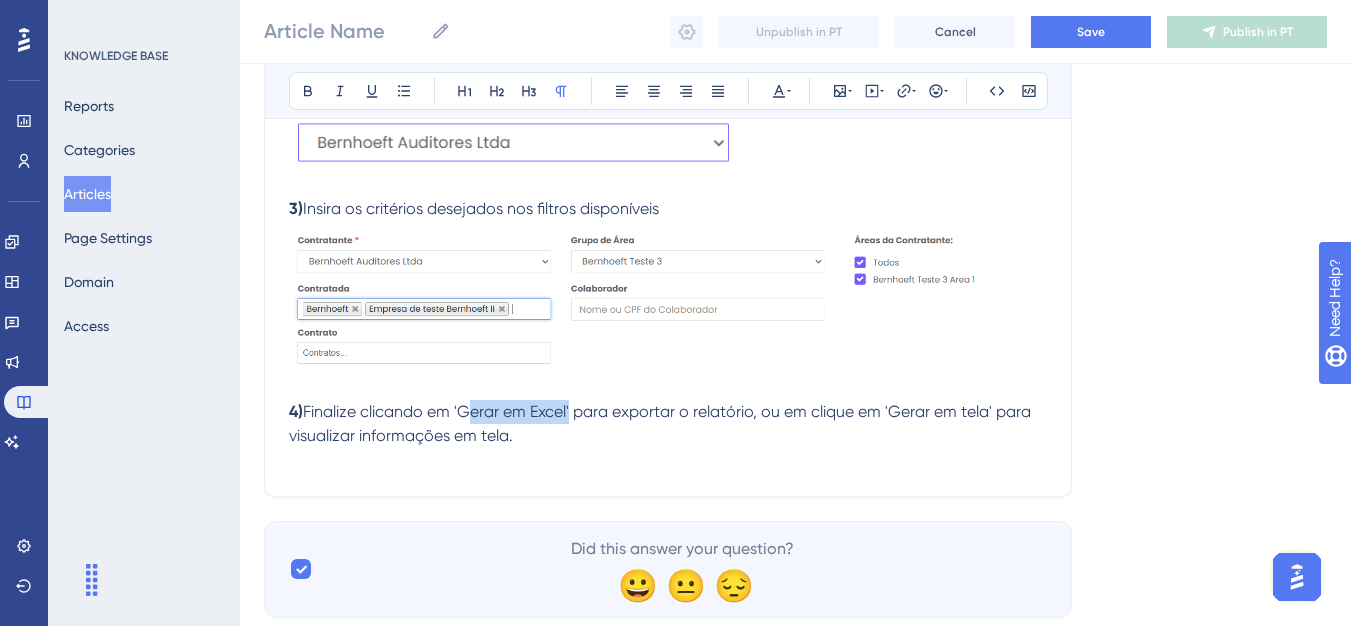 drag, startPoint x: 465, startPoint y: 418, endPoint x: 571, endPoint y: 419, distance: 106.004715 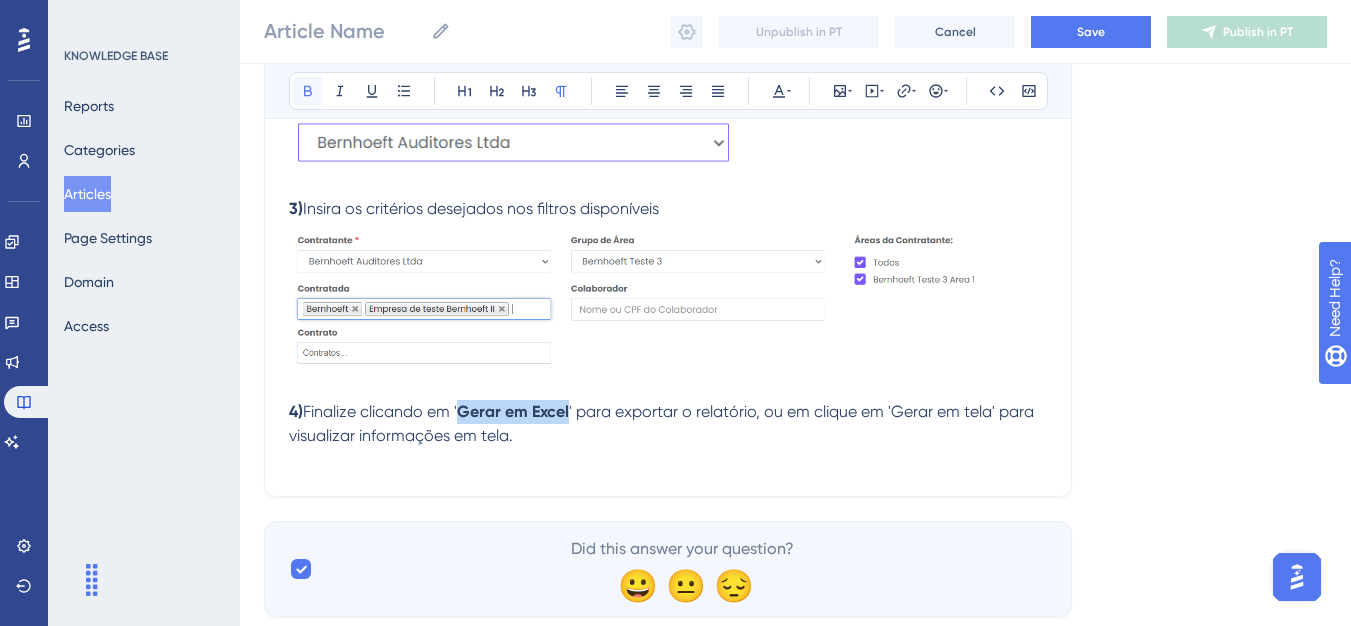 click at bounding box center (308, 91) 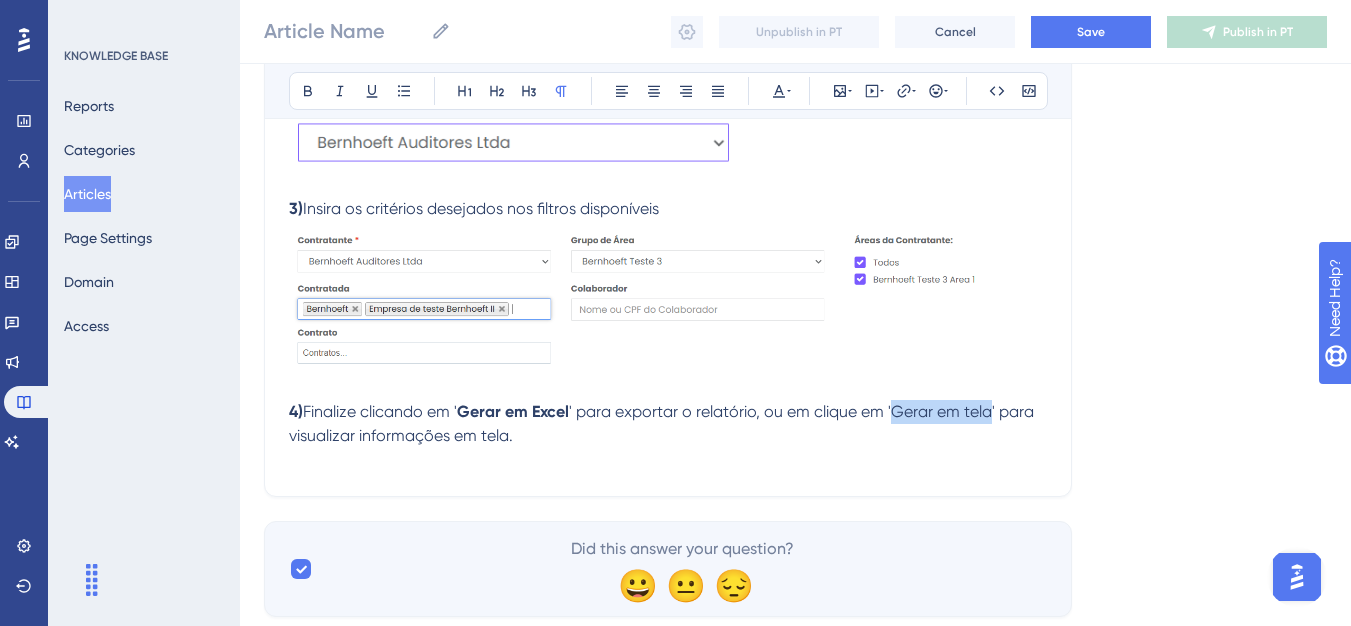 drag, startPoint x: 899, startPoint y: 416, endPoint x: 994, endPoint y: 422, distance: 95.189285 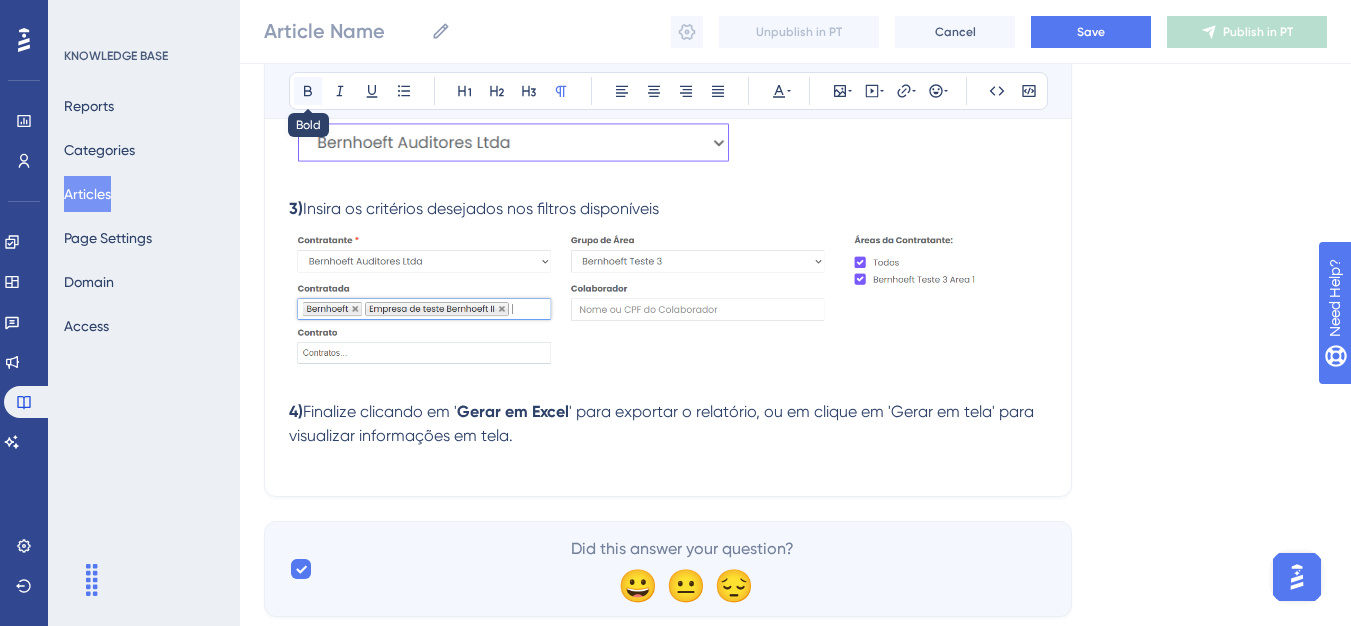 click 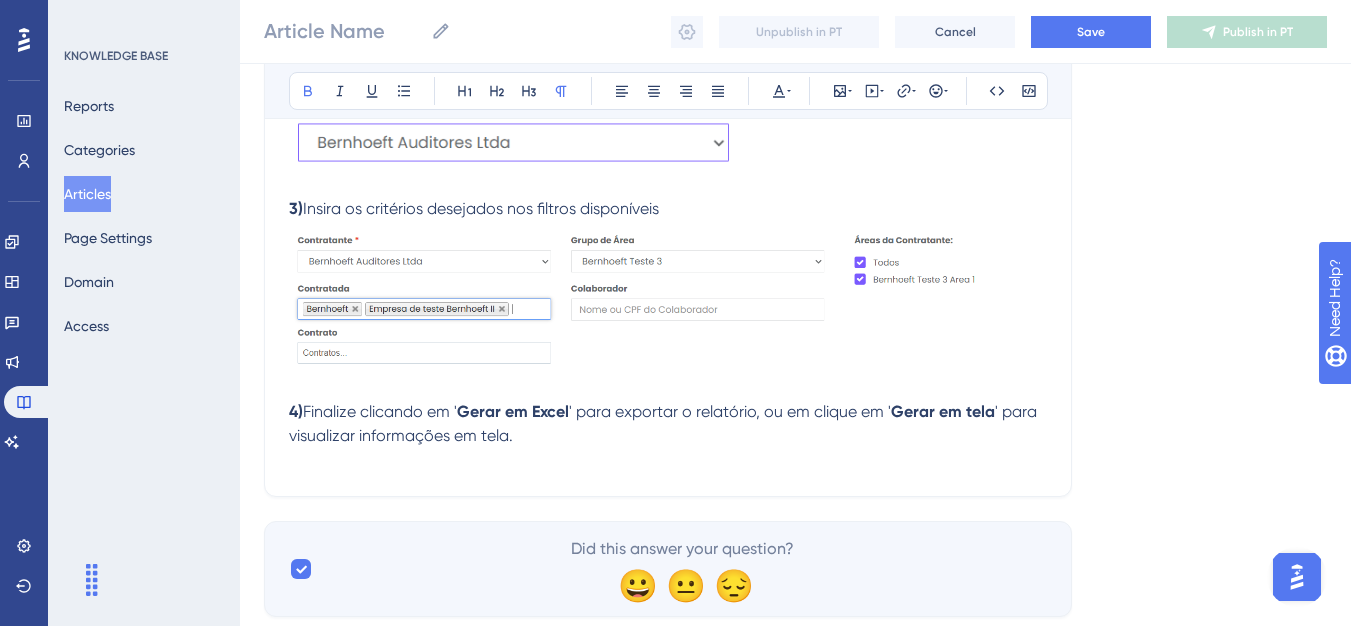 click on "4)  Finalize clicando em ' Gerar em Excel ' para exportar o relatório, ou em clique em ' Gerar em tela ' para visualizar informações em tela." at bounding box center [668, 424] 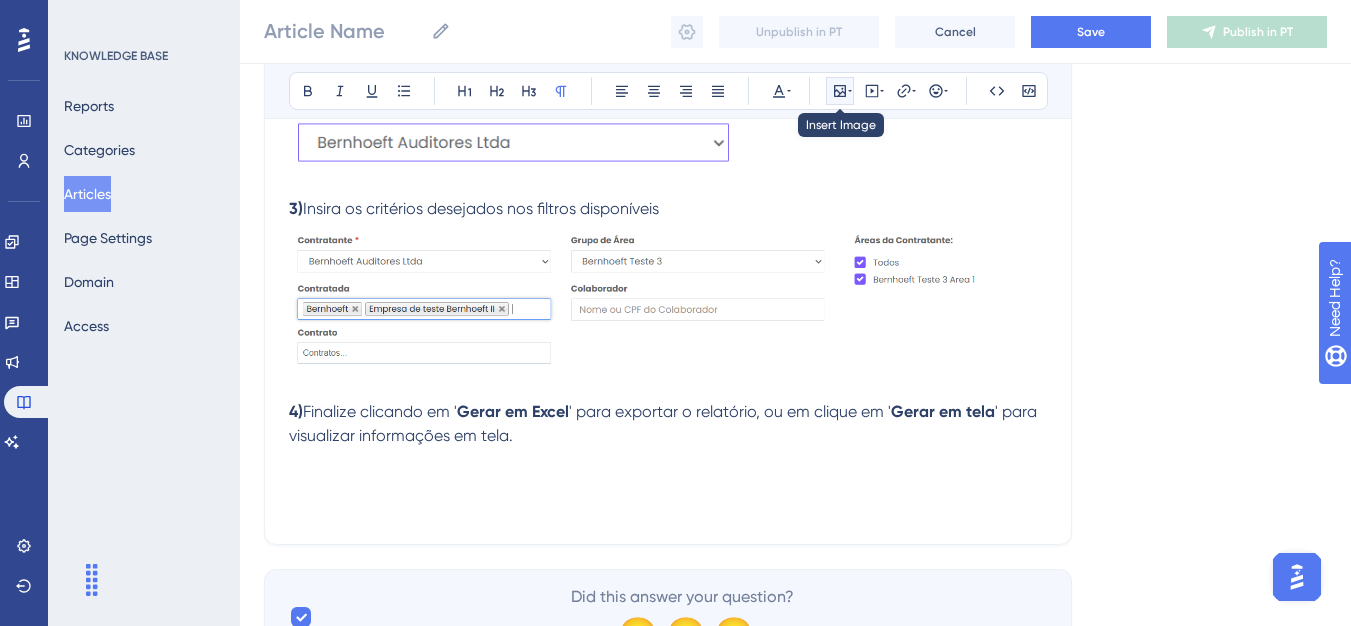 click 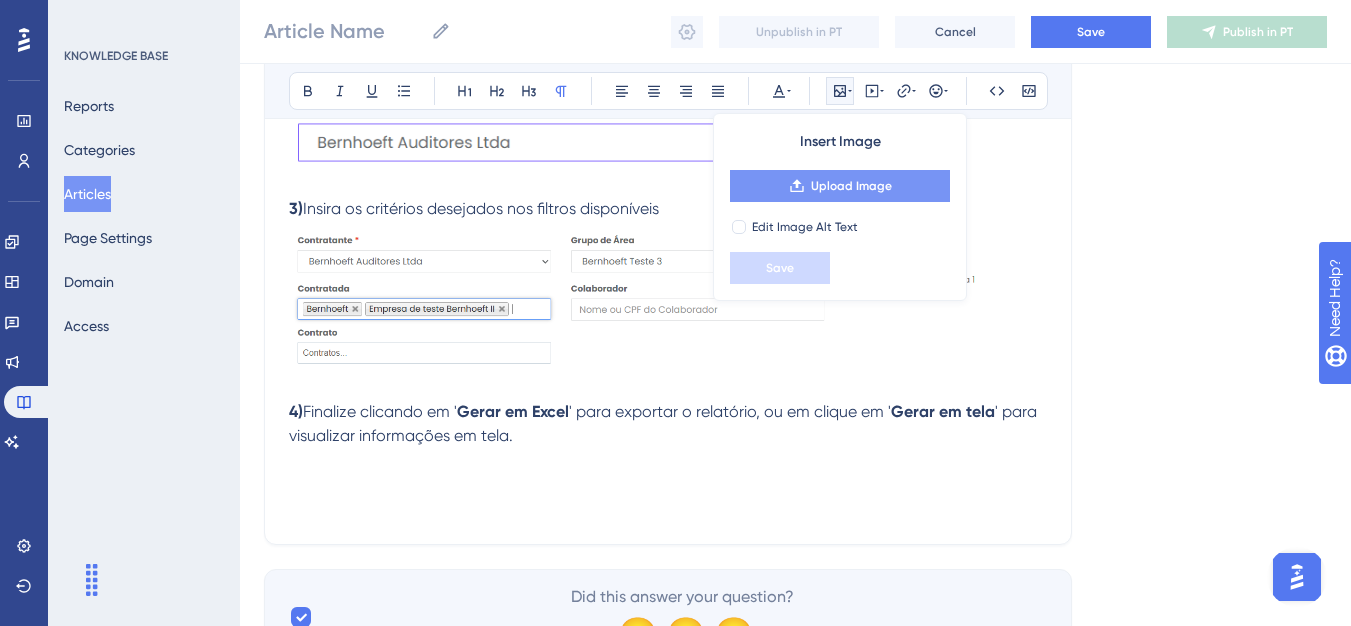 click on "Upload Image" at bounding box center [840, 186] 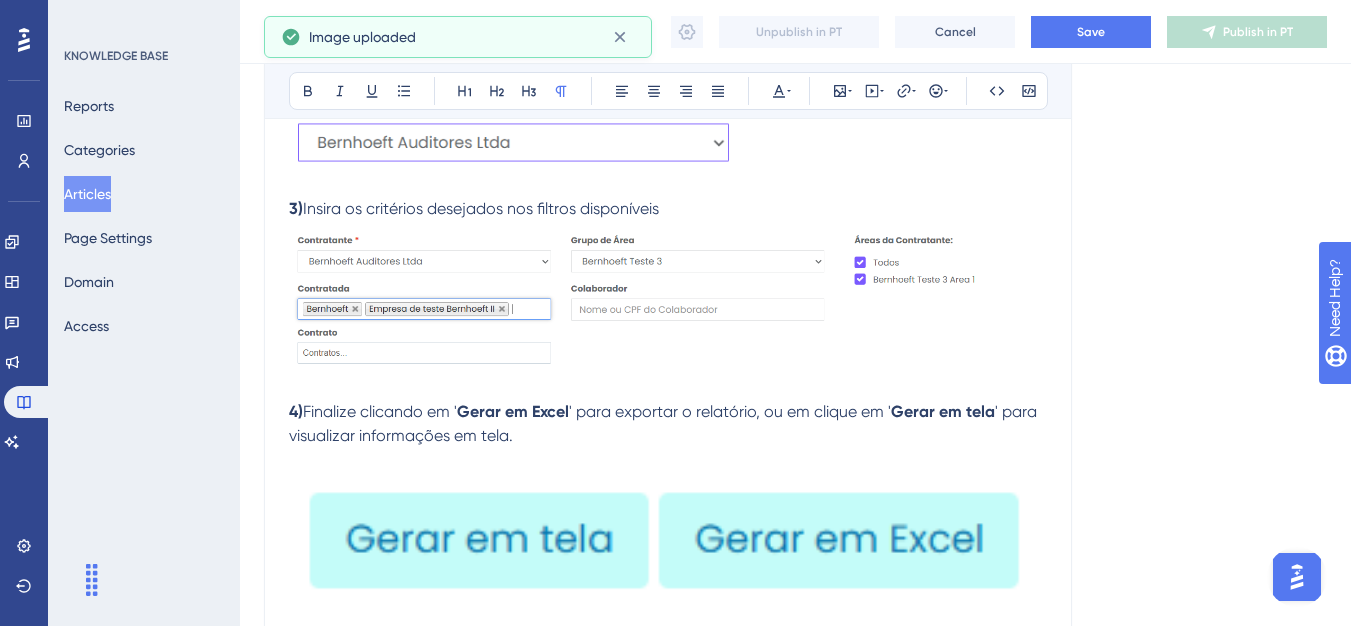 click at bounding box center (668, 540) 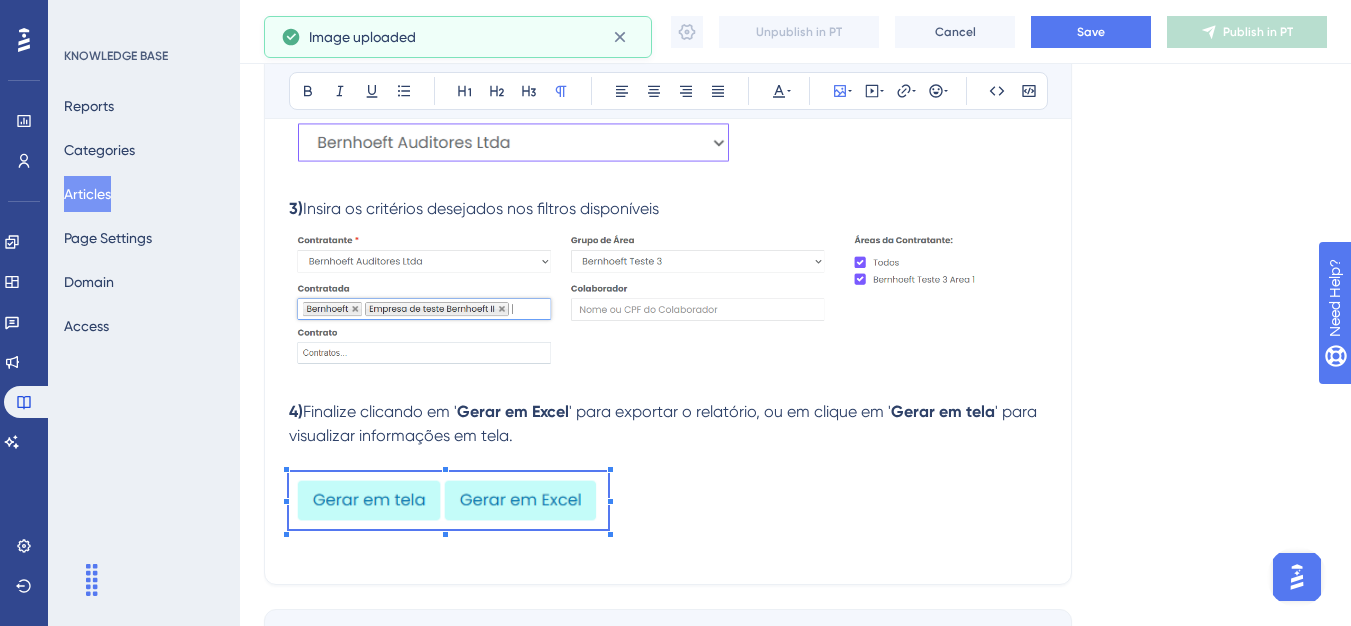 click on "Performance Users Engagement Widgets Feedback Product Updates Knowledge Base AI Assistant Settings Logout KNOWLEDGE BASE Reports Categories Articles Page Settings Domain Access MAU 92 % Click to see add-on and upgrade options Article Name Unpublish in PT Cancel Save Publish in PT Language Portuguese (Default) Bold Italic Underline Bullet Point Heading 1 Heading 2 Heading 3 Normal Align Left Align Center Align Right Align Justify Text Color Insert Image Embed Video Hyperlink Emojis Code Code Block Olá 💜 Objetivo:  Visualizar a validade das NRs. Passos para gerar o relatório: 1)  Em " Relatórios ", acesse  ' 023 - Relatório NR ' 2)  Utilize o campo de seleção para escolher a contratante desejada 3)  Insira os critérios desejados nos filtros disponíveis 4)  Finalize clicando em ' Gerar em Excel ' para exportar o relatório, ou em clique em ' Gerar em tela ' para visualizar informações em tela. Did this answer your question? 😀 😐 😔" at bounding box center (675, -868) 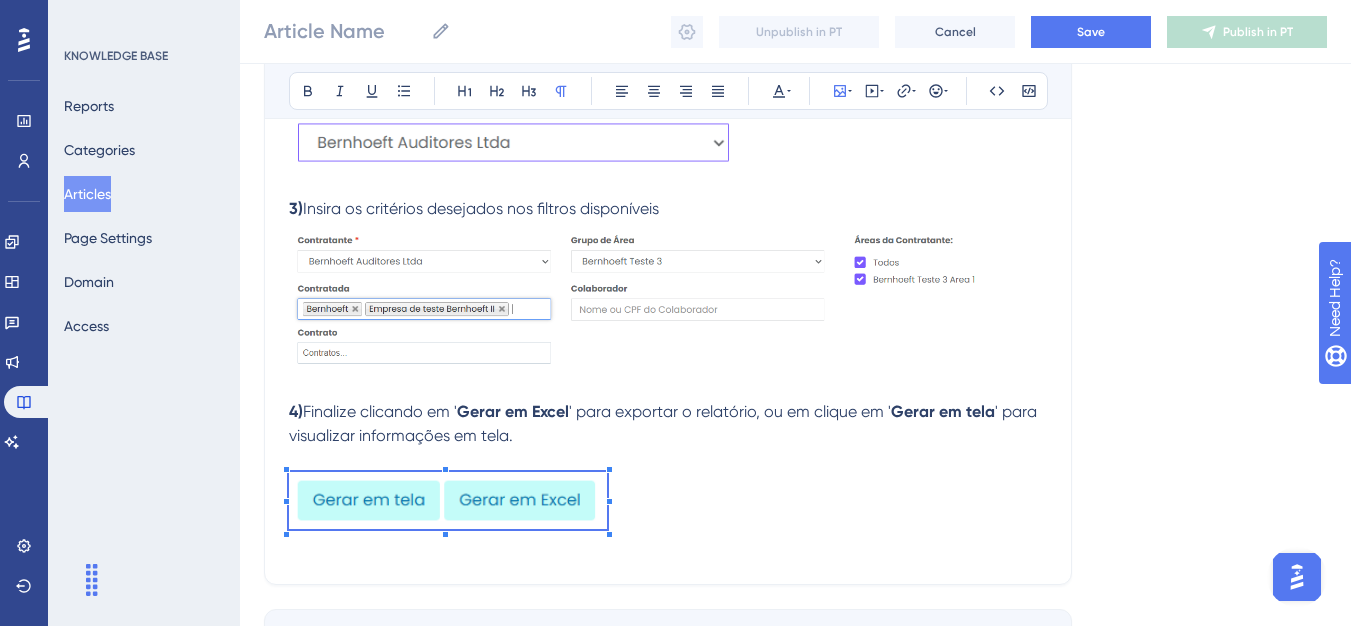 click at bounding box center [668, 460] 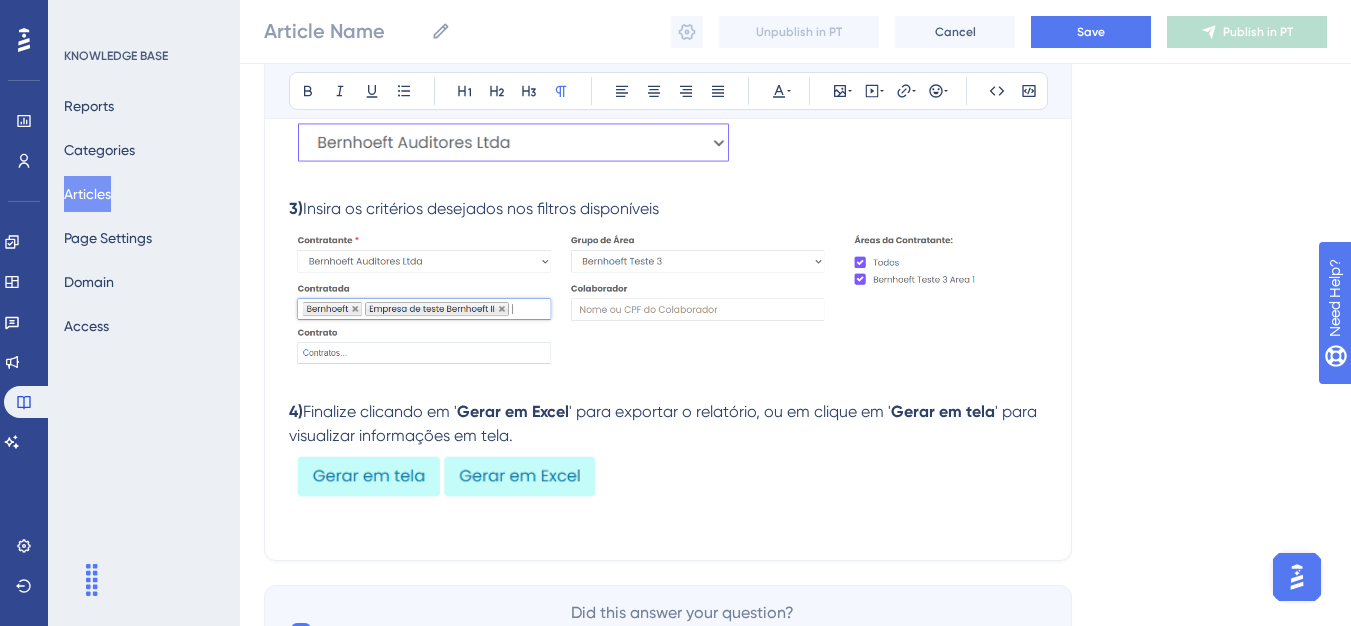 click at bounding box center (668, 492) 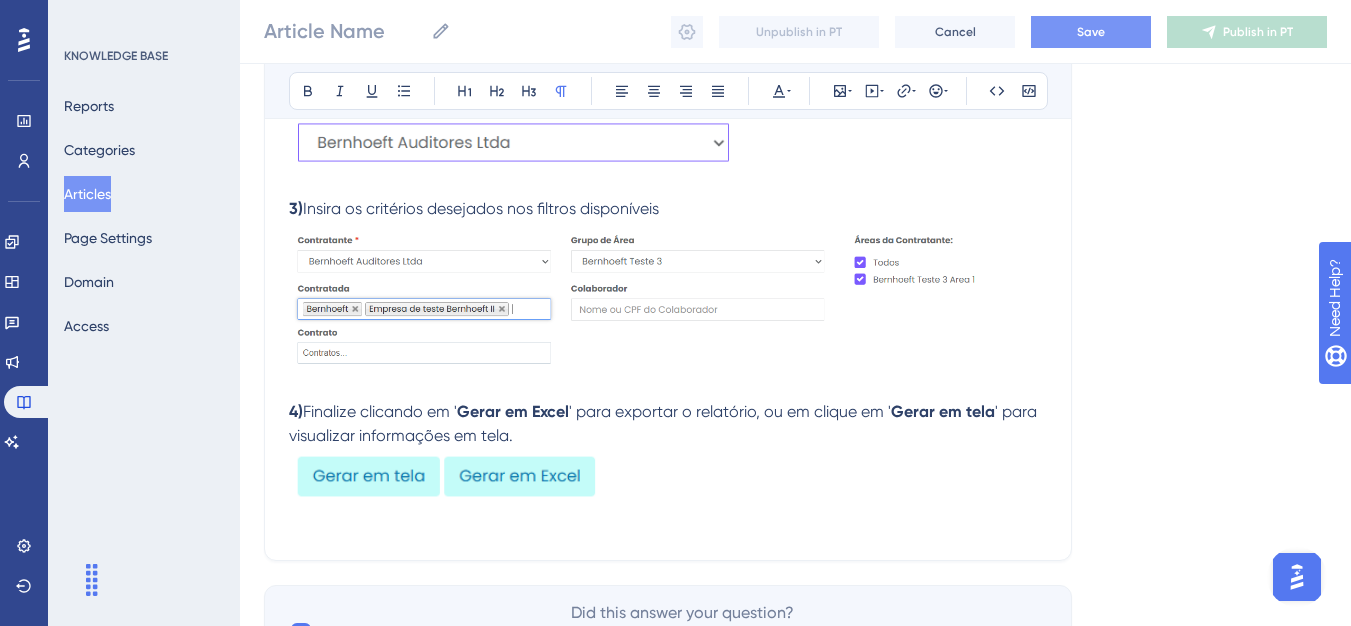 click on "Save" at bounding box center [1091, 32] 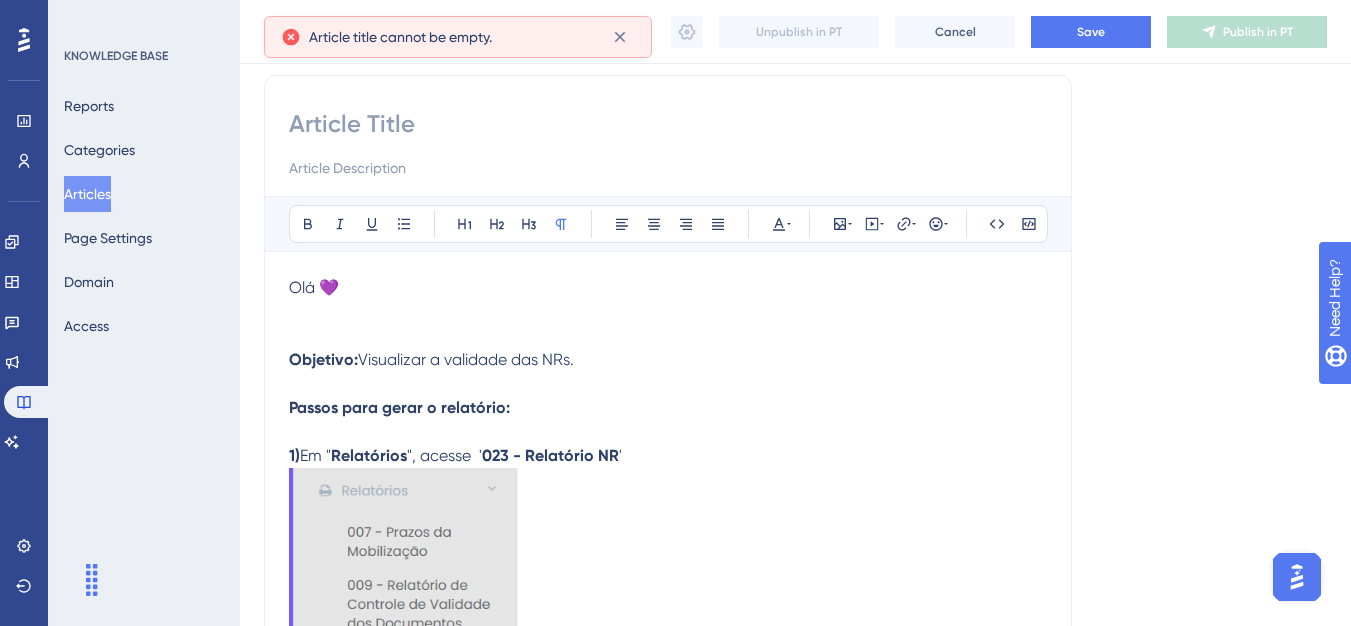 scroll, scrollTop: 0, scrollLeft: 0, axis: both 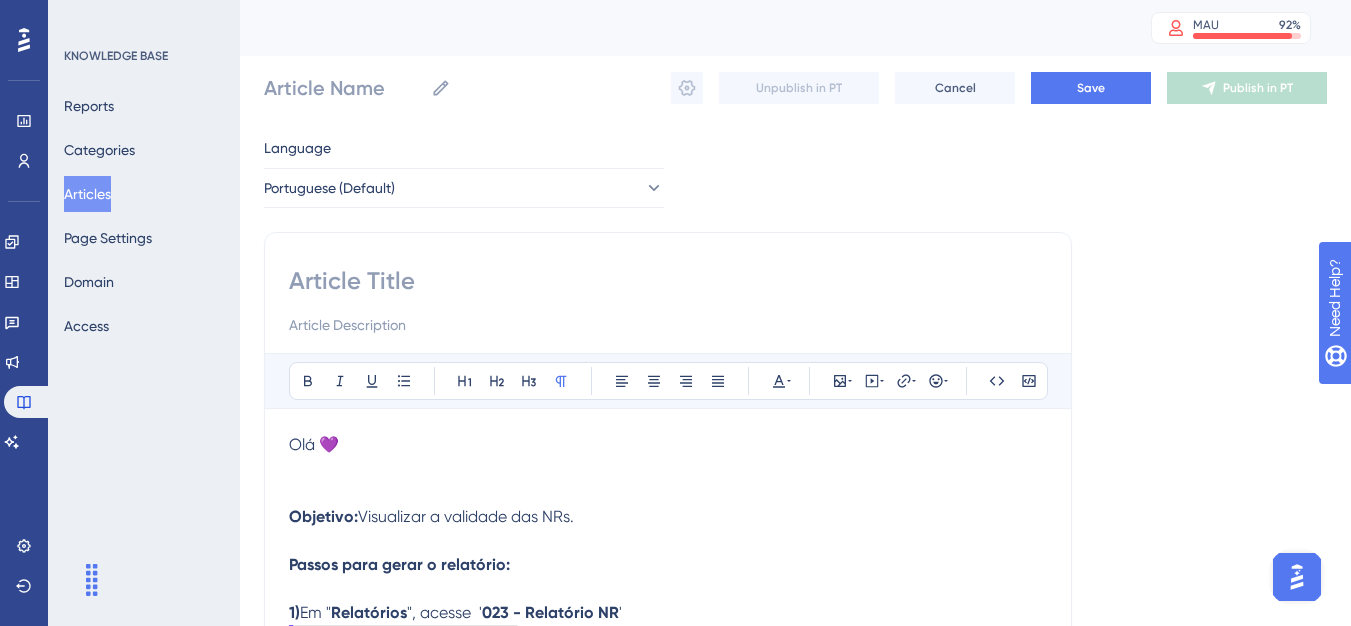 click at bounding box center (668, 281) 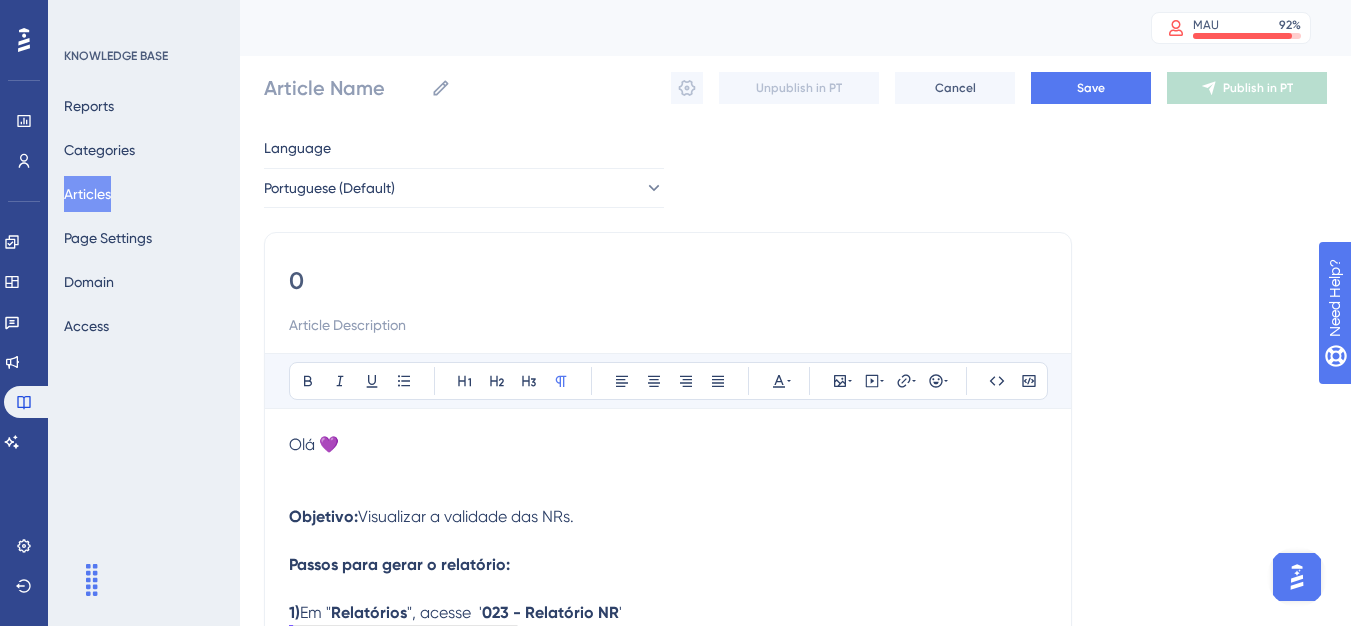 type on "0" 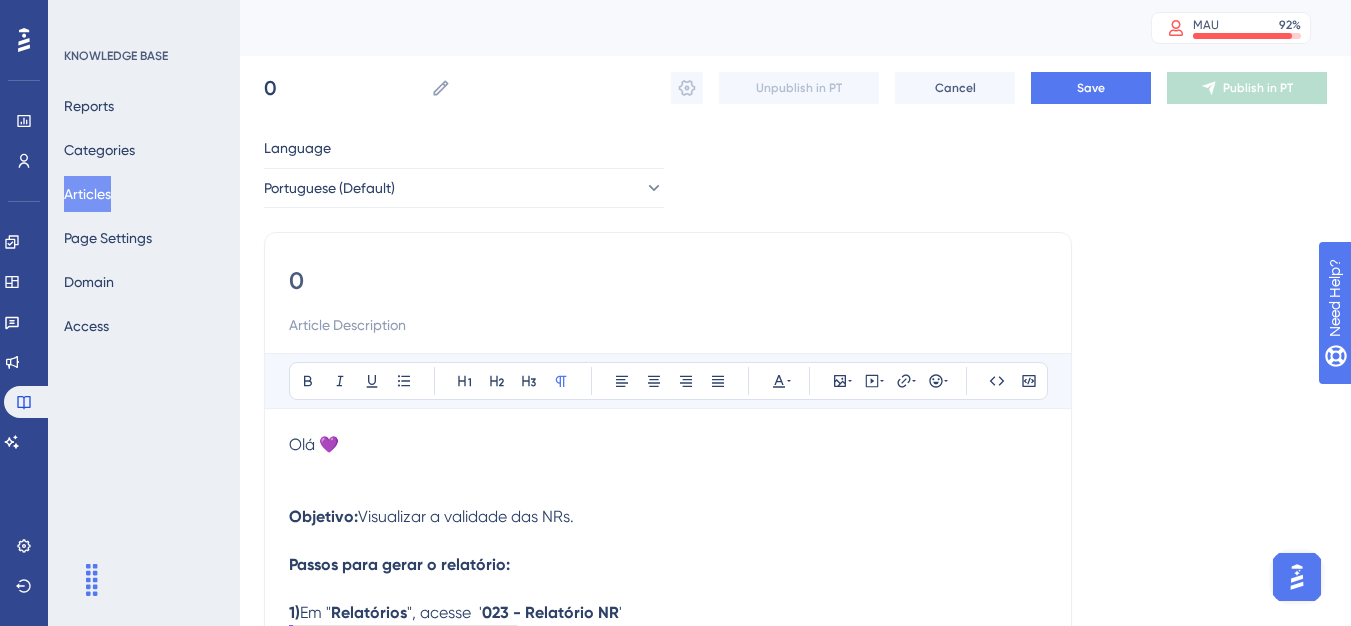 type on "02" 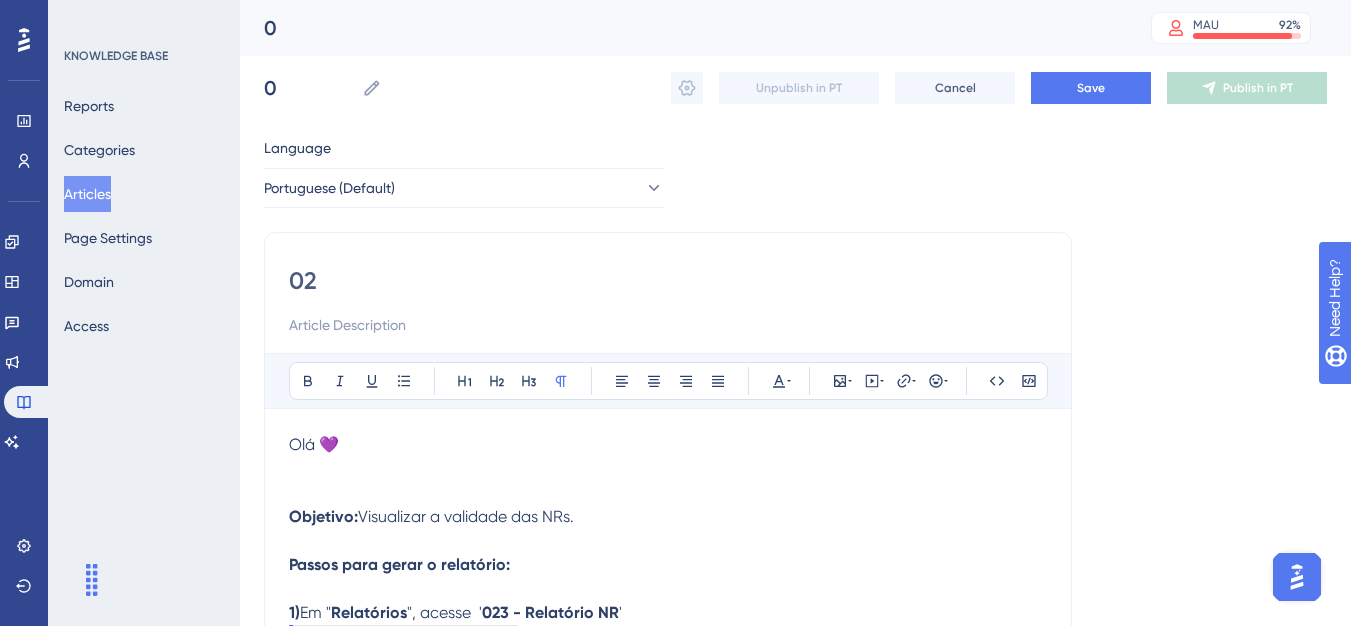 type on "02" 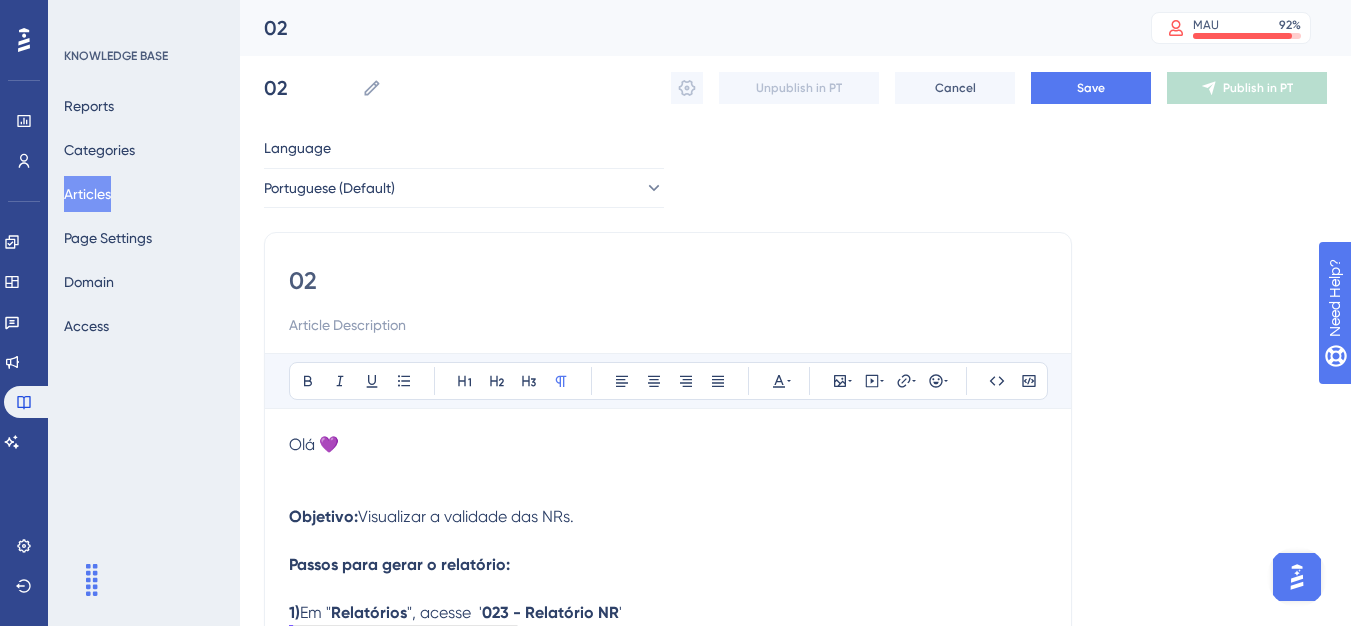 type on "023" 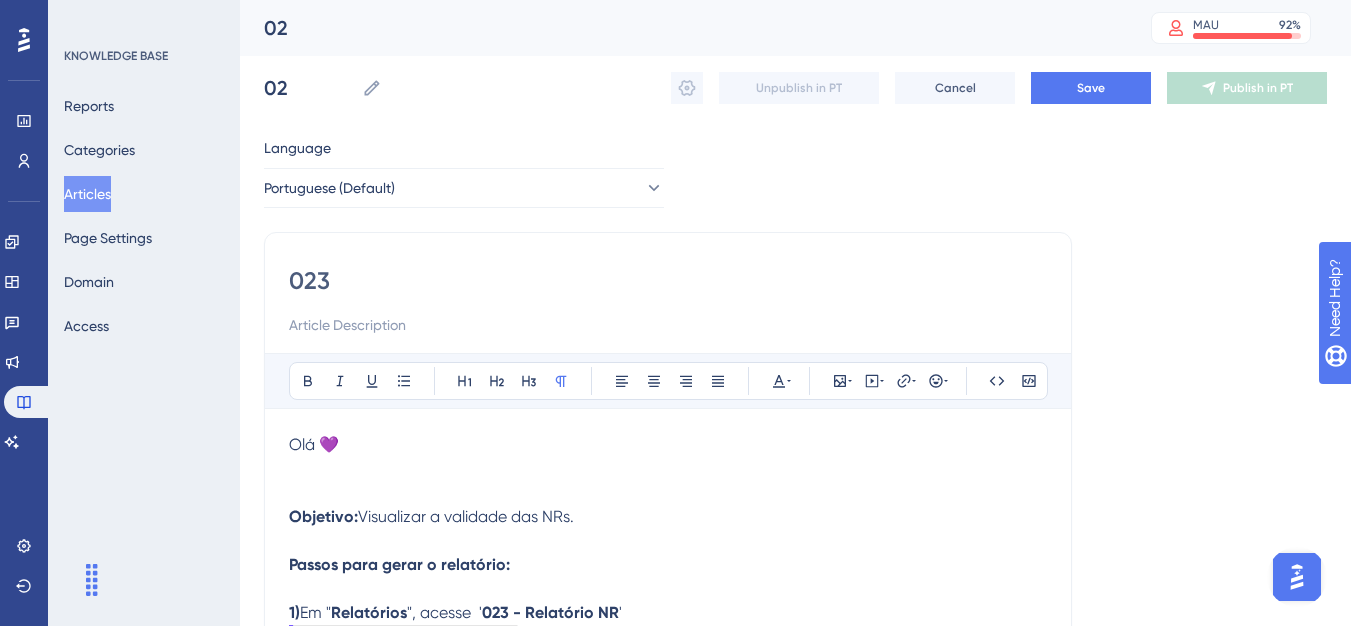 type on "023" 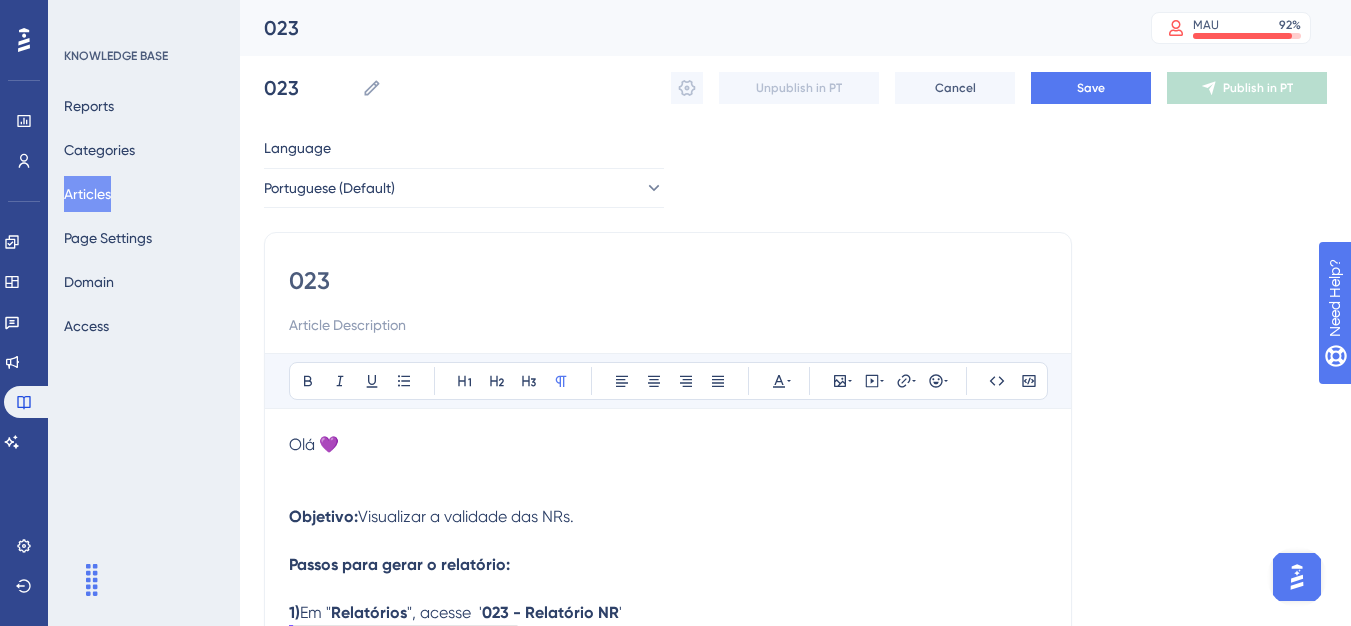 paste on "- Relatório NR" 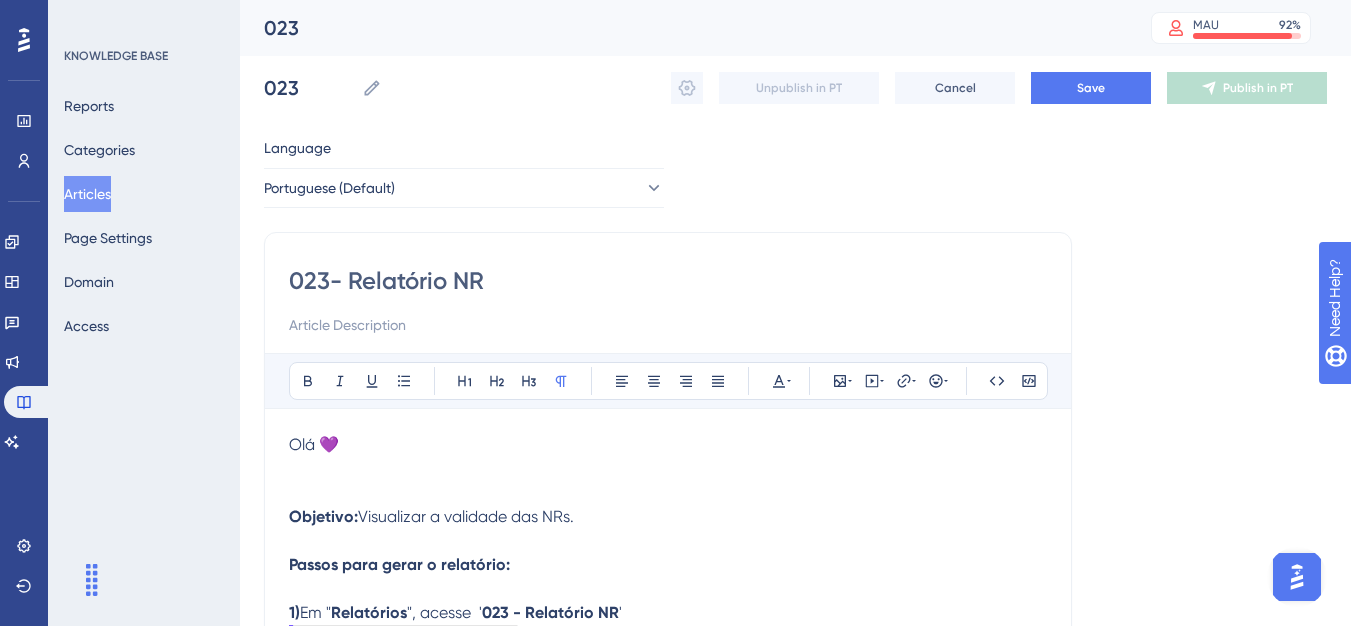 type on "023- Relatório NR" 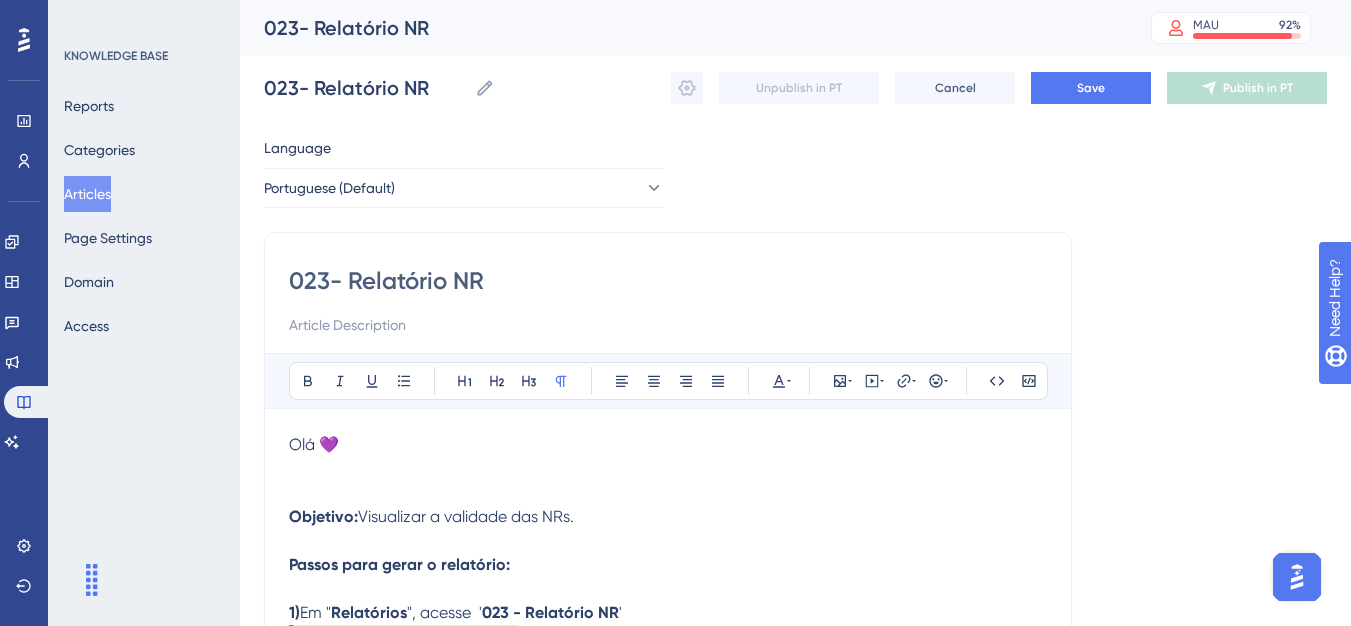 click on "023- Relatório NR" at bounding box center (668, 281) 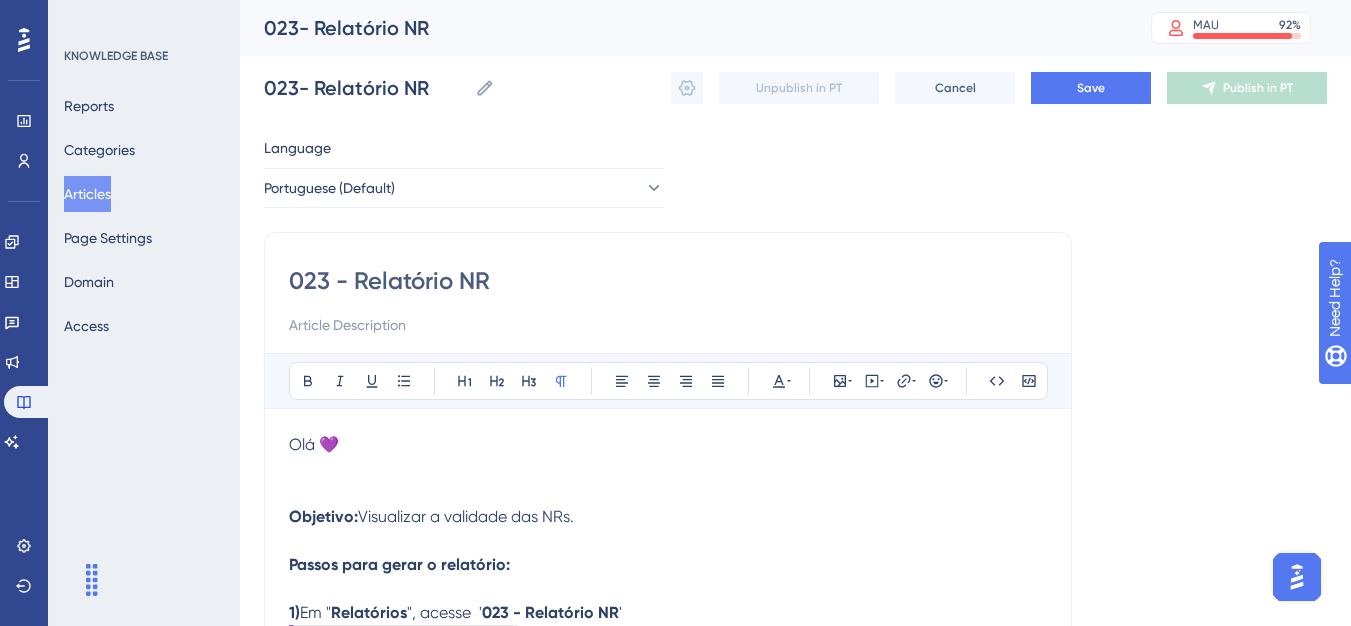 type on "023 - Relatório NR" 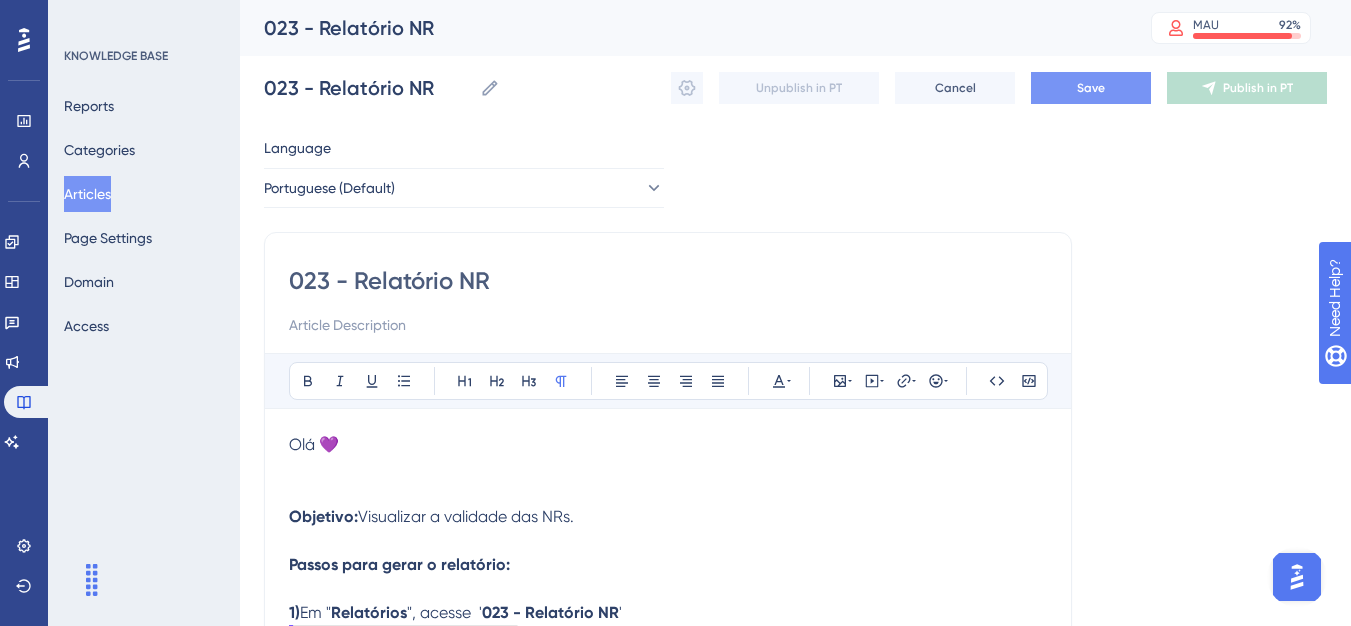 type on "023 - Relatório NR" 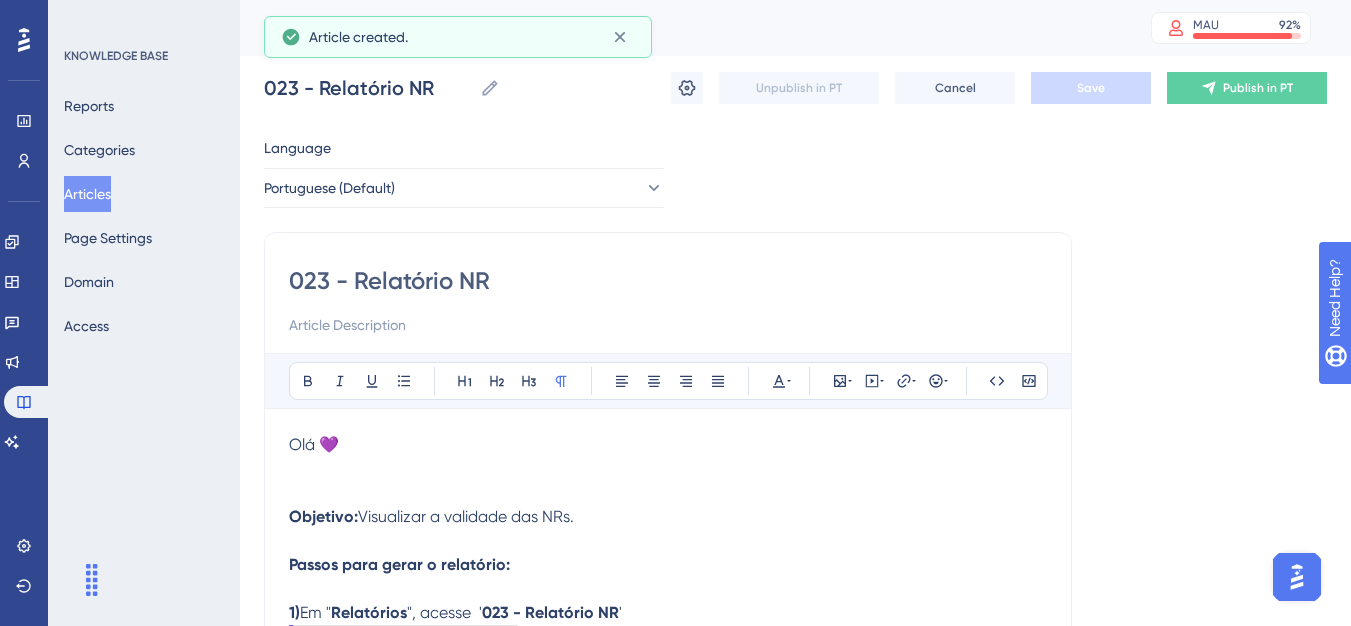 scroll, scrollTop: 269, scrollLeft: 0, axis: vertical 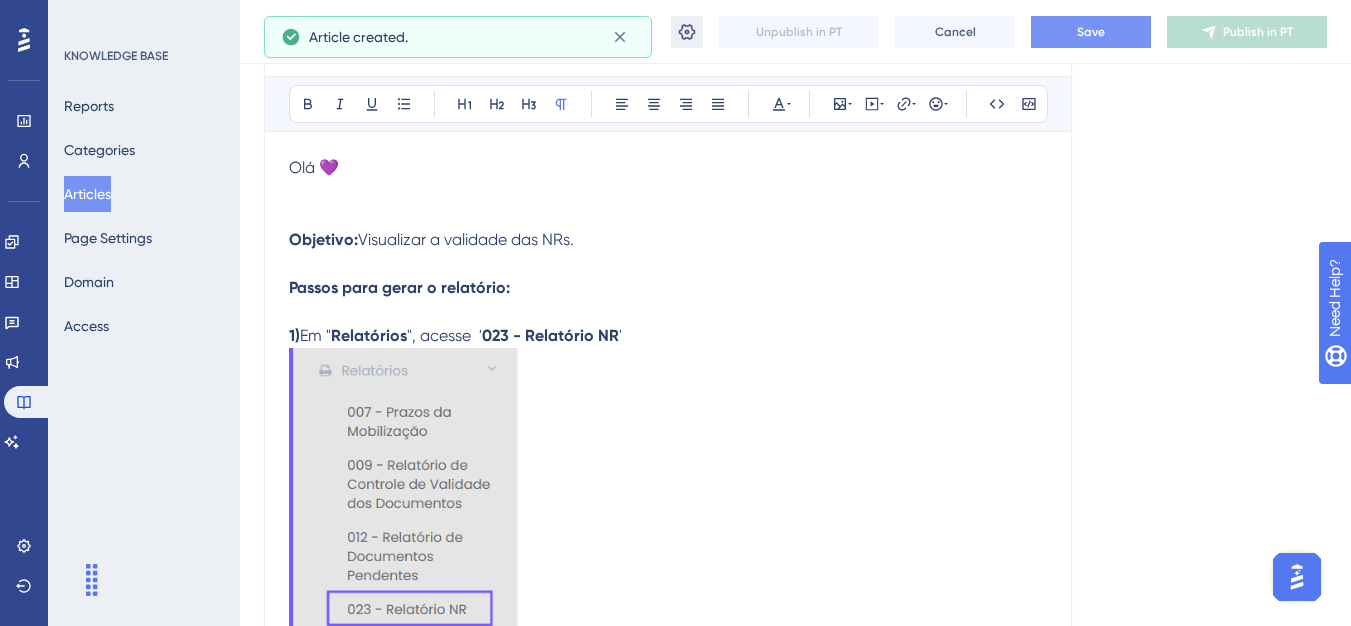 click 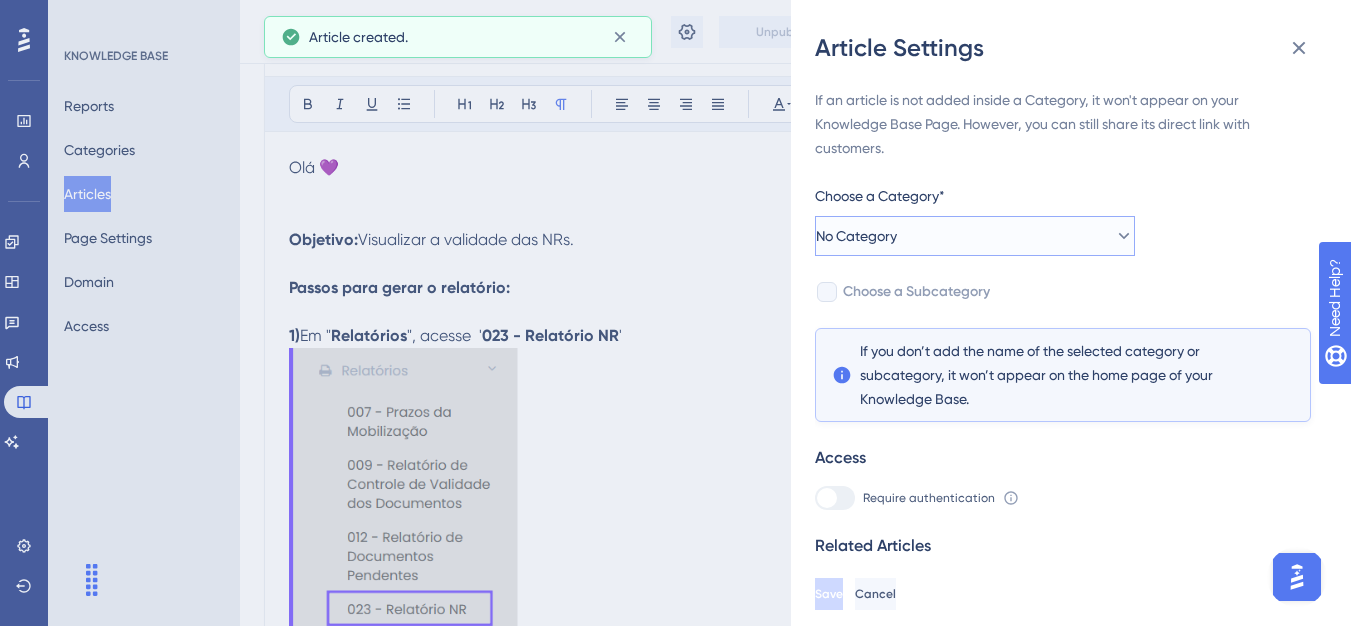 click on "No Category" at bounding box center (975, 236) 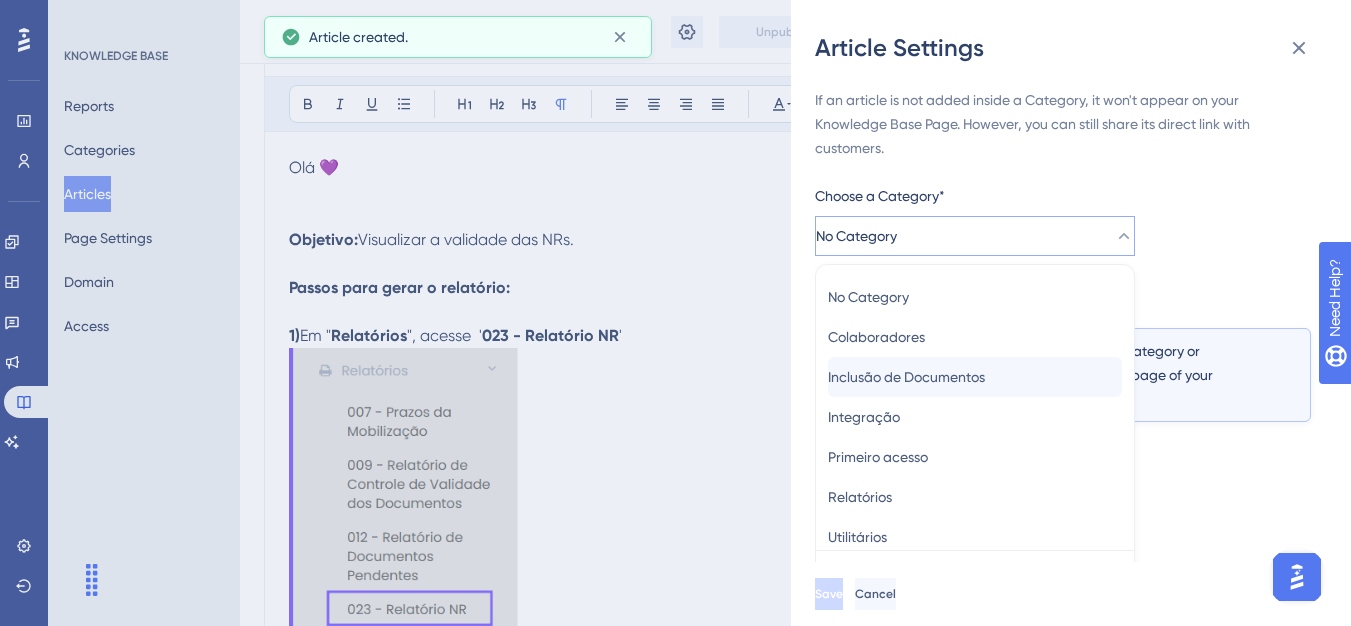 scroll, scrollTop: 49, scrollLeft: 0, axis: vertical 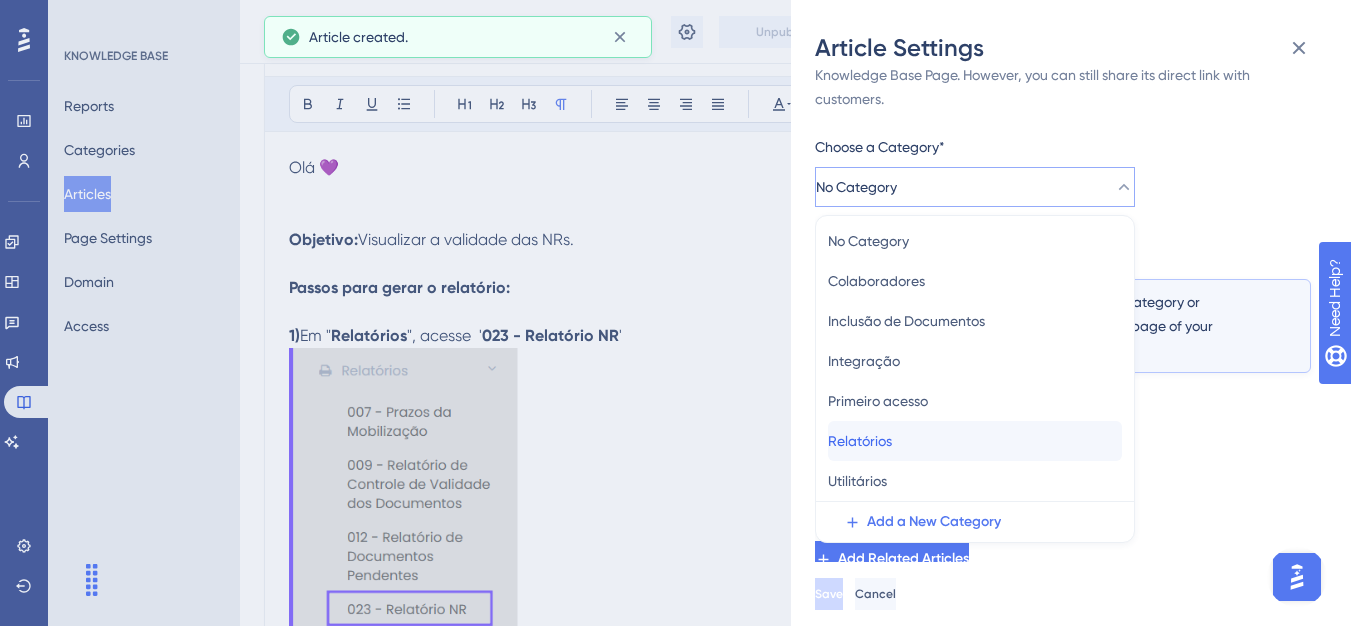 click on "Relatórios" at bounding box center [860, 441] 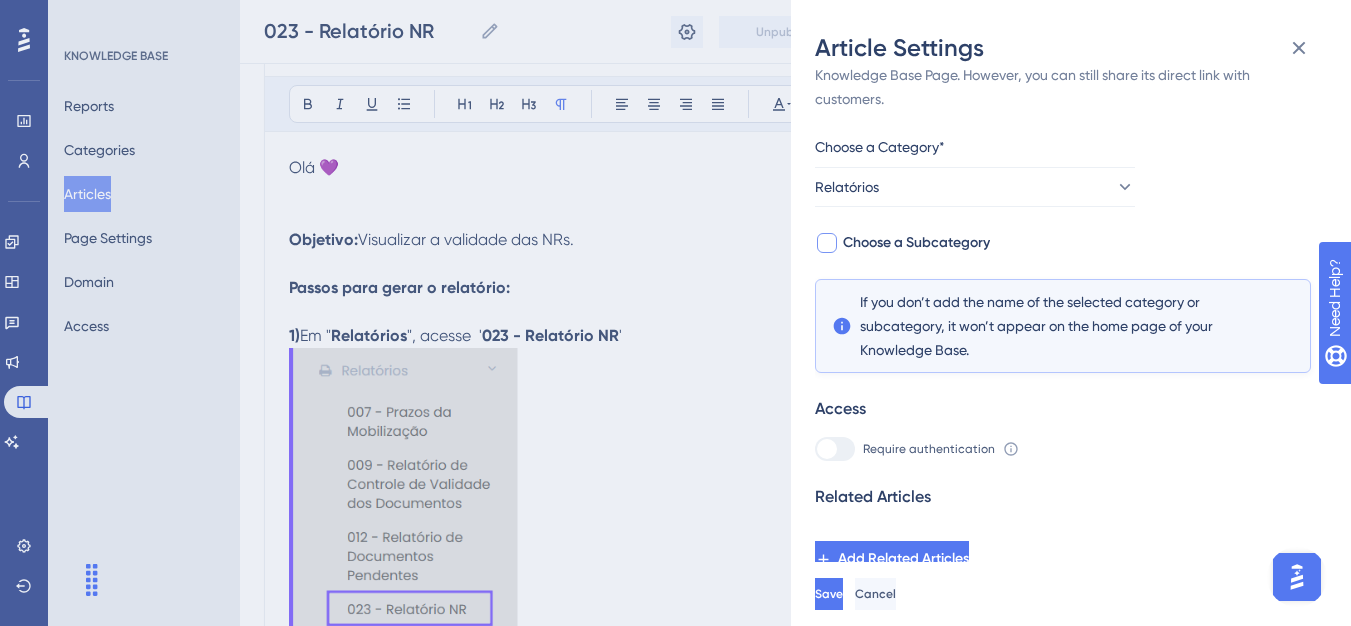 click at bounding box center (827, 243) 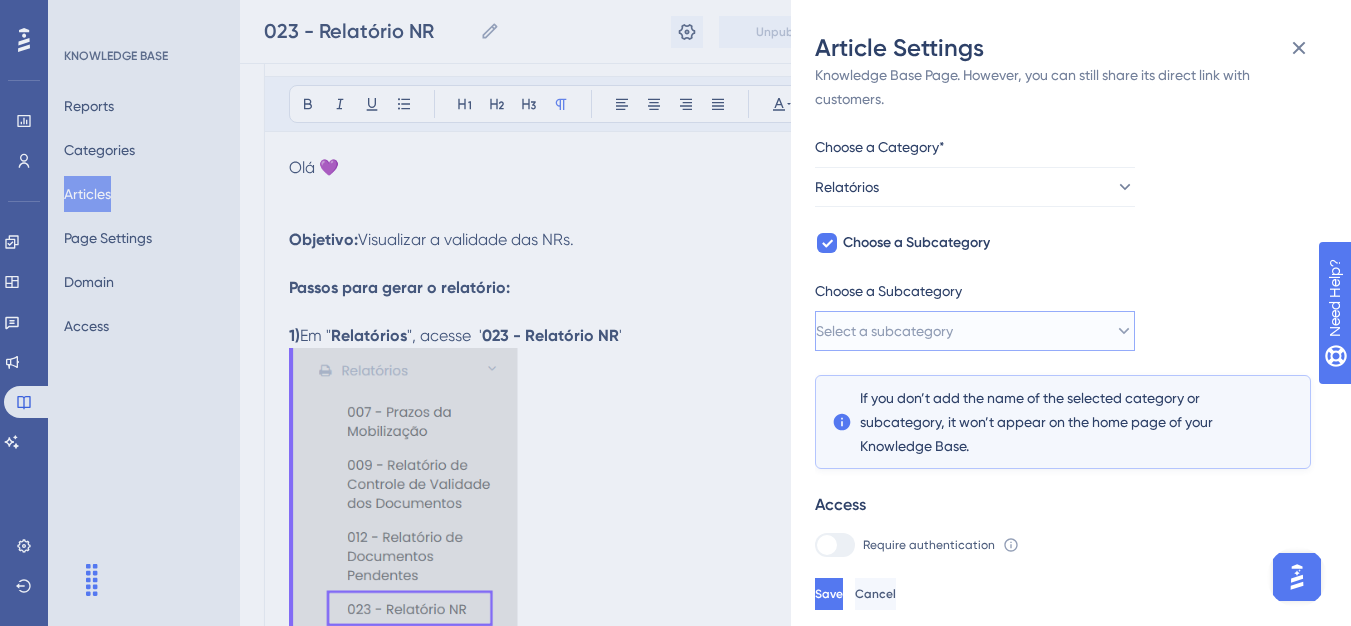 click on "Select a subcategory" at bounding box center [975, 331] 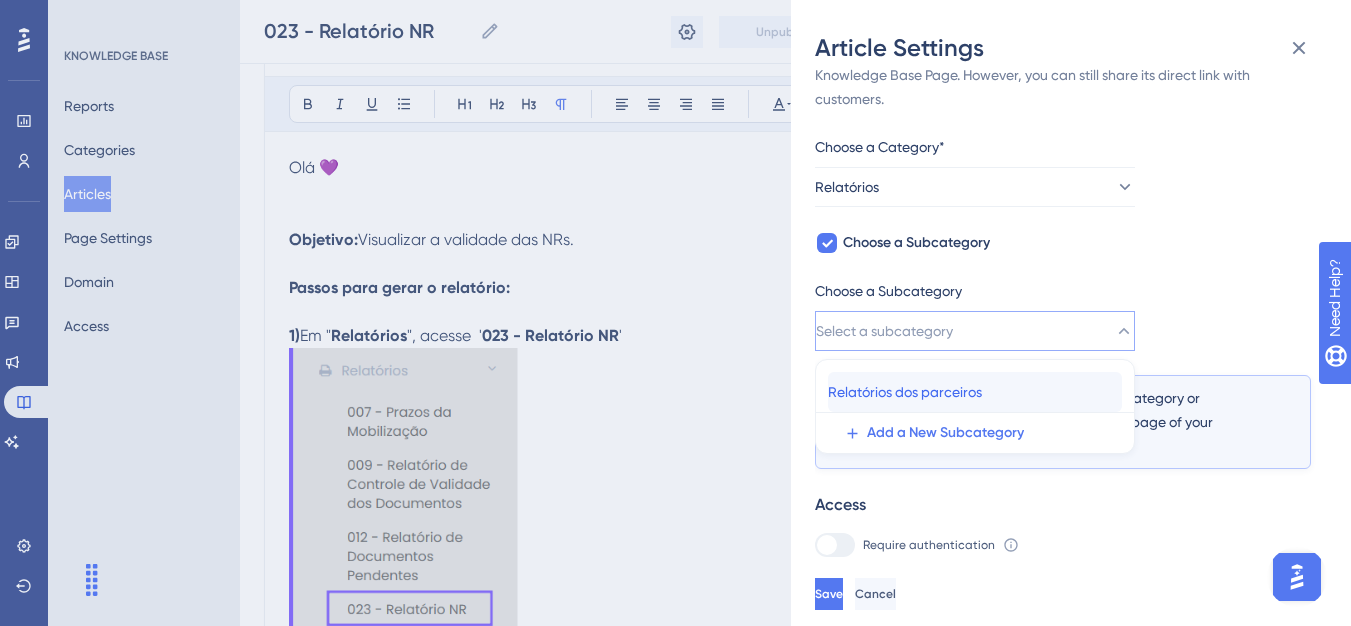 click on "Relatórios dos parceiros" at bounding box center (905, 392) 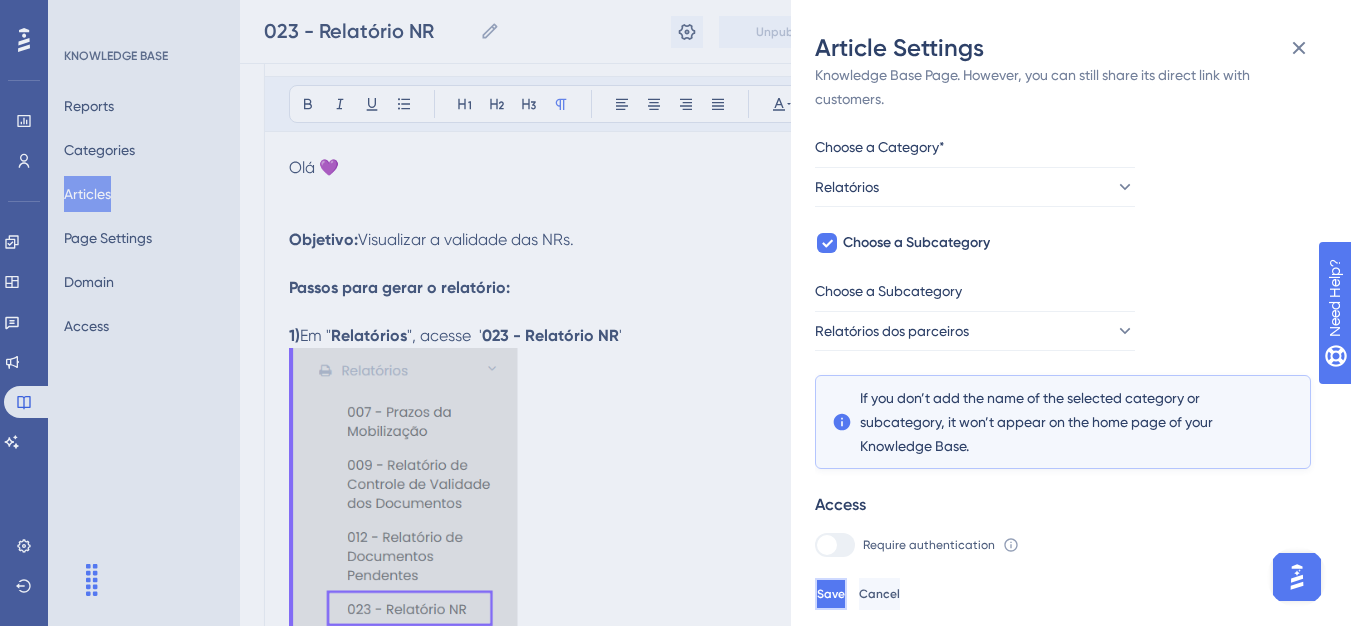 click on "Save" at bounding box center [831, 594] 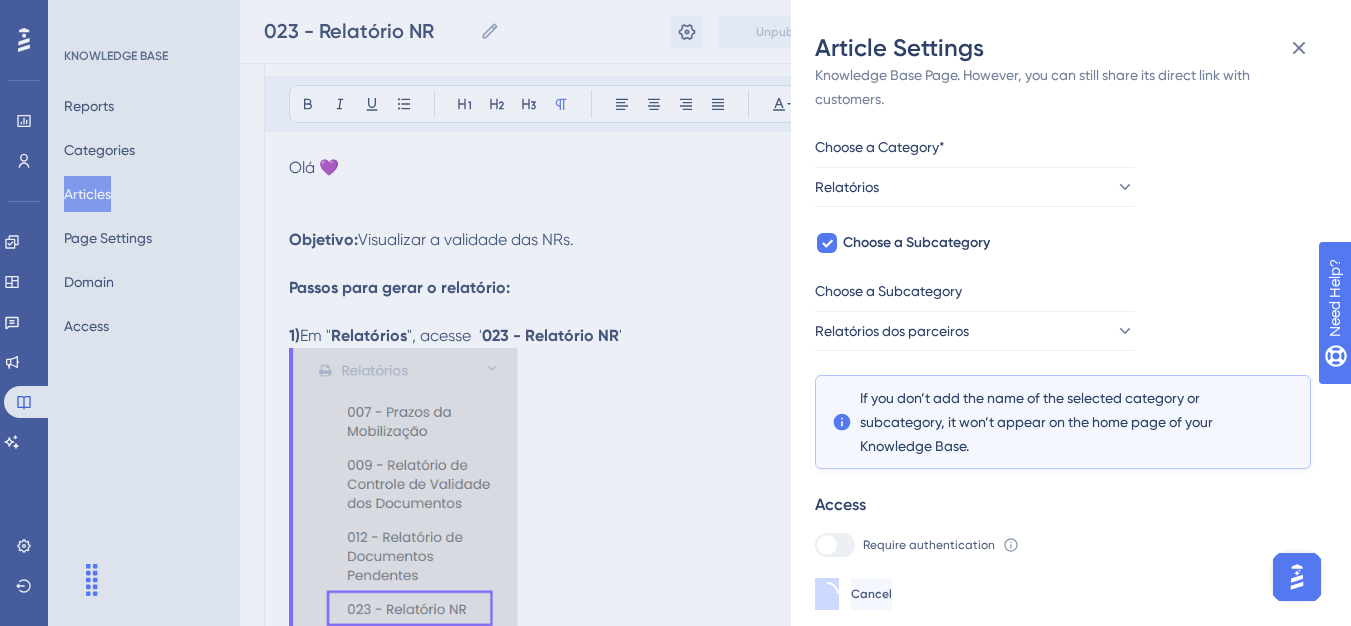 scroll, scrollTop: 0, scrollLeft: 0, axis: both 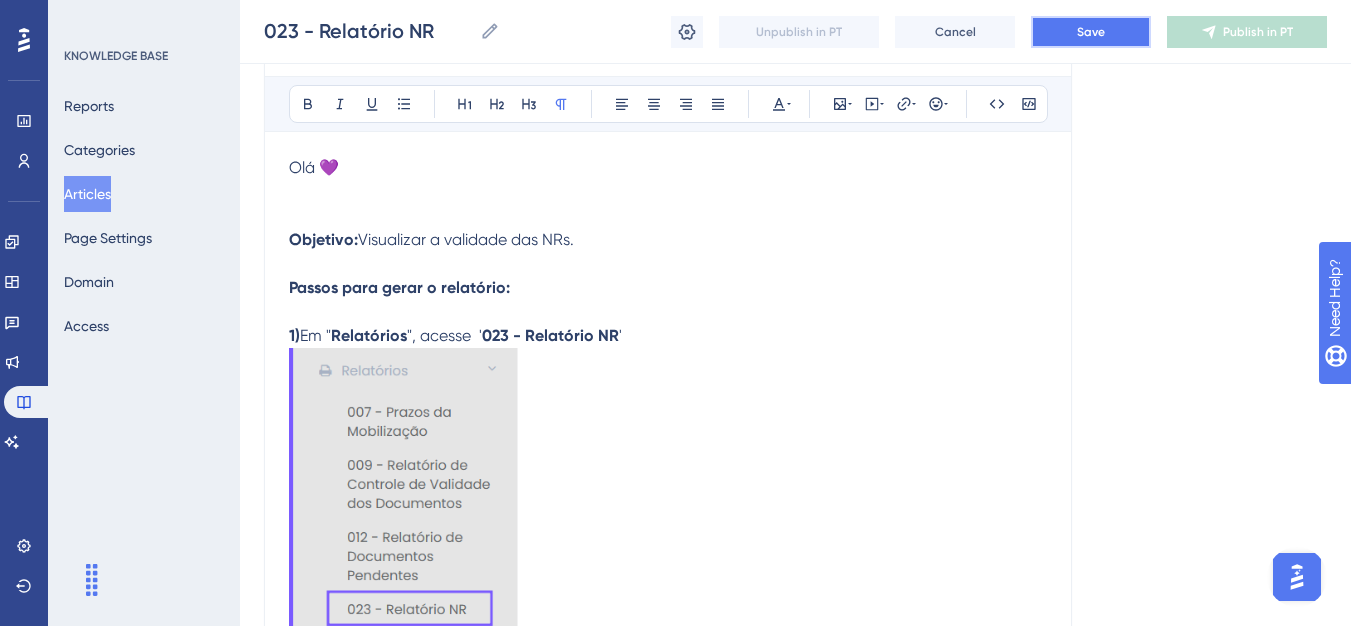 click on "Save" at bounding box center [1091, 32] 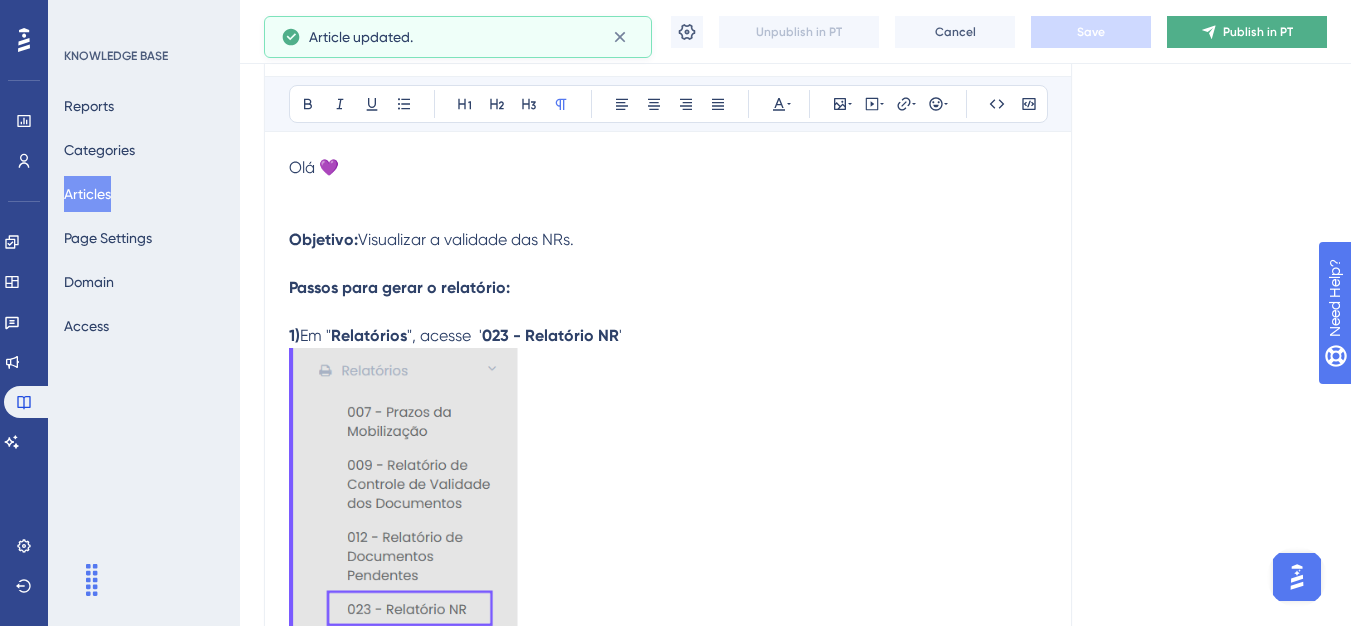 click on "Publish in PT" at bounding box center [1247, 32] 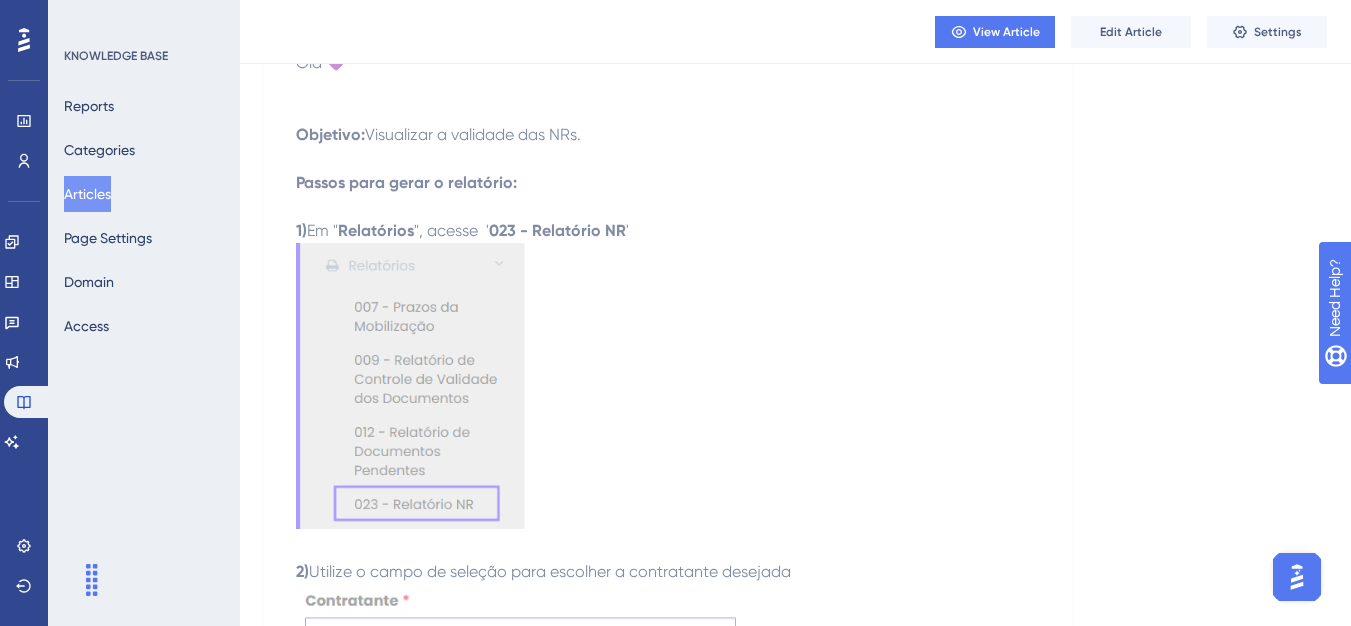 scroll, scrollTop: 0, scrollLeft: 0, axis: both 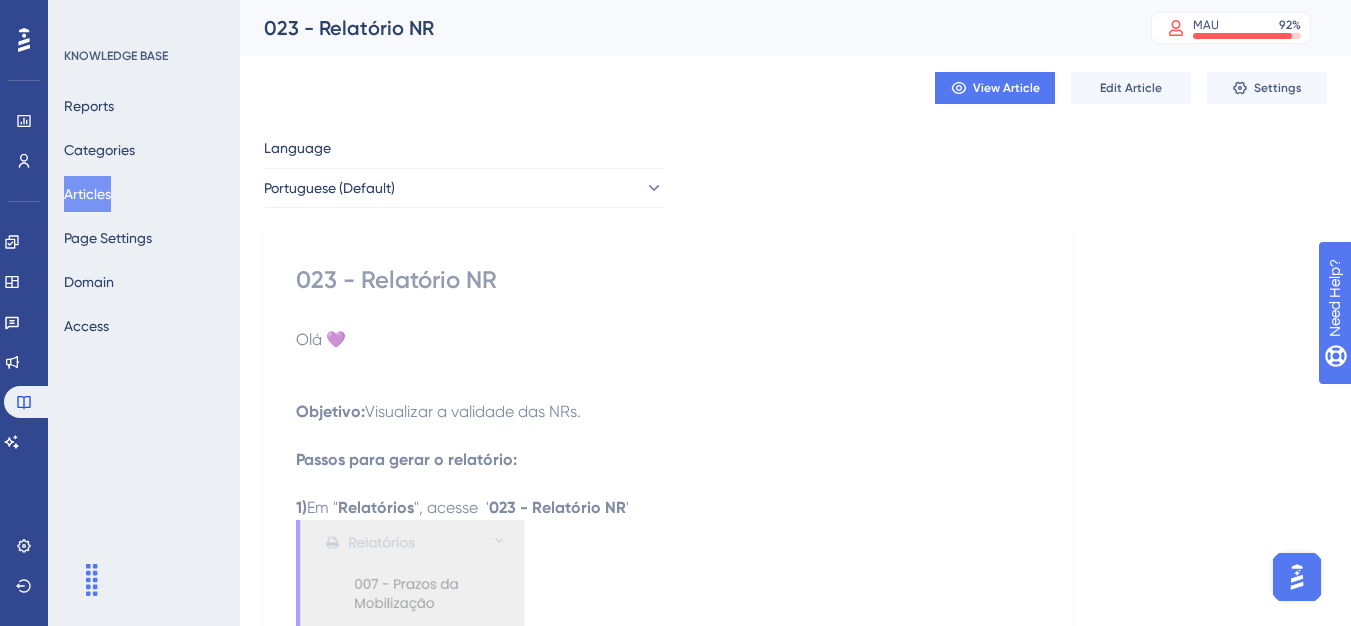 click on "Articles" at bounding box center (87, 194) 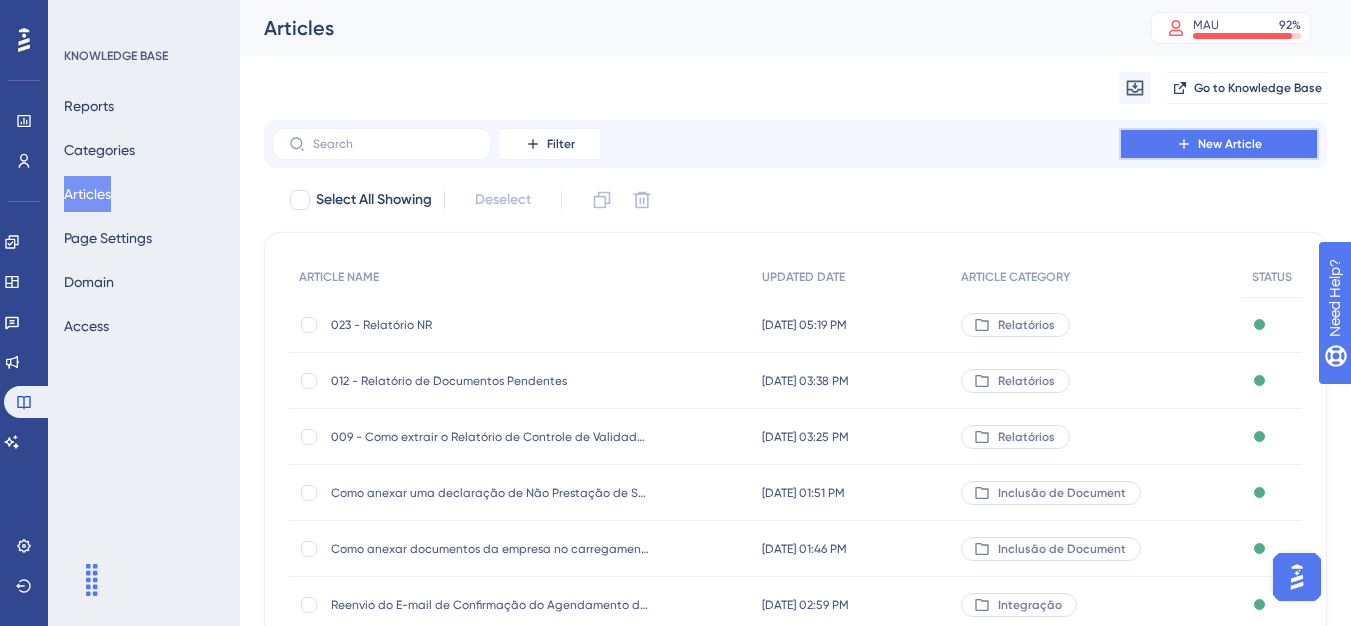 click on "New Article" at bounding box center (1219, 144) 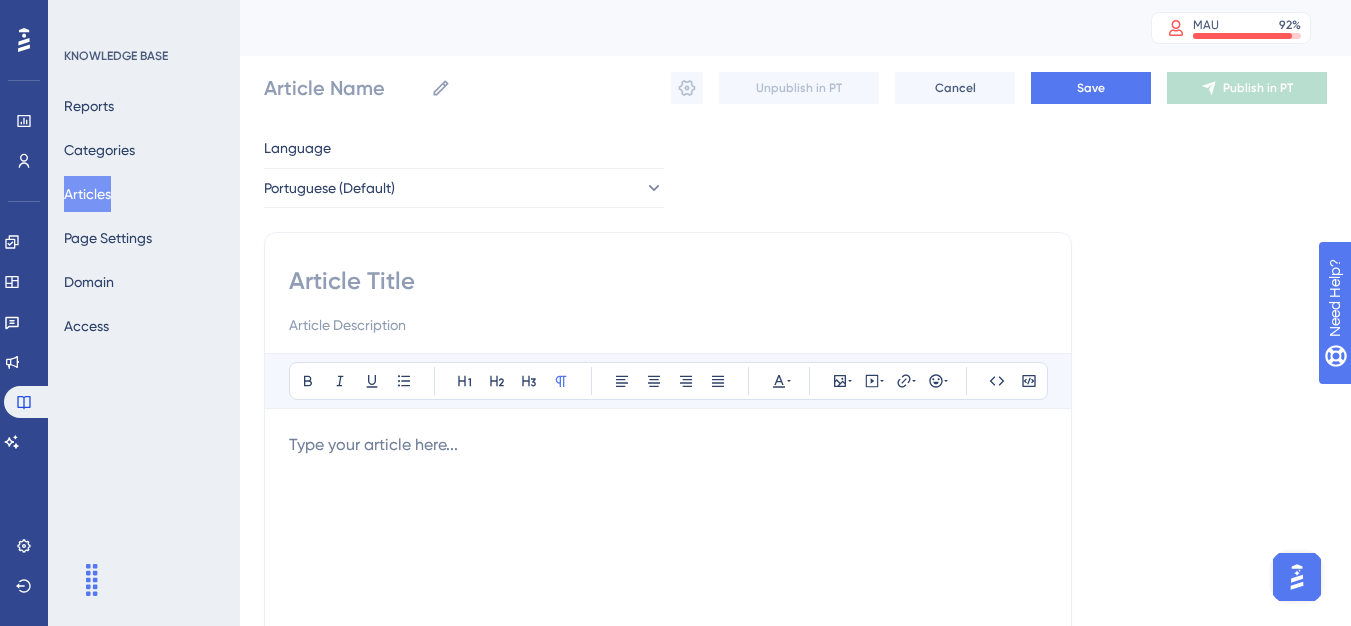 click at bounding box center [668, 281] 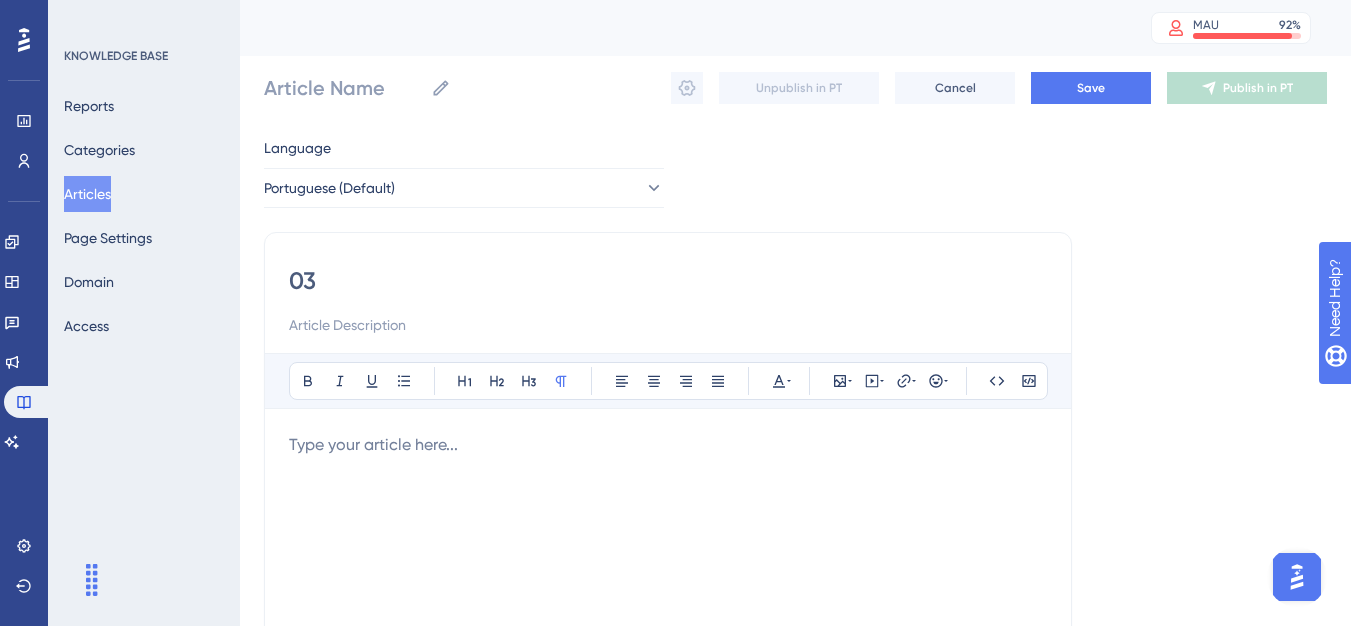 type on "036" 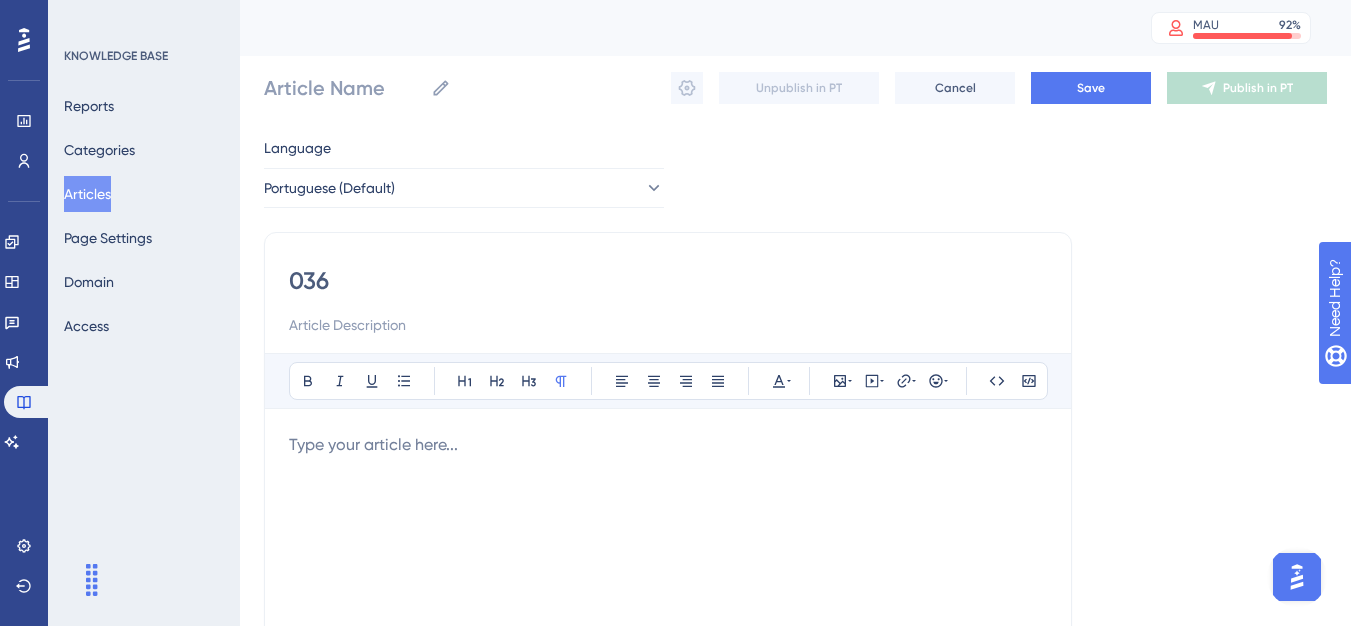 type on "036" 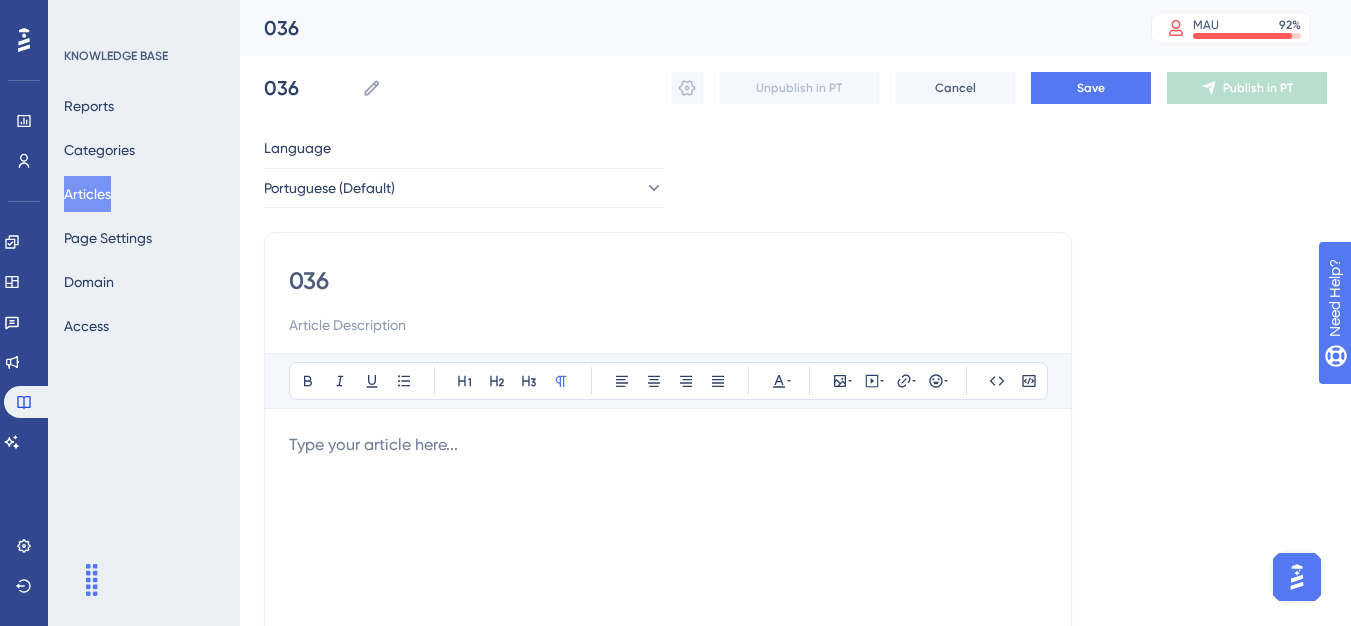paste on "- Relatório de Colaboradores Importados" 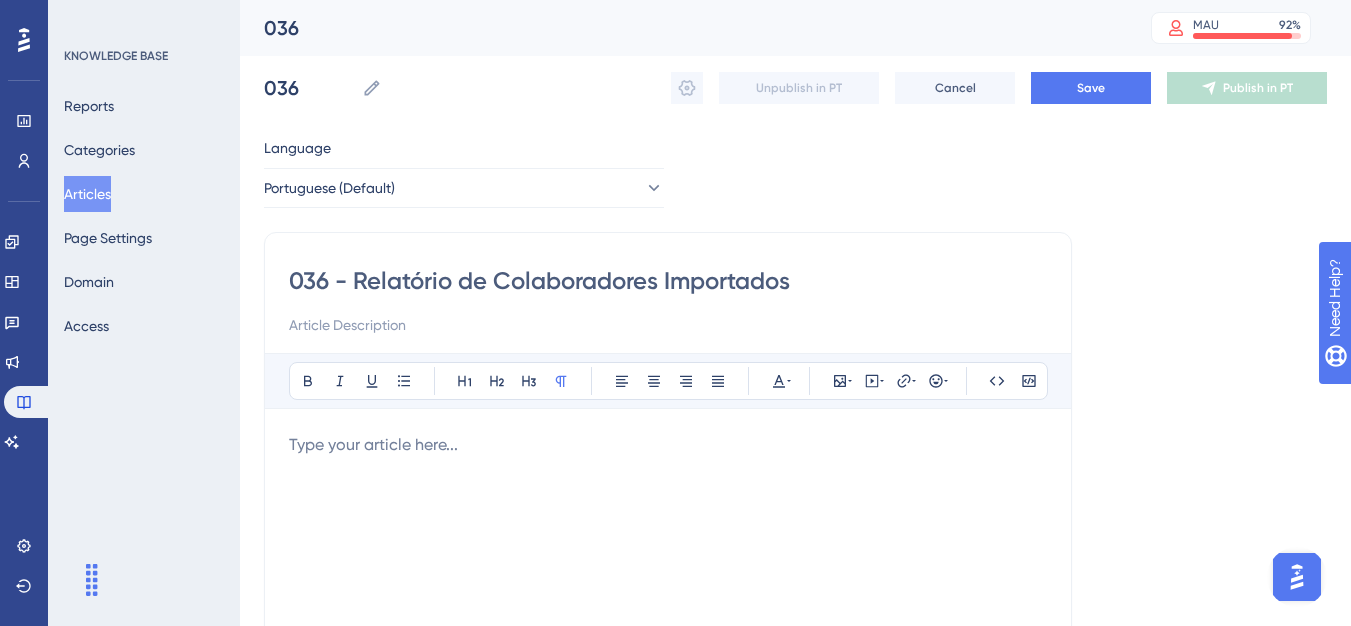 type on "036 - Relatório de Colaboradores Importados" 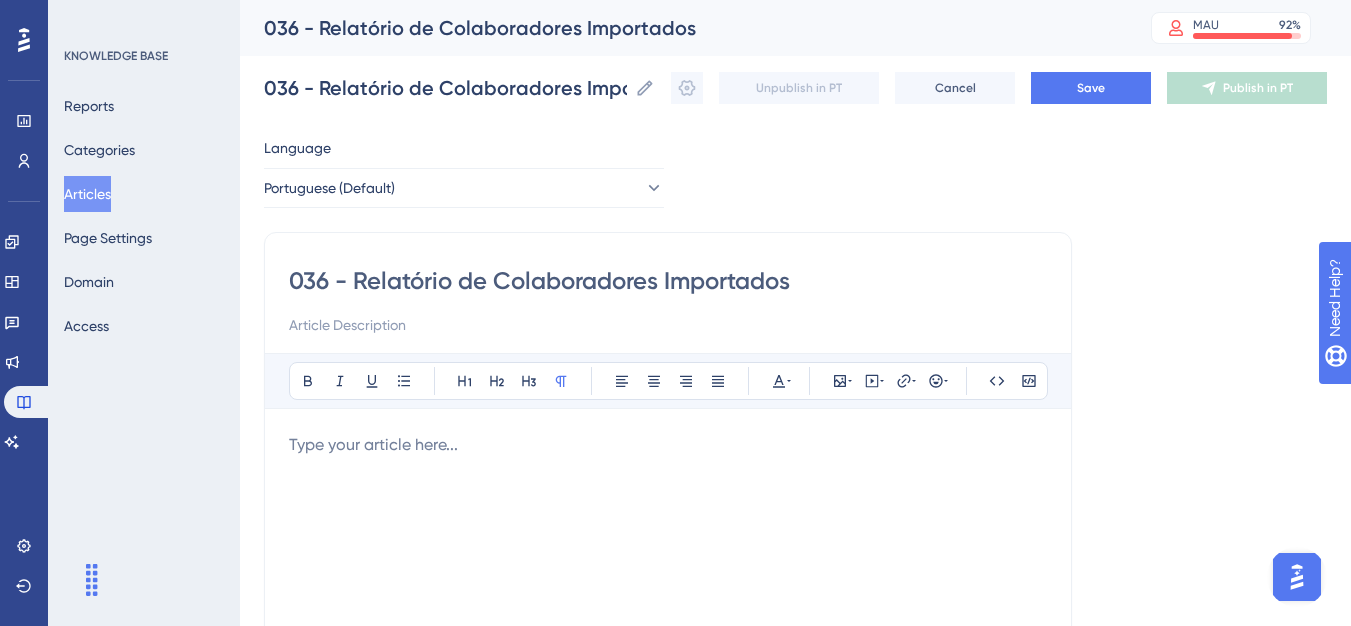 type on "036 - Relatório de Colaboradores Importados" 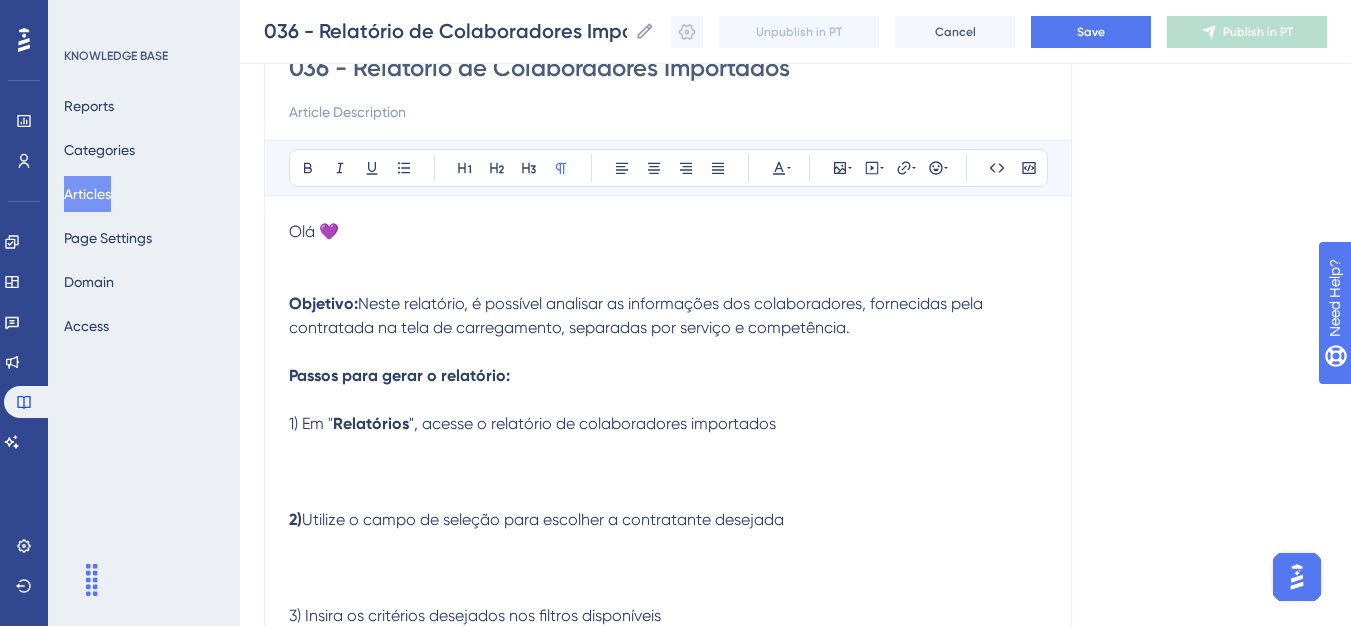 scroll, scrollTop: 189, scrollLeft: 0, axis: vertical 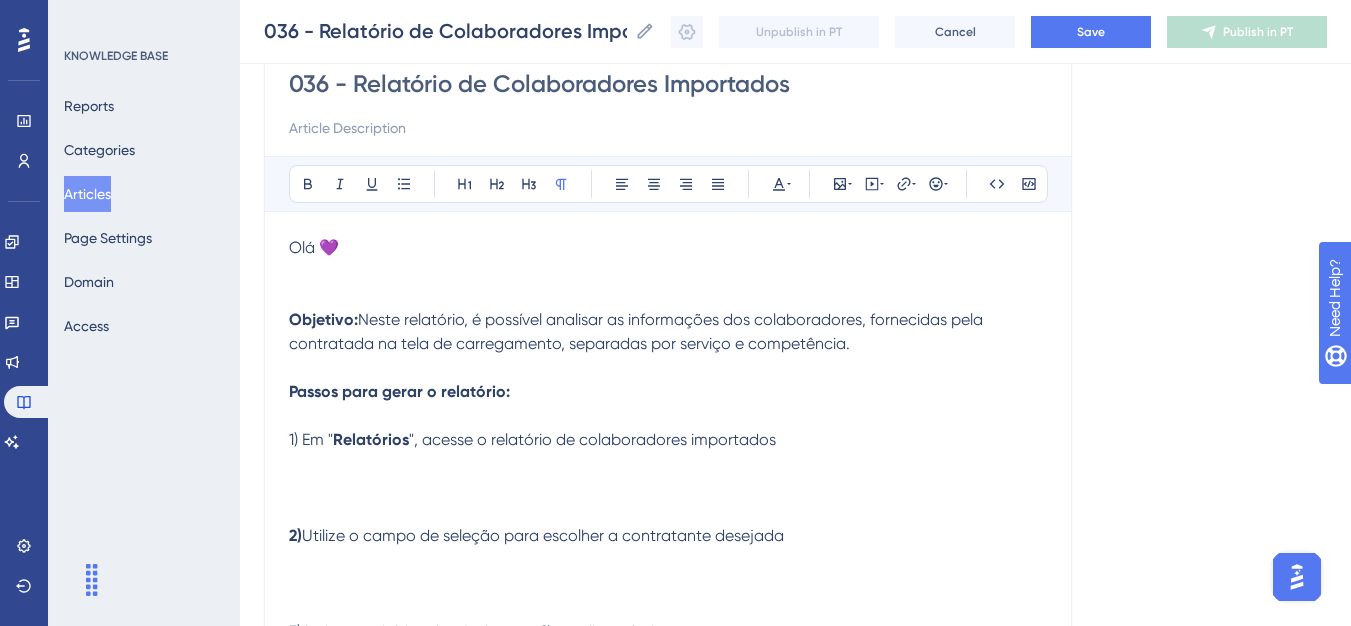 click on "Olá 💜" at bounding box center [668, 272] 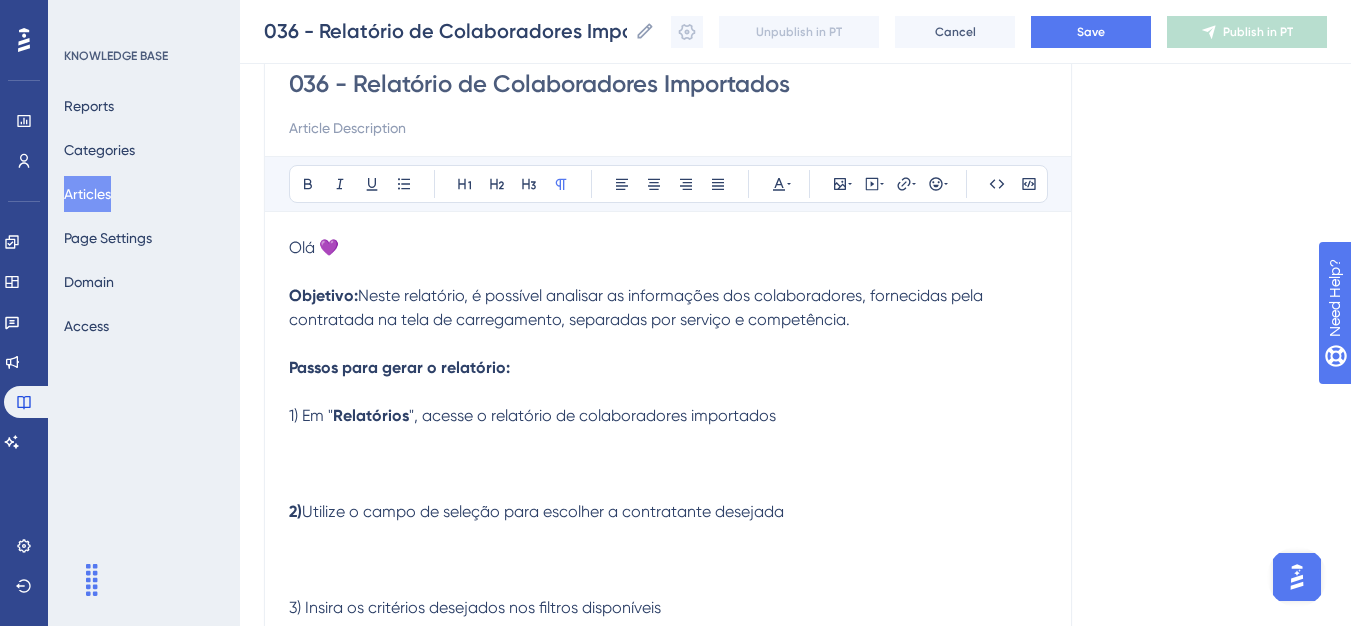 click on "Passos para gerar o relatório:" at bounding box center [399, 367] 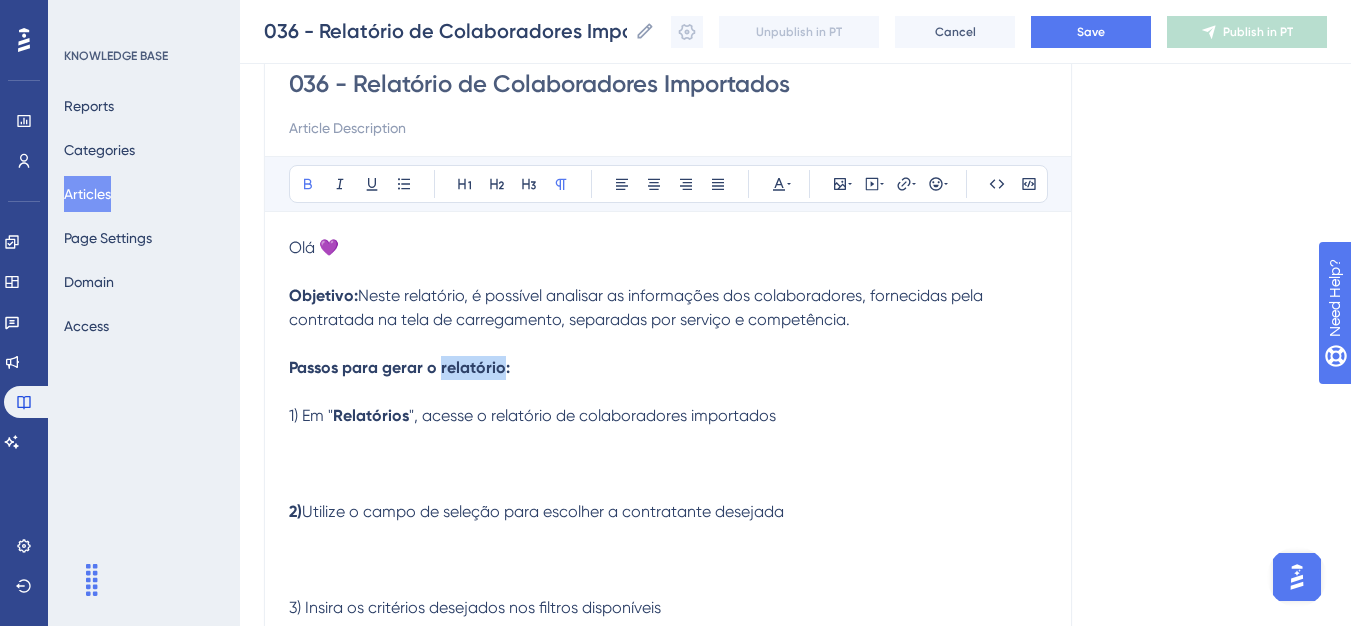 click on "Passos para gerar o relatório:" at bounding box center [399, 367] 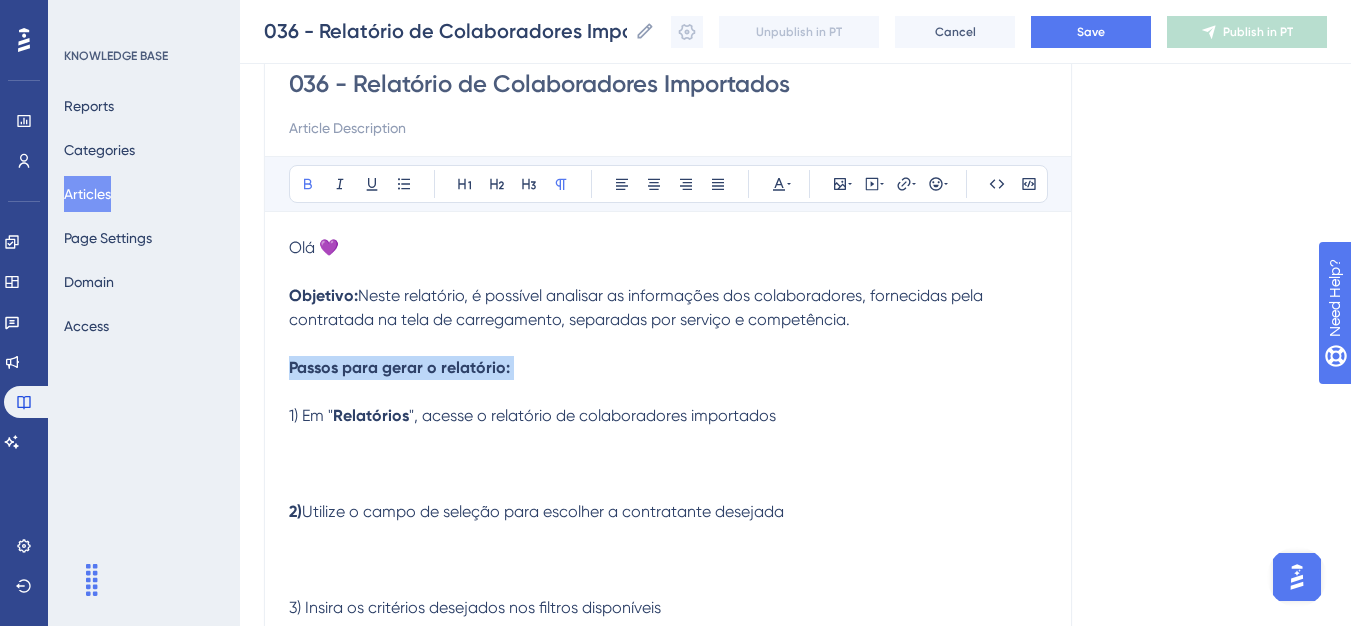 click on "Passos para gerar o relatório:" at bounding box center (399, 367) 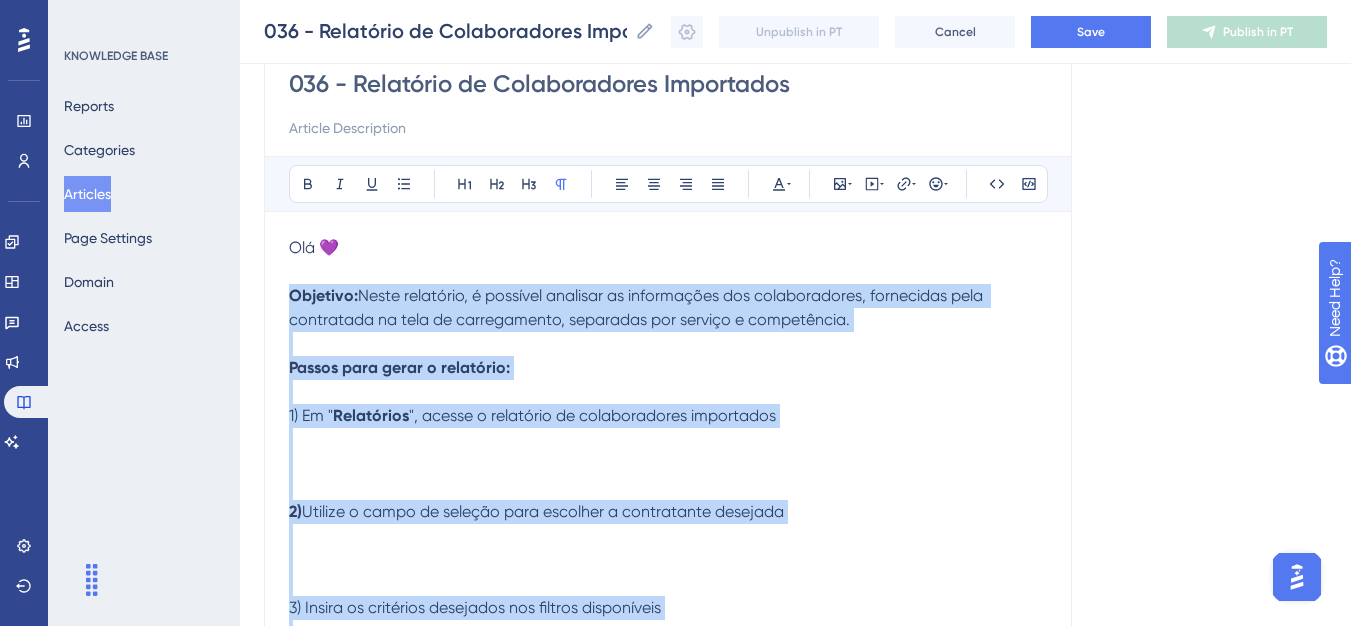 click on "Objetivo:  Neste relatório, é possível analisar as informações dos colaboradores, fornecidas pela contratada na tela de carregamento, separadas por serviço e competência.  Passos para gerar o relatório: 1)   Em " Relatórios ", acesse o relatório de colaboradores importados 2)  Utilize o campo de seleção para escolher a contratante desejada 3)   Insira os critérios desejados nos filtros disponíveis 4) Clique no botão  para iniciar o processamento do relatório. Obs:  Ao clicar em " Agendar ", o sistema iniciará o processamento do relatório. Você poderá acompanhar o status conforme a listagem é atualizada, até que o download do arquivo seja disponibilizado." at bounding box center [668, 548] 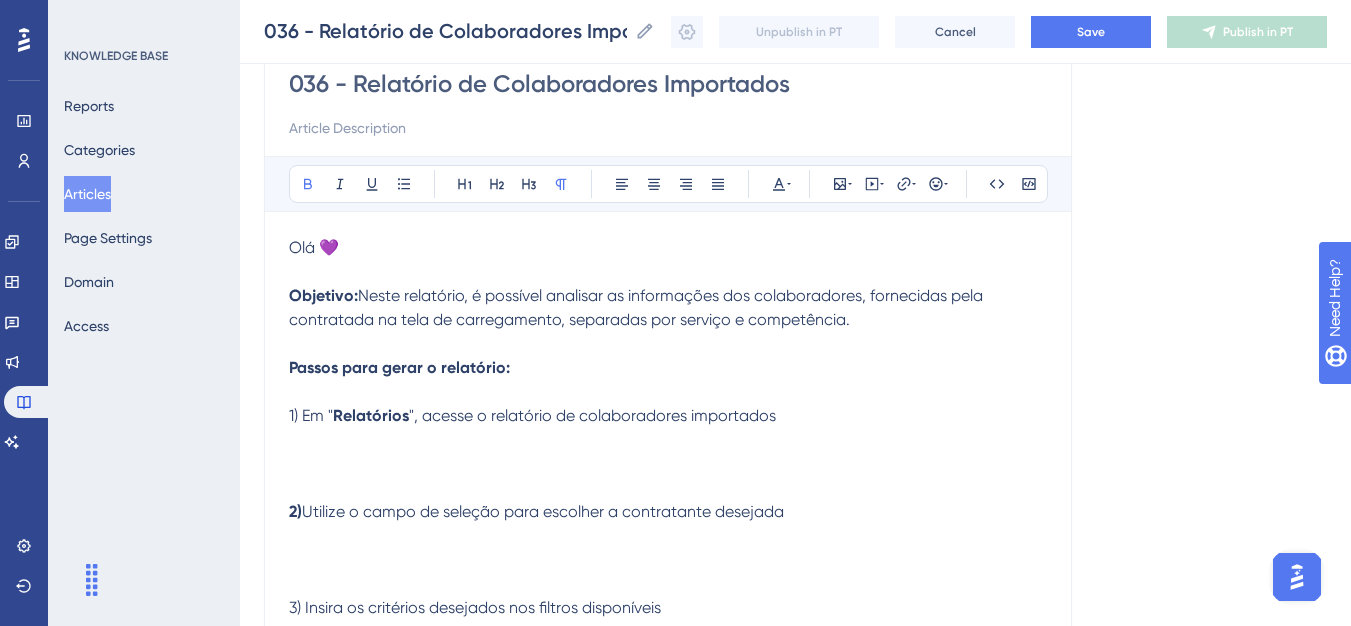 click on "Passos para gerar o relatório:" at bounding box center [399, 367] 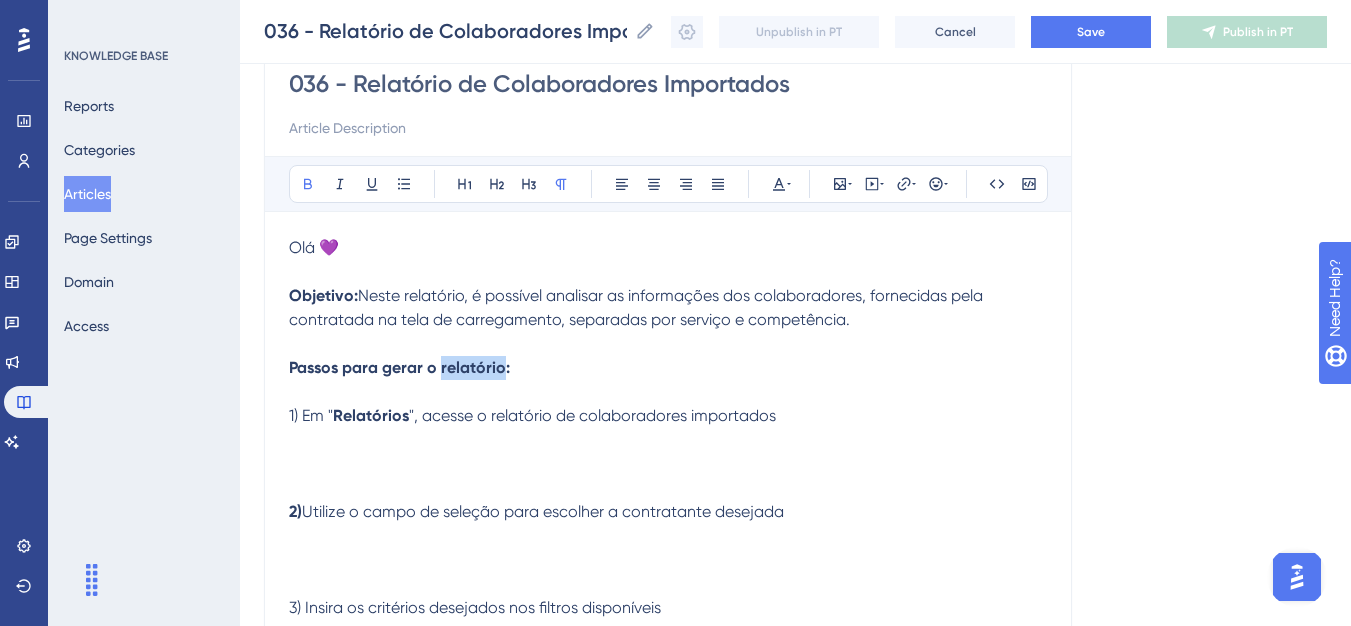 click on "Passos para gerar o relatório:" at bounding box center [399, 367] 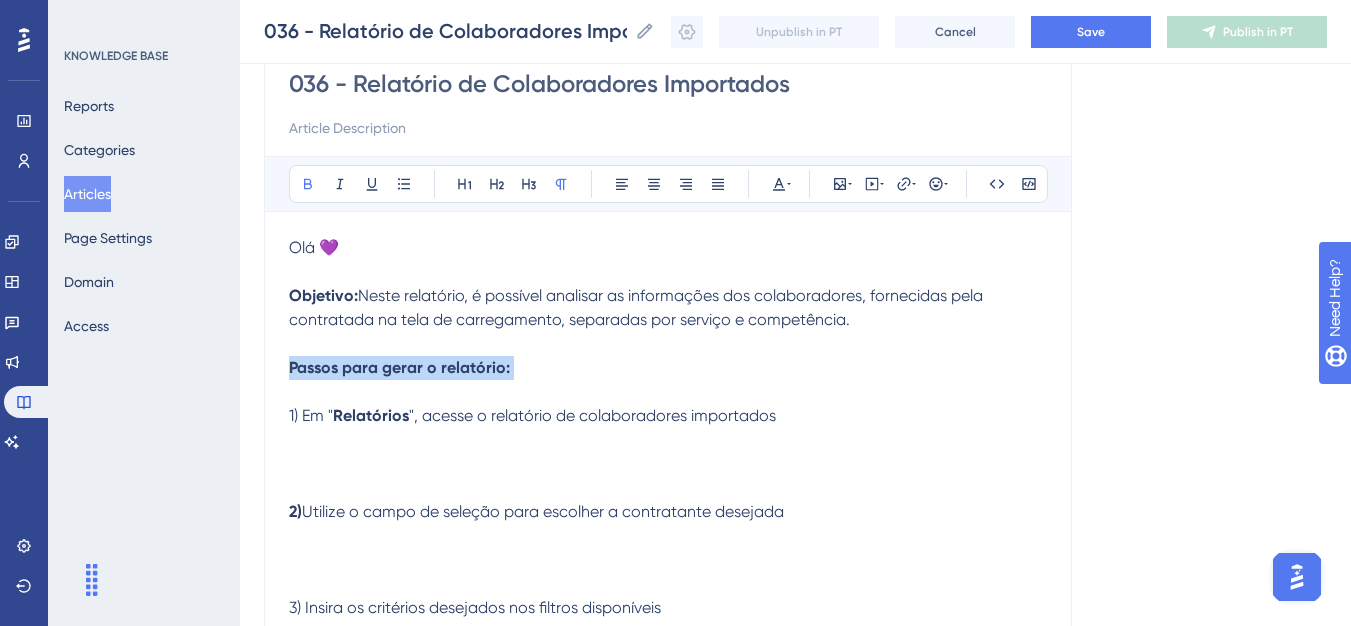 click on "Passos para gerar o relatório:" at bounding box center [399, 367] 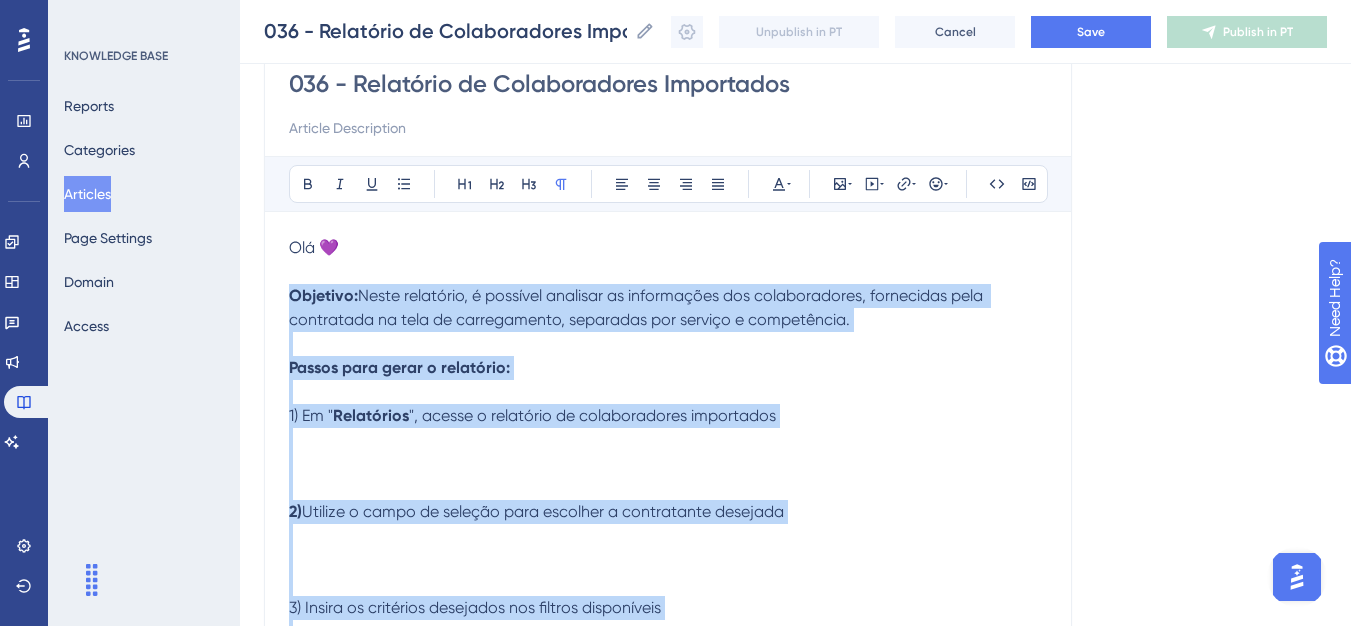 click on "Passos para gerar o relatório:" at bounding box center (399, 367) 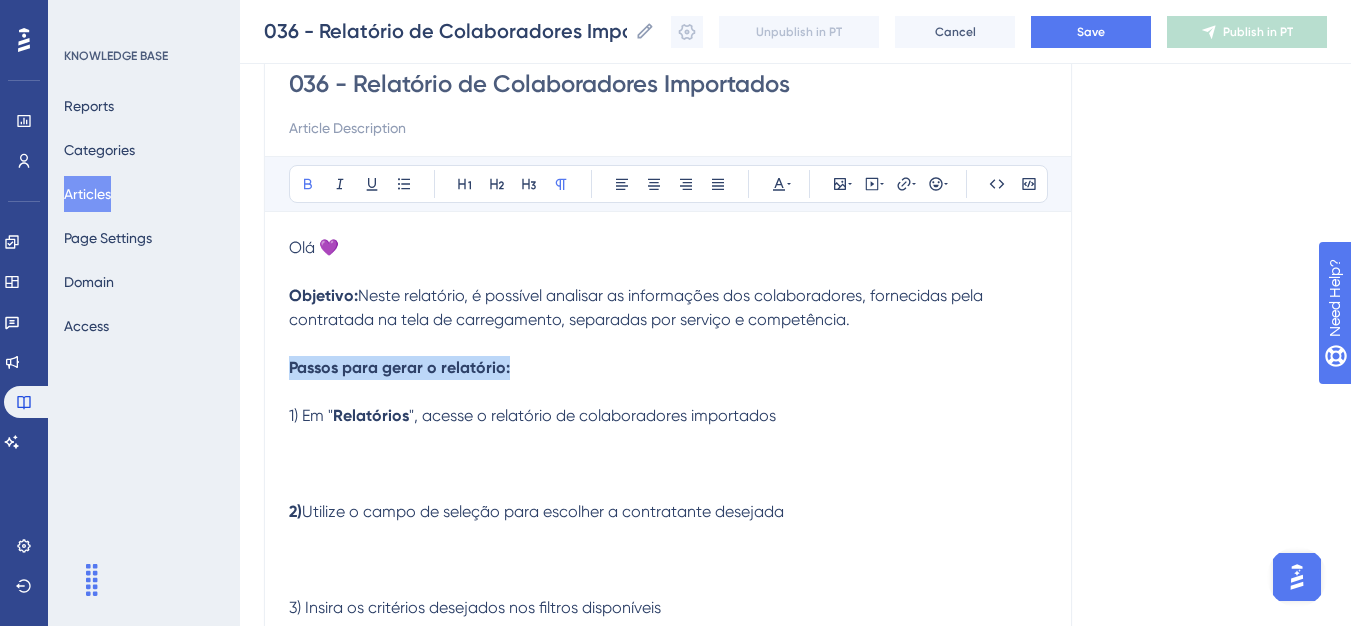 drag, startPoint x: 530, startPoint y: 369, endPoint x: 288, endPoint y: 374, distance: 242.05165 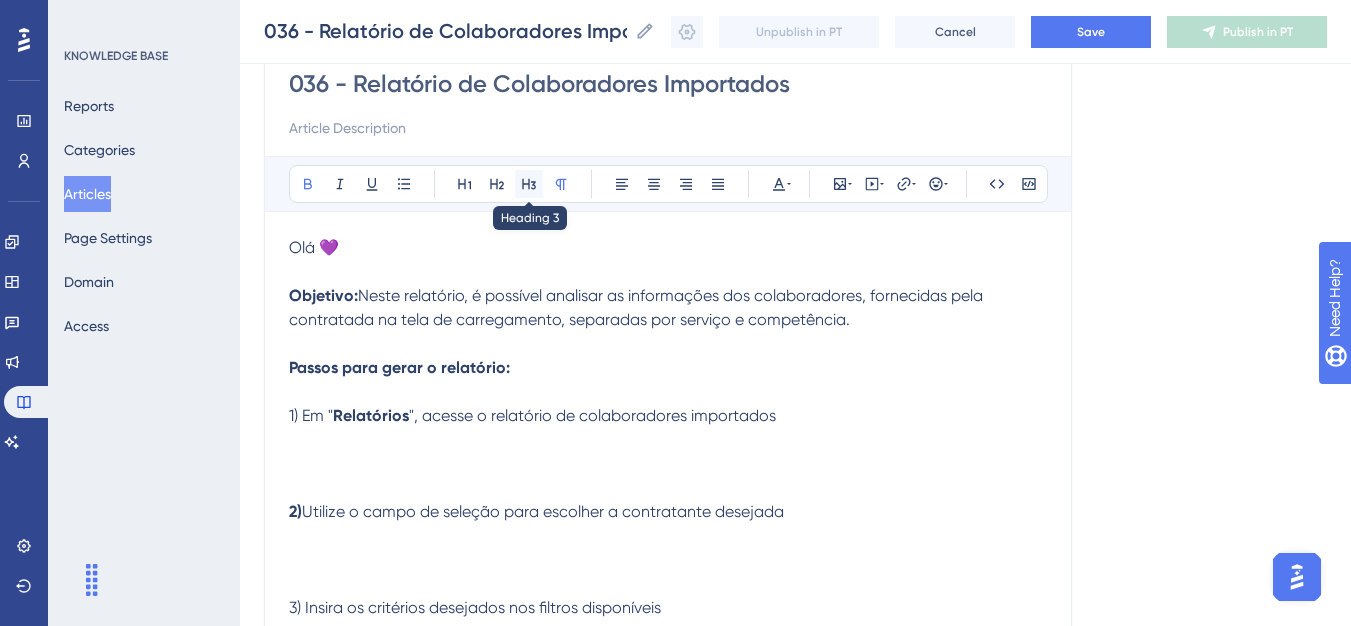 click 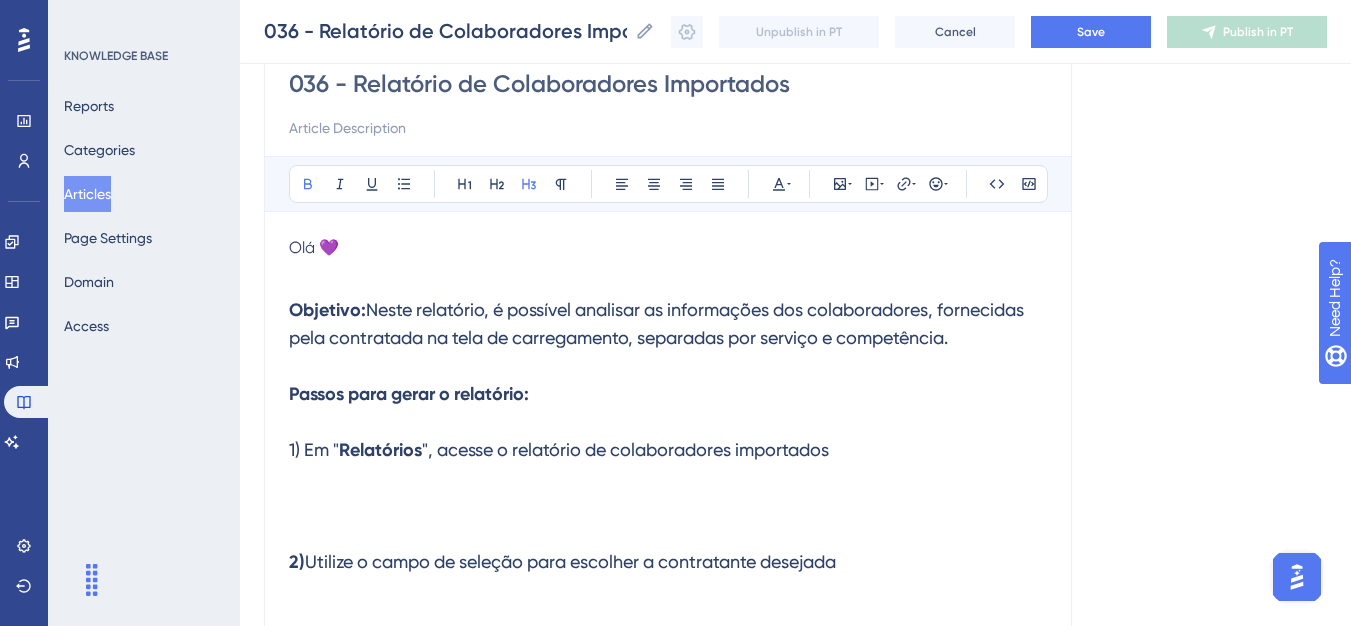 click on "036 - Relatório de Colaboradores Importados Bold Italic Underline Bullet Point Heading 1 Heading 2 Heading 3 Normal Align Left Align Center Align Right Align Justify Text Color Insert Image Embed Video Hyperlink Emojis Code Code Block Olá 💜 Objetivo:  Neste relatório, é possível analisar as informações dos colaboradores, fornecidas pela contratada na tela de carregamento, separadas por serviço e competência.  Passos para gerar o relatório: 1)   Em " Relatórios ", acesse o relatório de colaboradores importados 2)  Utilize o campo de seleção para escolher a contratante desejada 3)   Insira os critérios desejados nos filtros disponíveis 4) Clique no botão  para iniciar o processamento do relatório. Obs:  Ao clicar em " Agendar ", o sistema iniciará o processamento do relatório. Você poderá acompanhar o status conforme a listagem é atualizada, até que o download do arquivo seja disponibilizado." at bounding box center [668, 492] 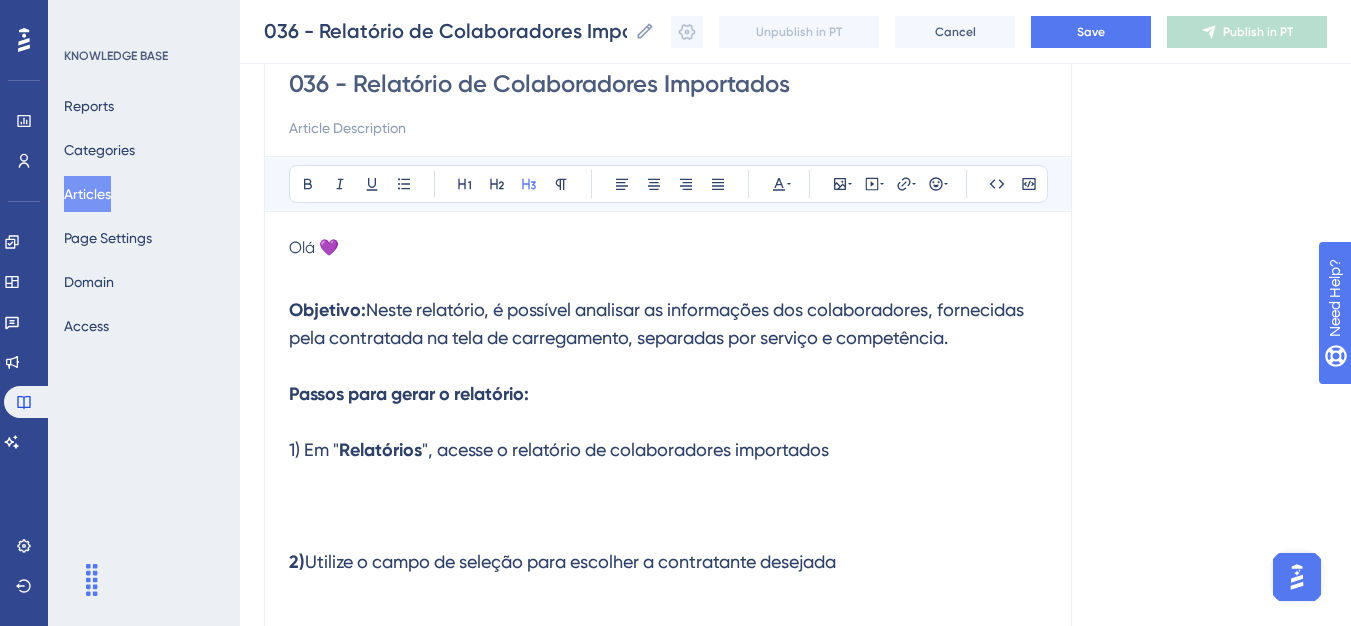 click on "Objetivo:  Neste relatório, é possível analisar as informações dos colaboradores, fornecidas pela contratada na tela de carregamento, separadas por serviço e competência.  Passos para gerar o relatório: 1)   Em " Relatórios ", acesse o relatório de colaboradores importados 2)  Utilize o campo de seleção para escolher a contratante desejada 3)   Insira os critérios desejados nos filtros disponíveis 4) Clique no botão  para iniciar o processamento do relatório. Obs:  Ao clicar em " Agendar ", o sistema iniciará o processamento do relatório. Você poderá acompanhar o status conforme a listagem é atualizada, até que o download do arquivo seja disponibilizado." at bounding box center (668, 604) 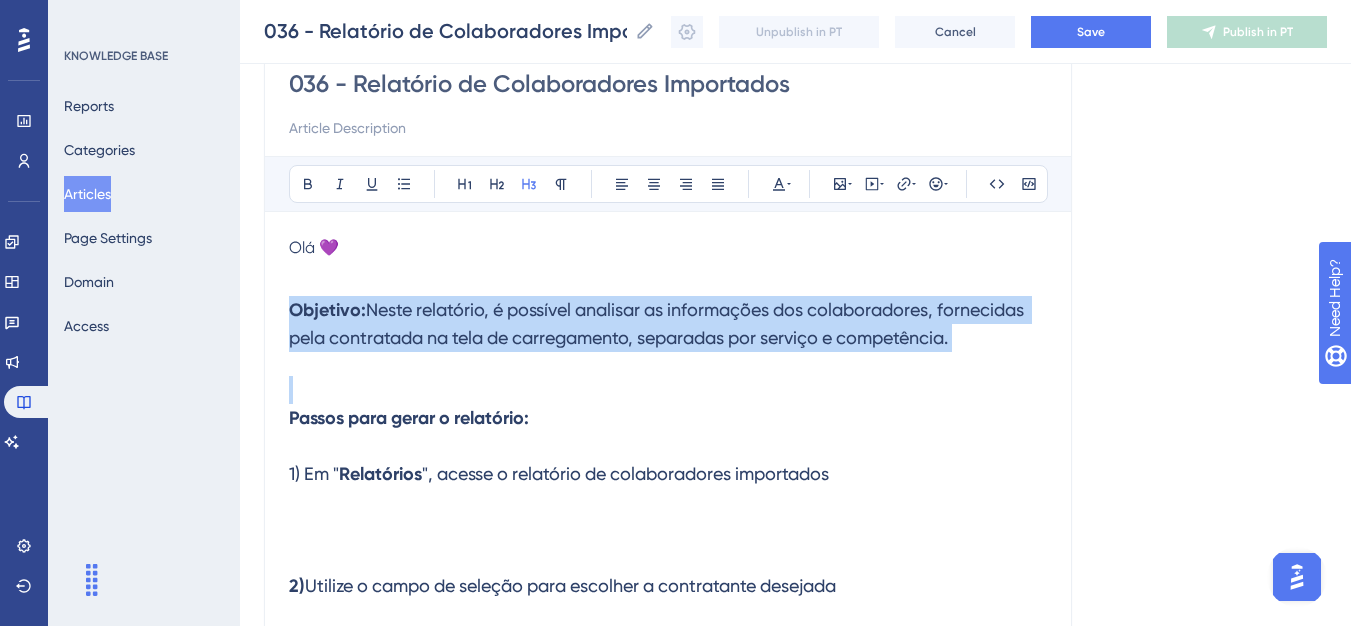 drag, startPoint x: 316, startPoint y: 374, endPoint x: 283, endPoint y: 299, distance: 81.939 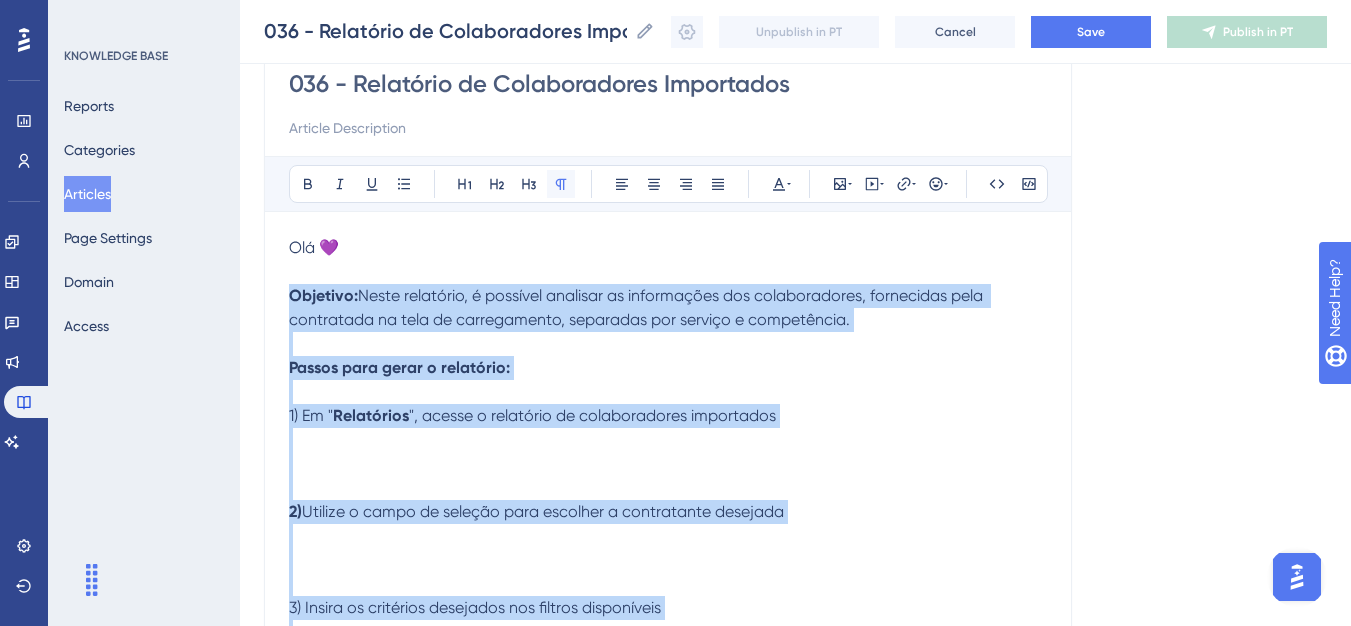 click at bounding box center [561, 184] 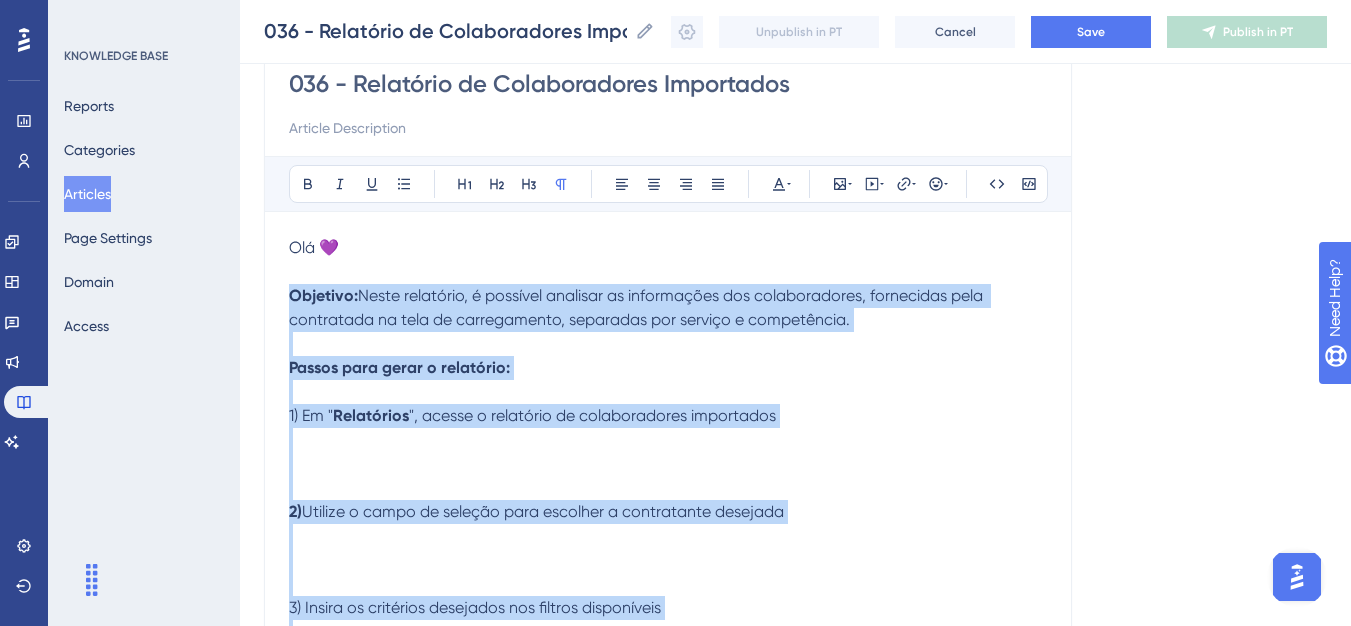 click on "Passos para gerar o relatório: 1)   Em " Relatórios ", acesse o relatório de colaboradores importados 2)  Utilize o campo de seleção para escolher a contratante desejada 3)   Insira os critérios desejados nos filtros disponíveis 4) Clique no botão  para iniciar o processamento do relatório. Obs:  Ao clicar em " Agendar ", o sistema iniciará o processamento do relatório. Você poderá acompanhar o status conforme a listagem é atualizada, até que o download do arquivo seja disponibilizado." at bounding box center [668, 572] 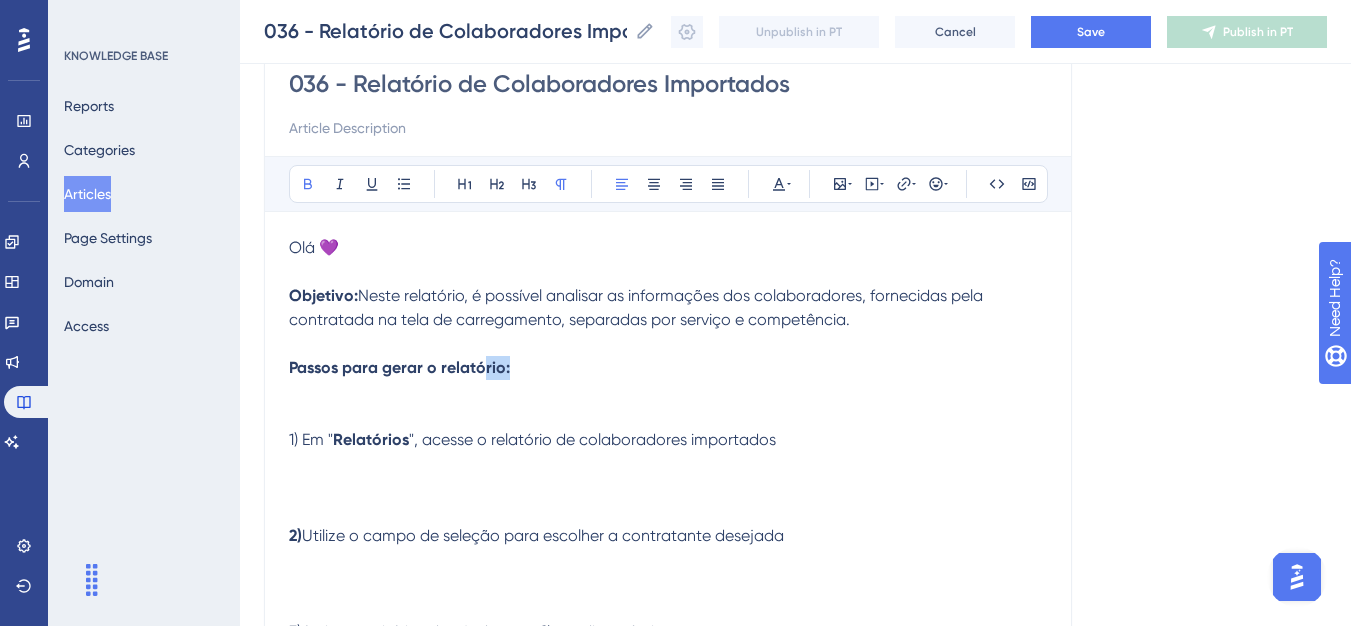 drag, startPoint x: 507, startPoint y: 364, endPoint x: 468, endPoint y: 378, distance: 41.4367 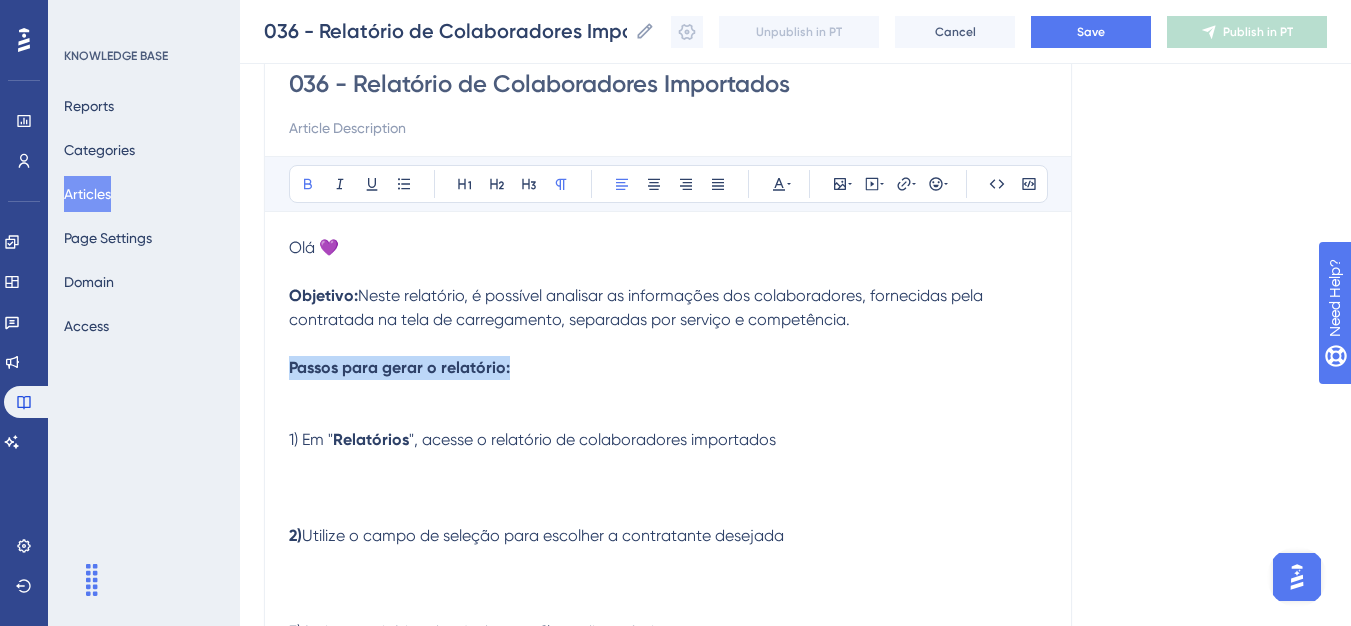 drag, startPoint x: 292, startPoint y: 367, endPoint x: 506, endPoint y: 368, distance: 214.00233 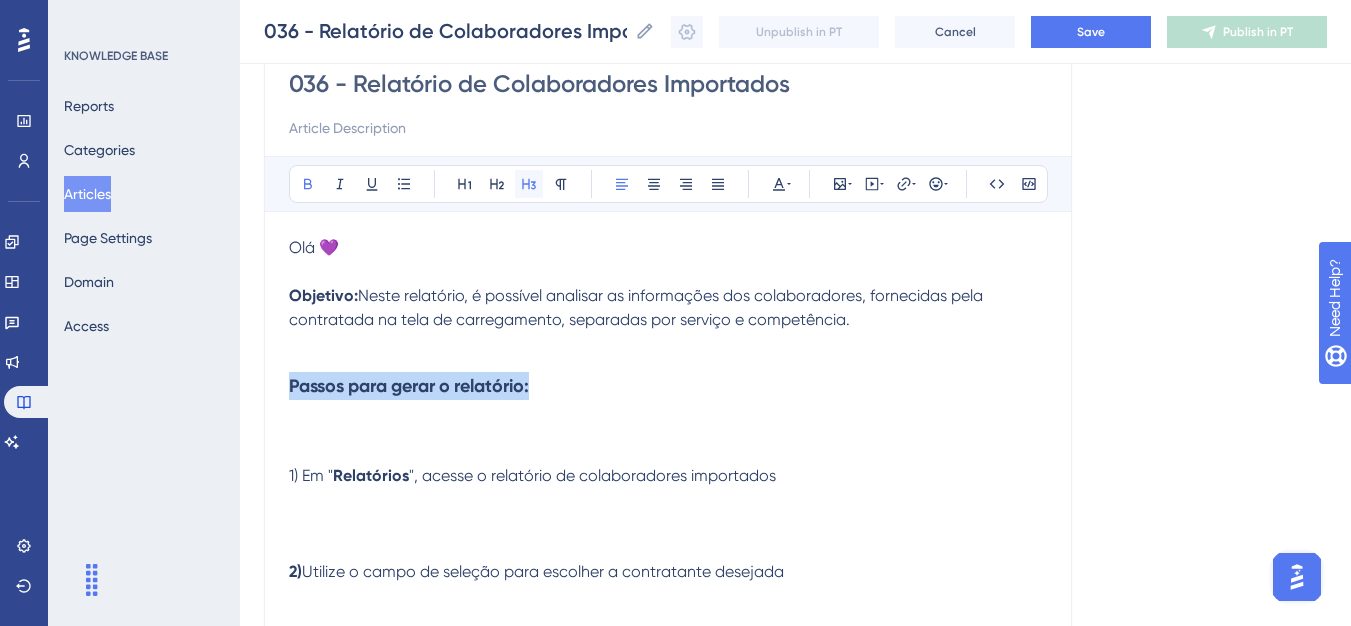 click at bounding box center [529, 184] 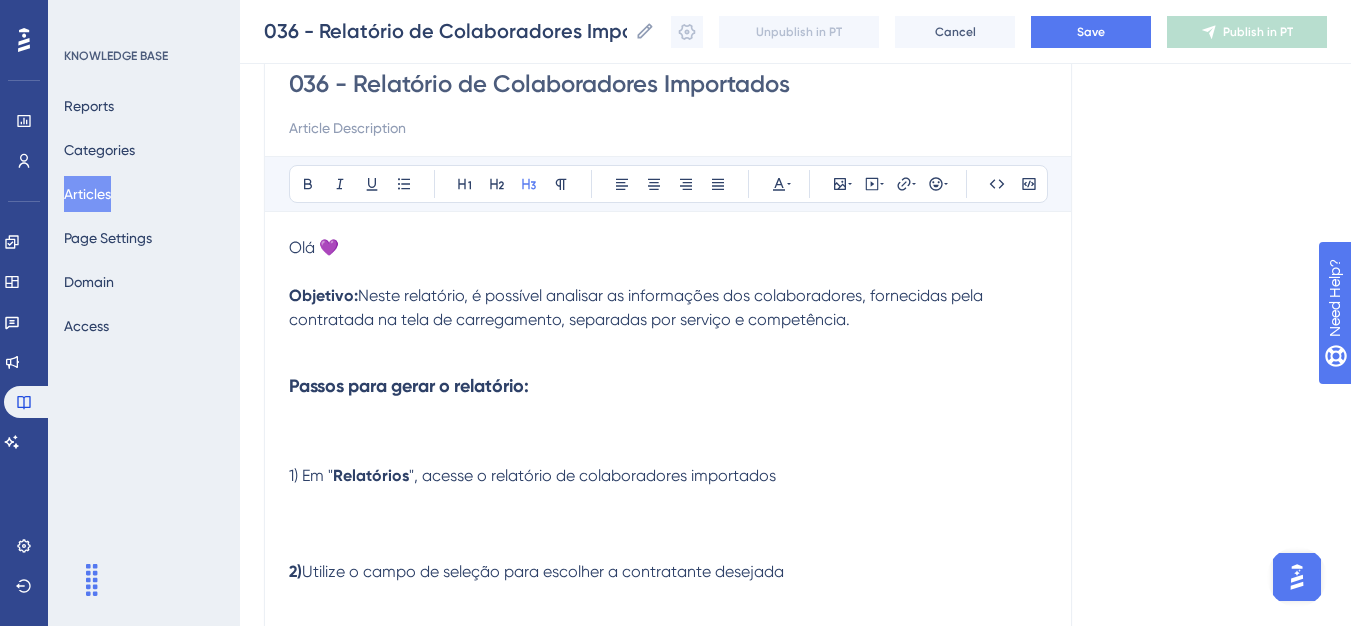 click on "Passos para gerar o relatório:" at bounding box center (668, 386) 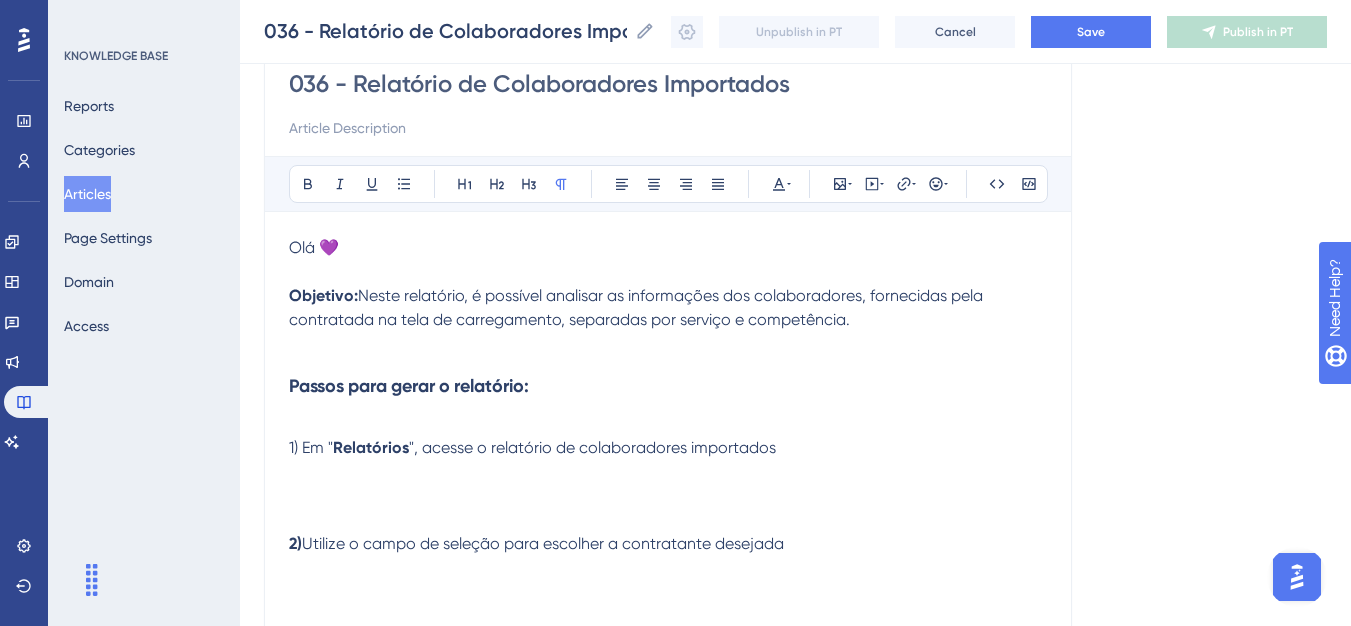 click on "1)   Em " Relatórios ", acesse o relatório de colaboradores importados 2)  Utilize o campo de seleção para escolher a contratante desejada 3)   Insira os critérios desejados nos filtros disponíveis 4) Clique no botão  para iniciar o processamento do relatório. Obs:  Ao clicar em " Agendar ", o sistema iniciará o processamento do relatório. Você poderá acompanhar o status conforme a listagem é atualizada, até que o download do arquivo seja disponibilizado." at bounding box center [668, 628] 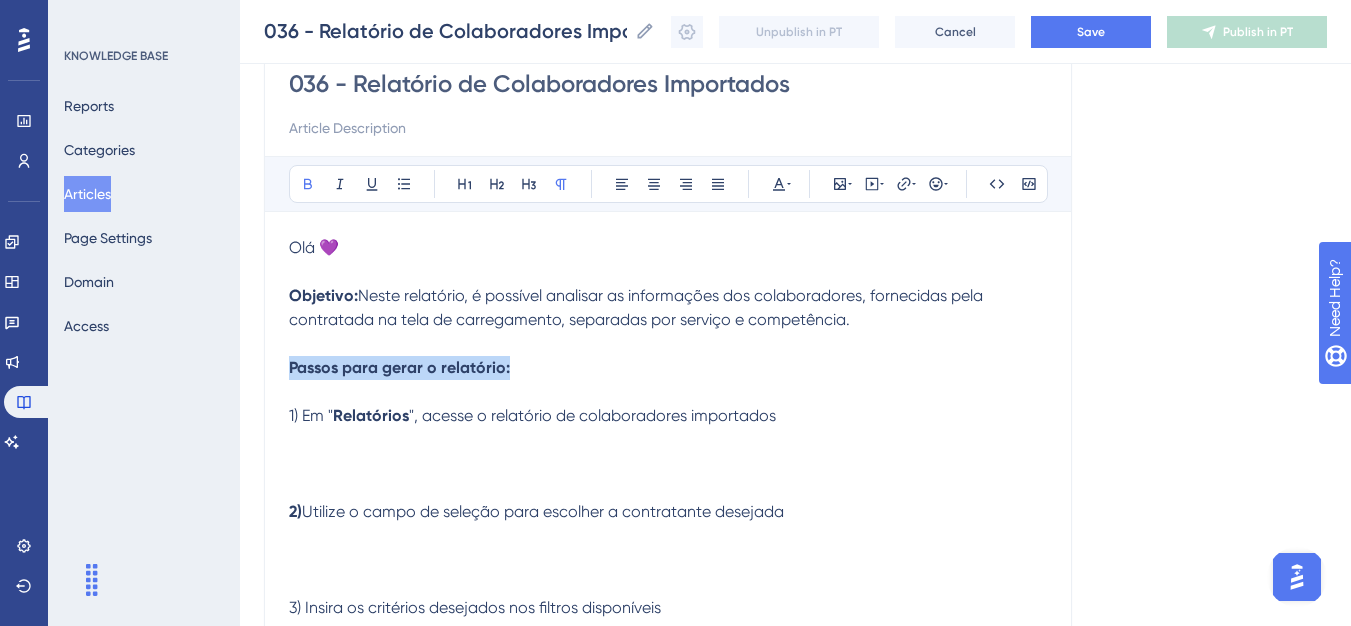 drag, startPoint x: 514, startPoint y: 368, endPoint x: 289, endPoint y: 377, distance: 225.17993 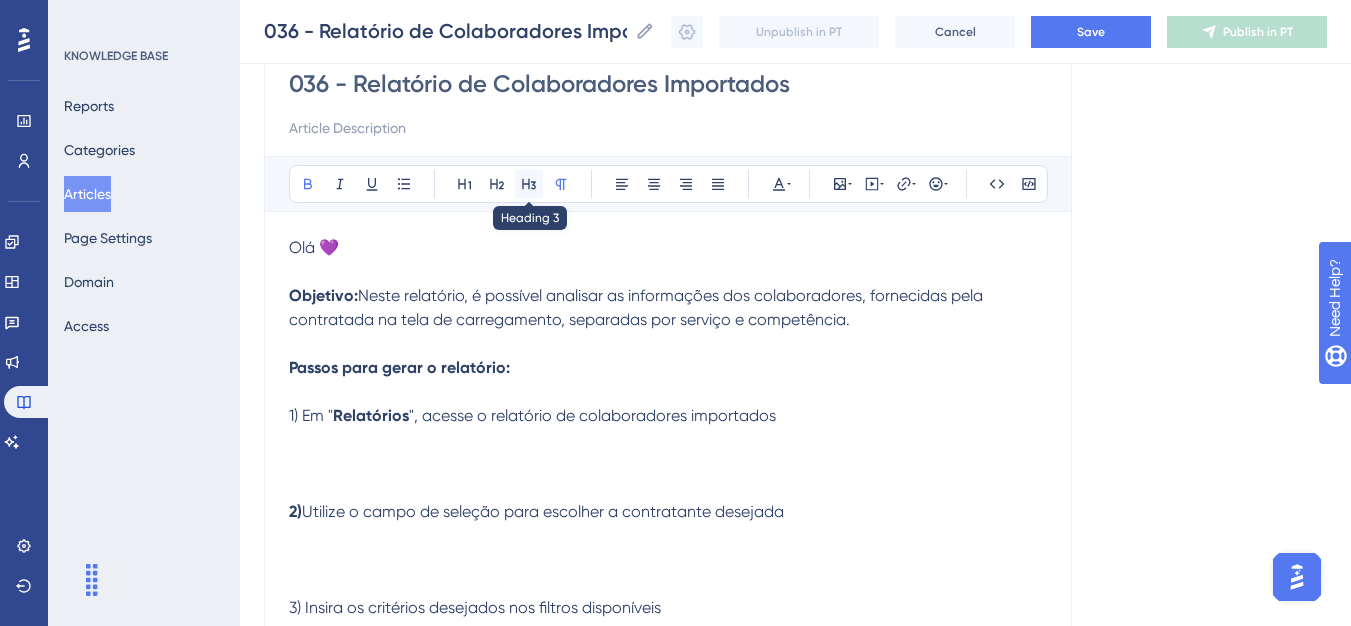 click 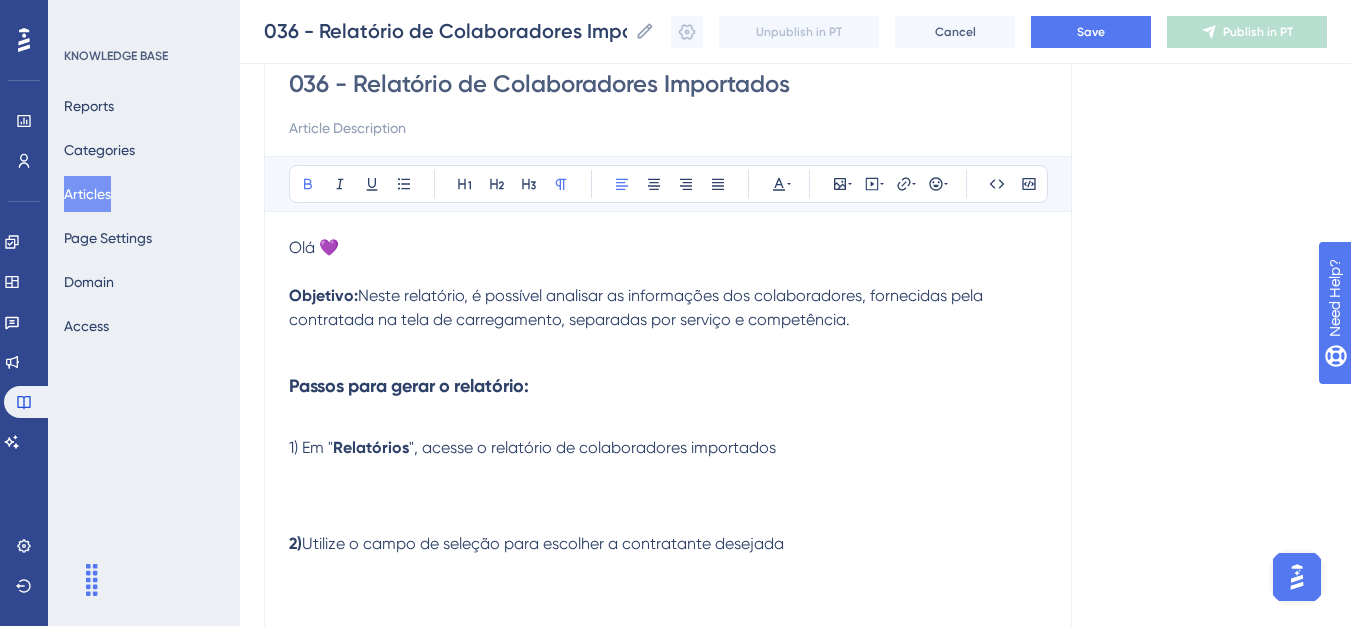 click on "Relatórios" at bounding box center (371, 447) 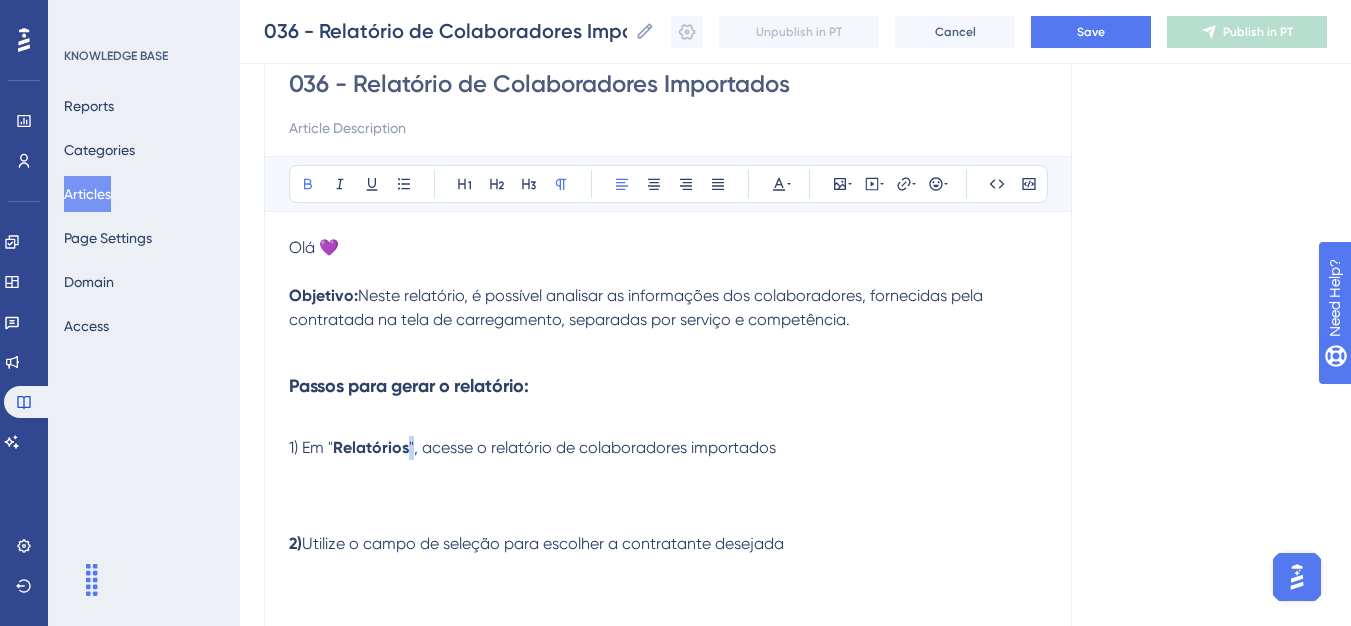 click on "Relatórios" at bounding box center [371, 447] 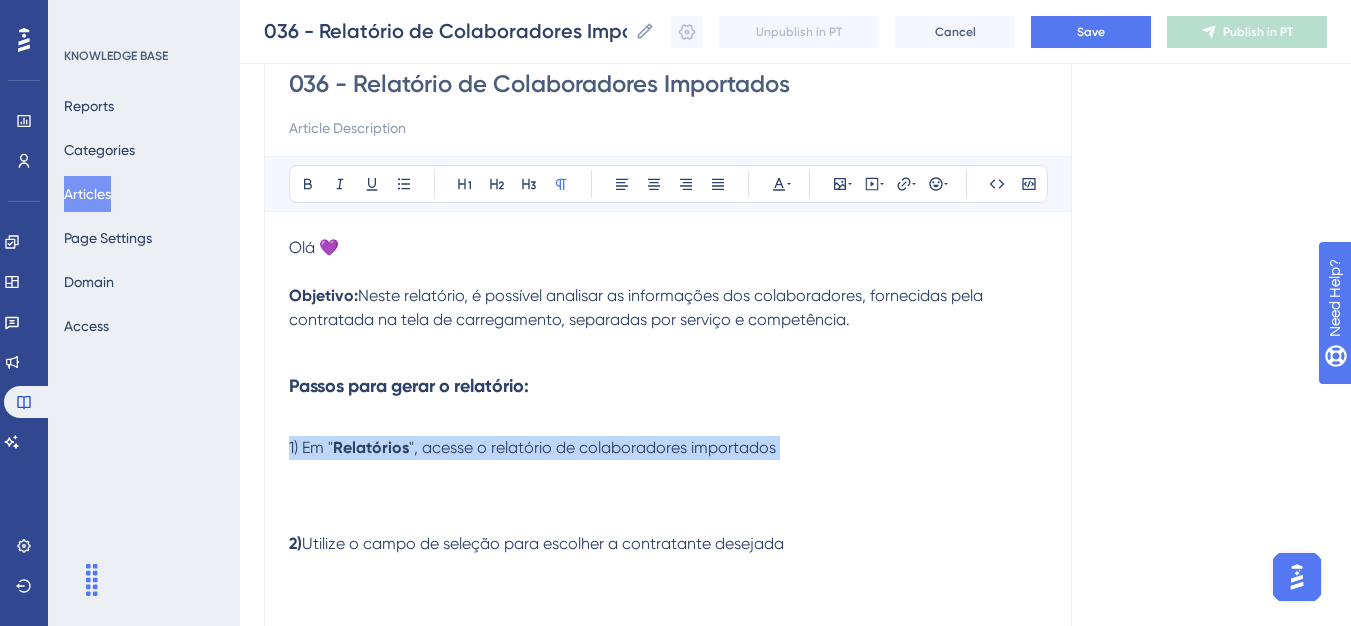 click on "Relatórios" at bounding box center (371, 447) 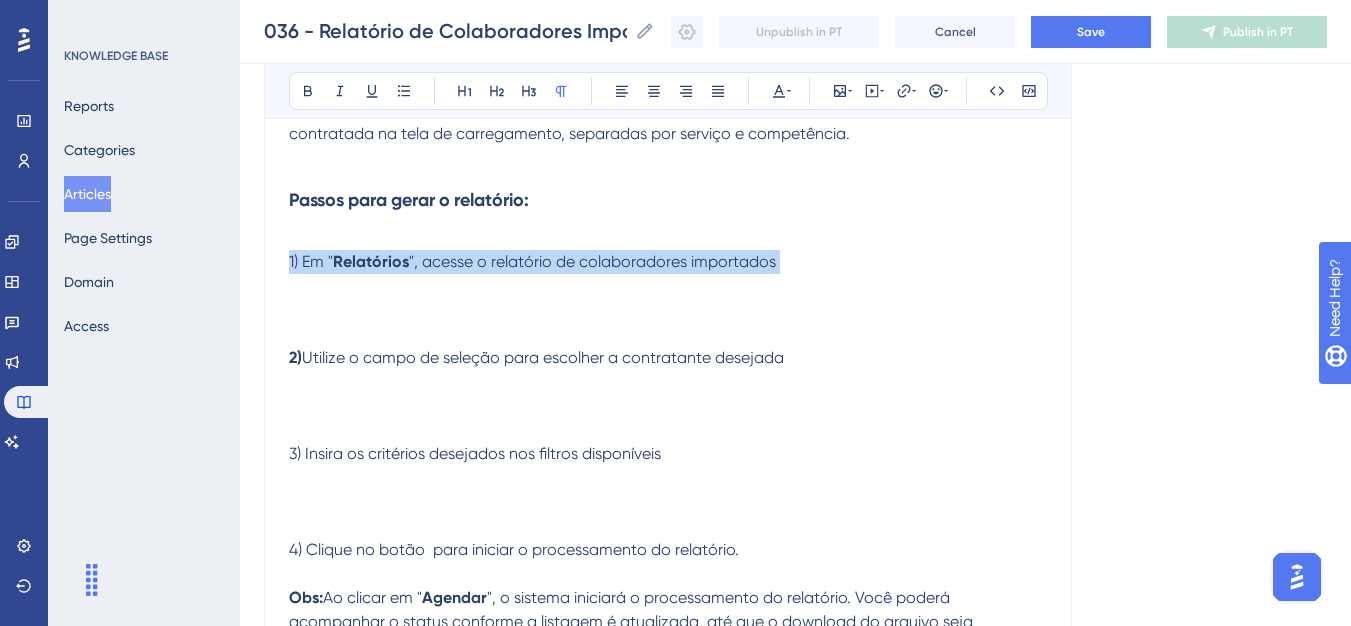 scroll, scrollTop: 389, scrollLeft: 0, axis: vertical 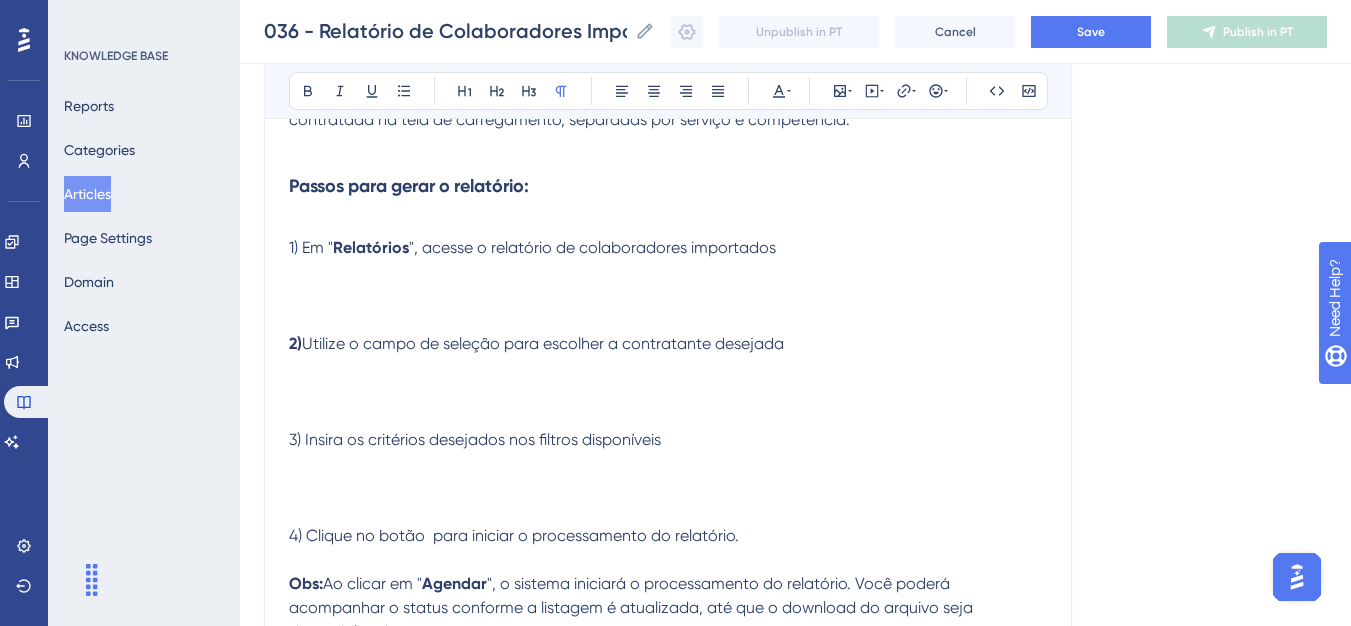 click on "1)   Em " Relatórios ", acesse o relatório de colaboradores importados 2)  Utilize o campo de seleção para escolher a contratante desejada 3)   Insira os critérios desejados nos filtros disponíveis 4) Clique no botão  para iniciar o processamento do relatório. Obs:  Ao clicar em " Agendar ", o sistema iniciará o processamento do relatório. Você poderá acompanhar o status conforme a listagem é atualizada, até que o download do arquivo seja disponibilizado." at bounding box center [668, 428] 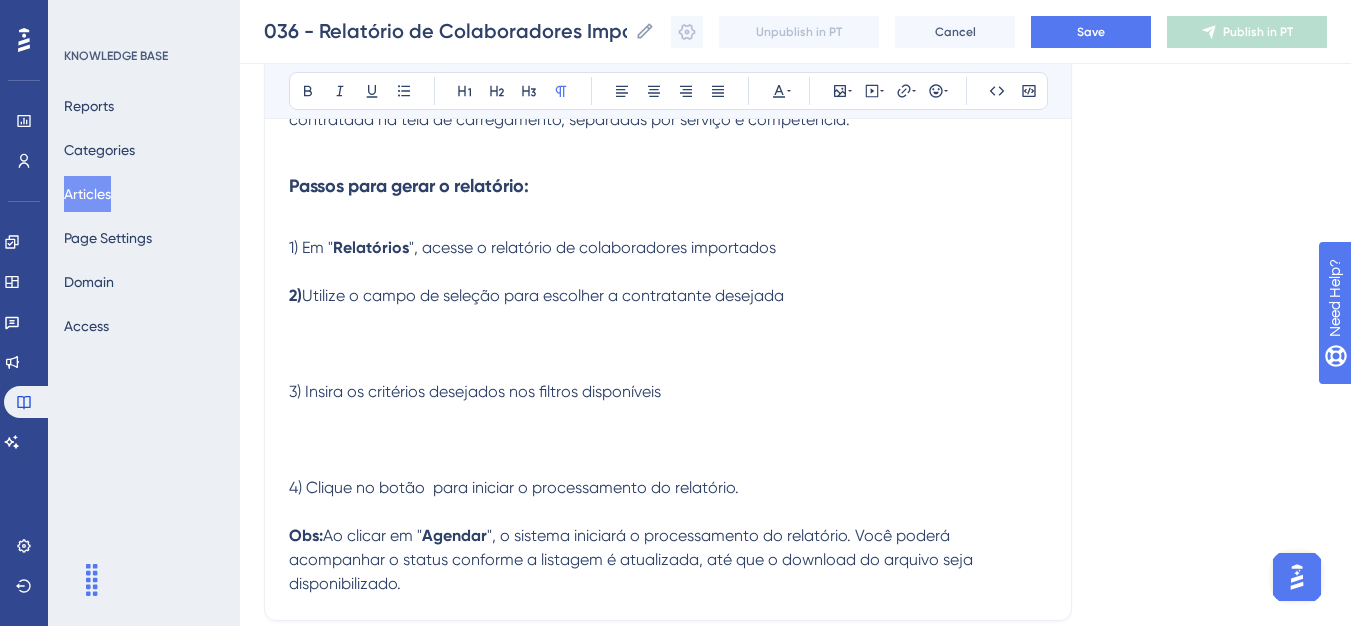 click on "1)   Em " Relatórios ", acesse o relatório de colaboradores importados 2)  Utilize o campo de seleção para escolher a contratante desejada 3)   Insira os critérios desejados nos filtros disponíveis 4) Clique no botão  para iniciar o processamento do relatório. Obs:  Ao clicar em " Agendar ", o sistema iniciará o processamento do relatório. Você poderá acompanhar o status conforme a listagem é atualizada, até que o download do arquivo seja disponibilizado." at bounding box center [668, 404] 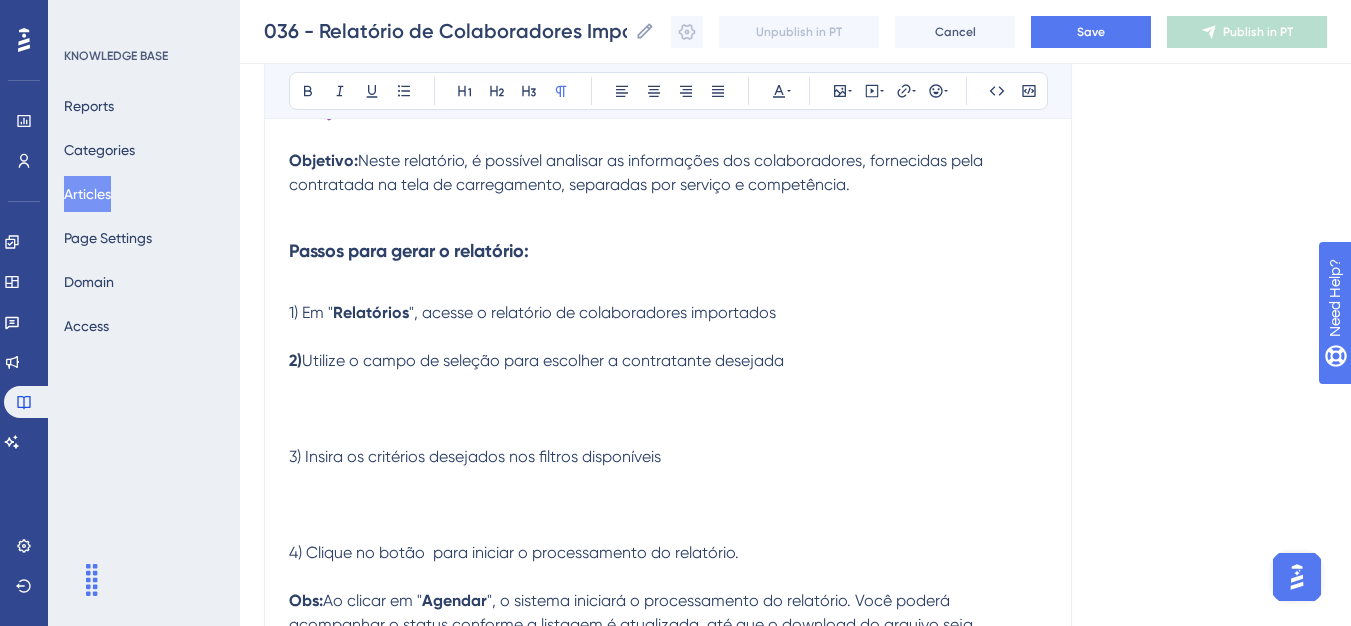 scroll, scrollTop: 189, scrollLeft: 0, axis: vertical 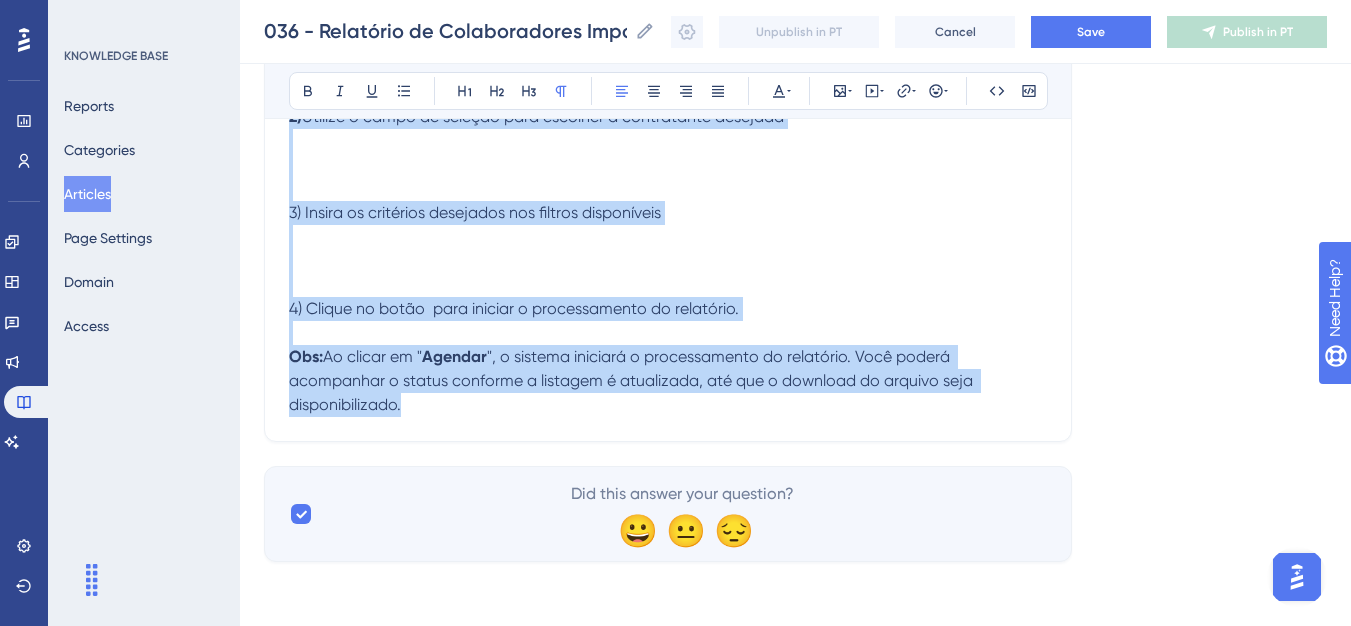 drag, startPoint x: 291, startPoint y: 254, endPoint x: 686, endPoint y: 402, distance: 421.8163 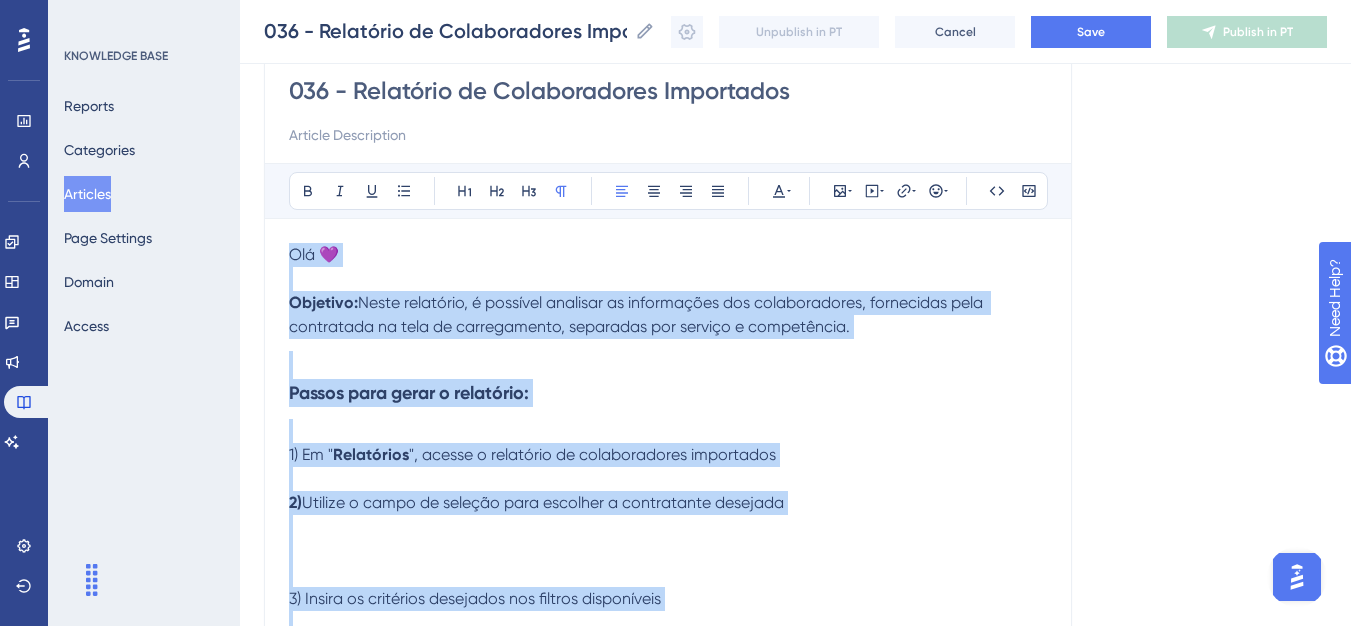 scroll, scrollTop: 268, scrollLeft: 0, axis: vertical 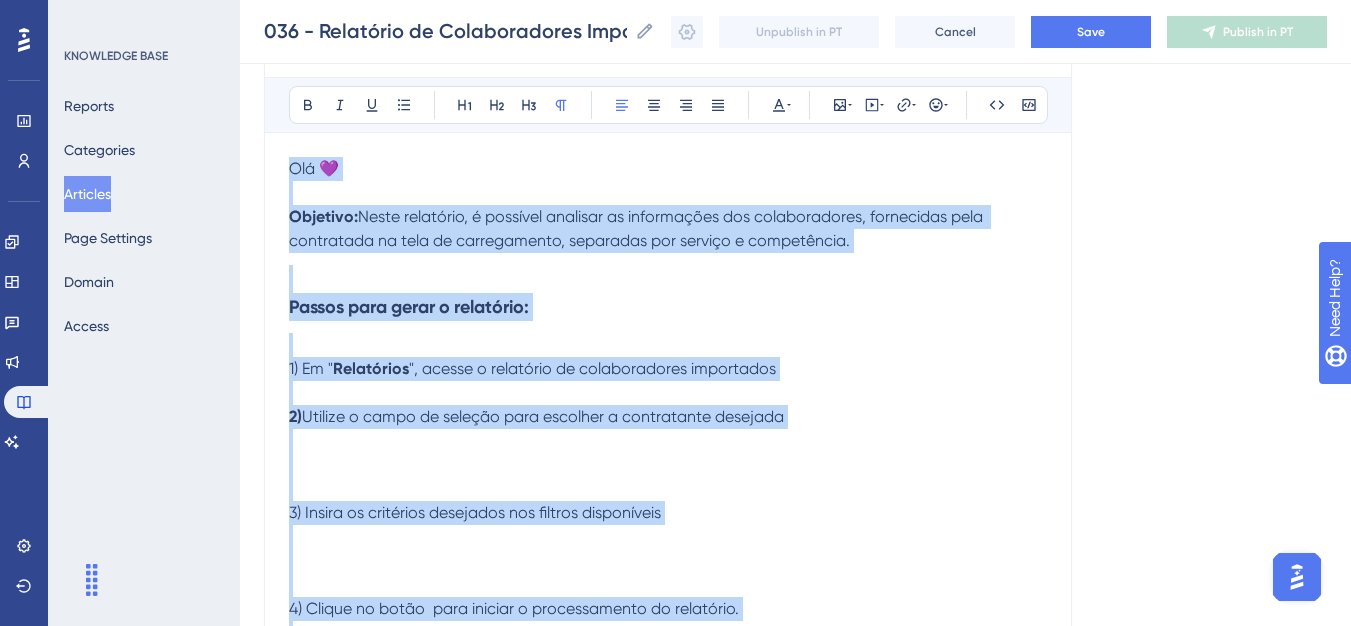 click on "1)   Em " Relatórios ", acesse o relatório de colaboradores importados 2)  Utilize o campo de seleção para escolher a contratante desejada 3)   Insira os critérios desejados nos filtros disponíveis 4) Clique no botão  para iniciar o processamento do relatório. Obs:  Ao clicar em " Agendar ", o sistema iniciará o processamento do relatório. Você poderá acompanhar o status conforme a listagem é atualizada, até que o download do arquivo seja disponibilizado." at bounding box center [668, 525] 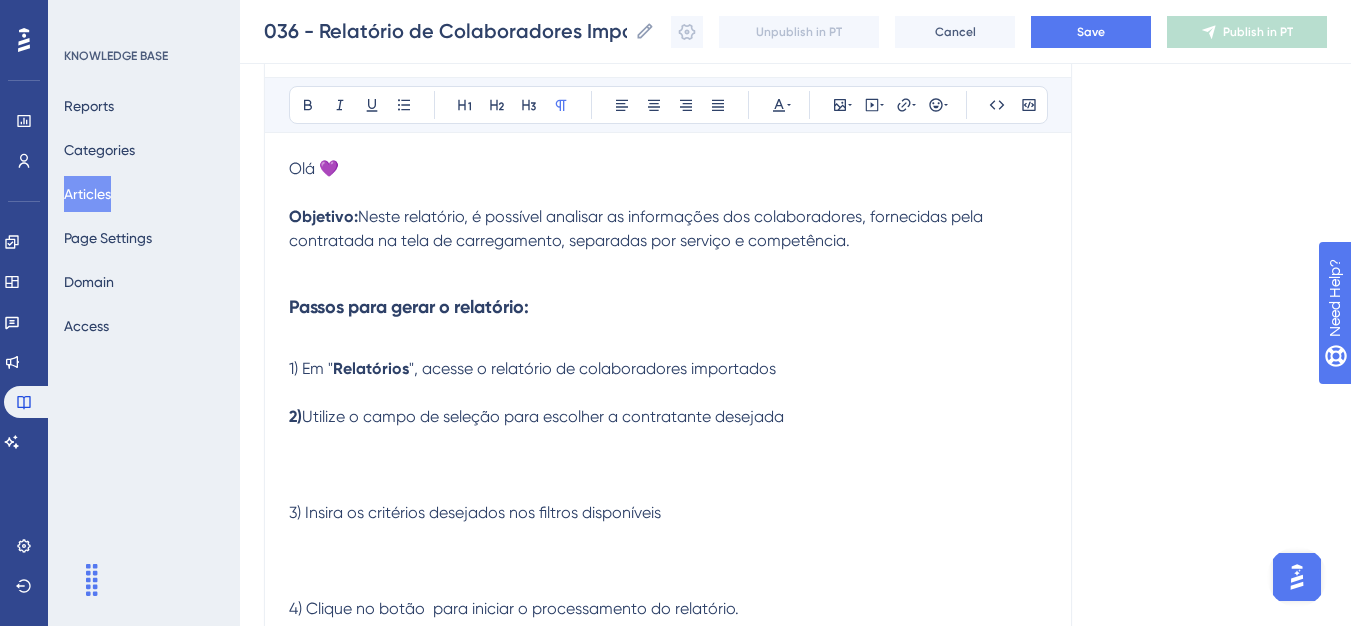 click on "1)   Em " Relatórios ", acesse o relatório de colaboradores importados 2)  Utilize o campo de seleção para escolher a contratante desejada 3)   Insira os critérios desejados nos filtros disponíveis 4) Clique no botão  para iniciar o processamento do relatório. Obs:  Ao clicar em " Agendar ", o sistema iniciará o processamento do relatório. Você poderá acompanhar o status conforme a listagem é atualizada, até que o download do arquivo seja disponibilizado." at bounding box center (668, 525) 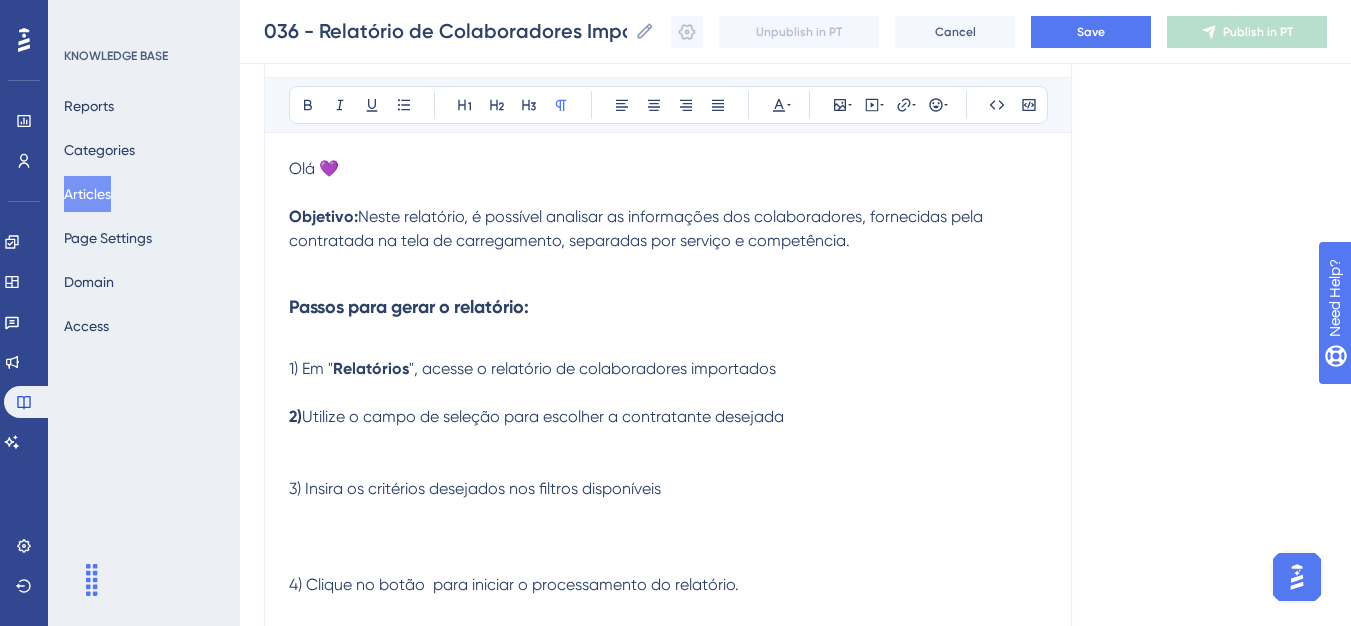 click on "1)   Em " Relatórios ", acesse o relatório de colaboradores importados 2)  Utilize o campo de seleção para escolher a contratante desejada 3)   Insira os critérios desejados nos filtros disponíveis 4) Clique no botão  para iniciar o processamento do relatório. Obs:  Ao clicar em " Agendar ", o sistema iniciará o processamento do relatório. Você poderá acompanhar o status conforme a listagem é atualizada, até que o download do arquivo seja disponibilizado." at bounding box center (668, 513) 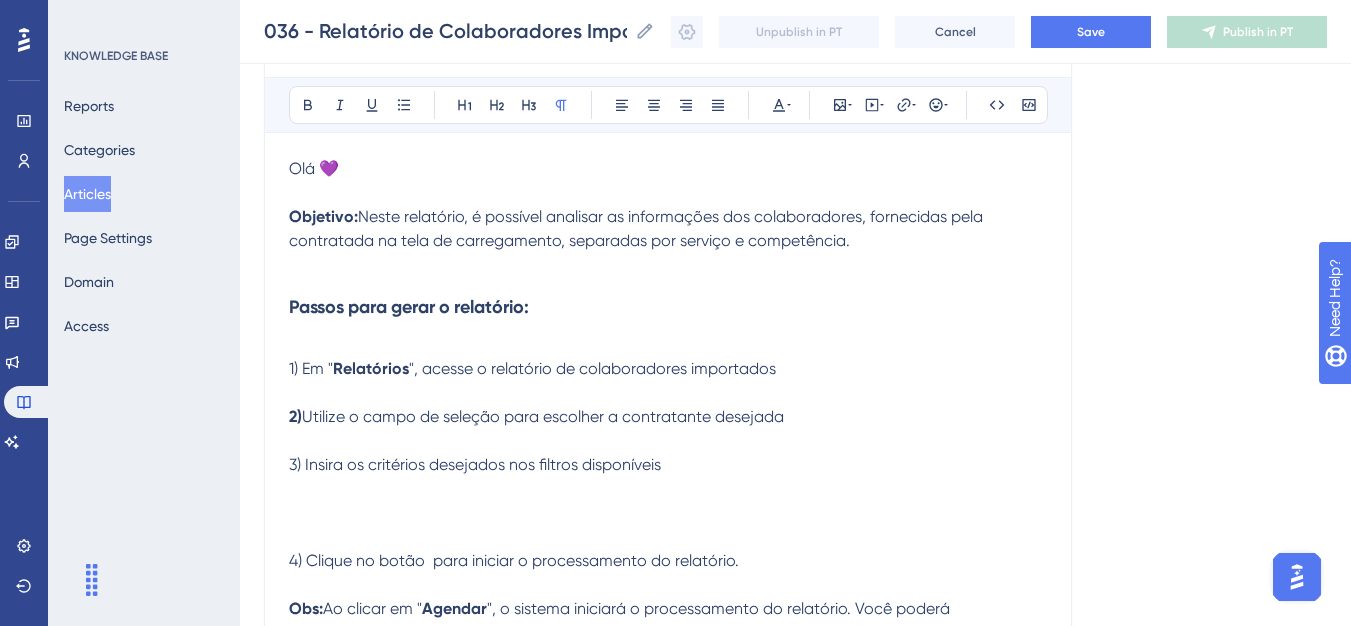 click on "1)   Em " Relatórios ", acesse o relatório de colaboradores importados 2)  Utilize o campo de seleção para escolher a contratante desejada 3)   Insira os critérios desejados nos filtros disponíveis 4) Clique no botão  para iniciar o processamento do relatório. Obs:  Ao clicar em " Agendar ", o sistema iniciará o processamento do relatório. Você poderá acompanhar o status conforme a listagem é atualizada, até que o download do arquivo seja disponibilizado." at bounding box center (668, 501) 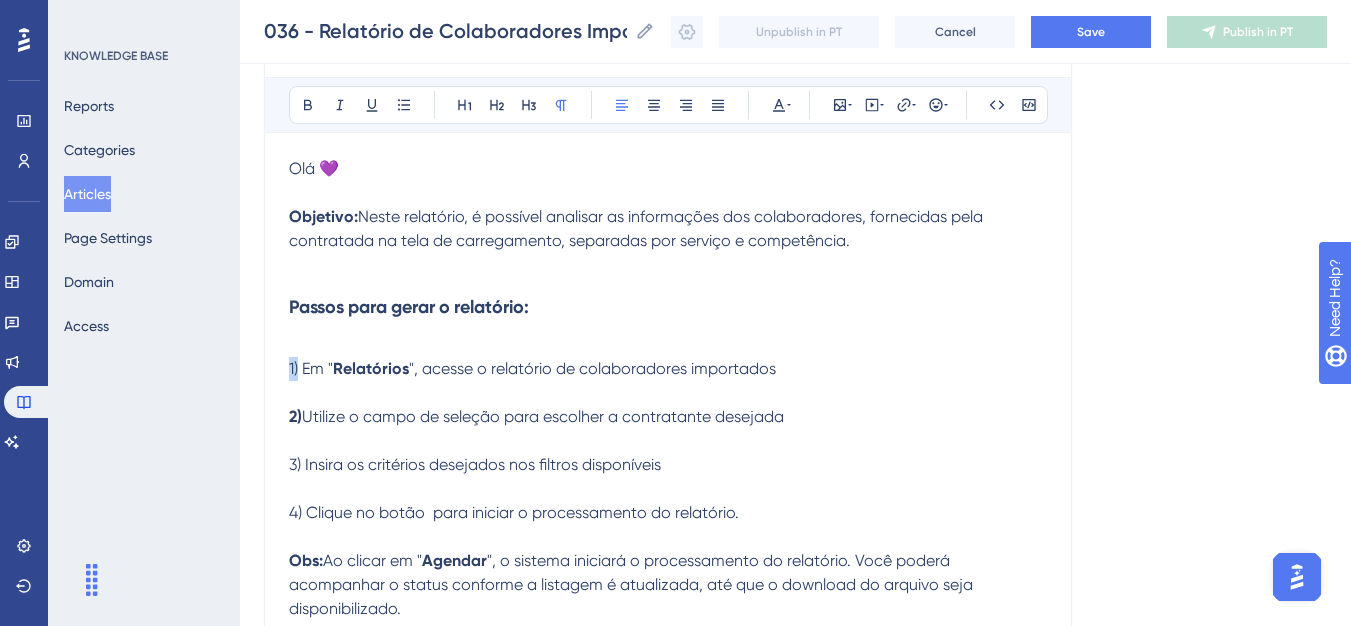 drag, startPoint x: 300, startPoint y: 376, endPoint x: 290, endPoint y: 375, distance: 10.049875 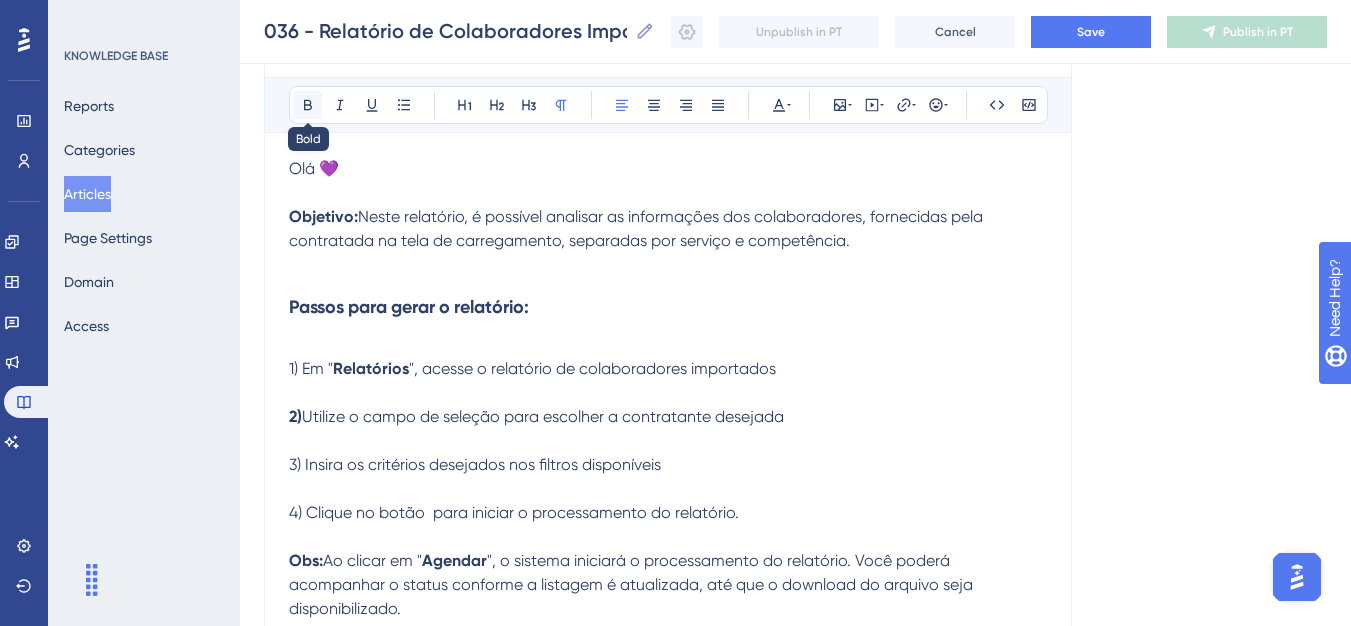 click at bounding box center [308, 105] 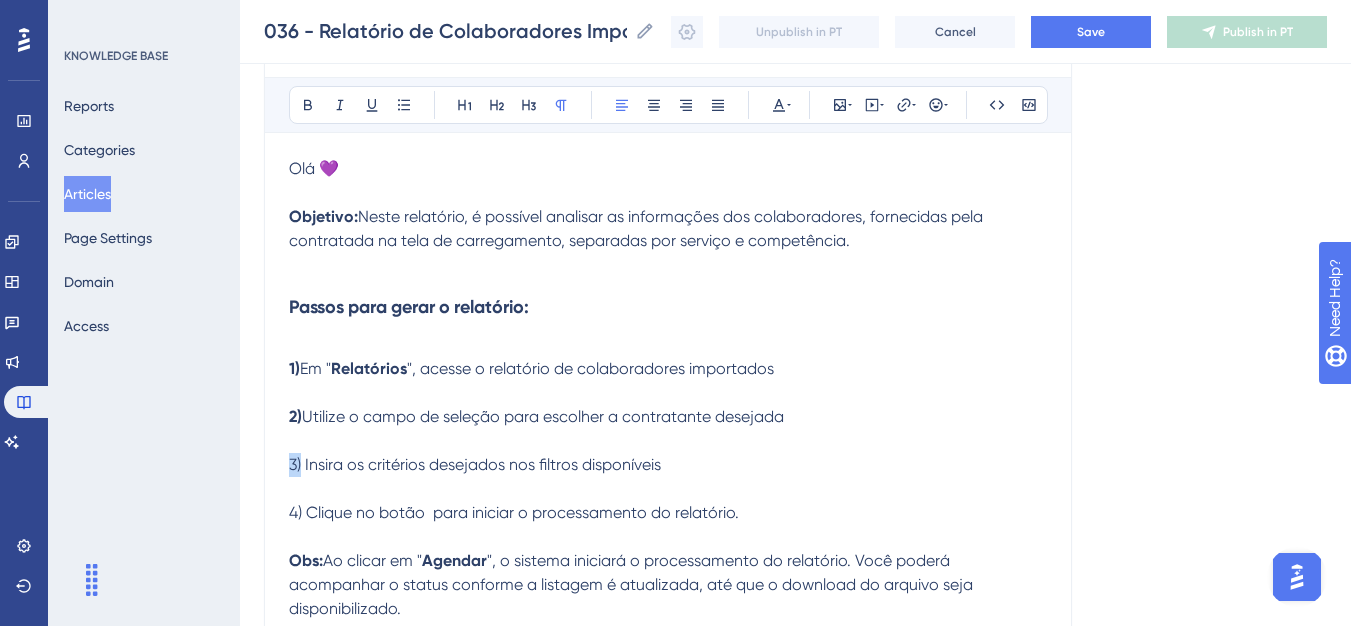 drag, startPoint x: 303, startPoint y: 467, endPoint x: 289, endPoint y: 468, distance: 14.035668 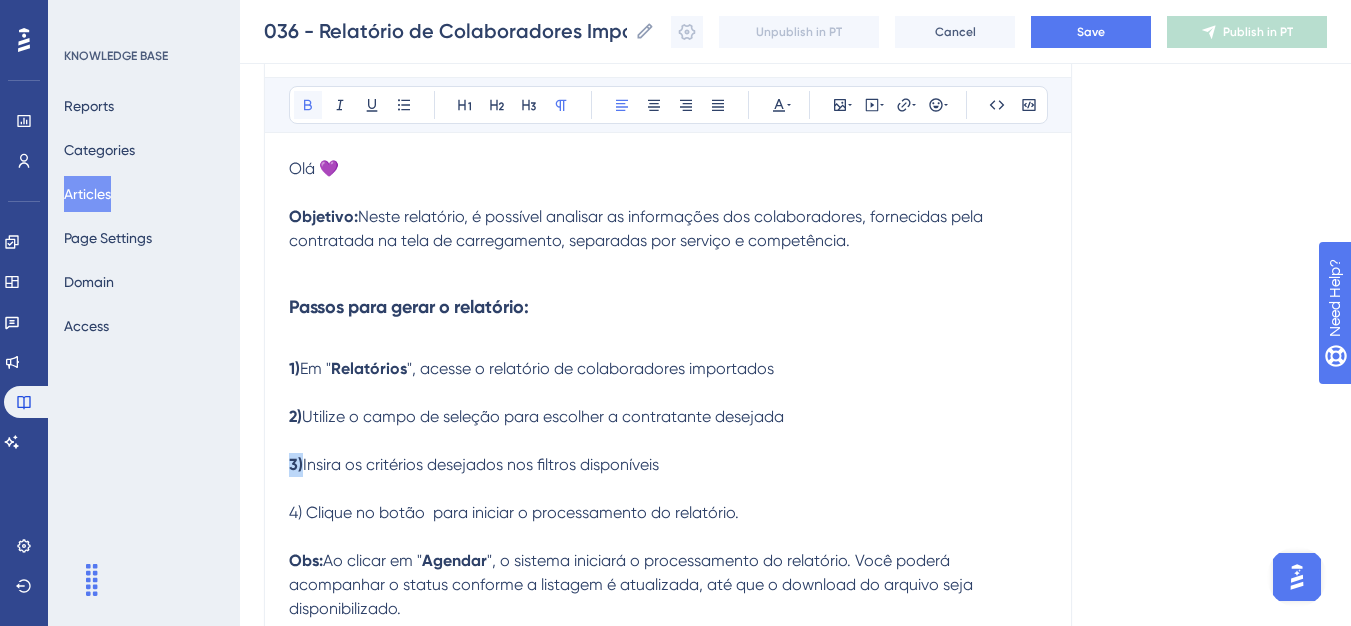 click 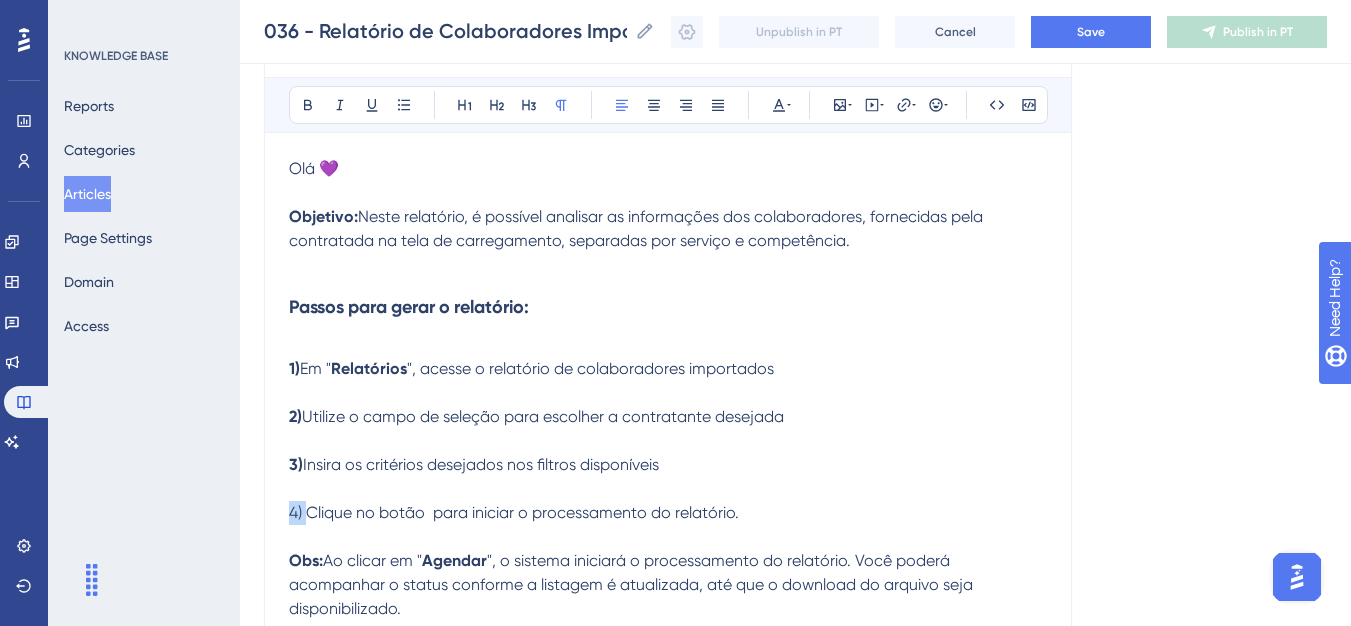 drag, startPoint x: 306, startPoint y: 518, endPoint x: 288, endPoint y: 521, distance: 18.248287 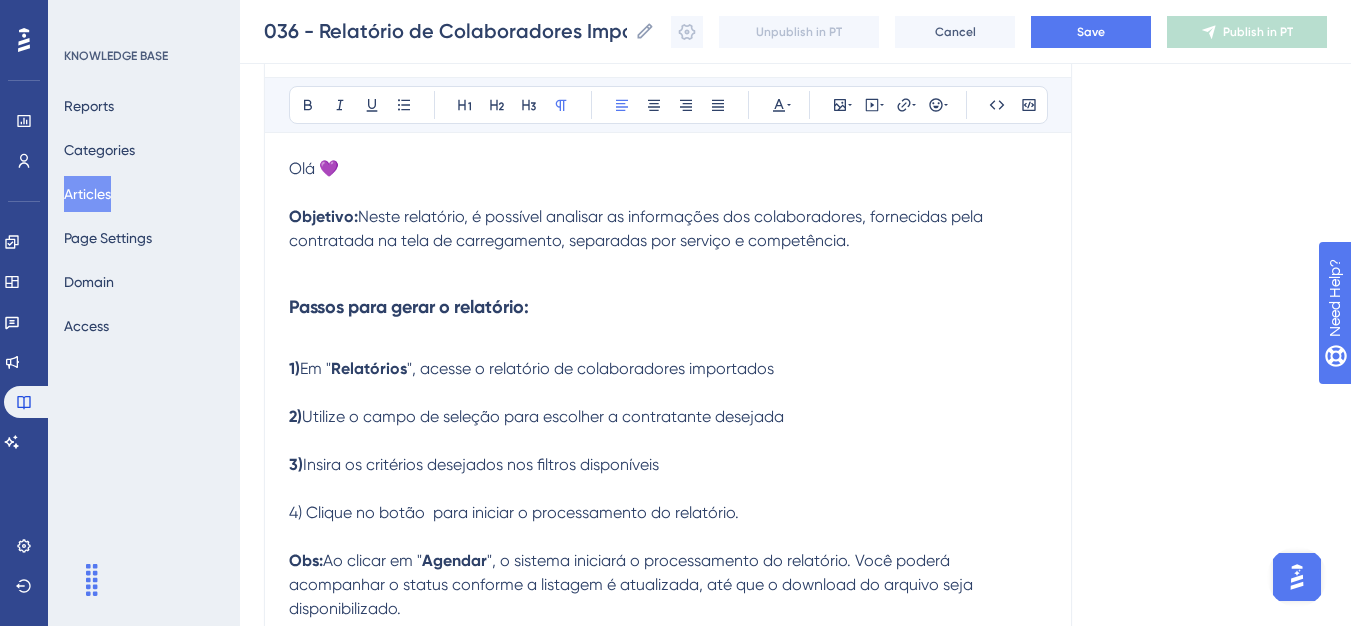 click on "036 - Relatório de Colaboradores Importados Bold Italic Underline Bullet Point Heading 1 Heading 2 Heading 3 Normal Align Left Align Center Align Right Align Justify Text Color Insert Image Embed Video Hyperlink Emojis Code Code Block Olá 💜 Objetivo:  Neste relatório, é possível analisar as informações dos colaboradores, fornecidas pela contratada na tela de carregamento, separadas por serviço e competência.  Passos para gerar o relatório: 1)  Em " Relatórios ", acesse o relatório de colaboradores importados 2)  Utilize o campo de seleção para escolher a contratante desejada 3)  Insira os critérios desejados nos filtros disponíveis 4) Clique no botão  para iniciar o processamento do relatório. Obs:  Ao clicar em " Agendar ", o sistema iniciará o processamento do relatório. Você poderá acompanhar o status conforme a listagem é atualizada, até que o download do arquivo seja disponibilizado." at bounding box center (668, 301) 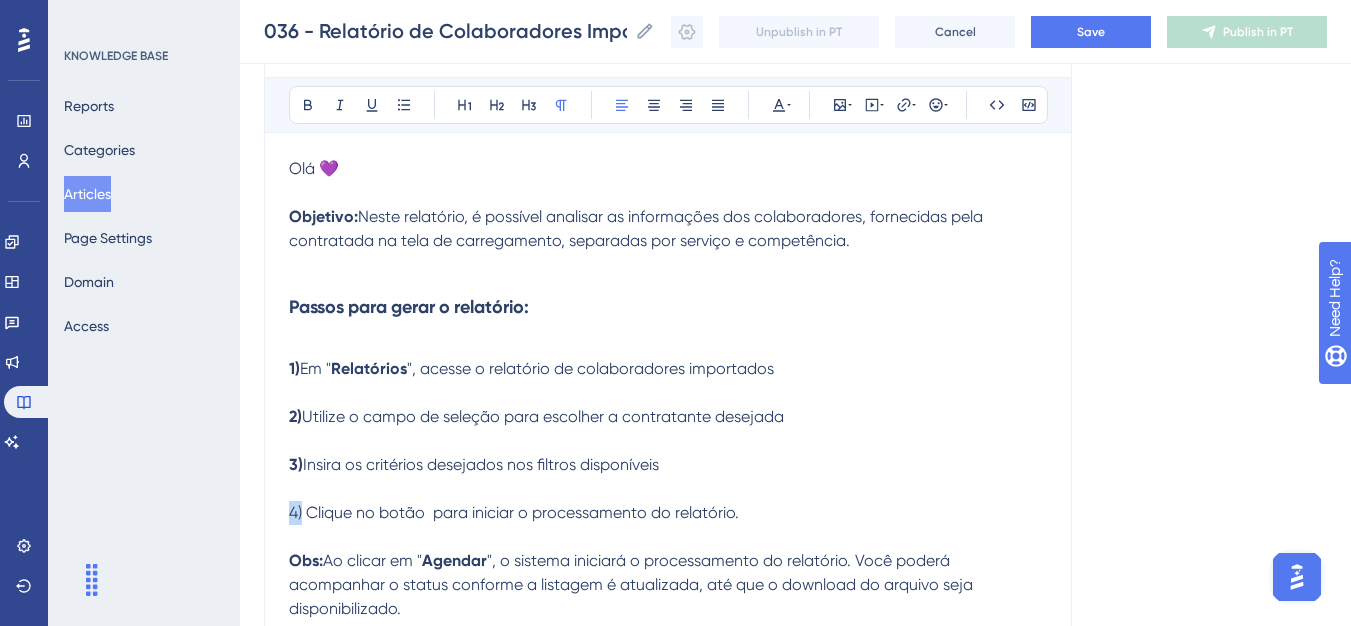 click on "4) Clique no botão  para iniciar o processamento do relatório." at bounding box center (514, 512) 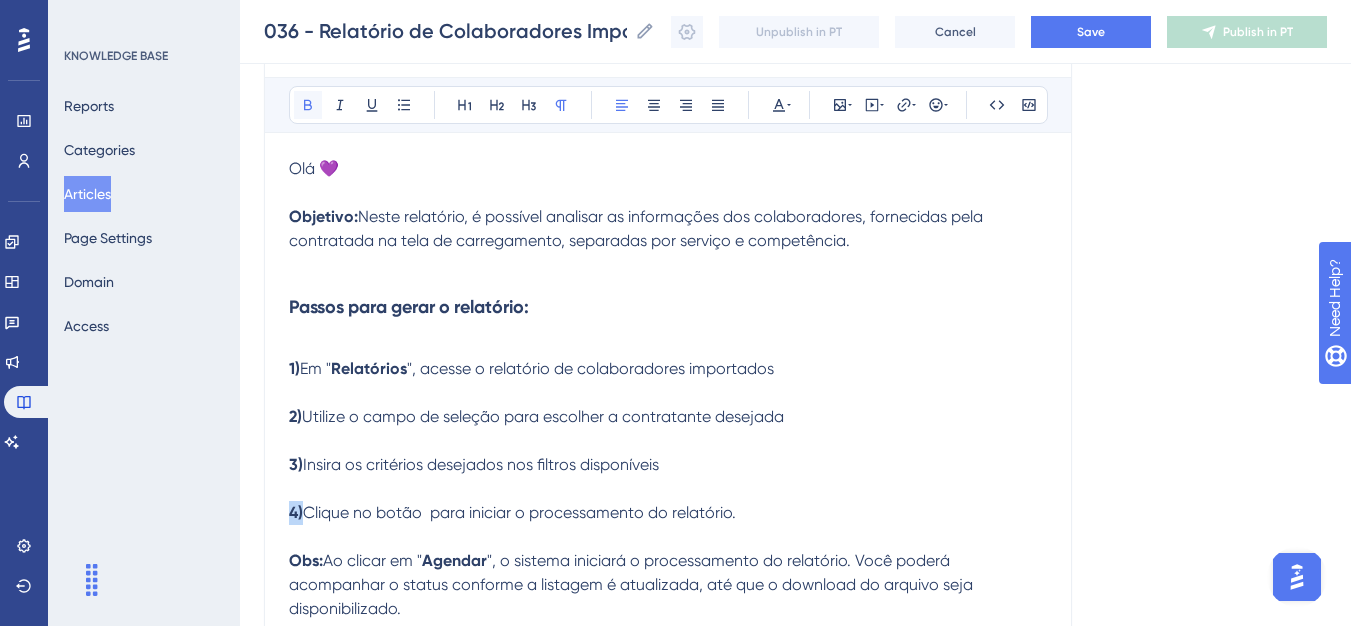 click 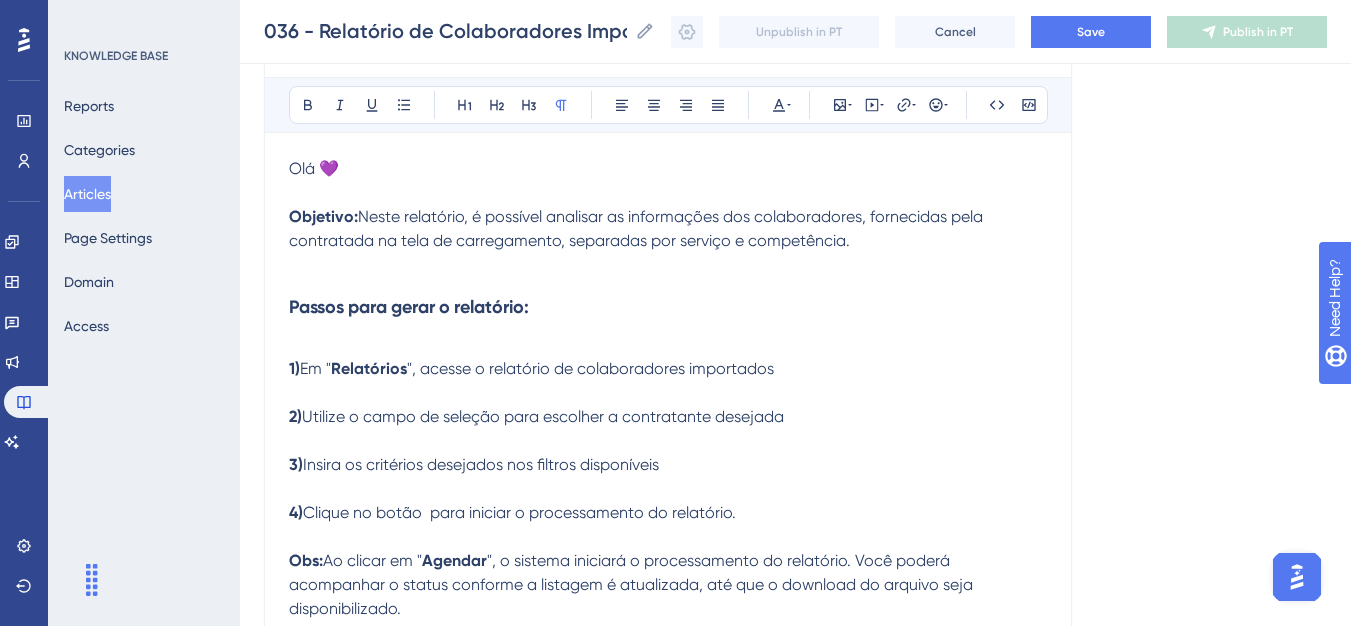 click on "1)  Em " Relatórios ", acesse o relatório de colaboradores importados 2)  Utilize o campo de seleção para escolher a contratante desejada 3)  Insira os critérios desejados nos filtros disponíveis 4)  Clique no botão  para iniciar o processamento do relatório. Obs:  Ao clicar em " Agendar ", o sistema iniciará o processamento do relatório. Você poderá acompanhar o status conforme a listagem é atualizada, até que o download do arquivo seja disponibilizado." at bounding box center (668, 477) 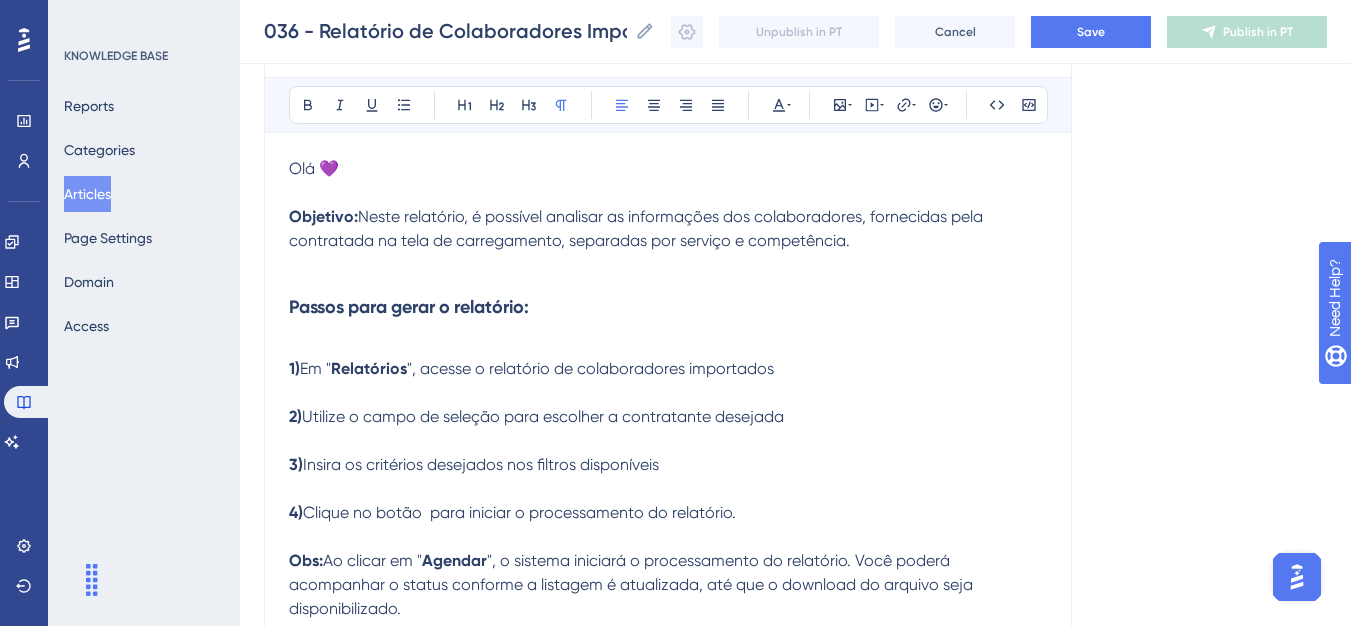 type 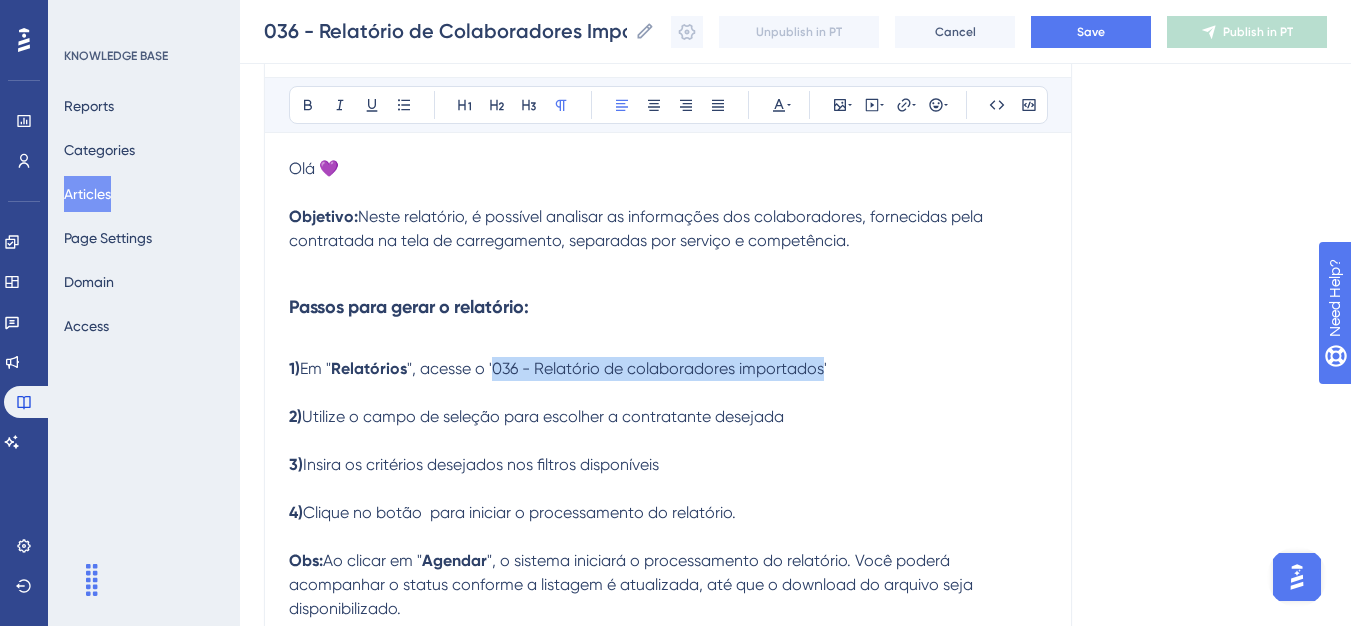 drag, startPoint x: 495, startPoint y: 371, endPoint x: 823, endPoint y: 365, distance: 328.05487 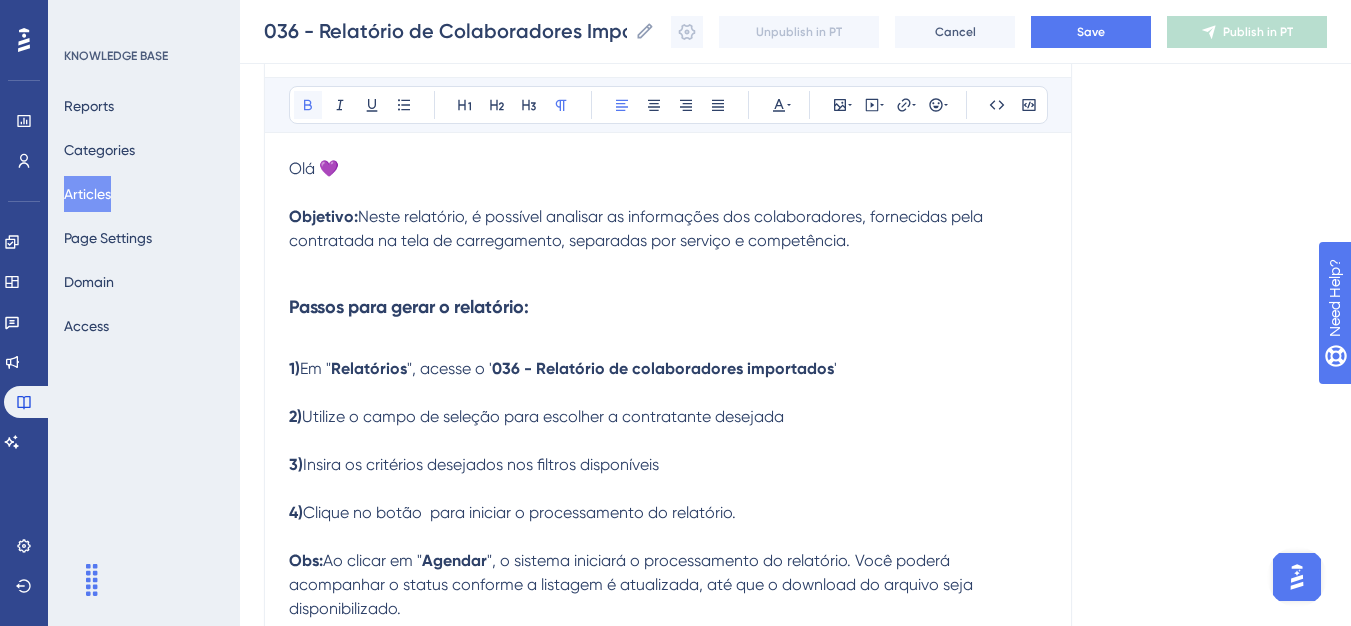 click at bounding box center [308, 105] 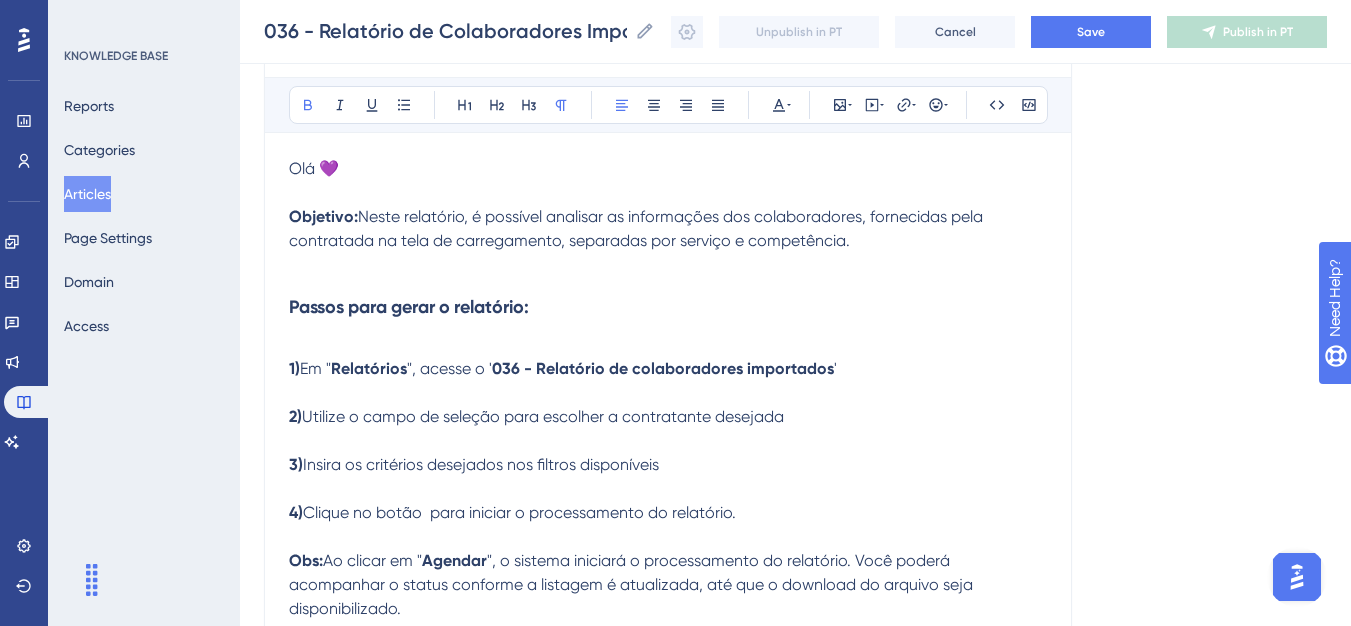 click on "1)  Em " Relatórios ", acesse o ' 036 - Relatório de colaboradores importados ' 2)  Utilize o campo de seleção para escolher a contratante desejada 3)  Insira os critérios desejados nos filtros disponíveis 4)  Clique no botão  para iniciar o processamento do relatório. Obs:  Ao clicar em " Agendar ", o sistema iniciará o processamento do relatório. Você poderá acompanhar o status conforme a listagem é atualizada, até que o download do arquivo seja disponibilizado." at bounding box center [668, 477] 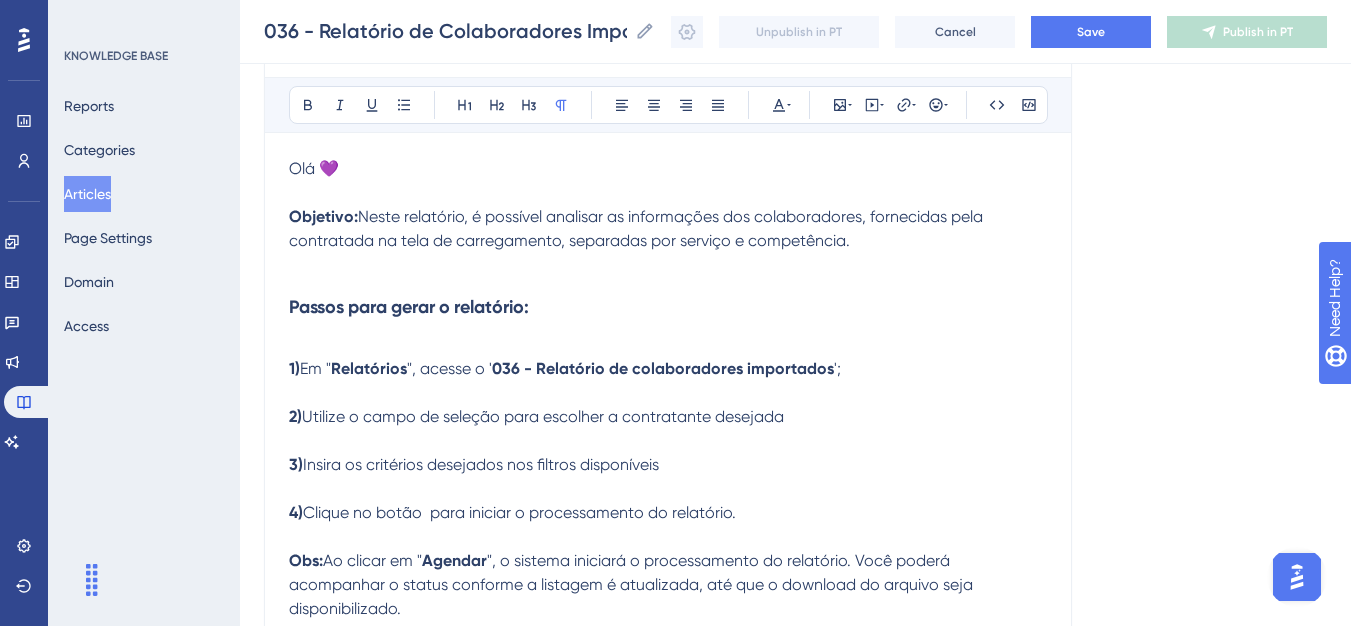 click on "1)  Em " Relatórios ", acesse o ' 036 - Relatório de colaboradores importados '; 2)  Utilize o campo de seleção para escolher a contratante desejada 3)  Insira os critérios desejados nos filtros disponíveis 4)  Clique no botão  para iniciar o processamento do relatório. Obs:  Ao clicar em " Agendar ", o sistema iniciará o processamento do relatório. Você poderá acompanhar o status conforme a listagem é atualizada, até que o download do arquivo seja disponibilizado." at bounding box center (668, 477) 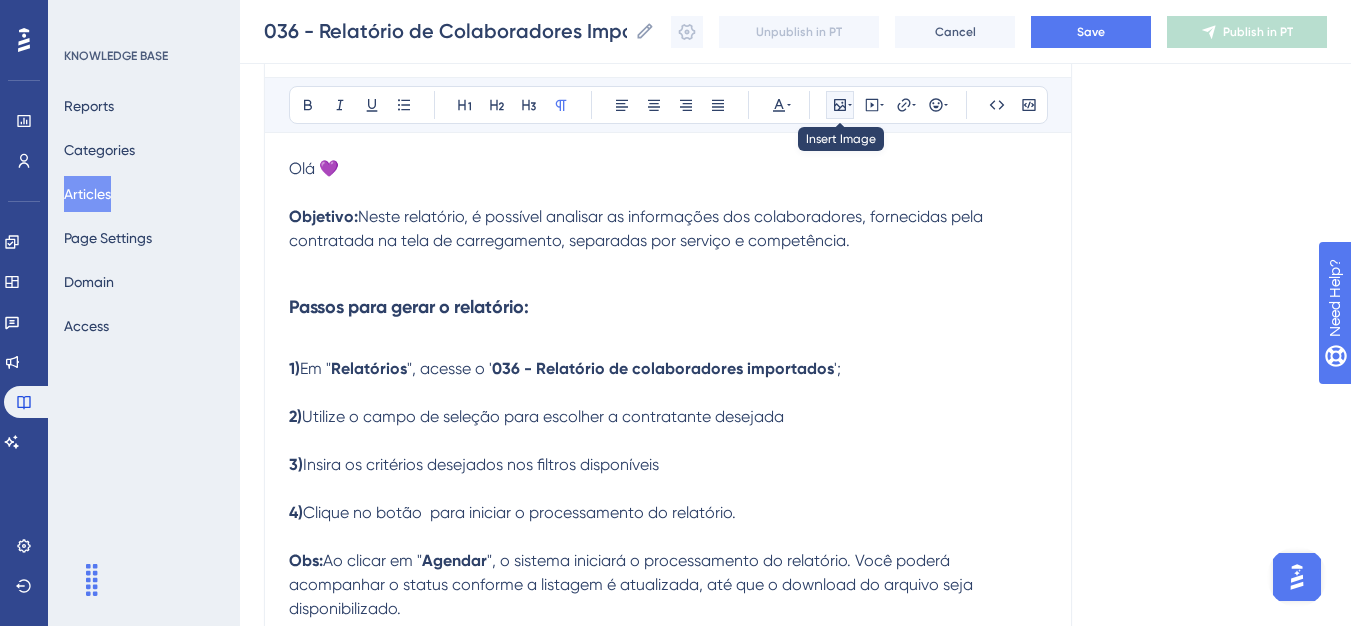 click at bounding box center [840, 105] 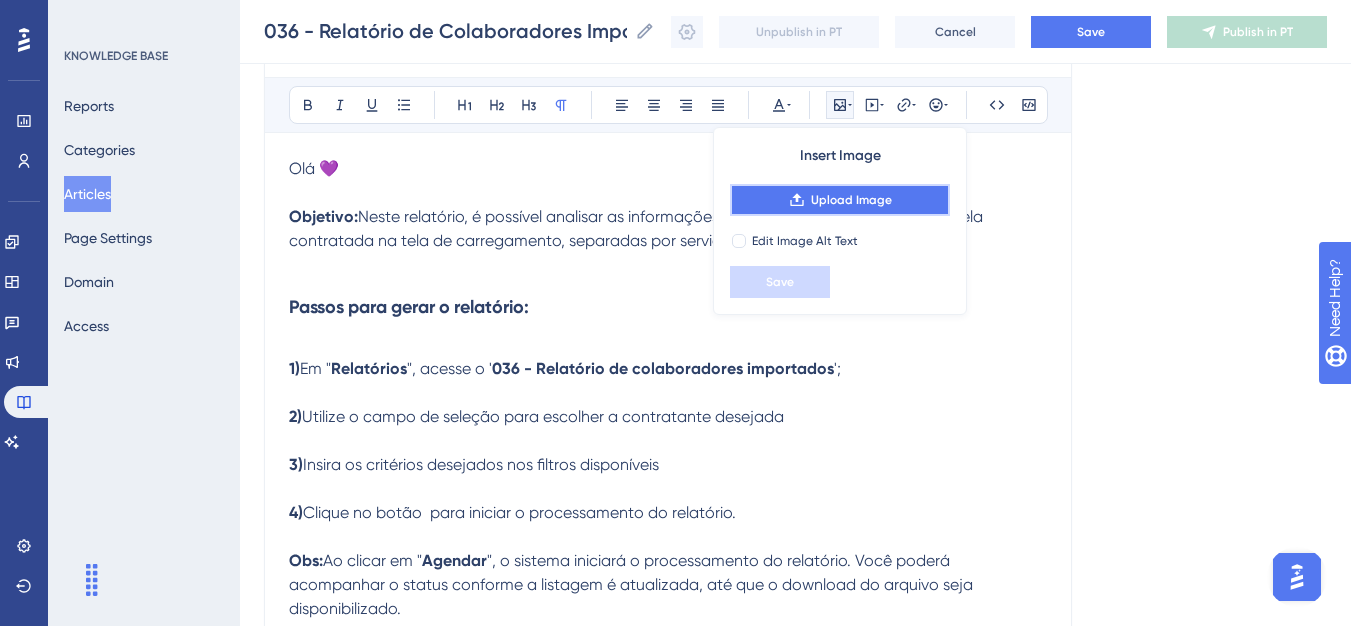 click on "Upload Image" at bounding box center [840, 200] 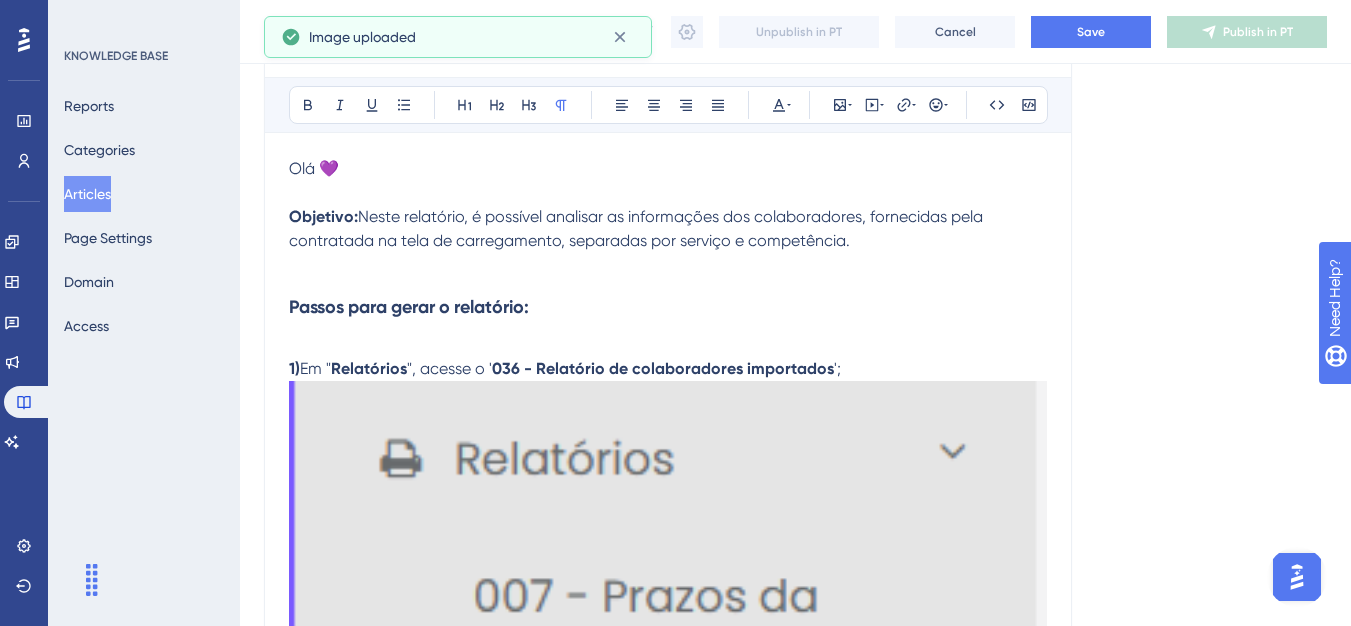 click at bounding box center (668, 977) 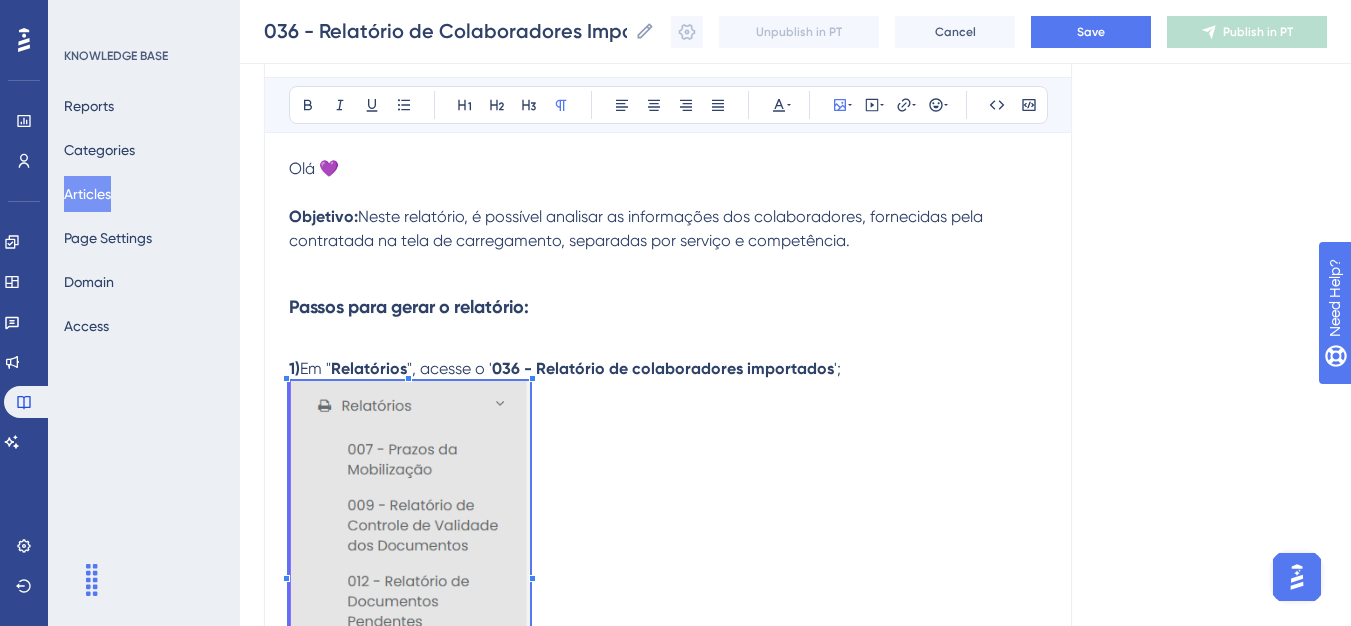click at bounding box center (409, 767) 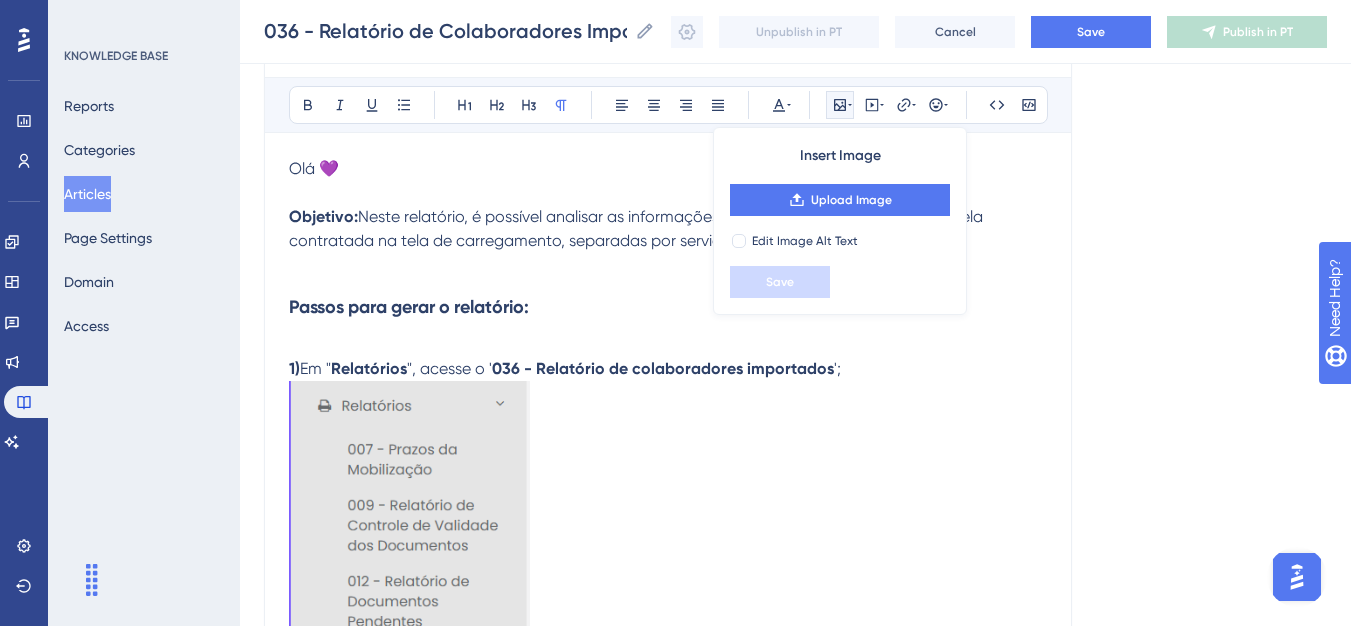 drag, startPoint x: 636, startPoint y: 533, endPoint x: 638, endPoint y: 499, distance: 34.058773 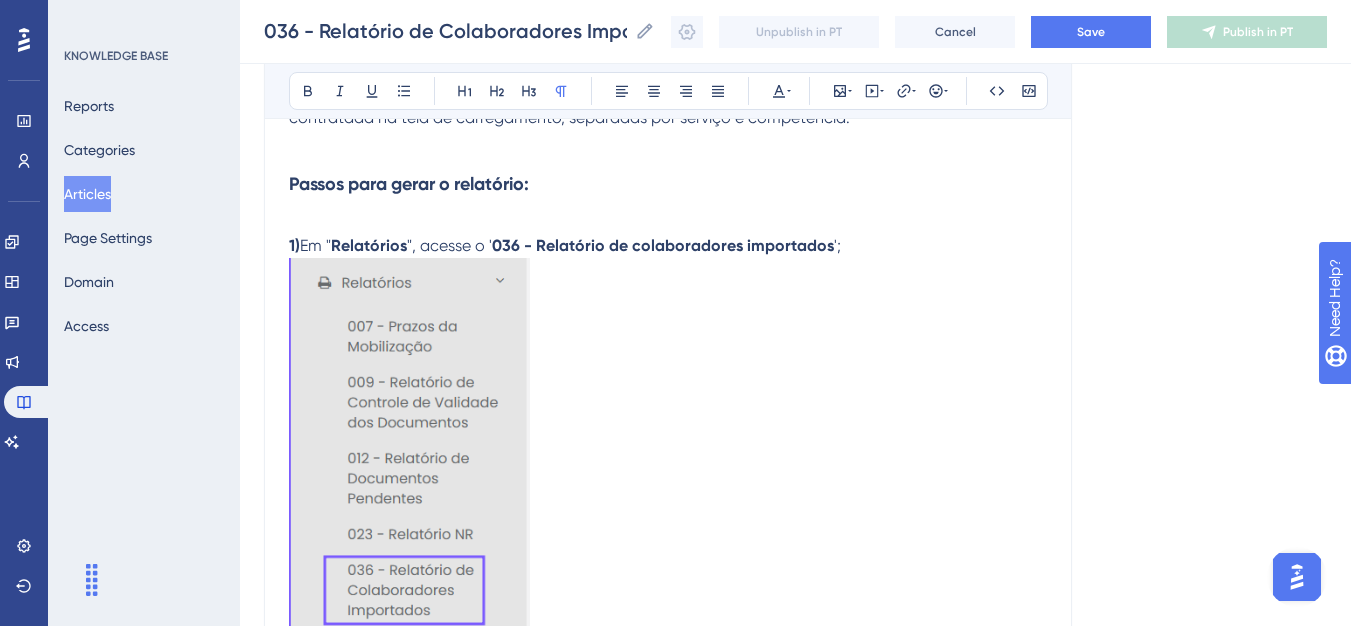scroll, scrollTop: 591, scrollLeft: 0, axis: vertical 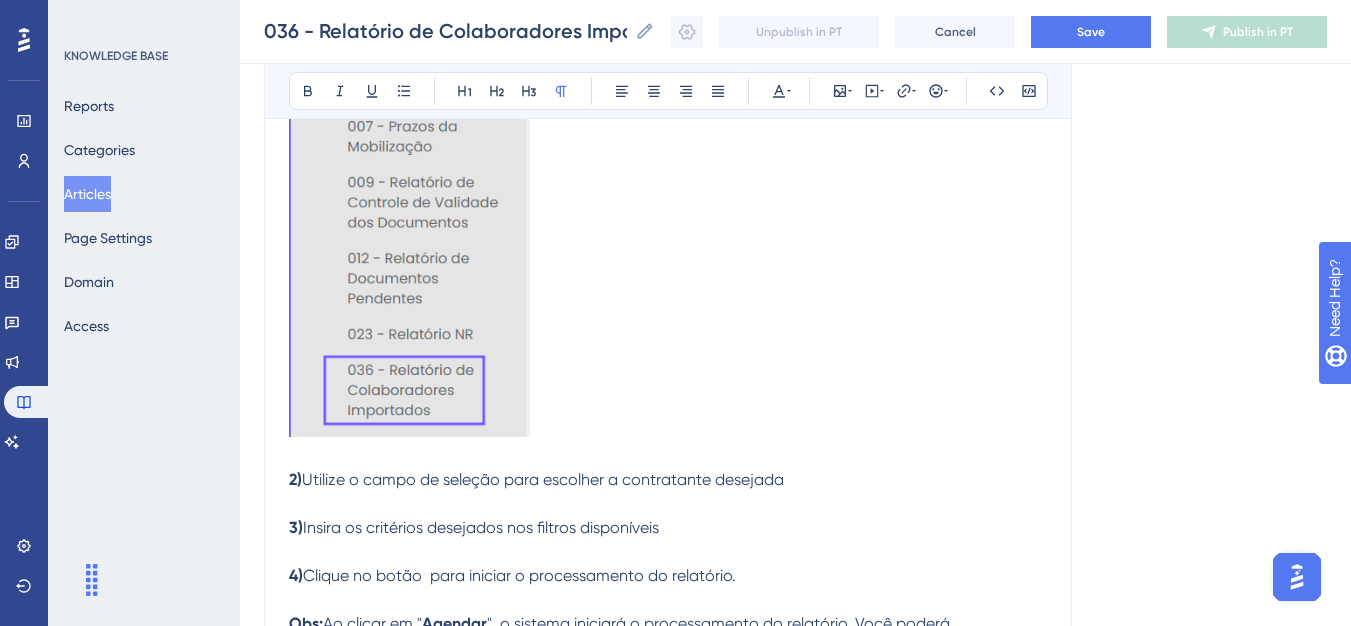 click on "Insira os critérios desejados nos filtros disponíveis" at bounding box center (481, 527) 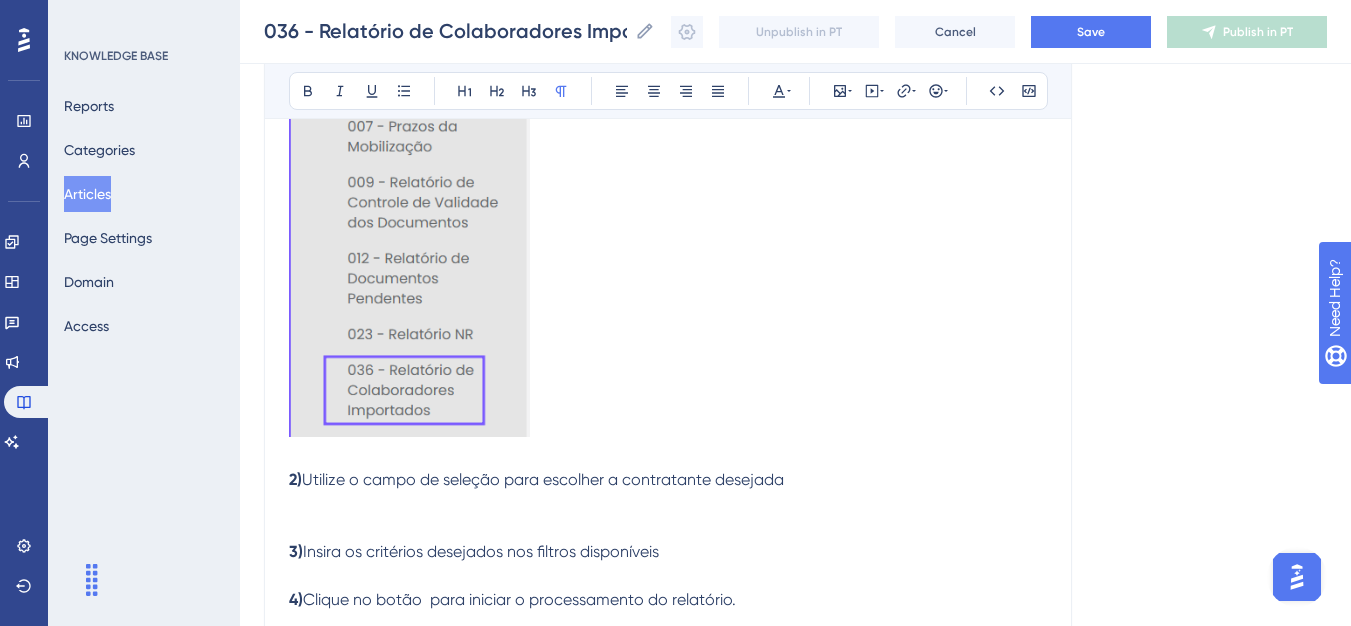 click on "3)  Insira os critérios desejados nos filtros disponíveis 4)  Clique no botão  para iniciar o processamento do relatório. Obs:  Ao clicar em " Agendar ", o sistema iniciará o processamento do relatório. Você poderá acompanhar o status conforme a listagem é atualizada, até que o download do arquivo seja disponibilizado." at bounding box center [668, 612] 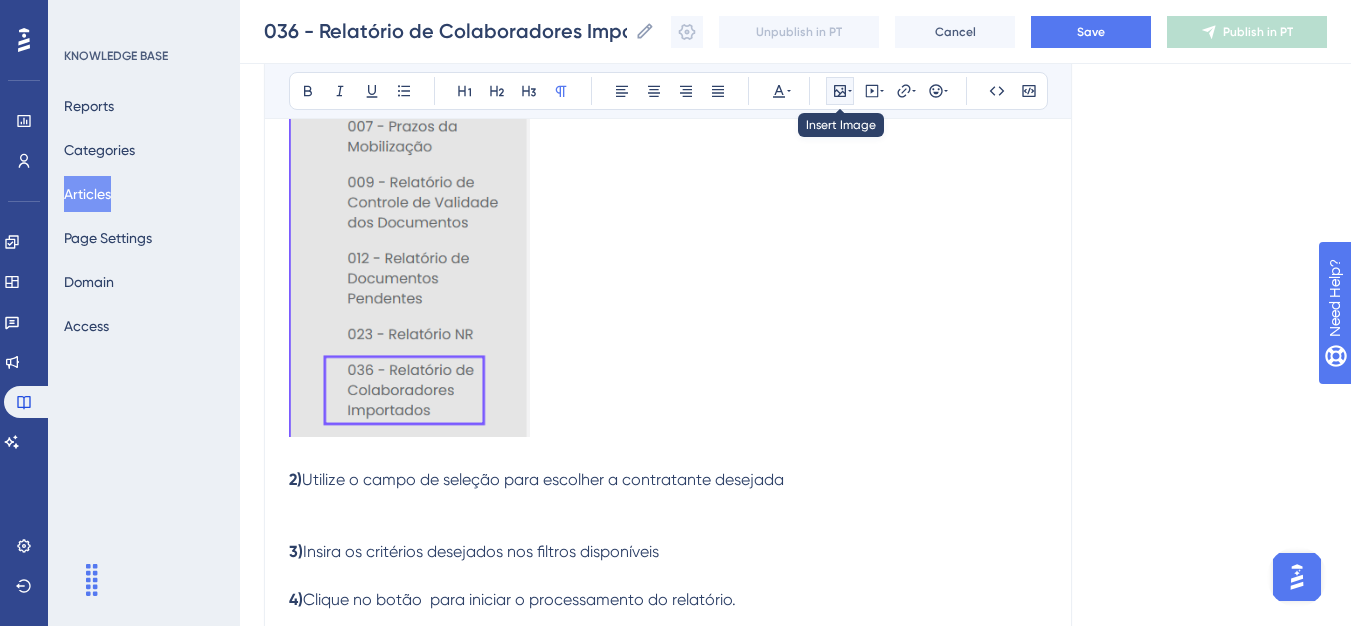 click 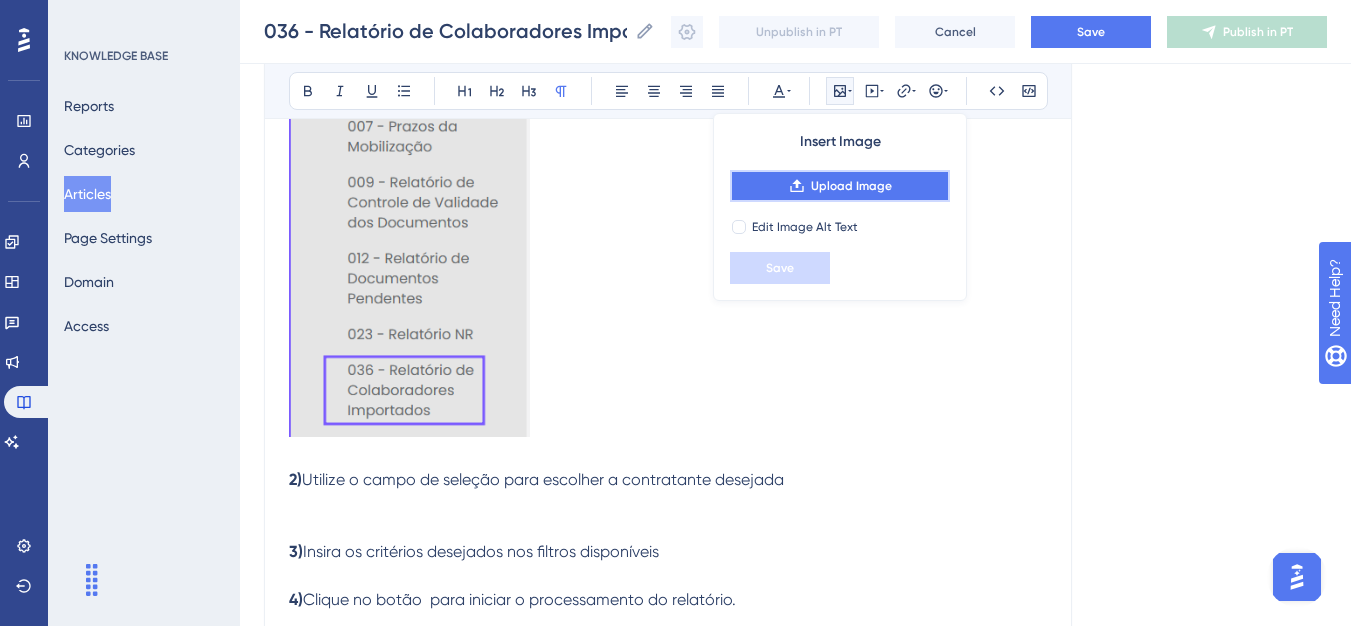 click on "Upload Image" at bounding box center (840, 186) 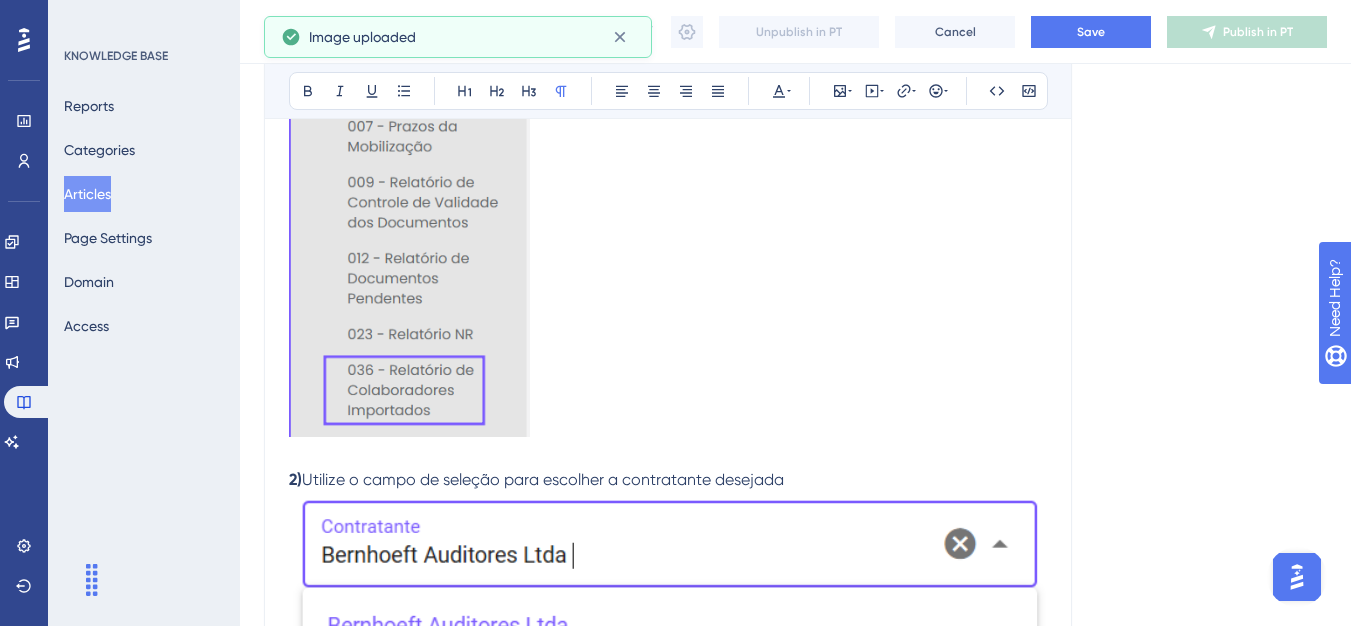 click at bounding box center [668, 653] 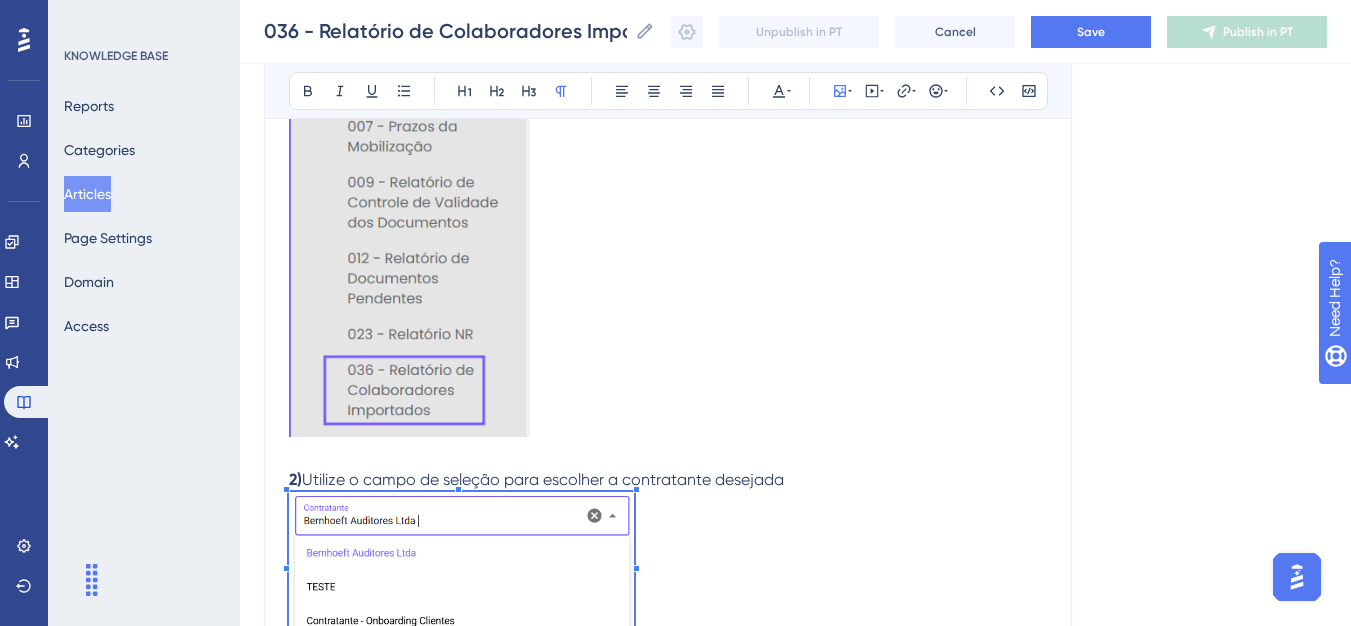 click on "Performance Users Engagement Widgets Feedback Product Updates Knowledge Base AI Assistant Settings Logout KNOWLEDGE BASE Reports Categories Articles Page Settings Domain Access 036 - Relatório de Colaboradores Importados MAU 92 % Click to see add-on and upgrade options 036 - Relatório de Colaboradores Importados 036 - Relatório de Colaboradores Importados Unpublish in PT Cancel Save Publish in PT Language Portuguese (Default) 036 - Relatório de Colaboradores Importados Bold Italic Underline Bullet Point Heading 1 Heading 2 Heading 3 Normal Align Left Align Center Align Right Align Justify Text Color Insert Image Embed Video Hyperlink Emojis Code Code Block Olá 💜 Objetivo:  Neste relatório, é possível analisar as informações dos colaboradores, fornecidas pela contratada na tela de carregamento, separadas por serviço e competência.  Passos para gerar o relatório: 1)  Em " Relatórios ", acesse o ' '; 2) 3)  4) Obs:  Ao clicar em " Agendar" at bounding box center (675, -591) 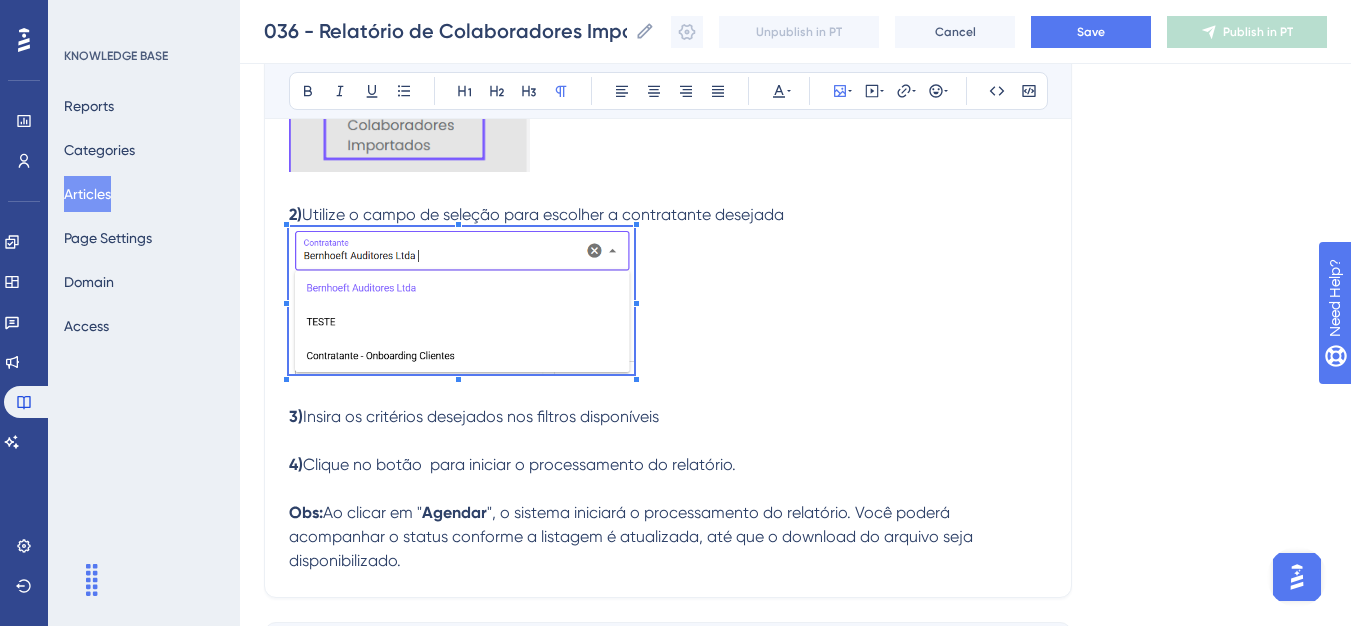 scroll, scrollTop: 891, scrollLeft: 0, axis: vertical 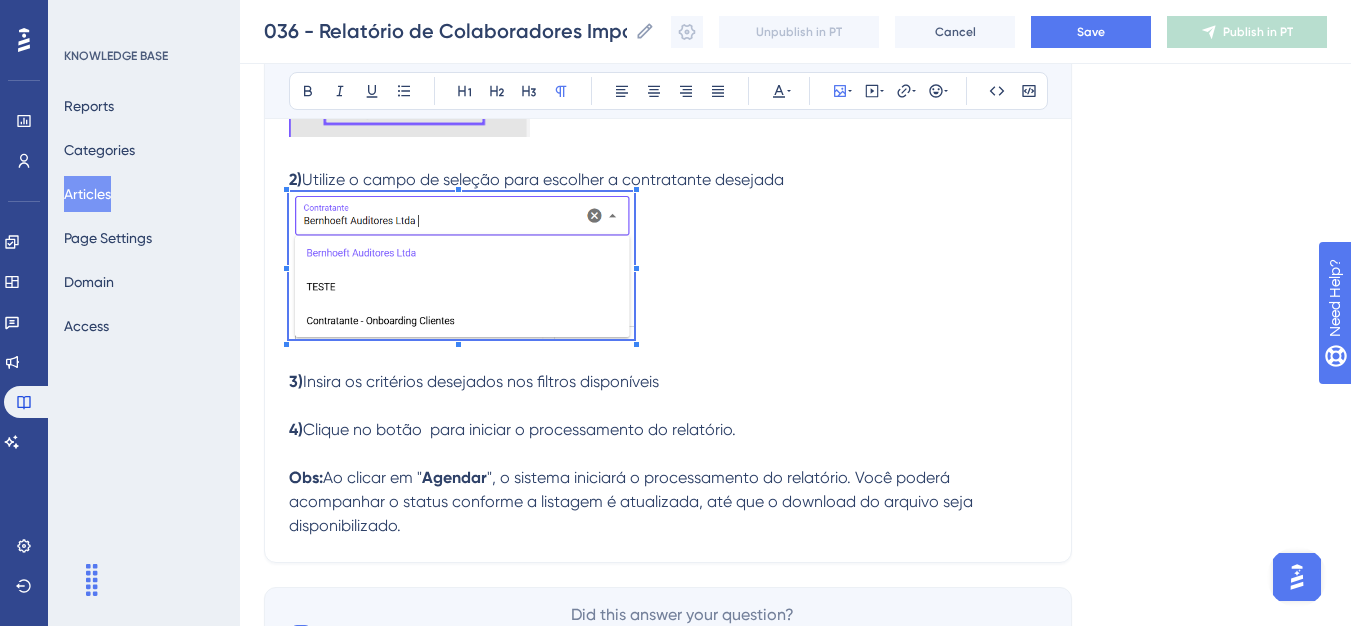 click on "3)  Insira os critérios desejados nos filtros disponíveis 4)  Clique no botão  para iniciar o processamento do relatório. Obs:  Ao clicar em " Agendar ", o sistema iniciará o processamento do relatório. Você poderá acompanhar o status conforme a listagem é atualizada, até que o download do arquivo seja disponibilizado." at bounding box center (668, 442) 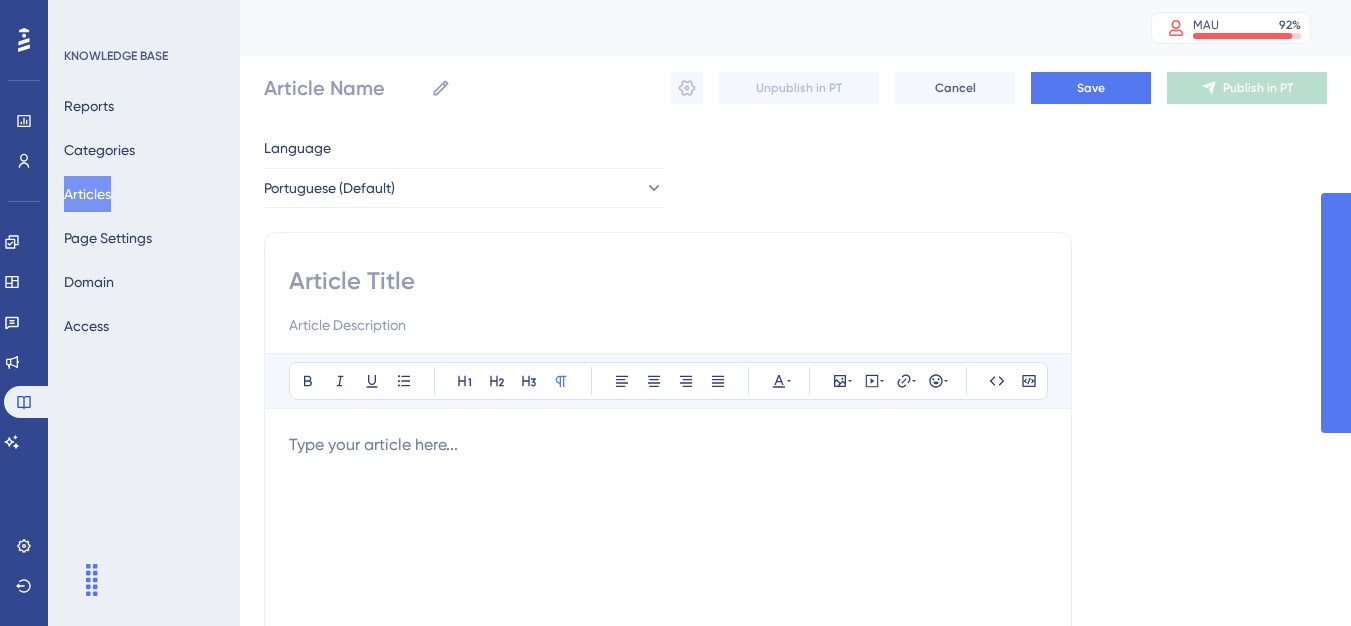 scroll, scrollTop: 0, scrollLeft: 0, axis: both 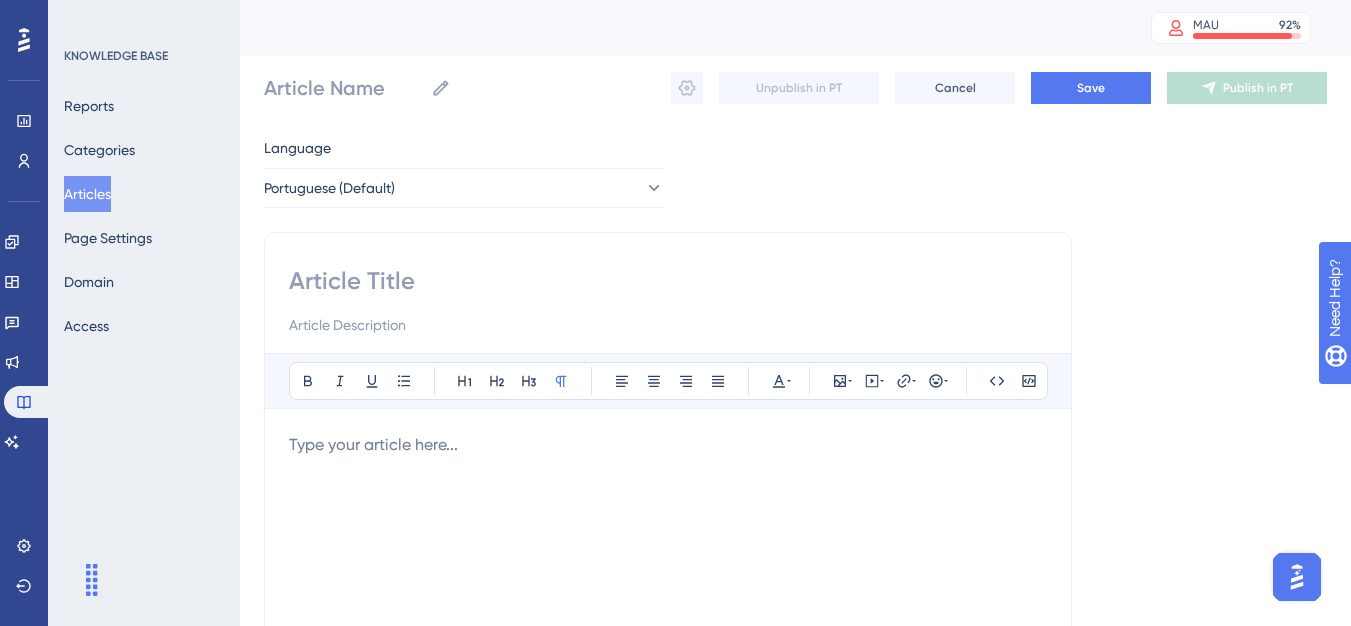 click at bounding box center (668, 445) 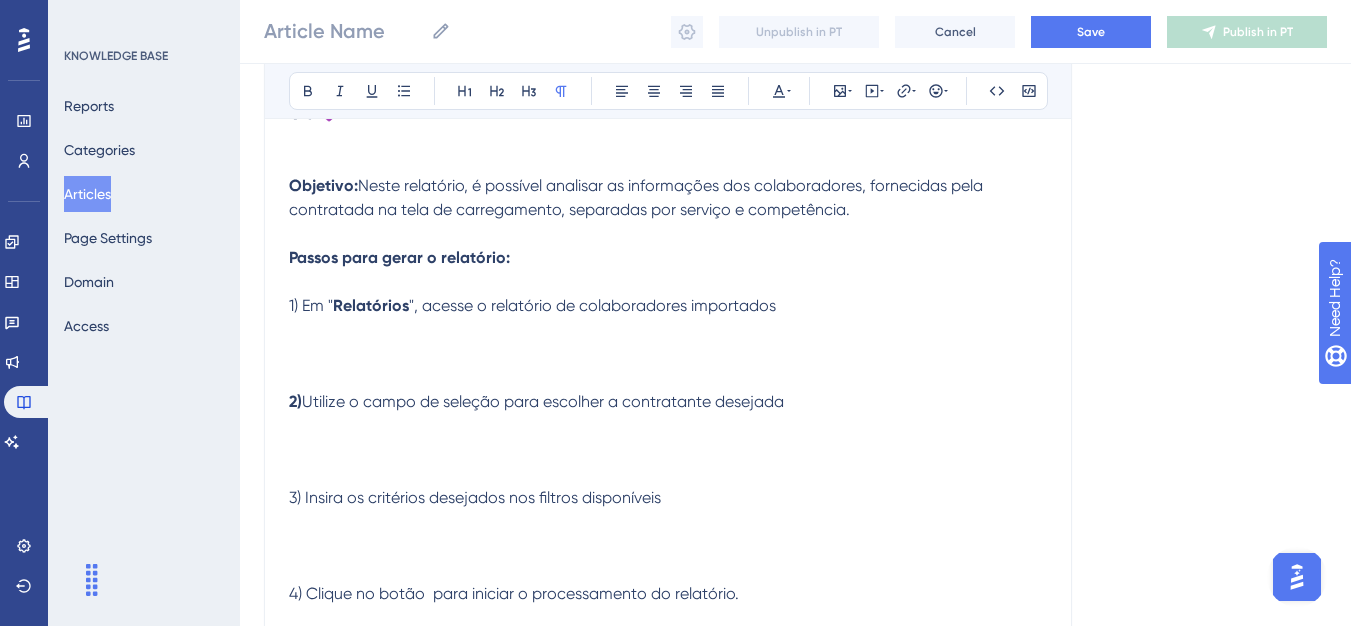 scroll, scrollTop: 289, scrollLeft: 0, axis: vertical 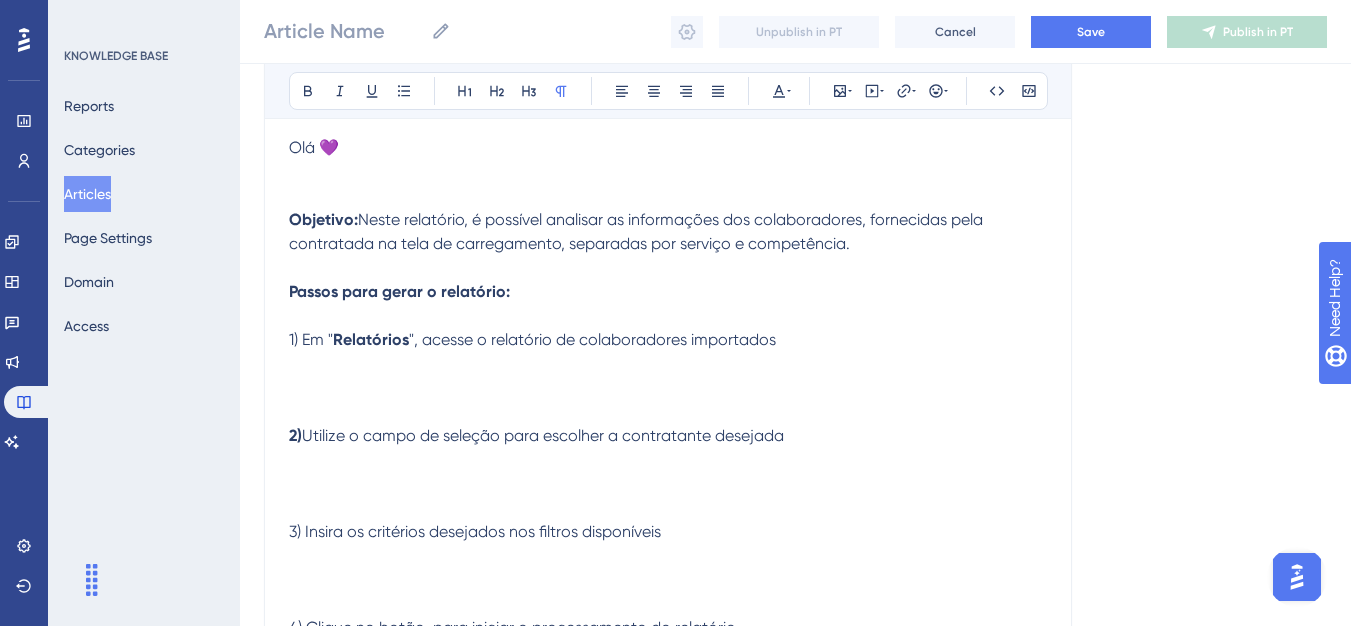 click on "Objetivo:  Neste relatório, é possível analisar as informações dos colaboradores, fornecidas pela contratada na tela de carregamento, separadas por serviço e competência.  Passos para gerar o relatório: 1)   Em " Relatórios ", acesse o relatório de colaboradores importados 2)  Utilize o campo de seleção para escolher a contratante desejada 3)   Insira os critérios desejados nos filtros disponíveis 4) Clique no botão  para iniciar o processamento do relatório. Obs:  Ao clicar em " Agendar ", o sistema iniciará o processamento do relatório. Você poderá acompanhar o status conforme a listagem é atualizada, até que o download do arquivo seja disponibilizado." at bounding box center (668, 484) 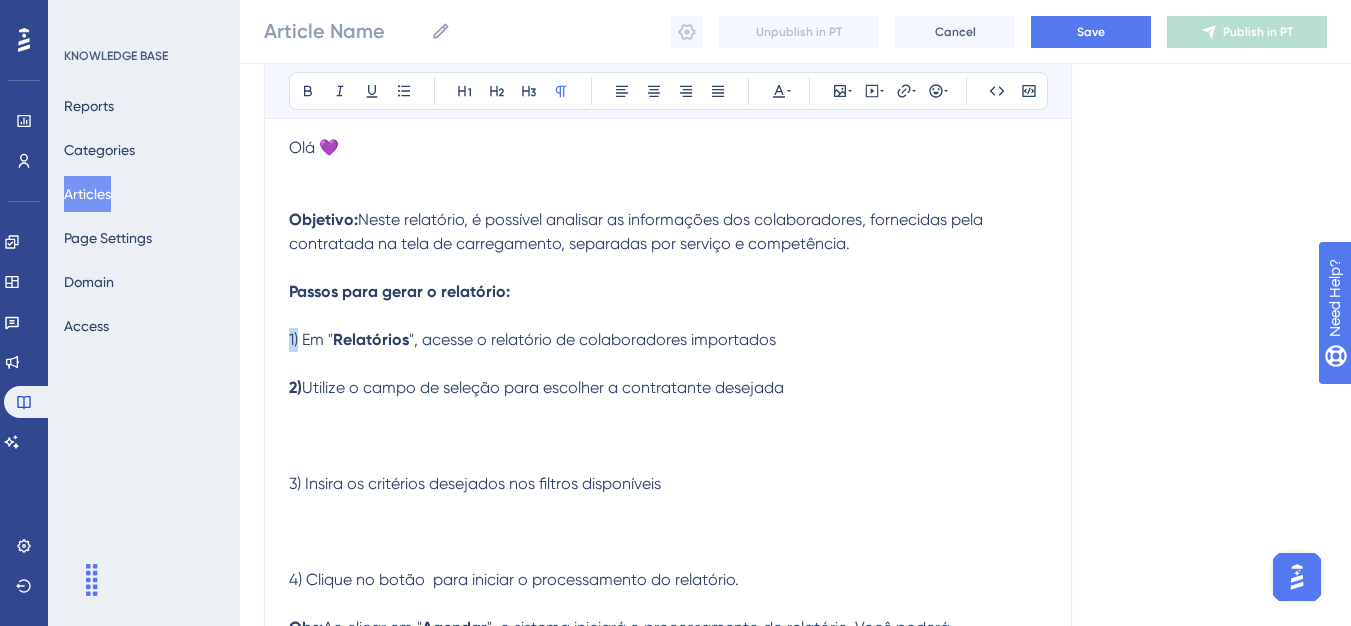 drag, startPoint x: 299, startPoint y: 337, endPoint x: 274, endPoint y: 335, distance: 25.079872 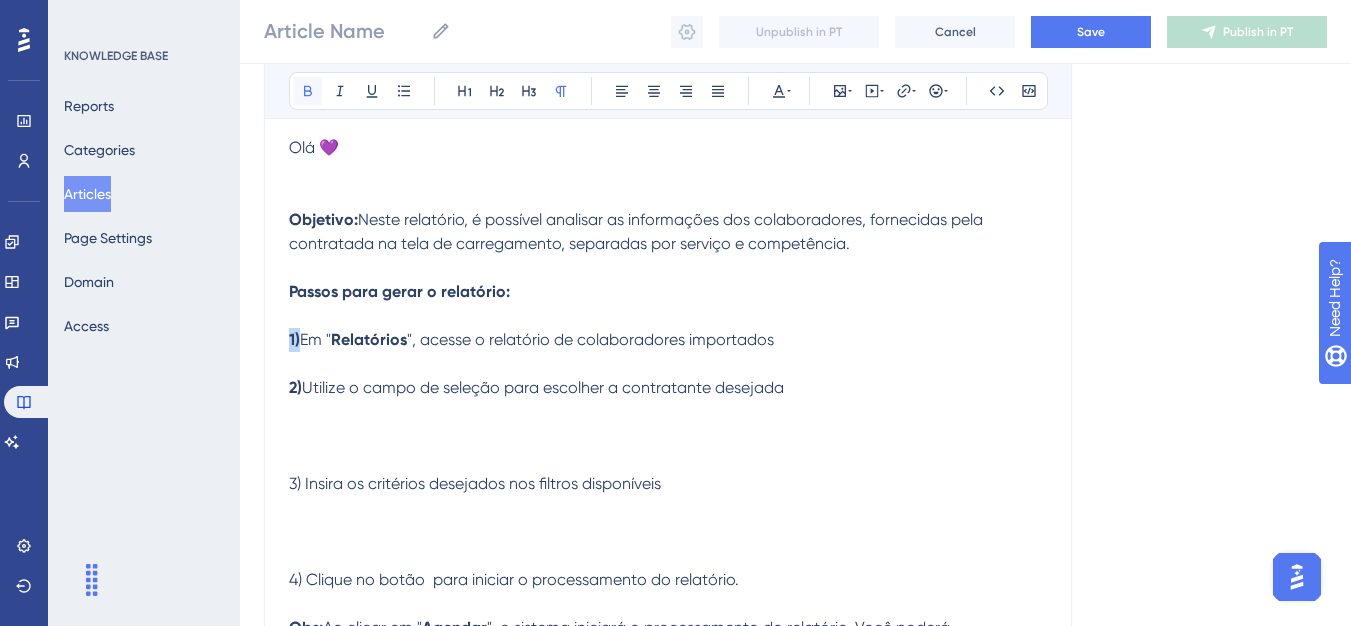 click at bounding box center [308, 91] 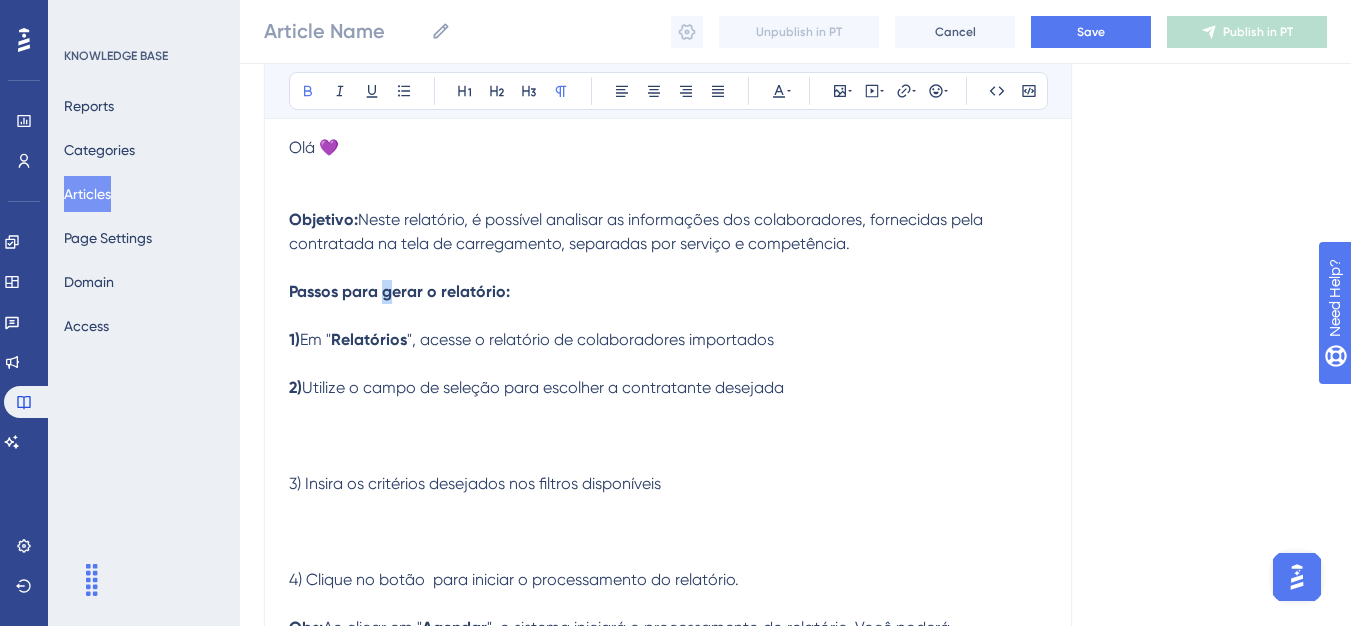 click on "Passos para gerar o relatório:" at bounding box center [399, 291] 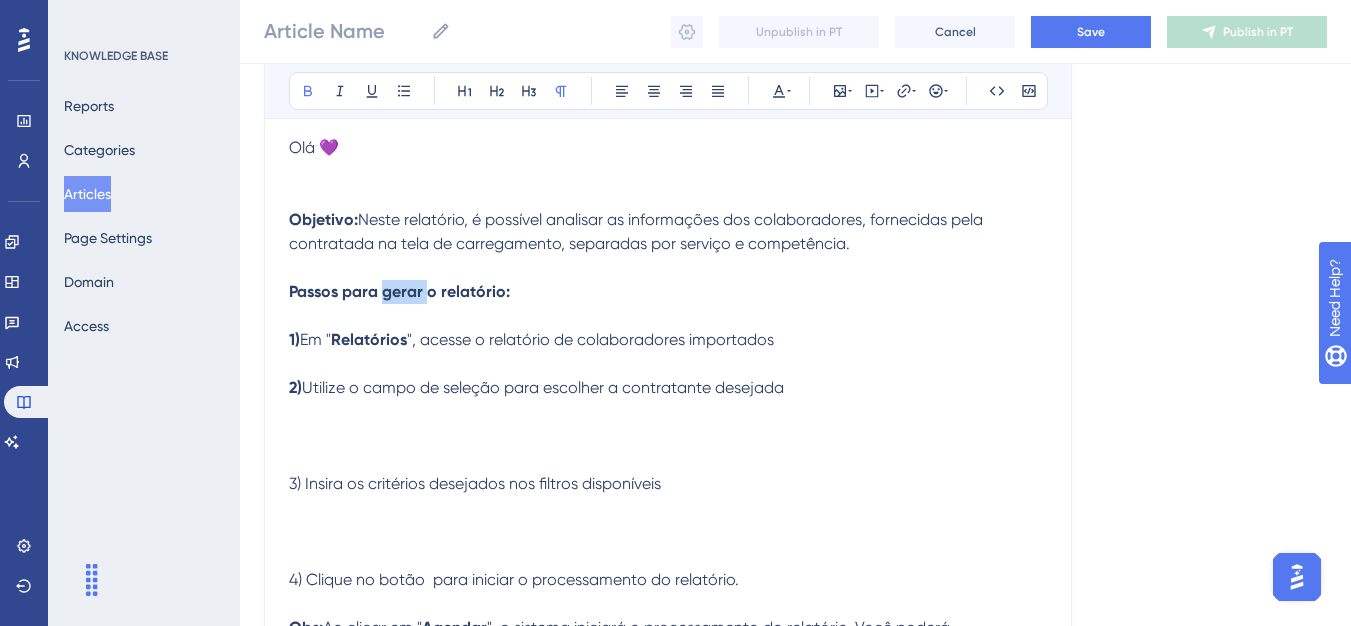 click on "Passos para gerar o relatório:" at bounding box center (399, 291) 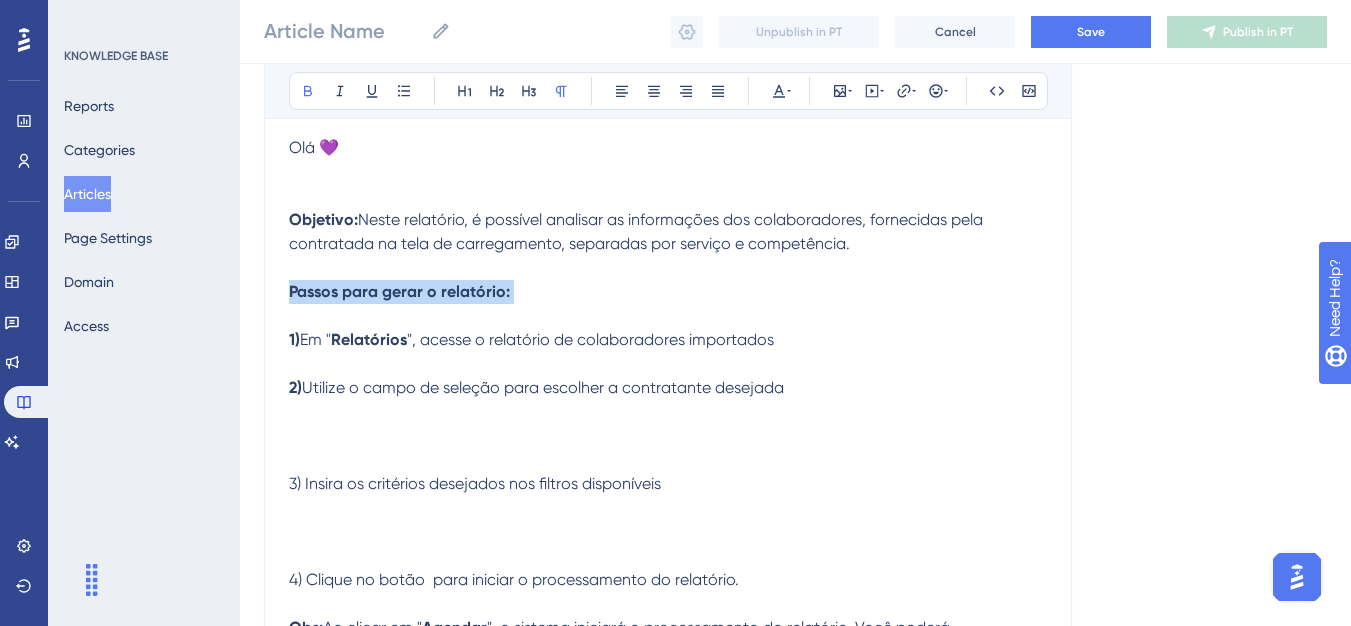 click on "Passos para gerar o relatório:" at bounding box center (399, 291) 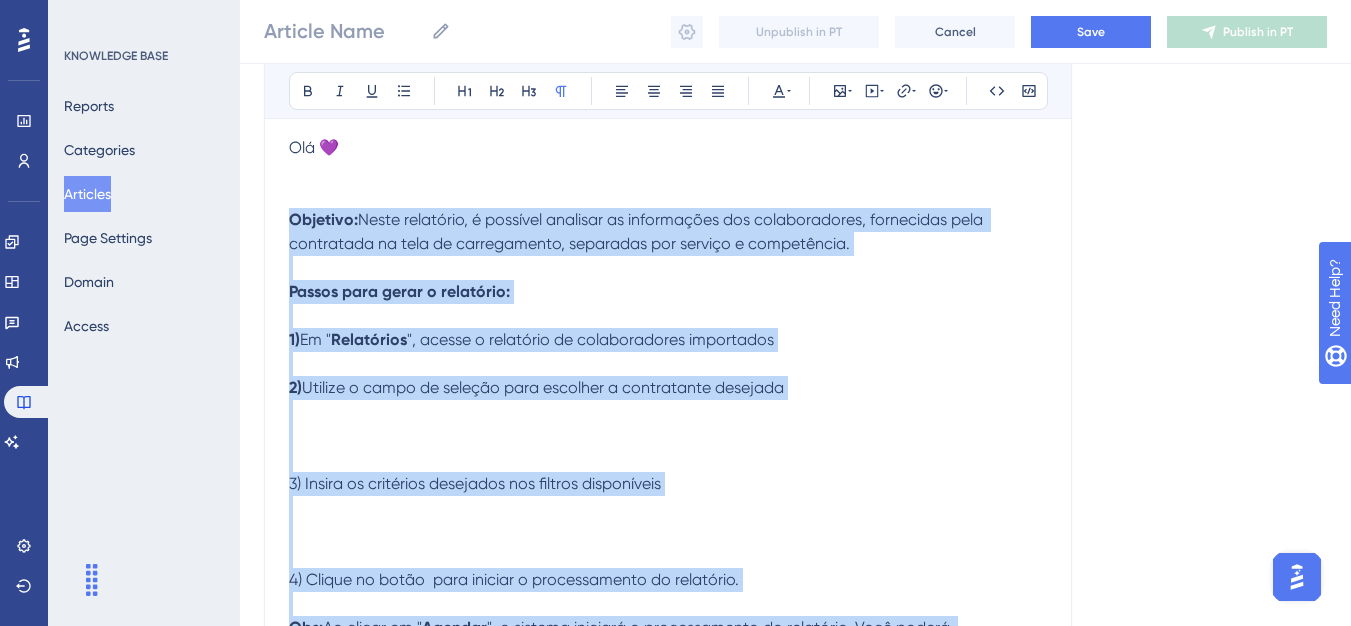 click on "Passos para gerar o relatório:" at bounding box center (399, 291) 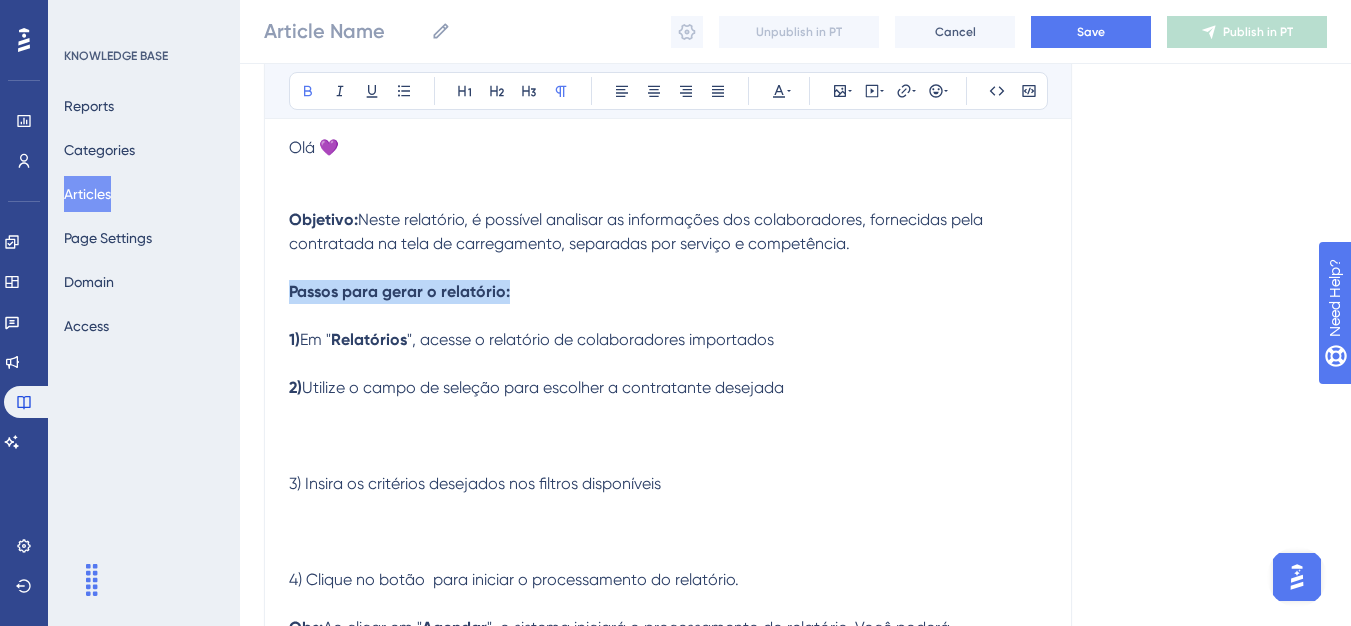 drag, startPoint x: 494, startPoint y: 284, endPoint x: 293, endPoint y: 290, distance: 201.08954 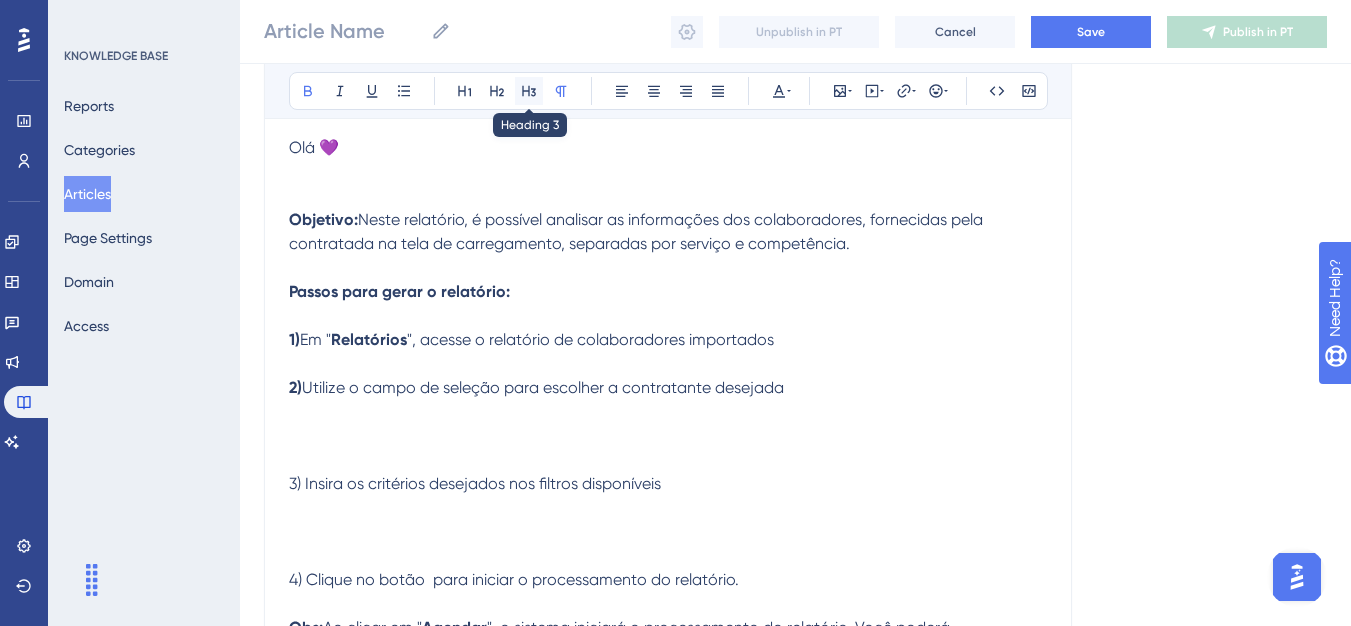 click at bounding box center [529, 91] 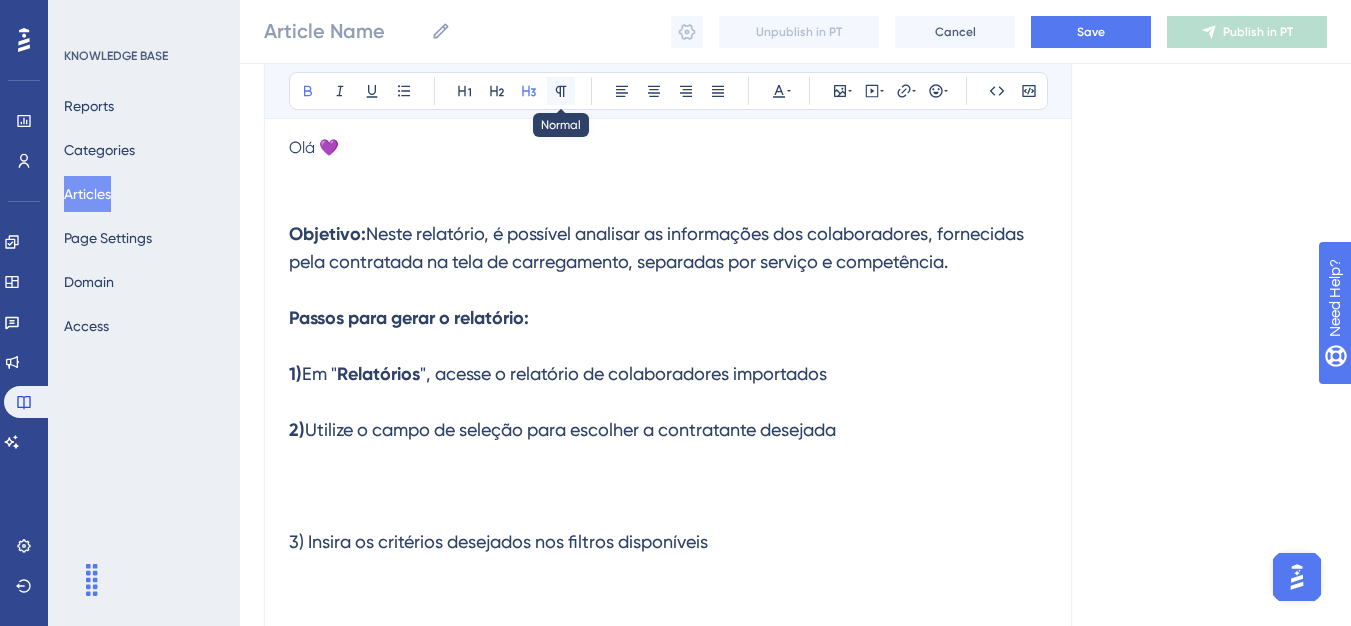 click 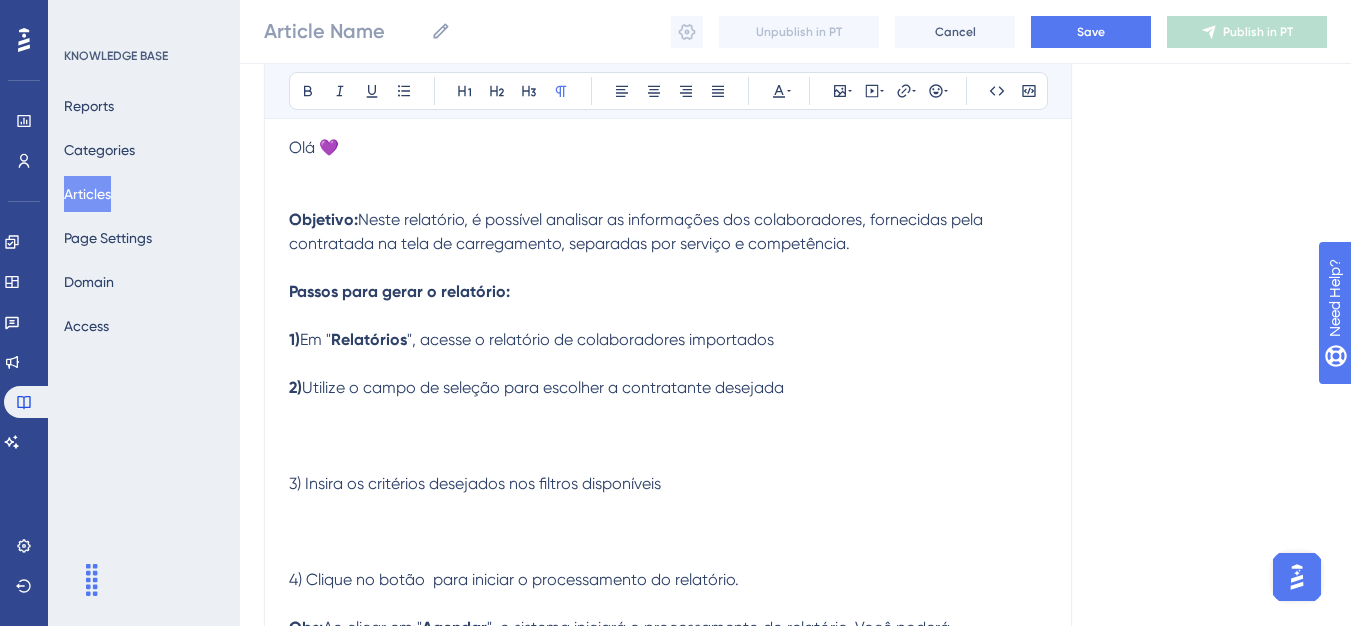 click on "Objetivo:  Neste relatório, é possível analisar as informações dos colaboradores, fornecidas pela contratada na tela de carregamento, separadas por serviço e competência.  Passos para gerar o relatório: 1)  Em " Relatórios ", acesse o relatório de colaboradores importados 2)  Utilize o campo de seleção para escolher a contratante desejada 3)   Insira os critérios desejados nos filtros disponíveis 4) Clique no botão  para iniciar o processamento do relatório. Obs:  Ao clicar em " Agendar ", o sistema iniciará o processamento do relatório. Você poderá acompanhar o status conforme a listagem é atualizada, até que o download do arquivo seja disponibilizado." at bounding box center [668, 460] 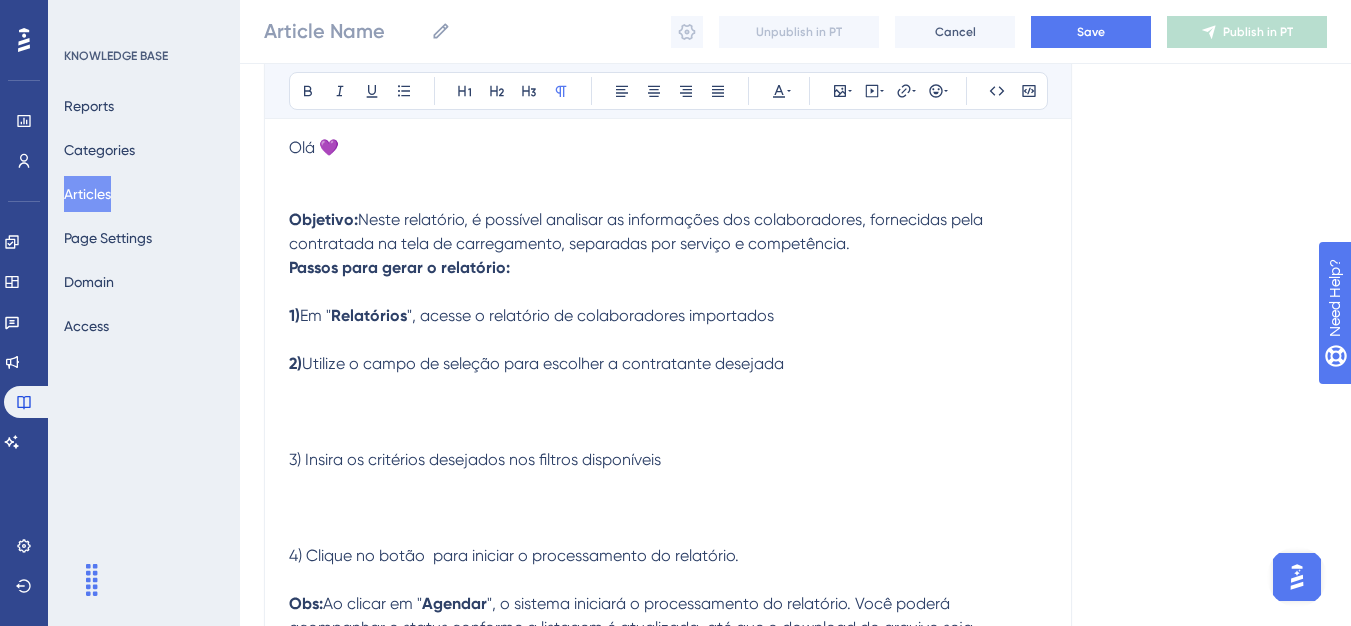 click on "Bold Italic Underline Bullet Point Heading 1 Heading 2 Heading 3 Normal Align Left Align Center Align Right Align Justify Text Color Insert Image Embed Video Hyperlink Emojis Code Code Block Olá 💜 Objetivo:  Neste relatório, é possível analisar as informações dos colaboradores, fornecidas pela contratada na tela de carregamento, separadas por serviço e competência.  Passos para gerar o relatório: 1)  Em " Relatórios ", acesse o relatório de colaboradores importados 2)  Utilize o campo de seleção para escolher a contratante desejada 3)   Insira os critérios desejados nos filtros disponíveis 4) Clique no botão  para iniciar o processamento do relatório. Obs:  Ao clicar em " Agendar ", o sistema iniciará o processamento do relatório. Você poderá acompanhar o status conforme a listagem é atualizada, até que o download do arquivo seja disponibilizado." at bounding box center [668, 324] 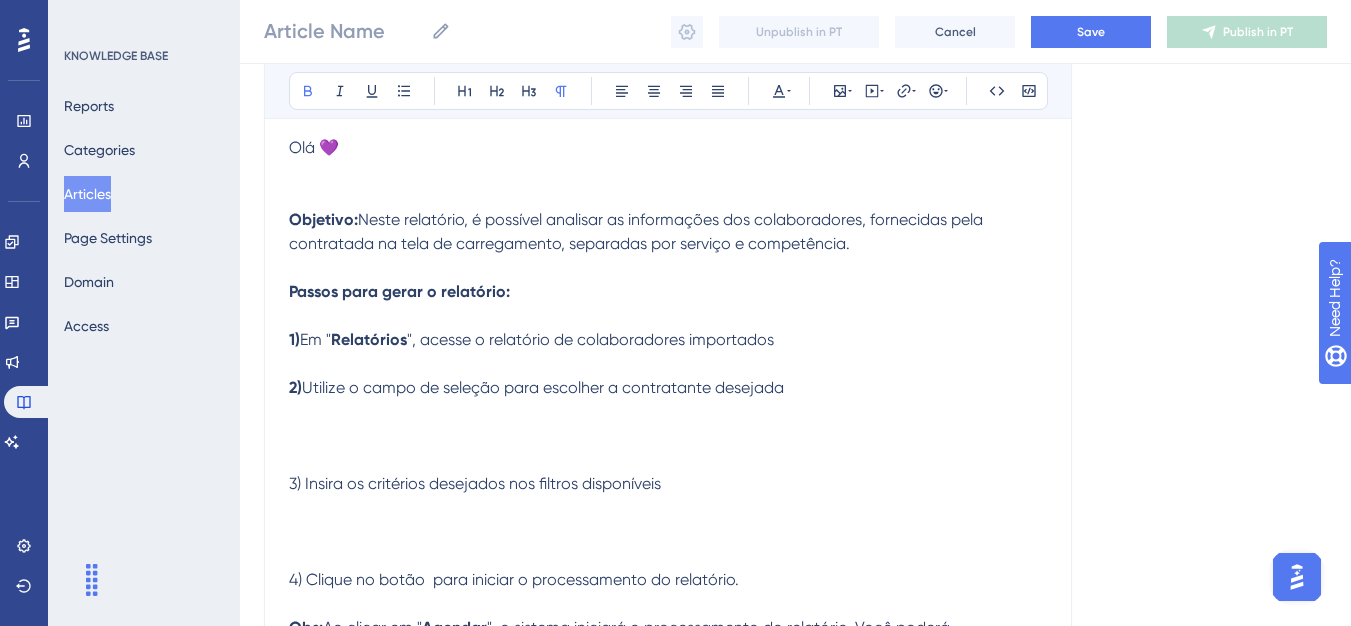 click on "Bold Italic Underline Bullet Point Heading 1 Heading 2 Heading 3 Normal Align Left Align Center Align Right Align Justify Text Color Insert Image Embed Video Hyperlink Emojis Code Code Block Olá 💜 Objetivo:  Neste relatório, é possível analisar as informações dos colaboradores, fornecidas pela contratada na tela de carregamento, separadas por serviço e competência.  Passos para gerar o relatório: 1)  Em " Relatórios ", acesse o relatório de colaboradores importados 2)  Utilize o campo de seleção para escolher a contratante desejada 3)   Insira os critérios desejados nos filtros disponíveis 4) Clique no botão  para iniciar o processamento do relatório. Obs:  Ao clicar em " Agendar ", o sistema iniciará o processamento do relatório. Você poderá acompanhar o status conforme a listagem é atualizada, até que o download do arquivo seja disponibilizado." at bounding box center [668, 336] 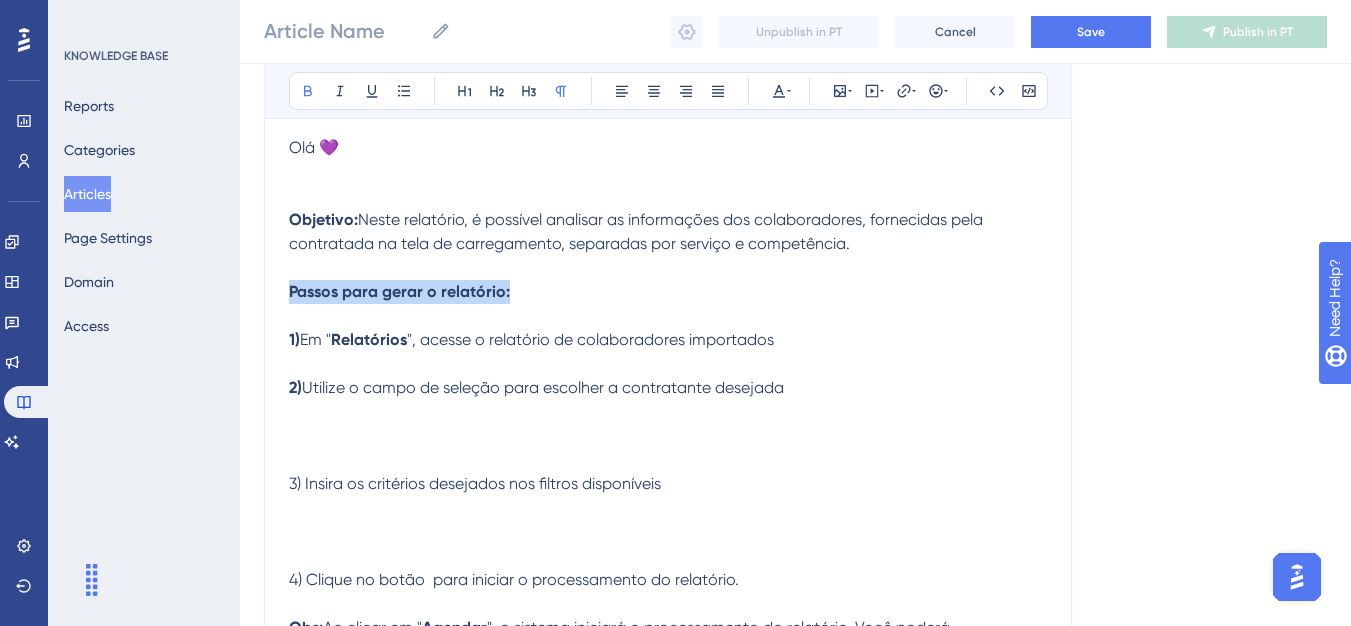 drag, startPoint x: 516, startPoint y: 291, endPoint x: 293, endPoint y: 287, distance: 223.03587 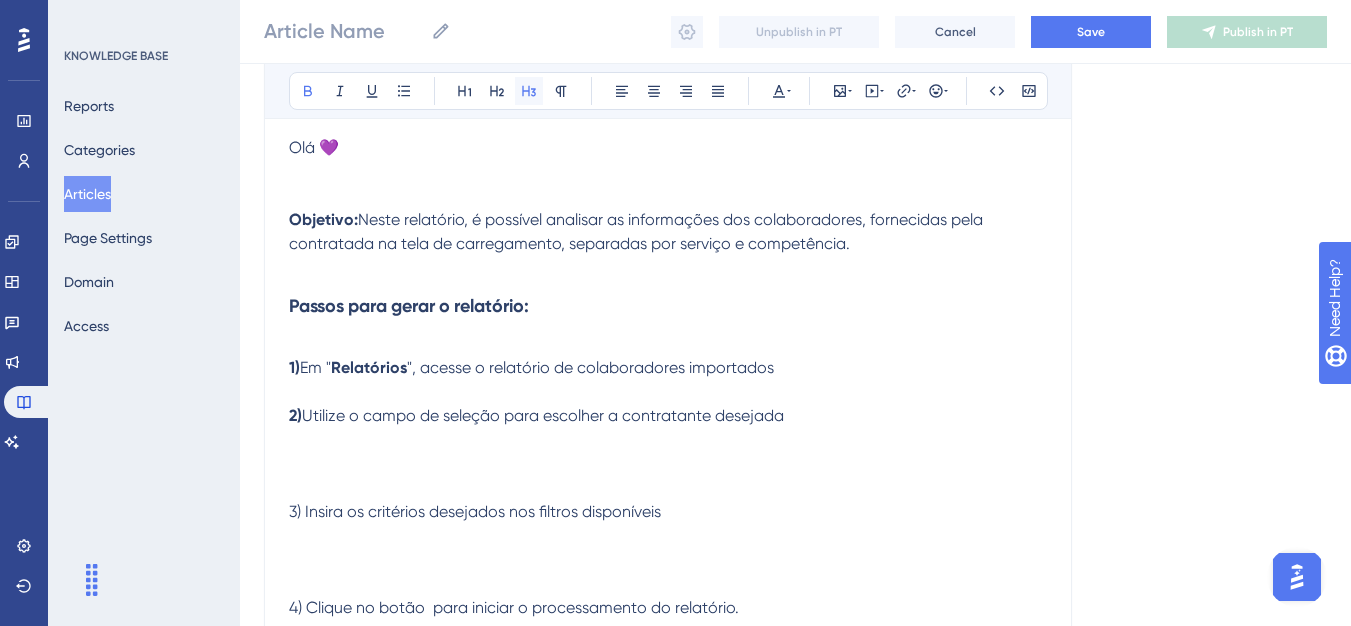 click 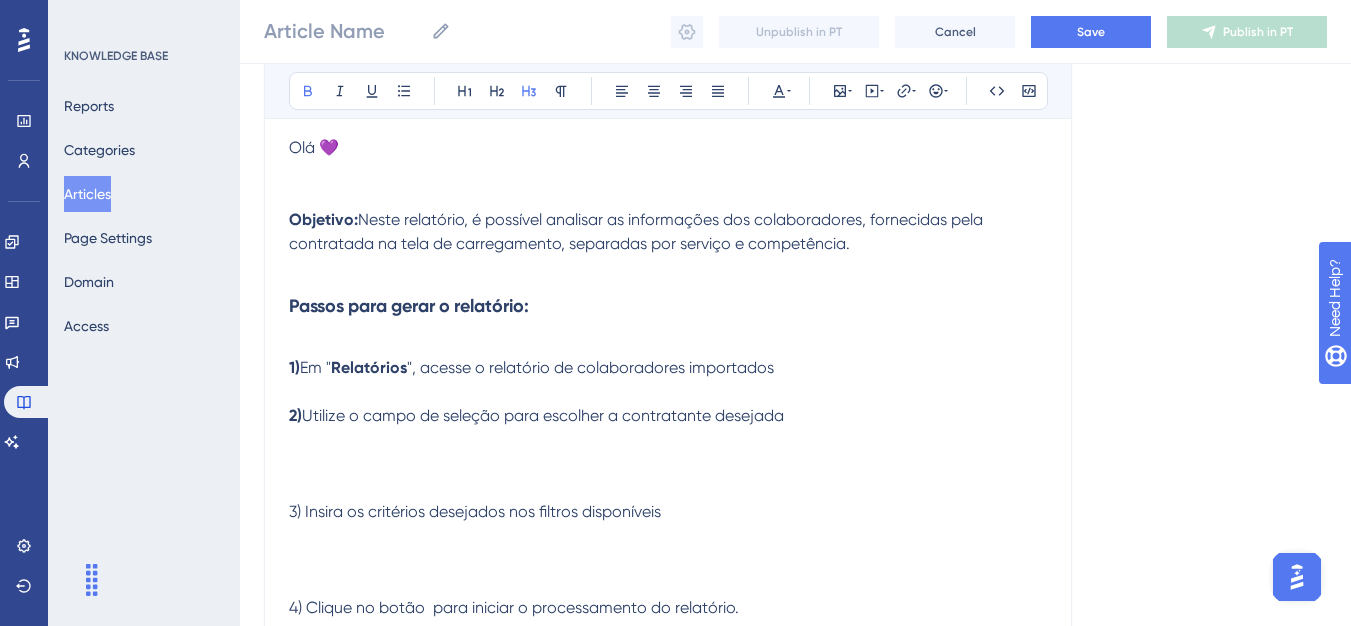 click on "1)  Em " Relatórios ", acesse o relatório de colaboradores importados 2)  Utilize o campo de seleção para escolher a contratante desejada 3)   Insira os critérios desejados nos filtros disponíveis 4) Clique no botão  para iniciar o processamento do relatório. Obs:  Ao clicar em " Agendar ", o sistema iniciará o processamento do relatório. Você poderá acompanhar o status conforme a listagem é atualizada, até que o download do arquivo seja disponibilizado." at bounding box center (668, 548) 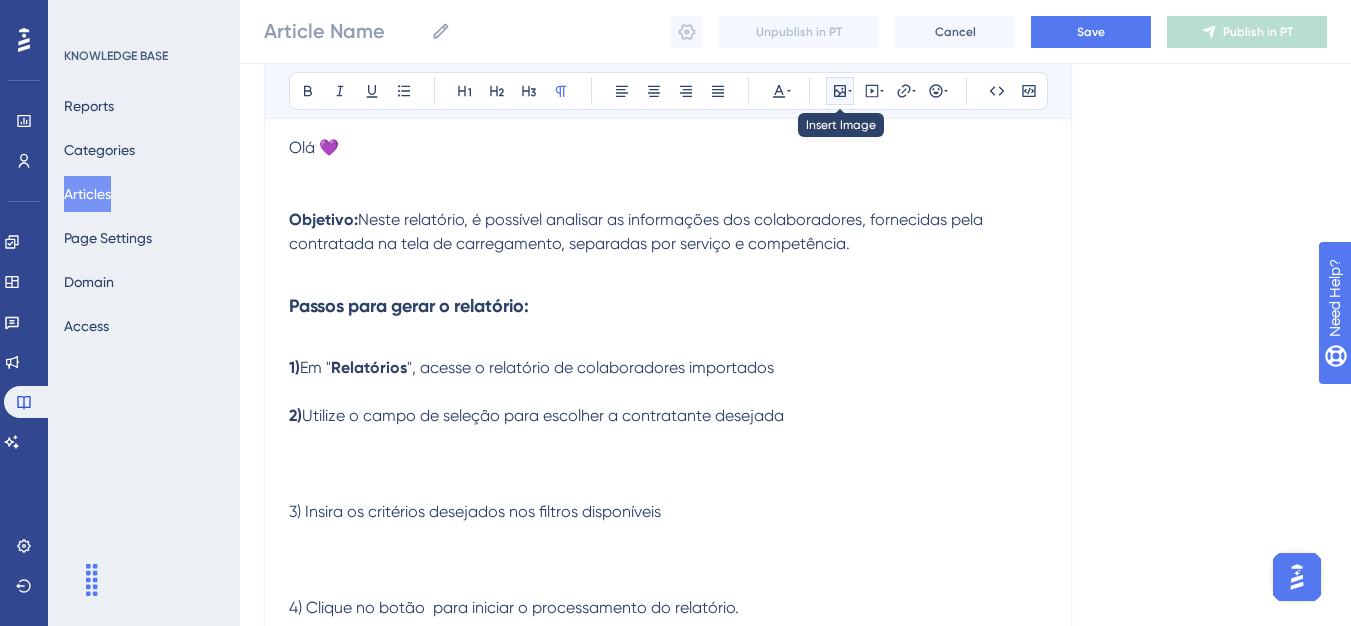 click 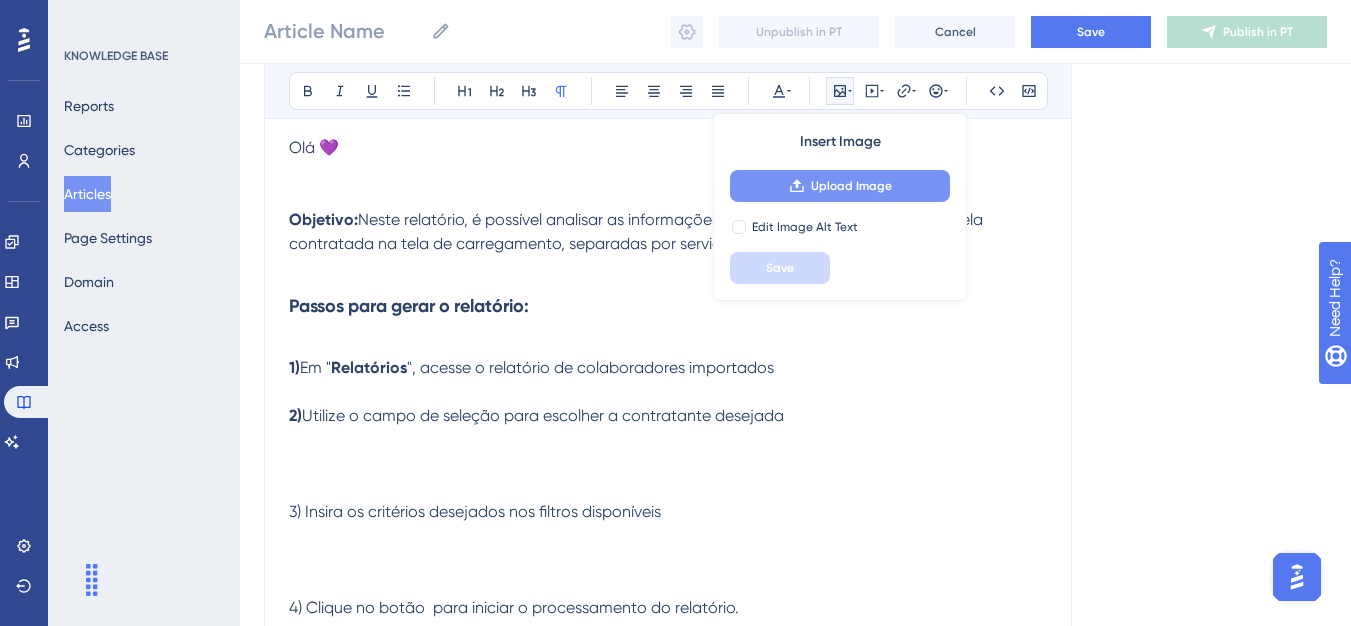 click on "Upload Image" at bounding box center (840, 186) 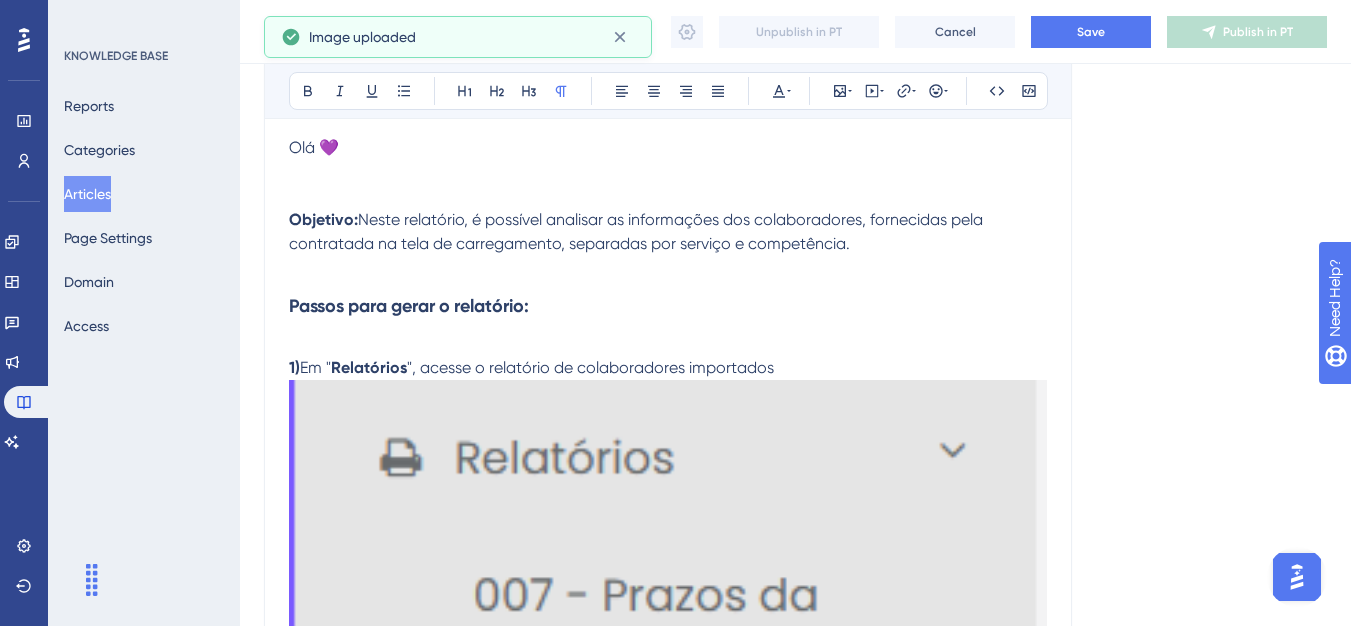 click at bounding box center (668, 976) 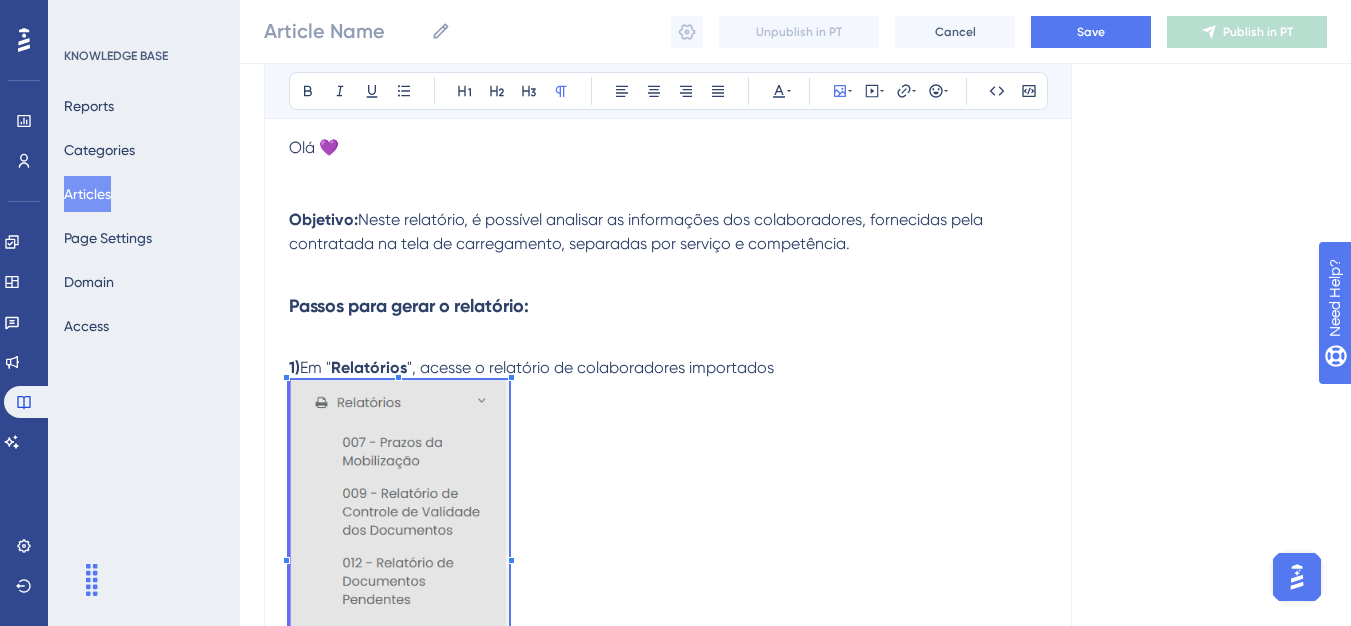 click on "1)  Em " Relatórios ", acesse o relatório de colaboradores importados 2)  Utilize o campo de seleção para escolher a contratante desejada 3)   Insira os critérios desejados nos filtros disponíveis 4) Clique no botão  para iniciar o processamento do relatório. Obs:  Ao clicar em " Agendar ", o sistema iniciará o processamento do relatório. Você poderá acompanhar o status conforme a listagem é atualizada, até que o download do arquivo seja disponibilizado." at bounding box center (668, 712) 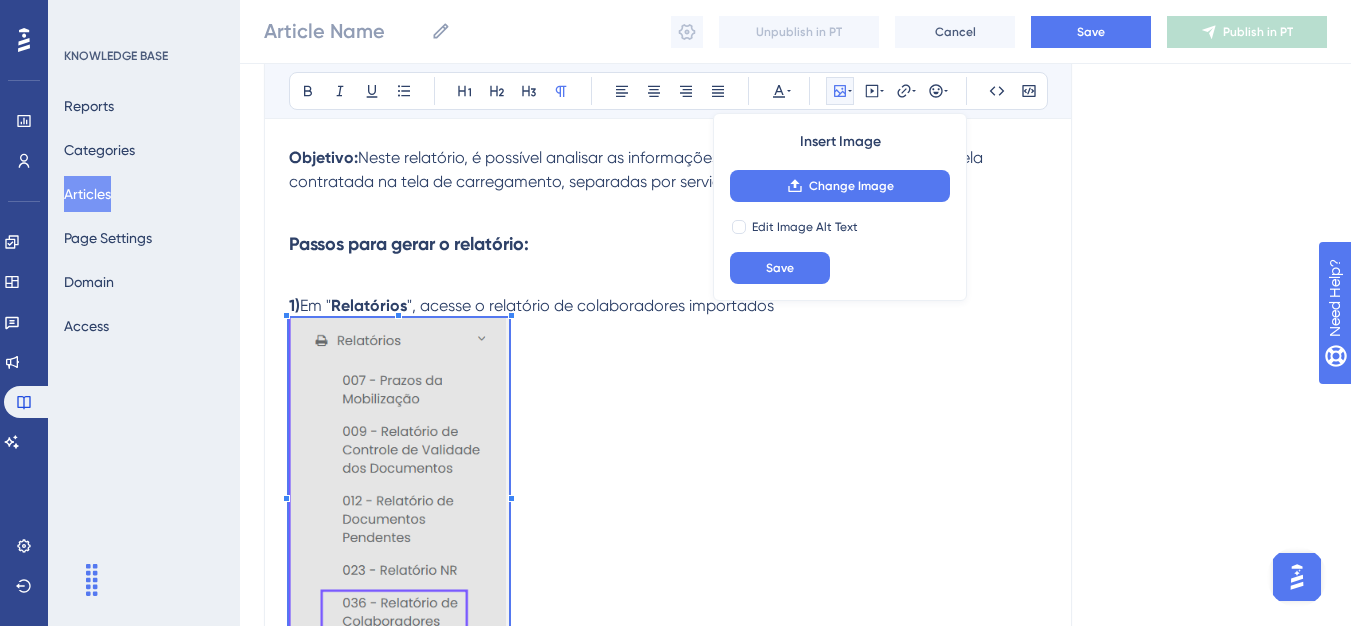 scroll, scrollTop: 489, scrollLeft: 0, axis: vertical 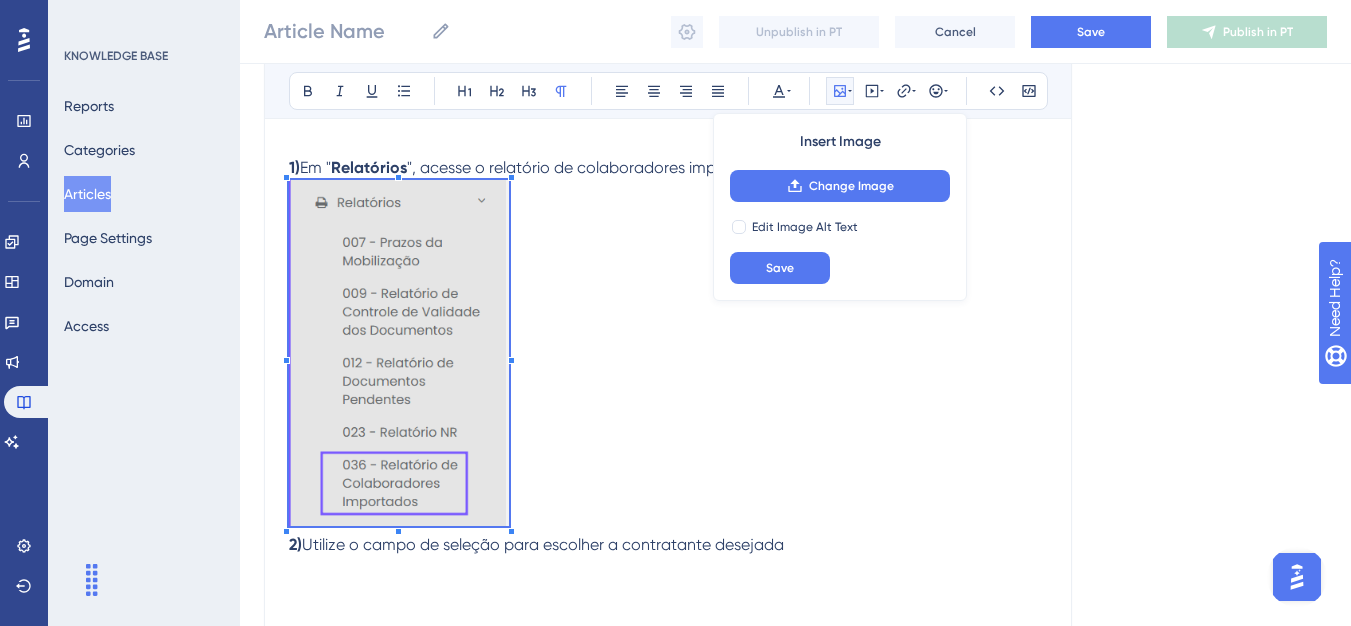 click on "1)  Em " Relatórios ", acesse o relatório de colaboradores importados 2)  Utilize o campo de seleção para escolher a contratante desejada 3)   Insira os critérios desejados nos filtros disponíveis 4) Clique no botão  para iniciar o processamento do relatório. Obs:  Ao clicar em " Agendar ", o sistema iniciará o processamento do relatório. Você poderá acompanhar o status conforme a listagem é atualizada, até que o download do arquivo seja disponibilizado." at bounding box center (668, 512) 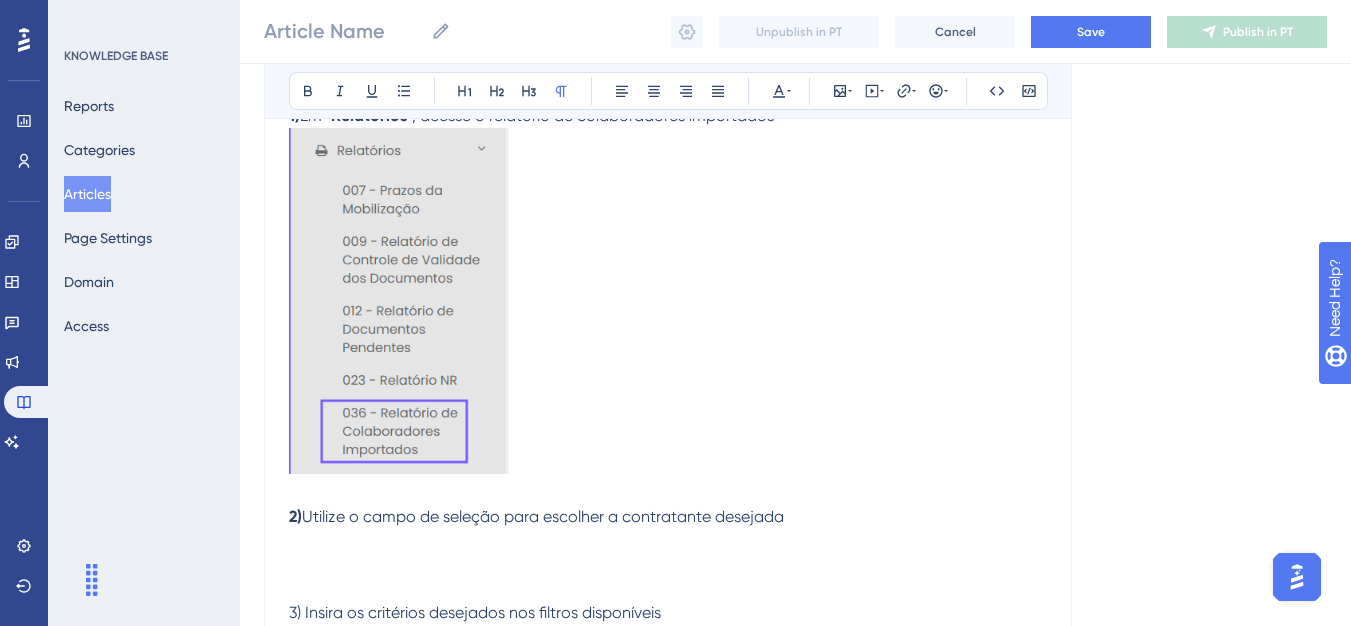 scroll, scrollTop: 589, scrollLeft: 0, axis: vertical 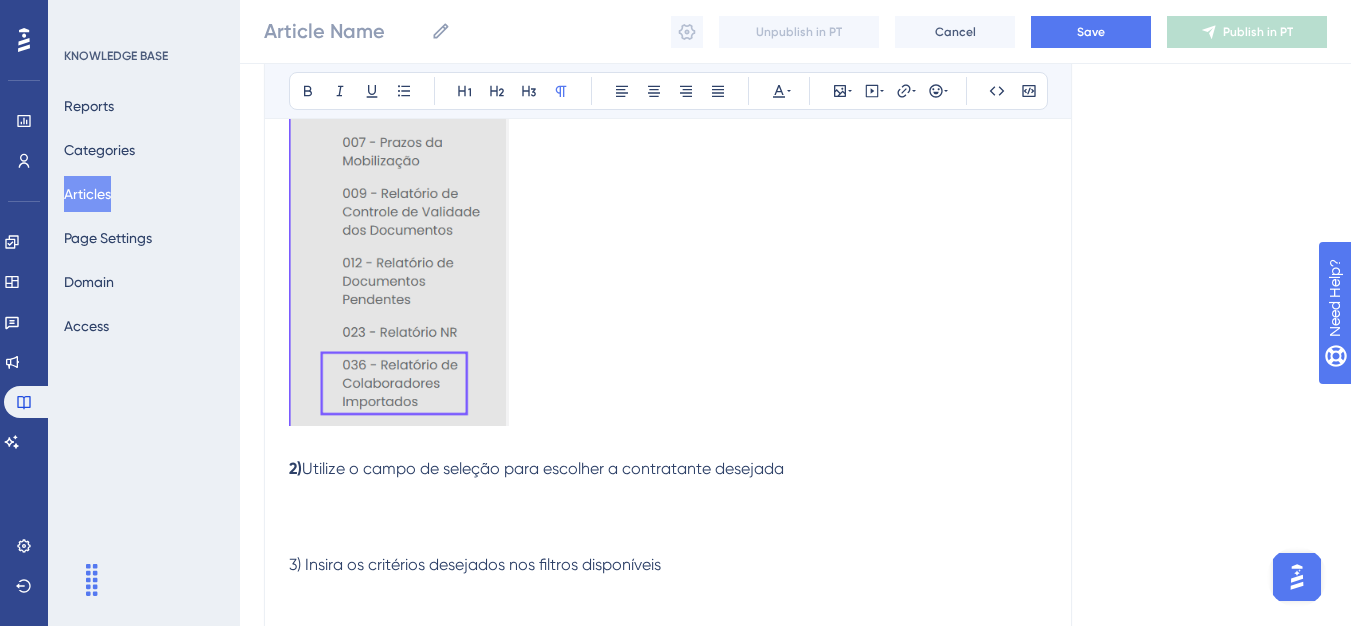 click on "2)  Utilize o campo de seleção para escolher a contratante desejada 3)   Insira os critérios desejados nos filtros disponíveis 4) Clique no botão  para iniciar o processamento do relatório. Obs:  Ao clicar em " Agendar ", o sistema iniciará o processamento do relatório. Você poderá acompanhar o status conforme a listagem é atualizada, até que o download do arquivo seja disponibilizado." at bounding box center (668, 613) 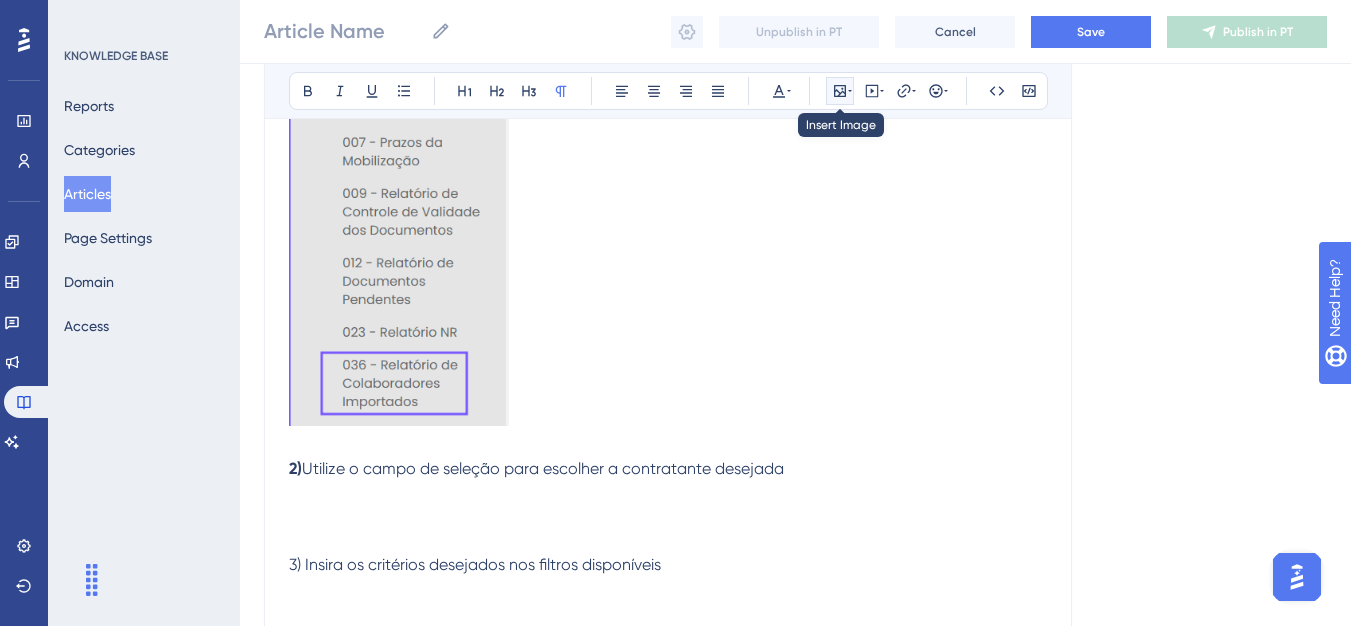 click at bounding box center (840, 91) 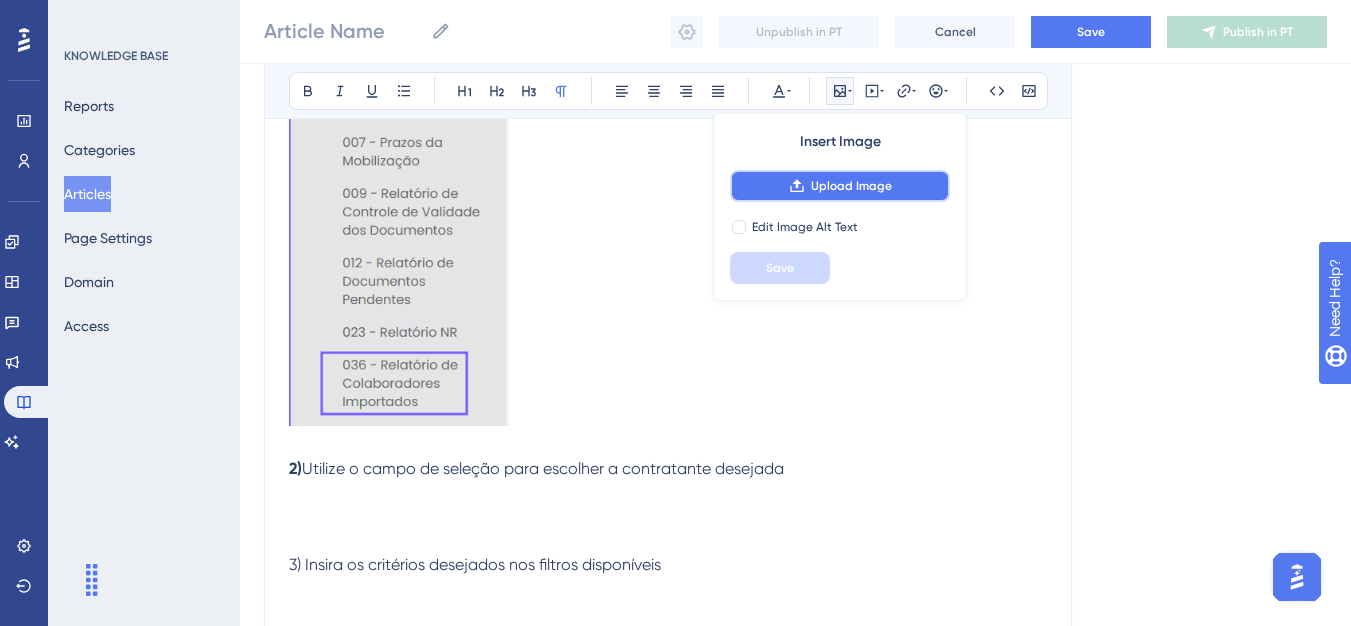click on "Upload Image" at bounding box center [840, 186] 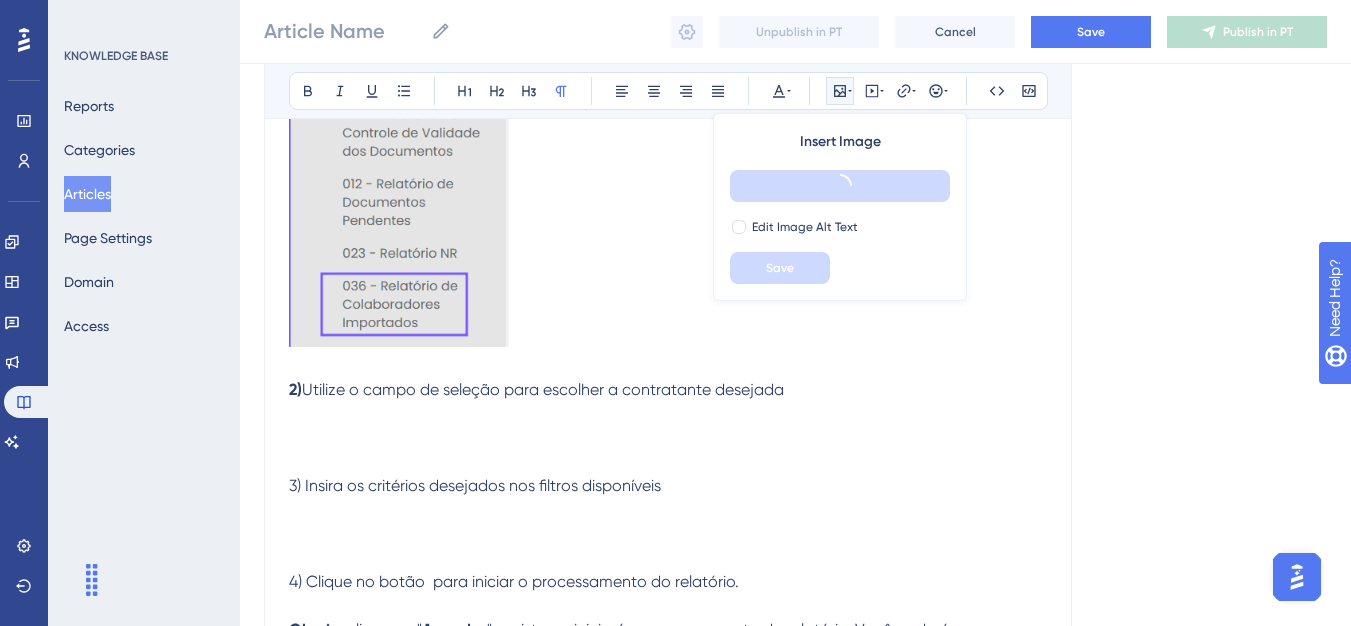 scroll, scrollTop: 789, scrollLeft: 0, axis: vertical 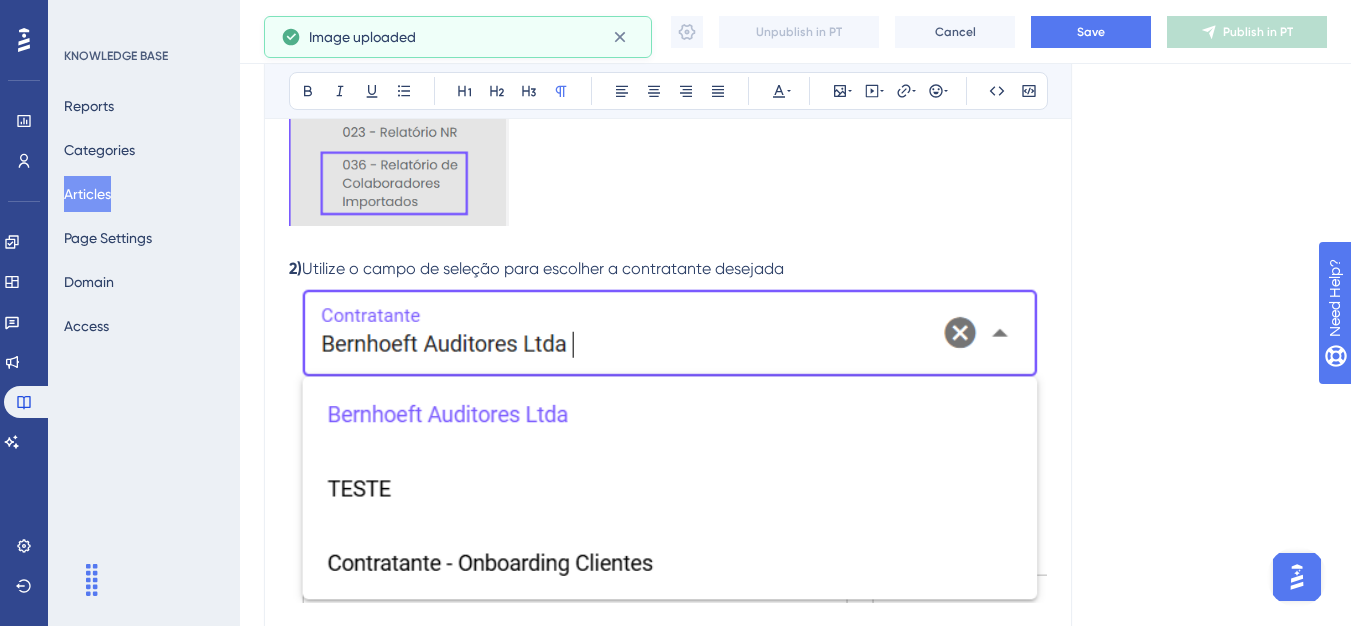 click at bounding box center [668, 442] 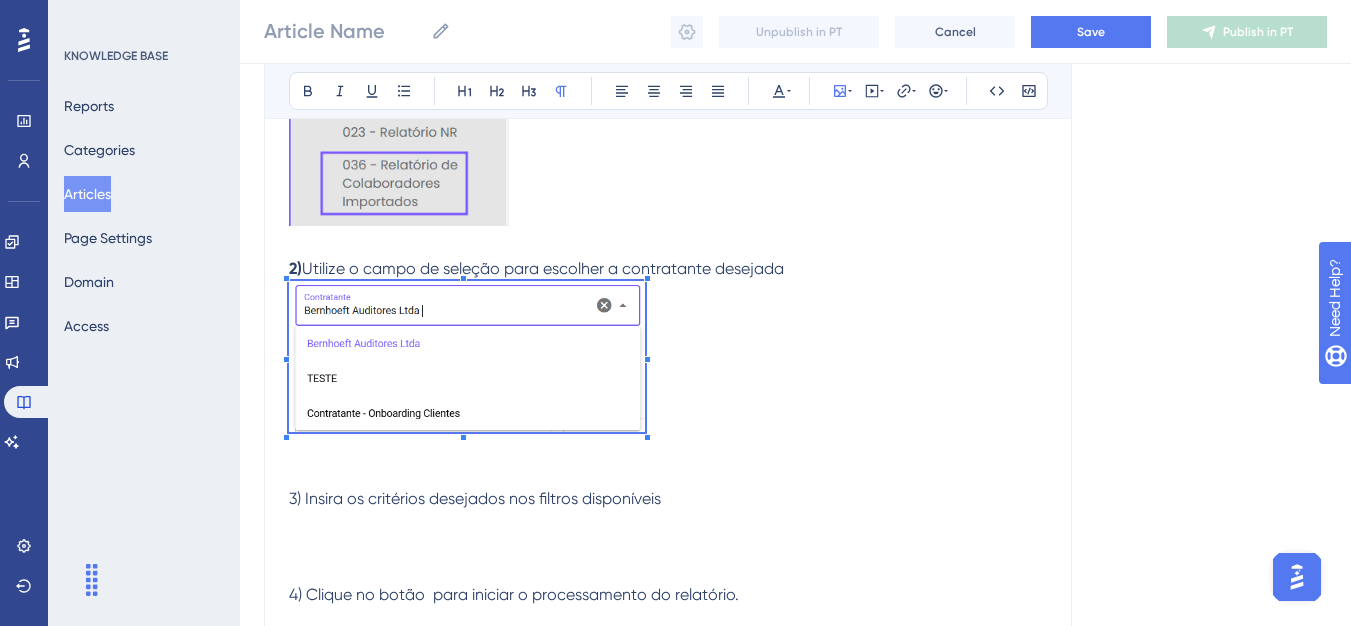 click on "2)  Utilize o campo de seleção para escolher a contratante desejada 3)   Insira os critérios desejados nos filtros disponíveis 4) Clique no botão  para iniciar o processamento do relatório. Obs:  Ao clicar em " Agendar ", o sistema iniciará o processamento do relatório. Você poderá acompanhar o status conforme a listagem é atualizada, até que o download do arquivo seja disponibilizado." at bounding box center [668, 480] 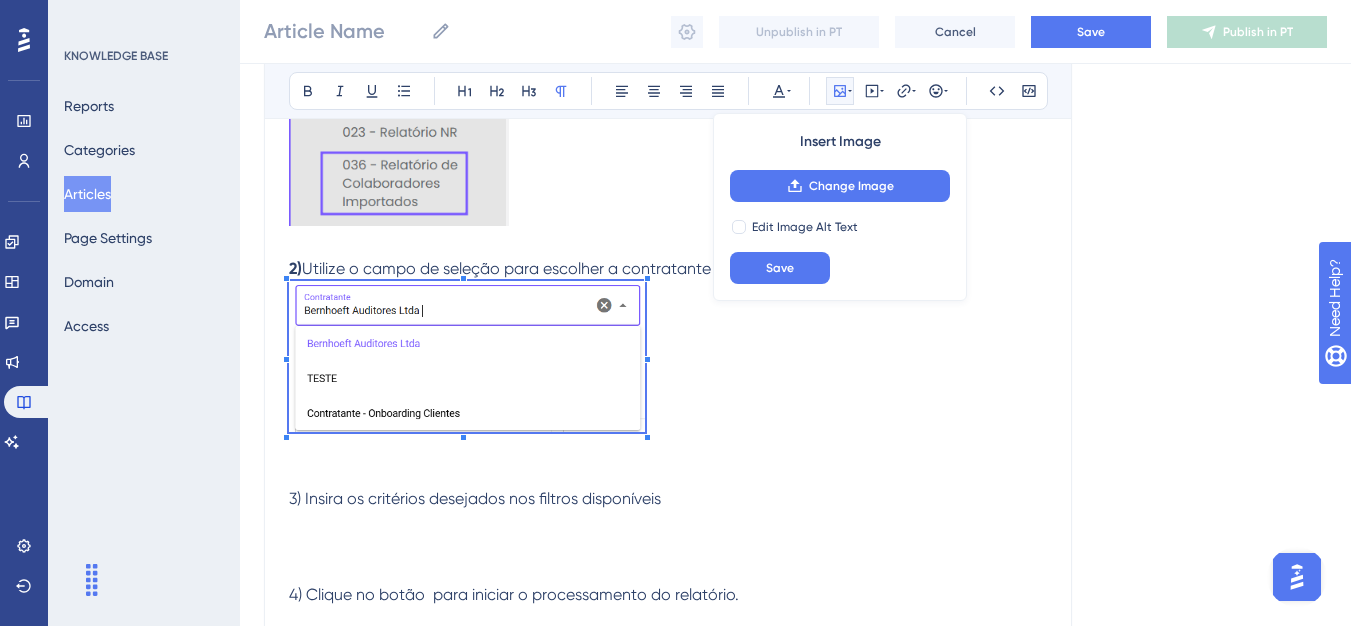 click on "2)  Utilize o campo de seleção para escolher a contratante desejada 3)   Insira os critérios desejados nos filtros disponíveis 4) Clique no botão  para iniciar o processamento do relatório. Obs:  Ao clicar em " Agendar ", o sistema iniciará o processamento do relatório. Você poderá acompanhar o status conforme a listagem é atualizada, até que o download do arquivo seja disponibilizado." at bounding box center (668, 480) 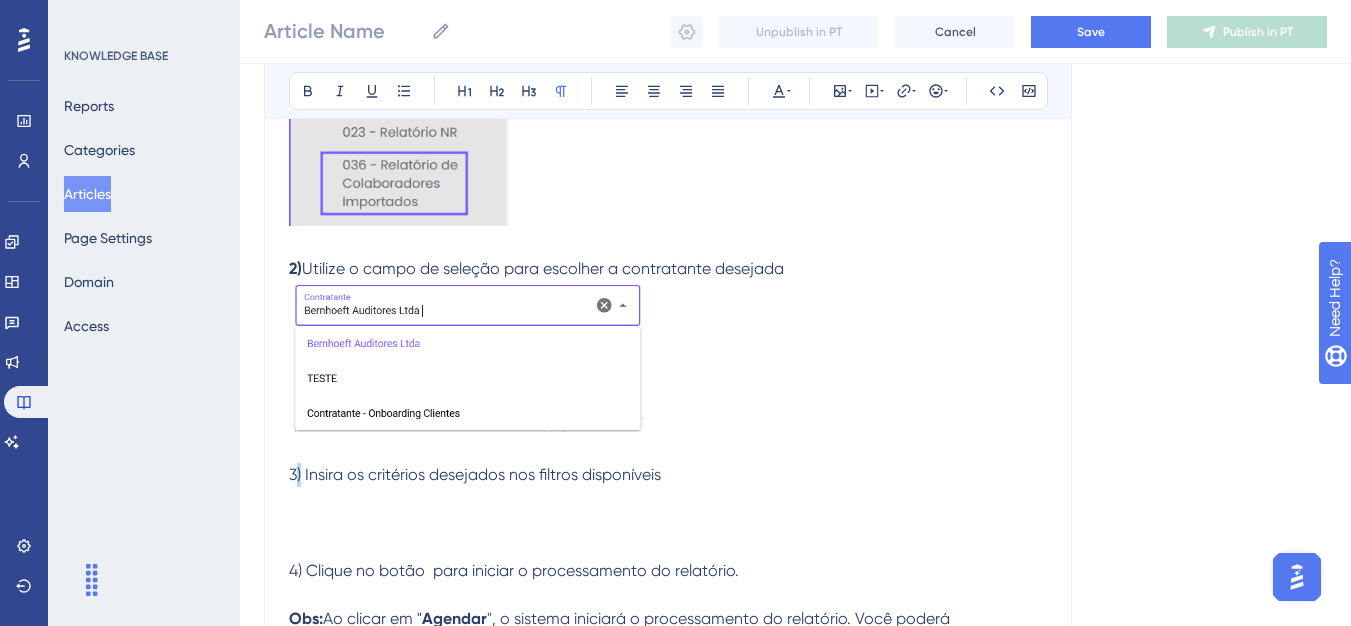 click on "3)   Insira os critérios desejados nos filtros disponíveis 4) Clique no botão  para iniciar o processamento do relatório. Obs:  Ao clicar em " Agendar ", o sistema iniciará o processamento do relatório. Você poderá acompanhar o status conforme a listagem é atualizada, até que o download do arquivo seja disponibilizado." at bounding box center (668, 571) 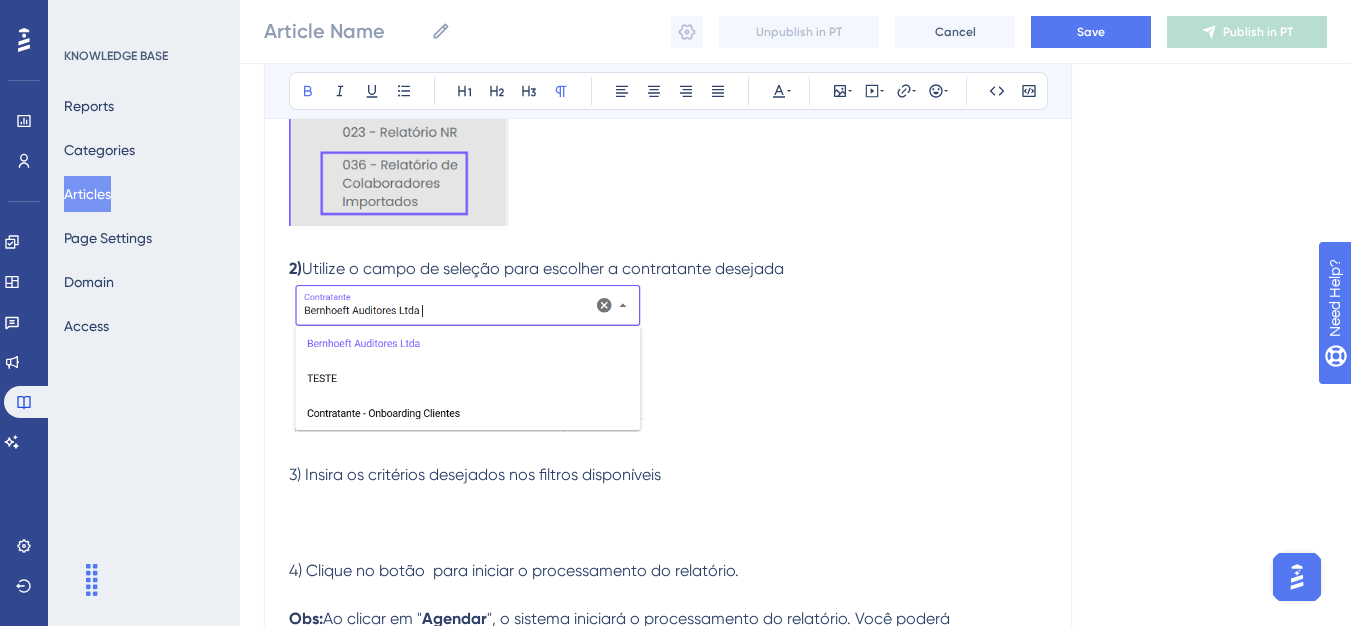 drag, startPoint x: 307, startPoint y: 475, endPoint x: 296, endPoint y: 475, distance: 11 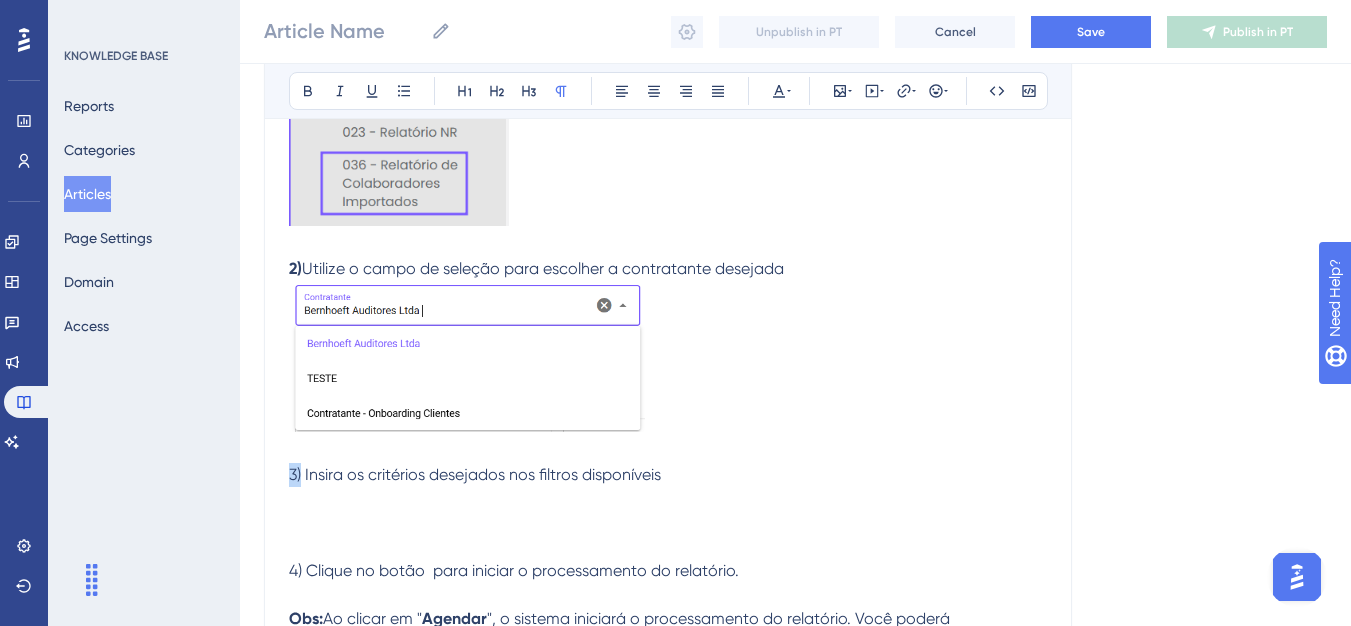 click on "3)" at bounding box center [295, 474] 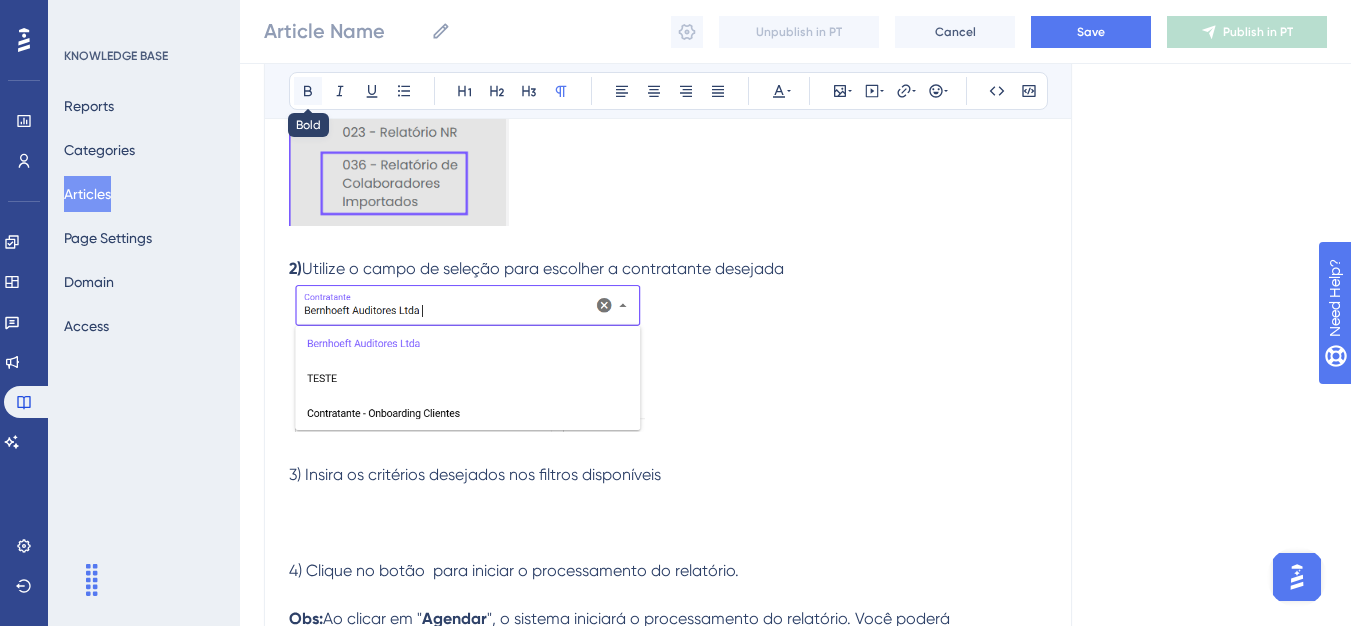 click 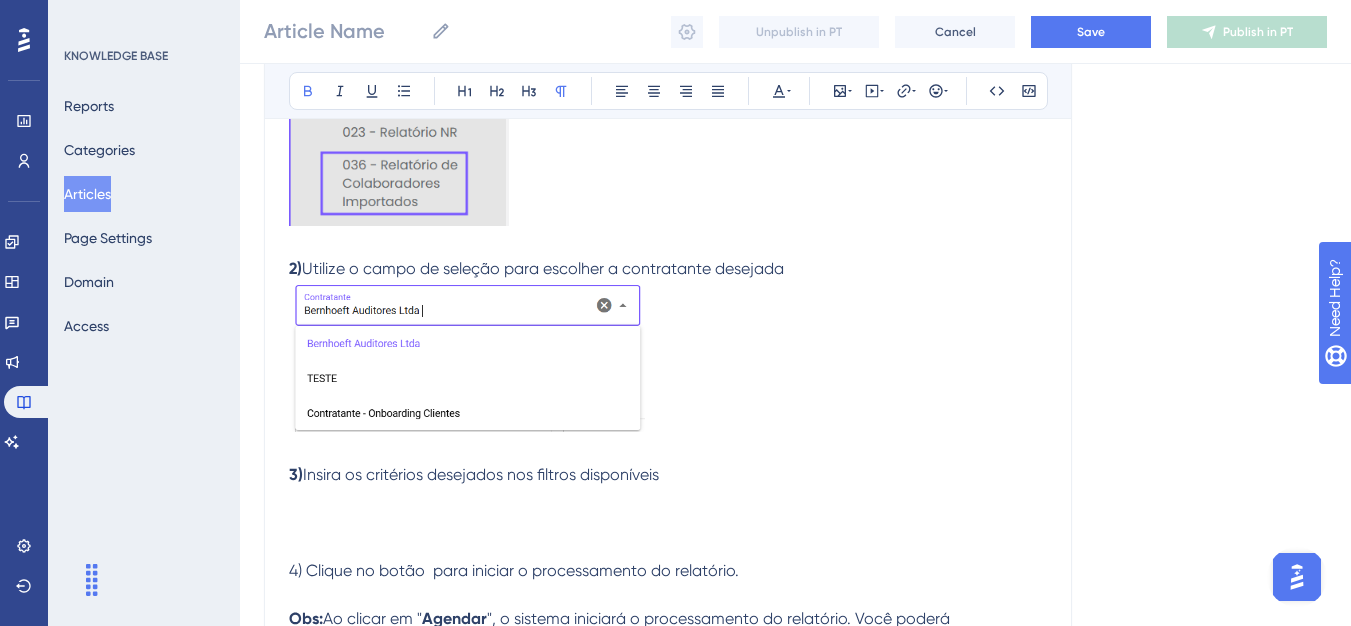 click on "3)  Insira os critérios desejados nos filtros disponíveis 4) Clique no botão  para iniciar o processamento do relatório. Obs:  Ao clicar em " Agendar ", o sistema iniciará o processamento do relatório. Você poderá acompanhar o status conforme a listagem é atualizada, até que o download do arquivo seja disponibilizado." at bounding box center [668, 571] 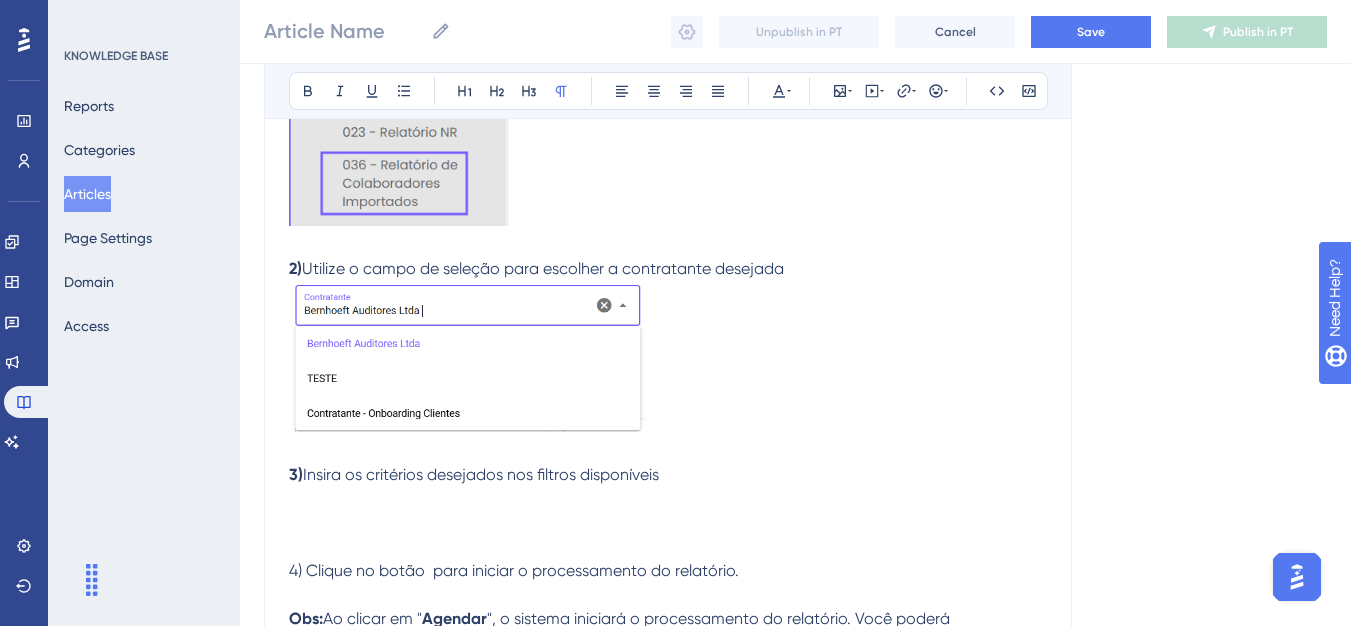 click on "3)  Insira os critérios desejados nos filtros disponíveis 4) Clique no botão  para iniciar o processamento do relatório. Obs:  Ao clicar em " Agendar ", o sistema iniciará o processamento do relatório. Você poderá acompanhar o status conforme a listagem é atualizada, até que o download do arquivo seja disponibilizado." at bounding box center [668, 571] 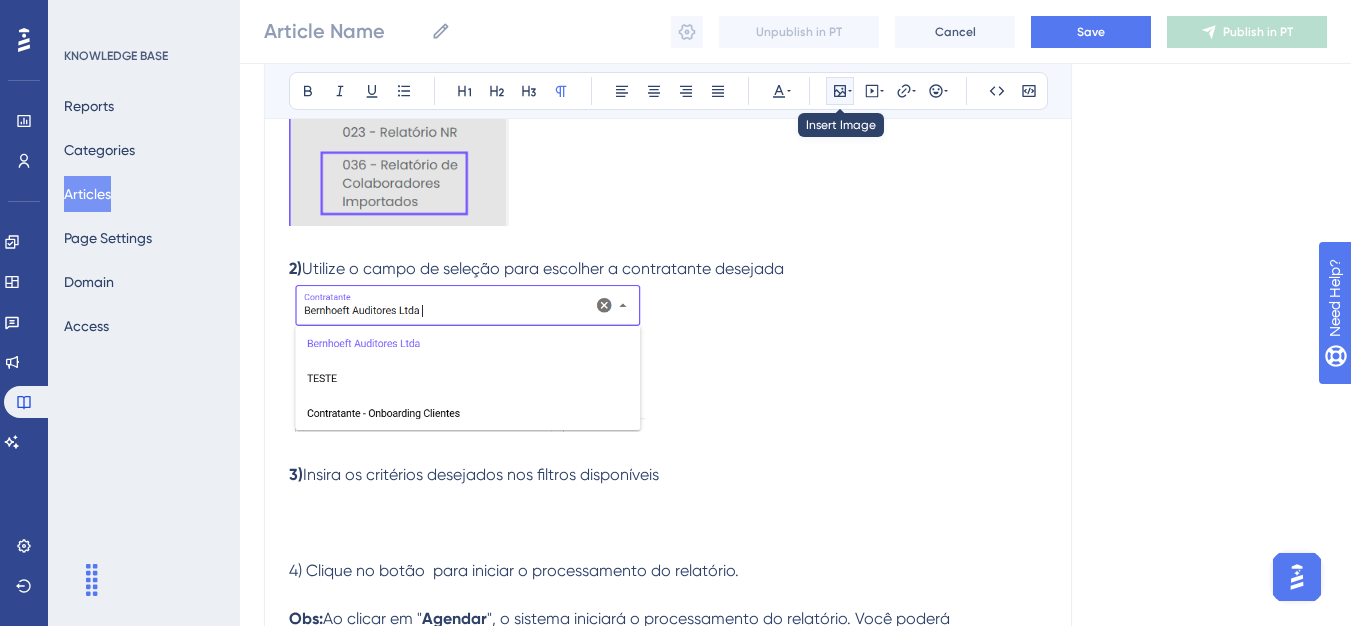 click at bounding box center (840, 91) 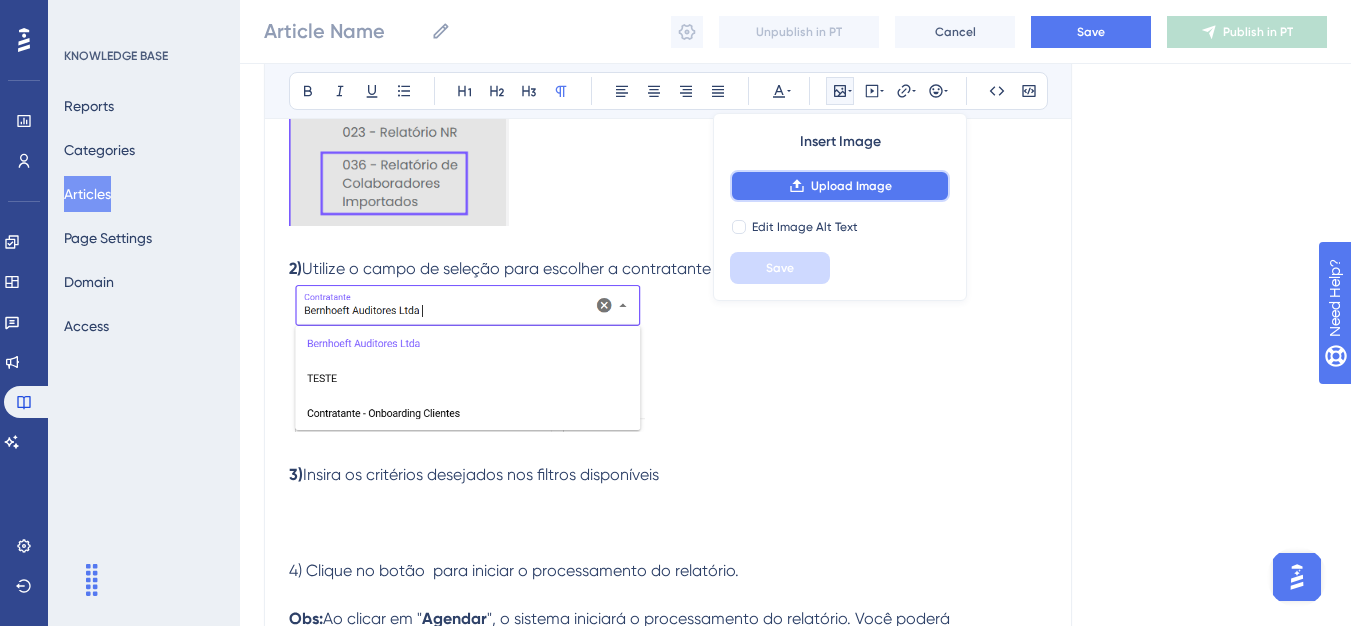 click on "Upload Image" at bounding box center [840, 186] 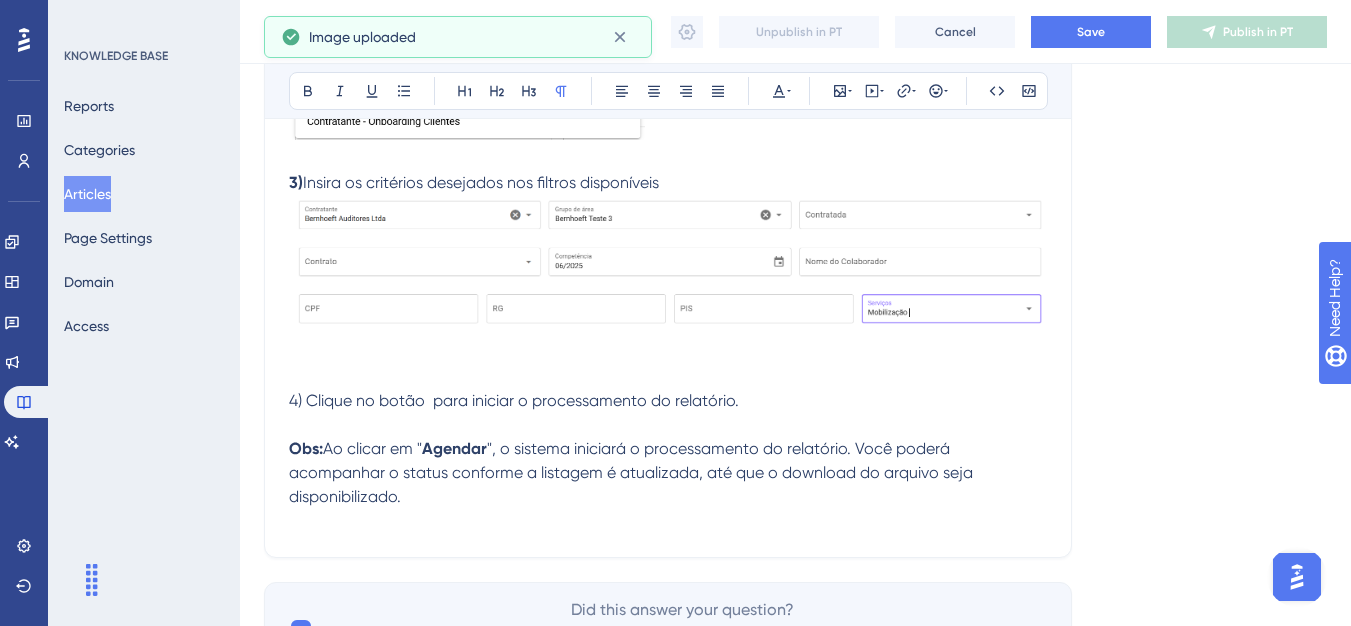 scroll, scrollTop: 1089, scrollLeft: 0, axis: vertical 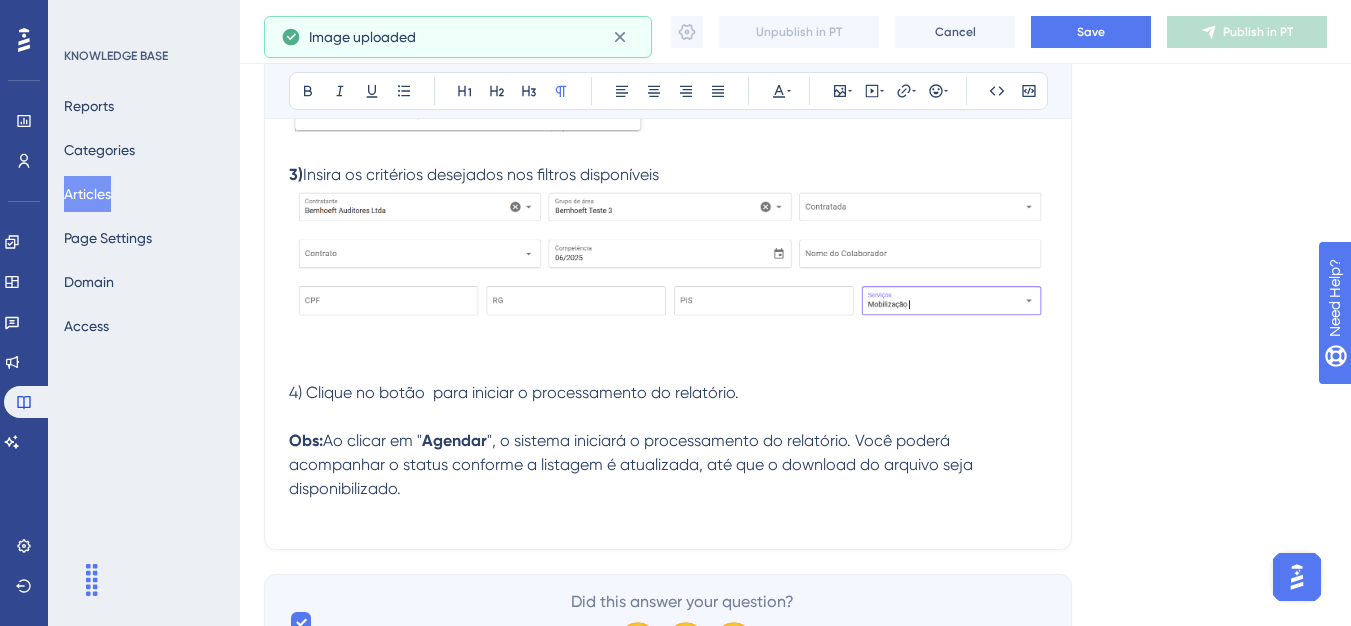 click at bounding box center [668, 256] 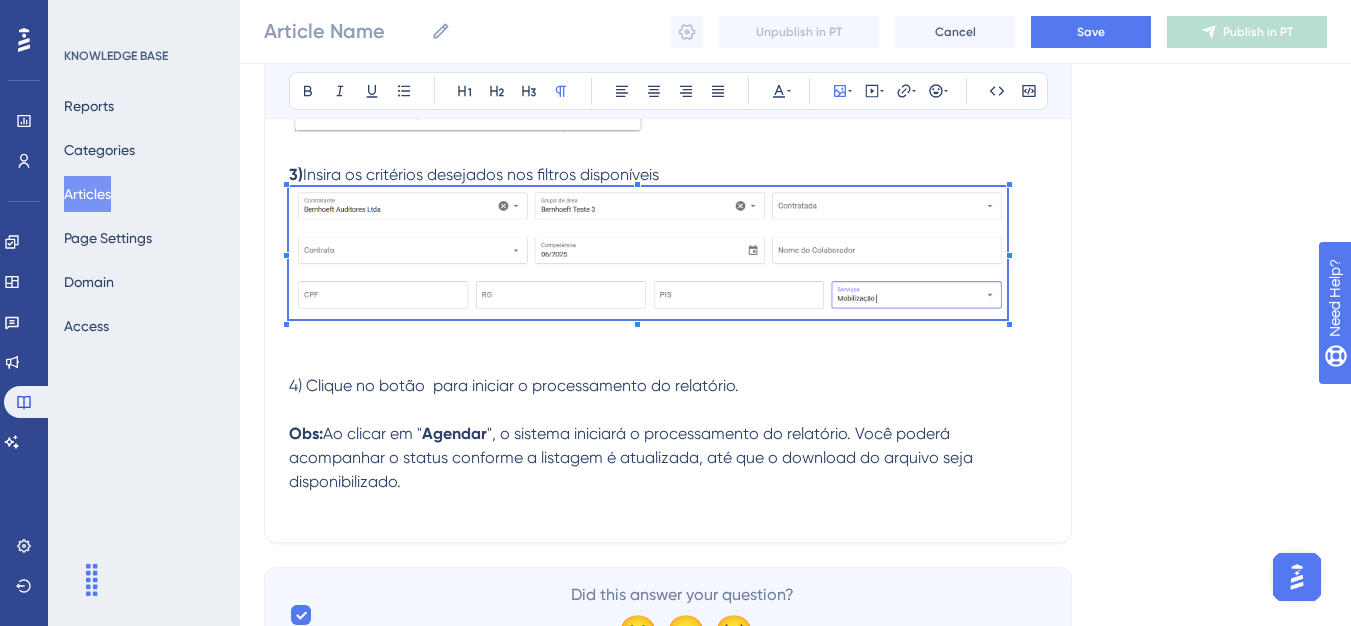 click at bounding box center (1009, 324) 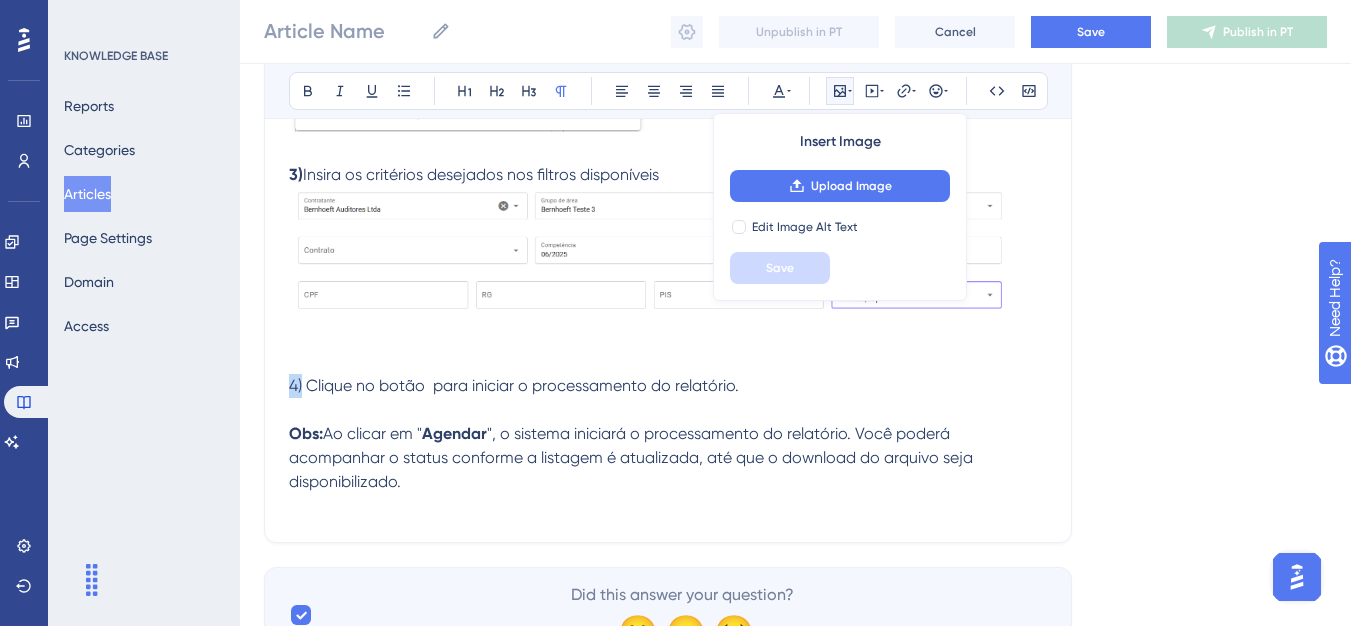 drag, startPoint x: 303, startPoint y: 382, endPoint x: 289, endPoint y: 382, distance: 14 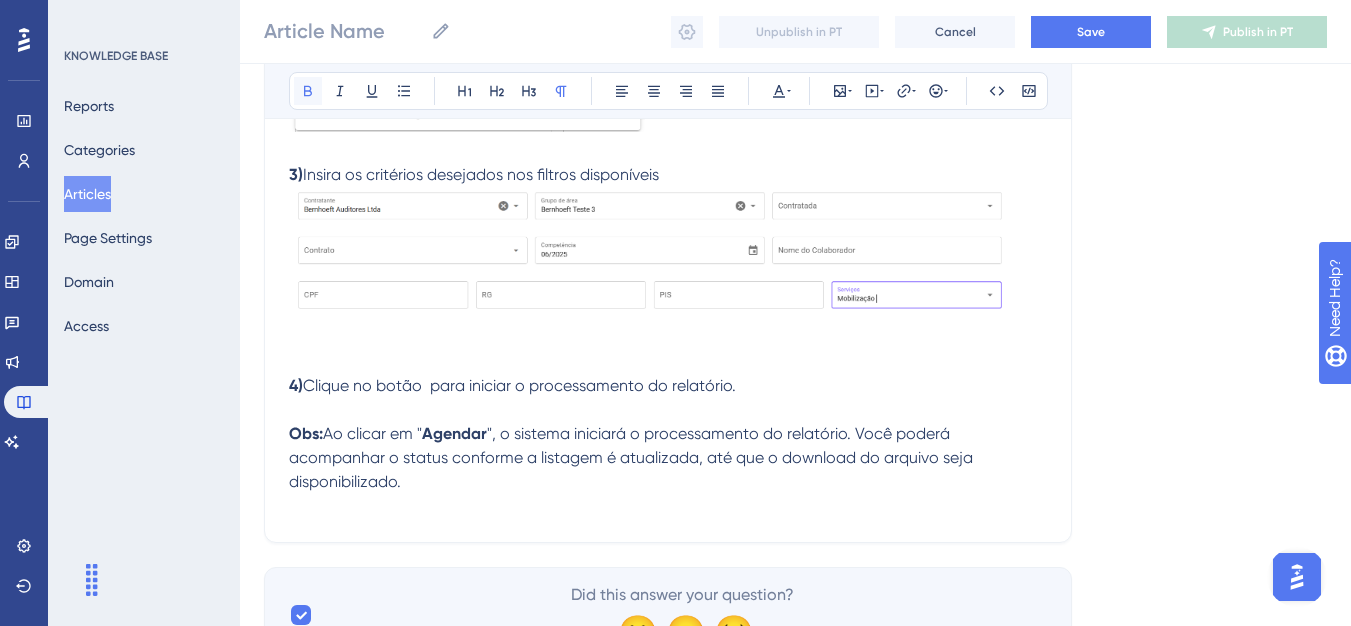 click at bounding box center (308, 91) 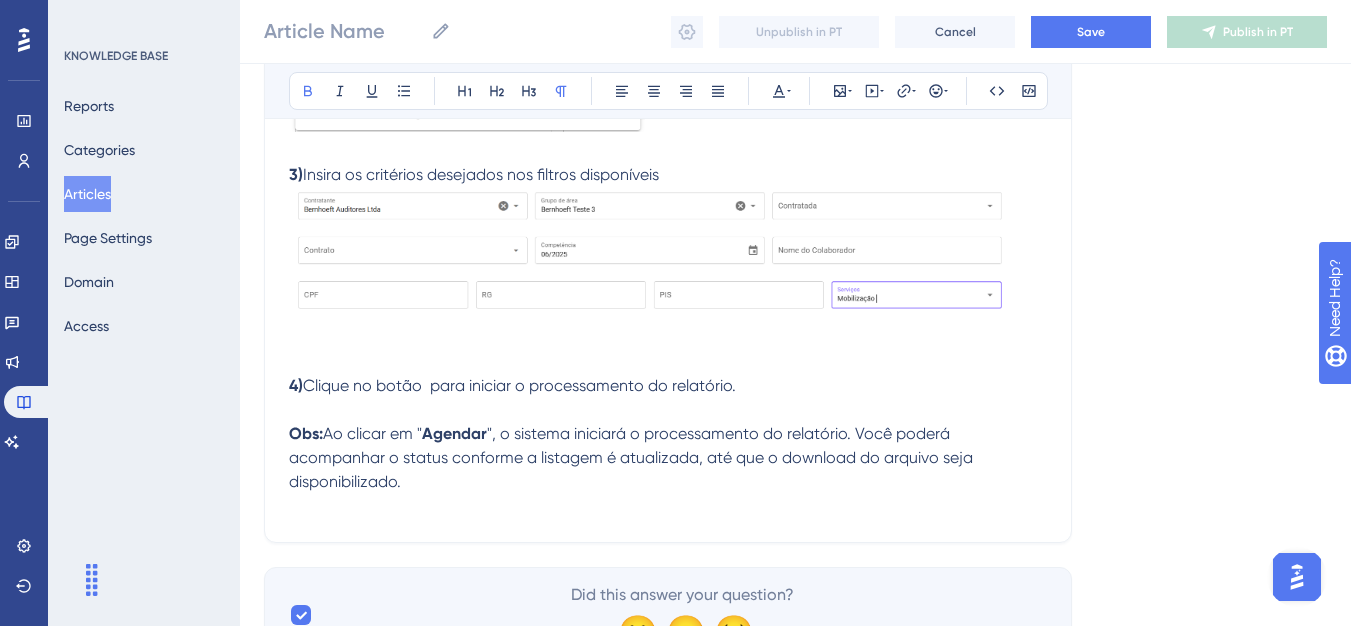 click on "3)  Insira os critérios desejados nos filtros disponíveis 4)  Clique no botão  para iniciar o processamento do relatório. Obs:  Ao clicar em " Agendar ", o sistema iniciará o processamento do relatório. Você poderá acompanhar o status conforme a listagem é atualizada, até que o download do arquivo seja disponibilizado." at bounding box center (668, 328) 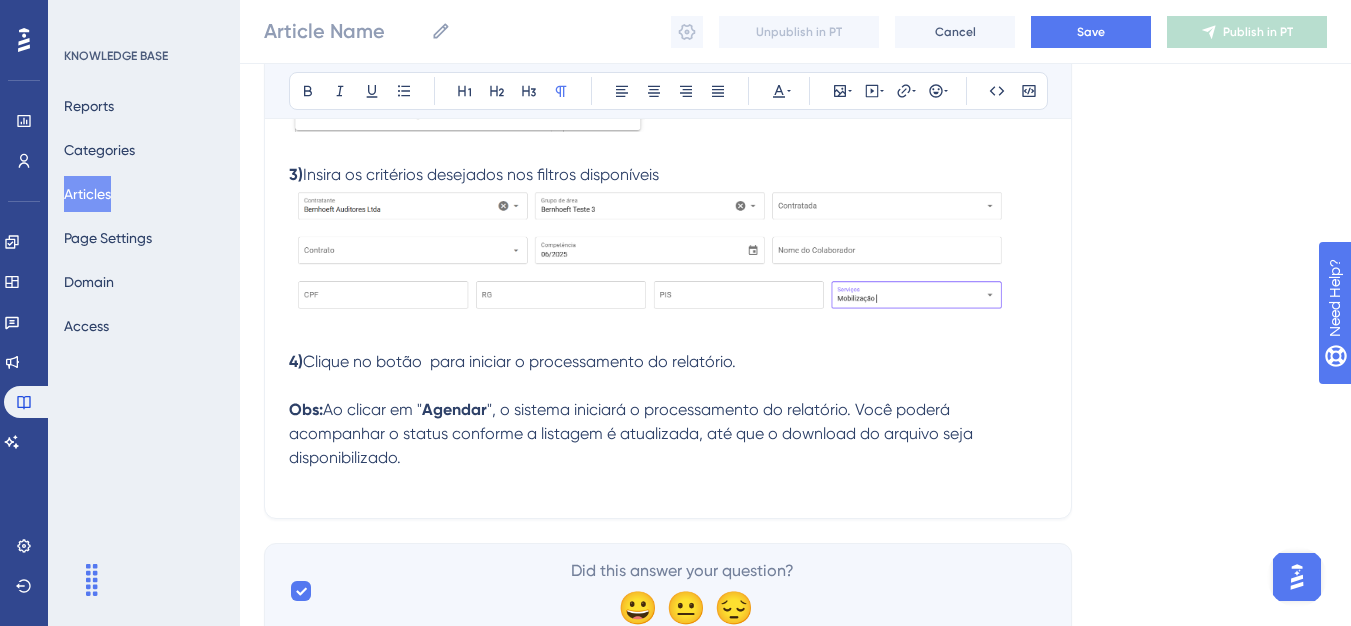 click on "Clique no botão  para iniciar o processamento do relatório." at bounding box center [519, 361] 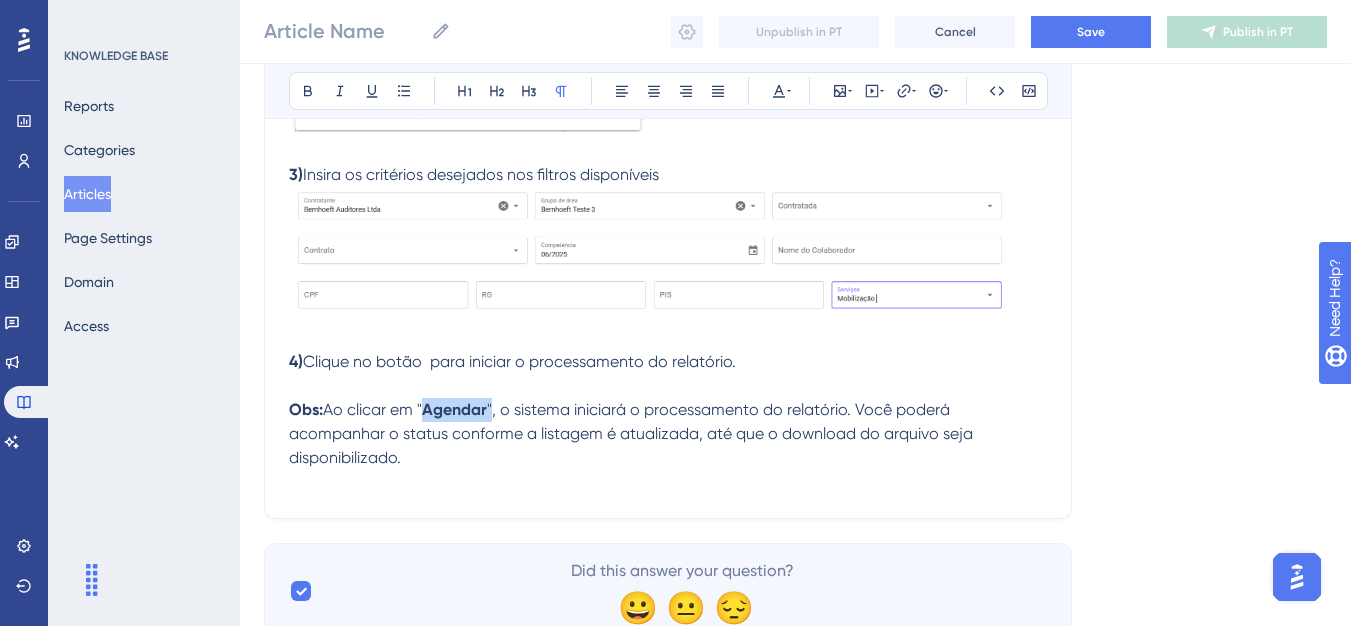 drag, startPoint x: 423, startPoint y: 411, endPoint x: 496, endPoint y: 417, distance: 73.24616 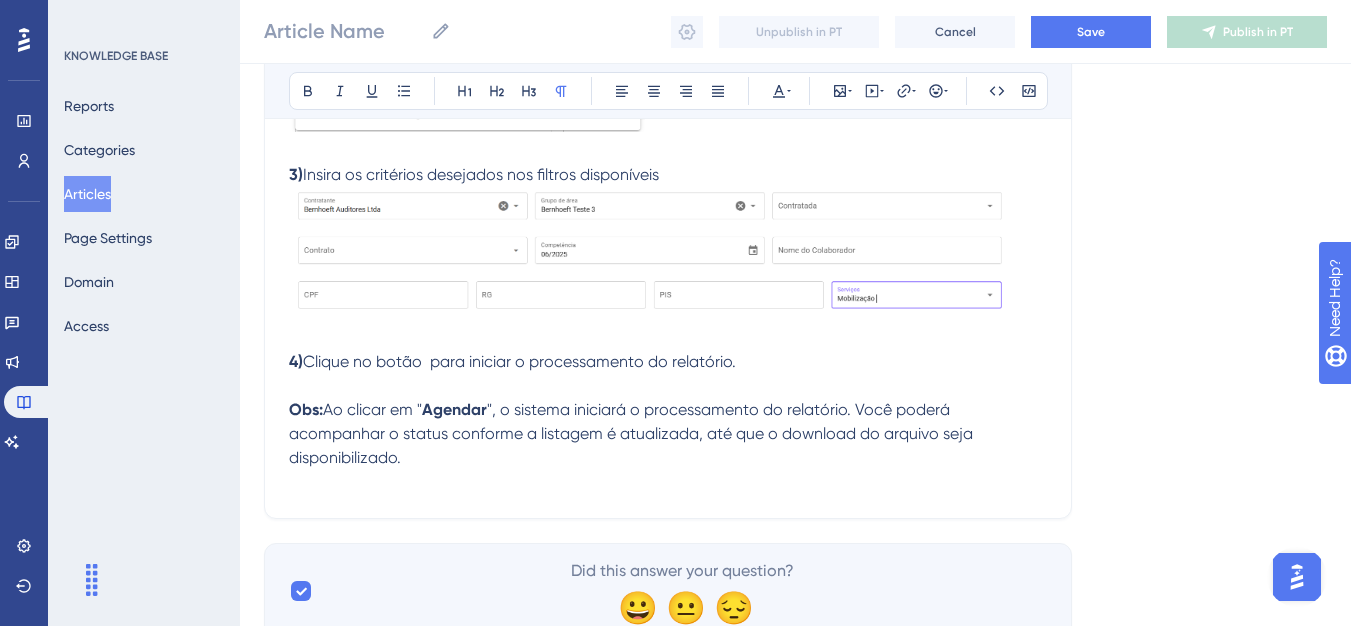 type 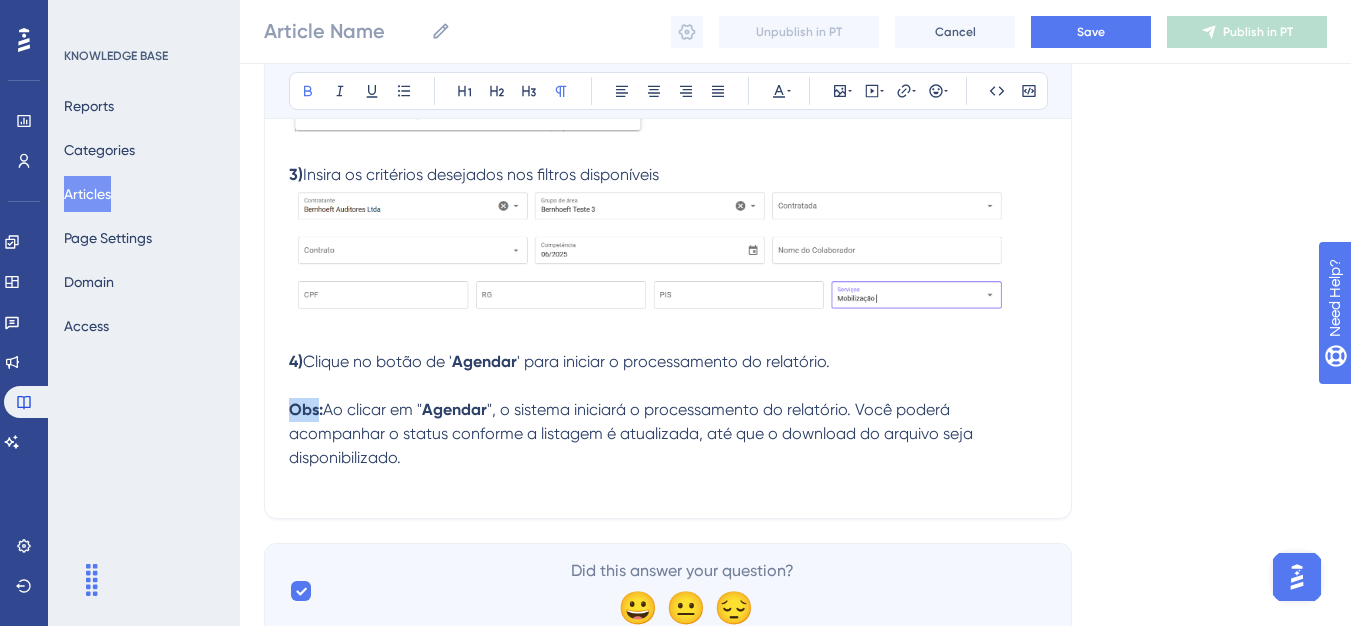 drag, startPoint x: 319, startPoint y: 411, endPoint x: 295, endPoint y: 410, distance: 24.020824 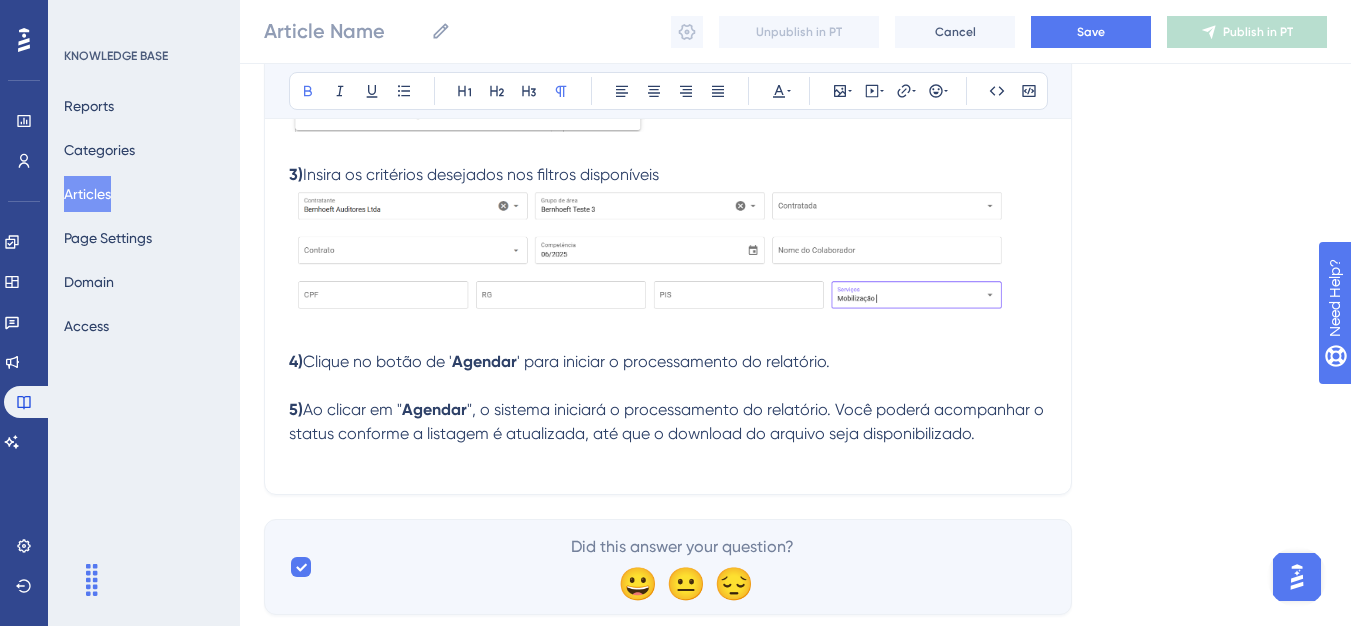 click on "3)  Insira os critérios desejados nos filtros disponíveis 4)  Clique no botão de ' Agendar ' para iniciar o processamento do relatório. 5)  Ao clicar em " Agendar ", o sistema iniciará o processamento do relatório. Você poderá acompanhar o status conforme a listagem é atualizada, até que o download do arquivo seja disponibilizado." at bounding box center [668, 304] 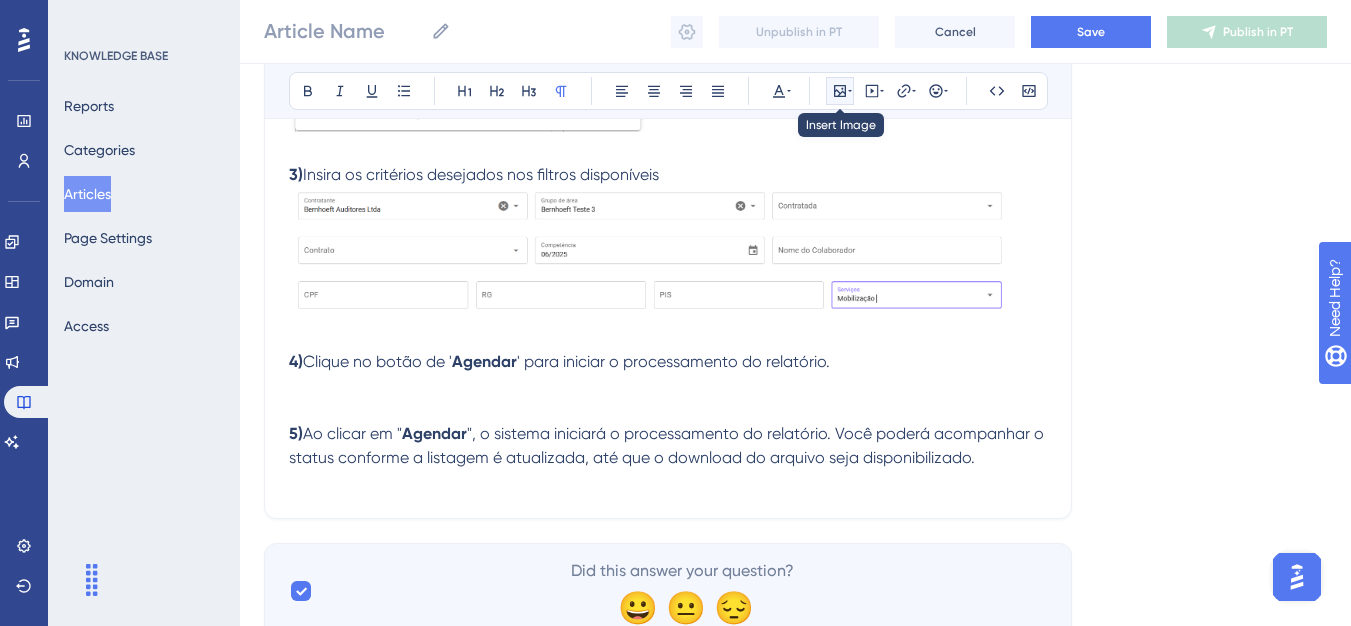 click 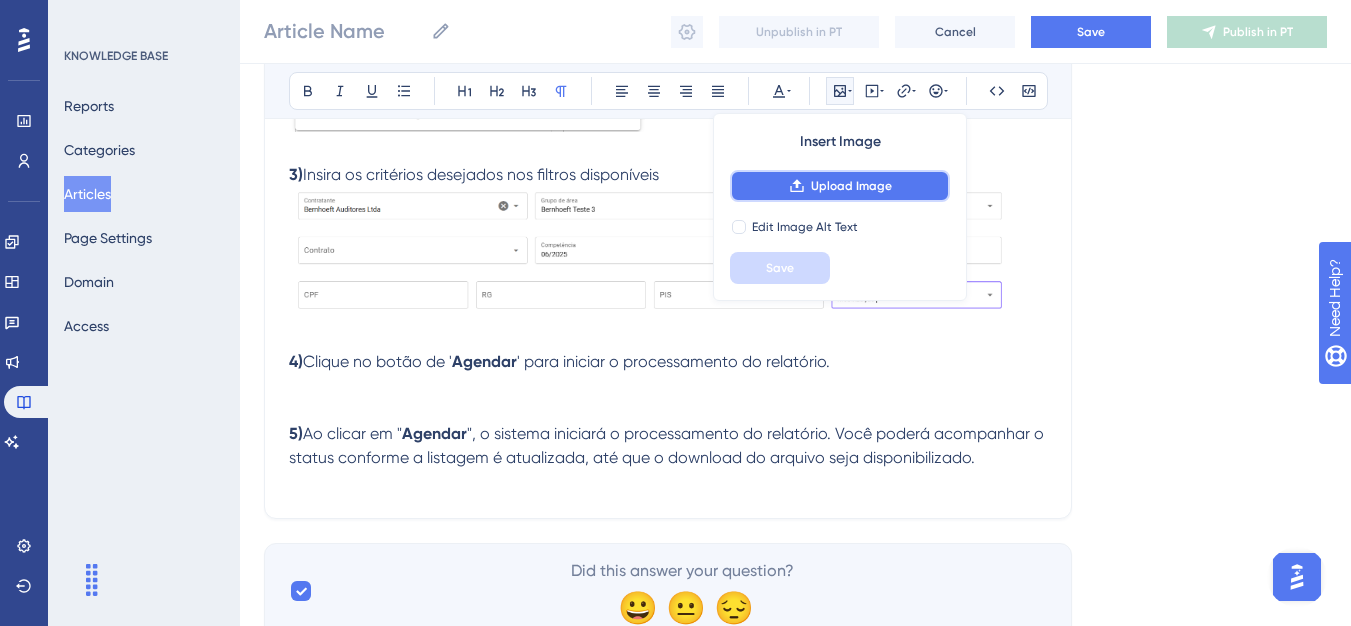 click on "Upload Image" at bounding box center (840, 186) 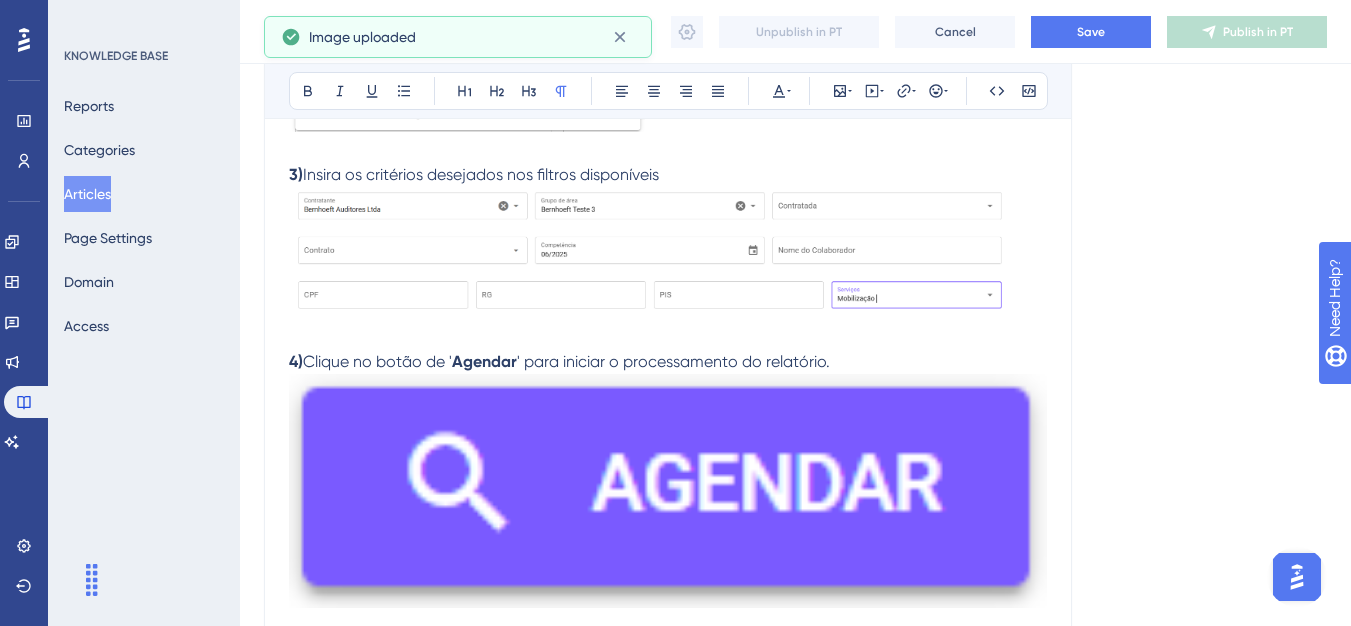 click at bounding box center [668, 491] 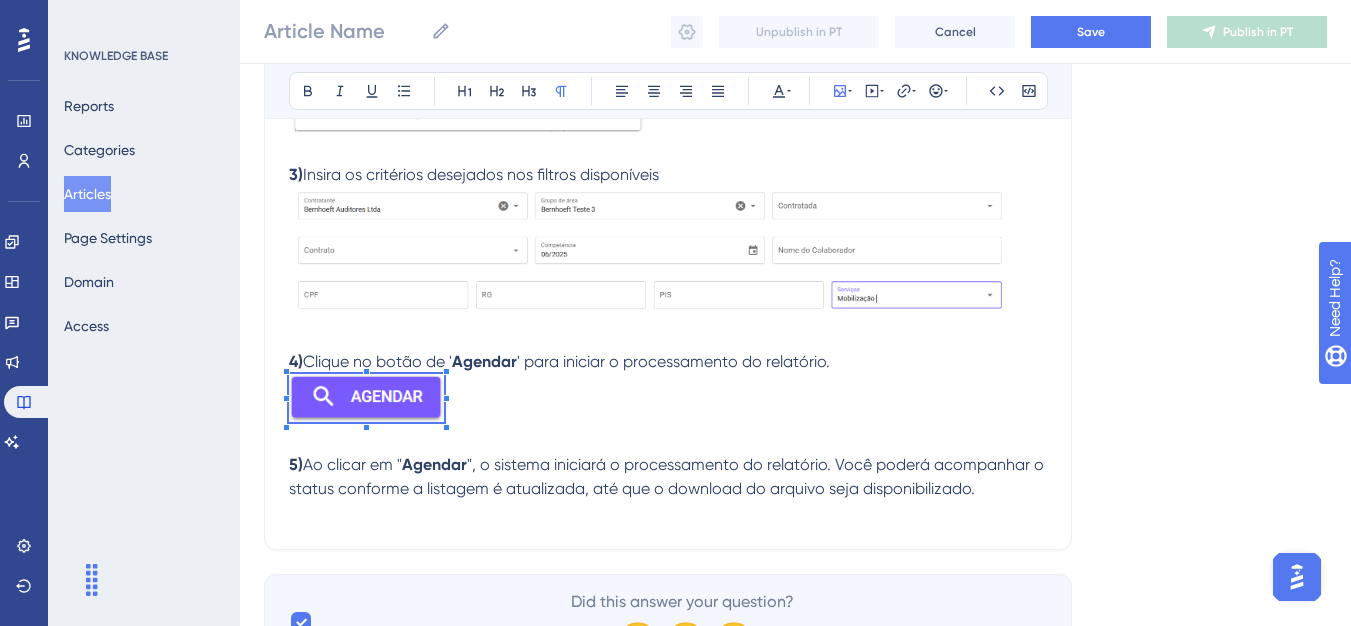 click on "Language Portuguese (Default) Bold Italic Underline Bullet Point Heading 1 Heading 2 Heading 3 Normal Align Left Align Center Align Right Align Justify Text Color Insert Image Embed Video Hyperlink Emojis Code Code Block Olá 💜 Objetivo:  Neste relatório, é possível analisar as informações dos colaboradores, fornecidas pela contratada na tela de carregamento, separadas por serviço e competência.  Passos para gerar o relatório: 1)  Em " Relatórios ", acesse o relatório de colaboradores importados 2)  Utilize o campo de seleção para escolher a contratante desejada 3)  Insira os critérios desejados nos filtros disponíveis 4)  Clique no botão de ' Agendar ' para iniciar o processamento do relatório. 5)  Ao clicar em " Agendar ", o sistema iniciará o processamento do relatório. Você poderá acompanhar o status conforme a listagem é atualizada, até que o download do arquivo seja disponibilizado. Did this answer your question? 😀 😐 😔" at bounding box center [795, -146] 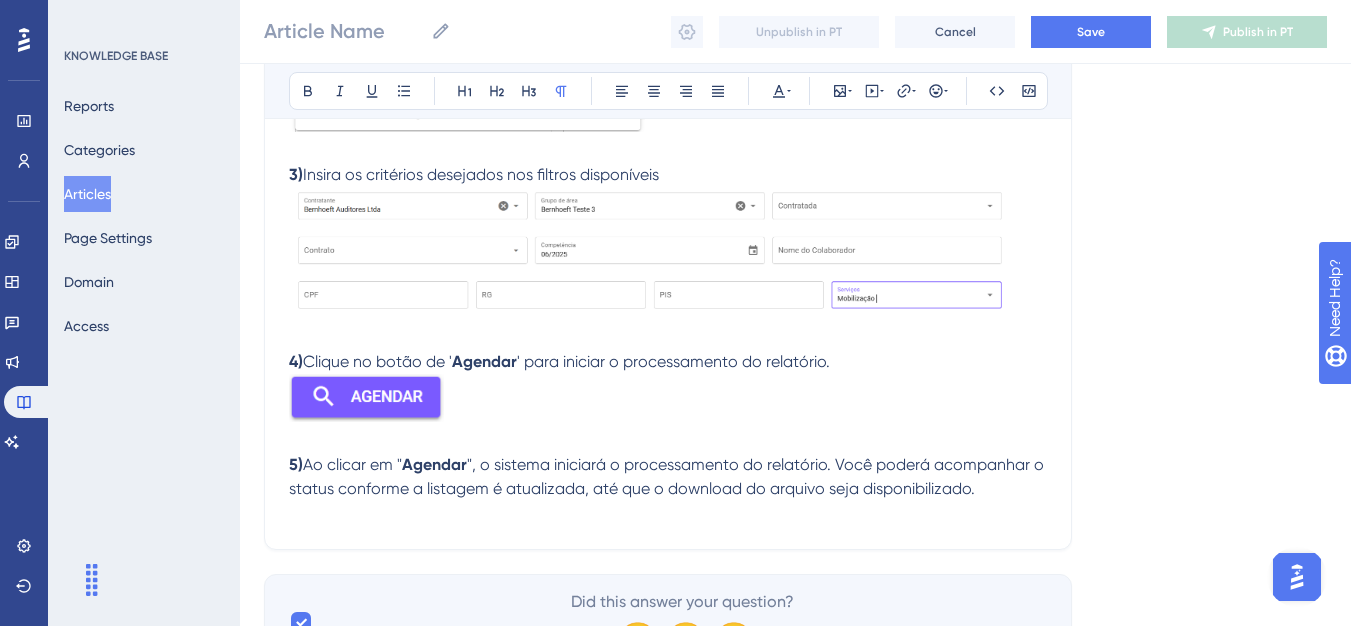click on "5)  Ao clicar em " Agendar ", o sistema iniciará o processamento do relatório. Você poderá acompanhar o status conforme a listagem é atualizada, até que o download do arquivo seja disponibilizado." at bounding box center [668, 477] 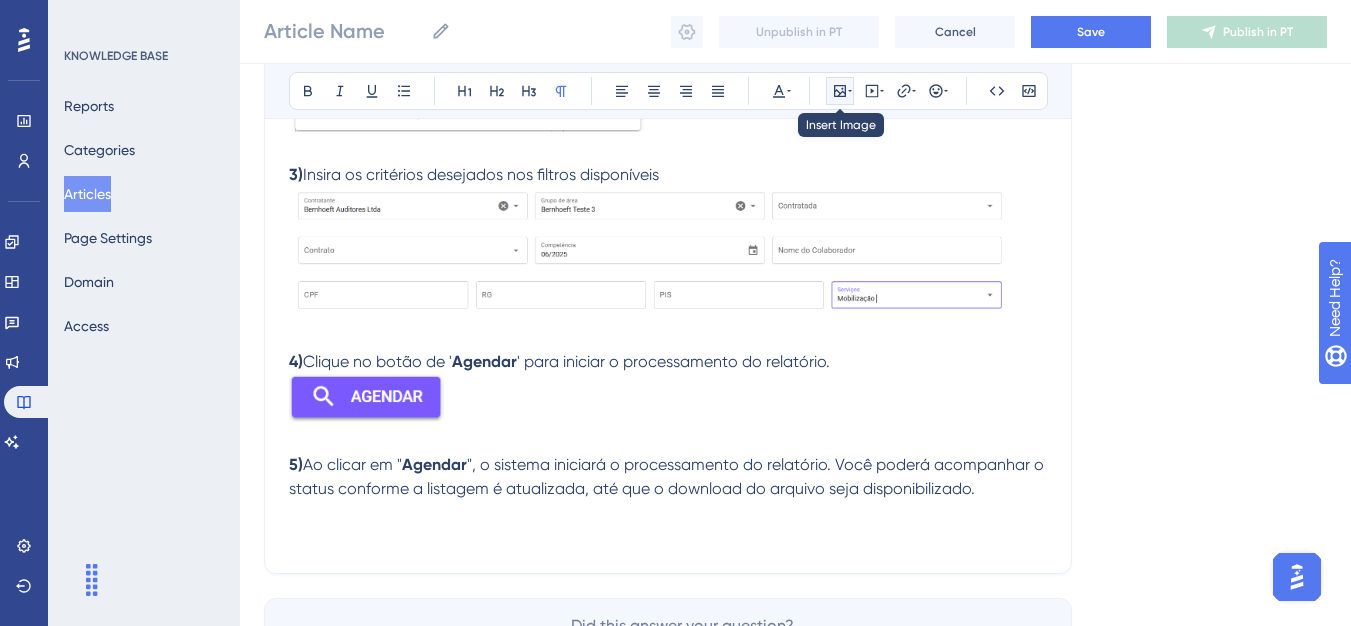 click at bounding box center [840, 91] 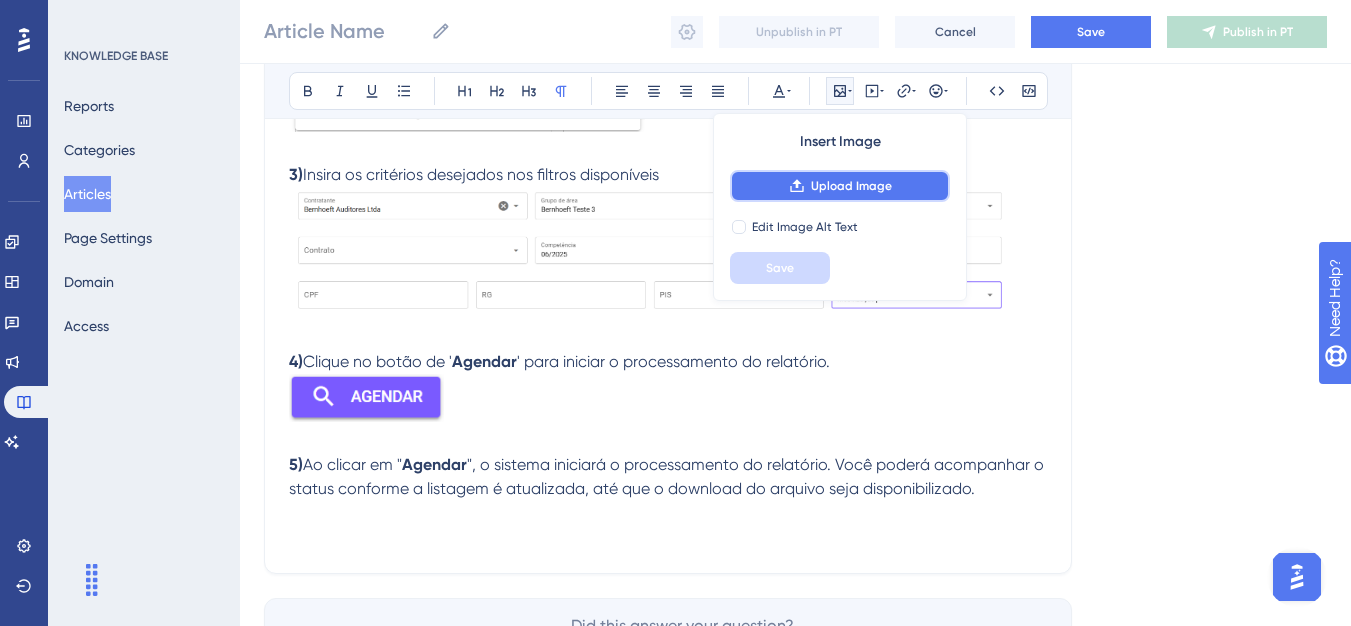click on "Upload Image" at bounding box center (840, 186) 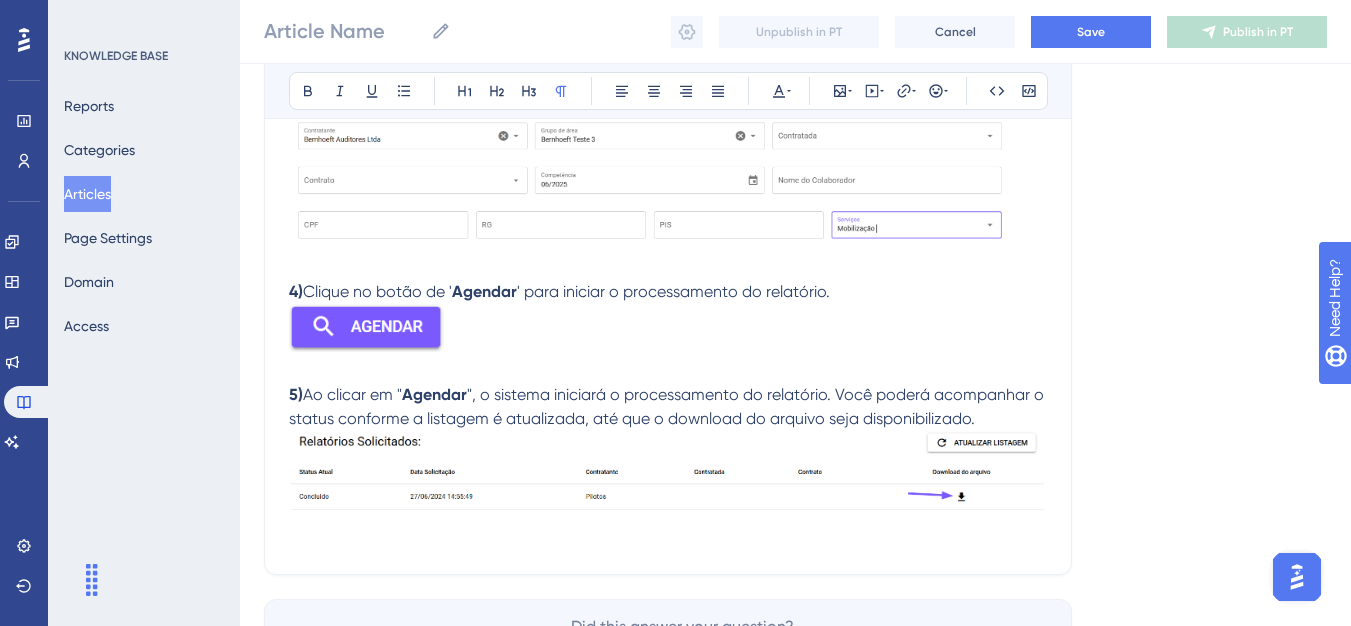 scroll, scrollTop: 1189, scrollLeft: 0, axis: vertical 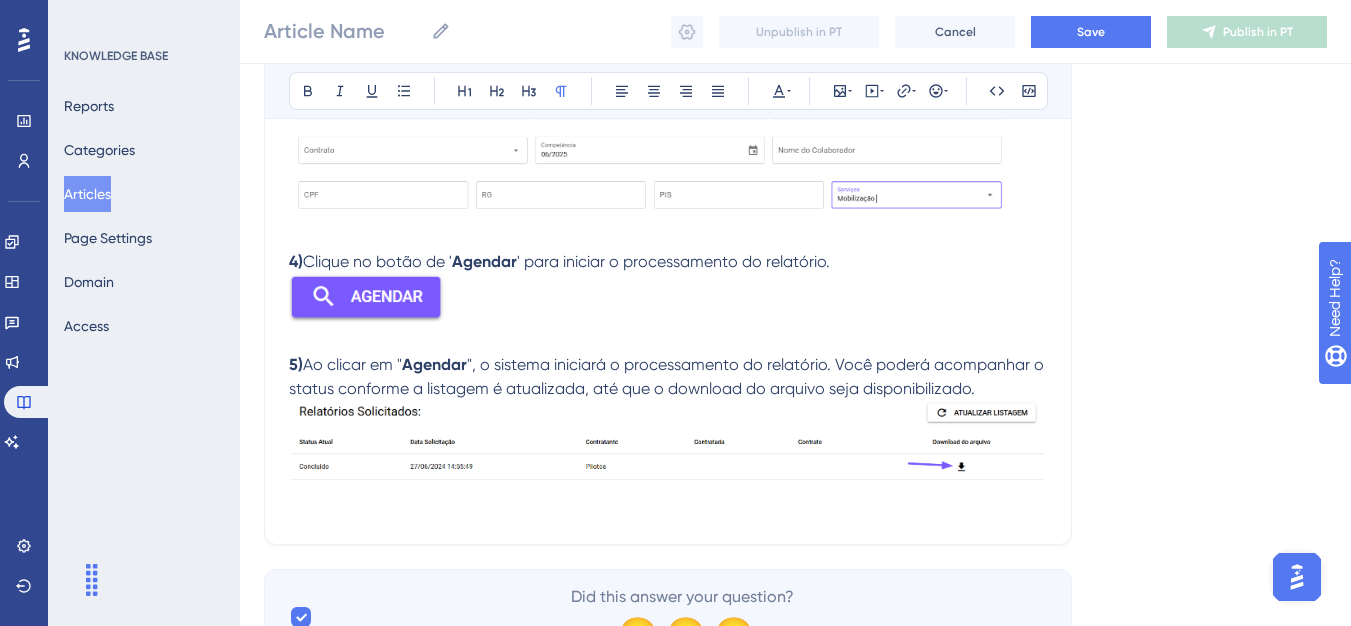 click on "5)  Ao clicar em " Agendar ", o sistema iniciará o processamento do relatório. Você poderá acompanhar o status conforme a listagem é atualizada, até que o download do arquivo seja disponibilizado." at bounding box center (668, 365) 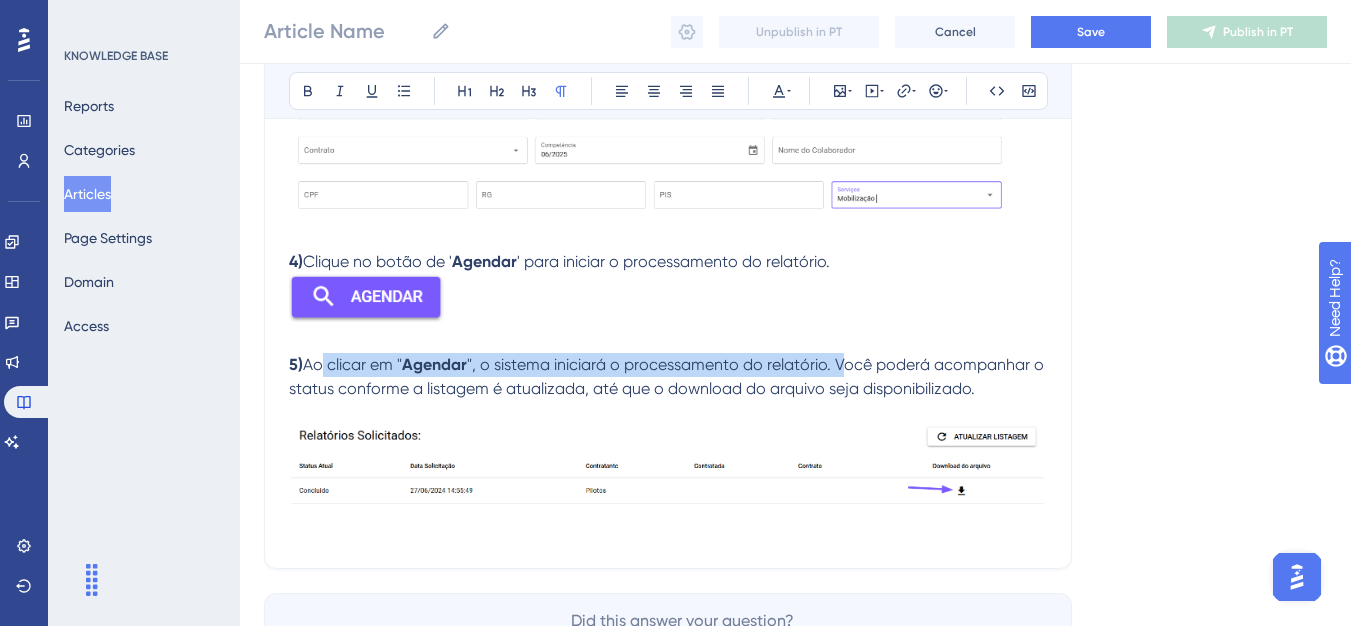 drag, startPoint x: 842, startPoint y: 366, endPoint x: 319, endPoint y: 358, distance: 523.06116 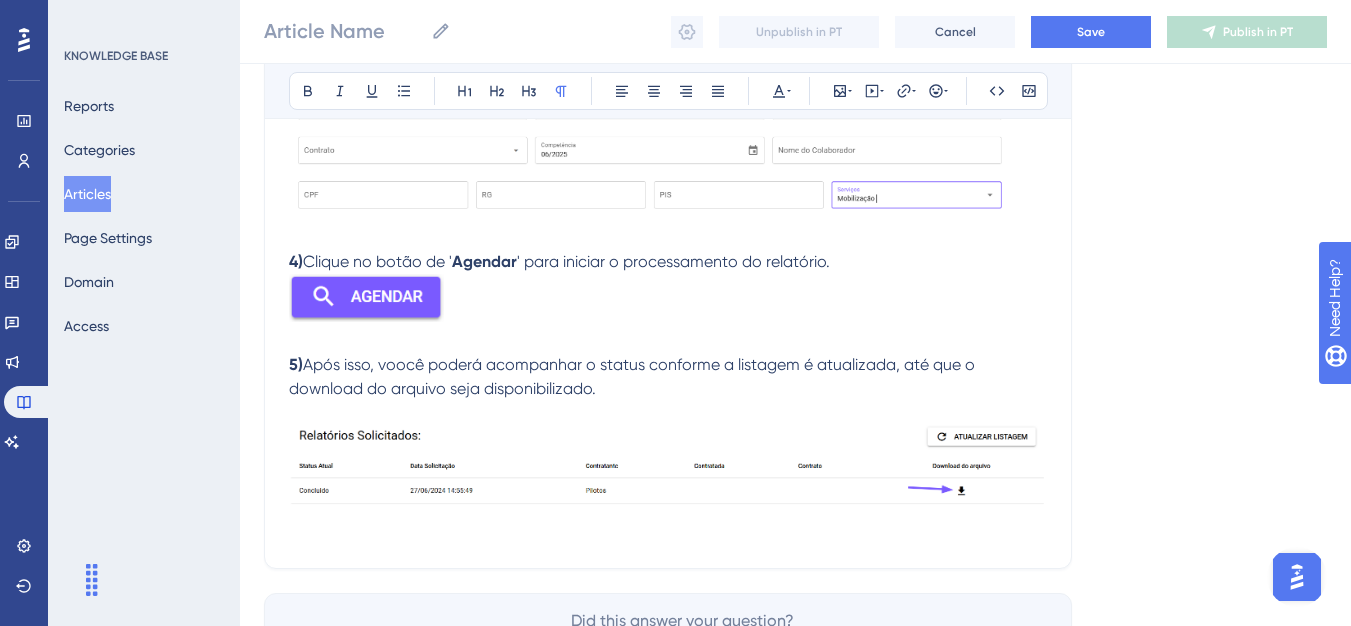 click at bounding box center [668, 469] 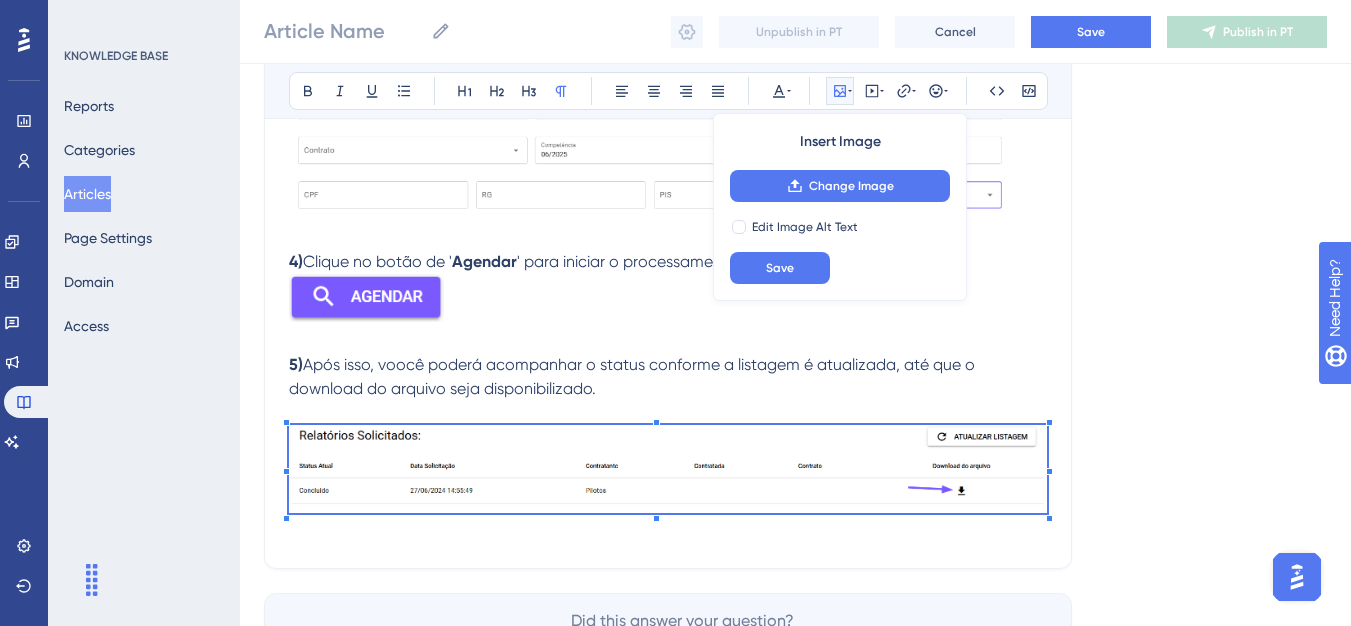 click on "Language Portuguese (Default) Bold Italic Underline Bullet Point Heading 1 Heading 2 Heading 3 Normal Align Left Align Center Align Right Align Justify Text Color Insert Image Change Image Edit Image Alt Text Save Embed Video Hyperlink Emojis Code Code Block Olá 💜 Objetivo:  Neste relatório, é possível analisar as informações dos colaboradores, fornecidas pela contratada na tela de carregamento, separadas por serviço e competência.  Passos para gerar o relatório: 1)  Em " Relatórios ", acesse o relatório de colaboradores importados 2)  Utilize o campo de seleção para escolher a contratante desejada 3)  Insira os critérios desejados nos filtros disponíveis 4)  Clique no botão de ' Agendar ' para iniciar o processamento do relatório. 5)  Após isso, voocê poderá acompanhar o status conforme a listagem é atualizada, até que o download do arquivo seja disponibilizado. Did this answer your question? 😀 😐 😔" at bounding box center [795, -186] 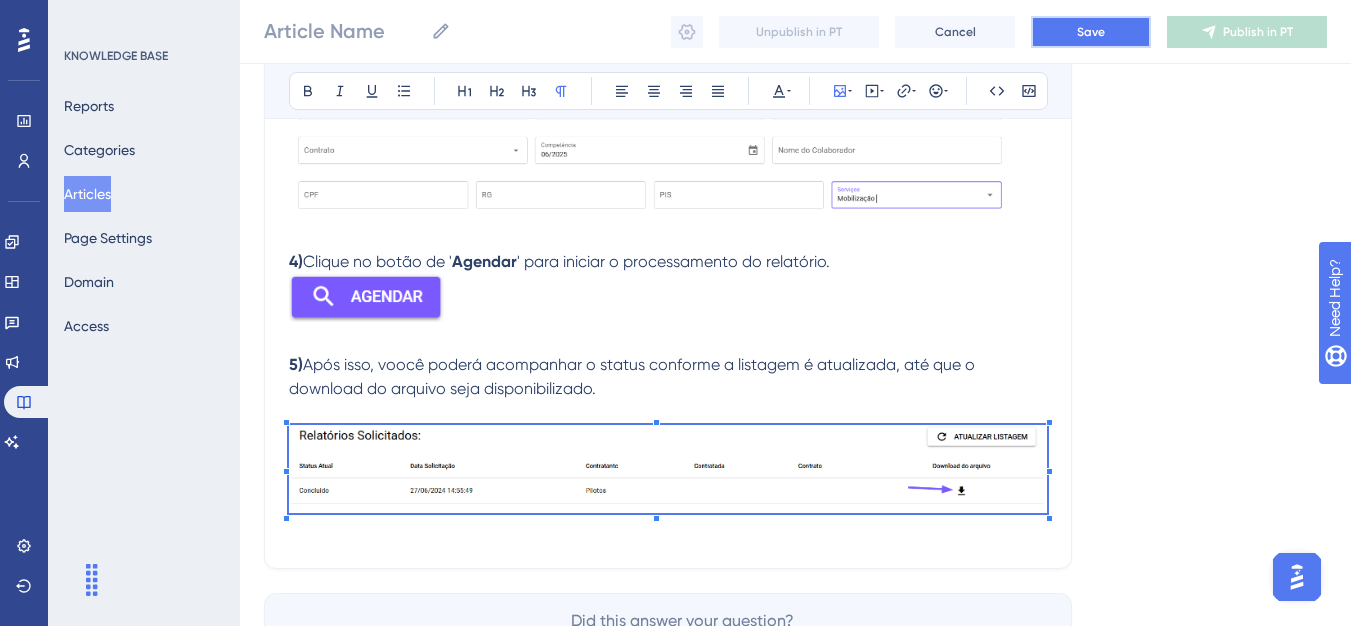 click on "Save" at bounding box center [1091, 32] 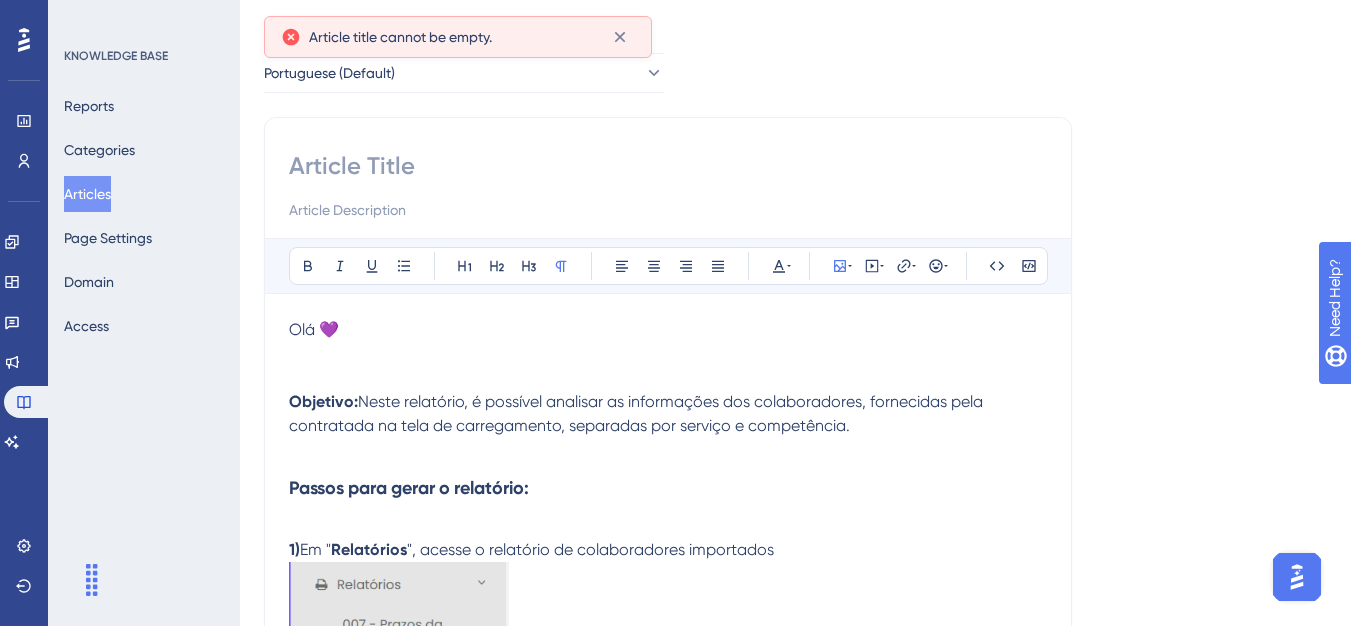 scroll, scrollTop: 0, scrollLeft: 0, axis: both 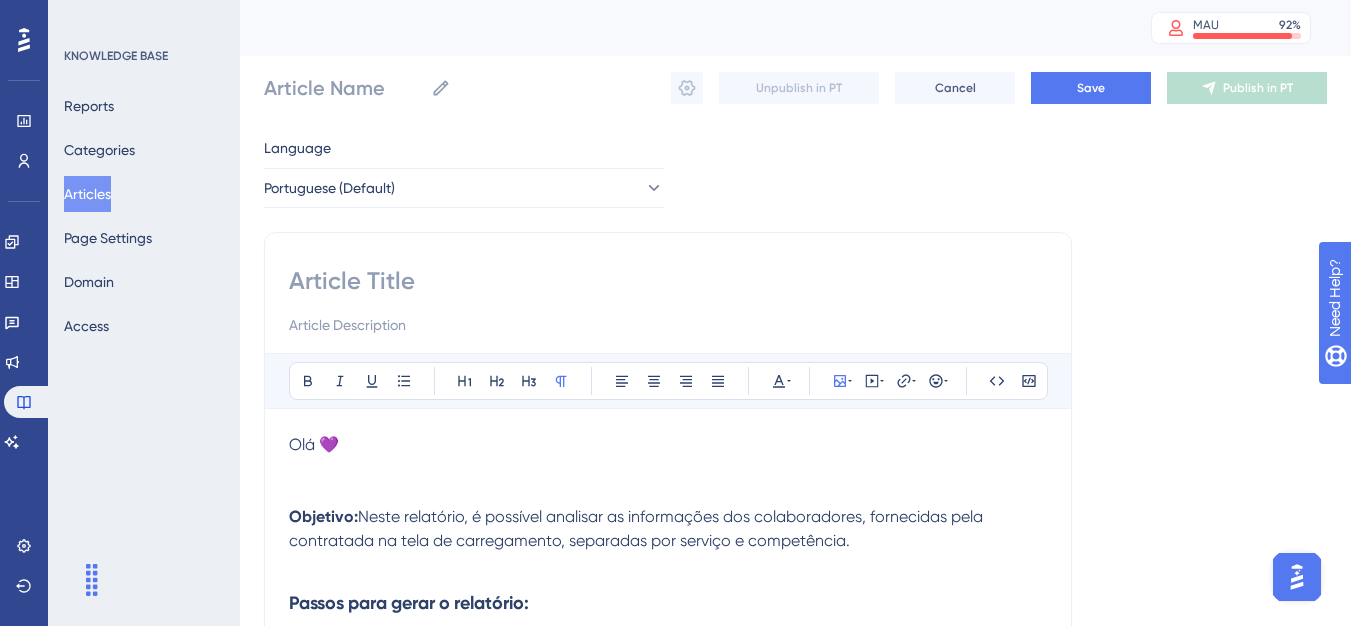 click at bounding box center [668, 281] 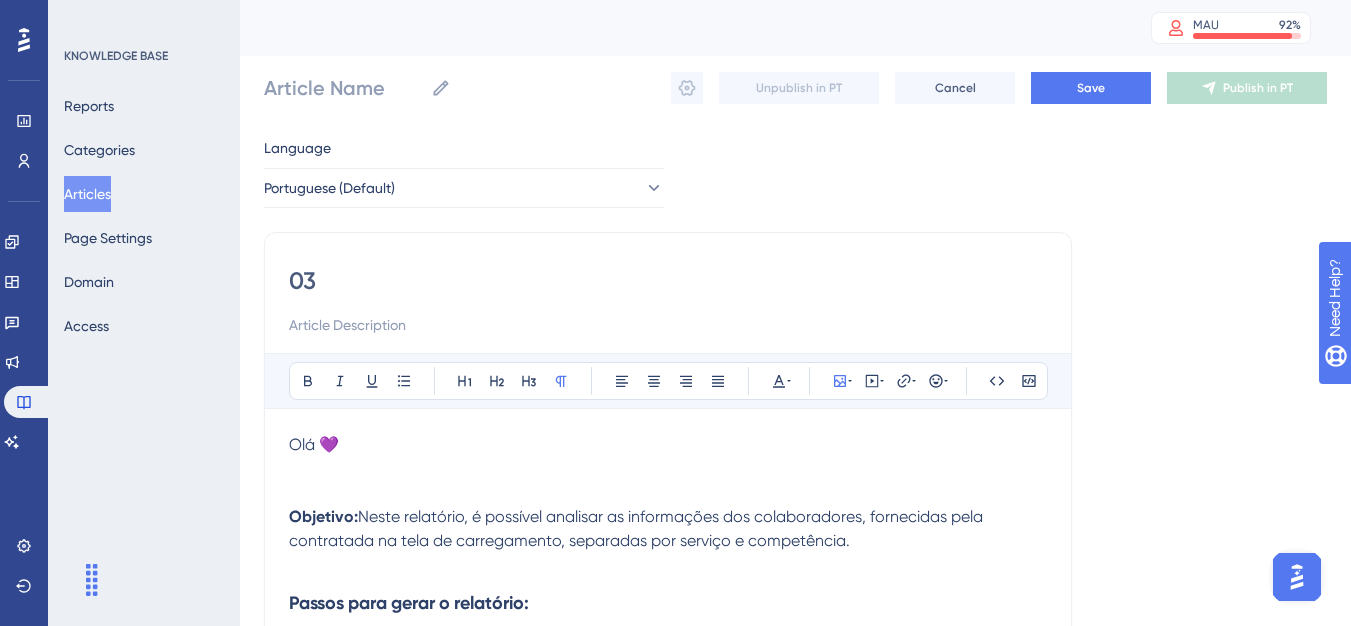 type on "036" 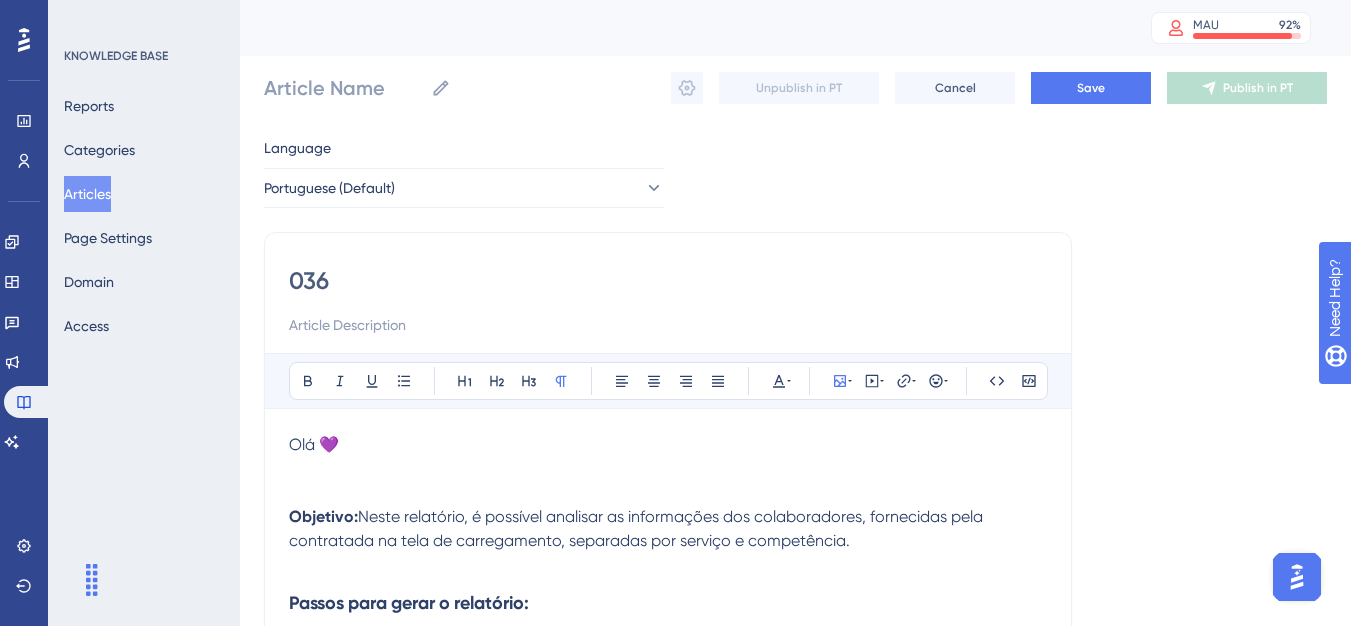 type on "036" 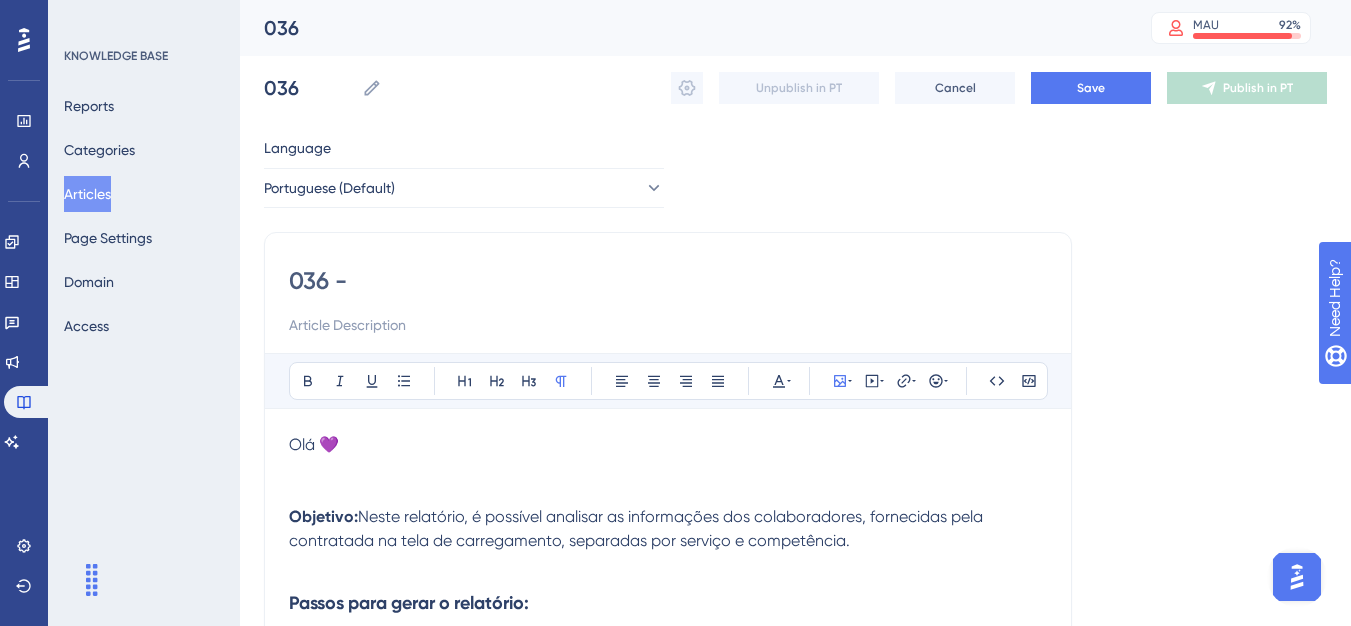 type on "036 -" 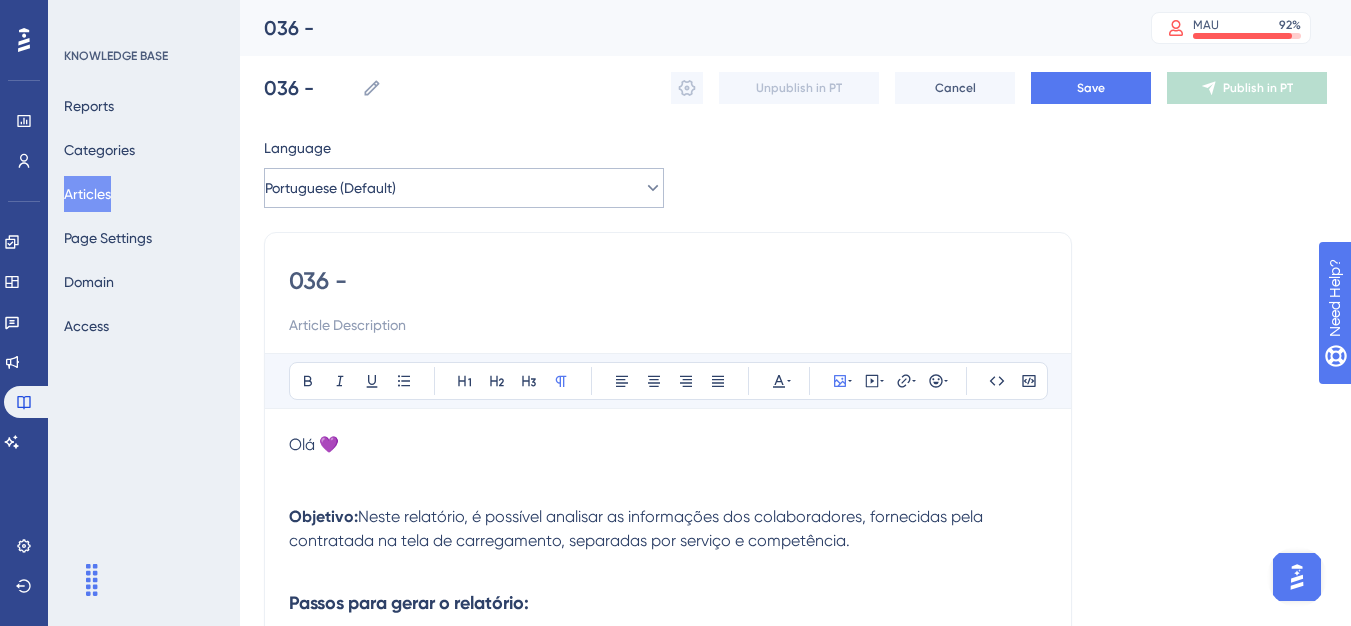 paste on "Relatório de Colaboradores Importados" 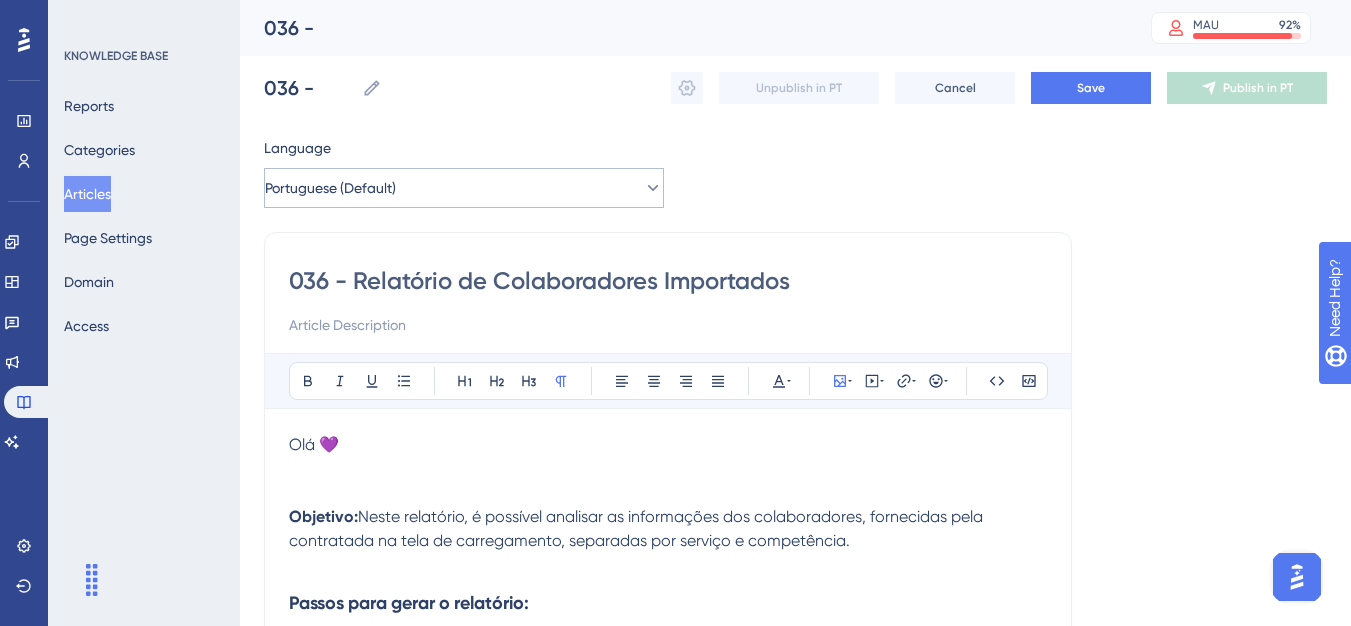 type on "036 - Relatório de Colaboradores Importados" 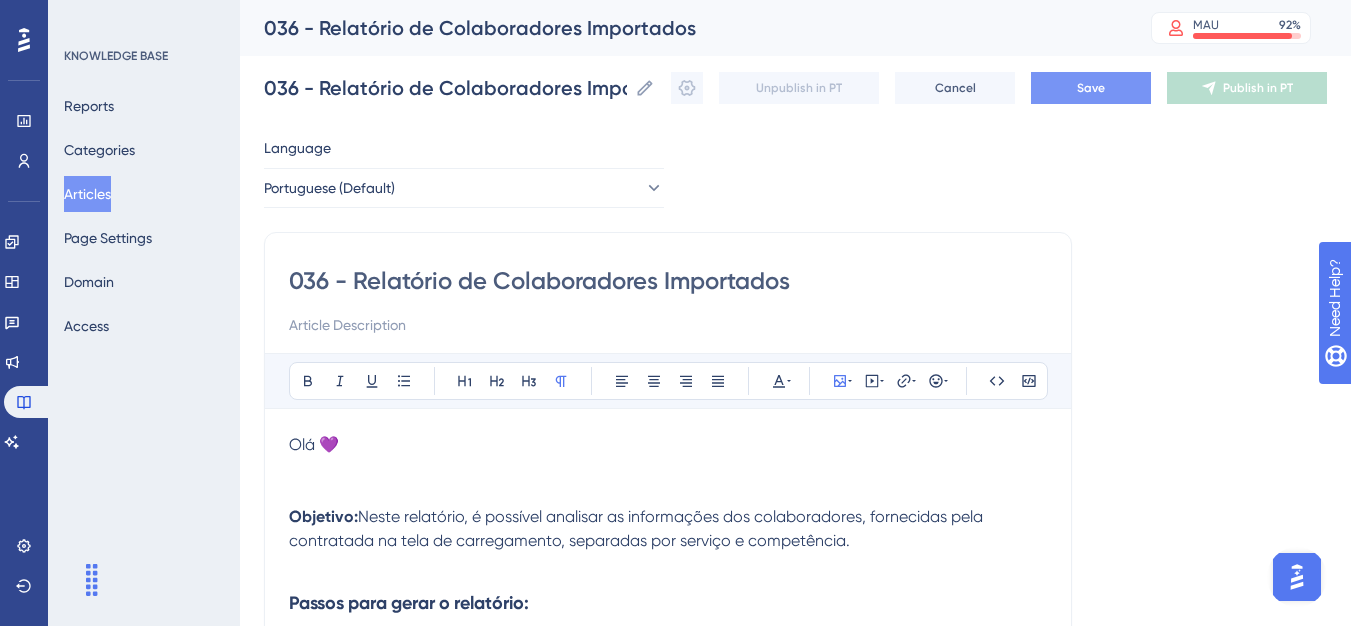 type on "036 - Relatório de Colaboradores Importados" 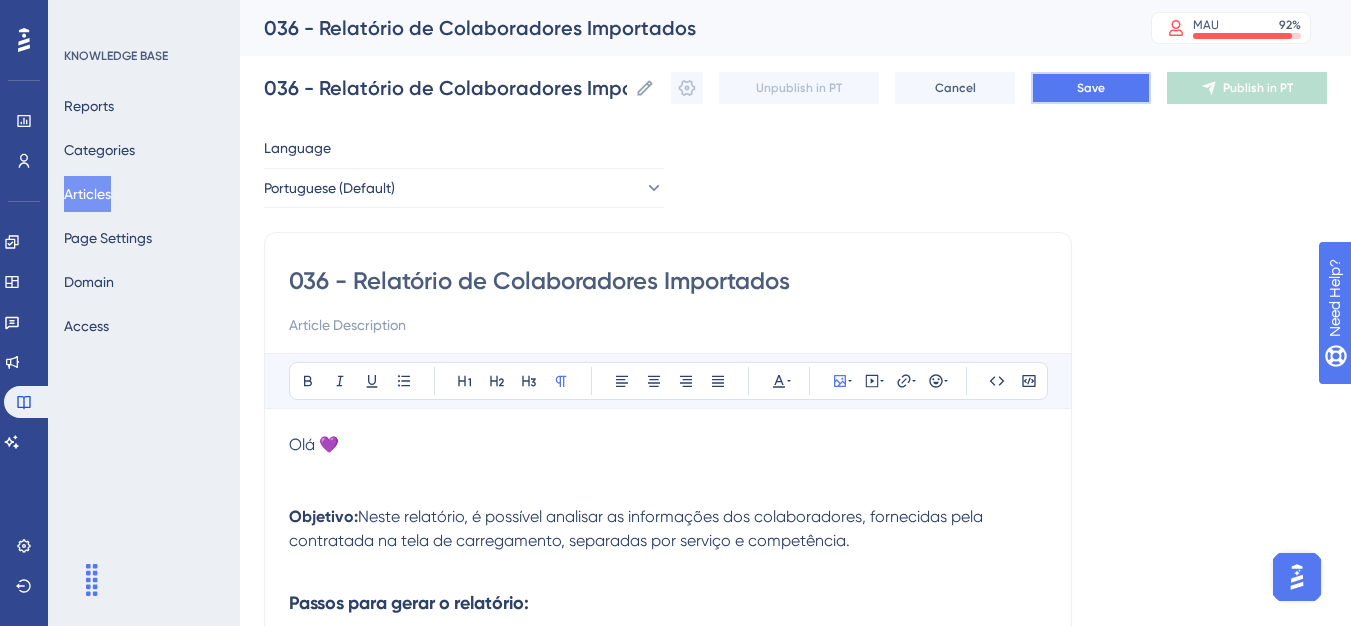 click on "Save" at bounding box center [1091, 88] 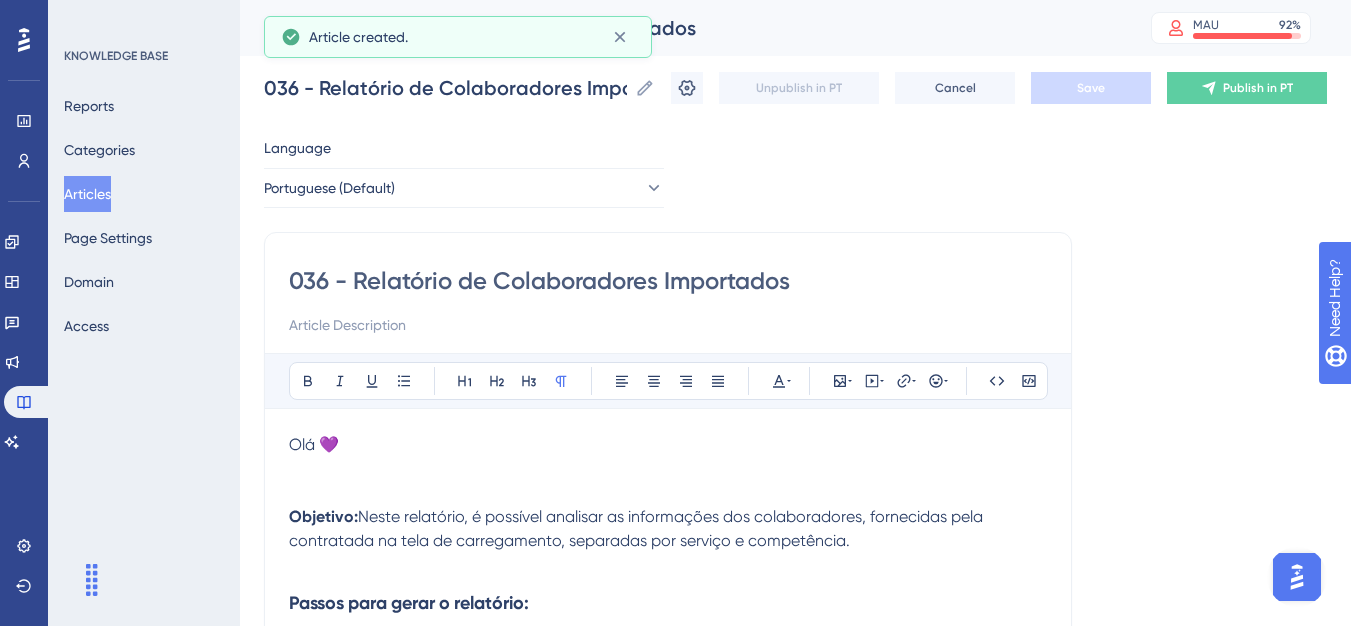 scroll, scrollTop: 417, scrollLeft: 0, axis: vertical 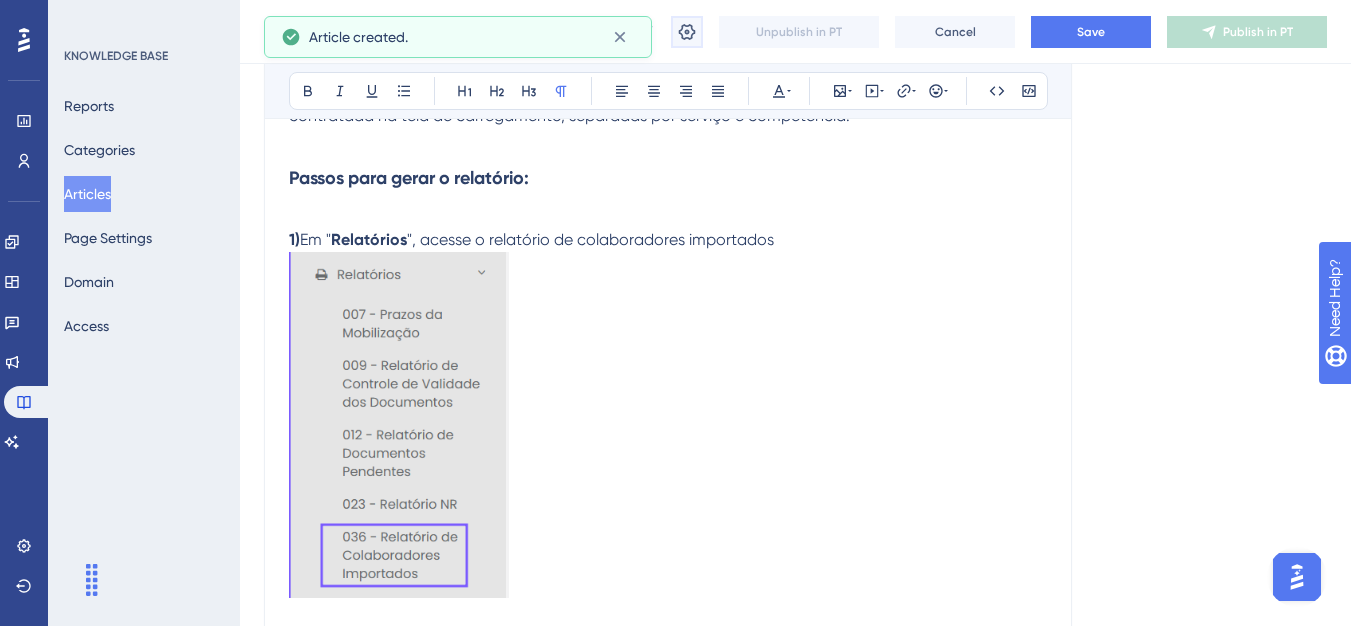 click 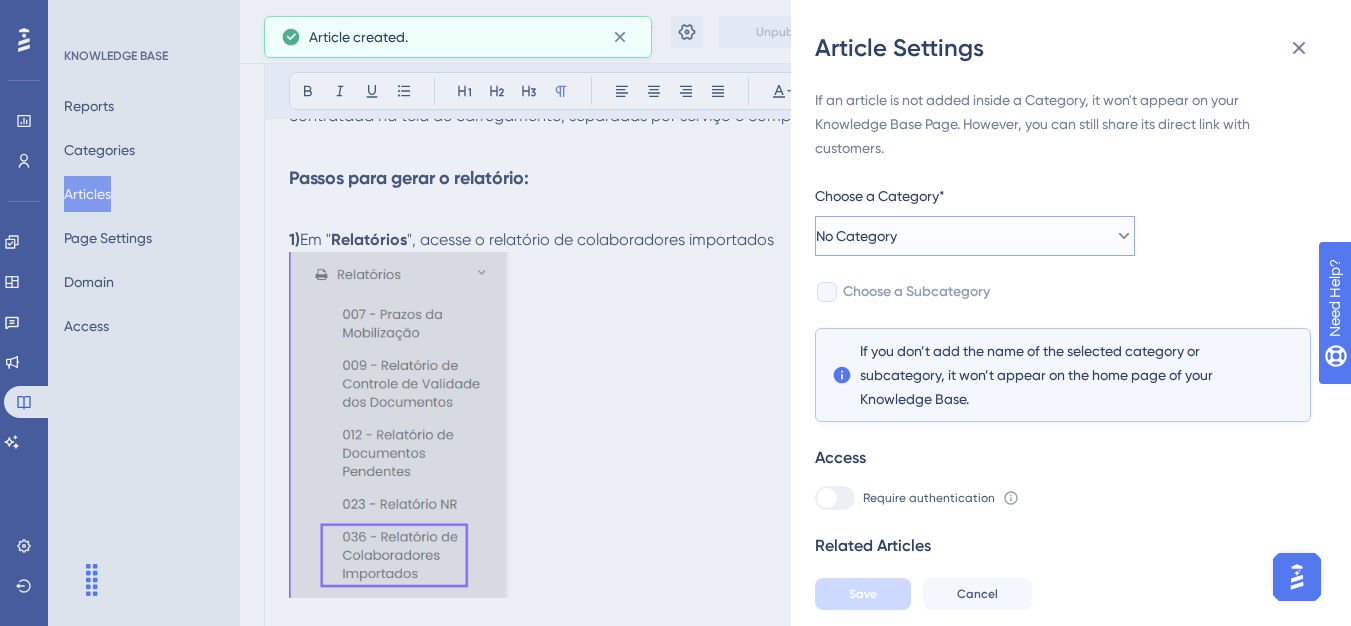 click on "No Category" at bounding box center (856, 236) 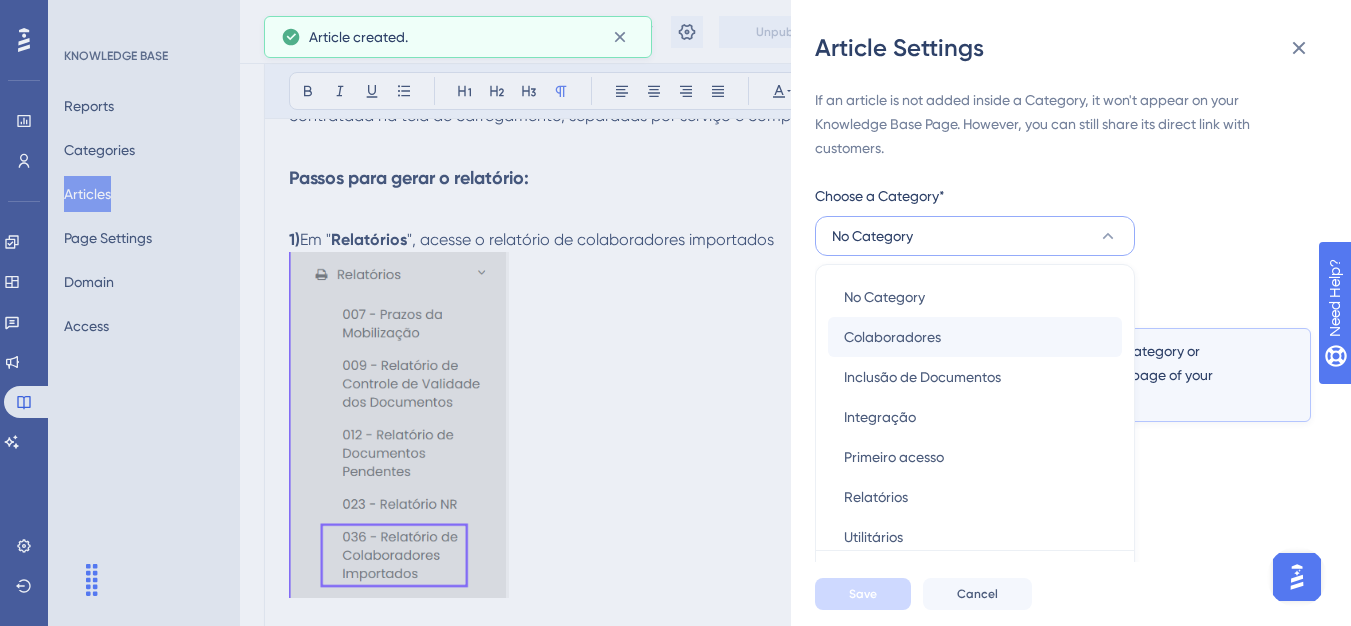 scroll, scrollTop: 49, scrollLeft: 0, axis: vertical 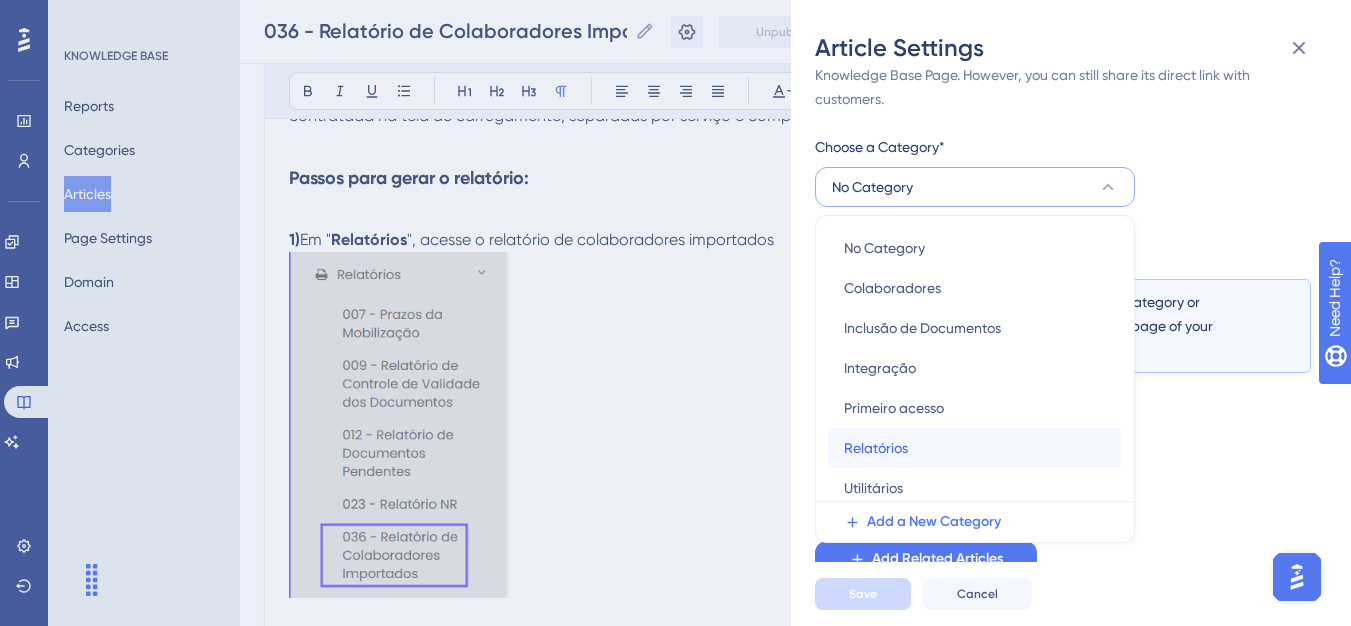 click on "Relatórios" at bounding box center (876, 448) 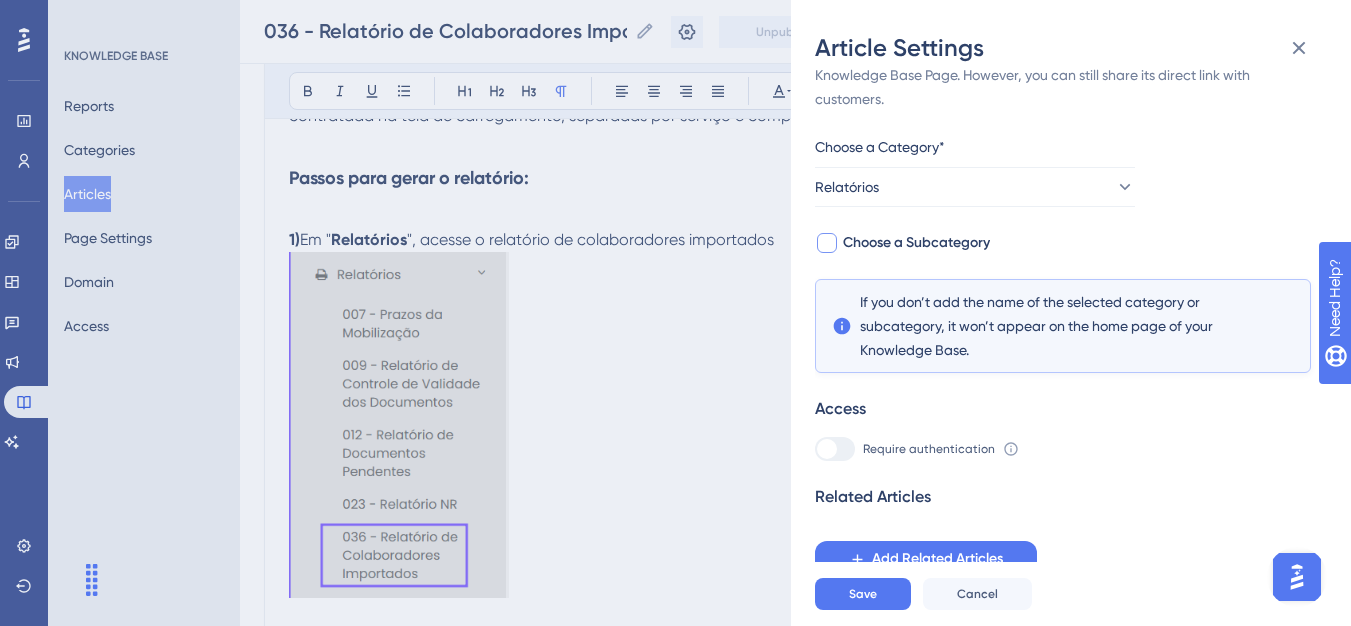 click at bounding box center [827, 243] 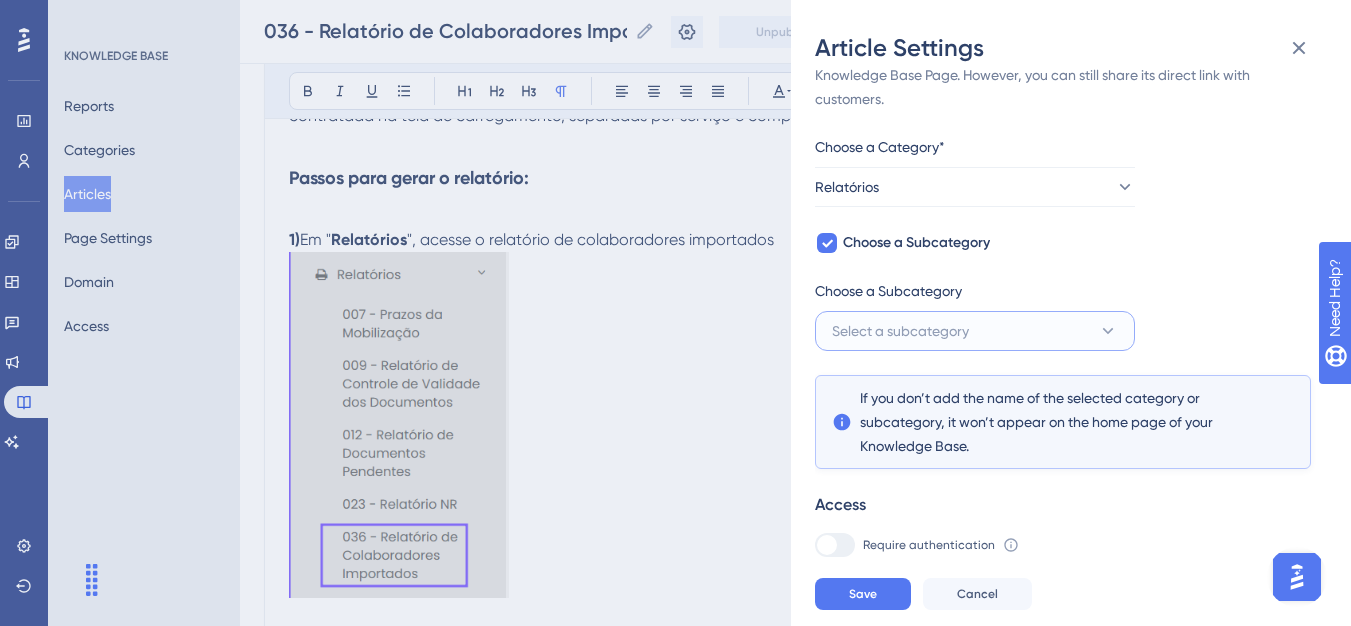 click on "Select a subcategory" at bounding box center [900, 331] 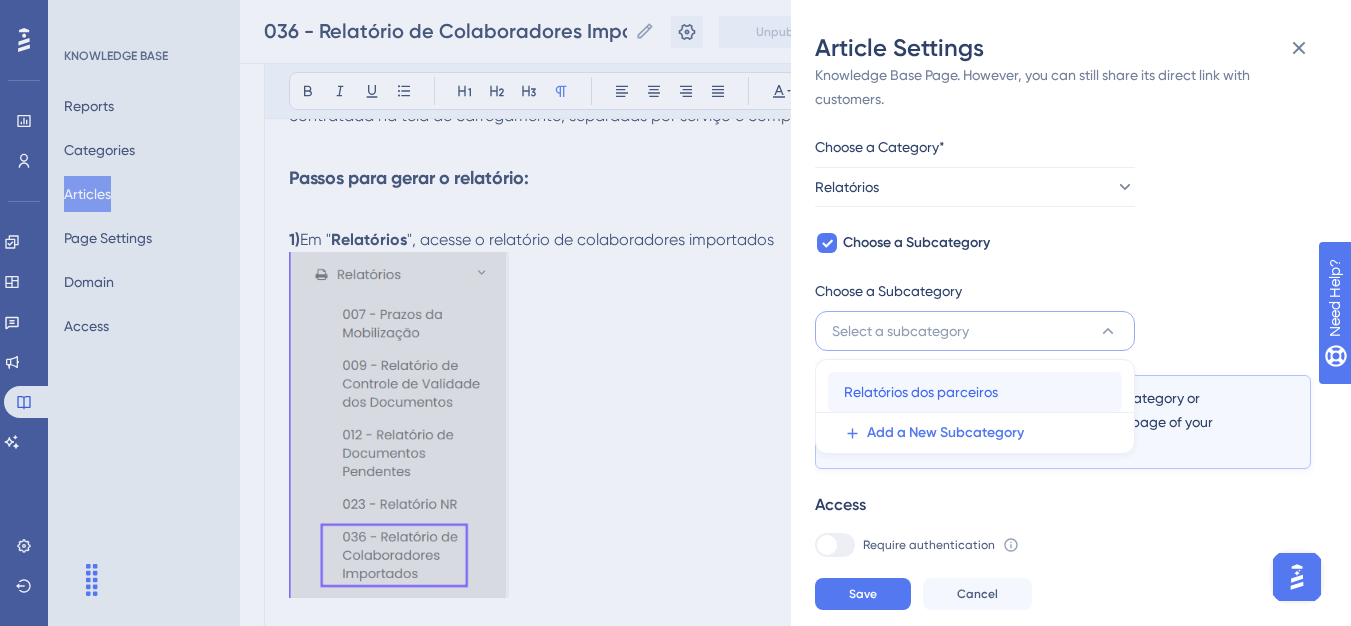 click on "Relatórios dos parceiros Relatórios dos parceiros" at bounding box center (975, 392) 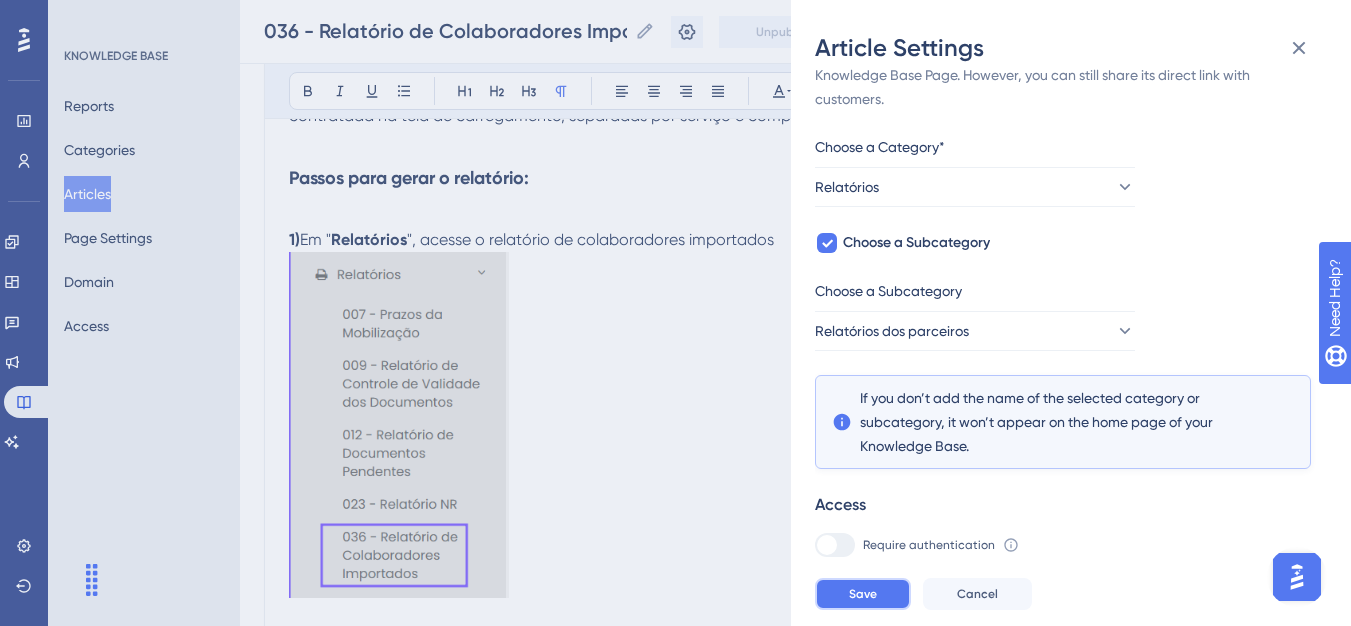 click on "Save" at bounding box center [863, 594] 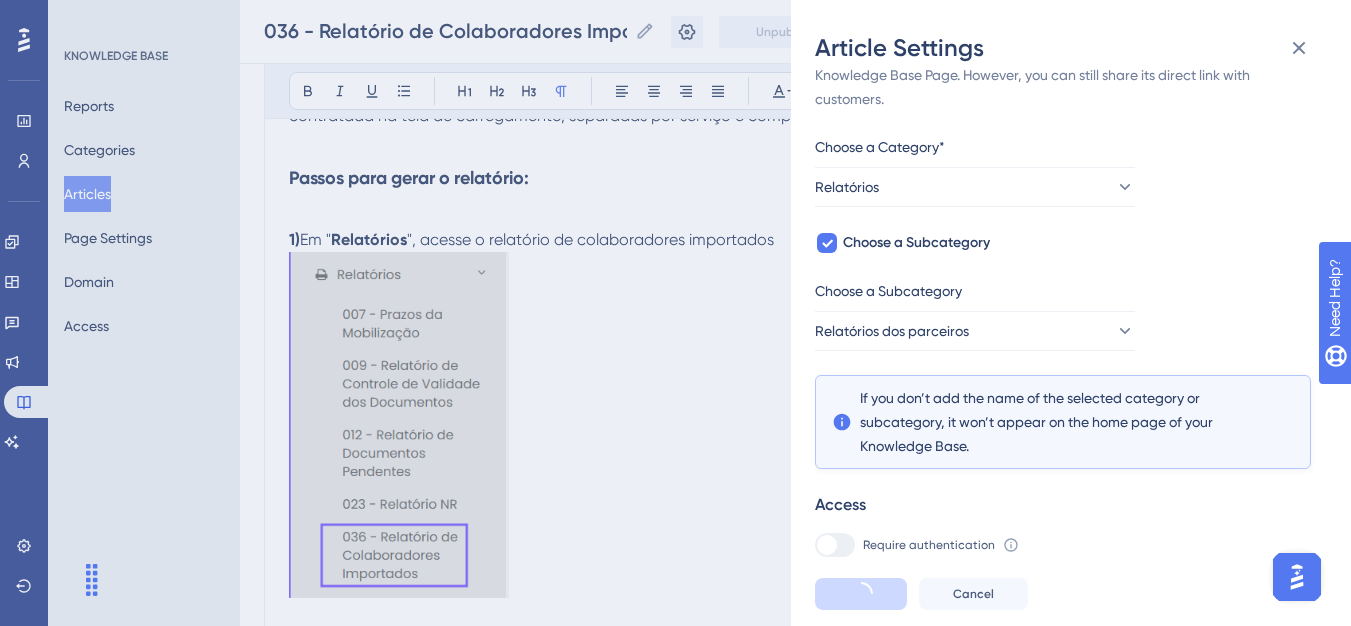 scroll, scrollTop: 0, scrollLeft: 0, axis: both 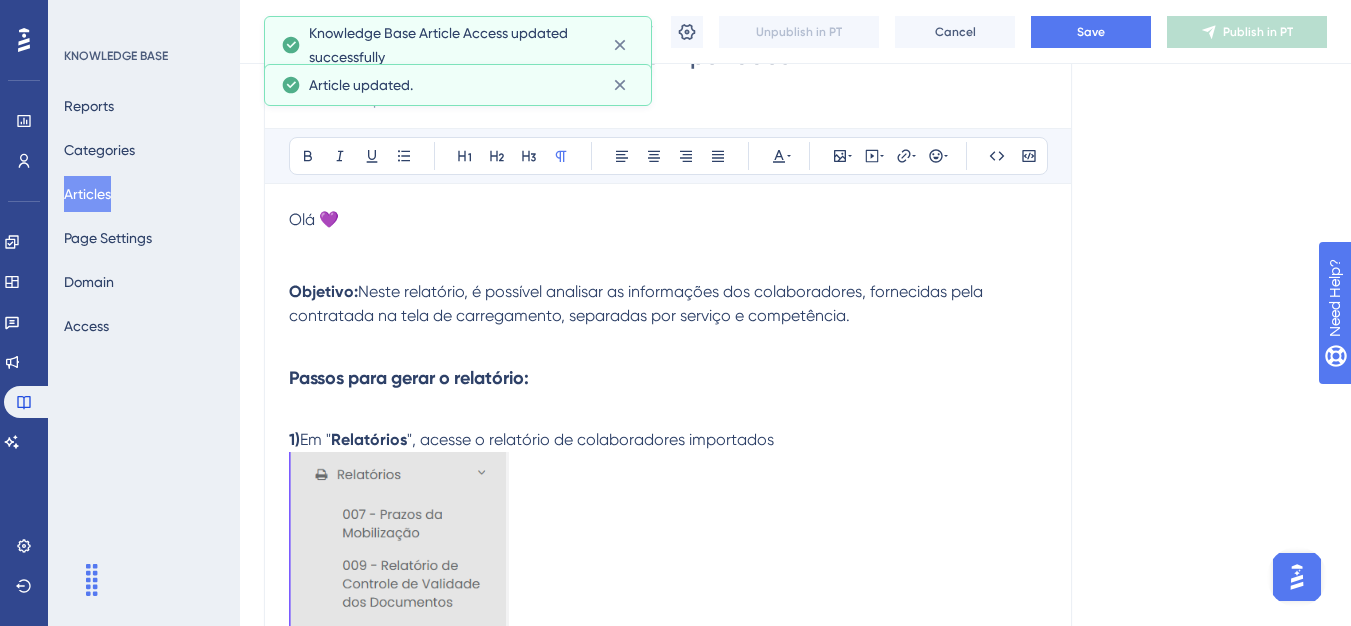 click on "Olá 💜" at bounding box center (668, 244) 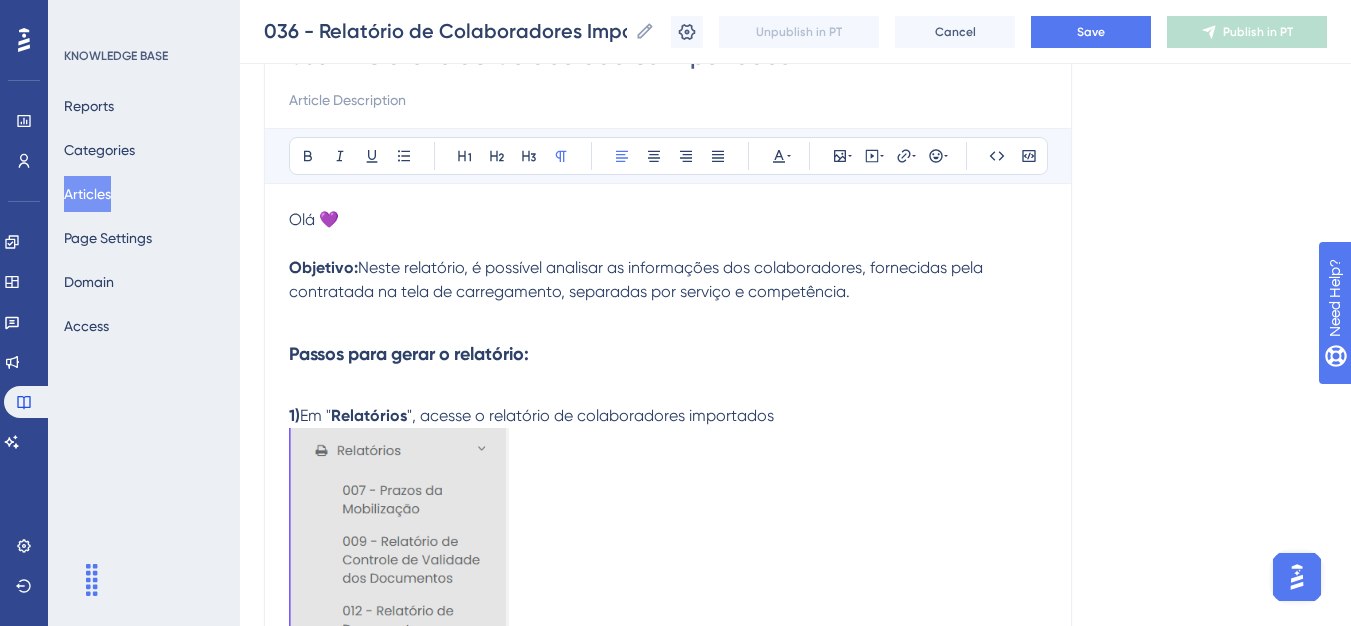 click at bounding box center [668, 316] 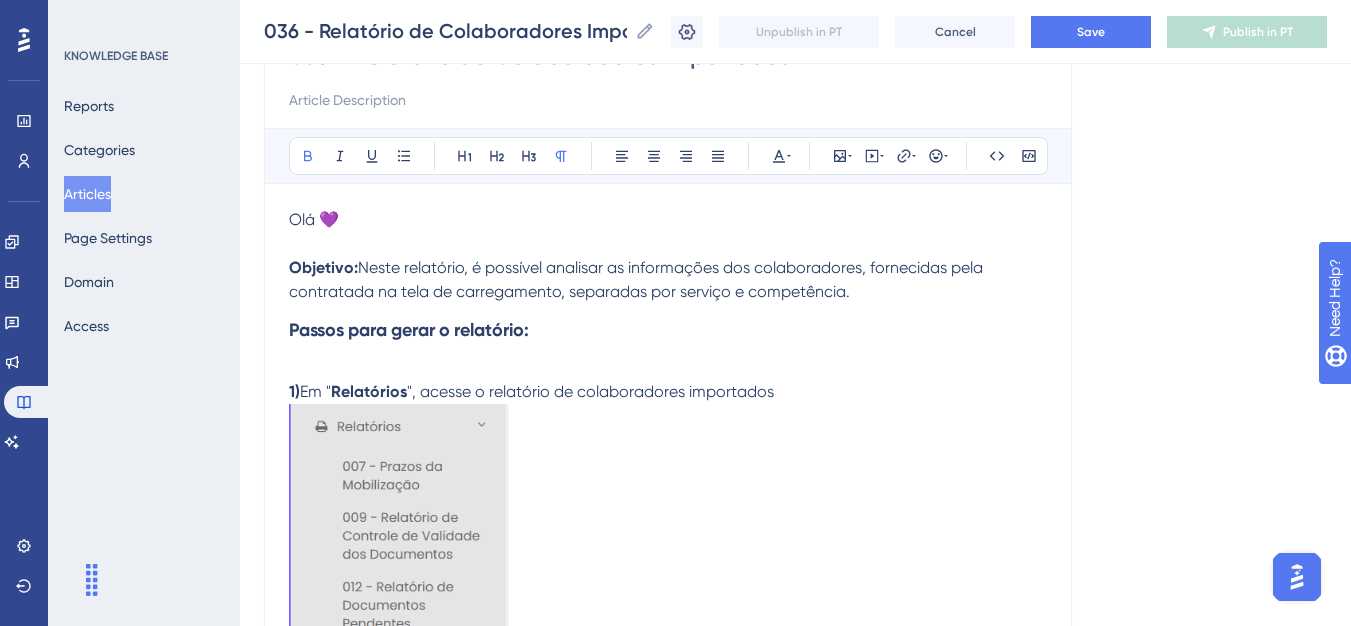 click at bounding box center [668, 368] 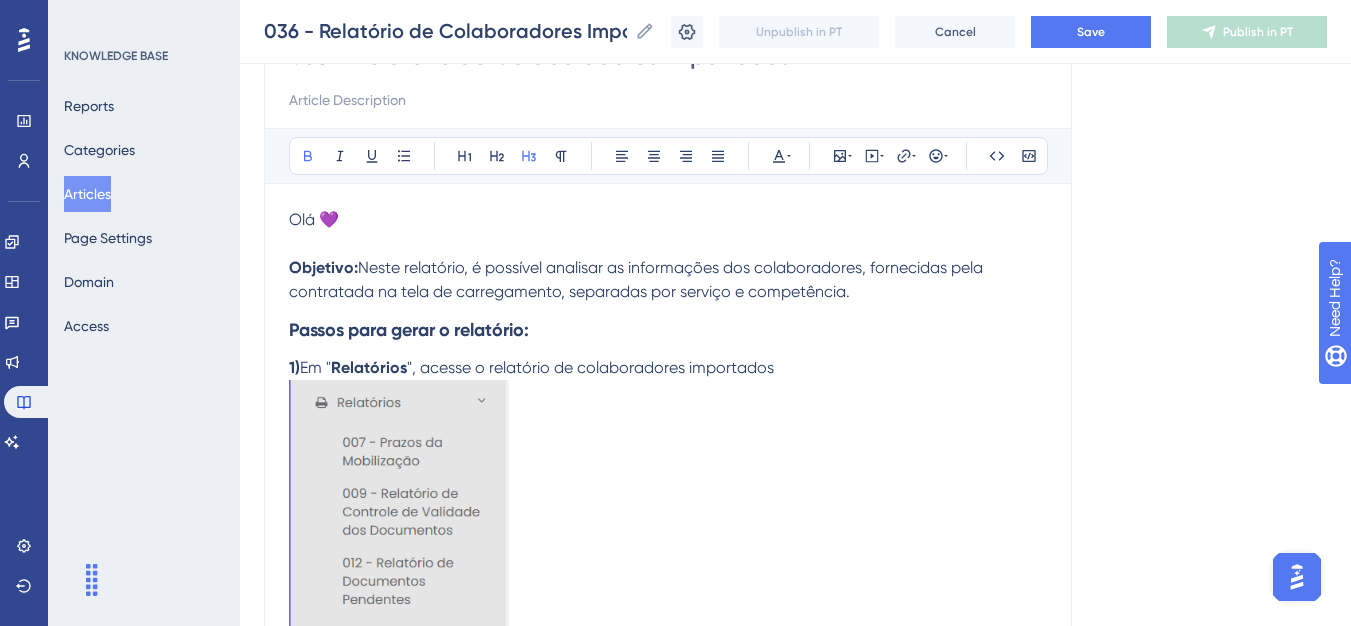 click on "Passos para gerar o relatório:" at bounding box center (668, 330) 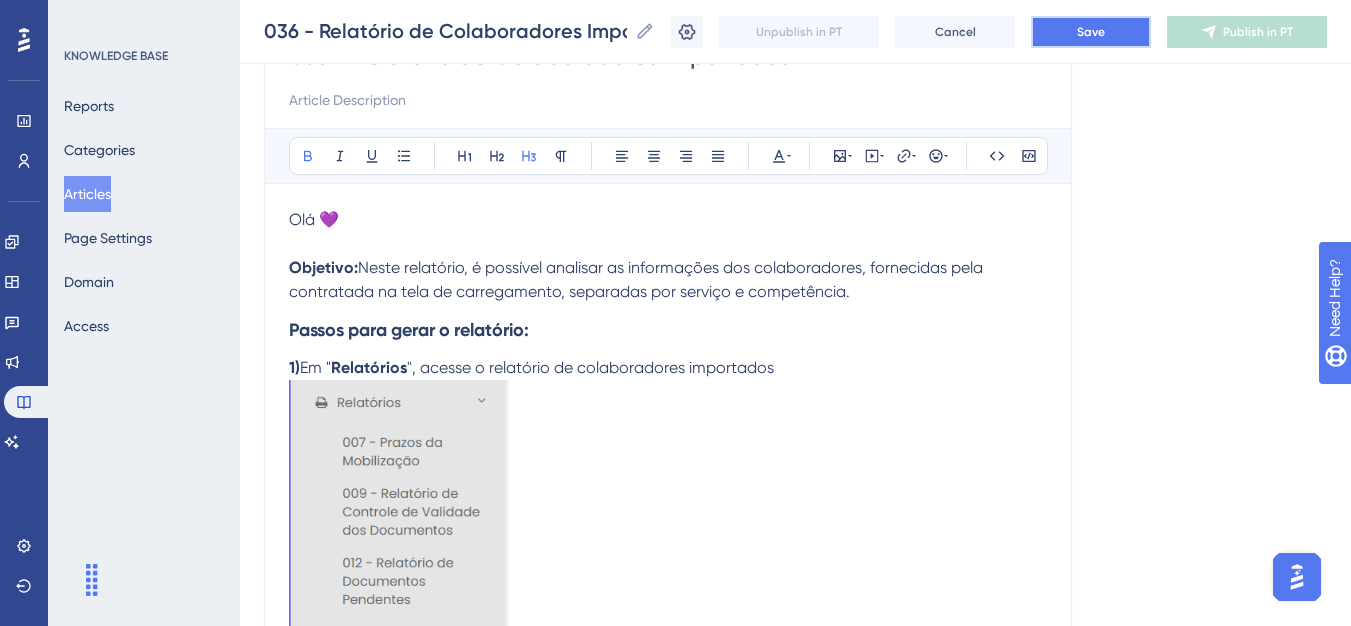 click on "Save" at bounding box center [1091, 32] 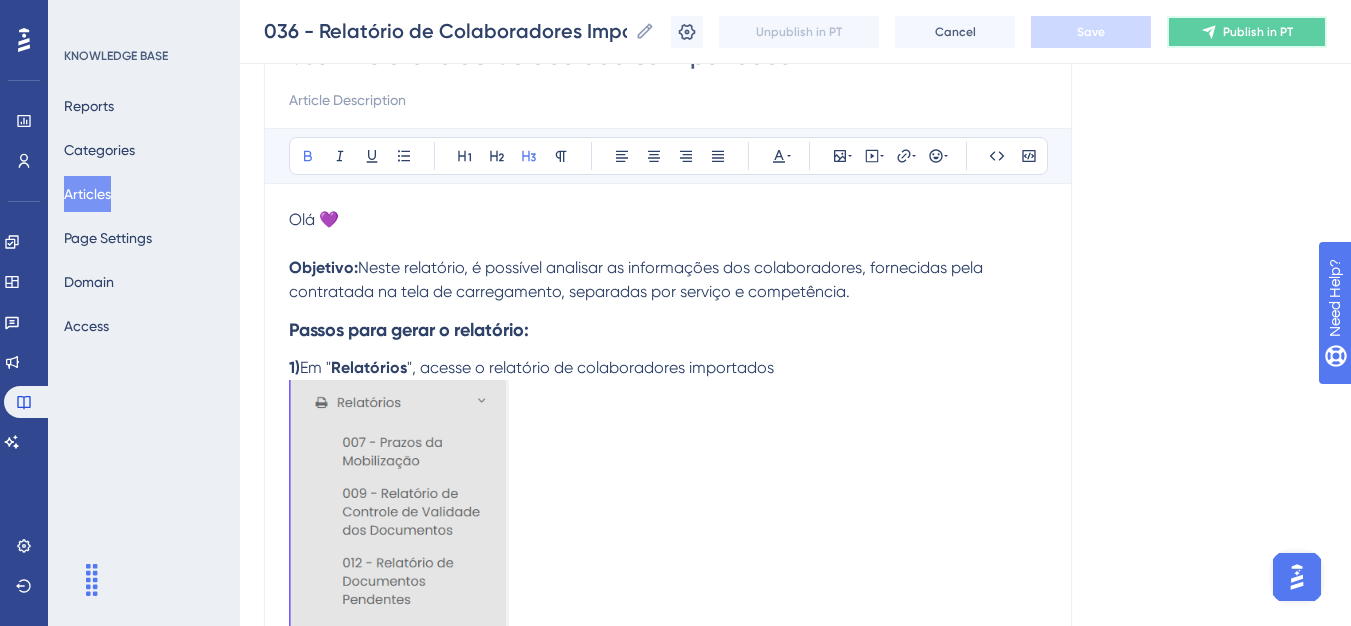click on "Publish in PT" at bounding box center [1247, 32] 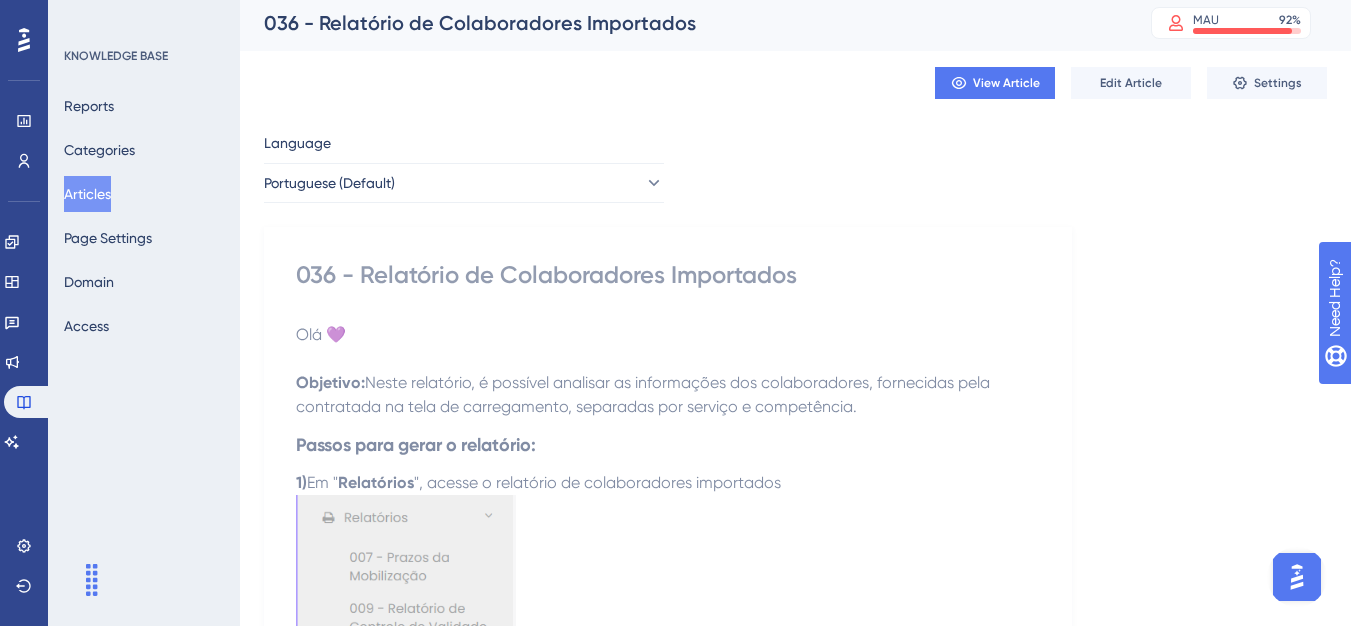 scroll, scrollTop: 0, scrollLeft: 0, axis: both 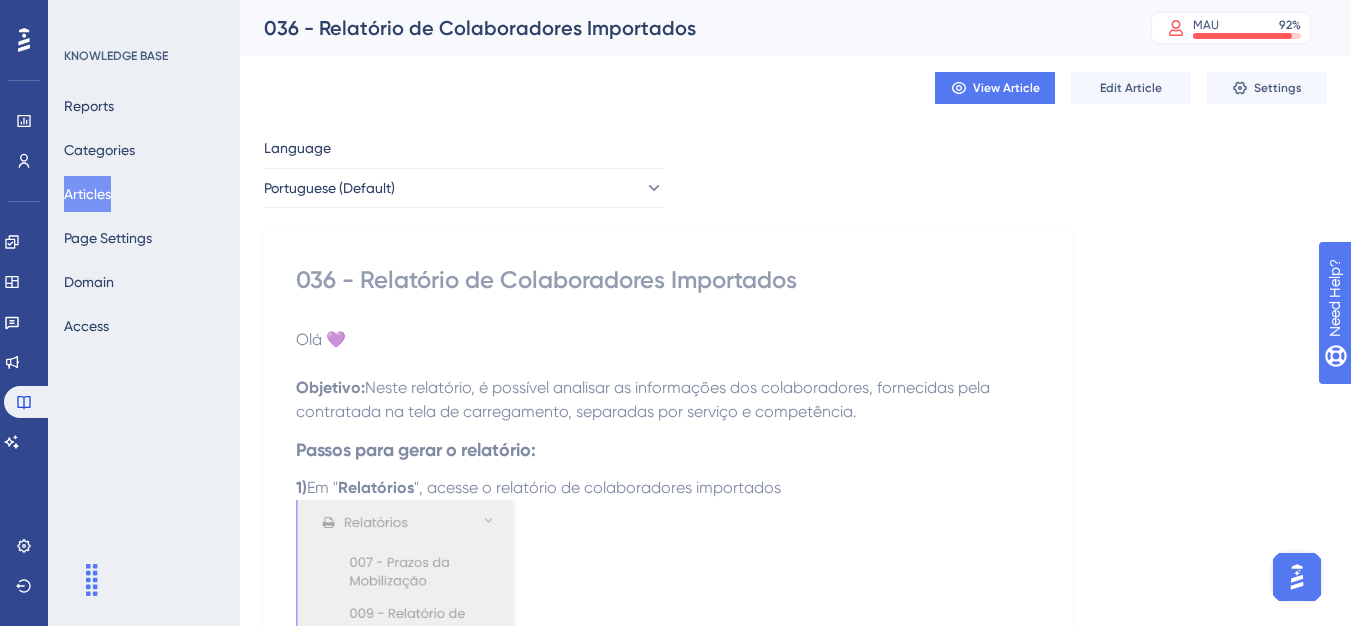 click on "Articles" at bounding box center (87, 194) 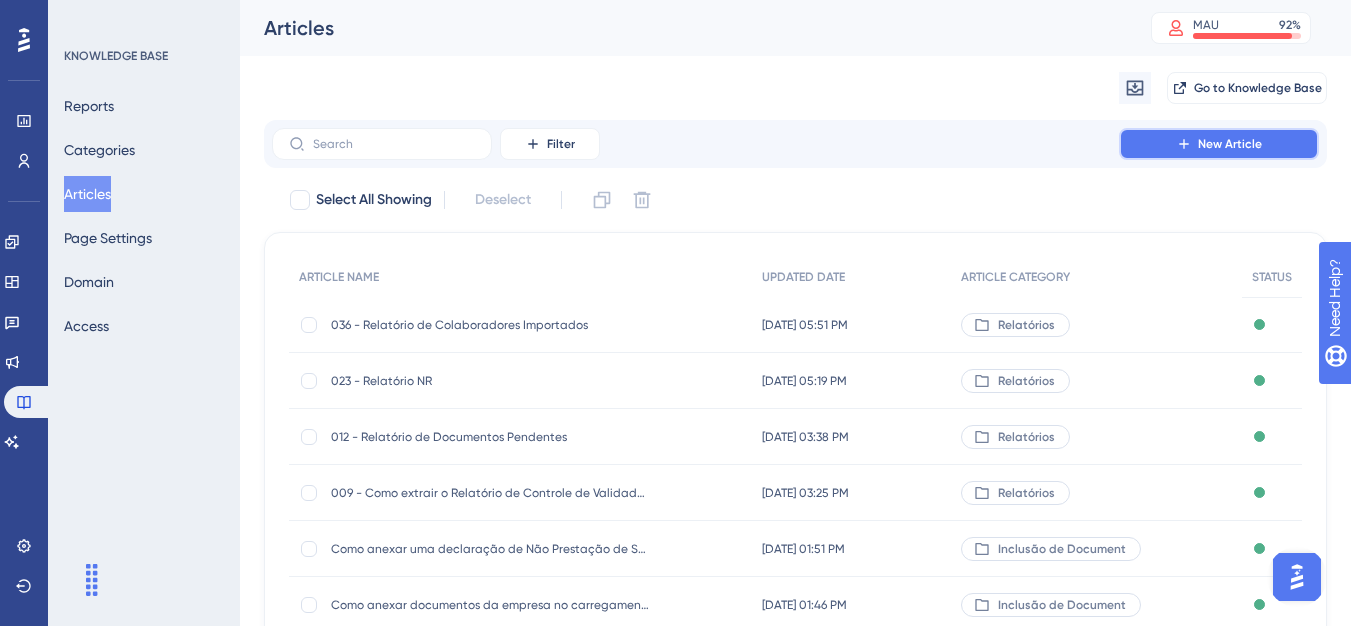 click on "New Article" at bounding box center (1230, 144) 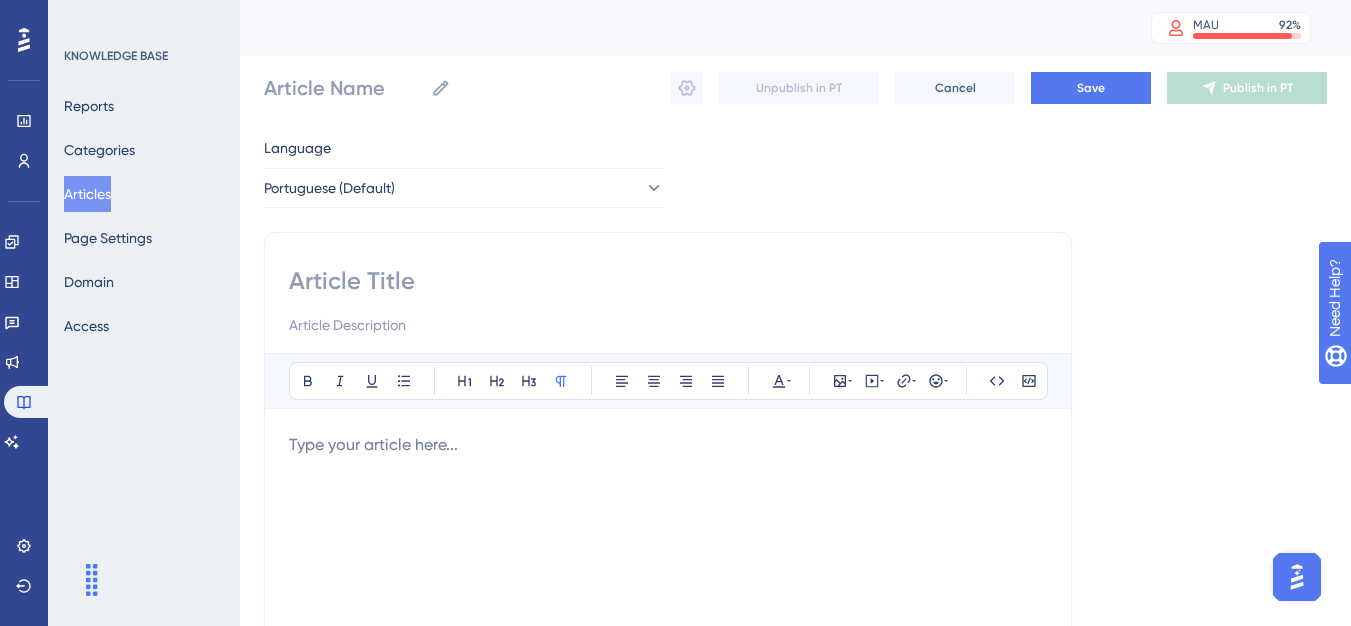click at bounding box center [668, 281] 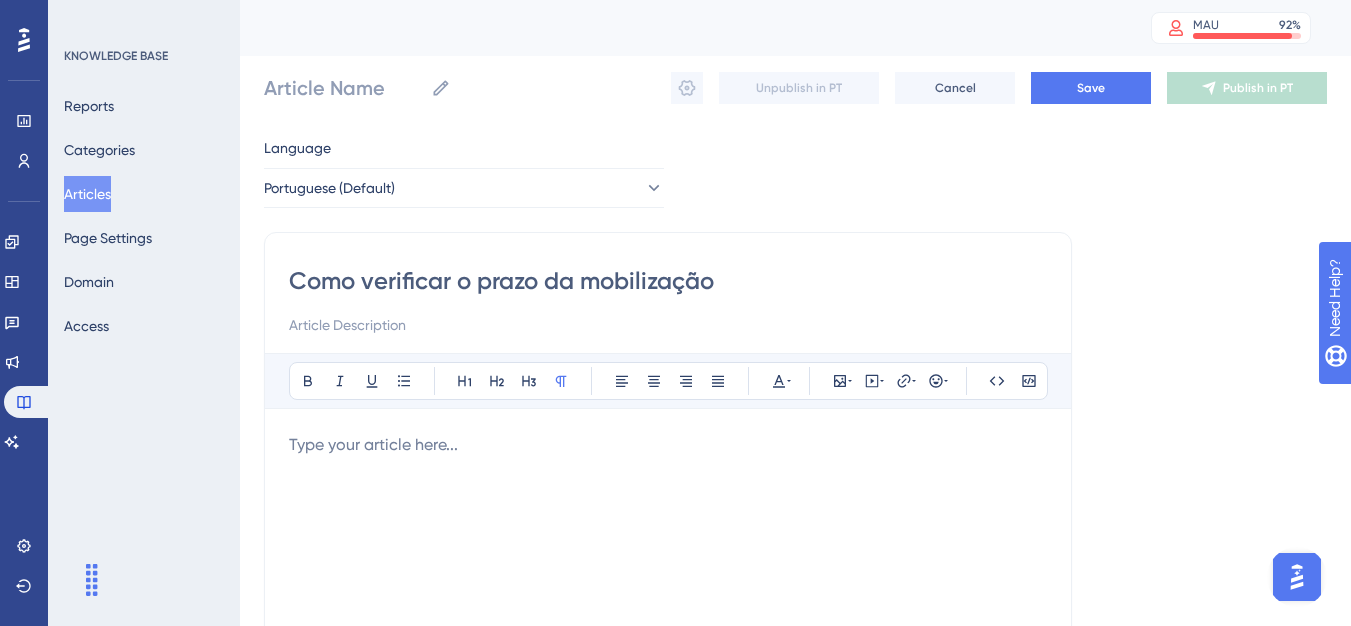 type on "Como verificar o prazo da mobilização" 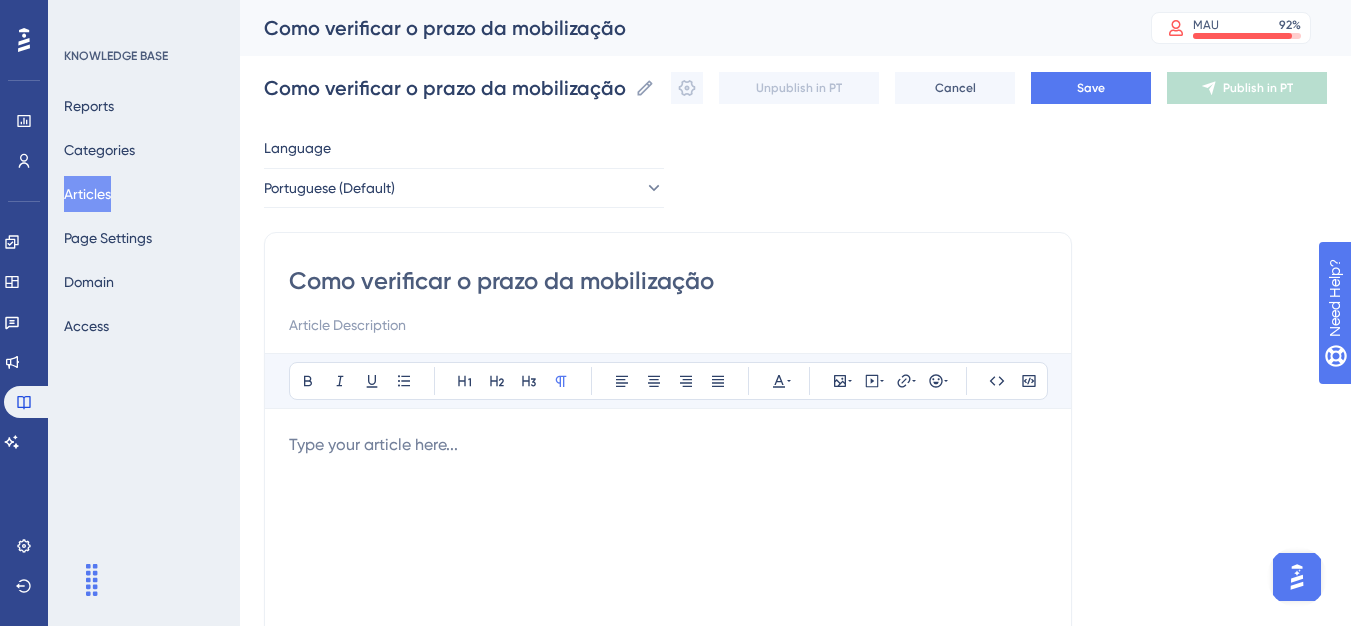 click on "Como verificar o prazo da mobilização" at bounding box center [668, 281] 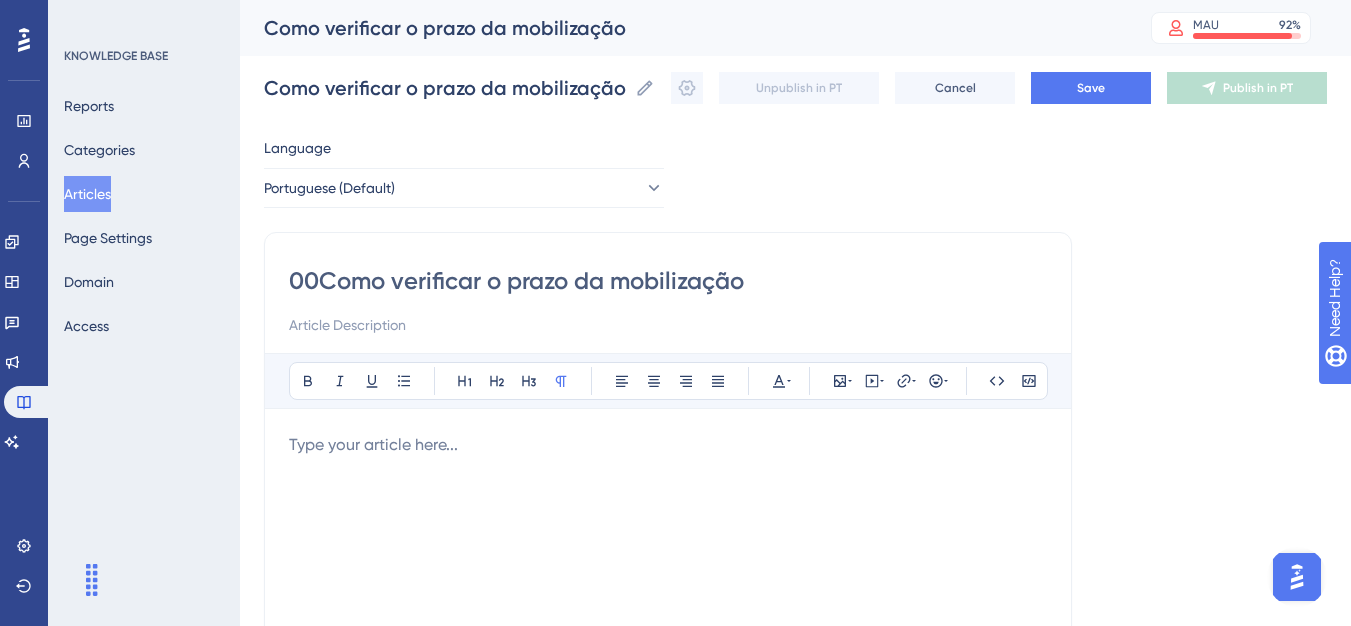type on "007Como verificar o prazo da mobilização" 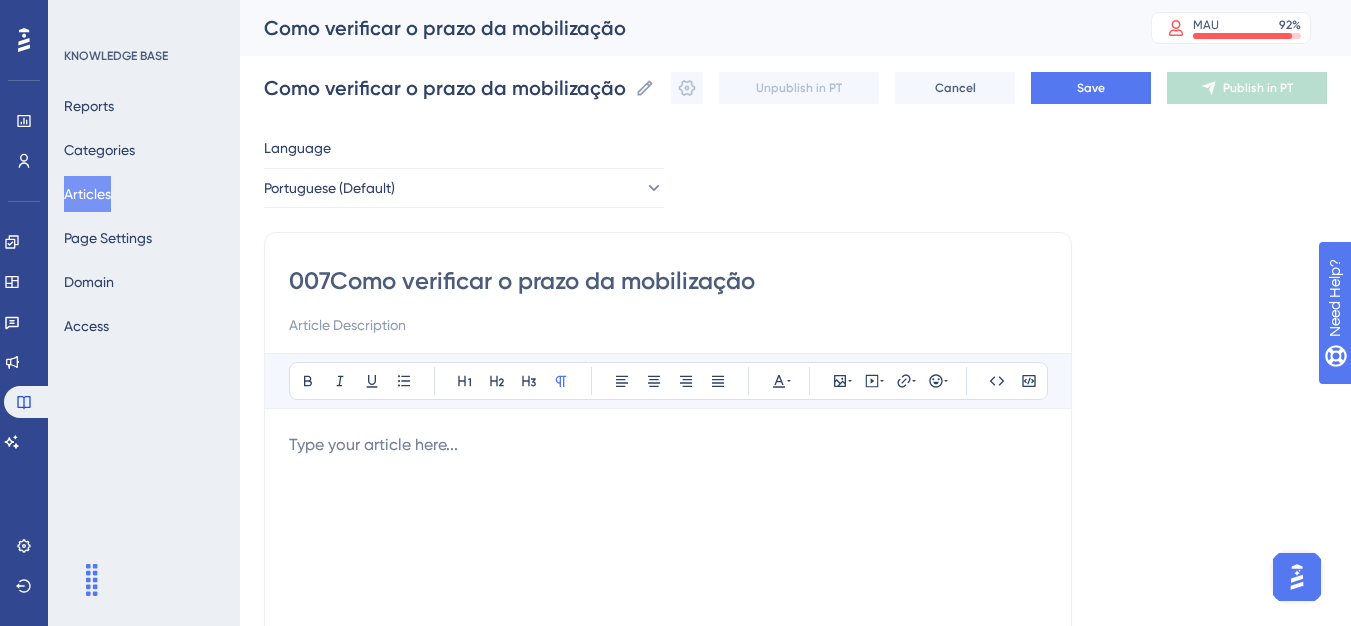 type on "007Como verificar o prazo da mobilização" 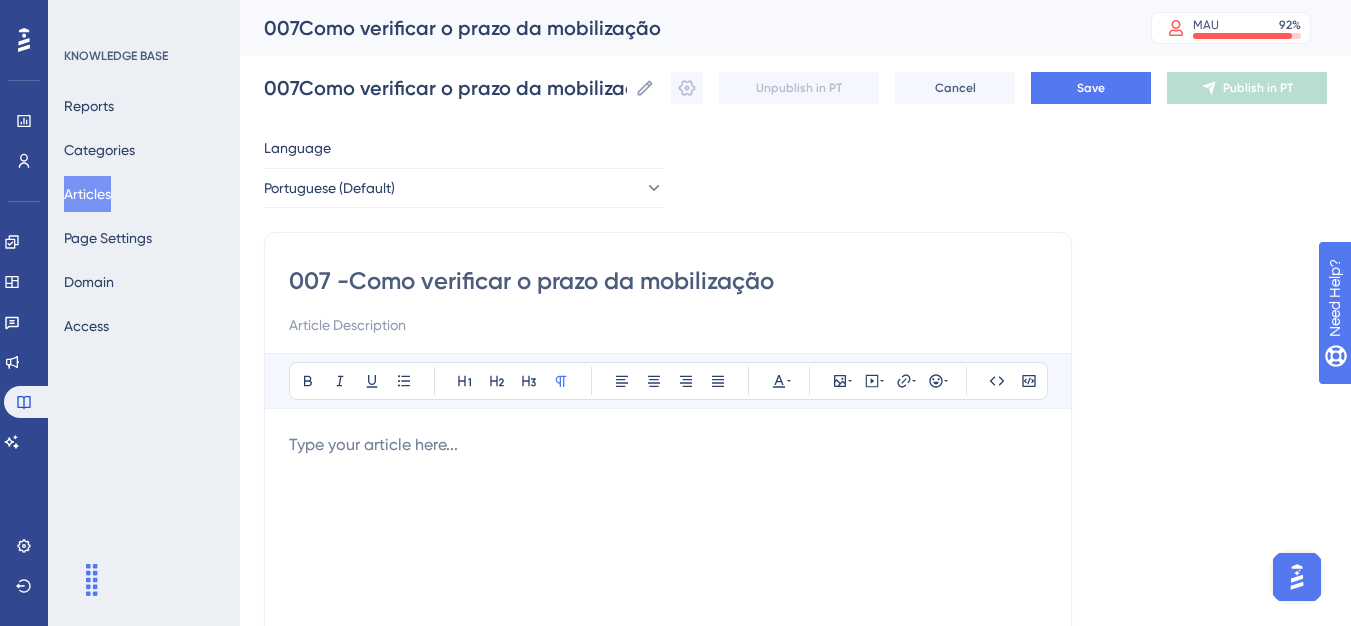 type on "007 - Como verificar o prazo da mobilização" 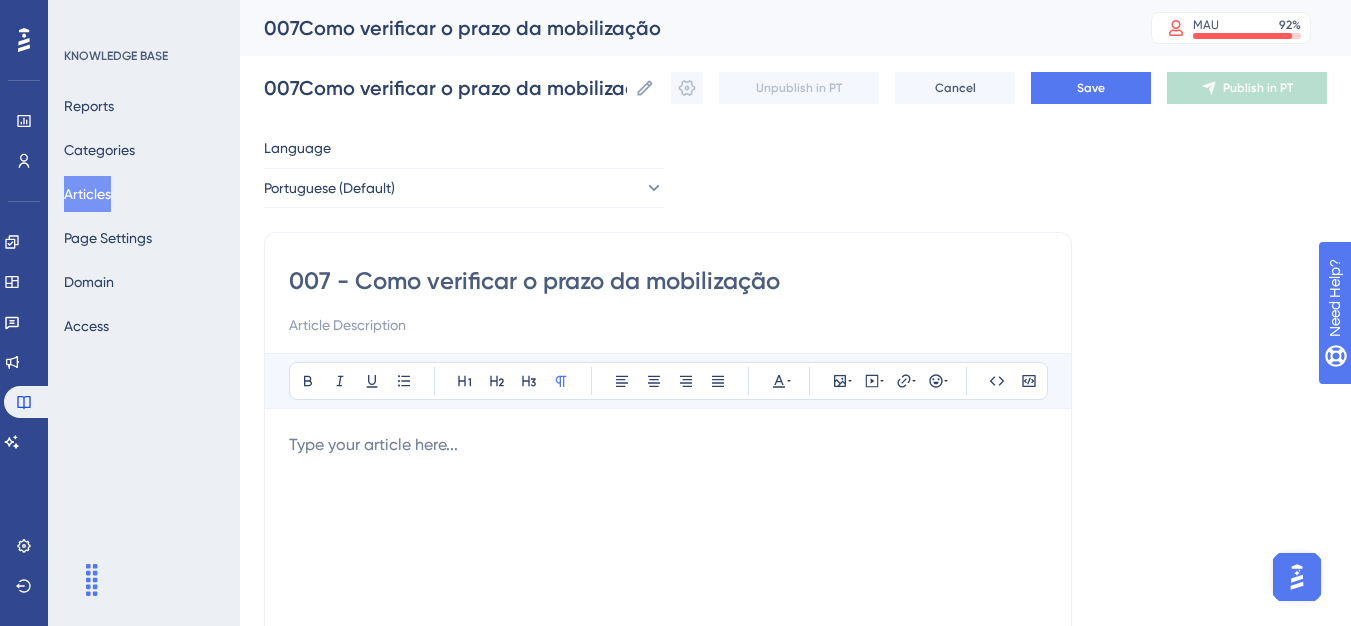type on "007 - Como verificar o prazo da mobilização" 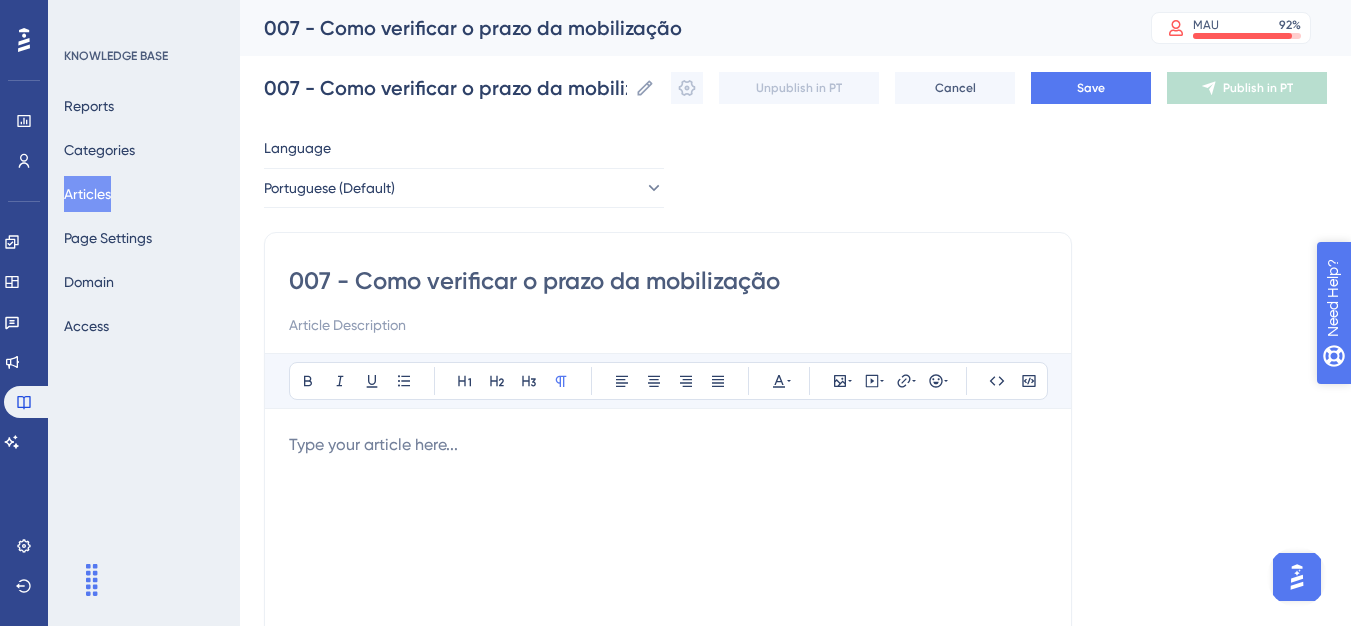 type on "007 - Como verificar o prazo da mobilização" 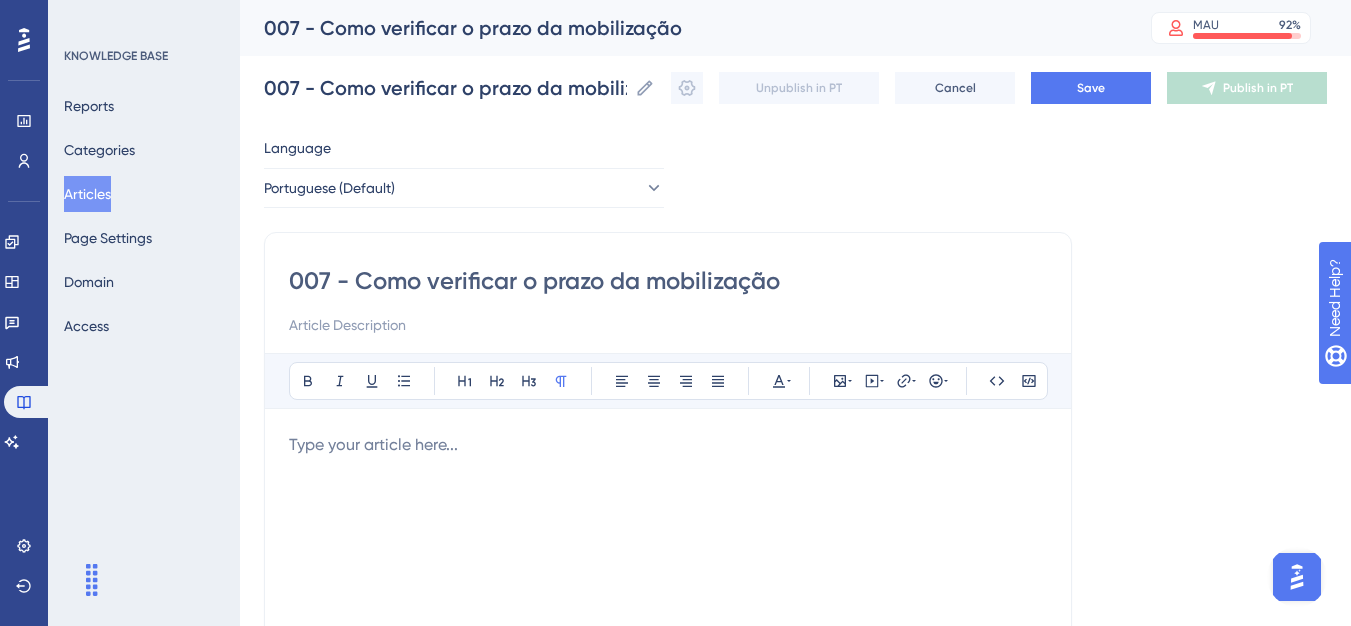 click at bounding box center (668, 445) 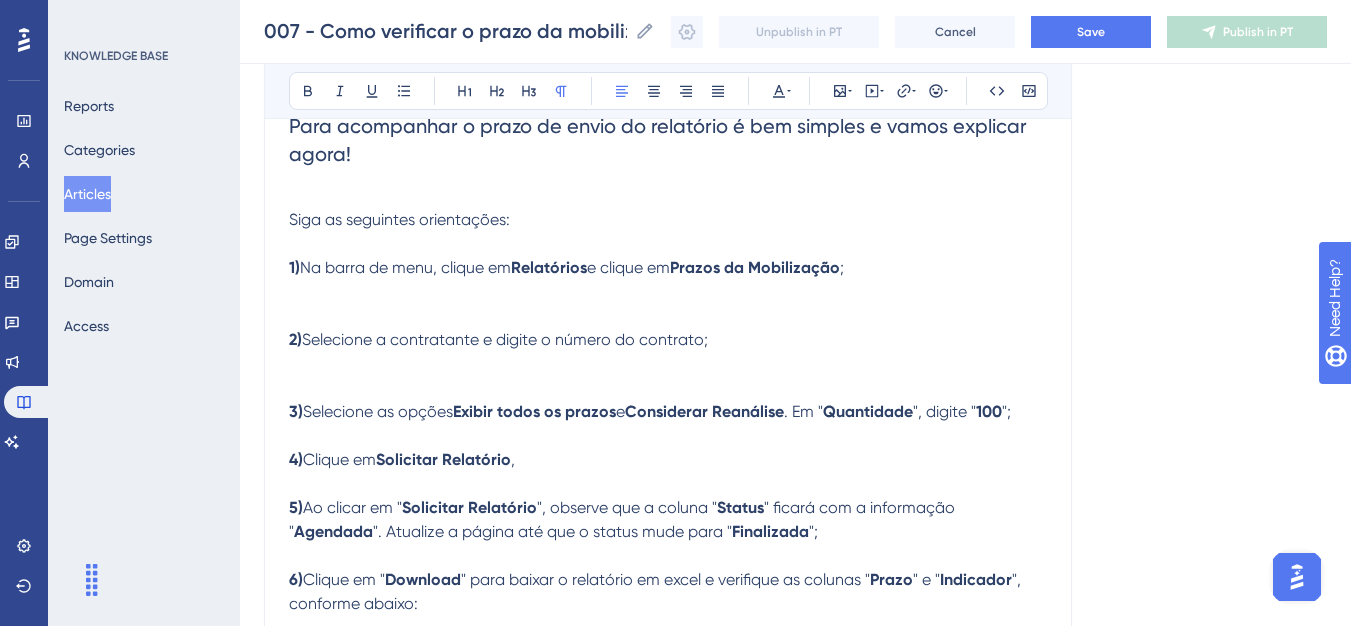 scroll, scrollTop: 409, scrollLeft: 0, axis: vertical 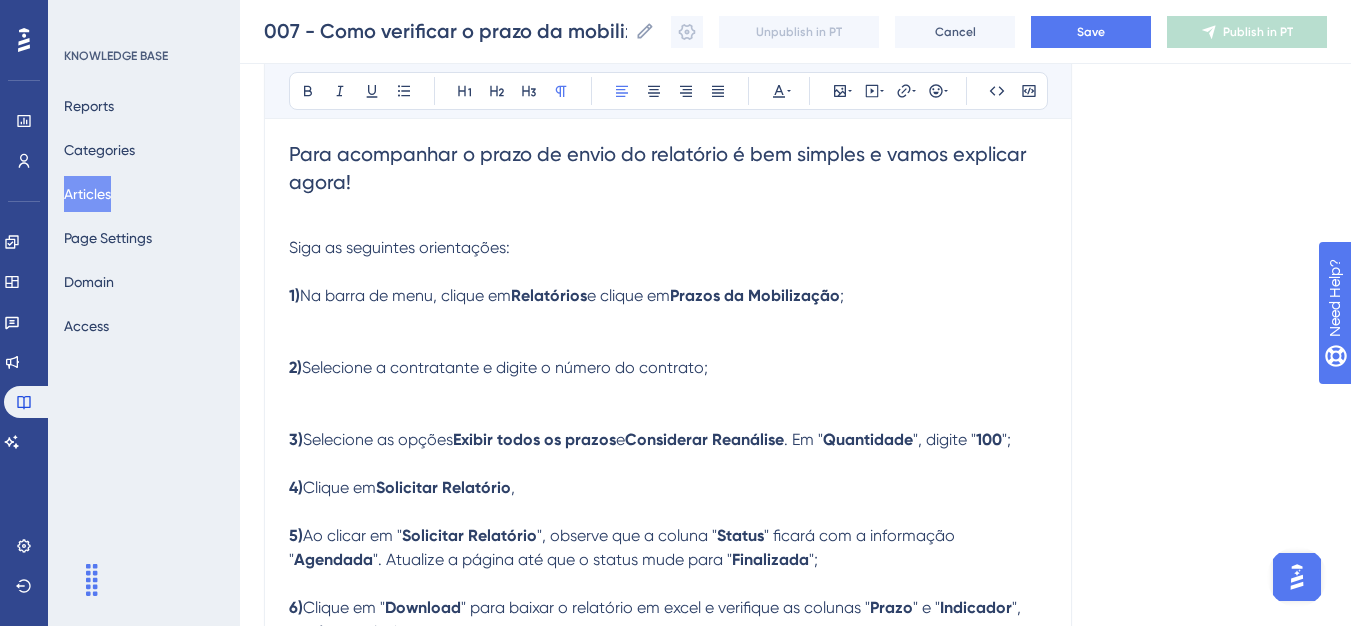 click on "1)  Na barra de menu, clique em  Relatórios  e clique em  Prazos da Mobilização ;" at bounding box center (668, 320) 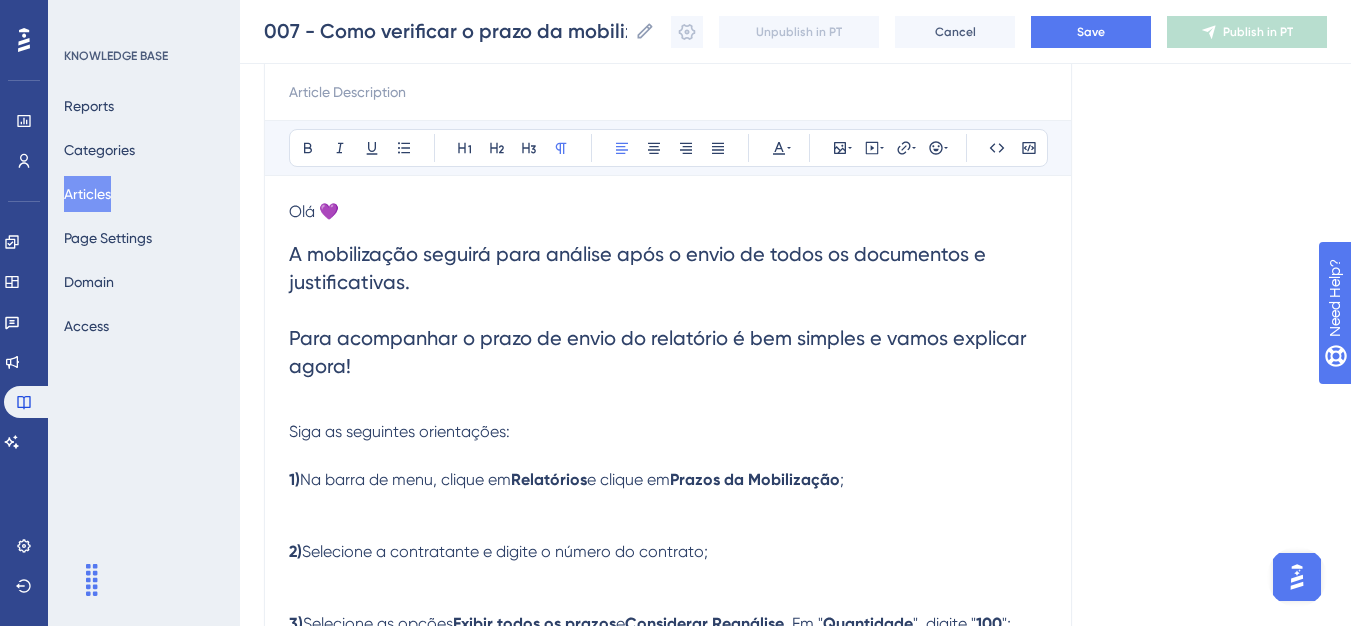 scroll, scrollTop: 209, scrollLeft: 0, axis: vertical 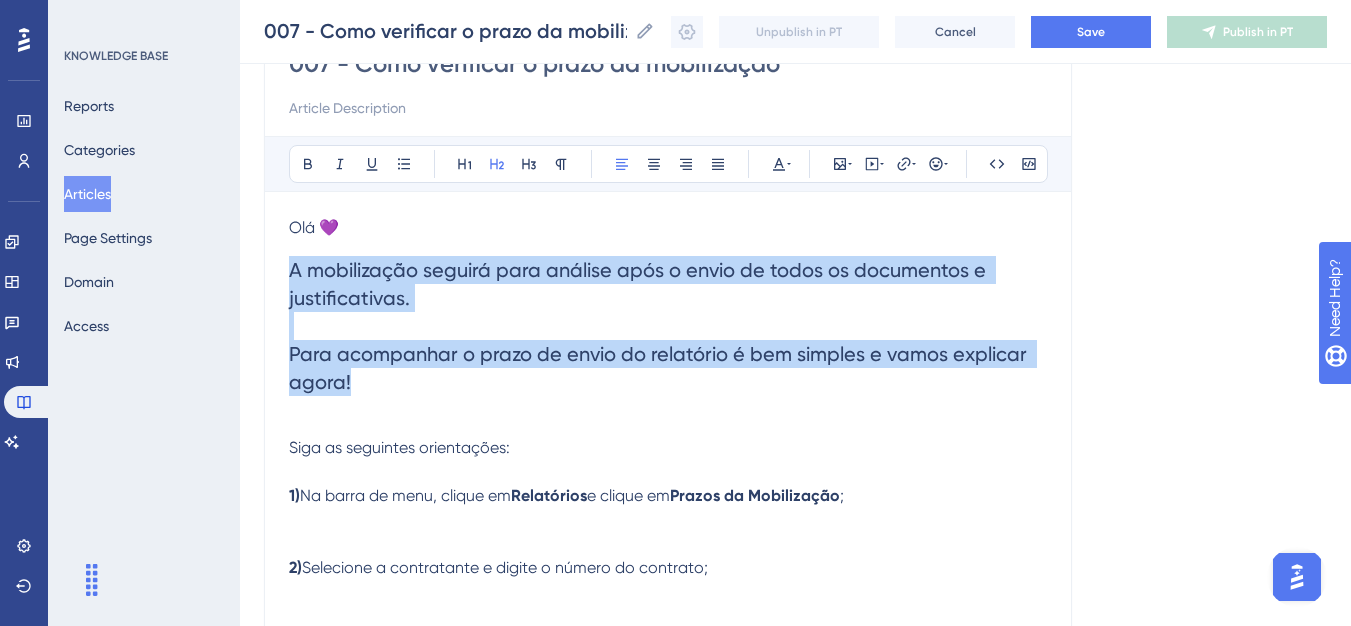 drag, startPoint x: 355, startPoint y: 383, endPoint x: 287, endPoint y: 246, distance: 152.94771 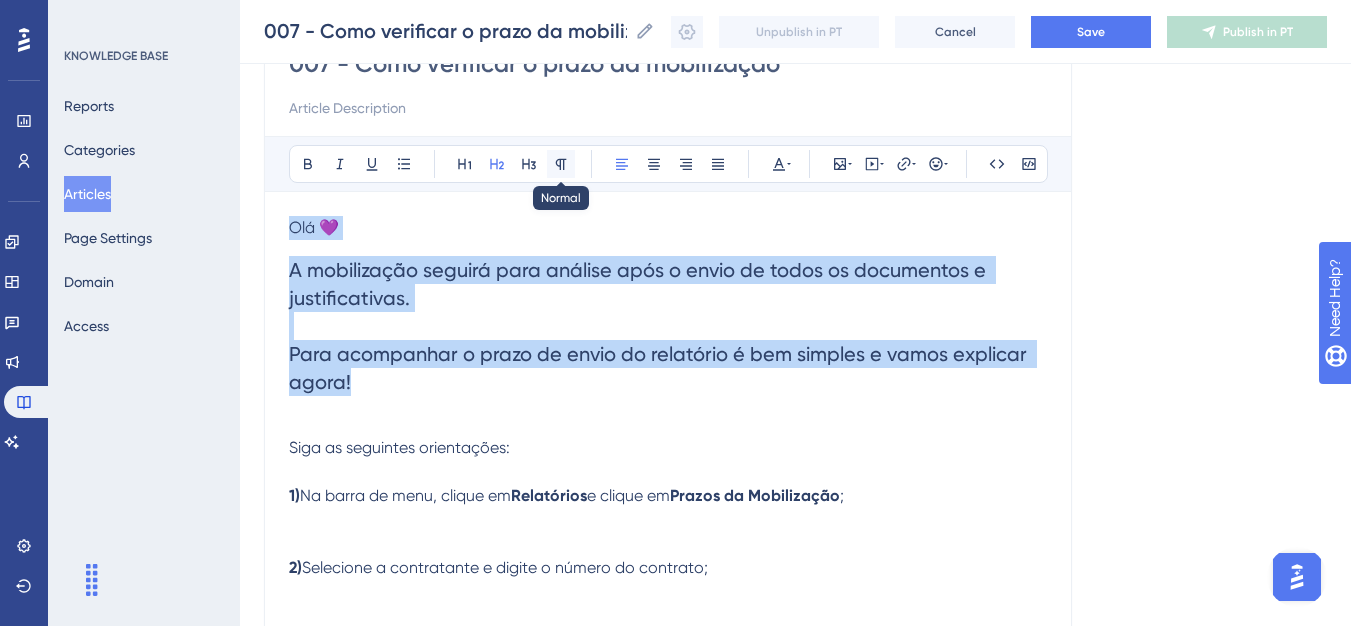 click 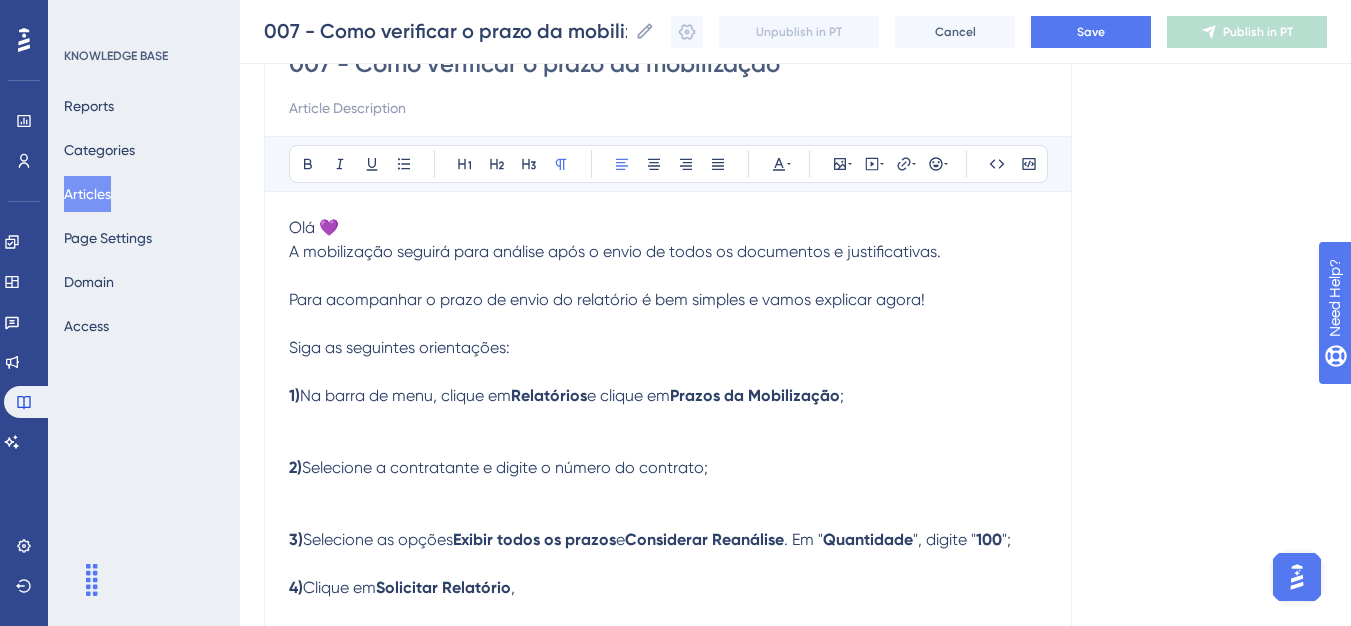 click on "007 - Como verificar o prazo da mobilização Bold Italic Underline Bullet Point Heading 1 Heading 2 Heading 3 Normal Align Left Align Center Align Right Align Justify Text Color Insert Image Embed Video Hyperlink Emojis Code Code Block Olá 💜 A mobilização seguirá para análise após o envio de todos os documentos e justificativas. Para acompanhar o prazo de envio do relatório é bem simples e vamos explicar agora!   Siga as seguintes orientações:   1)  Na barra de menu, clique em  Relatórios  e clique em  Prazos da Mobilização ; 2)  Selecione a contratante e digite o número do contrato; 3)  Selecione as opções  Exibir todos os prazos  e  Considerar Reanálise . Em " Quantidade ", digite " 100 "; 4)  Clique em  Solicitar Relatório ,  ​5)  Ao clicar em " Solicitar Relatório ", observe que a coluna " Status " ficará com a informação " Agendada ". Atualize a página até que o status mude para " Finalizada "; 6)  Clique em " Download Prazo " e " Indicador" at bounding box center (668, 488) 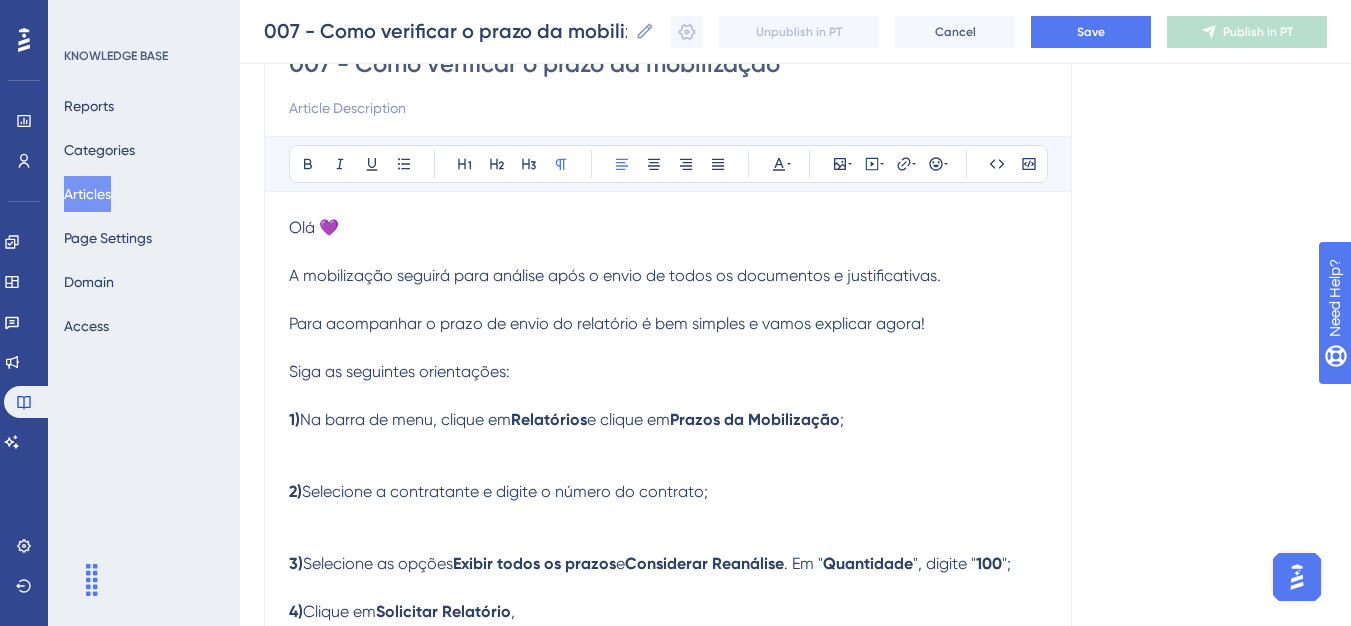 click on "Para acompanhar o prazo de envio do relatório é bem simples e vamos explicar agora!" at bounding box center (607, 323) 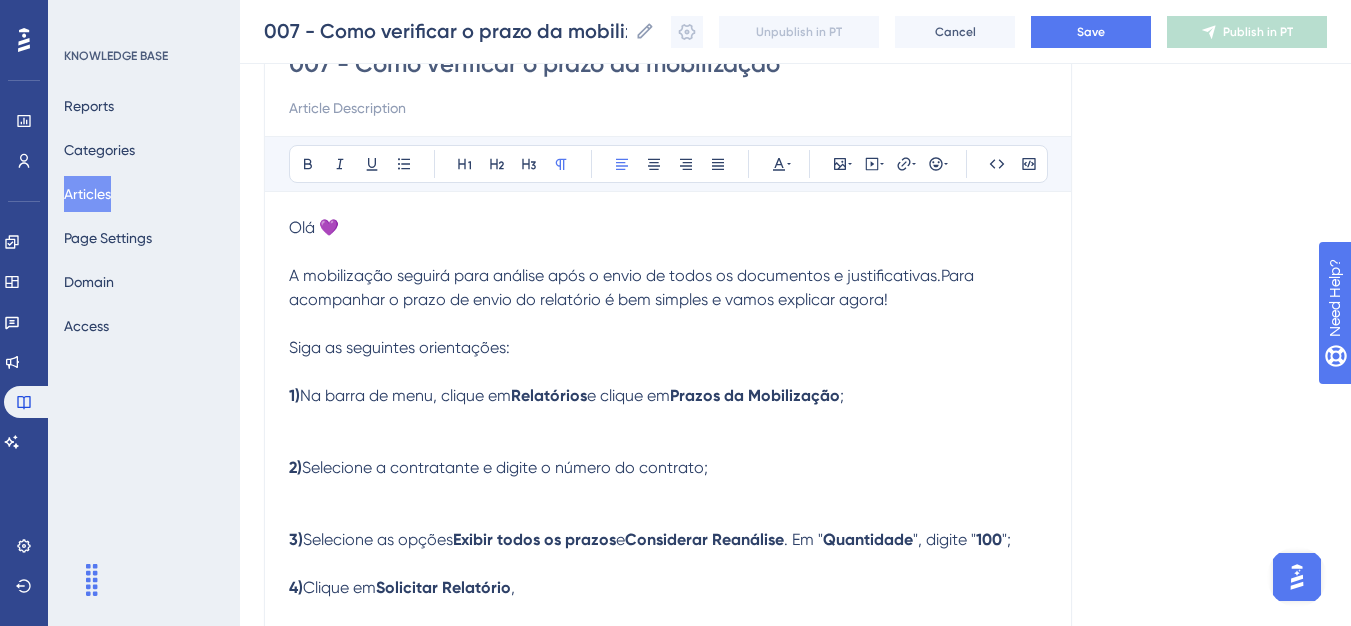 type 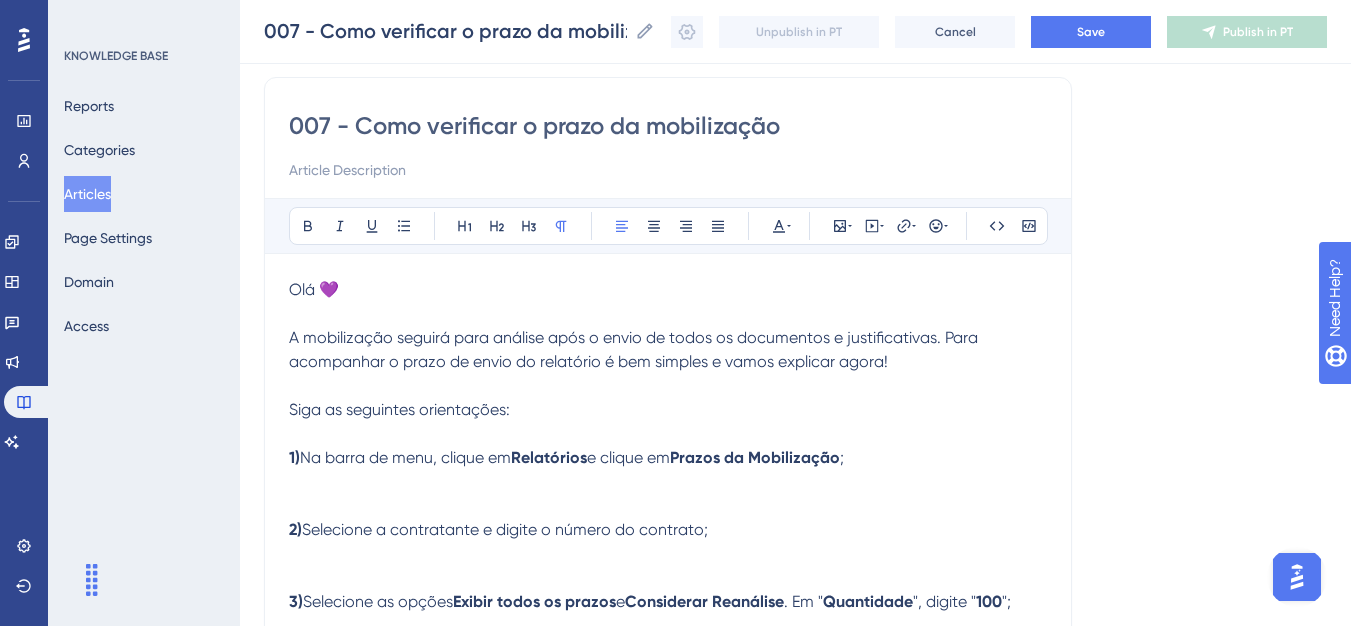 scroll, scrollTop: 9, scrollLeft: 0, axis: vertical 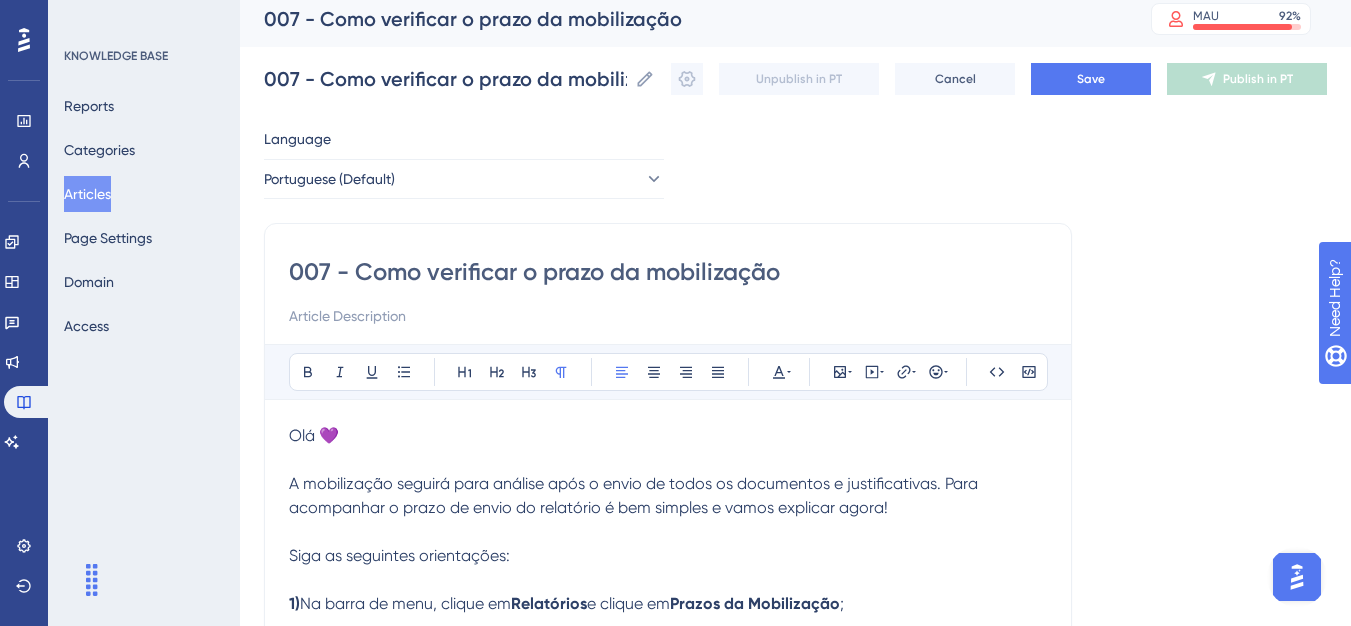 click on "007 - Como verificar o prazo da mobilização" at bounding box center (668, 272) 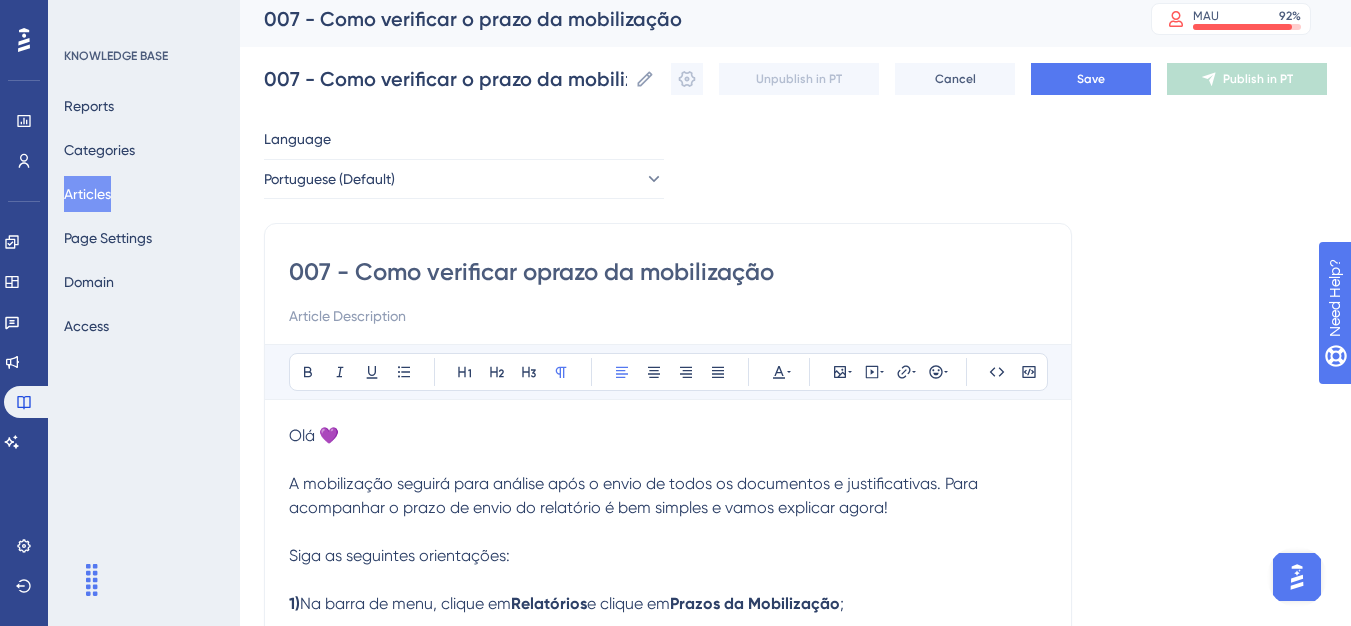 type on "007 - Como verificar oprazo da mobilização" 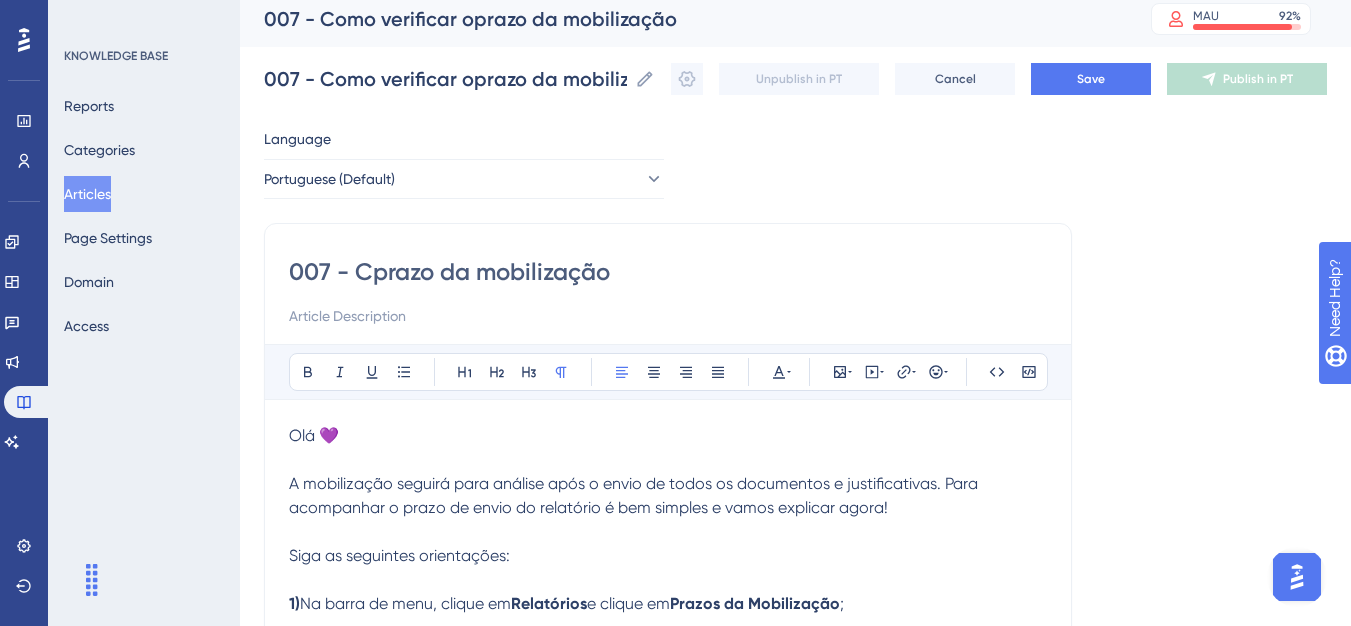 type on "007 - prazo da mobilização" 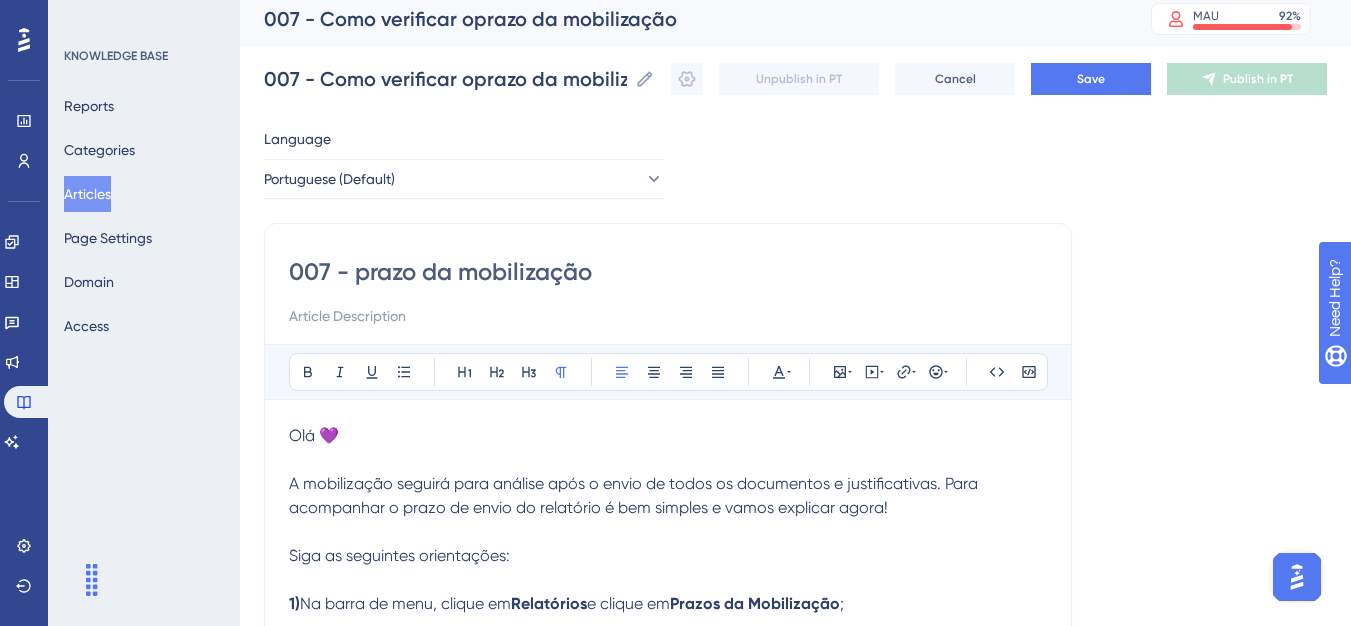 type on "007 - prazo da mobilização" 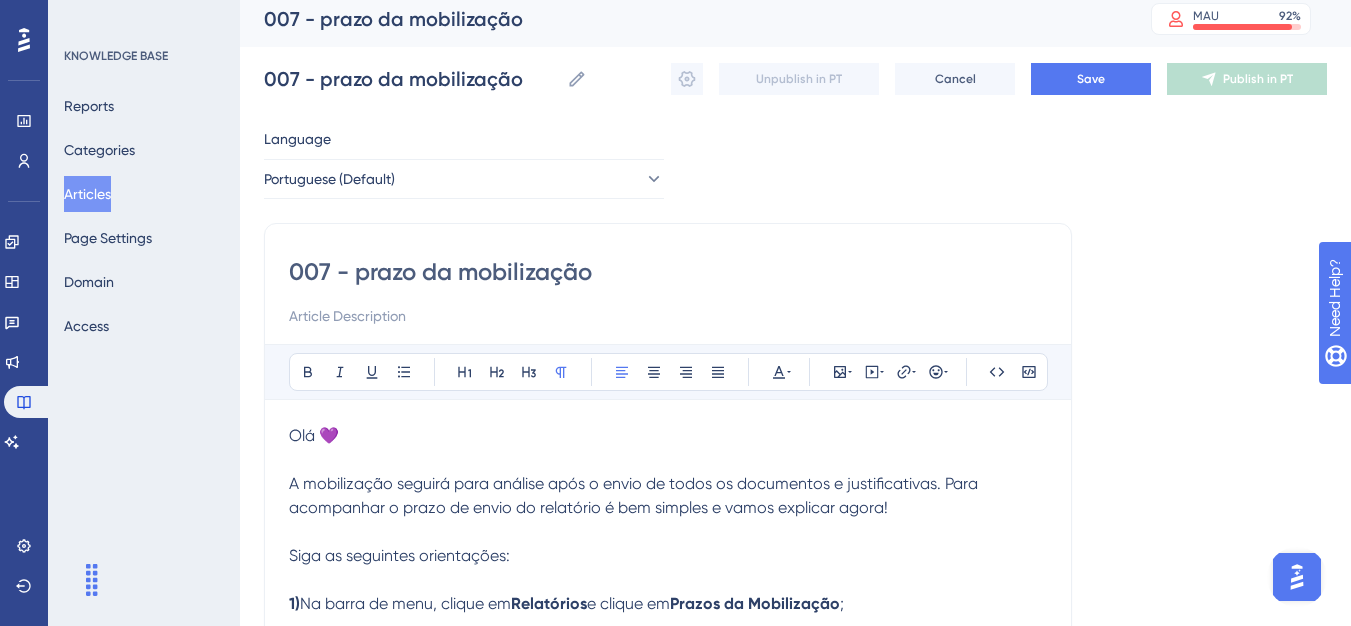 type on "007 - razo da mobilização" 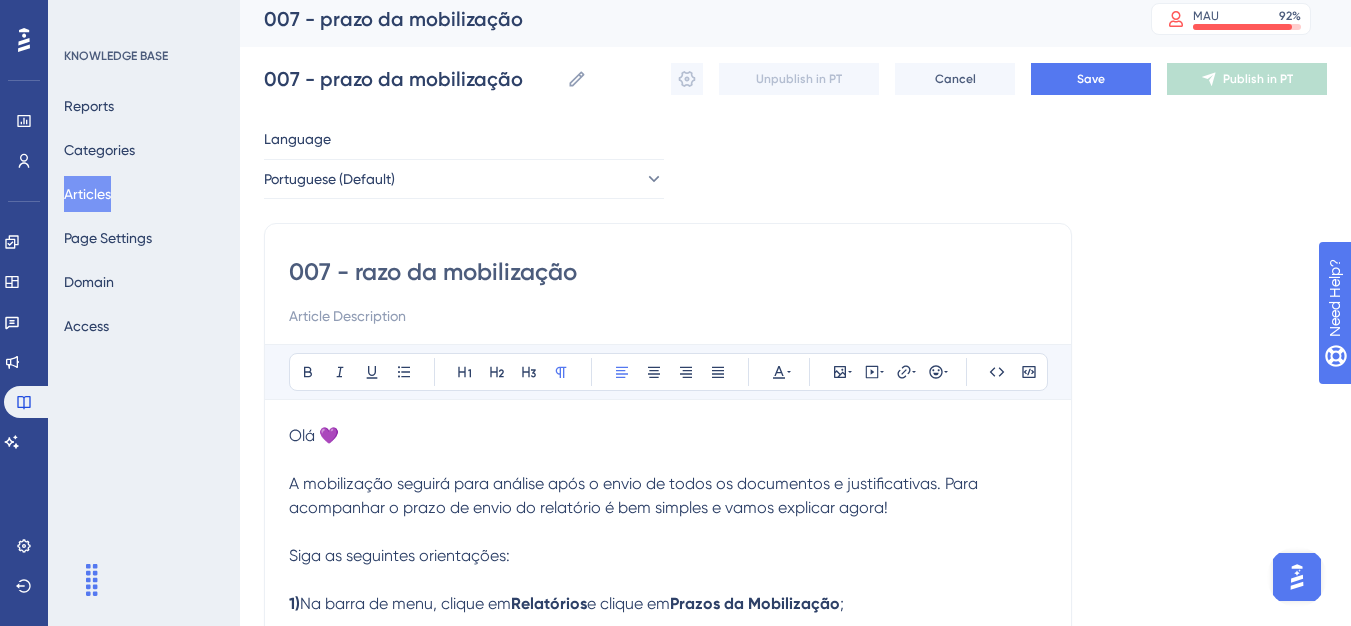 type on "007 - razo da mobilização" 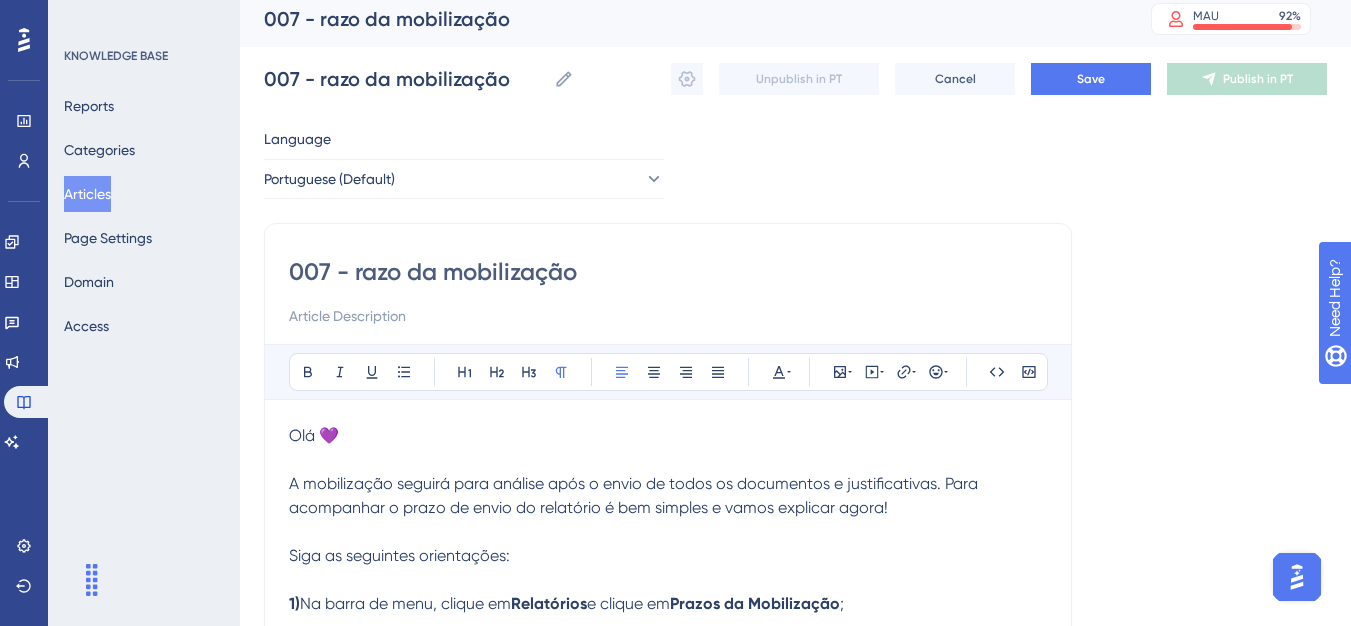 type on "007 - Prazo da mobilização" 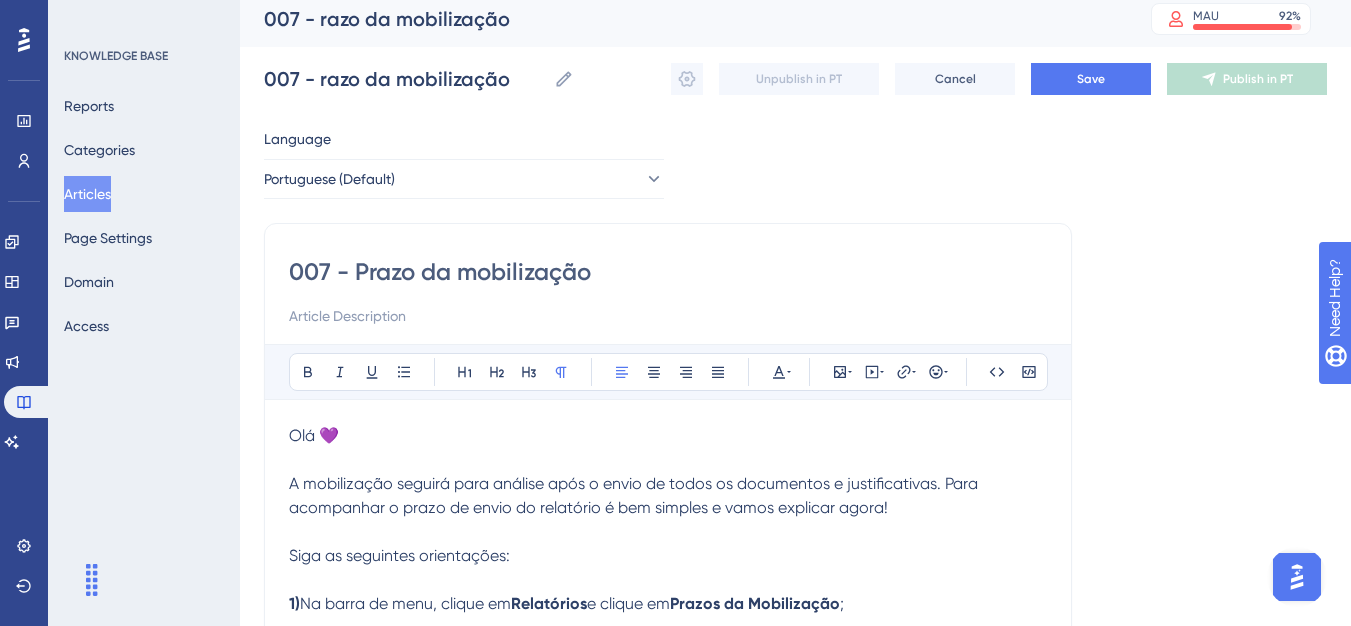 type on "007 - Prazo da mobilização" 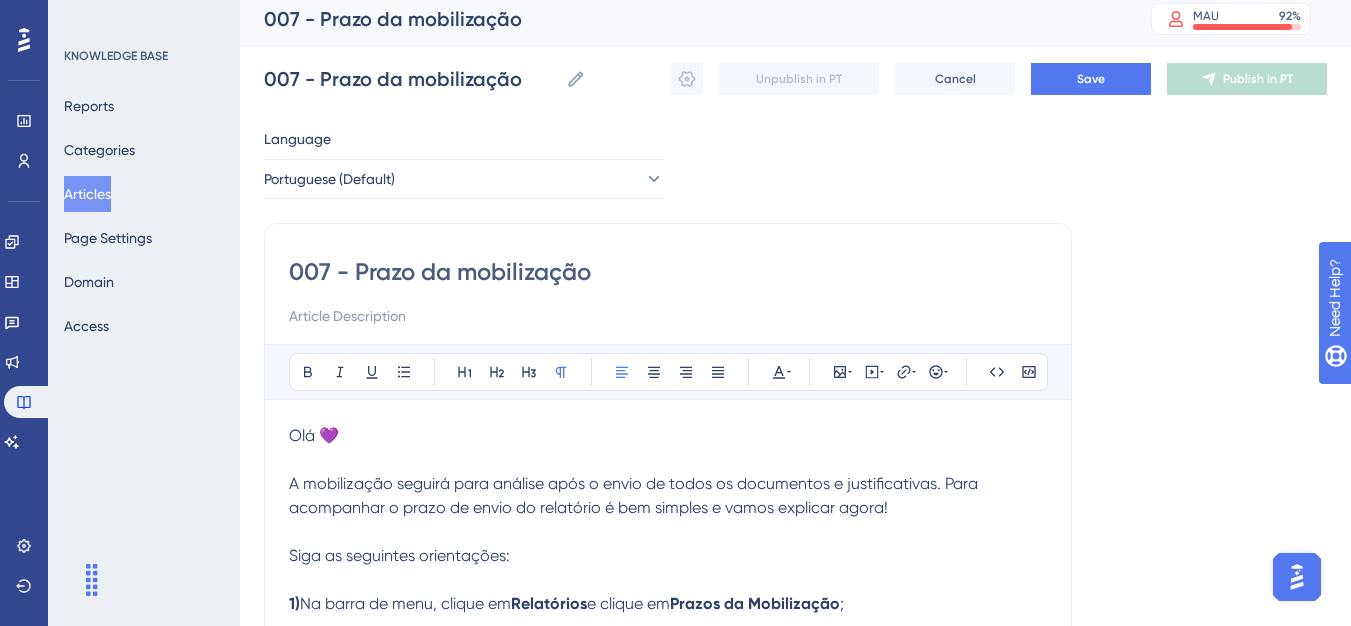 type on "007 - rPrazo da mobilização" 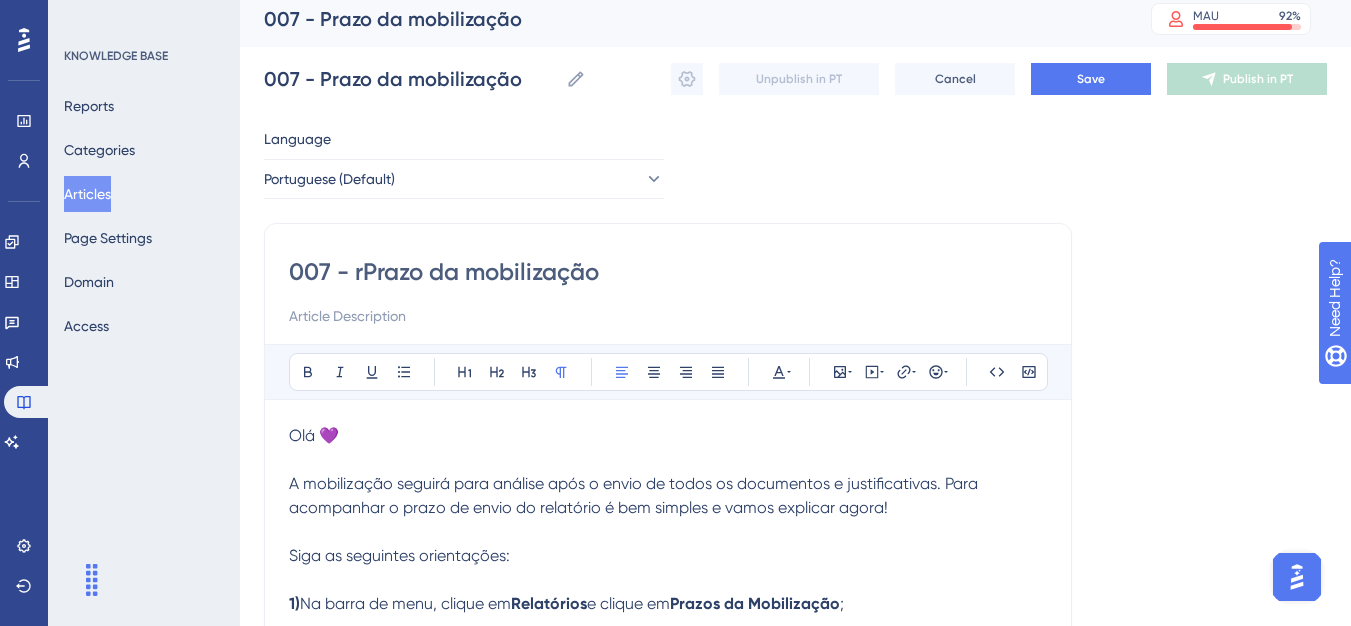 type on "007 - rPrazo da mobilização" 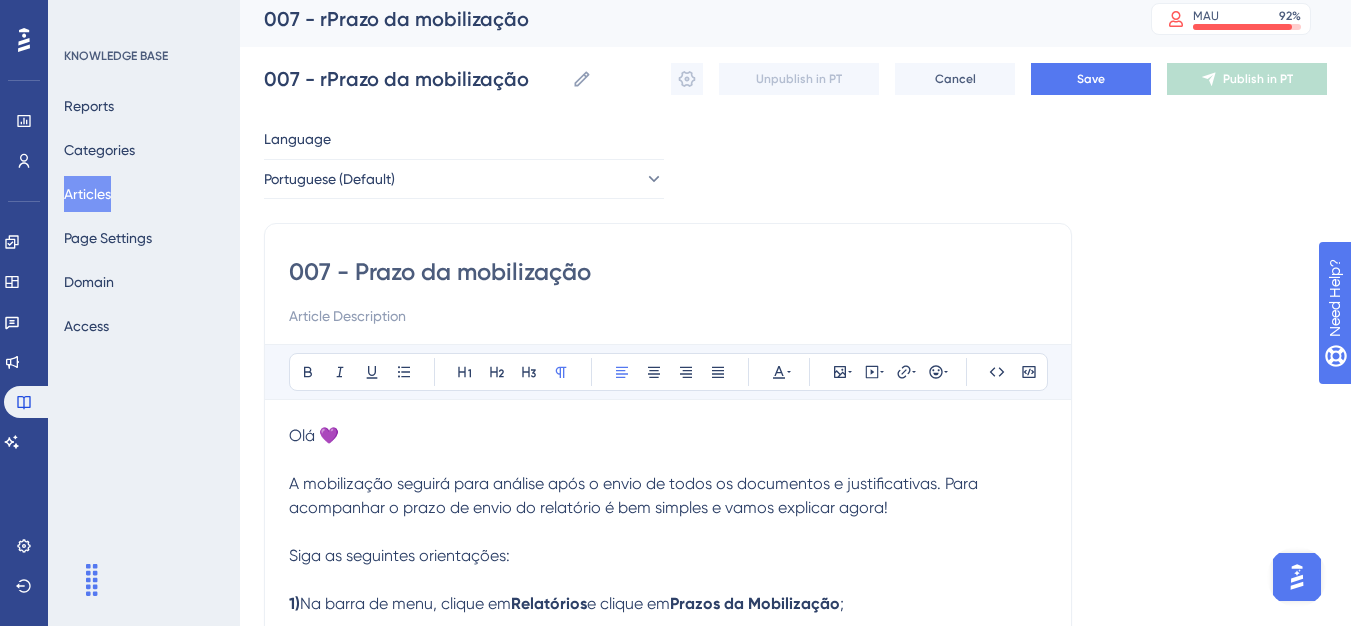type on "007 - RPrazo da mobilização" 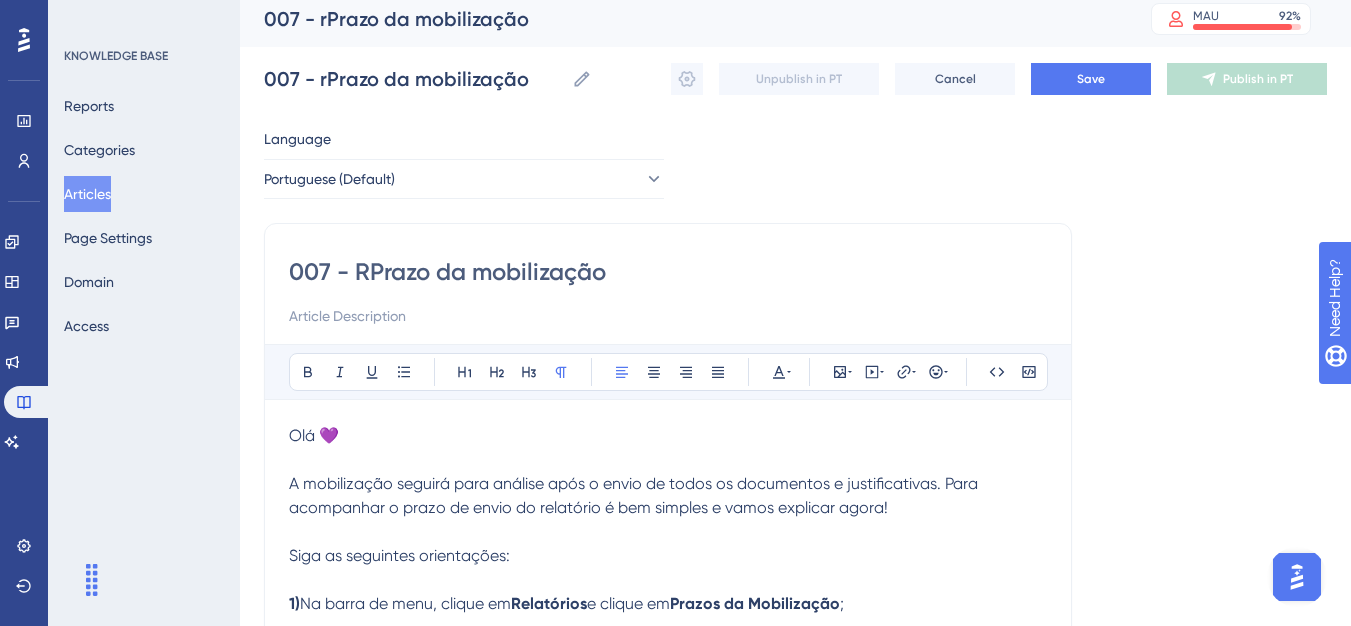 type on "007 - RPrazo da mobilização" 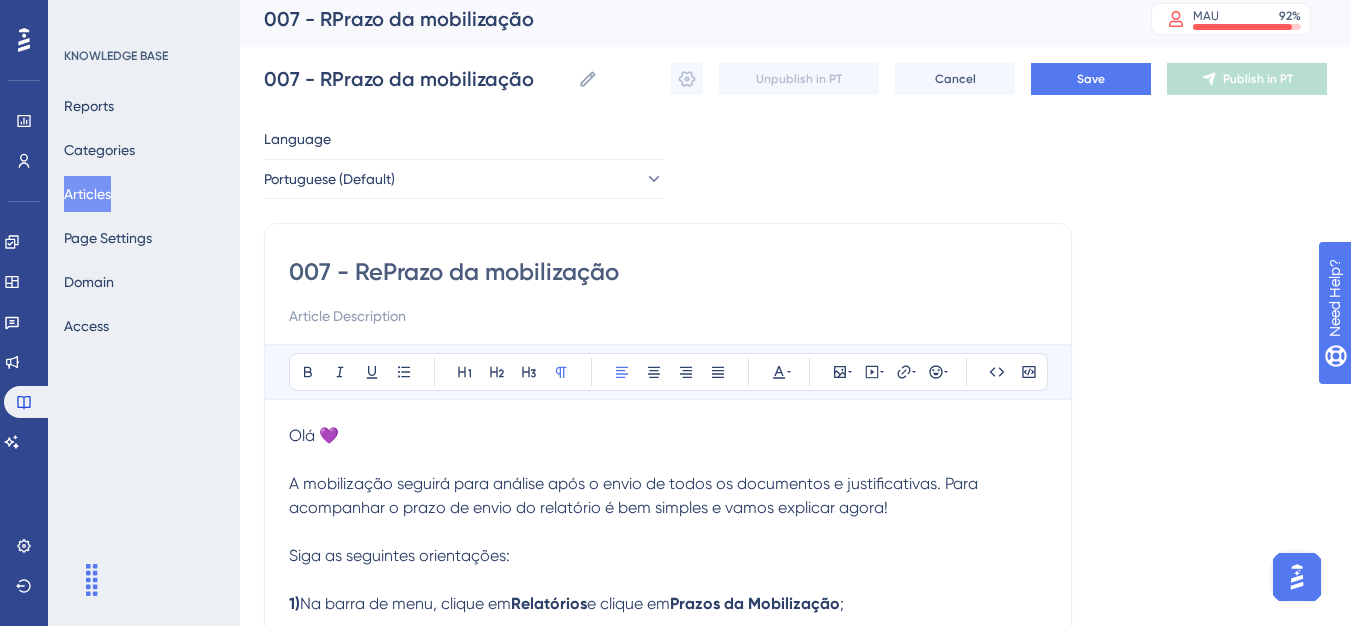 type on "007 - RelPrazo da mobilização" 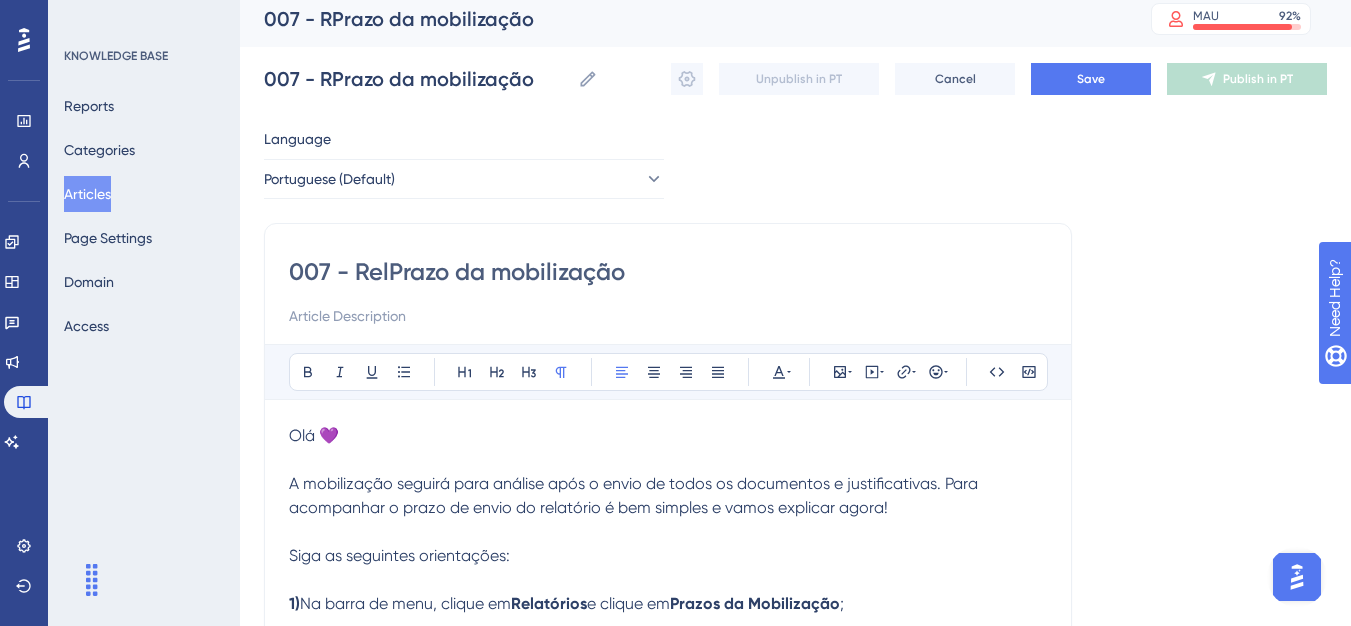 type on "007 - RelPrazo da mobilização" 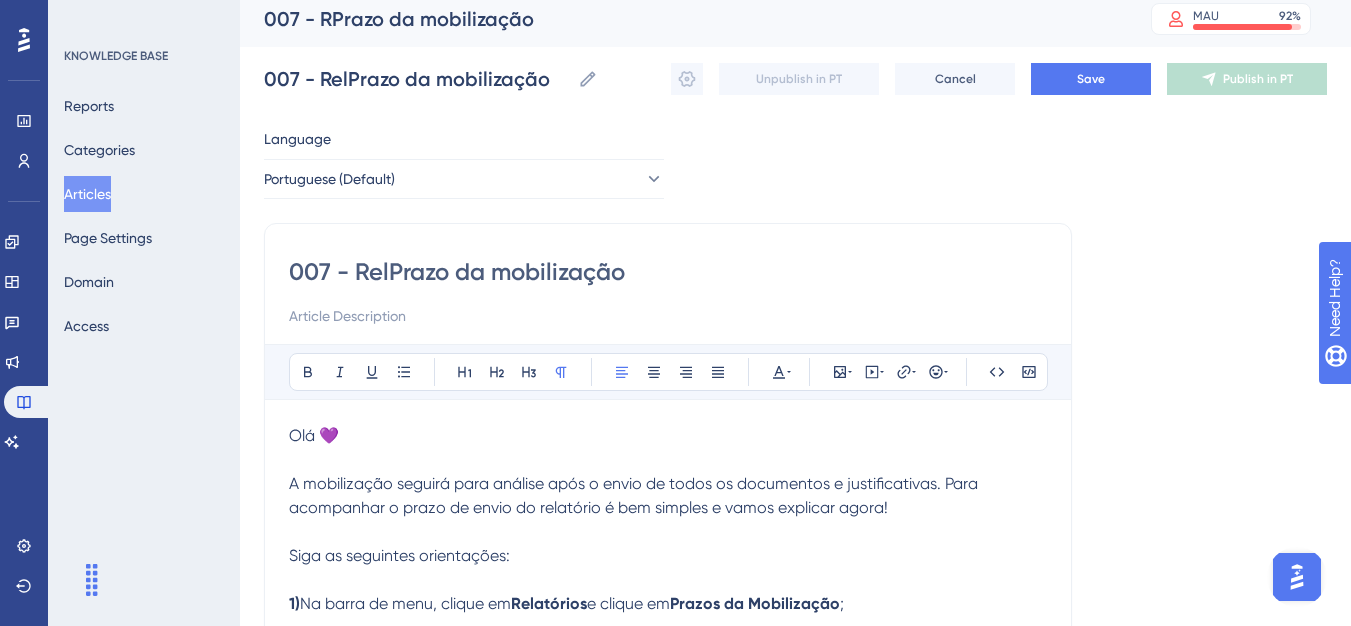 type on "007 - RelaPrazo da mobilização" 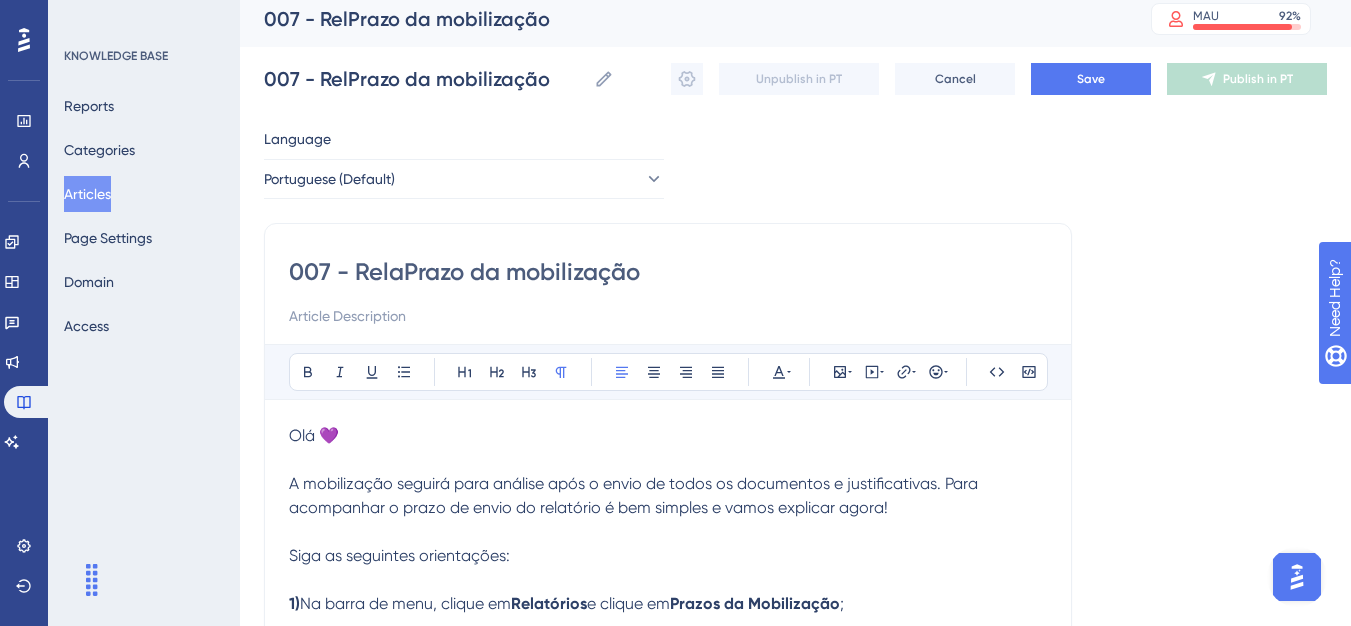 type on "007 - RelaPrazo da mobilização" 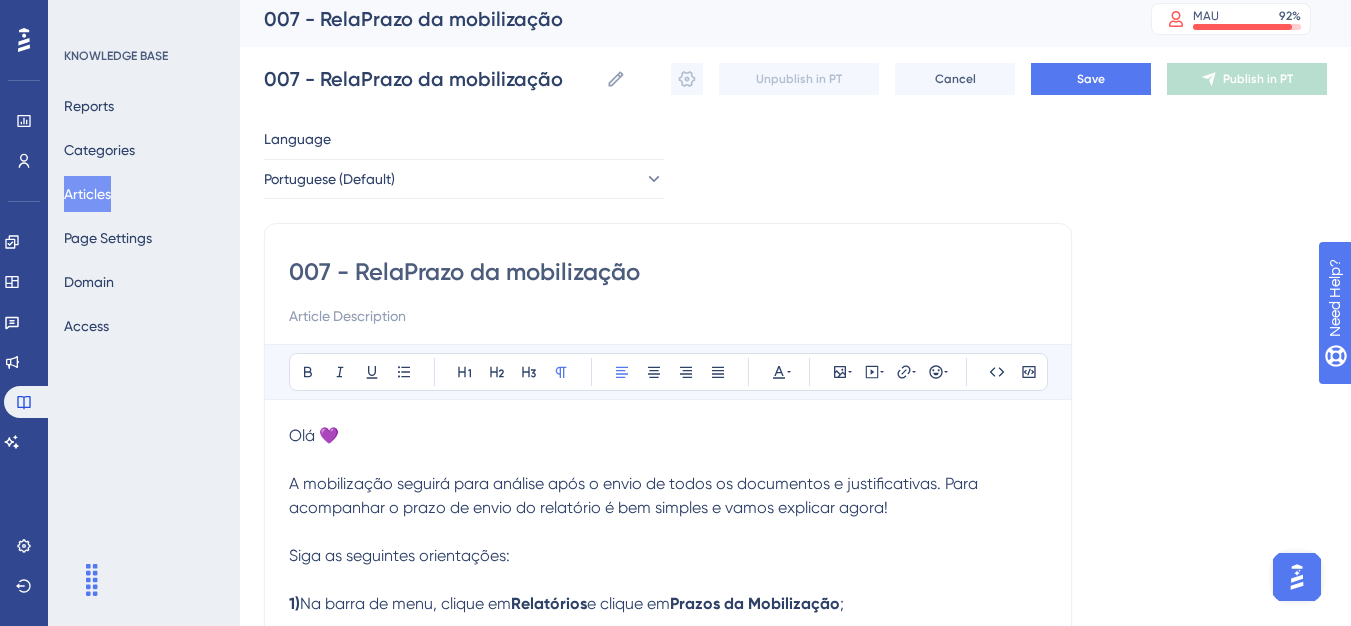 type on "007 - RelatPrazo da mobilização" 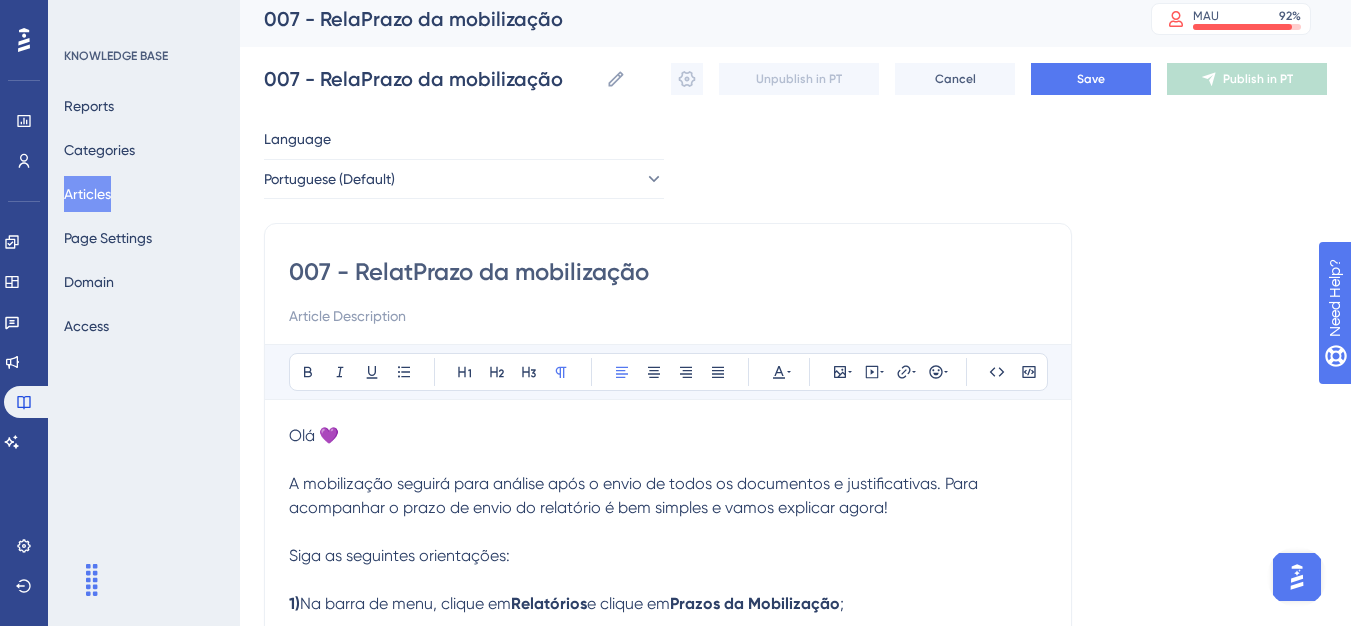 type on "007 - RelatPrazo da mobilização" 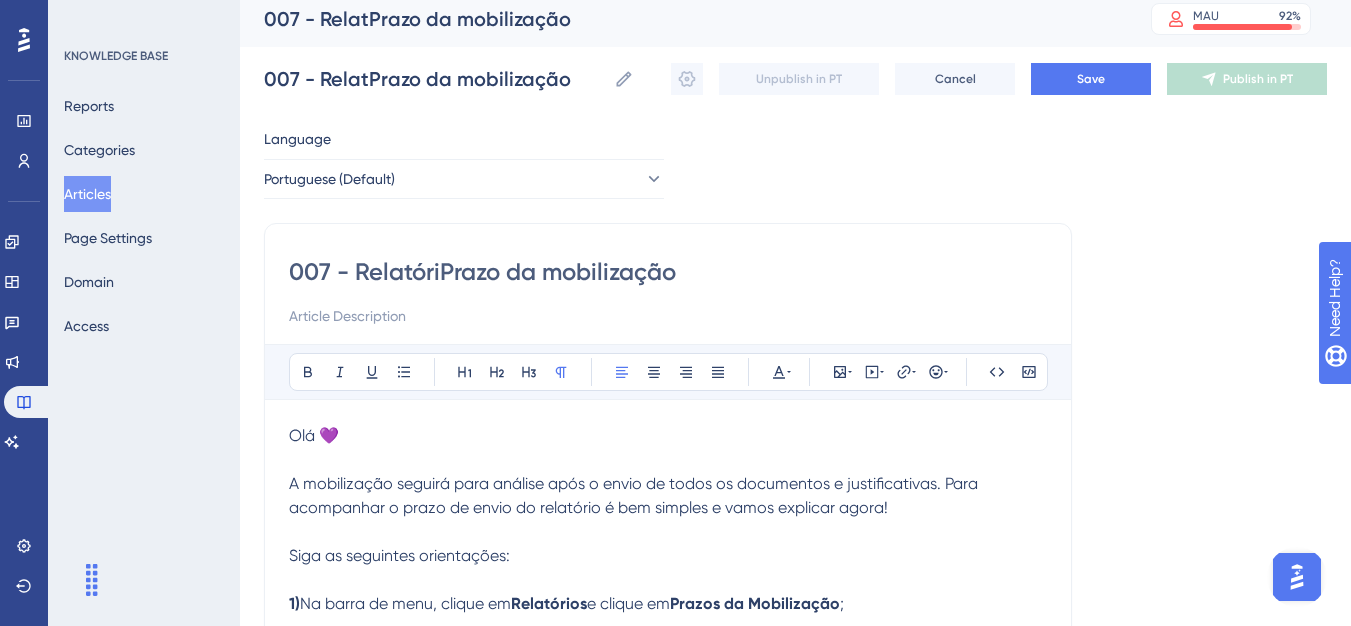 type on "007 - RelatórioPrazo da mobilização" 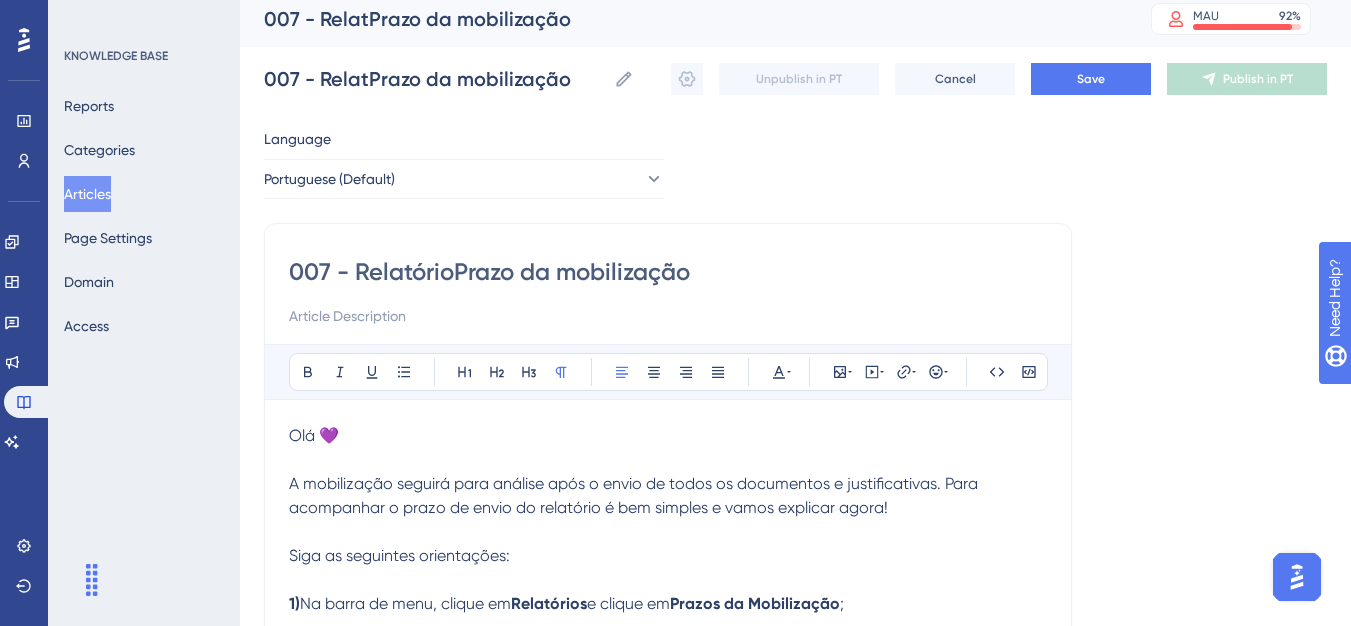 type on "007 - RelatórioPrazo da mobilização" 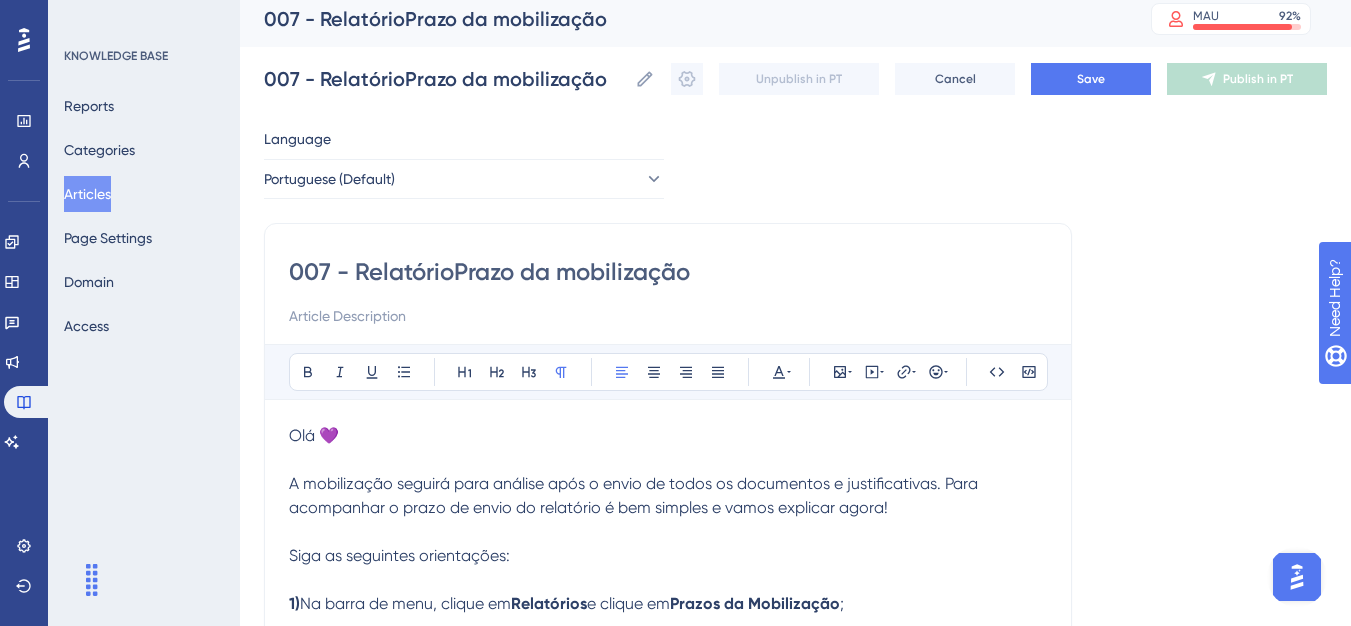 type on "007 - Relatório Prazo da mobilização" 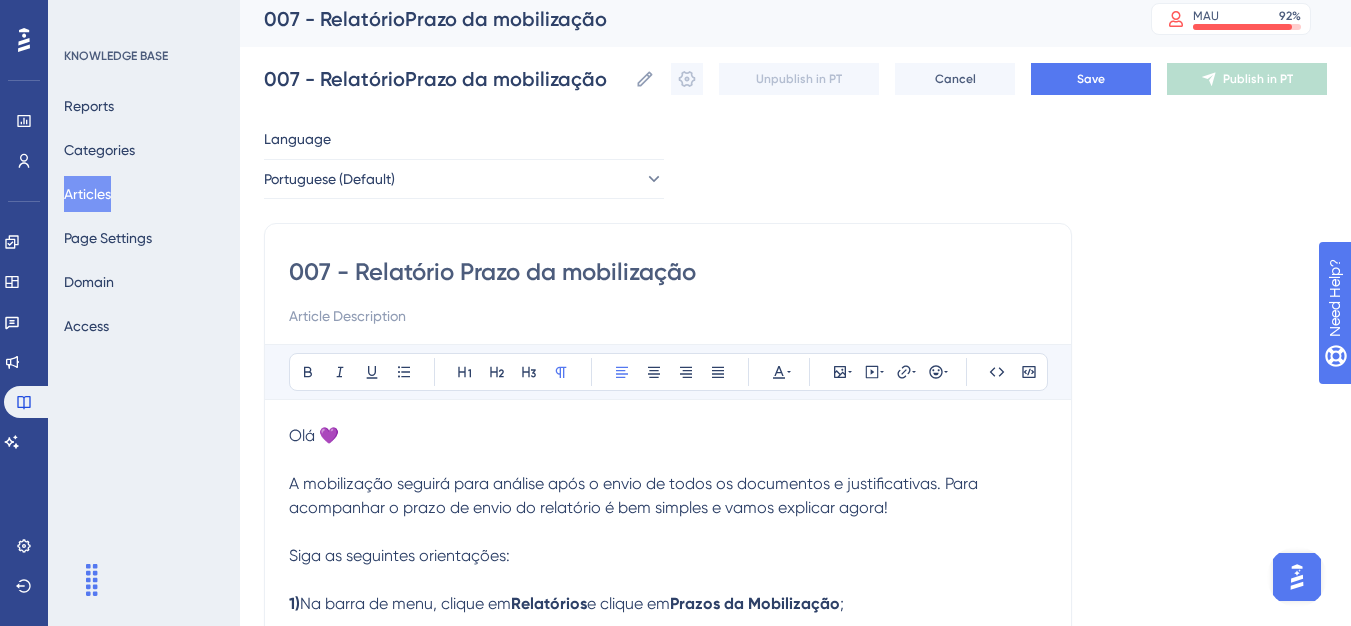type on "007 - Relatório Prazo da mobilização" 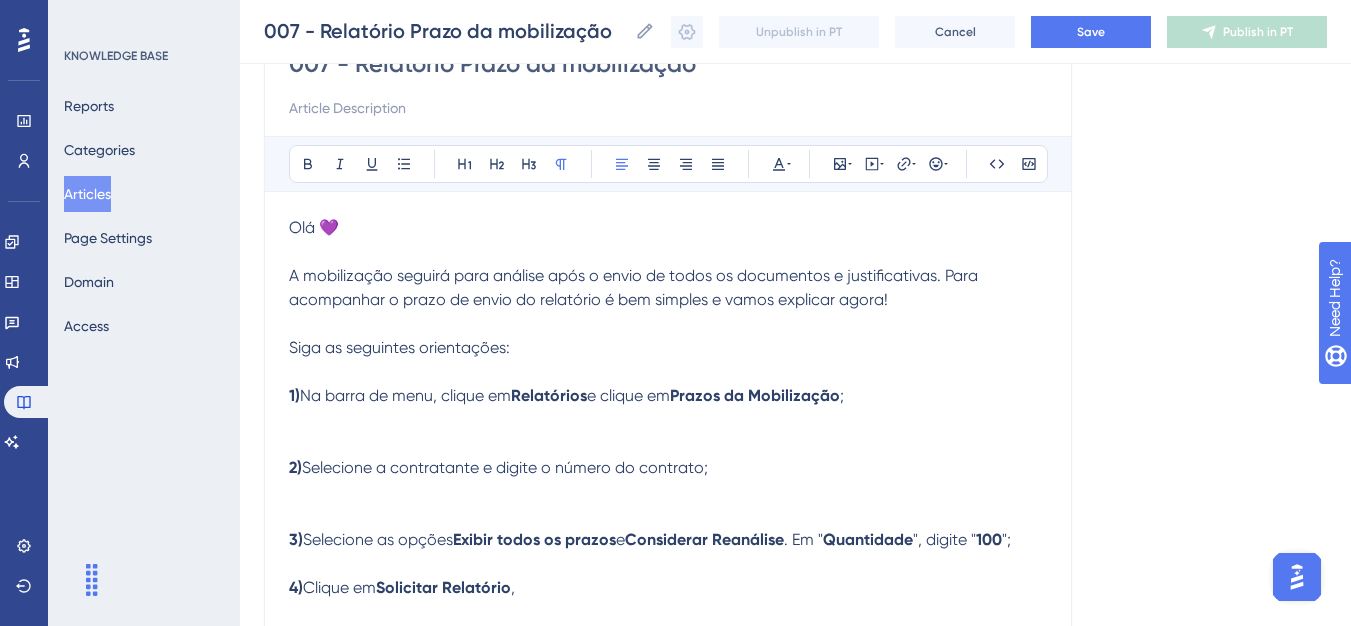 scroll, scrollTop: 409, scrollLeft: 0, axis: vertical 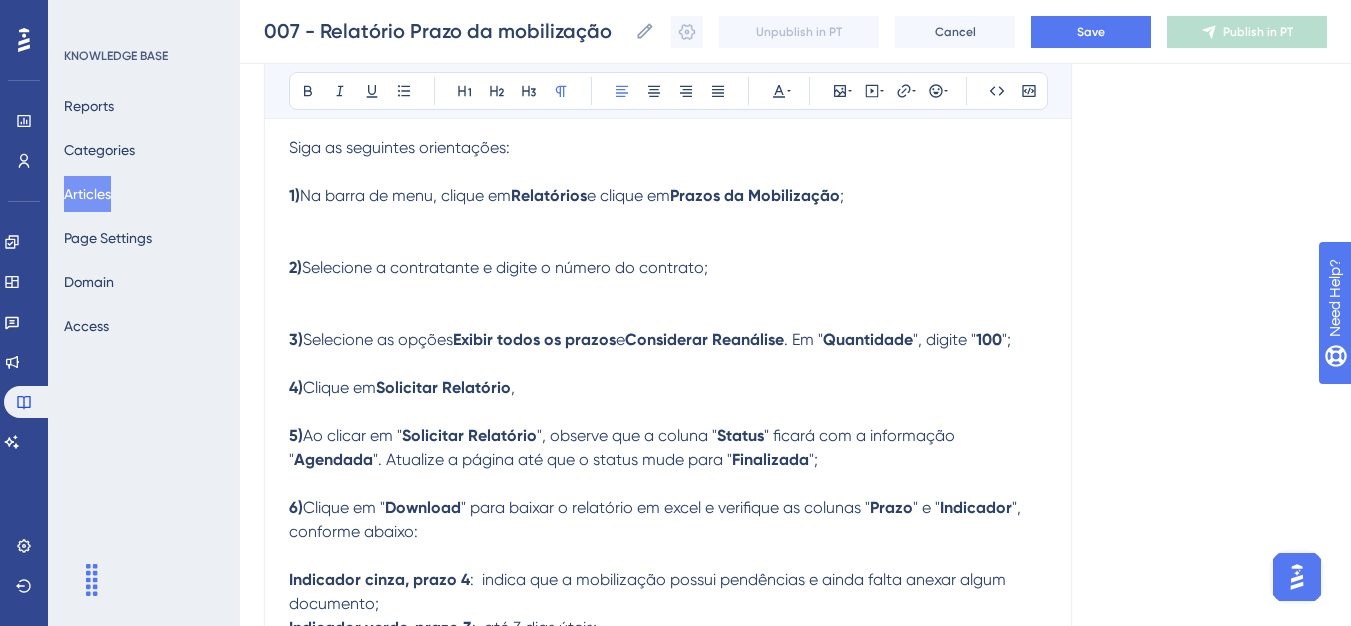 type on "007 - Relatório Prazo da mobilização" 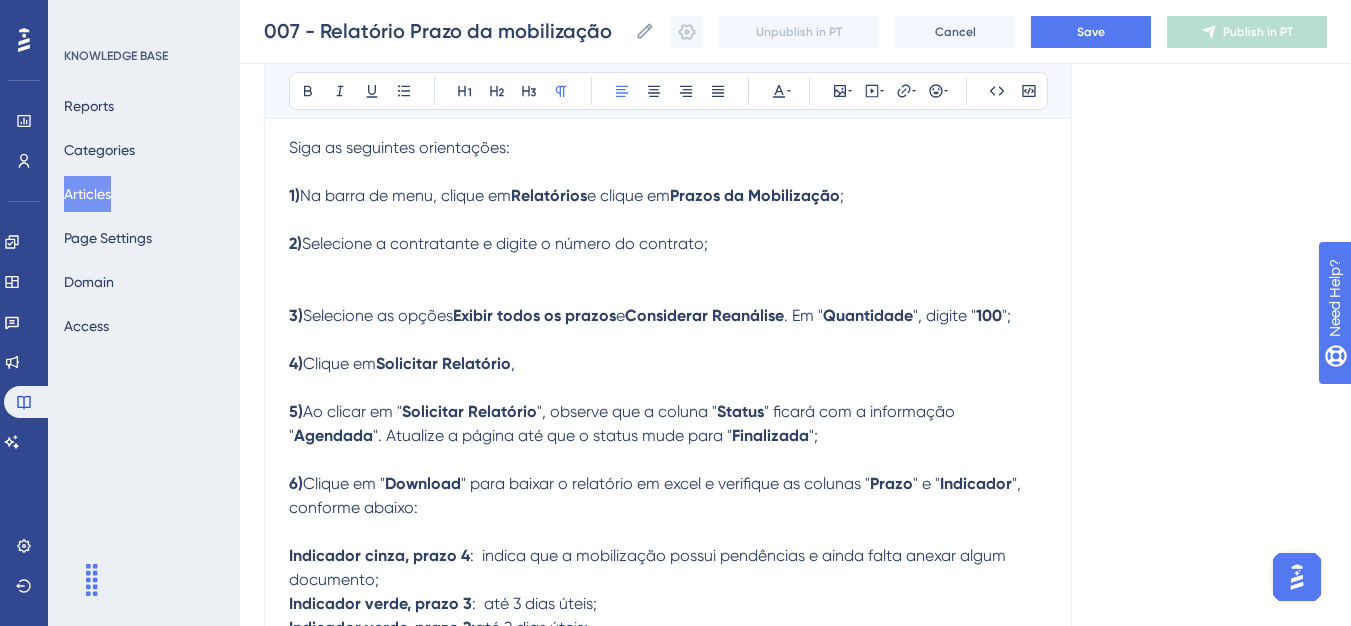click on "2)  Selecione a contratante e digite o número do contrato;" at bounding box center (668, 268) 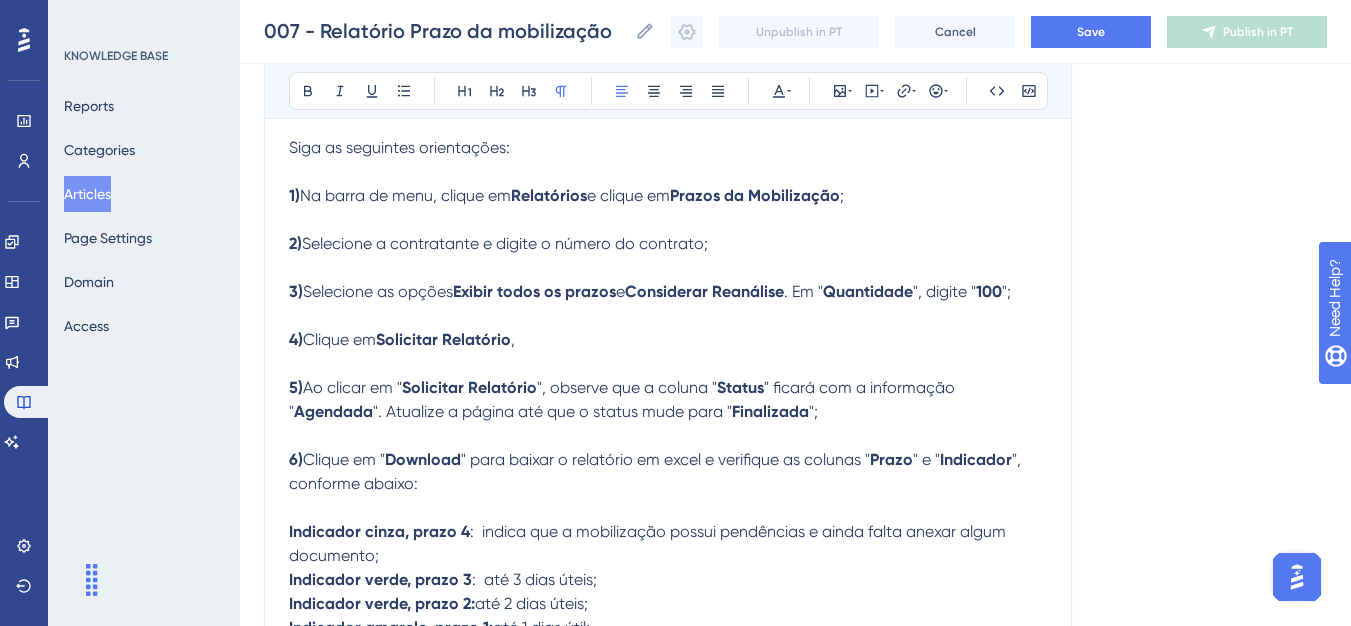 click on "Na barra de menu, clique em" at bounding box center (405, 195) 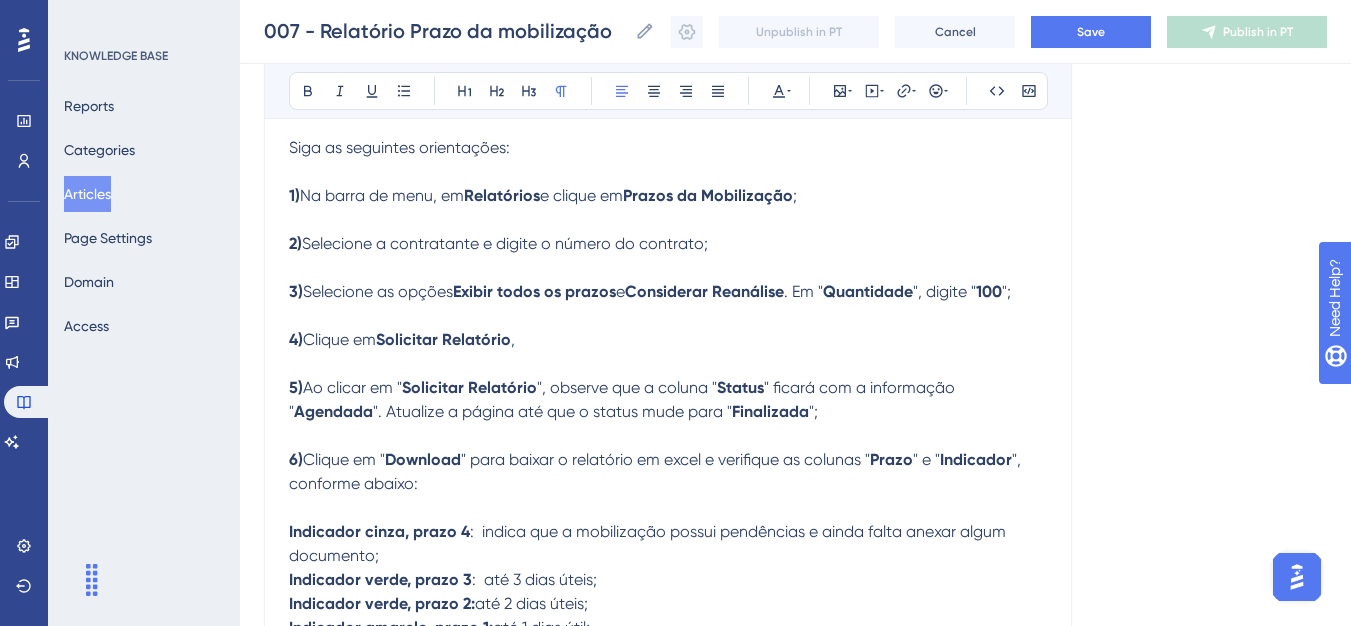 click on "1)  Na barra de menu, em  Relatórios  e clique em  Prazos da Mobilização ;" at bounding box center [668, 208] 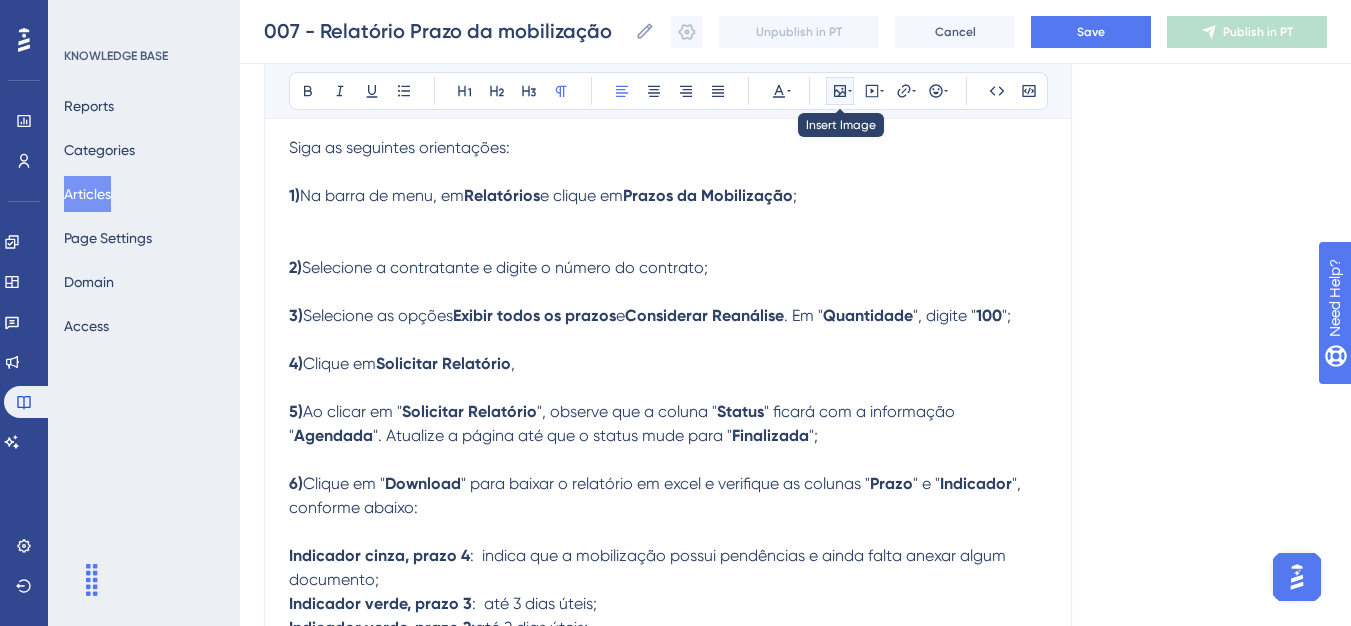 click 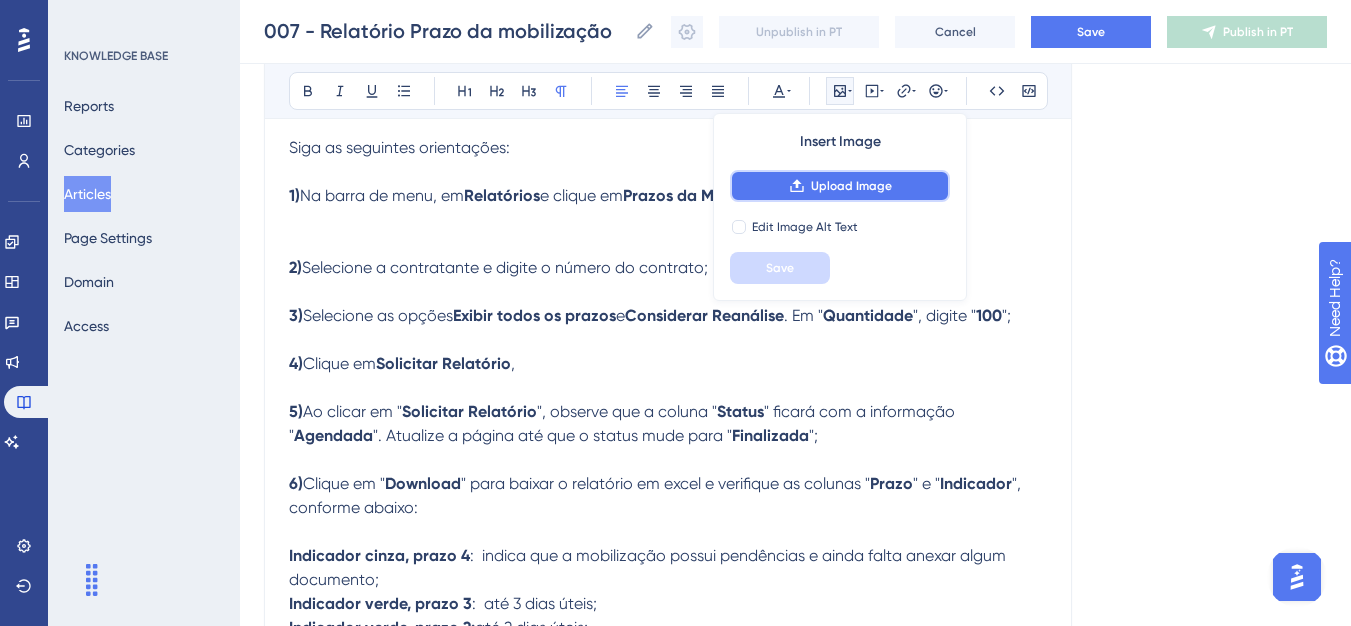 click on "Upload Image" at bounding box center (851, 186) 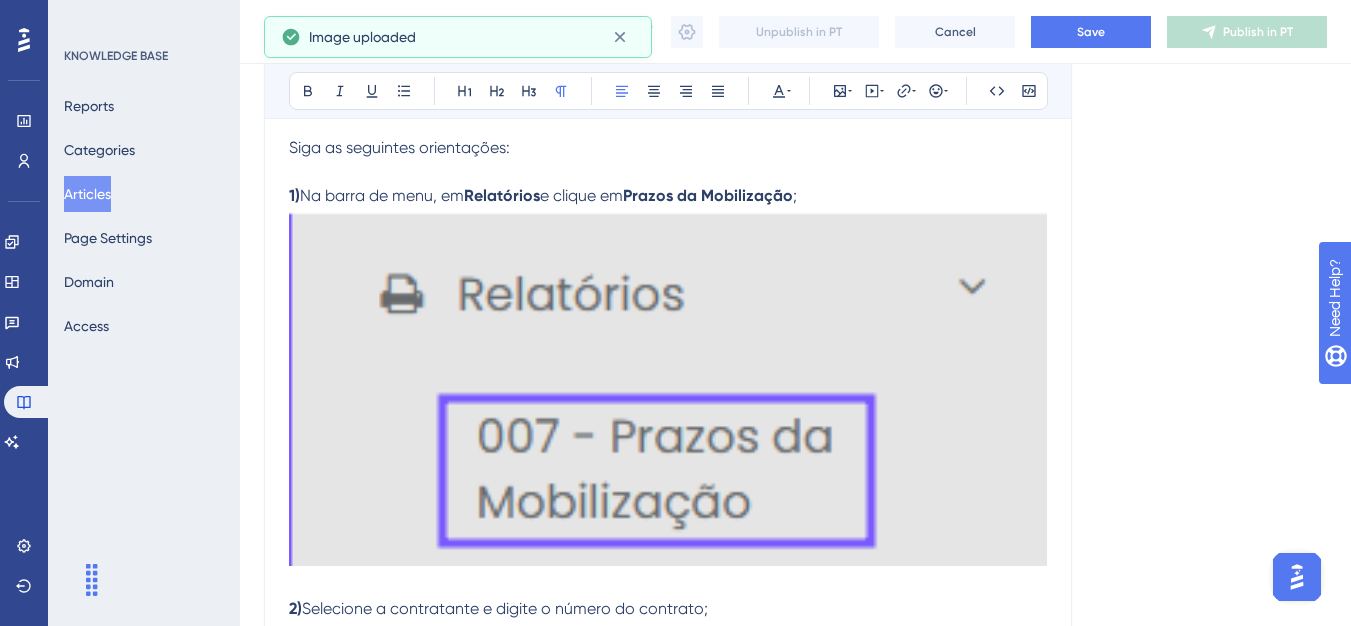 click at bounding box center (668, 387) 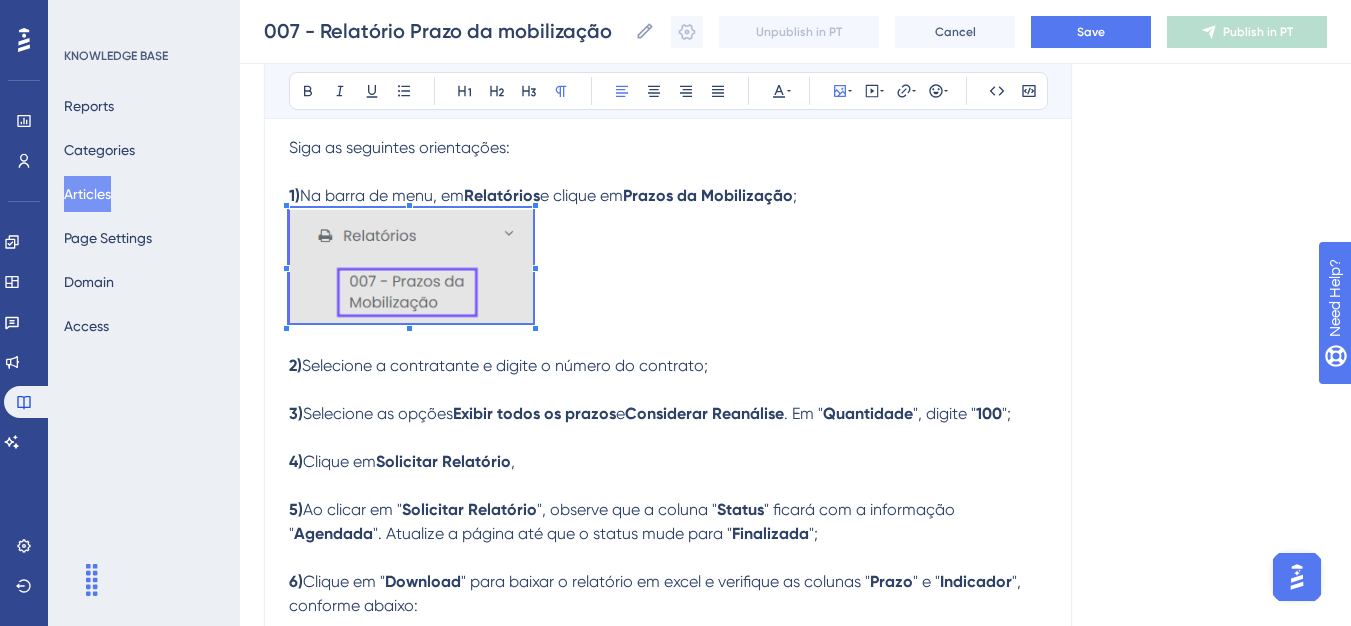 click on "1)  Na barra de menu, em  Relatórios  e clique em  Prazos da Mobilização ;" at bounding box center (668, 257) 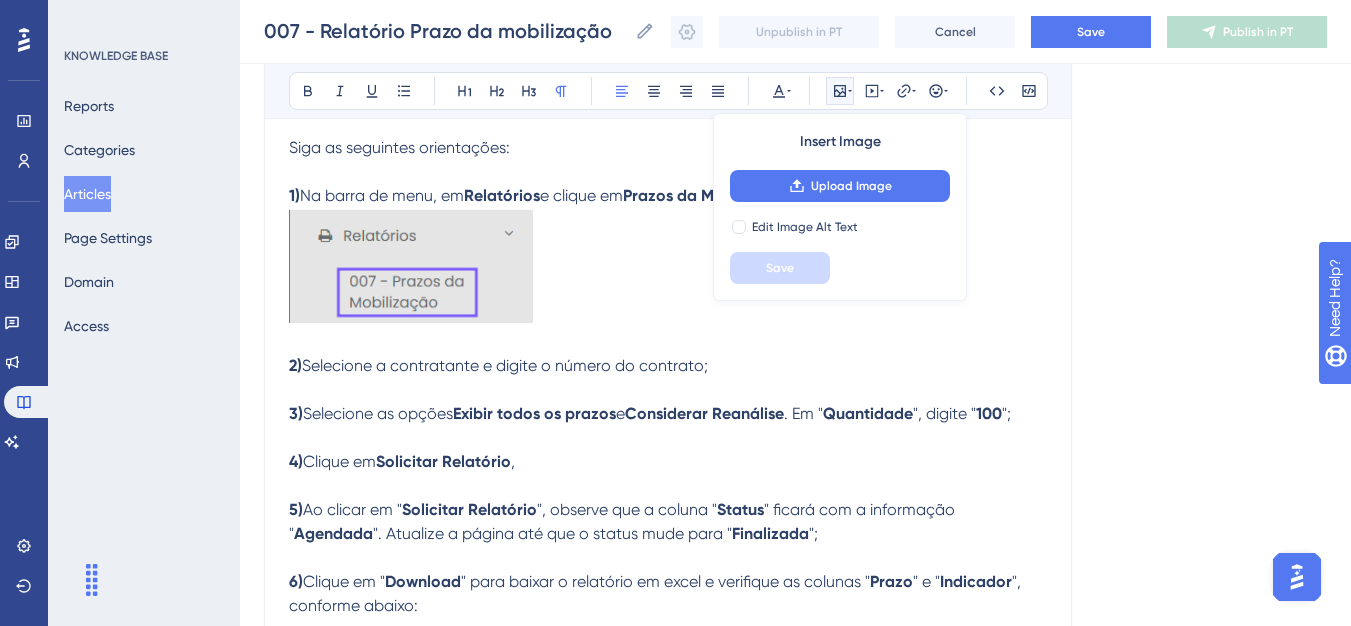 click on "2)  Selecione a contratante e digite o número do contrato;" at bounding box center [668, 378] 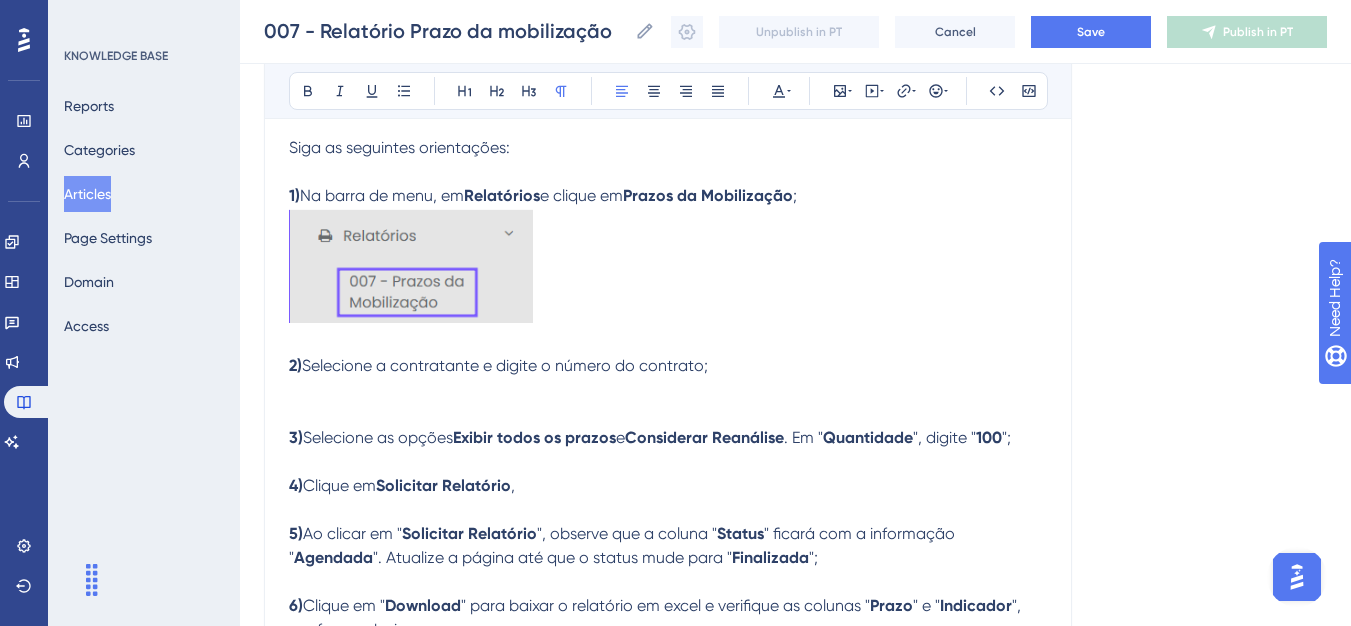click at bounding box center [668, 414] 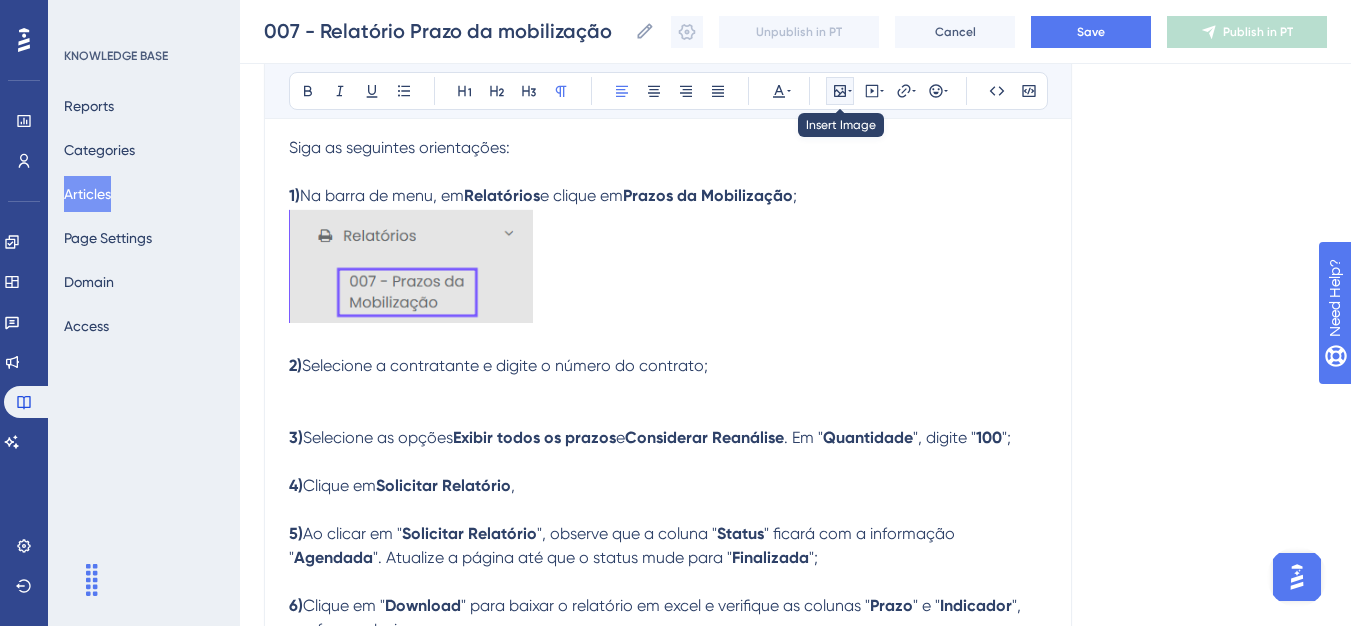 click 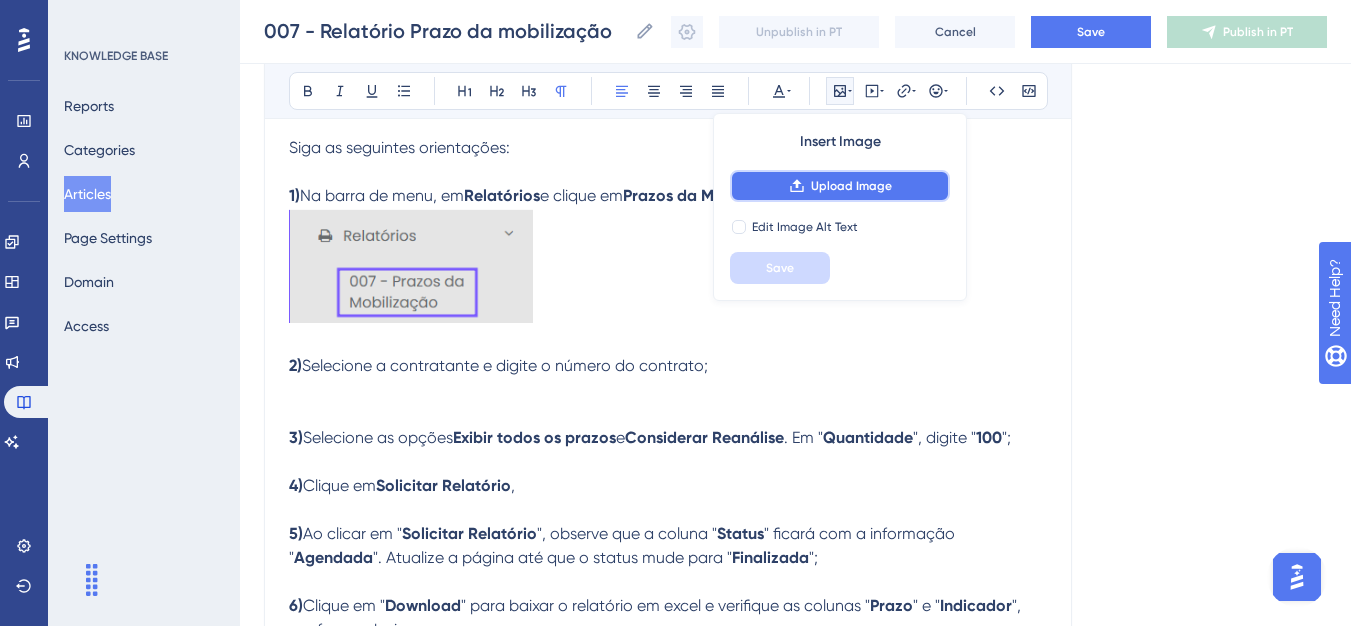 click on "Upload Image" at bounding box center [851, 186] 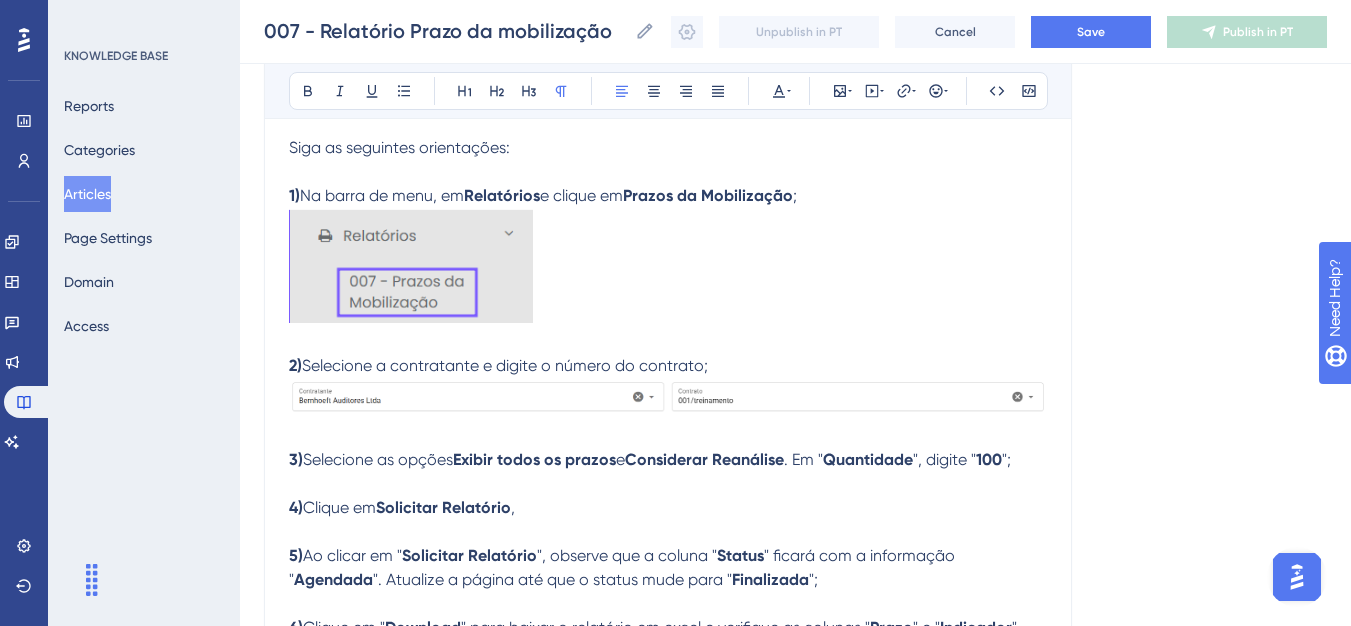 click at bounding box center [668, 397] 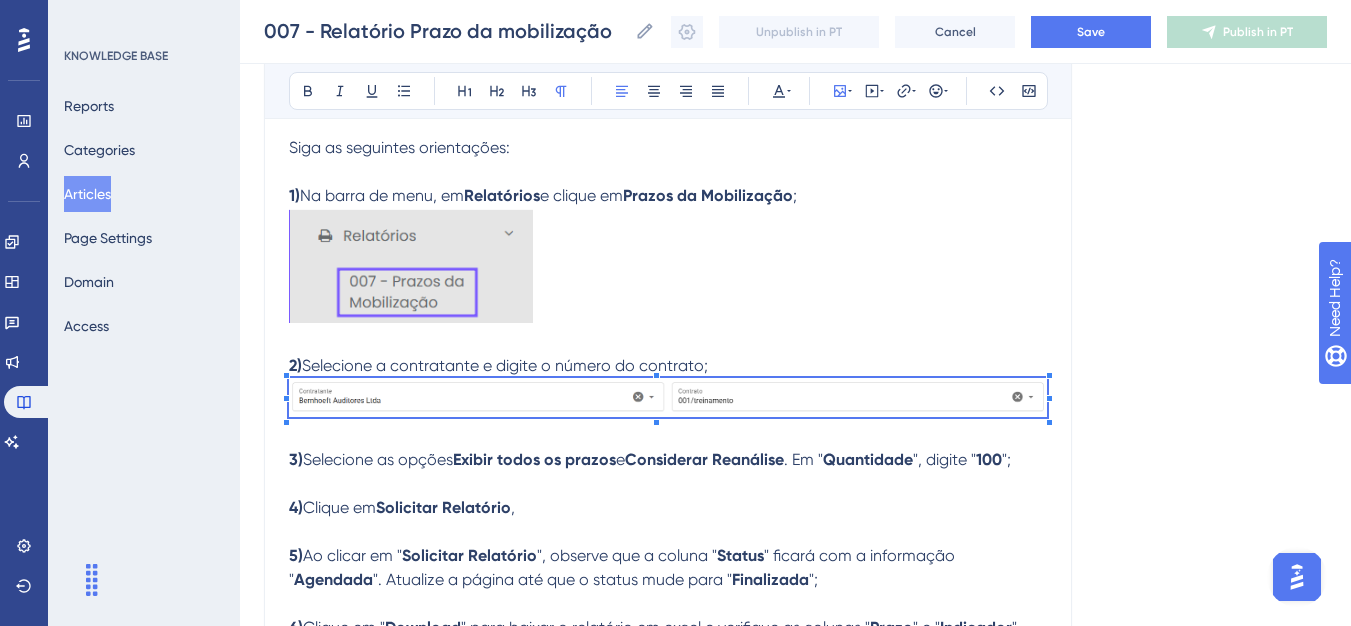 click on "Language Portuguese (Default) 007 - Relatório Prazo da mobilização Bold Italic Underline Bullet Point Heading 1 Heading 2 Heading 3 Normal Align Left Align Center Align Right Align Justify Text Color Insert Image Embed Video Hyperlink Emojis Code Code Block Olá 💜 A mobilização seguirá para análise após o envio de todos os documentos e justificativas. Para acompanhar o prazo de envio do relatório é bem simples e vamos explicar agora!   Siga as seguintes orientações:   1)  Na barra de menu, em  Relatórios  e clique em  Prazos da Mobilização ; 2)  Selecione a contratante e digite o número do contrato; 3)  Selecione as opções  Exibir todos os prazos  e  Considerar Reanálise . Em " Quantidade ", digite " 100 "; 4)  Clique em  Solicitar Relatório ,  ​5)  Ao clicar em " Solicitar Relatório ", observe que a coluna " Status " ficará com a informação " Agendada ". Atualize a página até que o status mude para " Finalizada "; 6)  Clique em " Download Prazo " e " Indicador" at bounding box center (795, 360) 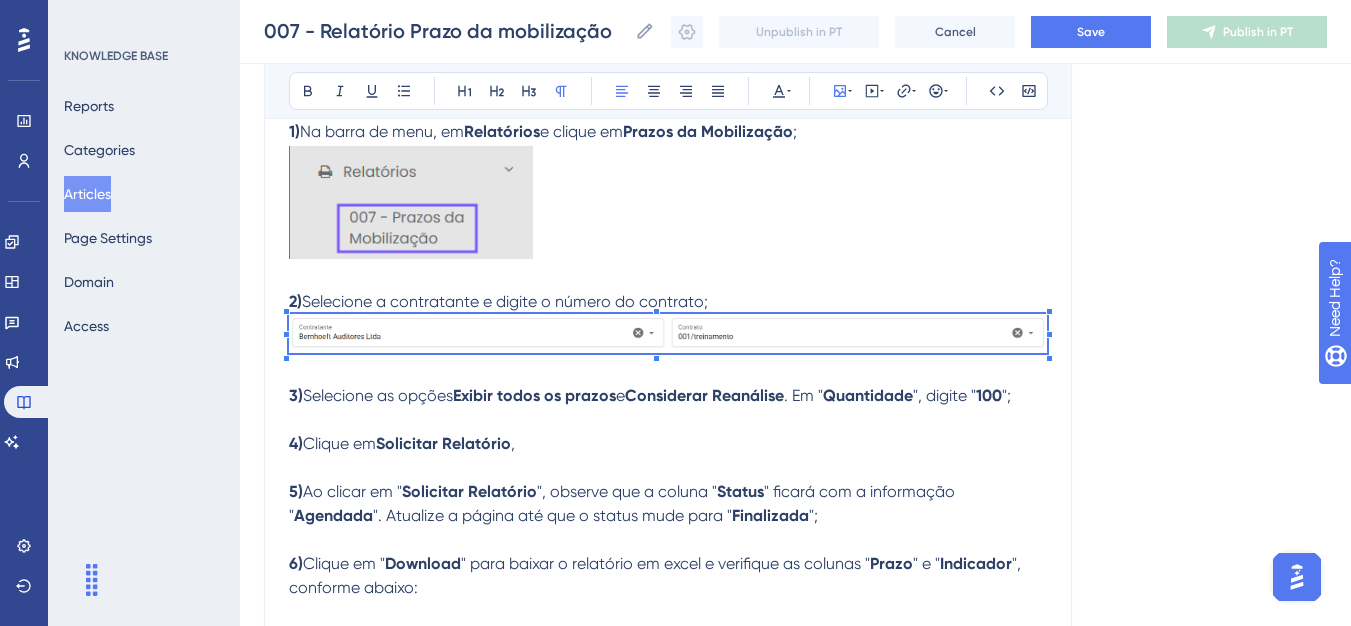 scroll, scrollTop: 509, scrollLeft: 0, axis: vertical 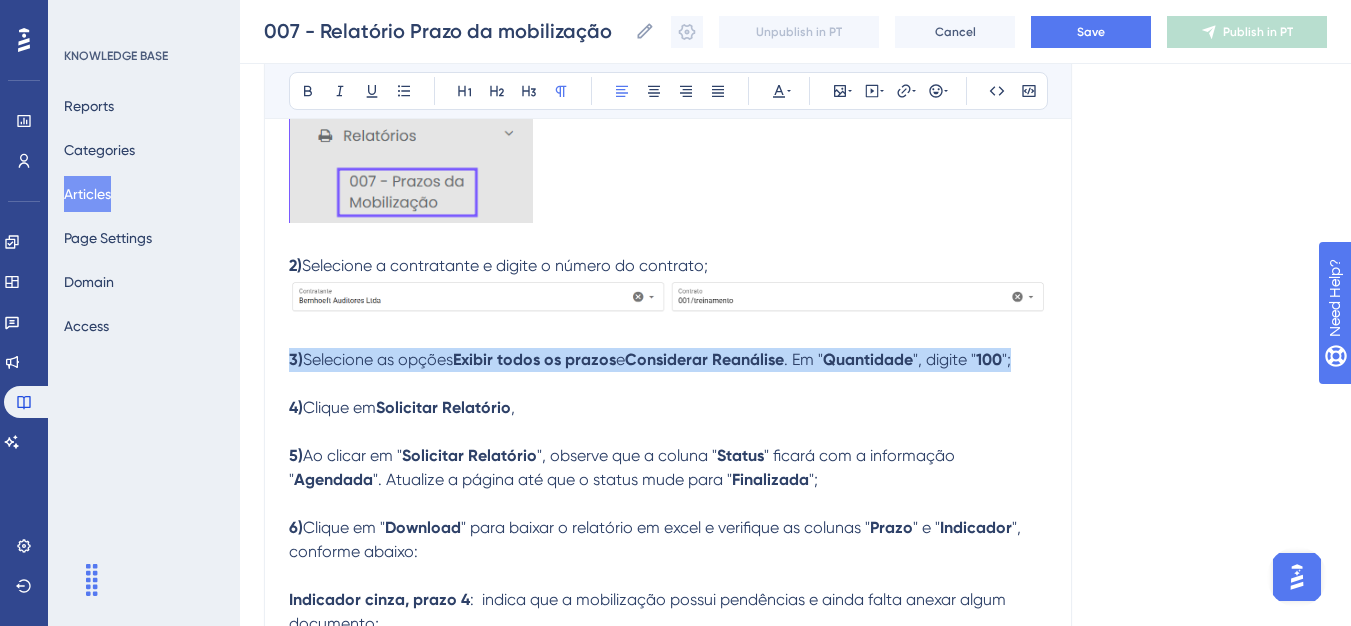drag, startPoint x: 290, startPoint y: 360, endPoint x: 1071, endPoint y: 370, distance: 781.064 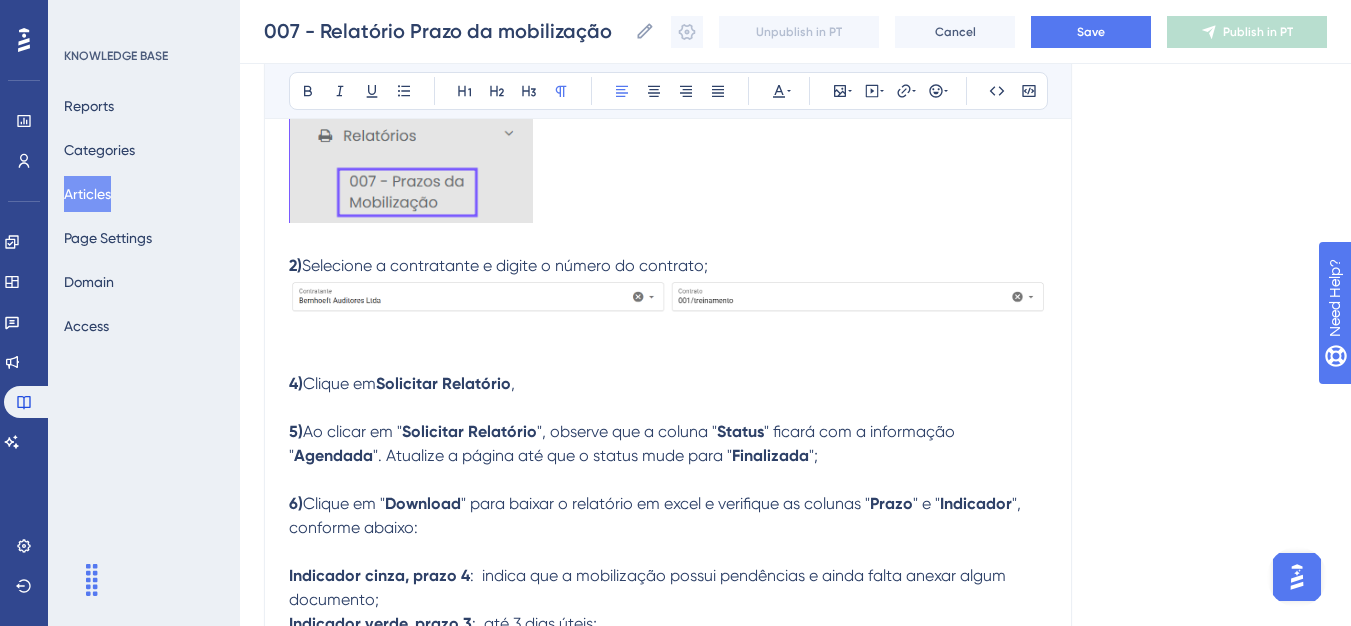 click on "Solicitar Relatório" at bounding box center [443, 383] 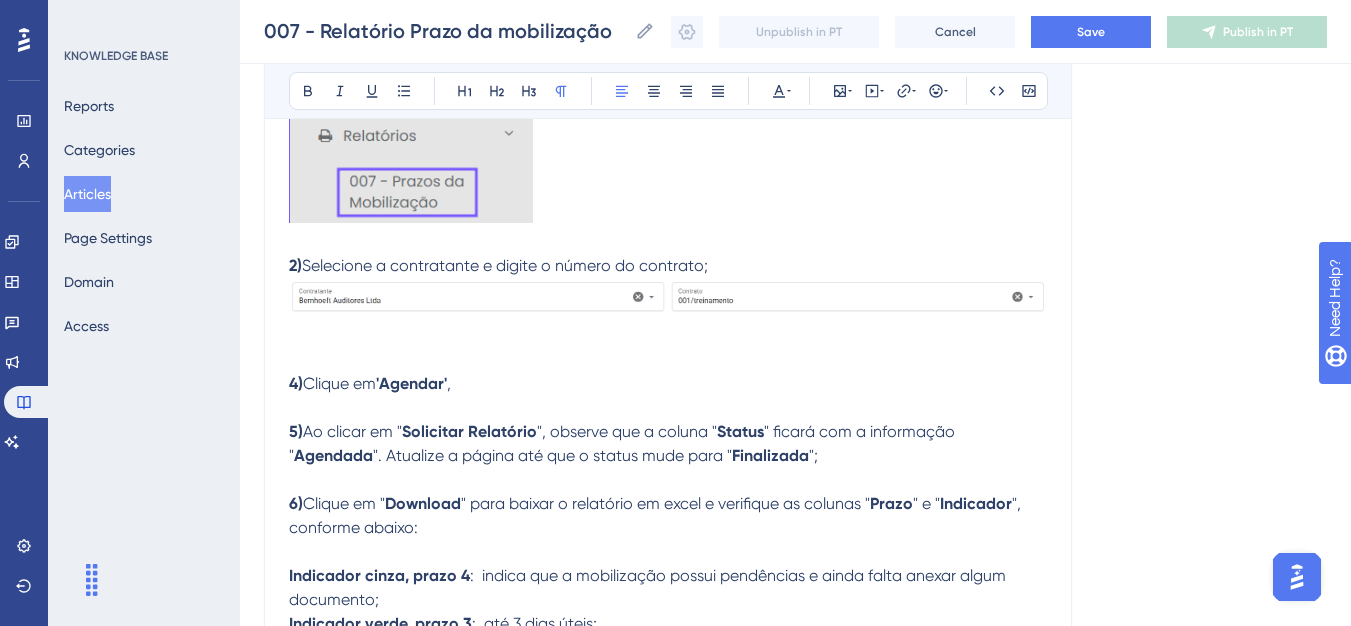 click on "4)  Clique em  'Agendar' ," at bounding box center (668, 360) 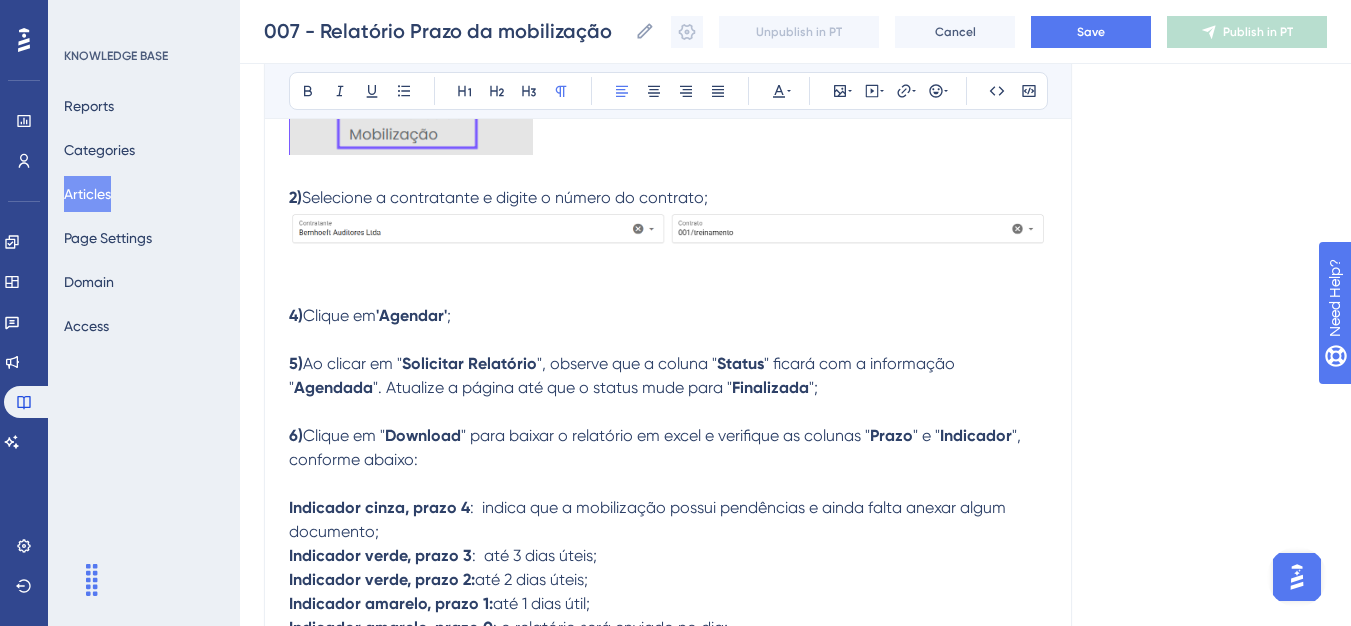 scroll, scrollTop: 609, scrollLeft: 0, axis: vertical 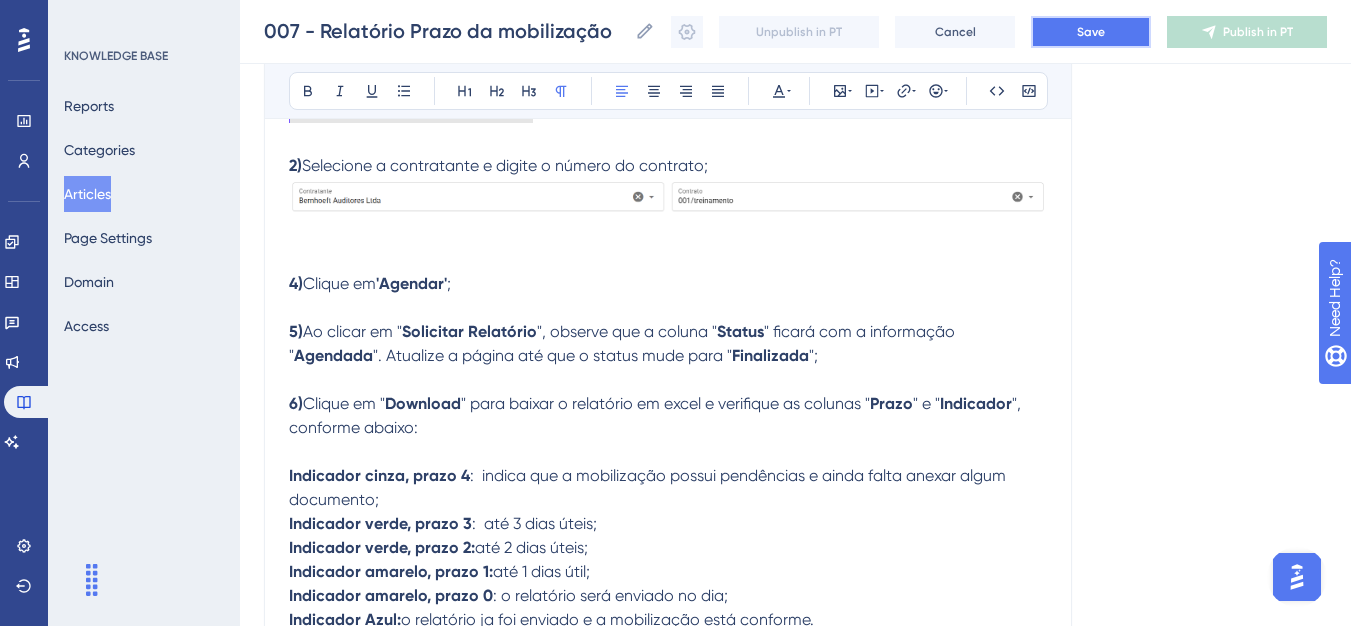 click on "Save" at bounding box center (1091, 32) 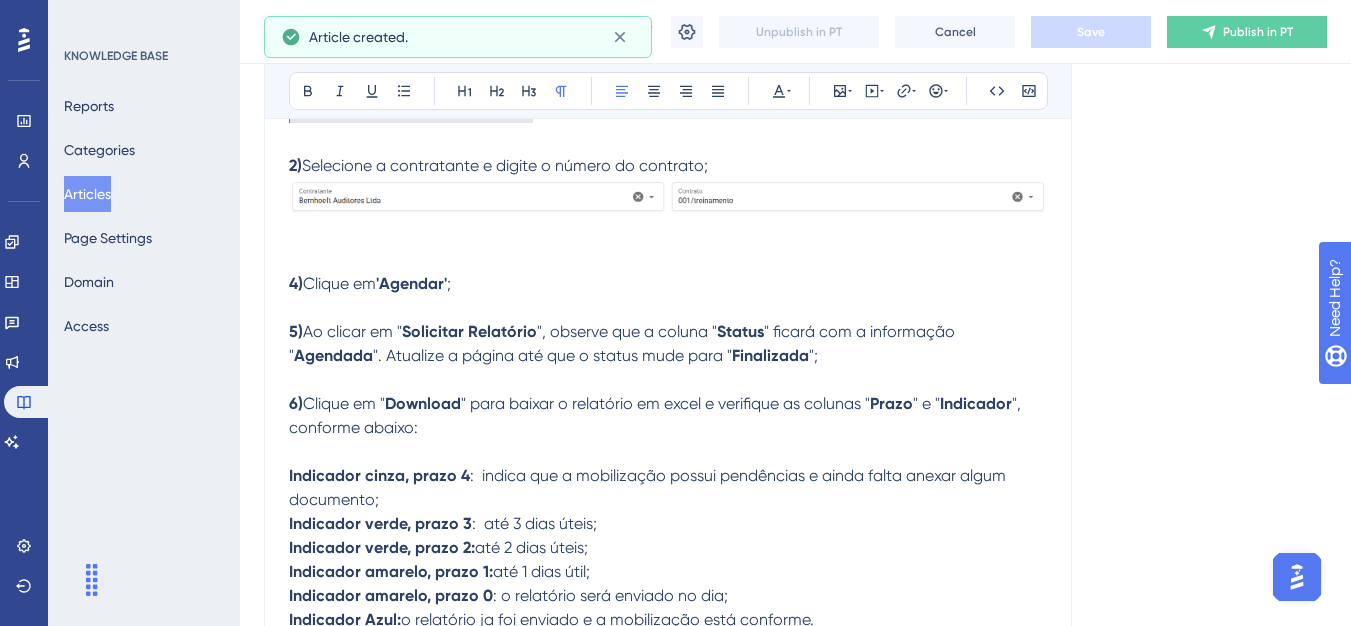 scroll, scrollTop: 477, scrollLeft: 0, axis: vertical 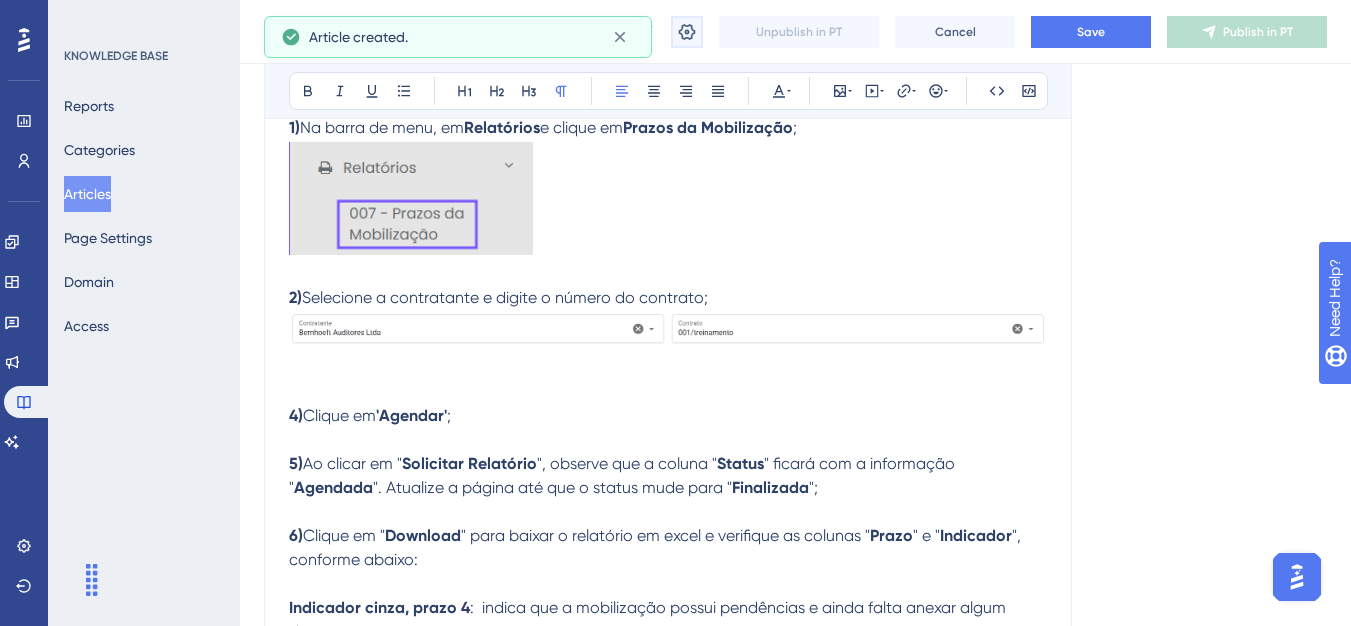 click at bounding box center (687, 32) 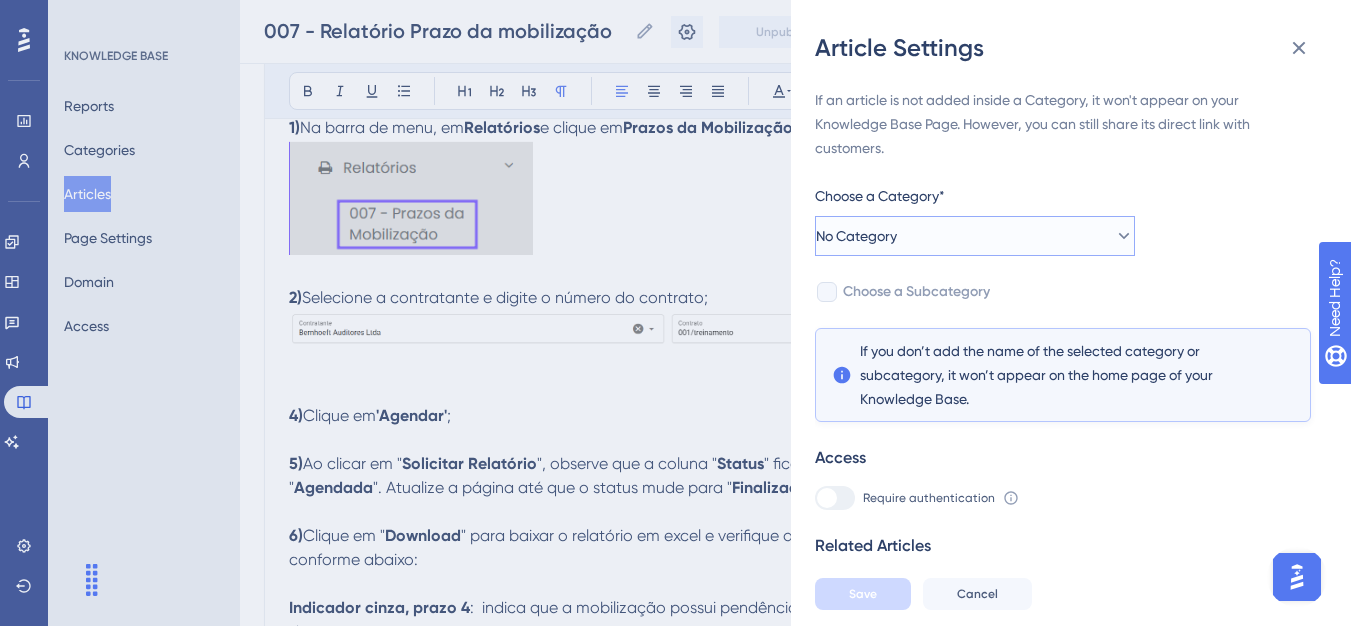 click on "No Category" at bounding box center (975, 236) 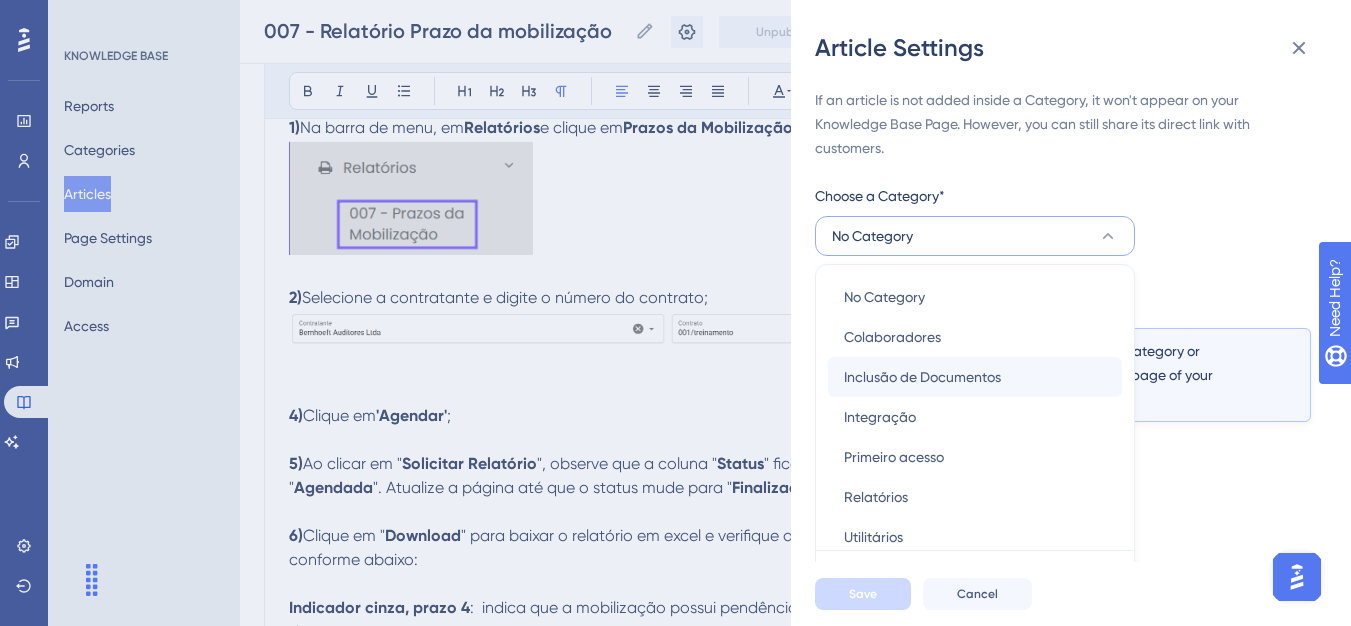 scroll, scrollTop: 49, scrollLeft: 0, axis: vertical 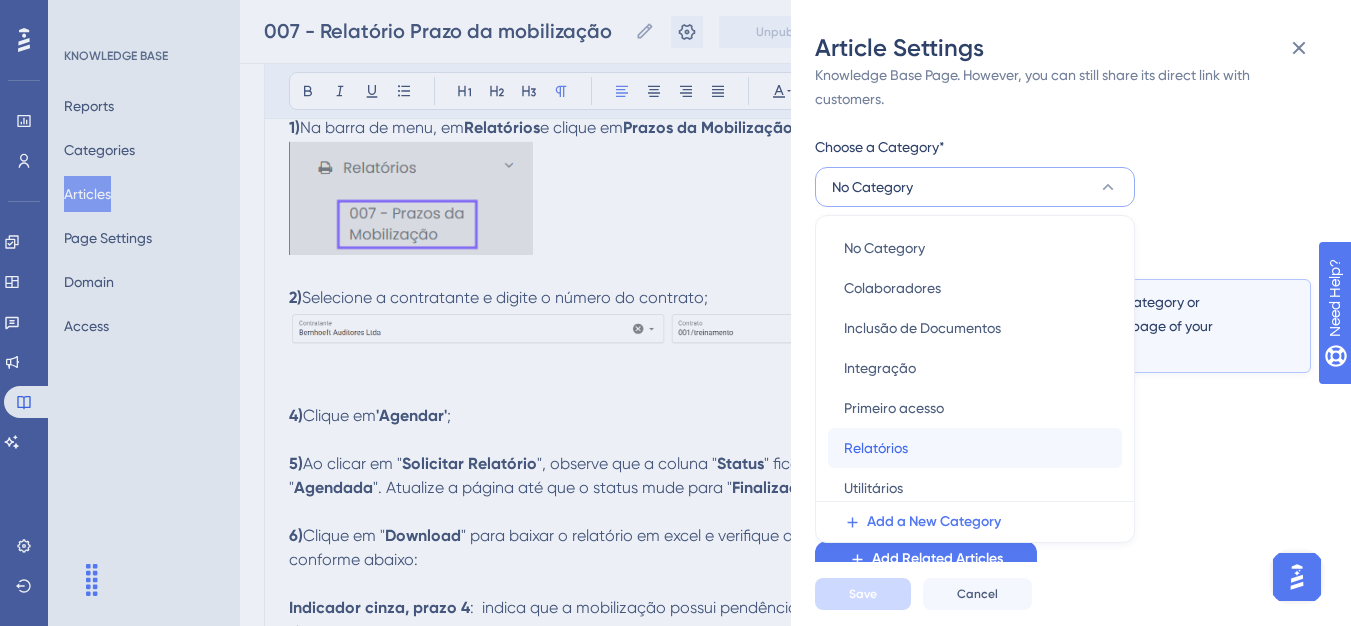 click on "Relatórios" at bounding box center [876, 448] 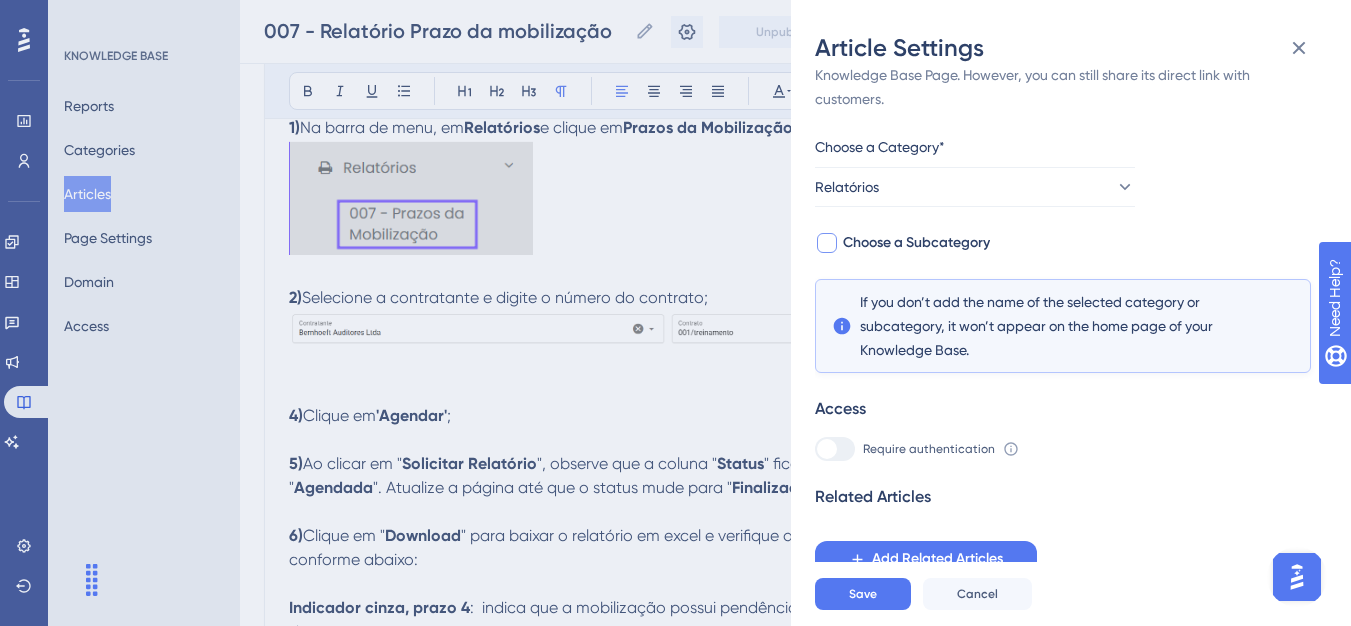 click at bounding box center [827, 243] 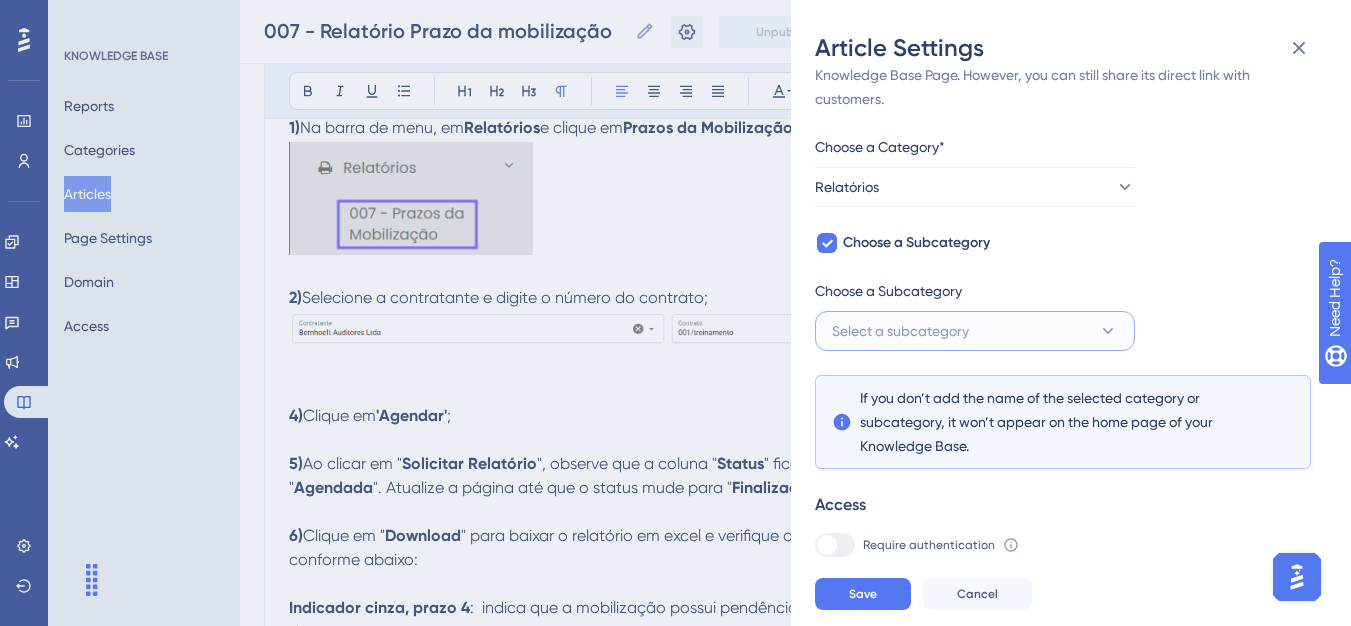 click on "Select a subcategory" at bounding box center [900, 331] 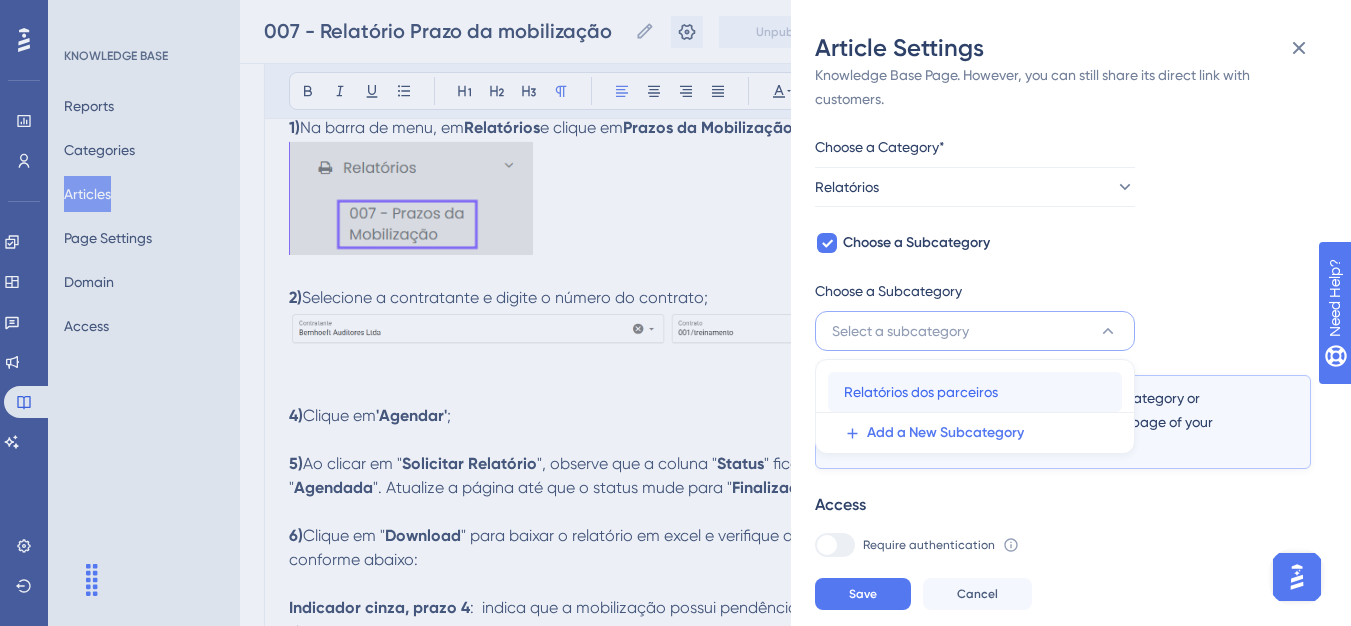 click on "Relatórios dos parceiros" at bounding box center (921, 392) 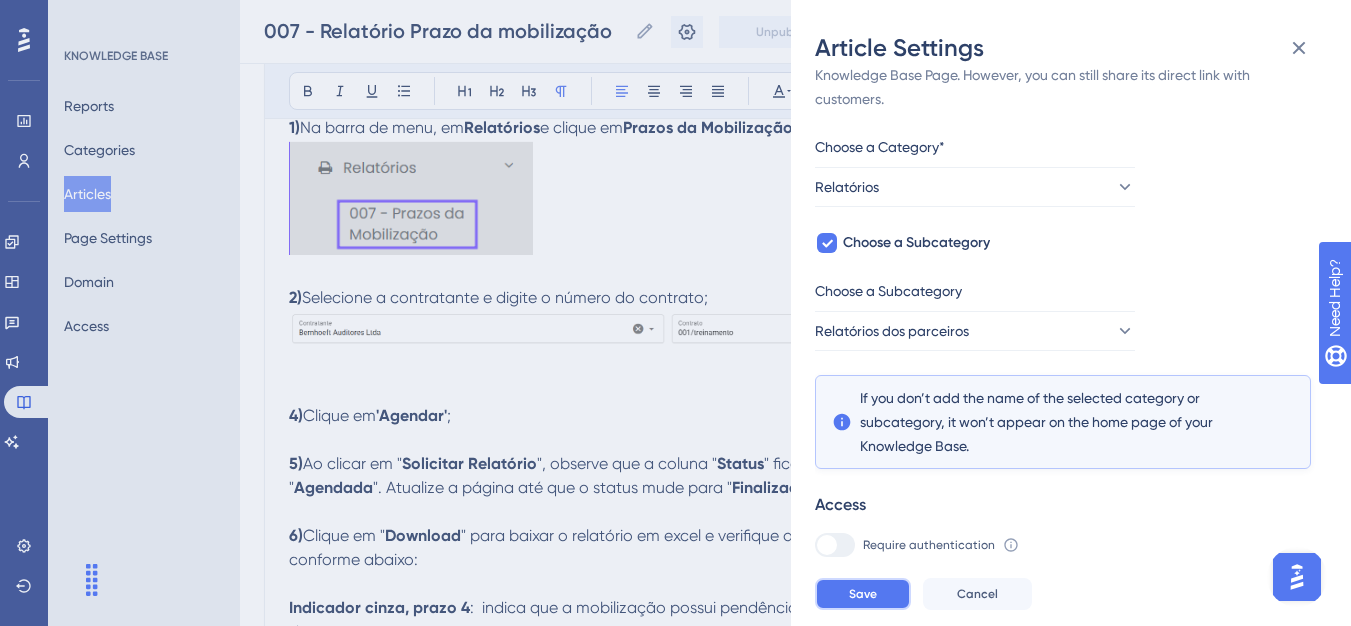 click on "Save" at bounding box center (863, 594) 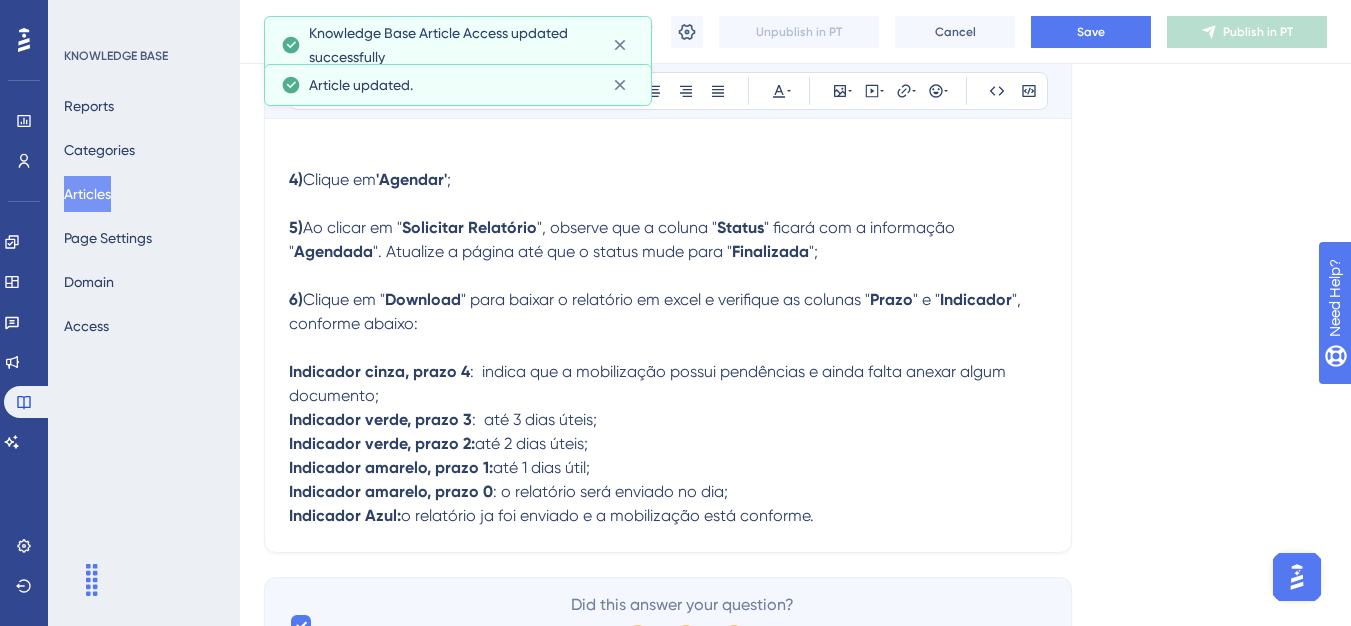 scroll, scrollTop: 677, scrollLeft: 0, axis: vertical 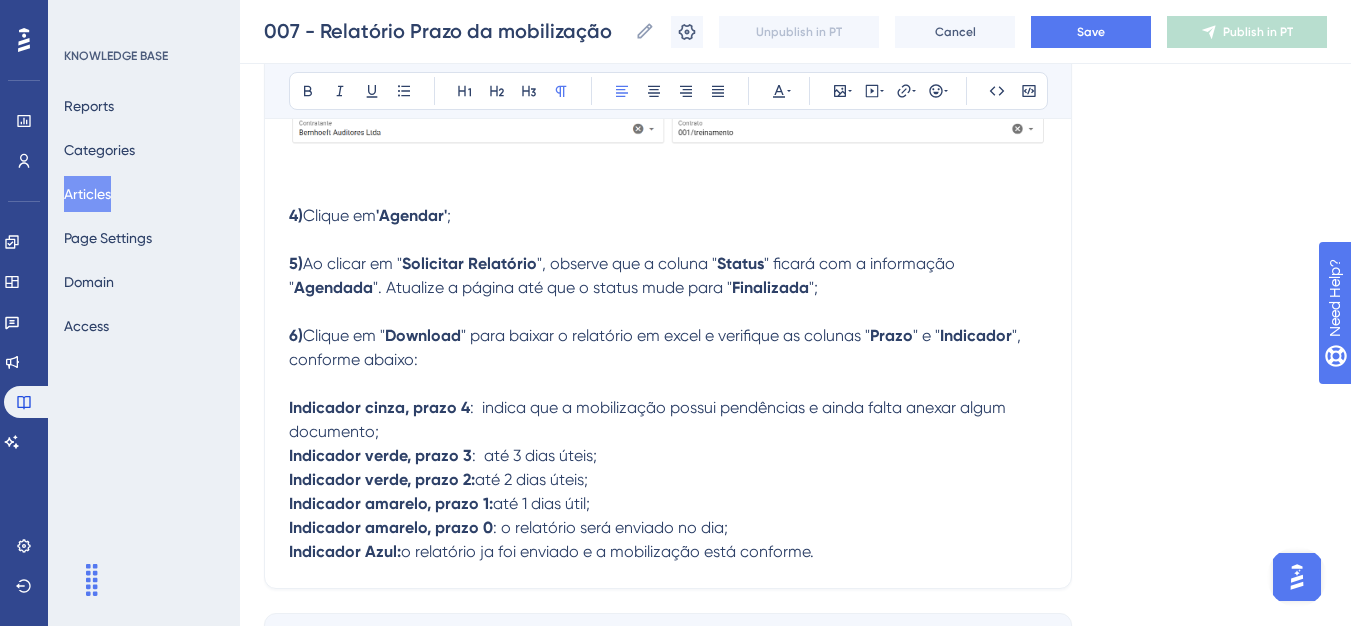 drag, startPoint x: 284, startPoint y: 217, endPoint x: 417, endPoint y: 323, distance: 170.07352 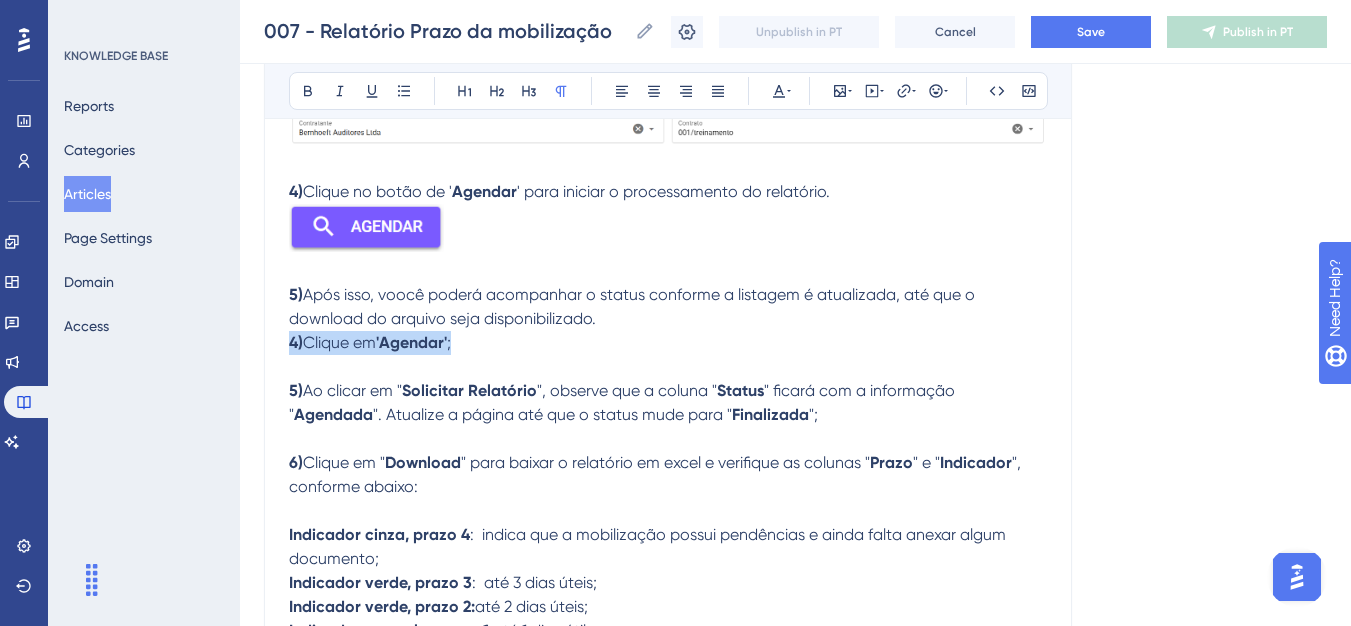 drag, startPoint x: 468, startPoint y: 343, endPoint x: 288, endPoint y: 348, distance: 180.06943 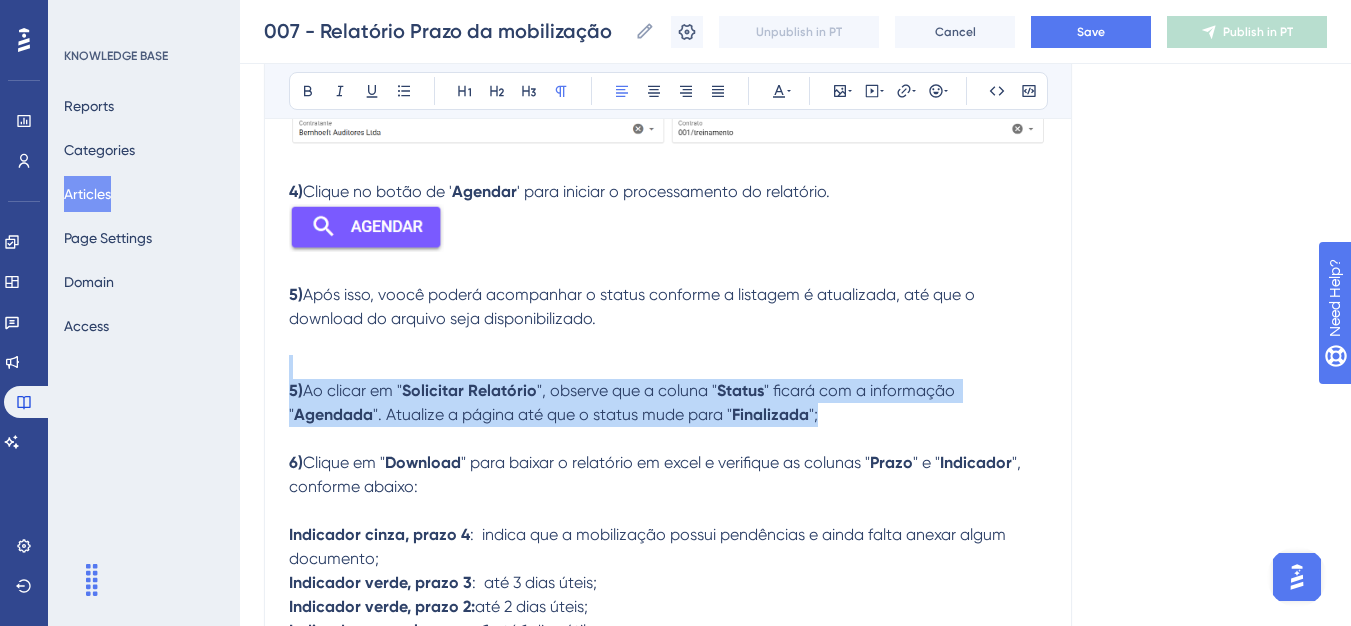 drag, startPoint x: 827, startPoint y: 418, endPoint x: 286, endPoint y: 377, distance: 542.5514 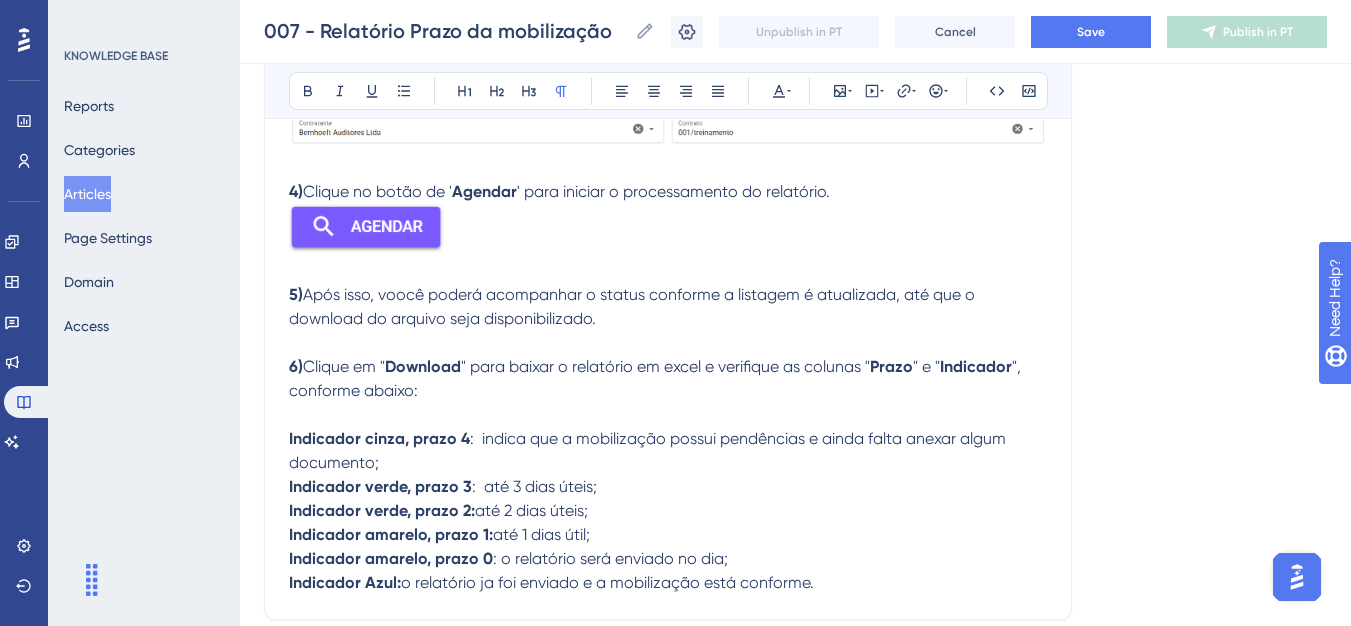 click on "Após isso, voocê poderá acompanhar o status conforme a listagem é atualizada, até que o download do arquivo seja disponibilizado." at bounding box center [634, 306] 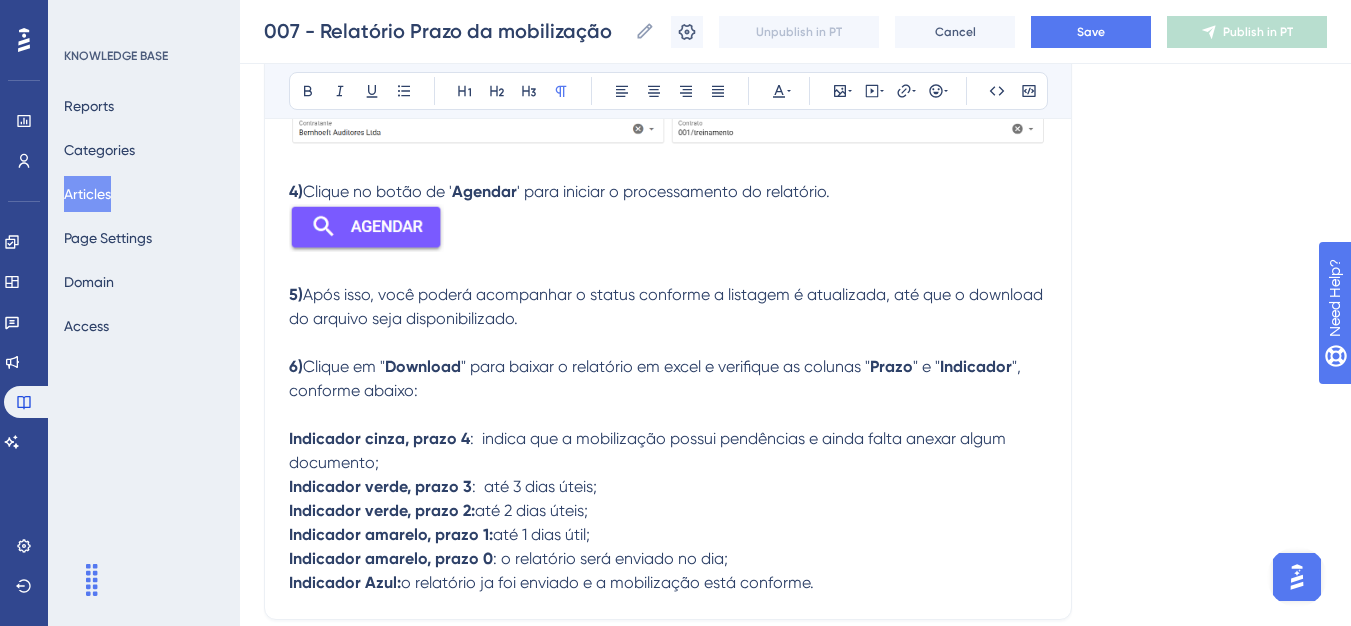scroll, scrollTop: 777, scrollLeft: 0, axis: vertical 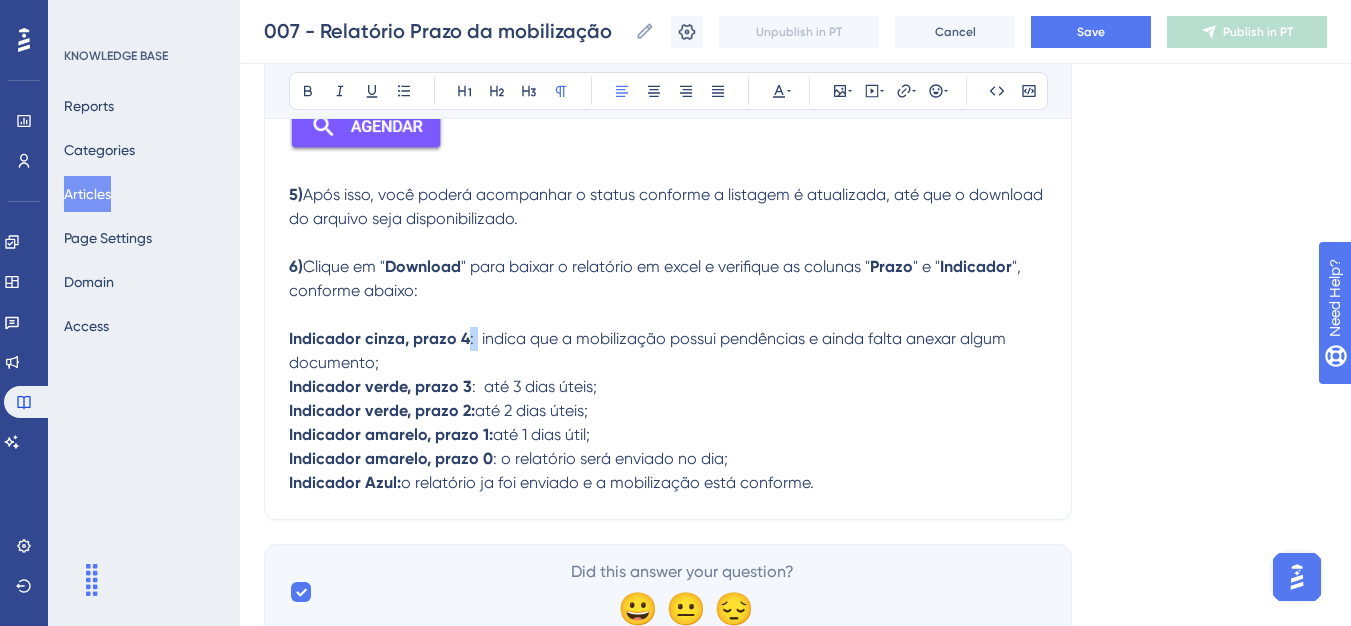 click on ":  indica que a mobilização possui pendências e ainda falta anexar algum documento;" at bounding box center [649, 350] 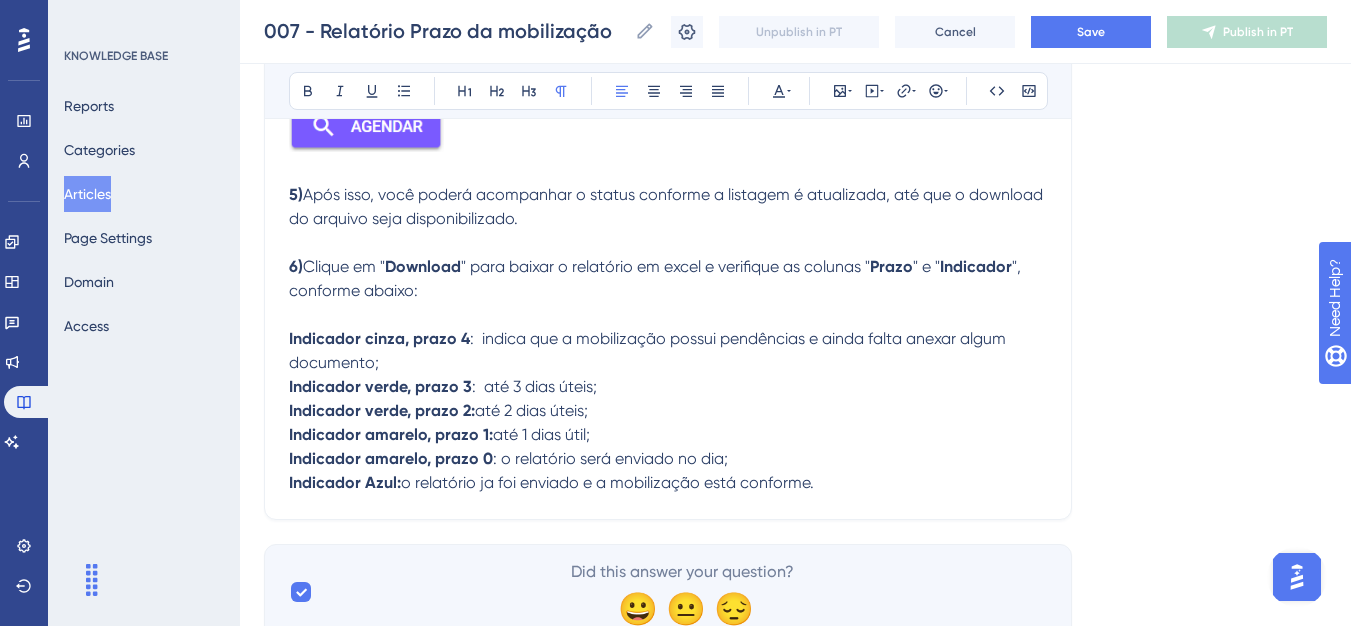 click on "Indicador verde, prazo 3" at bounding box center [380, 386] 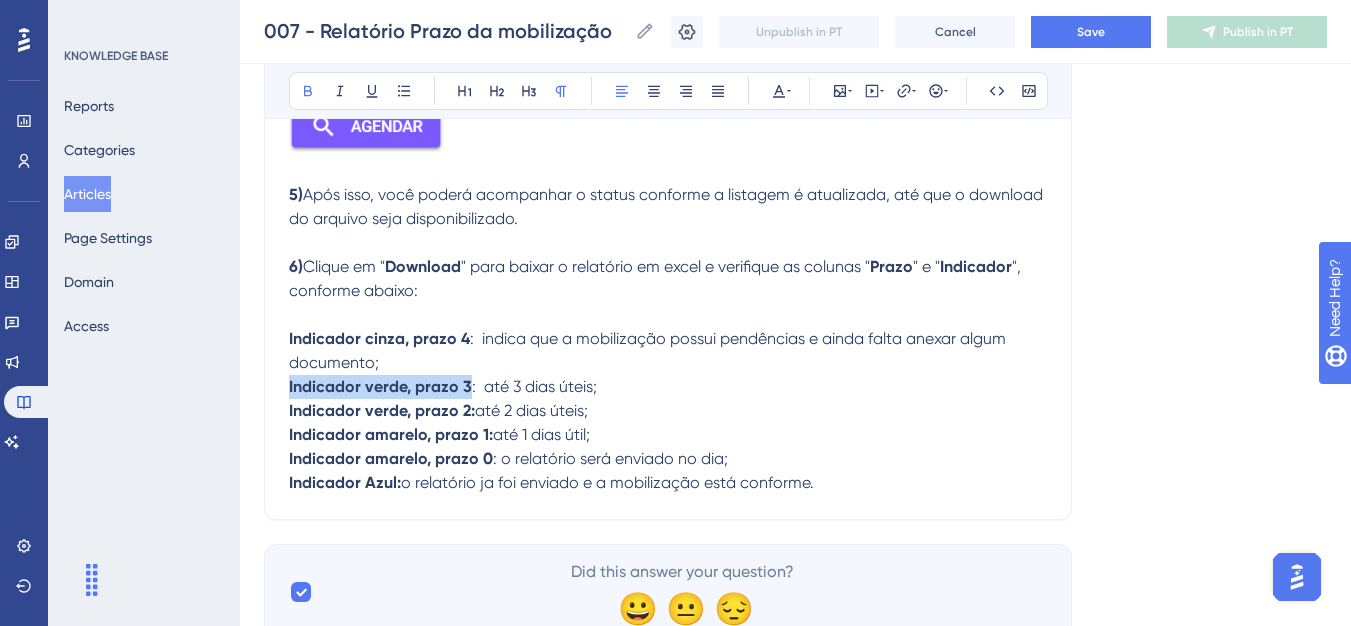 drag, startPoint x: 469, startPoint y: 390, endPoint x: 271, endPoint y: 395, distance: 198.06313 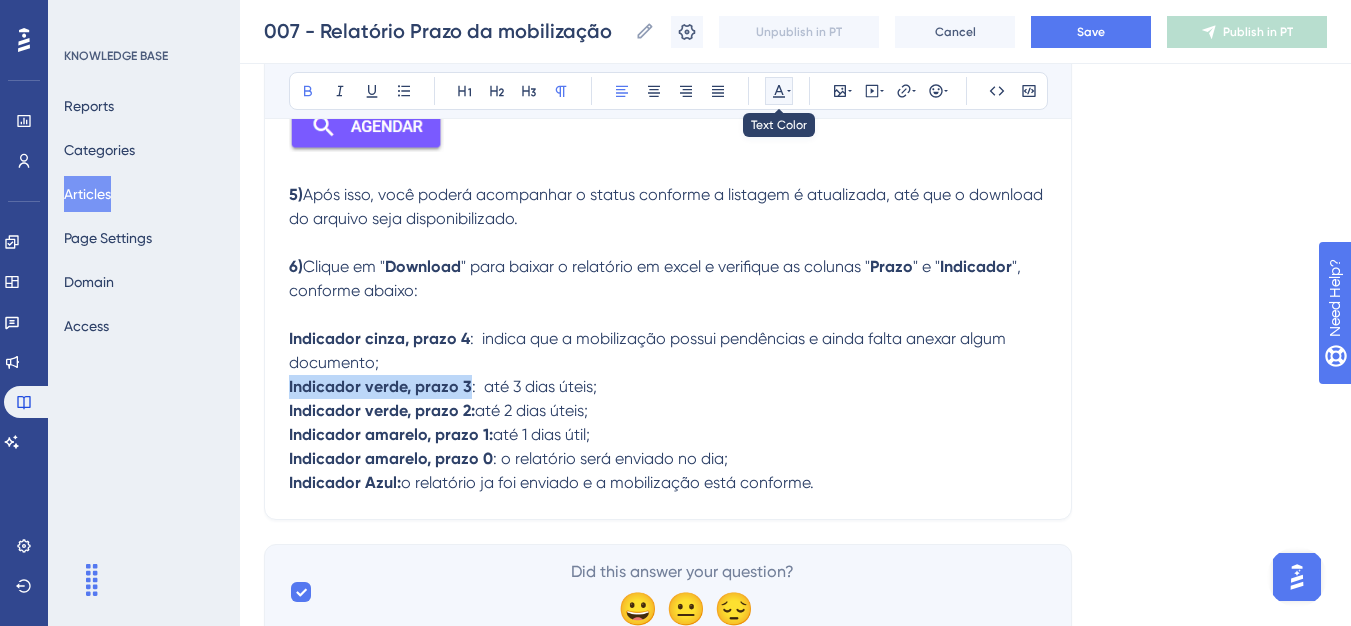 click at bounding box center (779, 91) 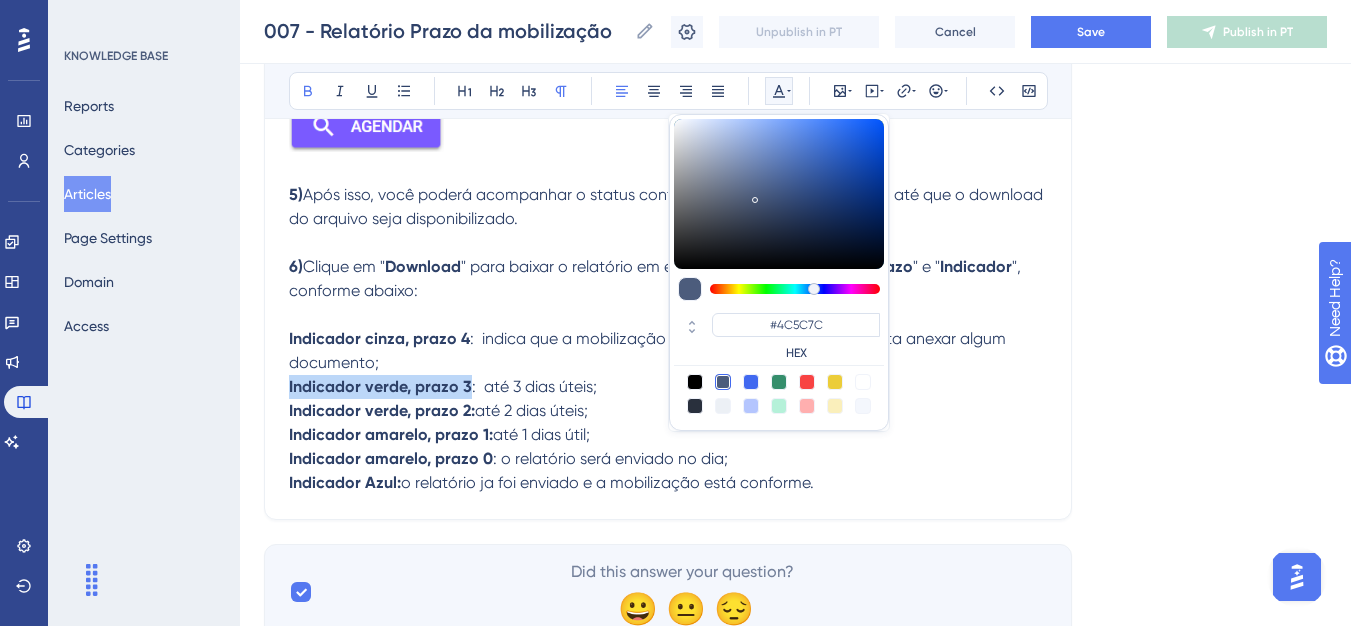 click at bounding box center [779, 382] 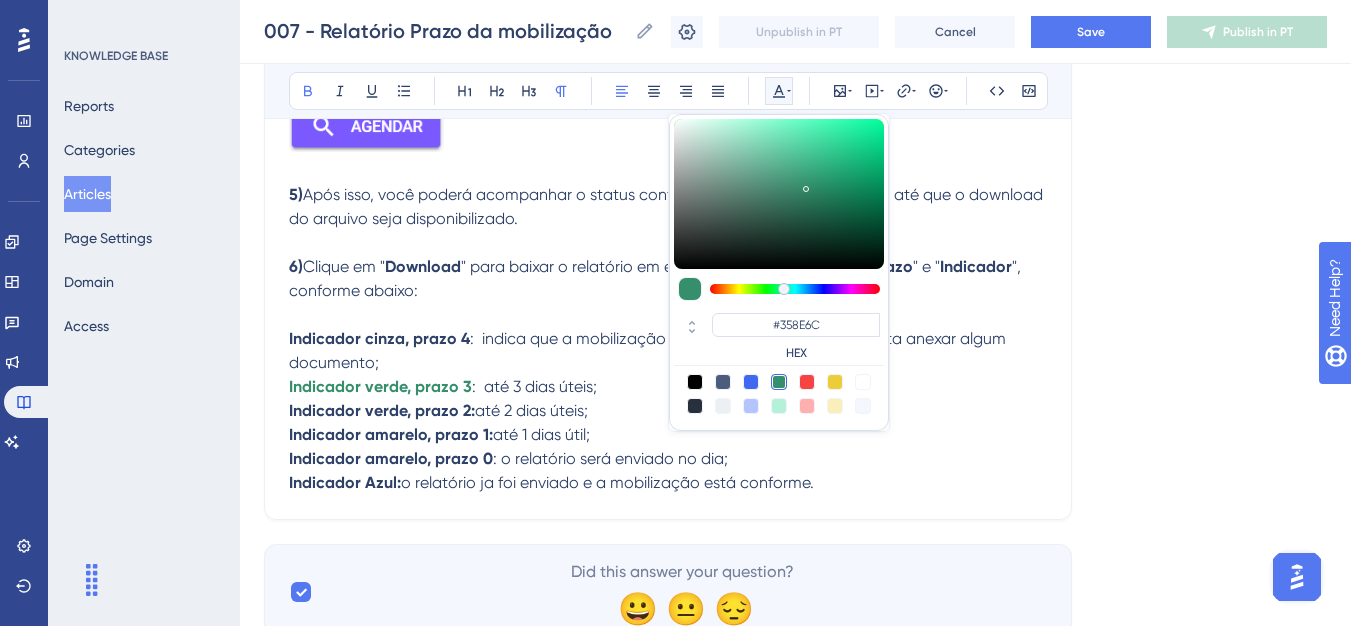 click on "Indicador verde, prazo 2:" at bounding box center [382, 410] 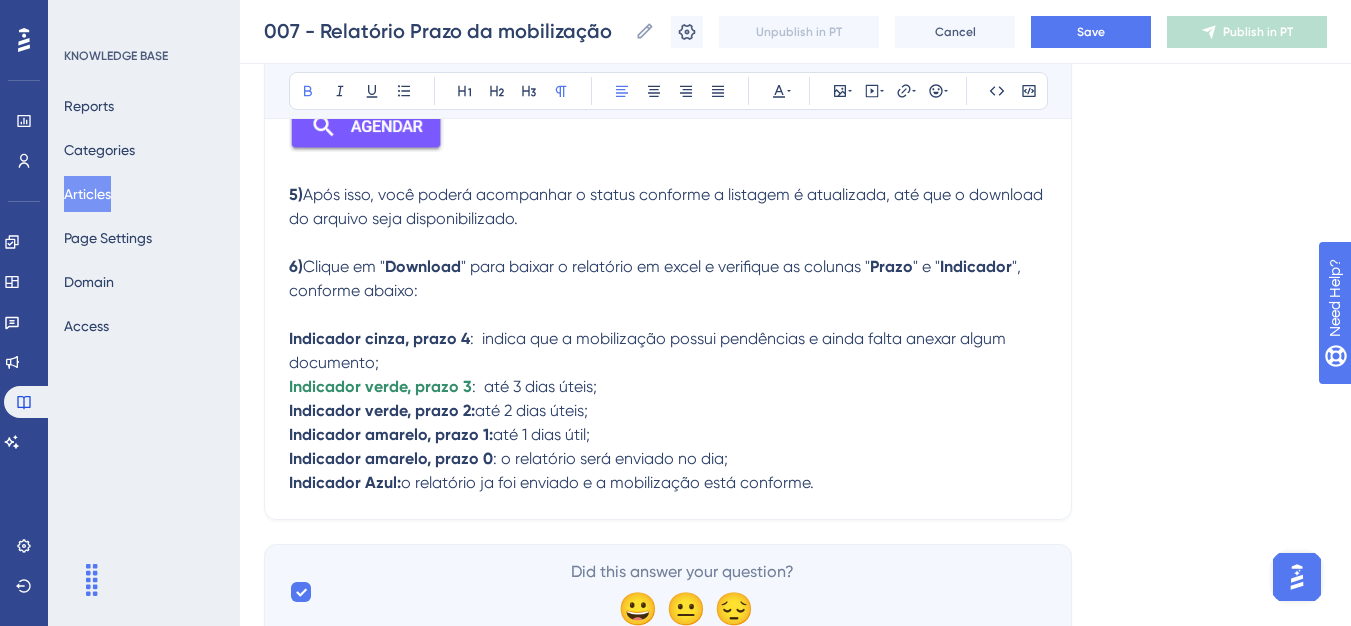 click on "Indicador verde, prazo 2:" at bounding box center (382, 410) 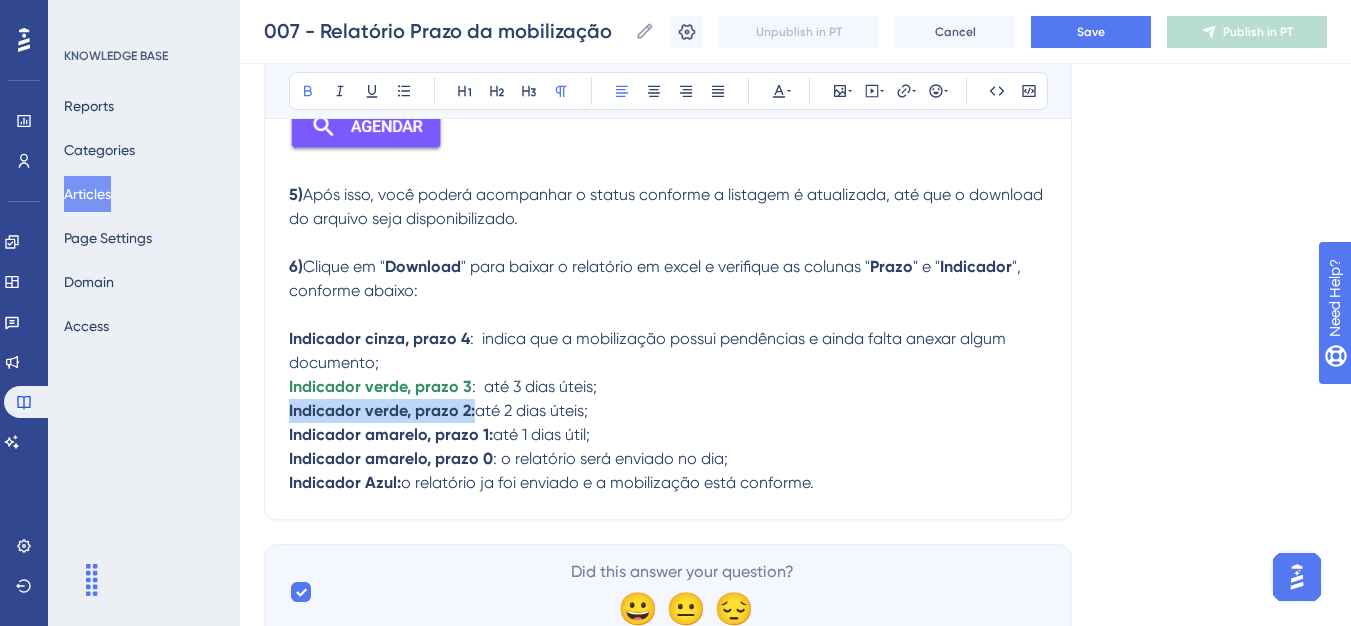 drag, startPoint x: 471, startPoint y: 414, endPoint x: 287, endPoint y: 414, distance: 184 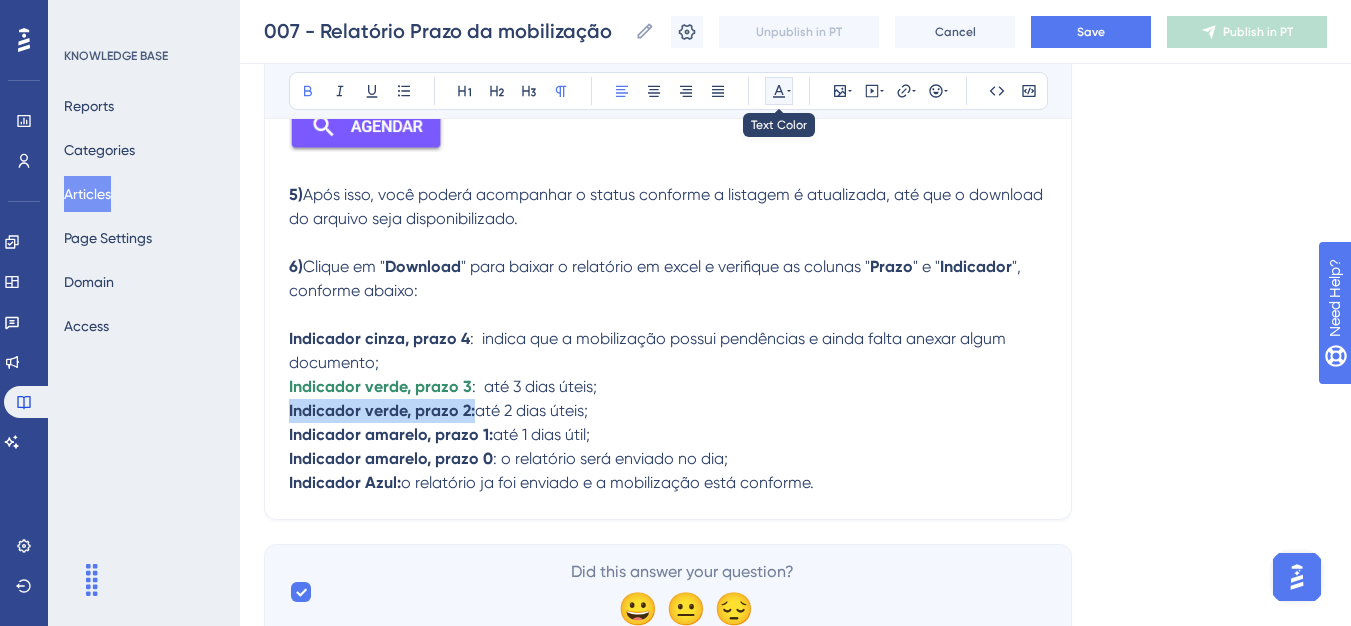 click 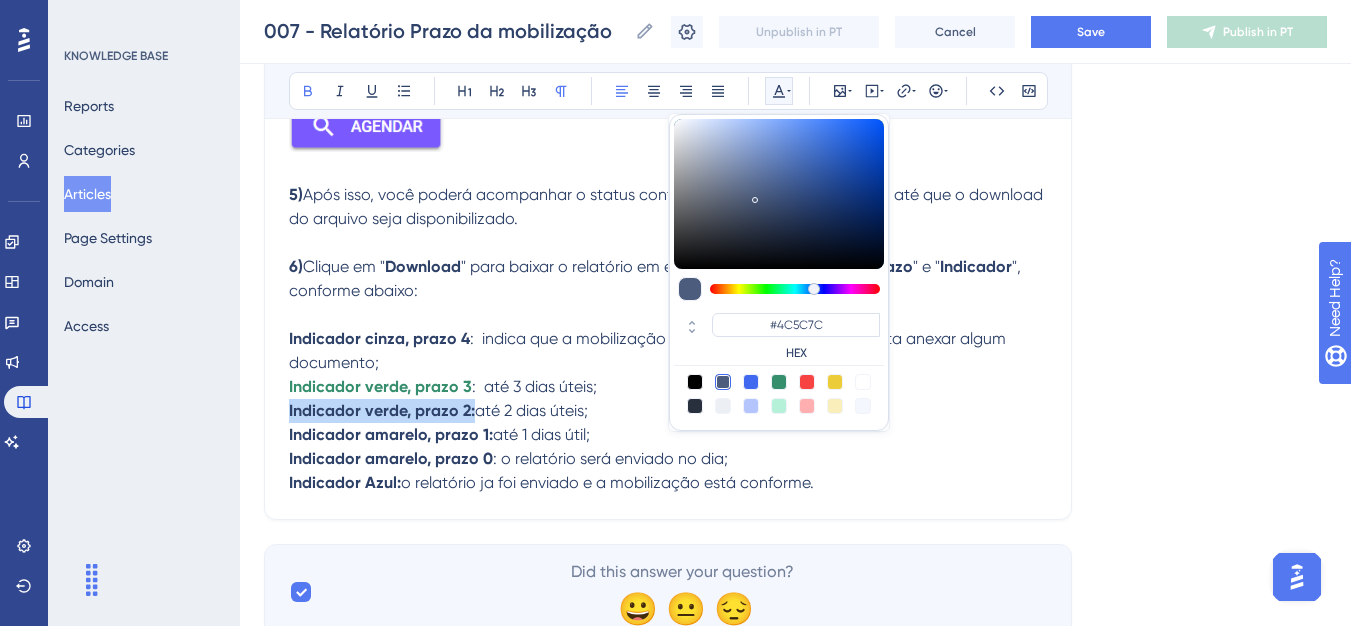 click at bounding box center (779, 382) 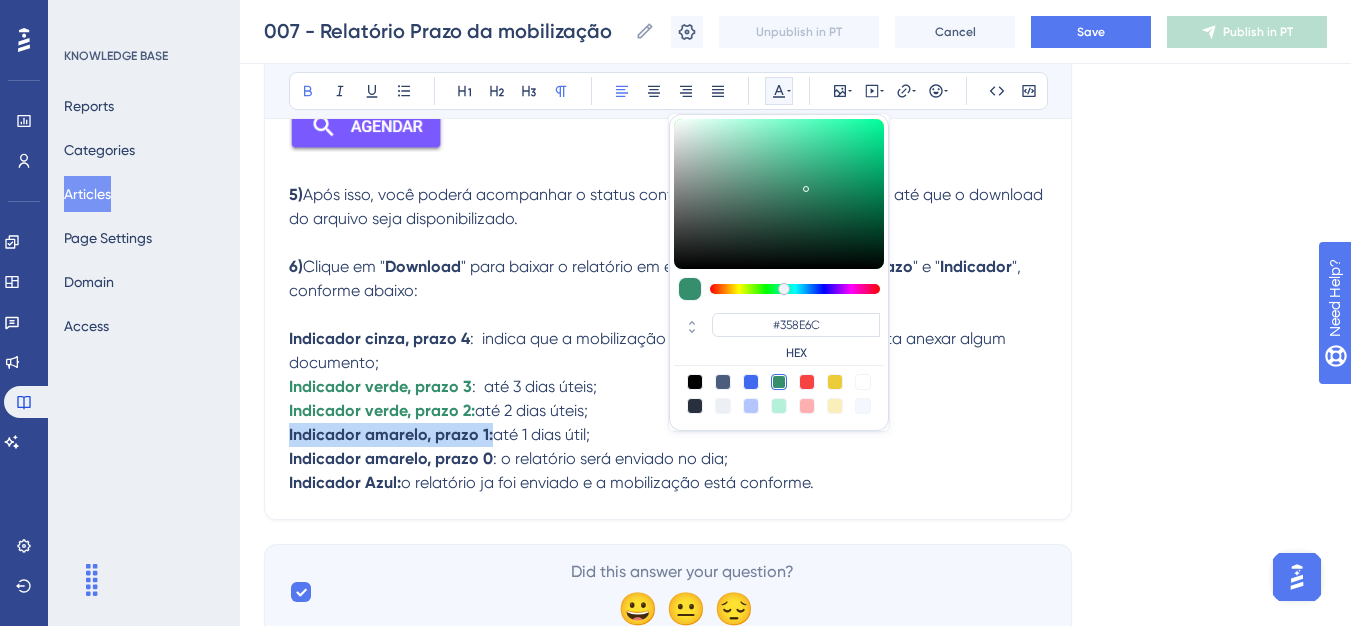 drag, startPoint x: 490, startPoint y: 435, endPoint x: 291, endPoint y: 439, distance: 199.04019 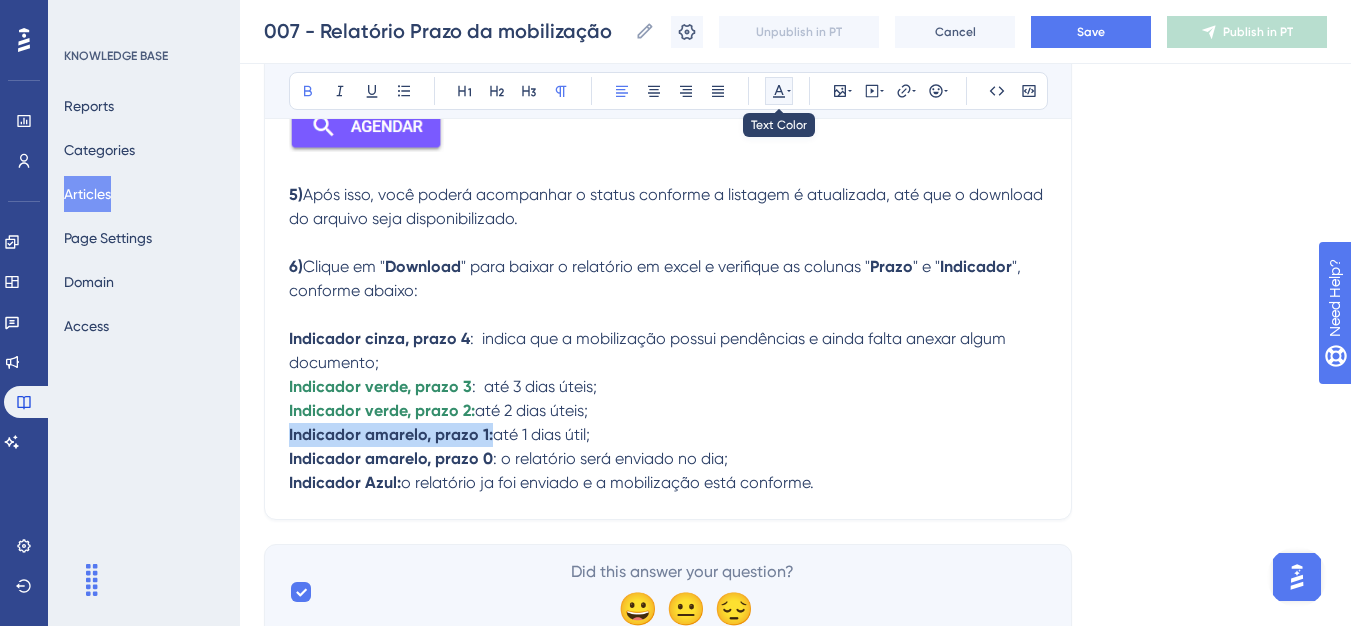 click at bounding box center [779, 91] 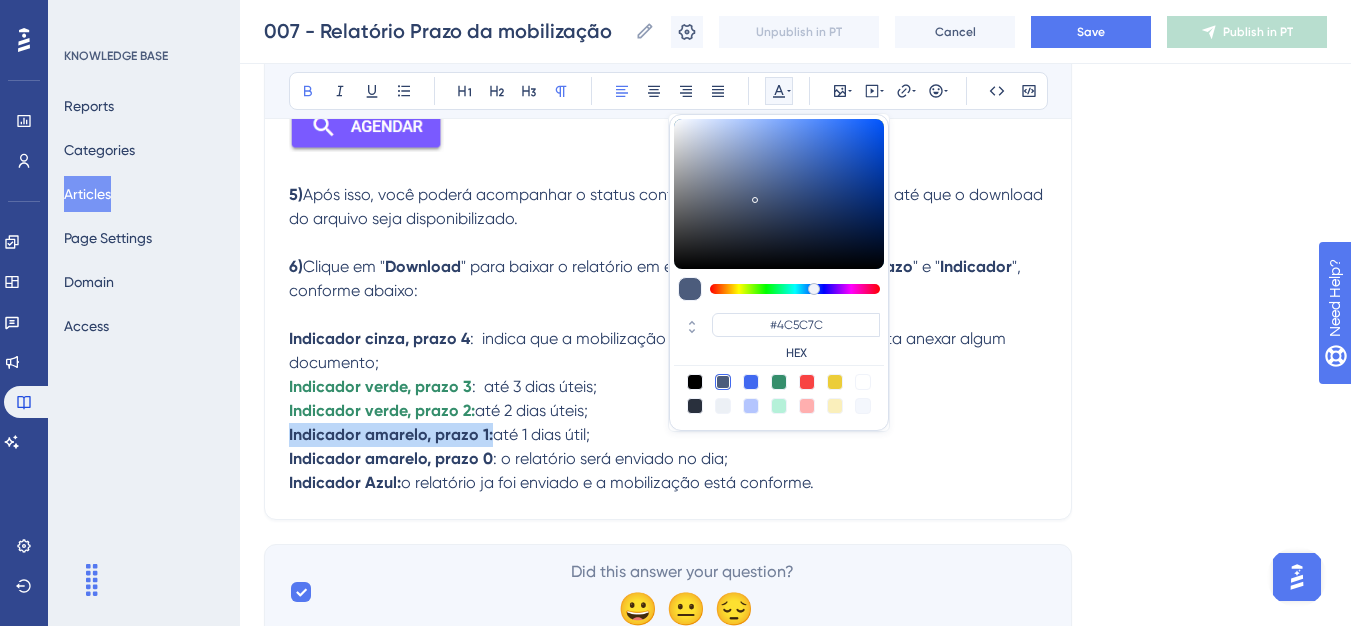 click at bounding box center [835, 382] 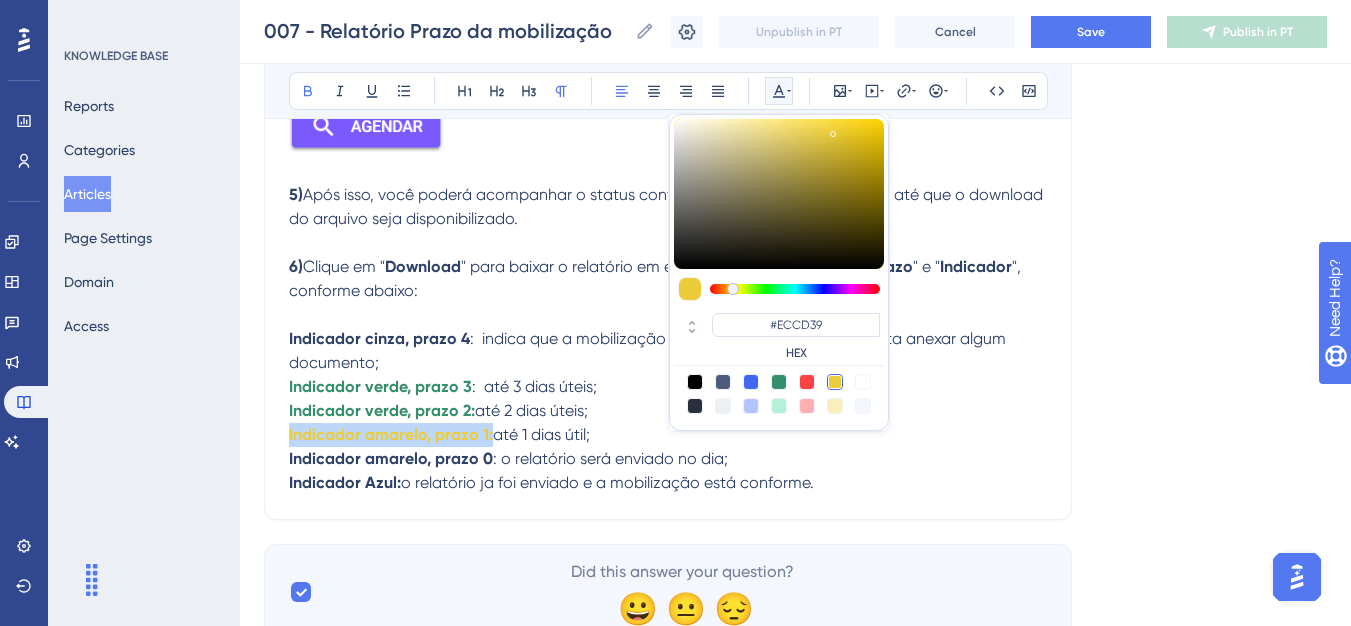 click at bounding box center (835, 382) 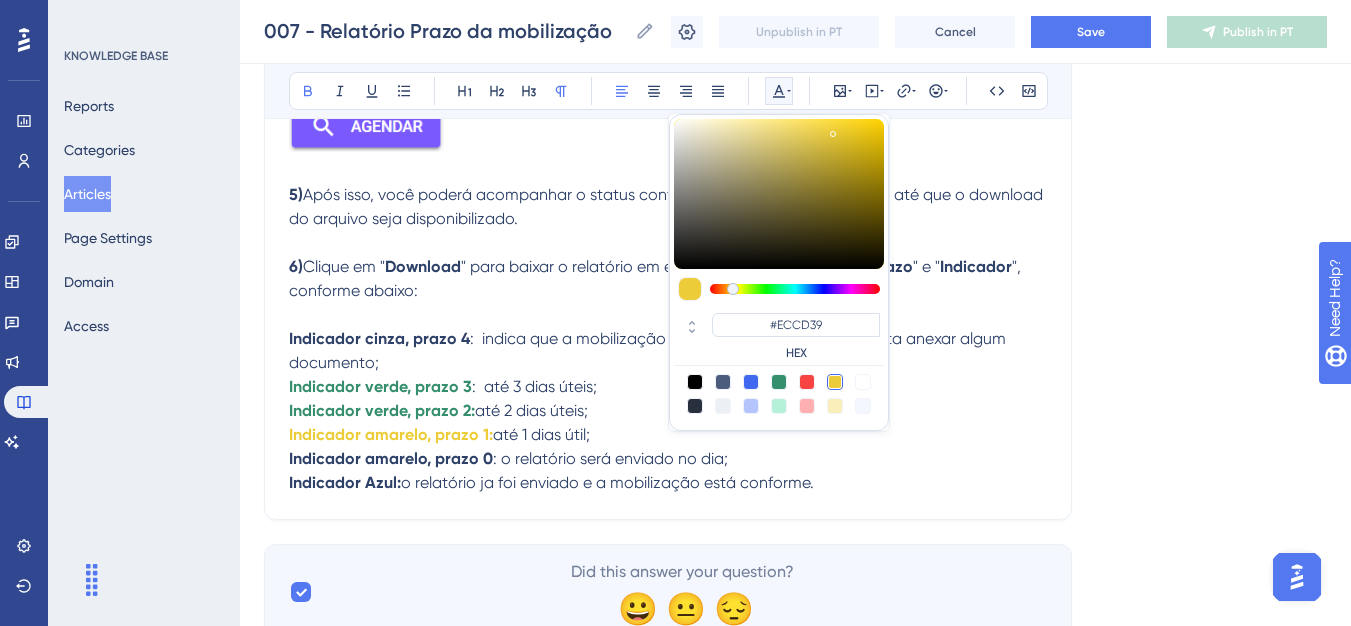 drag, startPoint x: 287, startPoint y: 453, endPoint x: 484, endPoint y: 454, distance: 197.00253 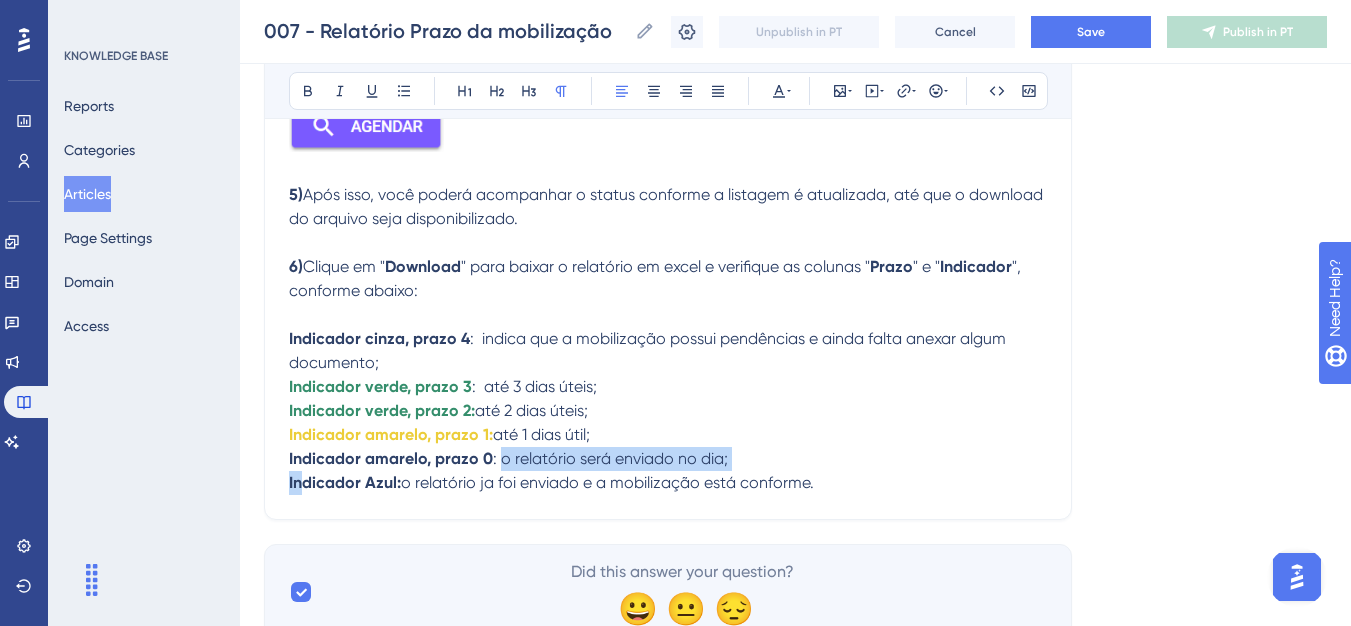 drag, startPoint x: 497, startPoint y: 462, endPoint x: 286, endPoint y: 475, distance: 211.4001 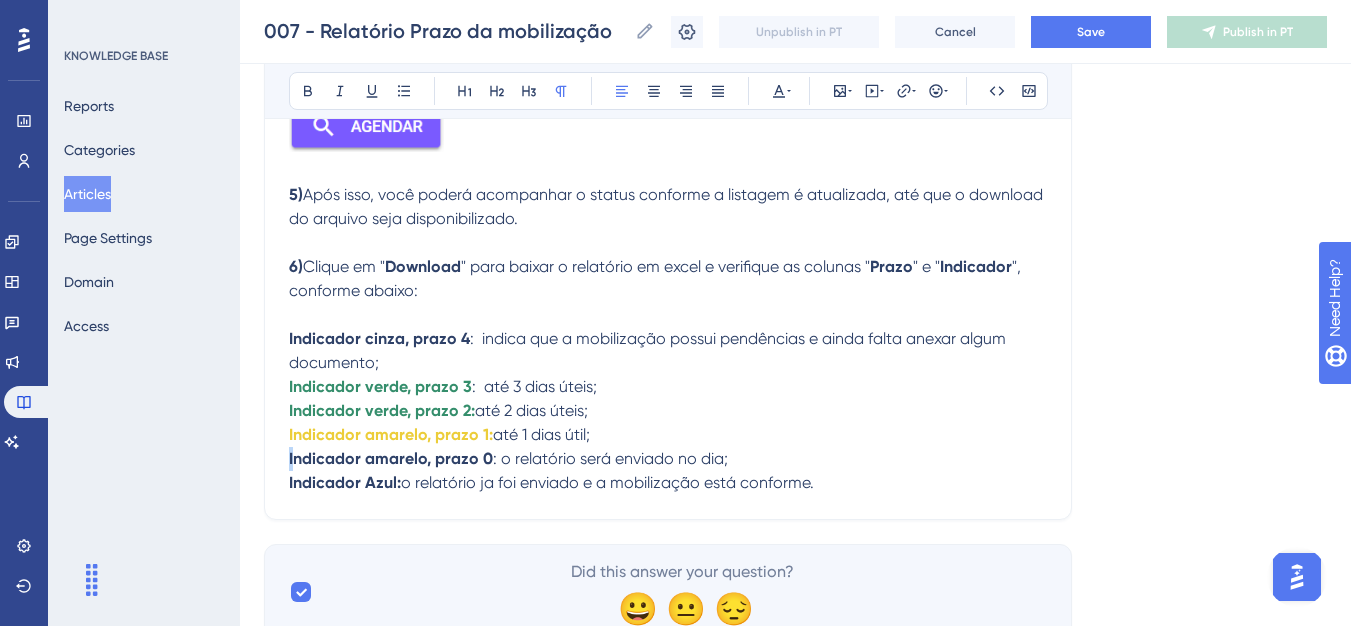 click on "​Indicador amarelo, prazo 0" at bounding box center [391, 458] 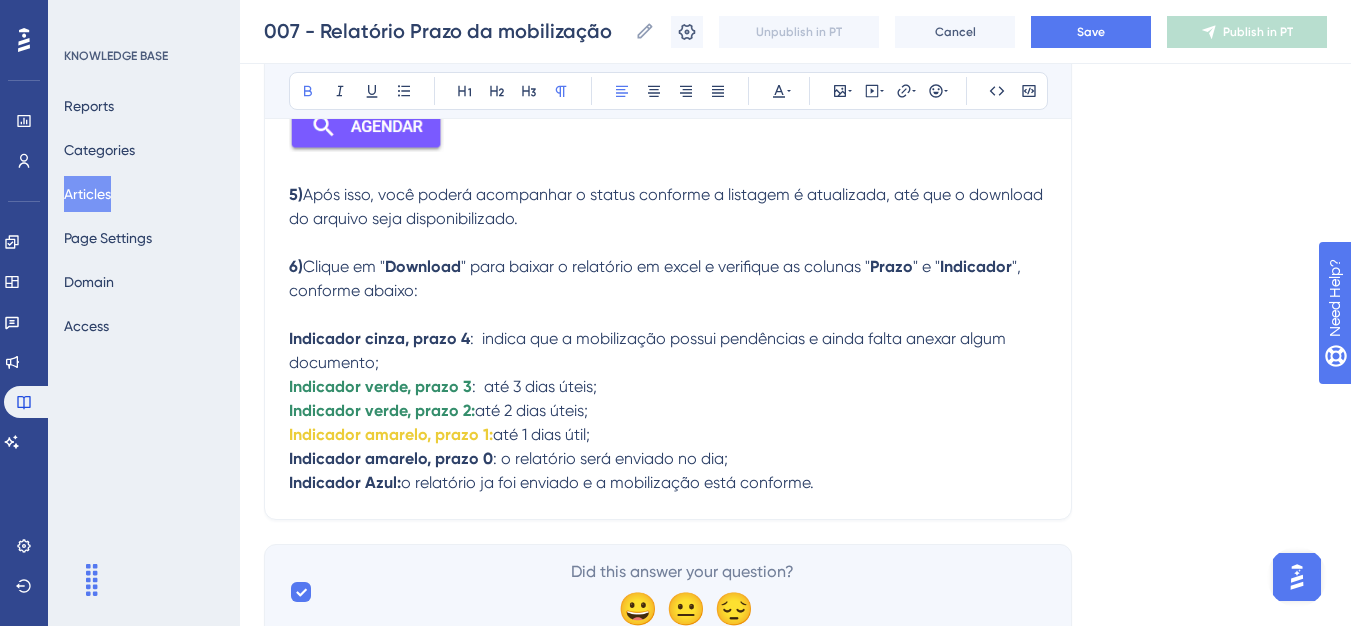 click on "007 - Relatório Prazo da mobilização Bold Italic Underline Bullet Point Heading 1 Heading 2 Heading 3 Normal Align Left Align Center Align Right Align Justify Text Color Insert Image Embed Video Hyperlink Emojis Code Code Block Olá 💜 A mobilização seguirá para análise após o envio de todos os documentos e justificativas. Para acompanhar o prazo de envio do relatório é bem simples e vamos explicar agora!   Siga as seguintes orientações:   1)  Na barra de menu, em  Relatórios  e clique em  Prazos da Mobilização ; 2)  Selecione a contratante e digite o número do contrato; 4)  Clique no botão de ' Agendar ' para iniciar o processamento do relatório. 5)  Após isso, você poderá acompanhar o status conforme a listagem é atualizada, até que o download do arquivo seja disponibilizado. 6)  Clique em " Download " para baixar o relatório em excel e verifique as colunas " Prazo " e " Indicador ", conforme abaixo:   ​Indicador cinza, prazo 4 Indicador verde, prazo 3" at bounding box center (668, -17) 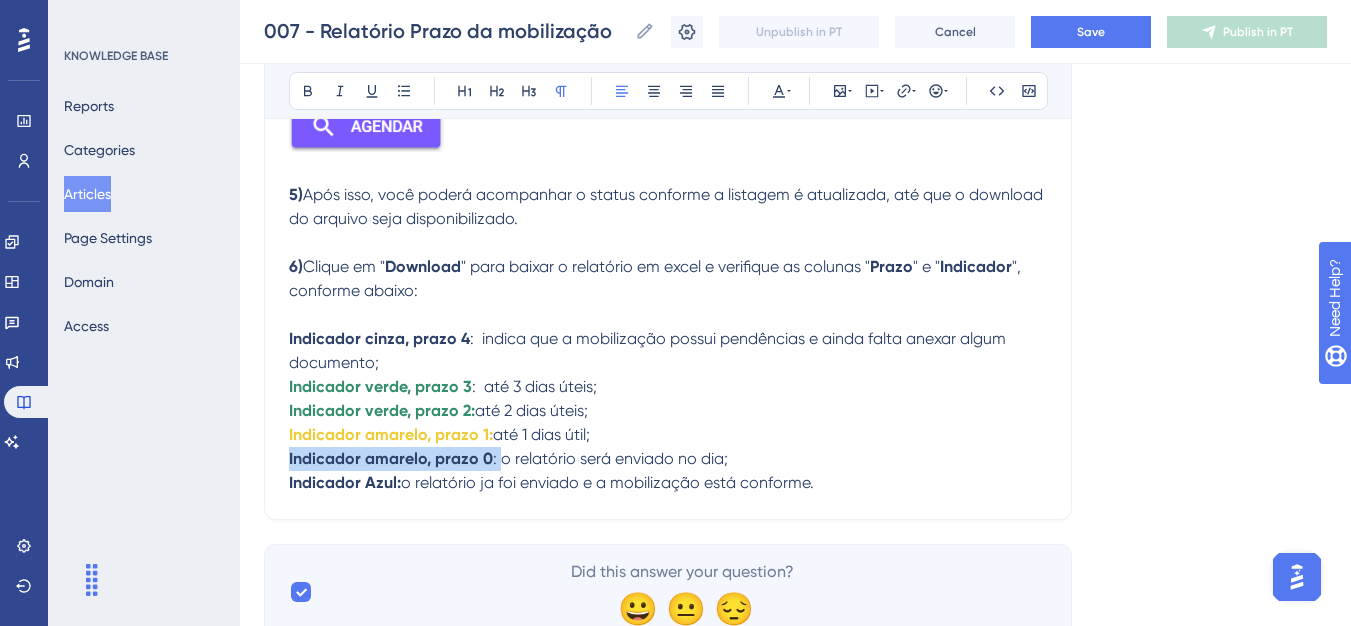 drag, startPoint x: 496, startPoint y: 456, endPoint x: 249, endPoint y: 464, distance: 247.12952 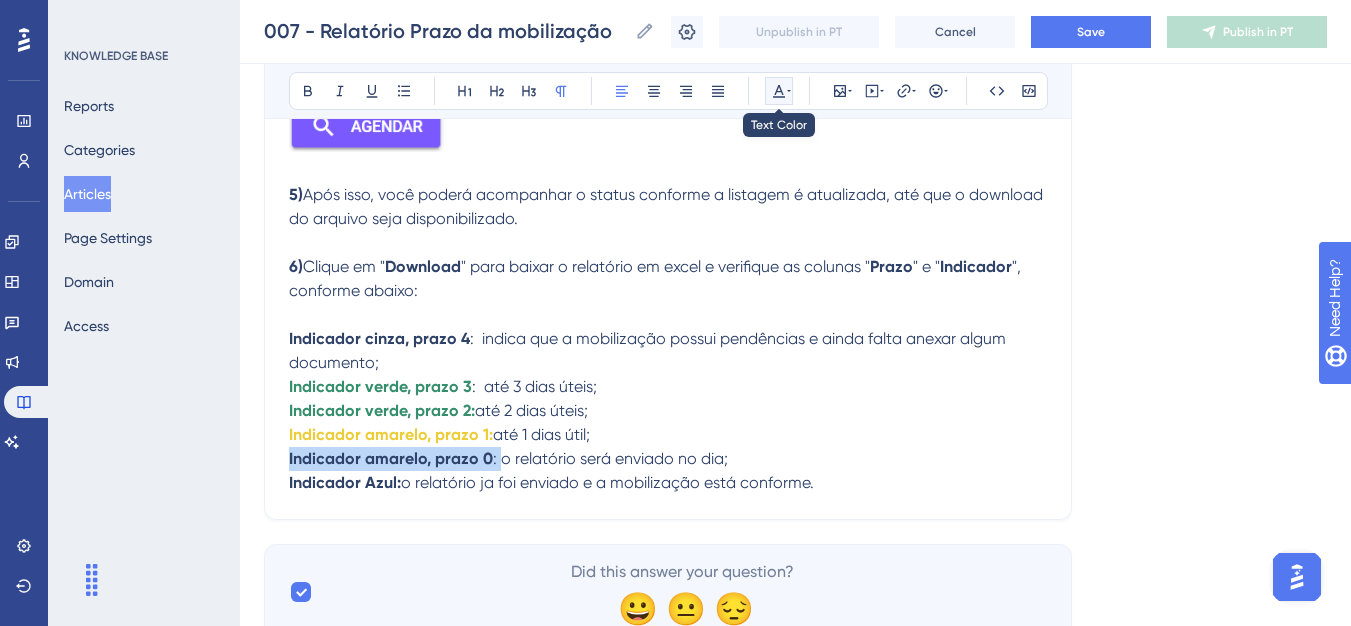 click at bounding box center (779, 91) 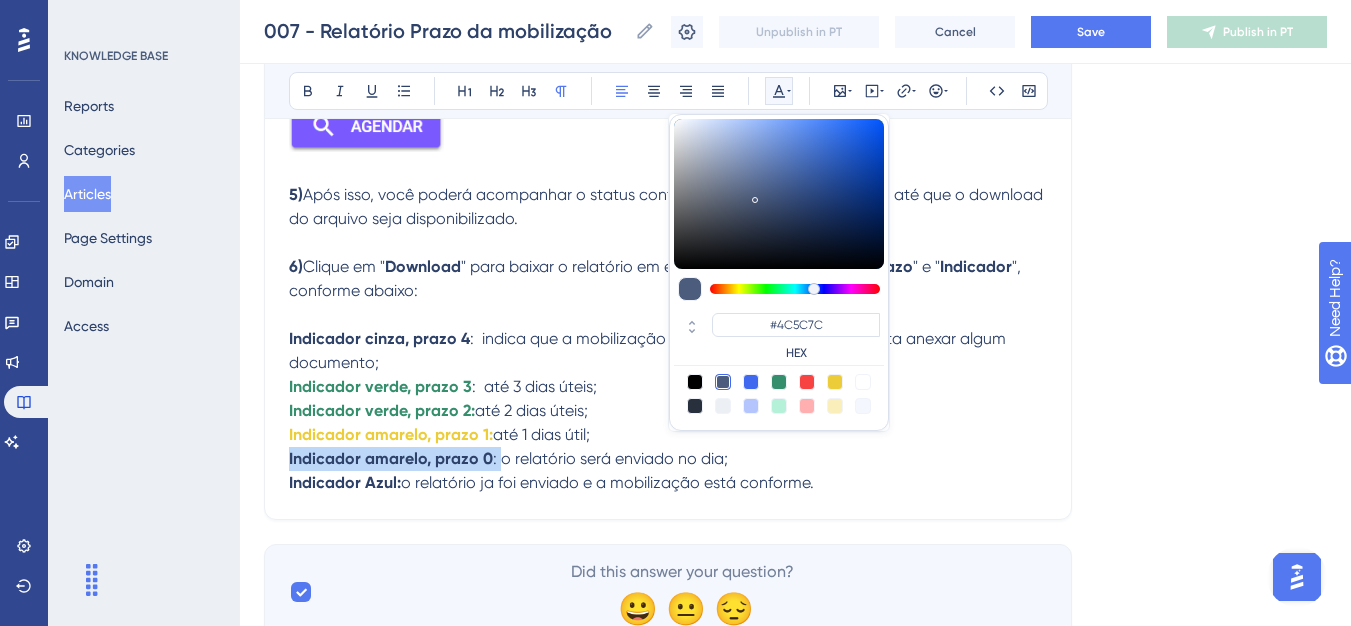 click at bounding box center [835, 382] 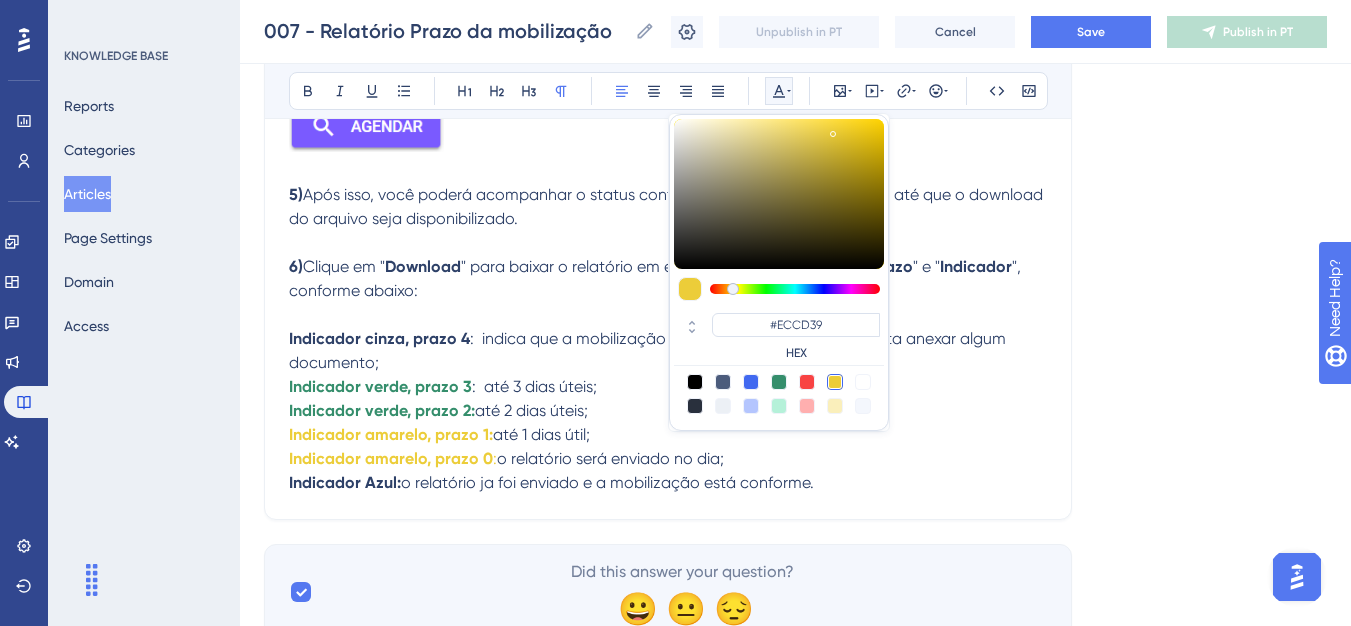 click on "007 - Relatório Prazo da mobilização Bold Italic Underline Bullet Point Heading 1 Heading 2 Heading 3 Normal Align Left Align Center Align Right Align Justify #ECCD39 HEX Insert Image Embed Video Hyperlink Emojis Code Code Block Olá 💜 A mobilização seguirá para análise após o envio de todos os documentos e justificativas. Para acompanhar o prazo de envio do relatório é bem simples e vamos explicar agora!   Siga as seguintes orientações:   1)  Na barra de menu, em  Relatórios  e clique em  Prazos da Mobilização ; 2)  Selecione a contratante e digite o número do contrato; 4)  Clique no botão de ' Agendar ' para iniciar o processamento do relatório. 5)  Após isso, você poderá acompanhar o status conforme a listagem é atualizada, até que o download do arquivo seja disponibilizado. 6)  Clique em " Download " para baixar o relatório em excel e verifique as colunas " Prazo " e " Indicador ", conforme abaixo:   ​Indicador cinza, prazo 4 Indicador verde, prazo 3 :" at bounding box center (668, -17) 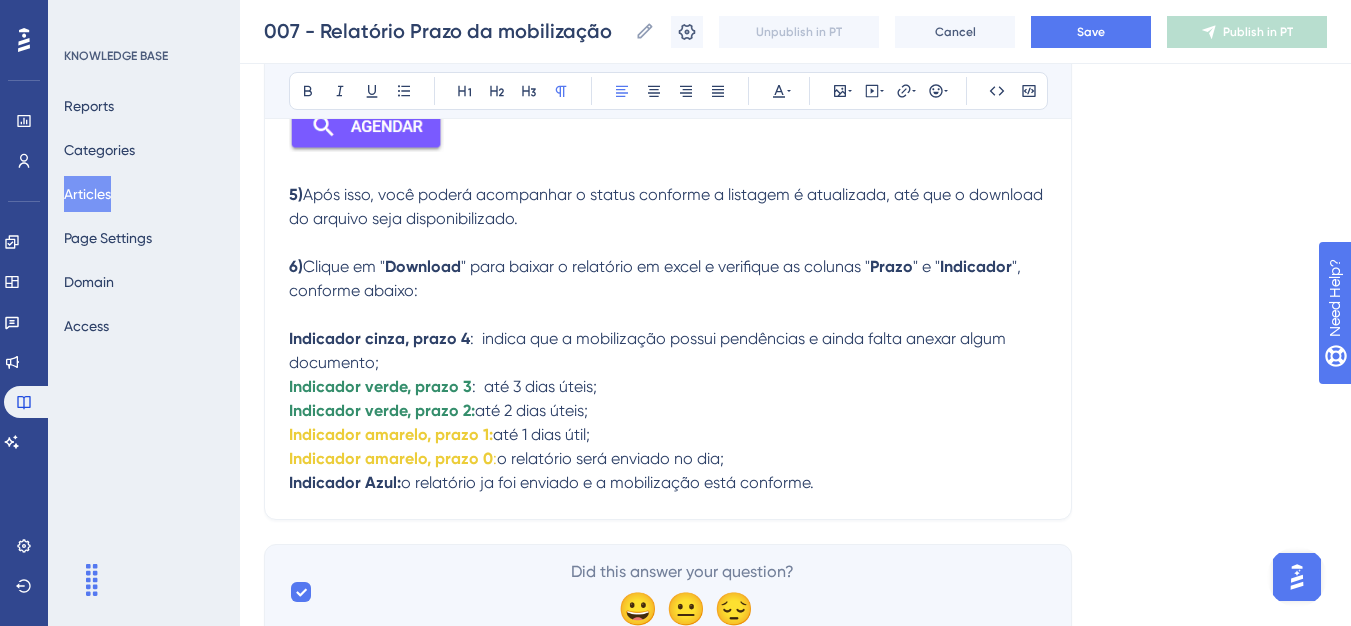drag, startPoint x: 297, startPoint y: 484, endPoint x: 327, endPoint y: 484, distance: 30 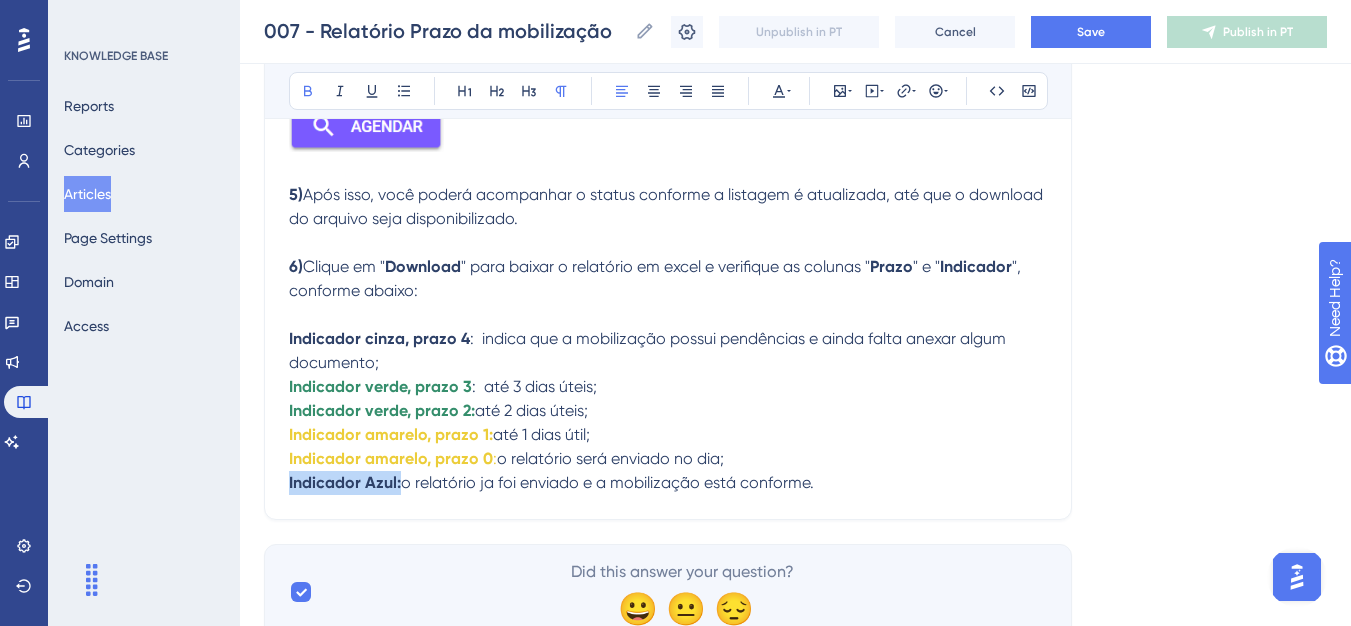 drag, startPoint x: 398, startPoint y: 484, endPoint x: 284, endPoint y: 479, distance: 114.1096 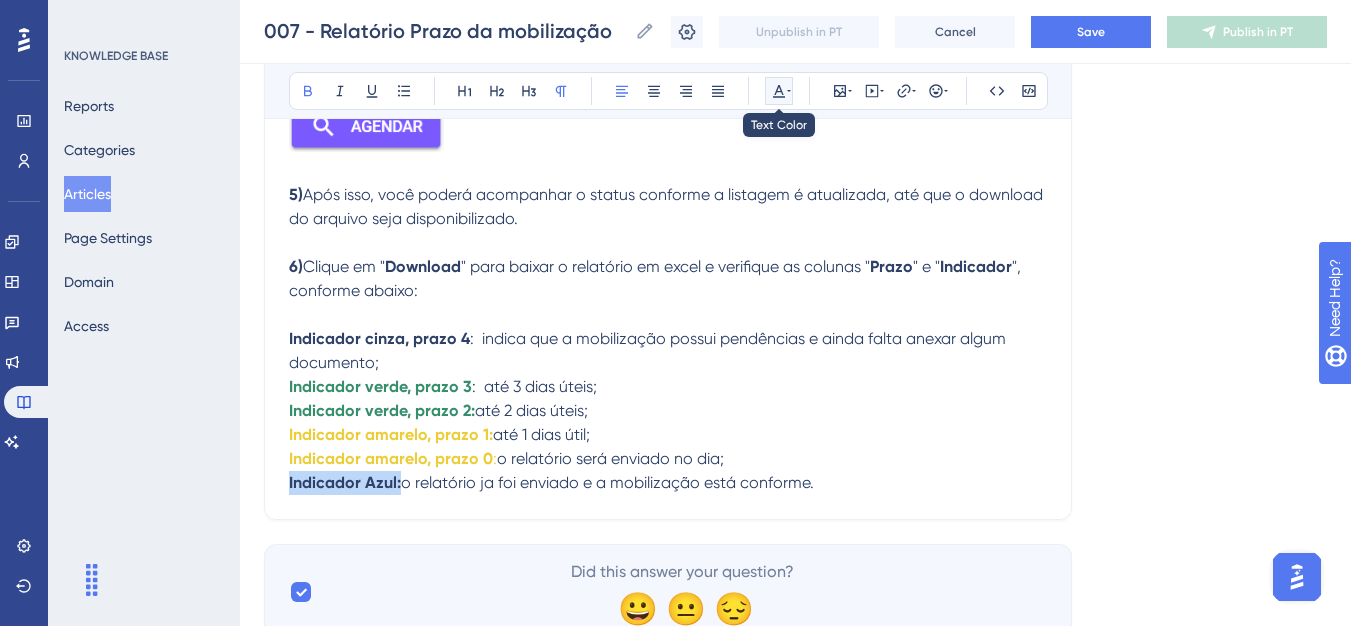 click at bounding box center (779, 91) 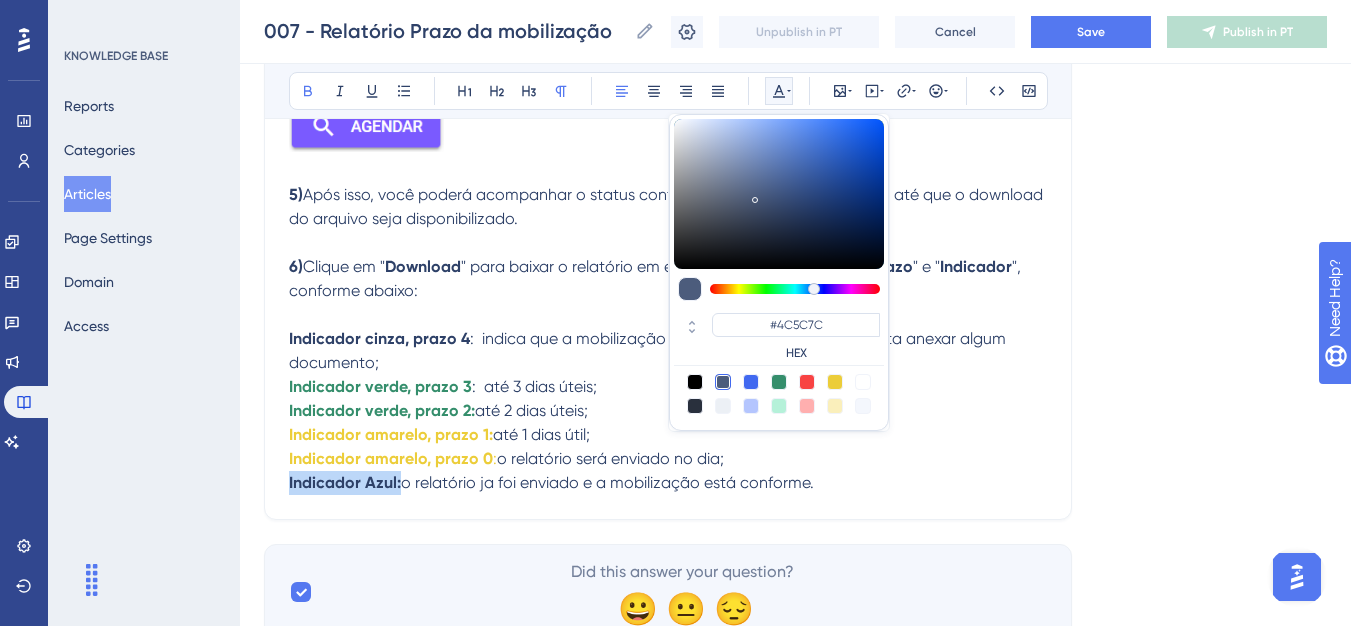 click at bounding box center [751, 382] 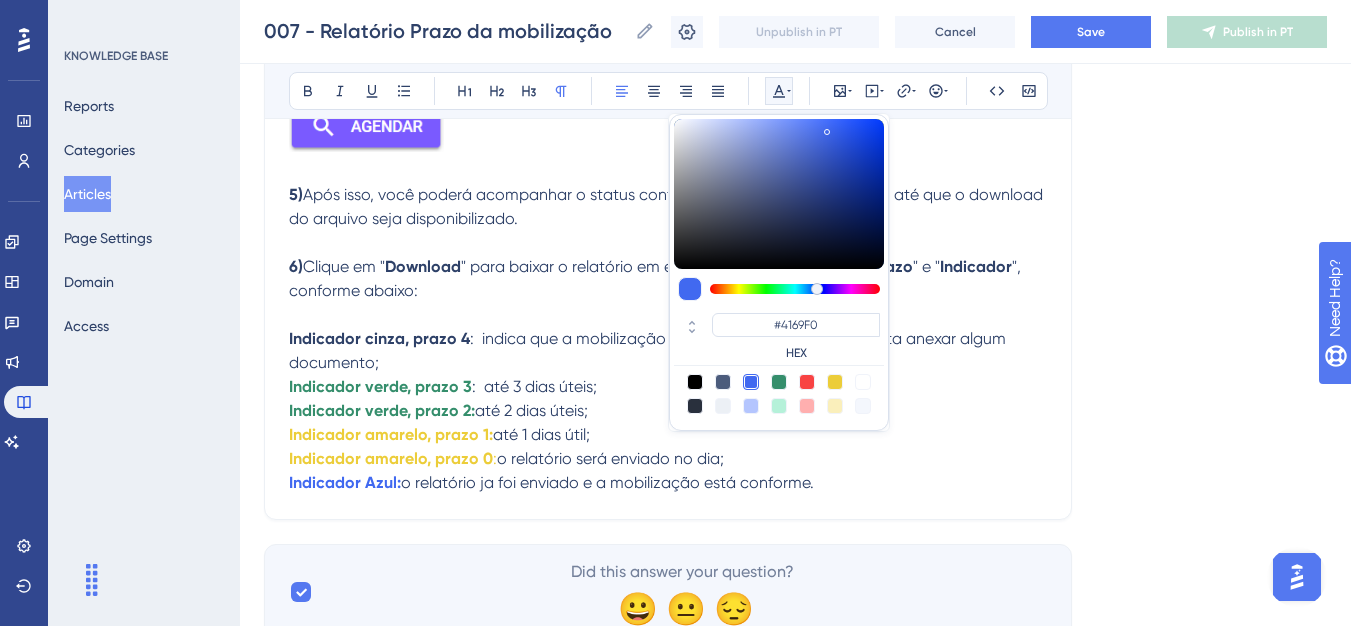 click on "o relatório ja foi enviado e a mobilização está conforme." at bounding box center (607, 482) 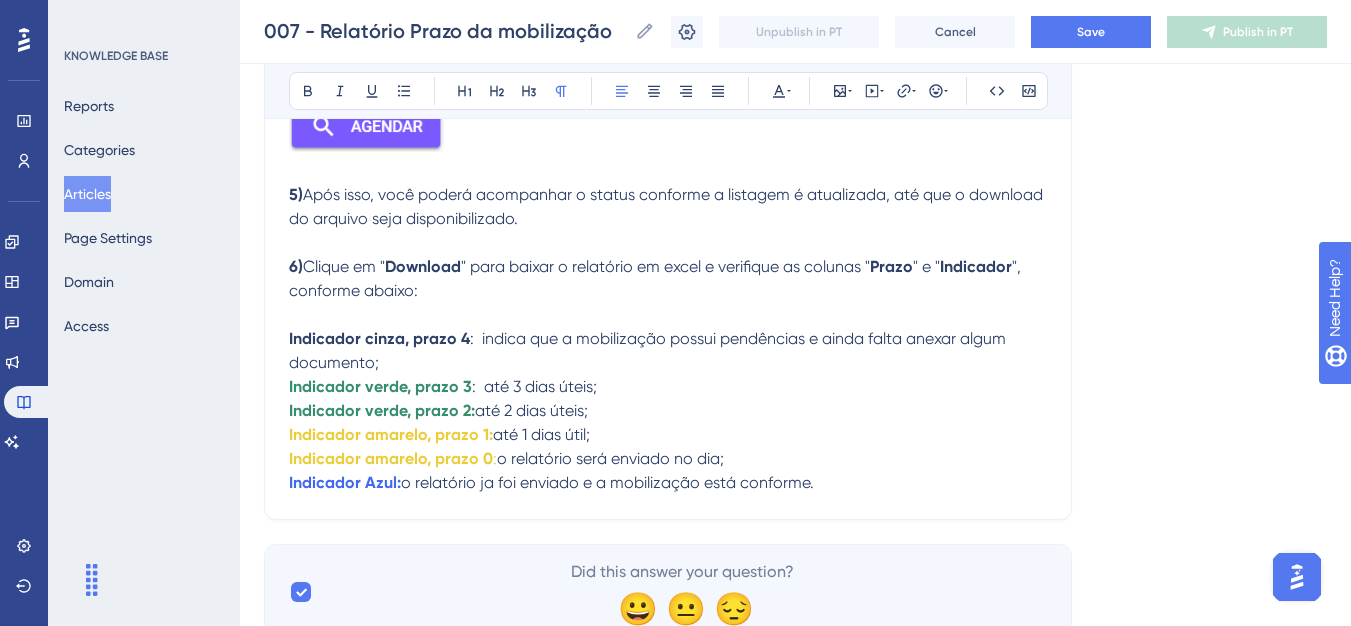 click on "o relatório ja foi enviado e a mobilização está conforme." at bounding box center [607, 482] 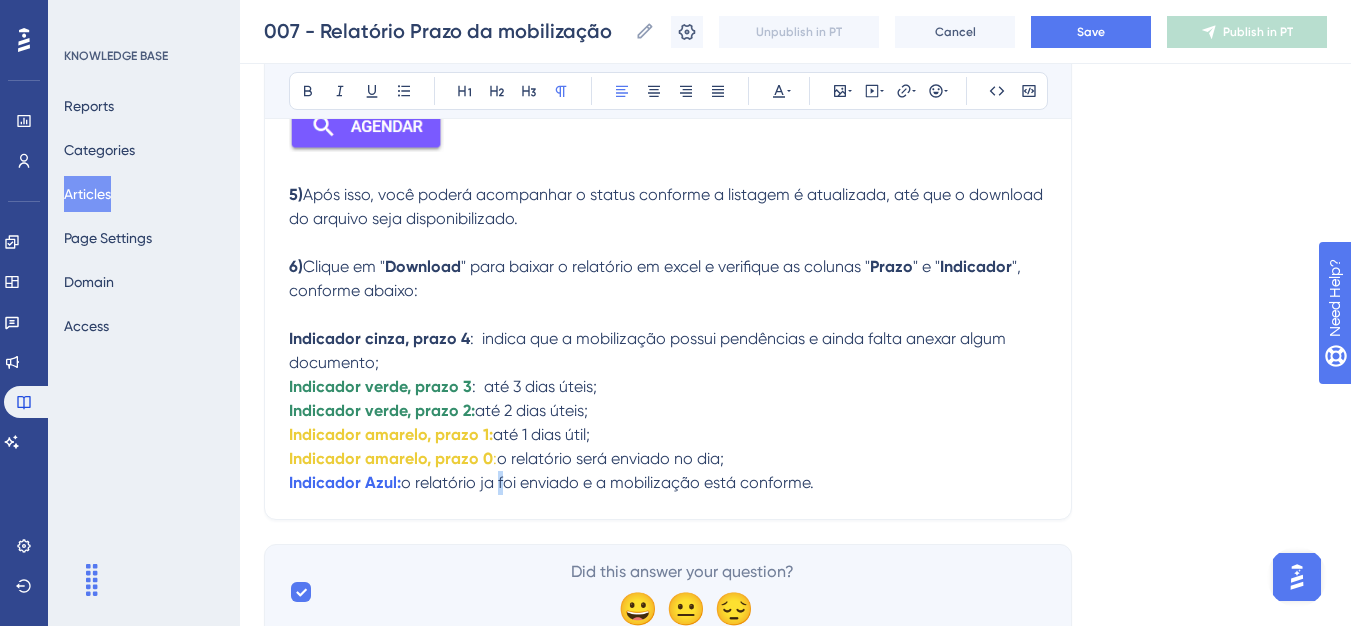 click on "o relatório ja foi enviado e a mobilização está conforme." at bounding box center (607, 482) 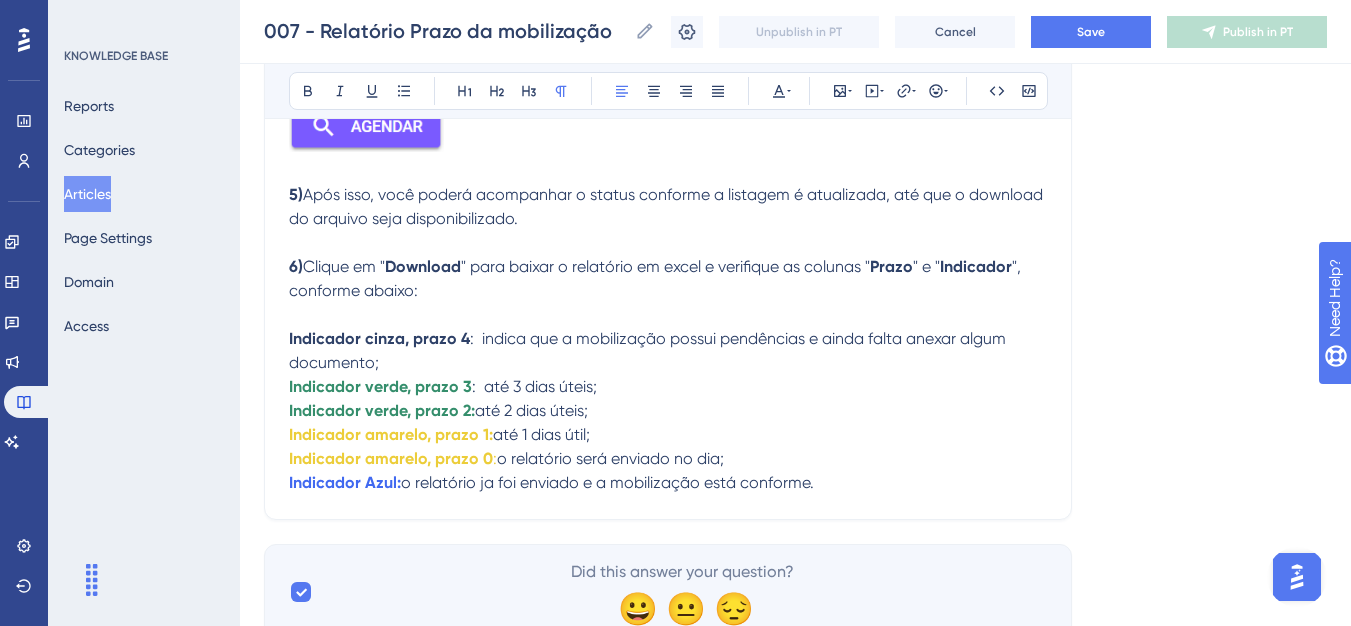 click on "o relatório ja foi enviado e a mobilização está conforme." at bounding box center [607, 482] 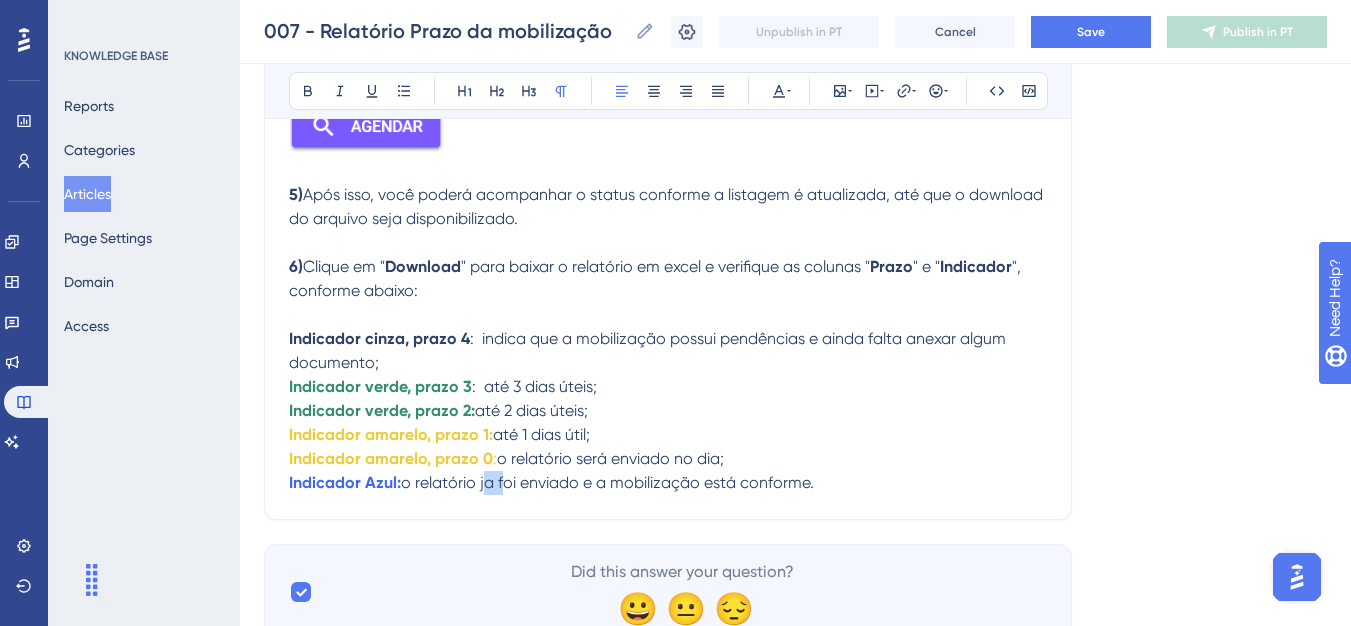click on "o relatório ja foi enviado e a mobilização está conforme." at bounding box center [607, 482] 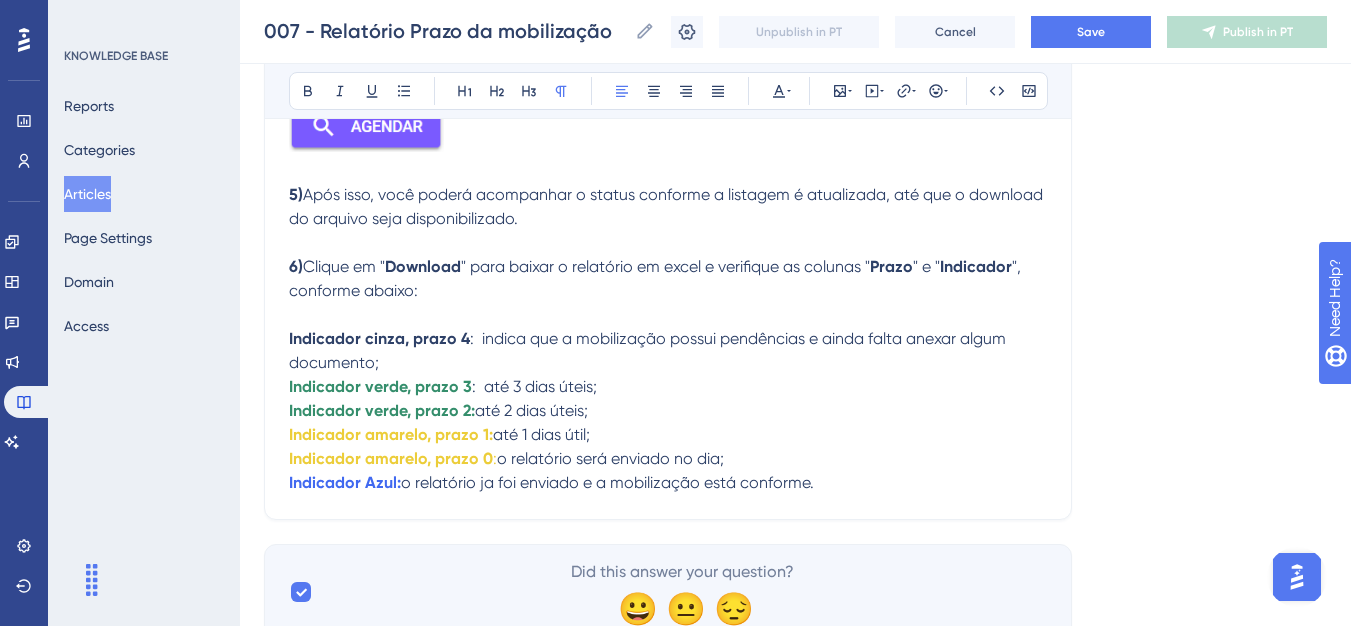drag, startPoint x: 490, startPoint y: 484, endPoint x: 445, endPoint y: 483, distance: 45.01111 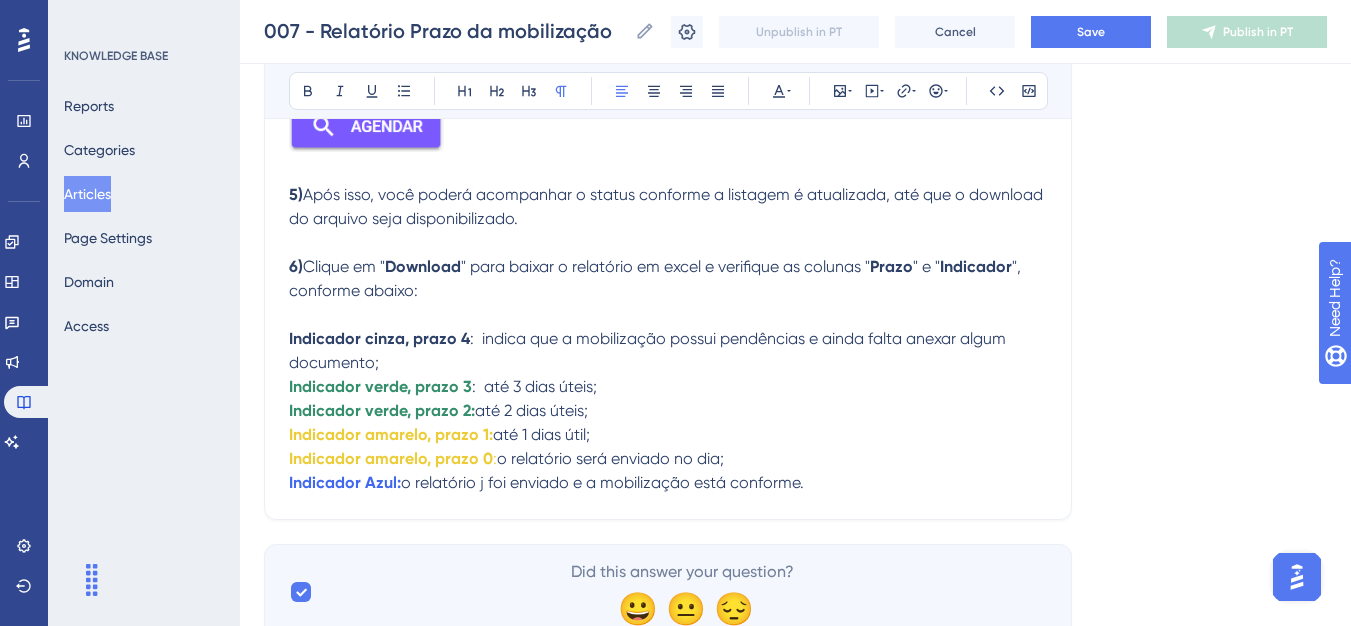 type 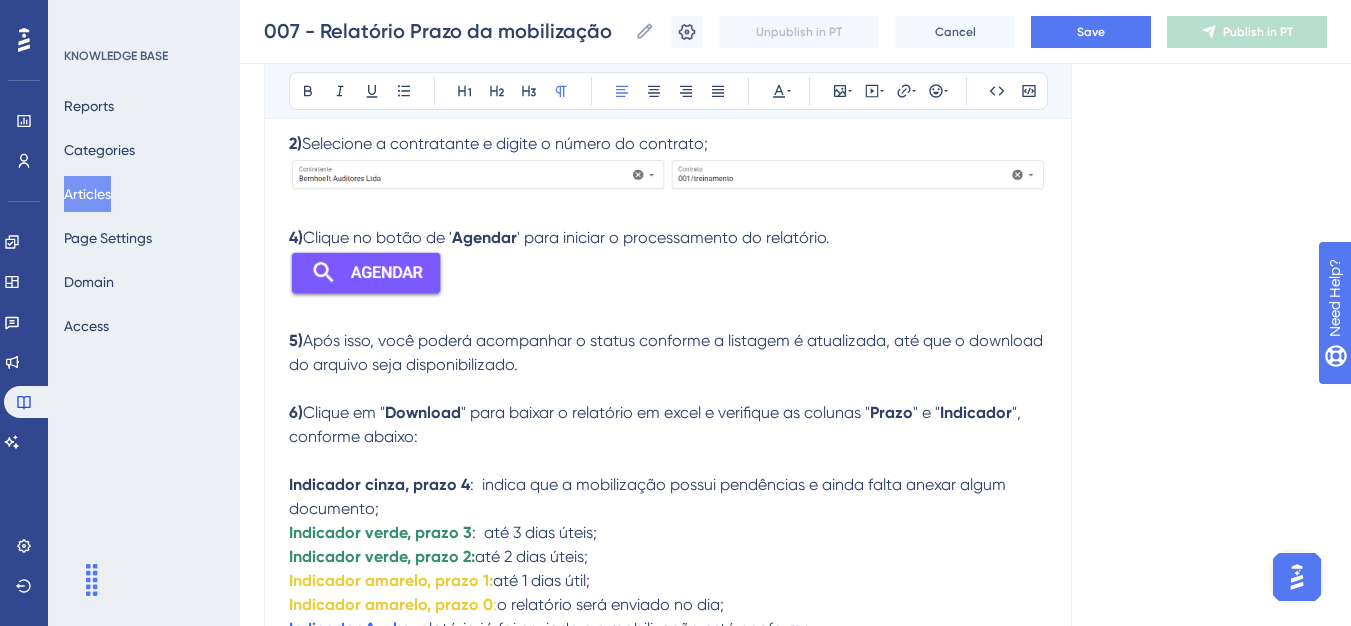 scroll, scrollTop: 677, scrollLeft: 0, axis: vertical 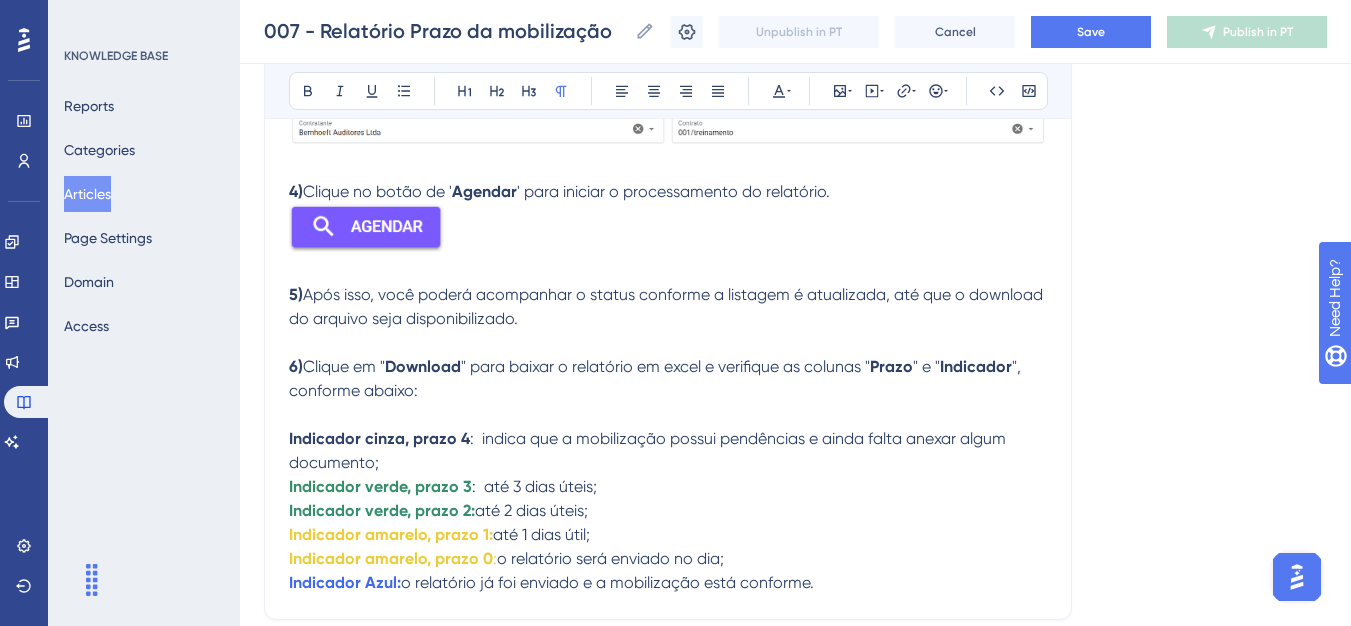 click on "5)  Após isso, você poderá acompanhar o status conforme a listagem é atualizada, até que o download do arquivo seja disponibilizado." at bounding box center (668, 295) 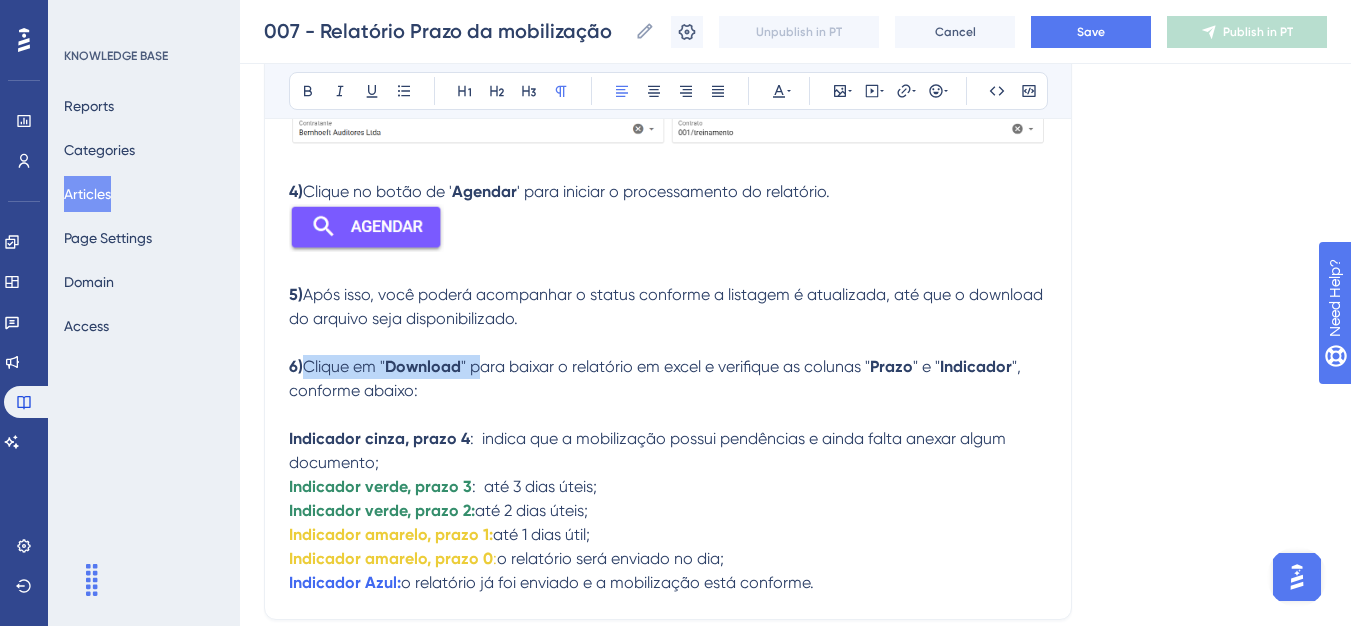 drag, startPoint x: 482, startPoint y: 376, endPoint x: 301, endPoint y: 360, distance: 181.70581 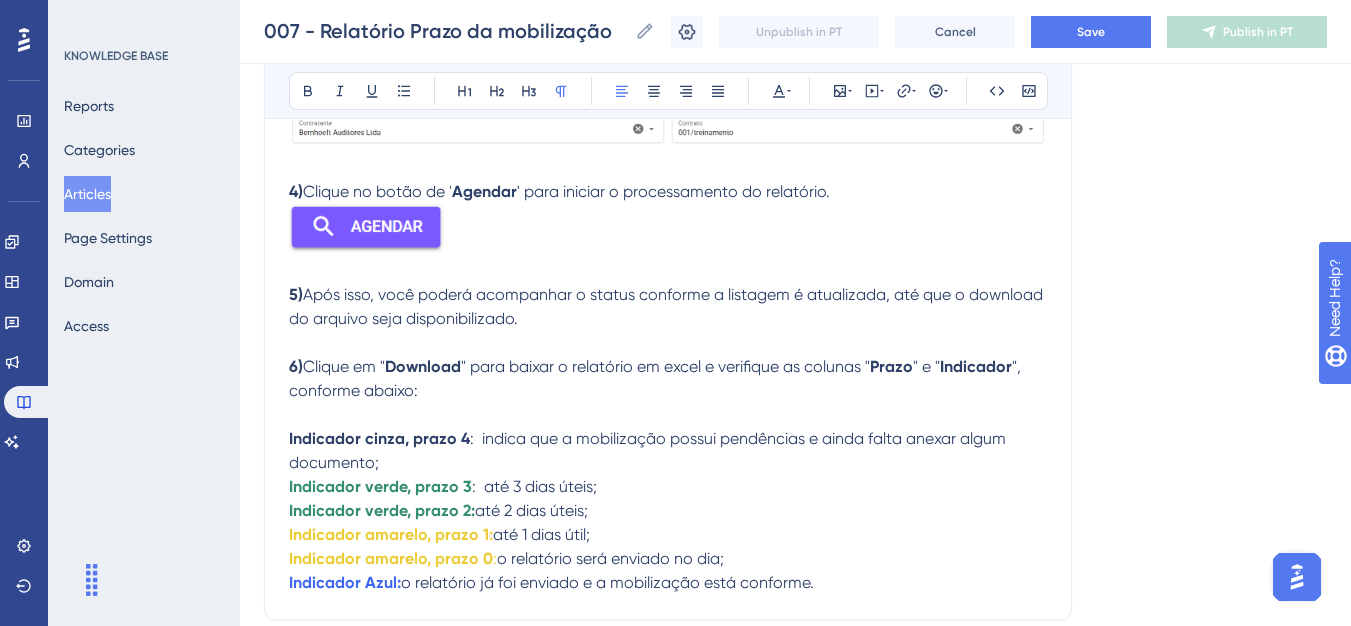 click on "Performance Users Engagement Widgets Feedback Product Updates Knowledge Base AI Assistant Settings Logout KNOWLEDGE BASE Reports Categories Articles Page Settings Domain Access 007 - Relatório Prazo da mobilização MAU 92 % Click to see add-on and upgrade options 007 - Relatório Prazo da mobilização 007 - Relatório Prazo da mobilização Unpublish in PT Cancel Save Publish in PT Language Portuguese (Default) 007 - Relatório Prazo da mobilização Bold Italic Underline Bullet Point Heading 1 Heading 2 Heading 3 Normal Align Left Align Center Align Right Align Justify Text Color Insert Image Embed Video Hyperlink Emojis Code Code Block Olá 💜 A mobilização seguirá para análise após o envio de todos os documentos e justificativas. Para acompanhar o prazo de envio do relatório é bem simples e vamos explicar agora!   Siga as seguintes orientações:   1)  Na barra de menu, em  Relatórios  e clique em  Prazos da Mobilização ; 2)  Selecione a contratante e digite o número do contrato; 4)" at bounding box center (795, 47) 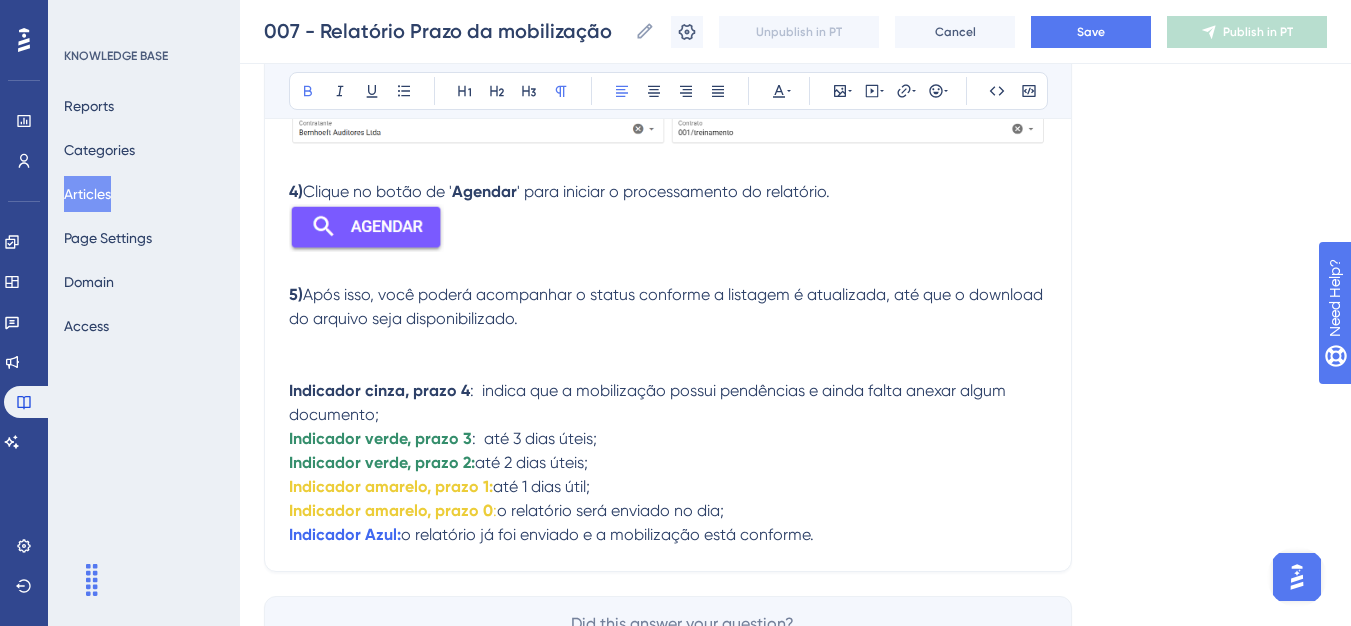 click at bounding box center [668, 343] 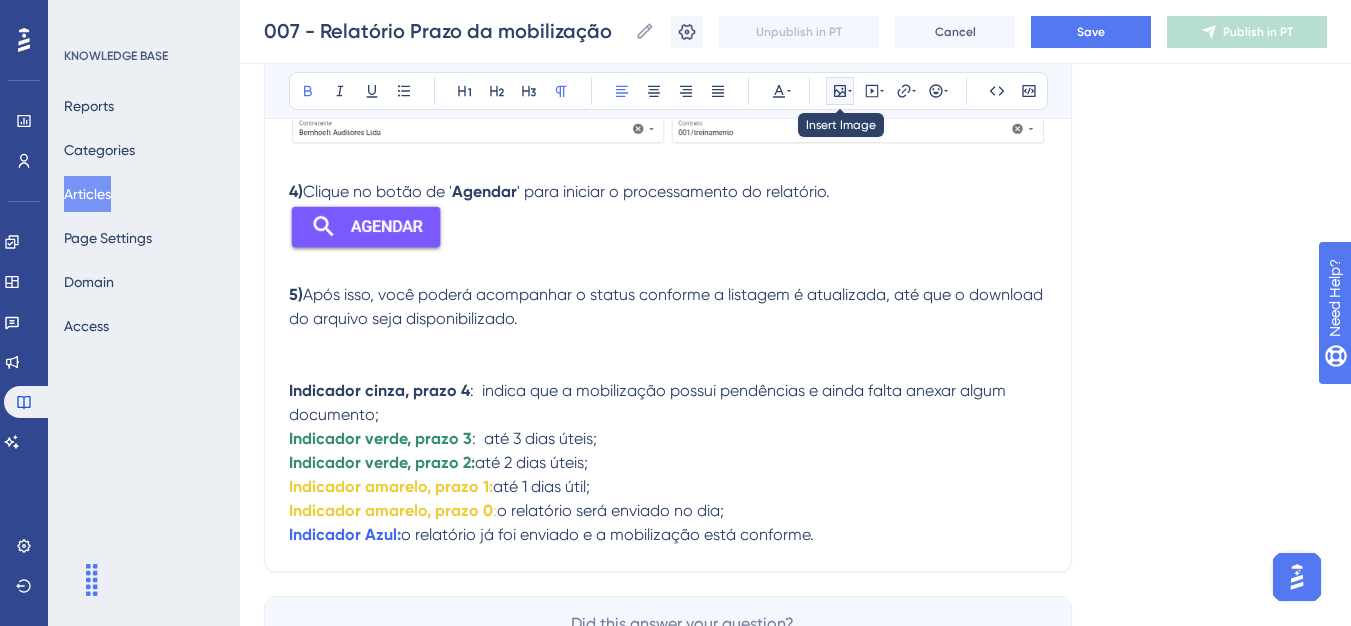 click 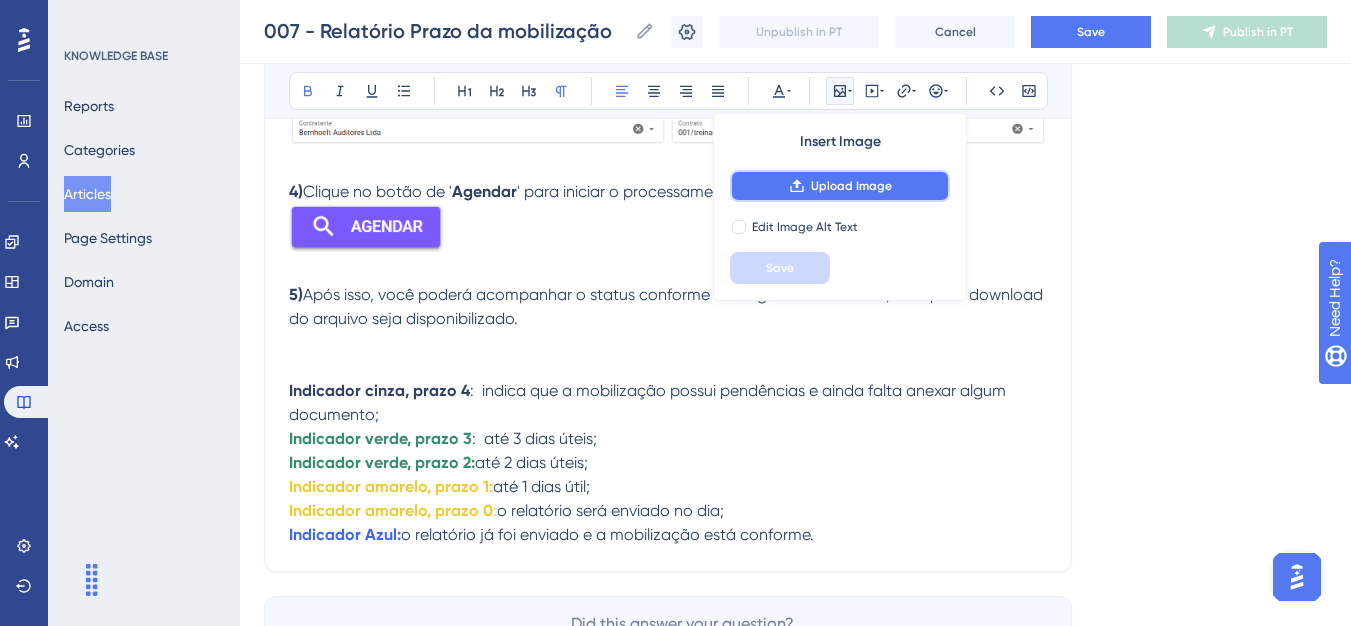 click 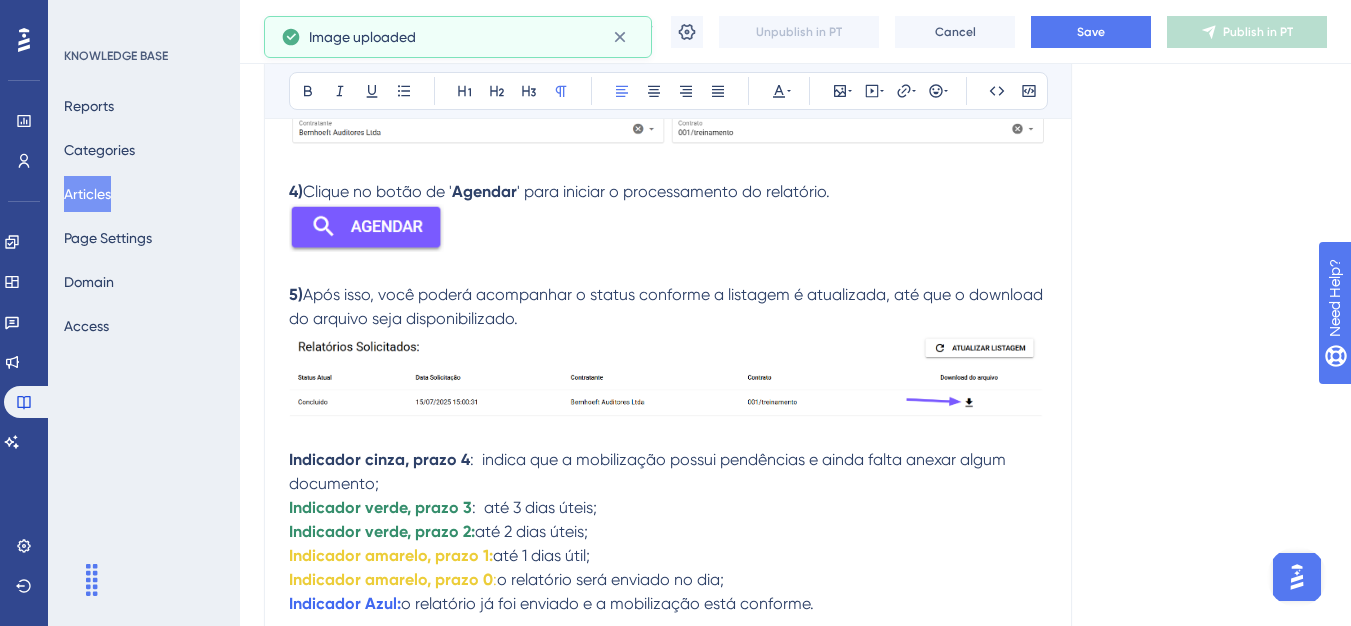 click at bounding box center (668, 374) 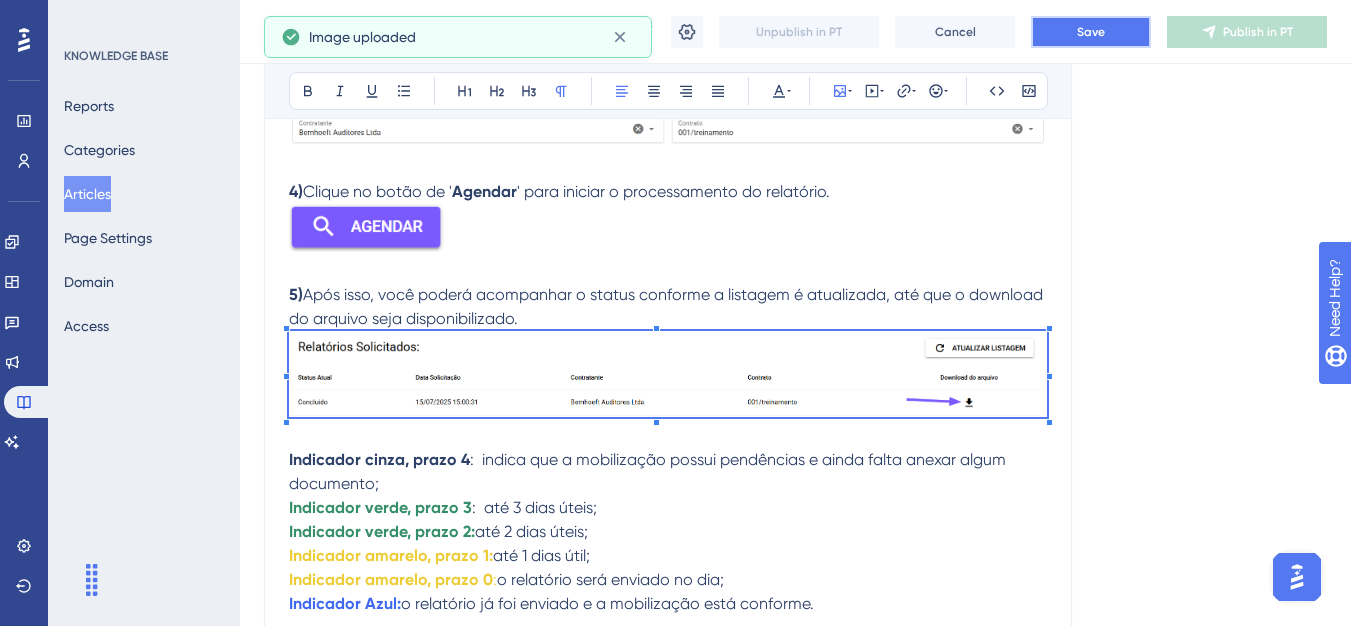 click on "Save" at bounding box center [1091, 32] 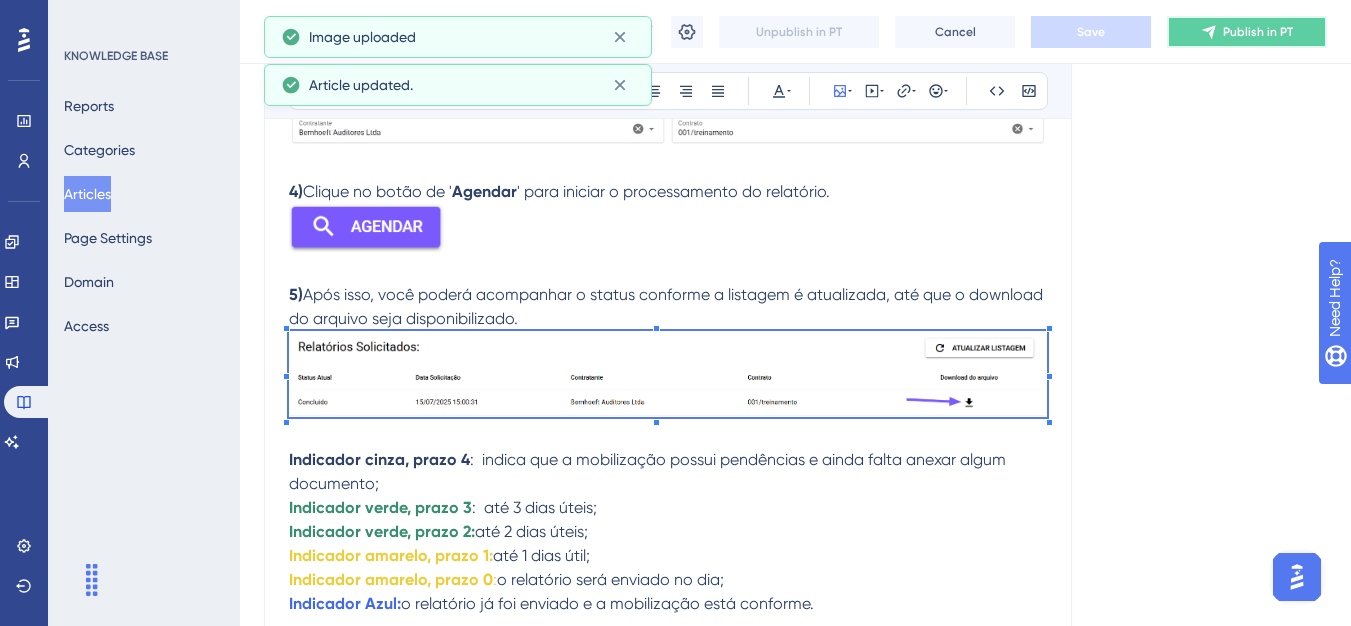 click on "Publish in PT" at bounding box center [1258, 32] 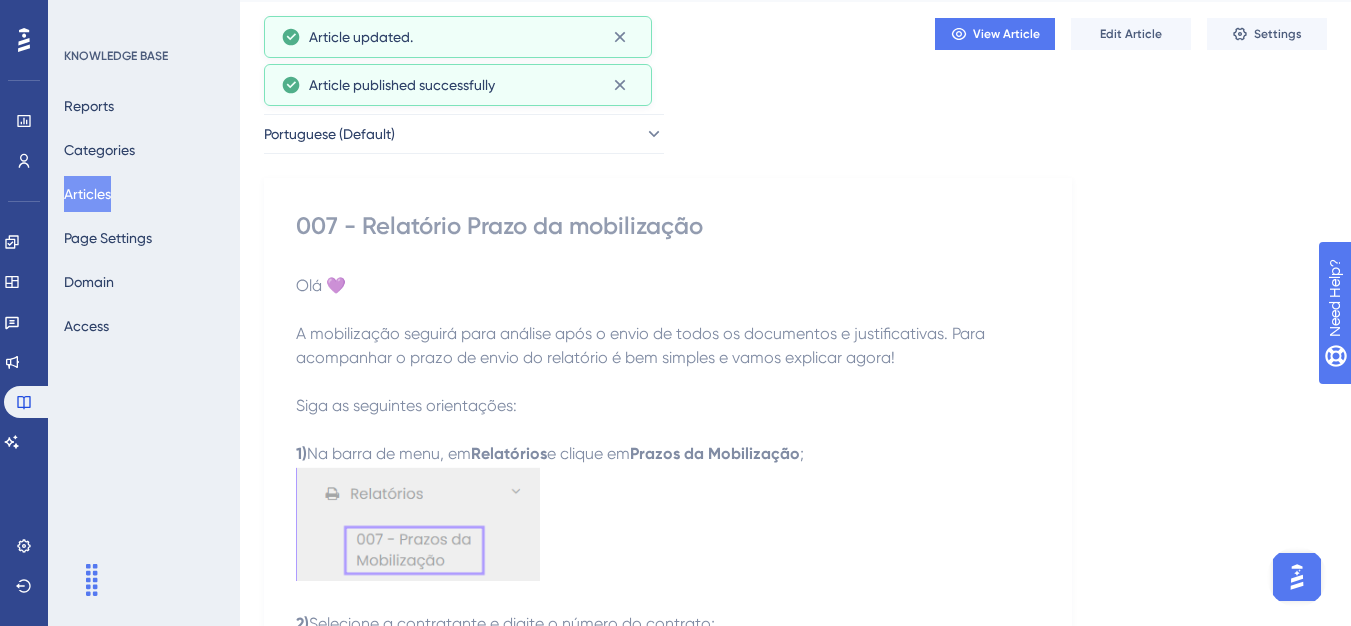 scroll, scrollTop: 0, scrollLeft: 0, axis: both 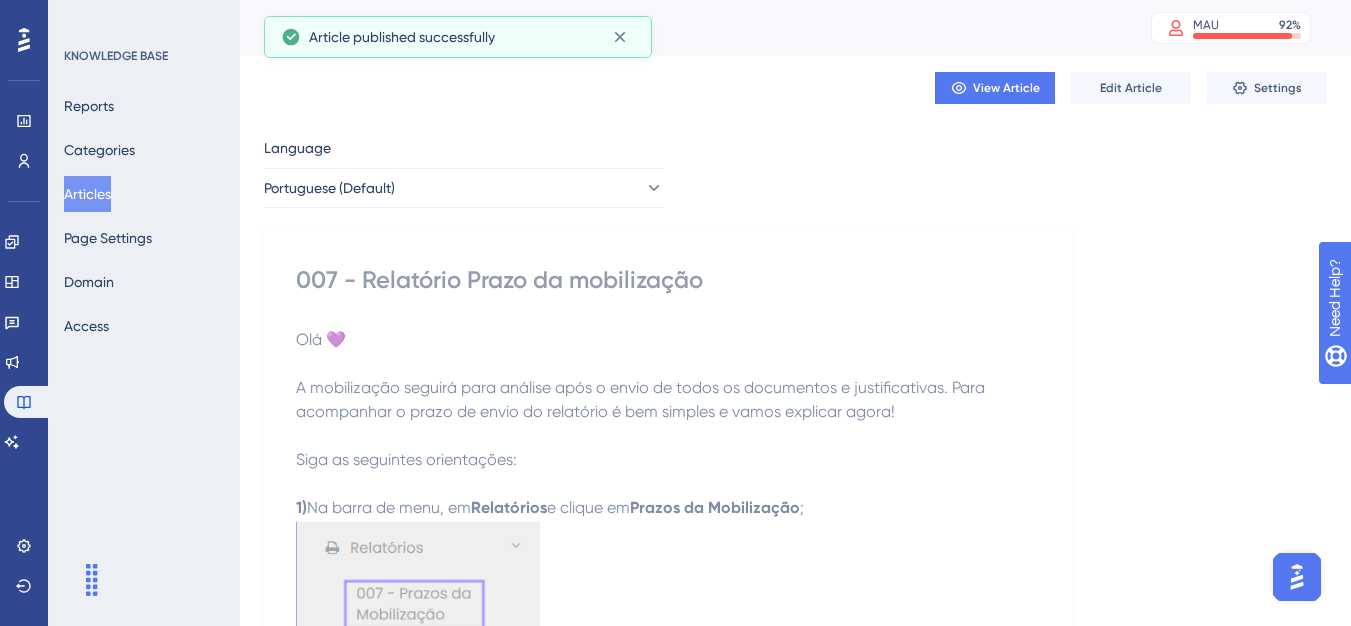 click on "Articles" at bounding box center [87, 194] 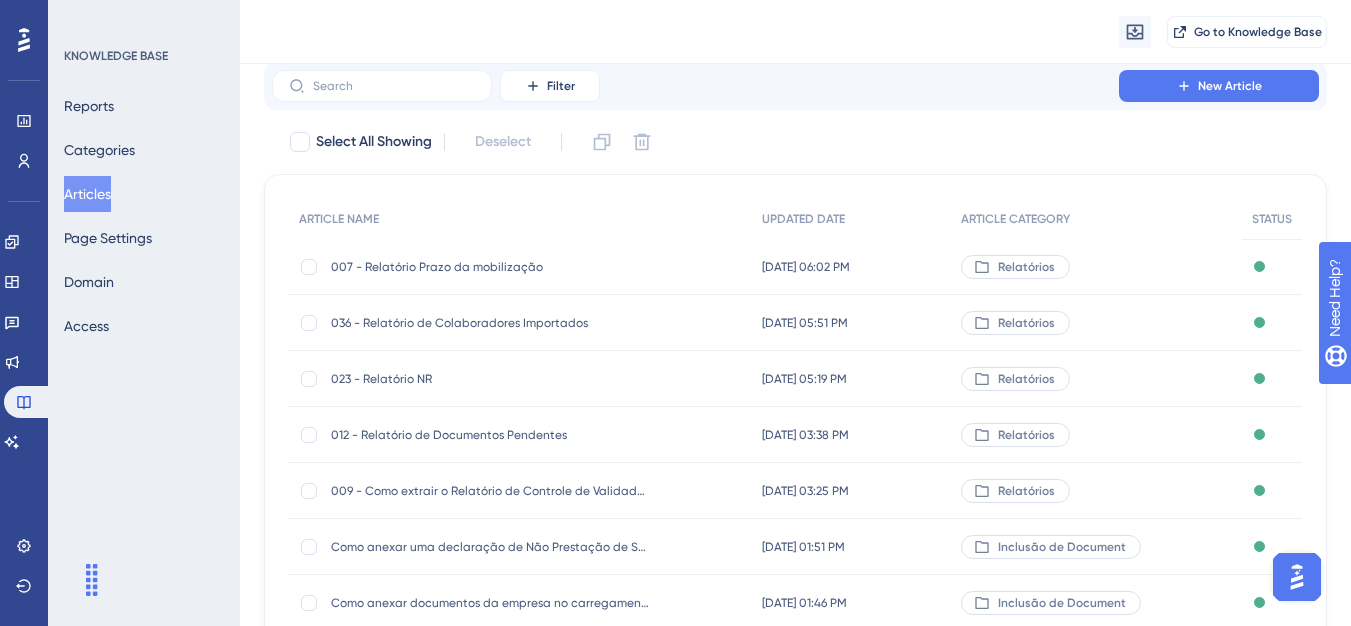 scroll, scrollTop: 100, scrollLeft: 0, axis: vertical 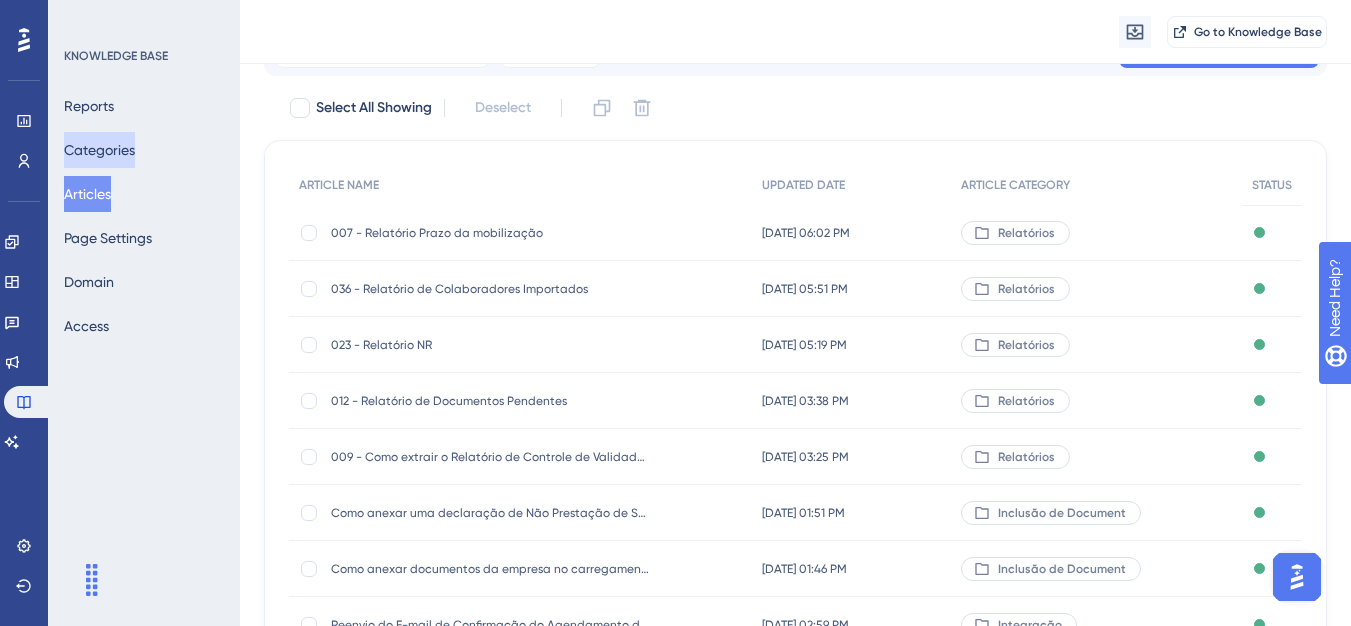 click on "Categories" at bounding box center (99, 150) 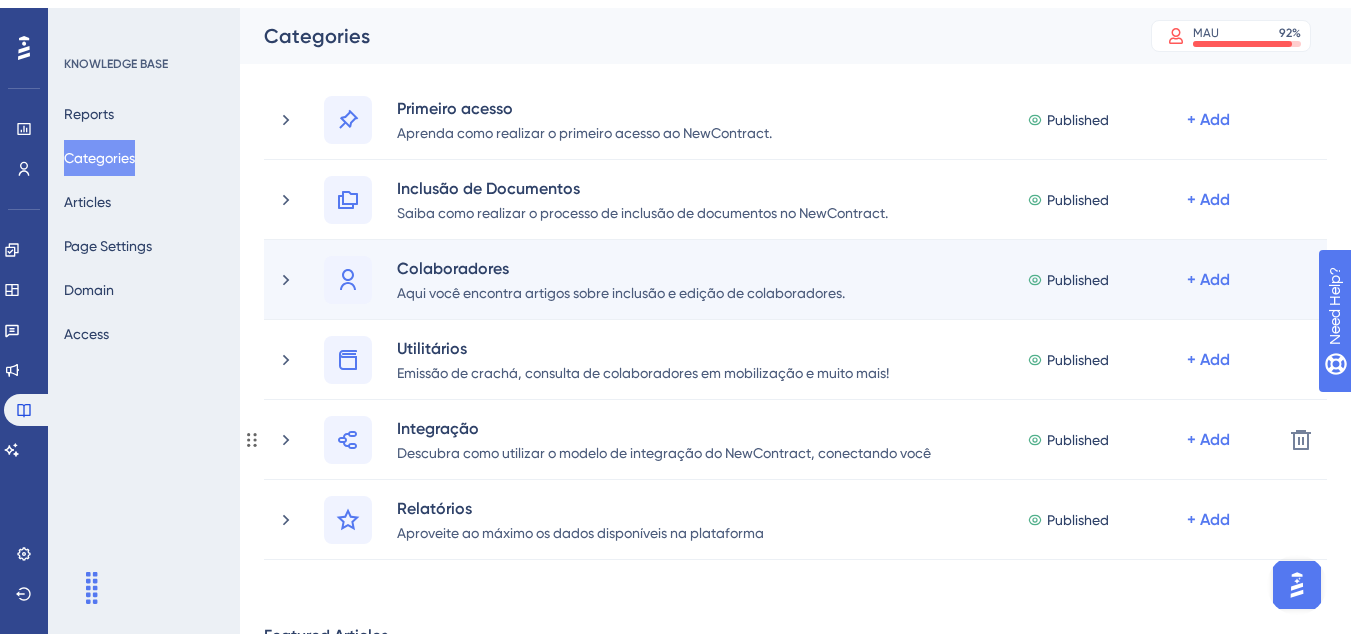 scroll, scrollTop: 200, scrollLeft: 0, axis: vertical 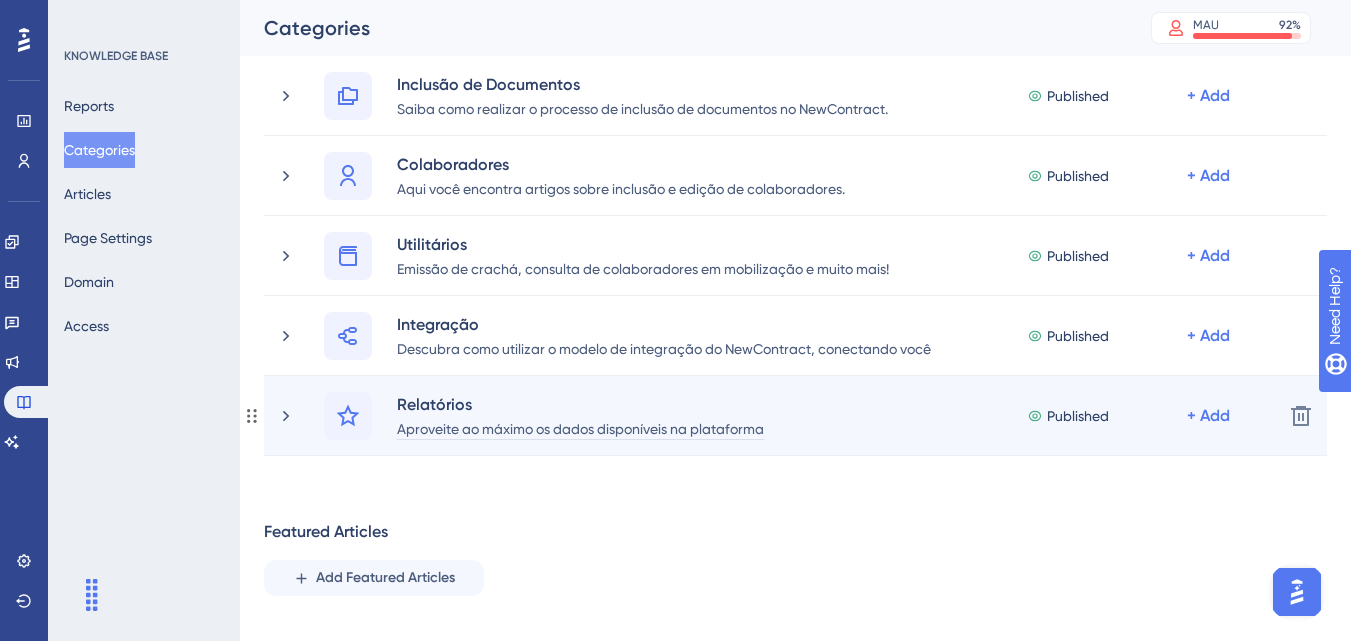 click on "Aproveite ao máximo os dados disponíveis na plataforma" at bounding box center [580, 428] 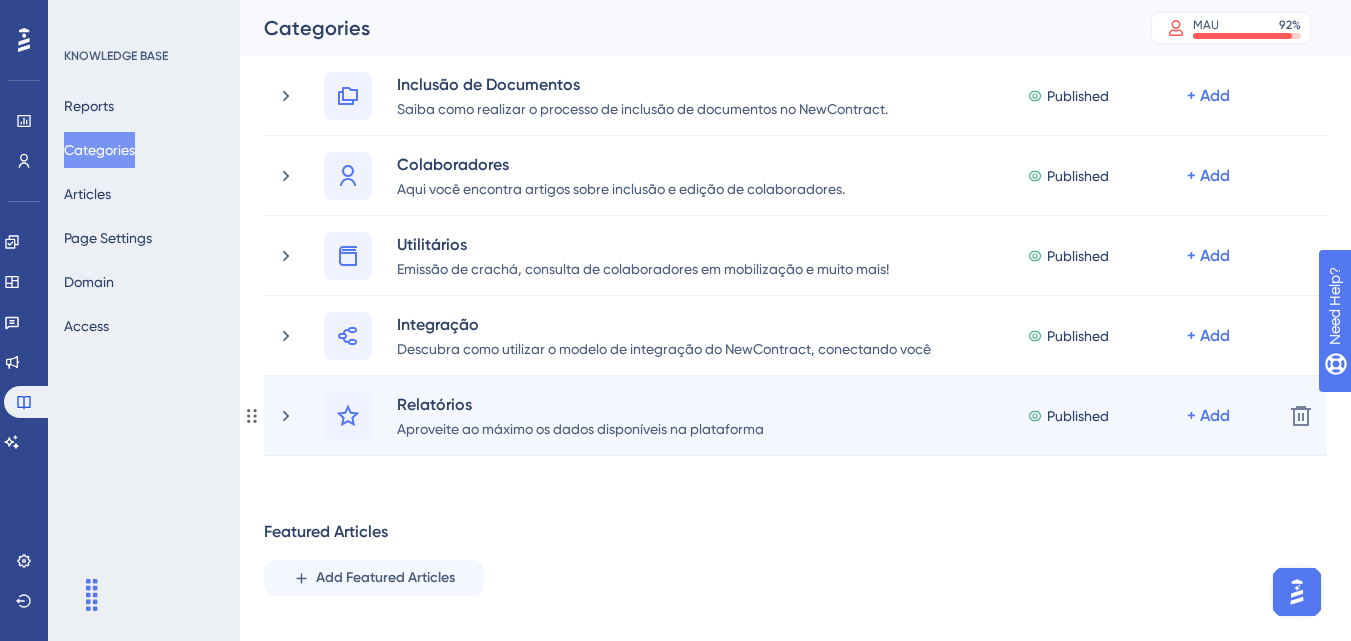 click on "Relatórios Aproveite ao máximo os dados disponíveis na plataforma   Published + Add" at bounding box center [771, 416] 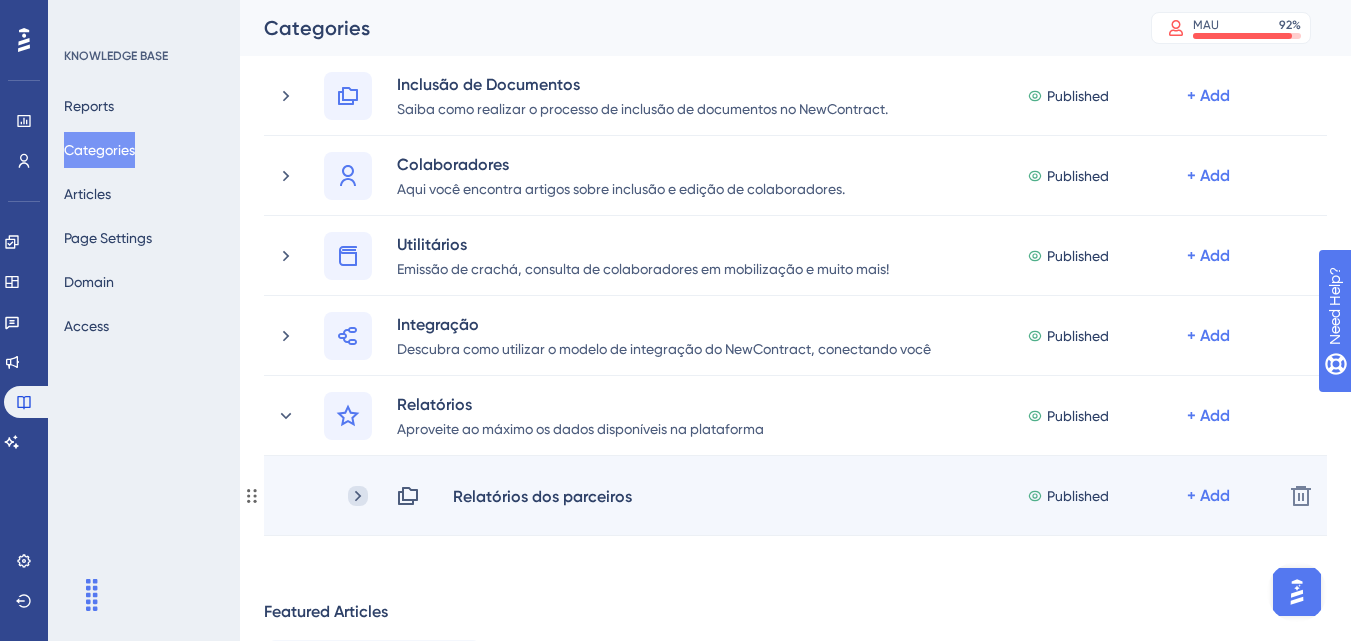 click 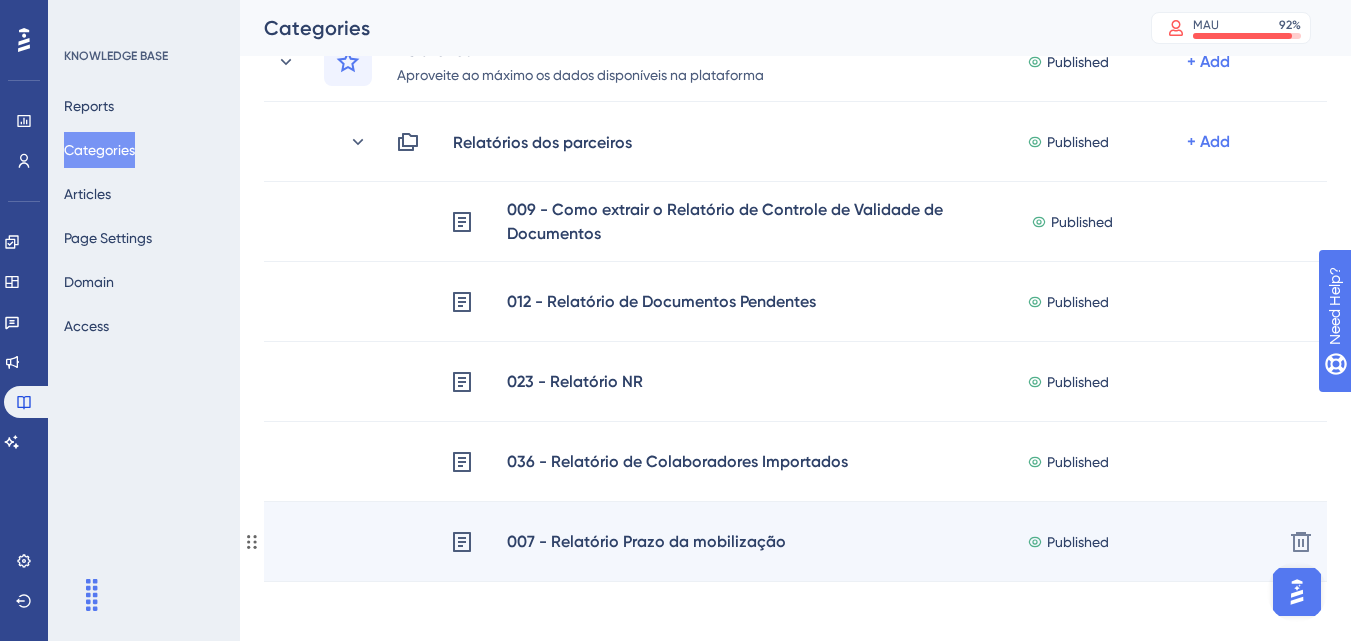 scroll, scrollTop: 600, scrollLeft: 0, axis: vertical 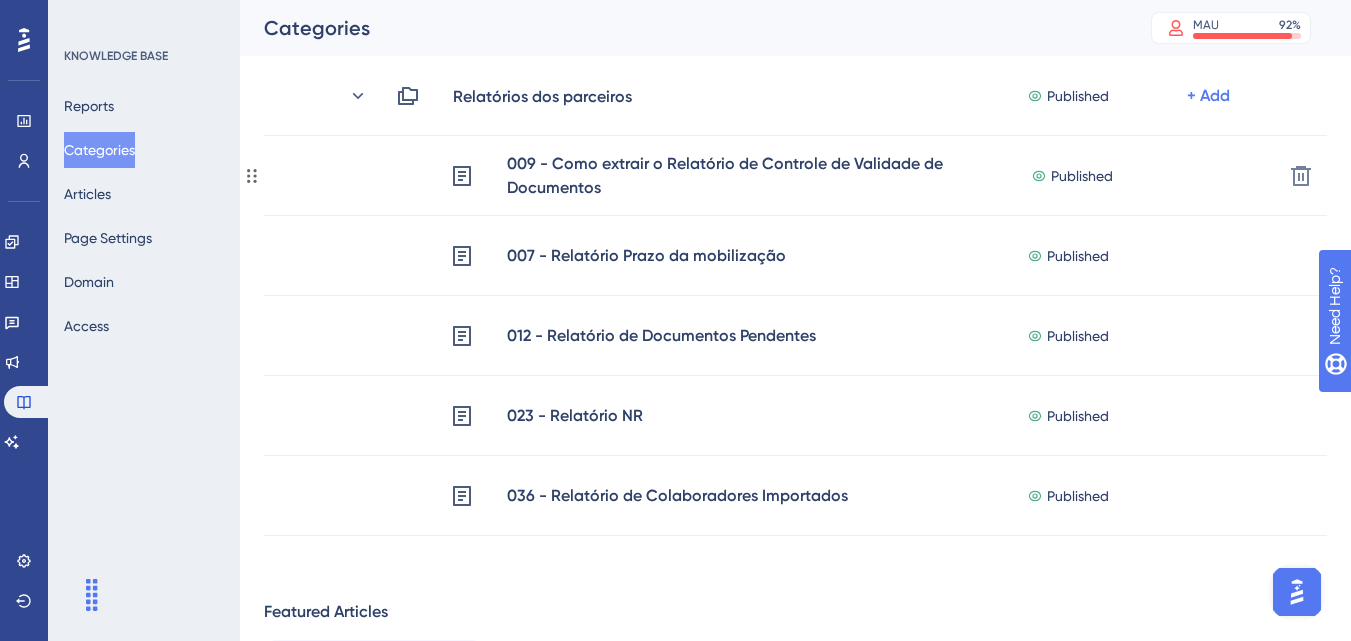 drag, startPoint x: 357, startPoint y: 494, endPoint x: 392, endPoint y: 157, distance: 338.81262 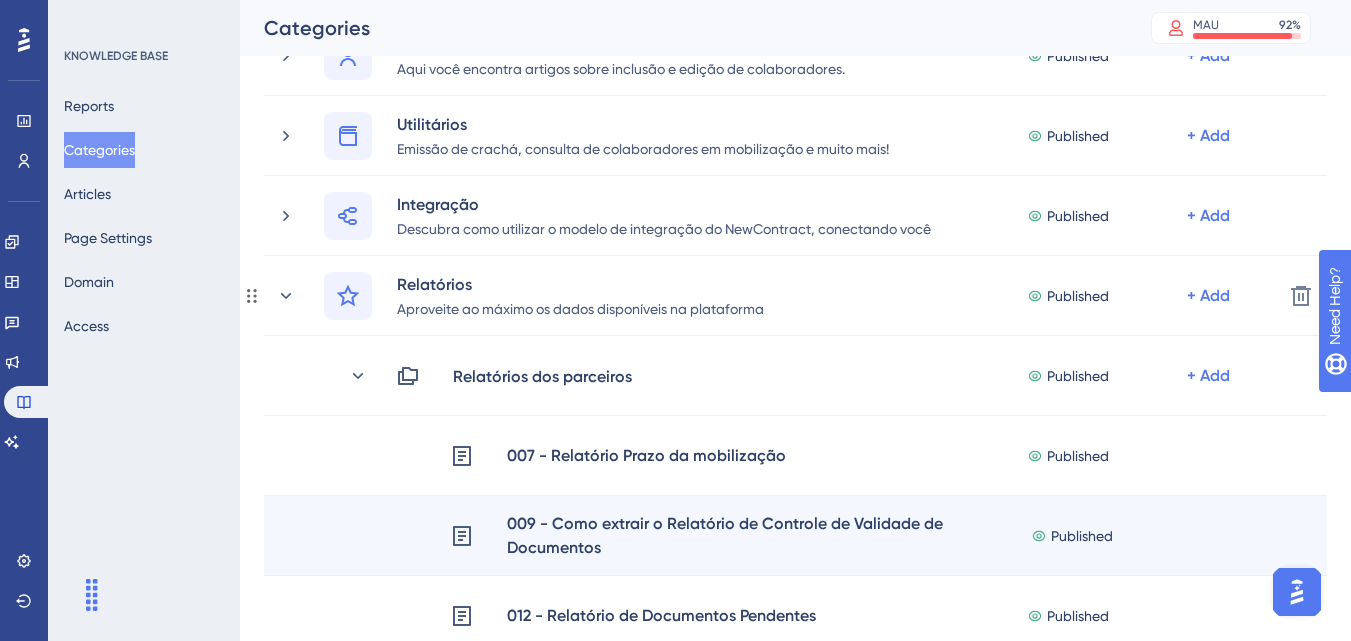 scroll, scrollTop: 300, scrollLeft: 0, axis: vertical 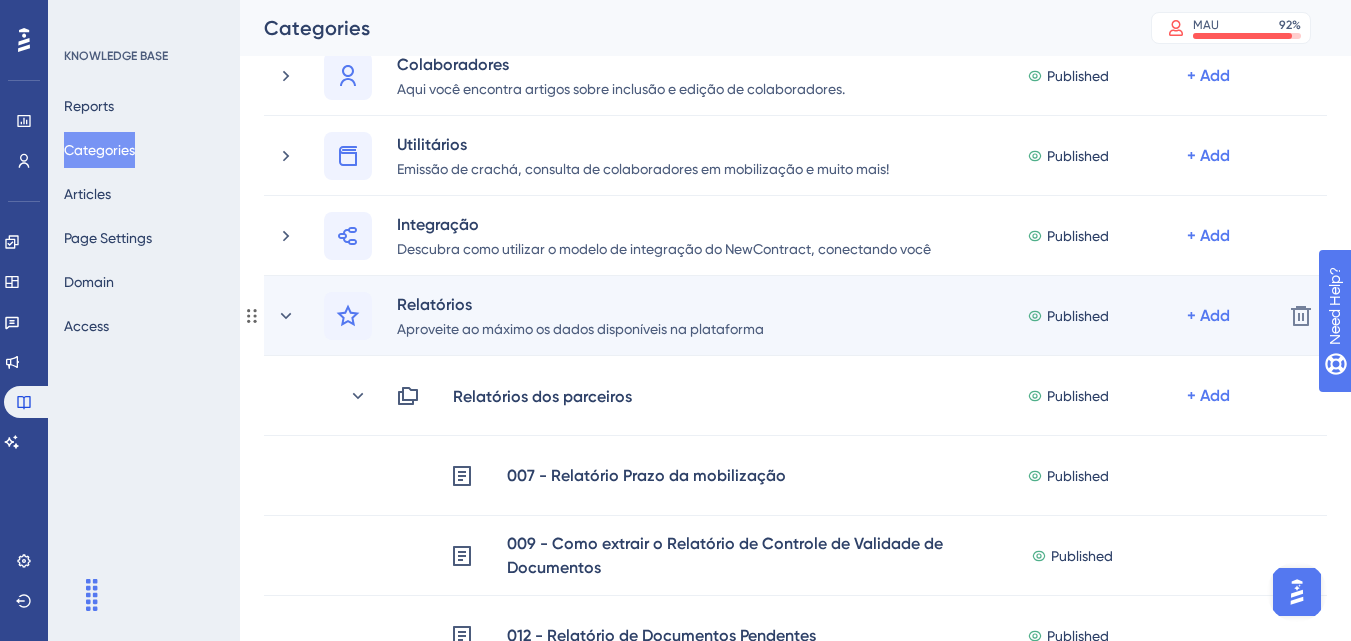 click on "Relatórios Aproveite ao máximo os dados disponíveis na plataforma   Published + Add" at bounding box center [771, 316] 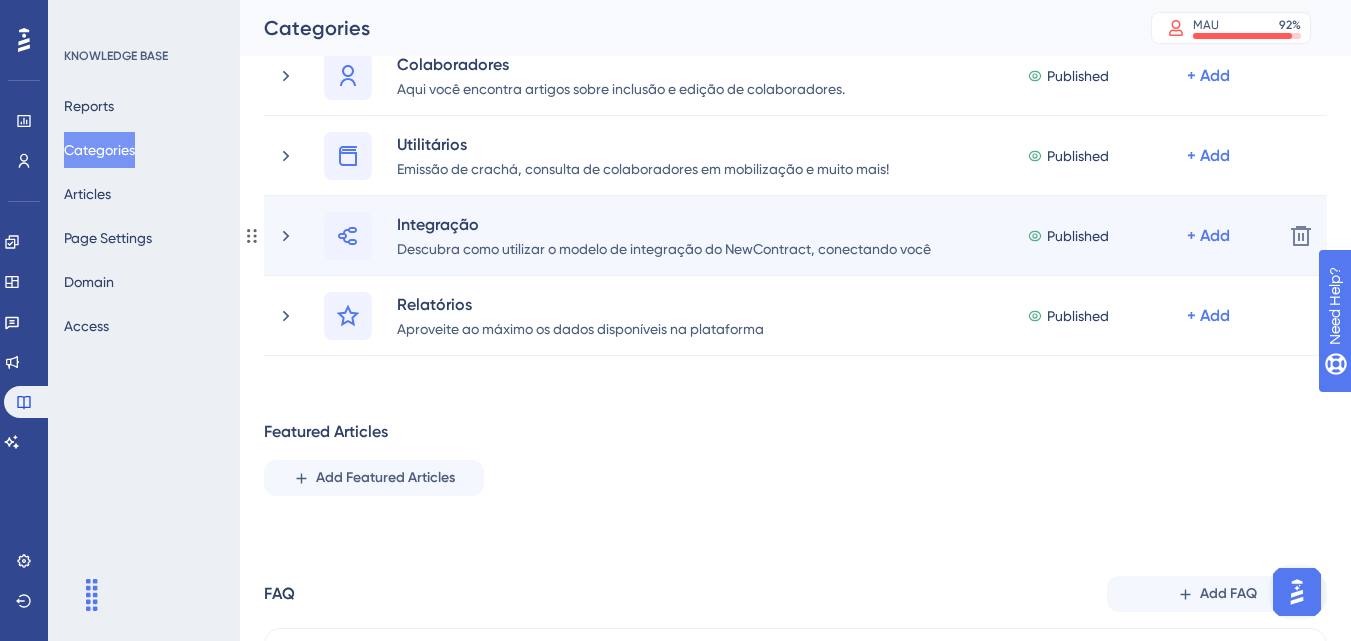 click on "Integração Descubra como utilizar o modelo de integração do NewContract, conectando você com seu cliente.   Published + Add" at bounding box center [771, 236] 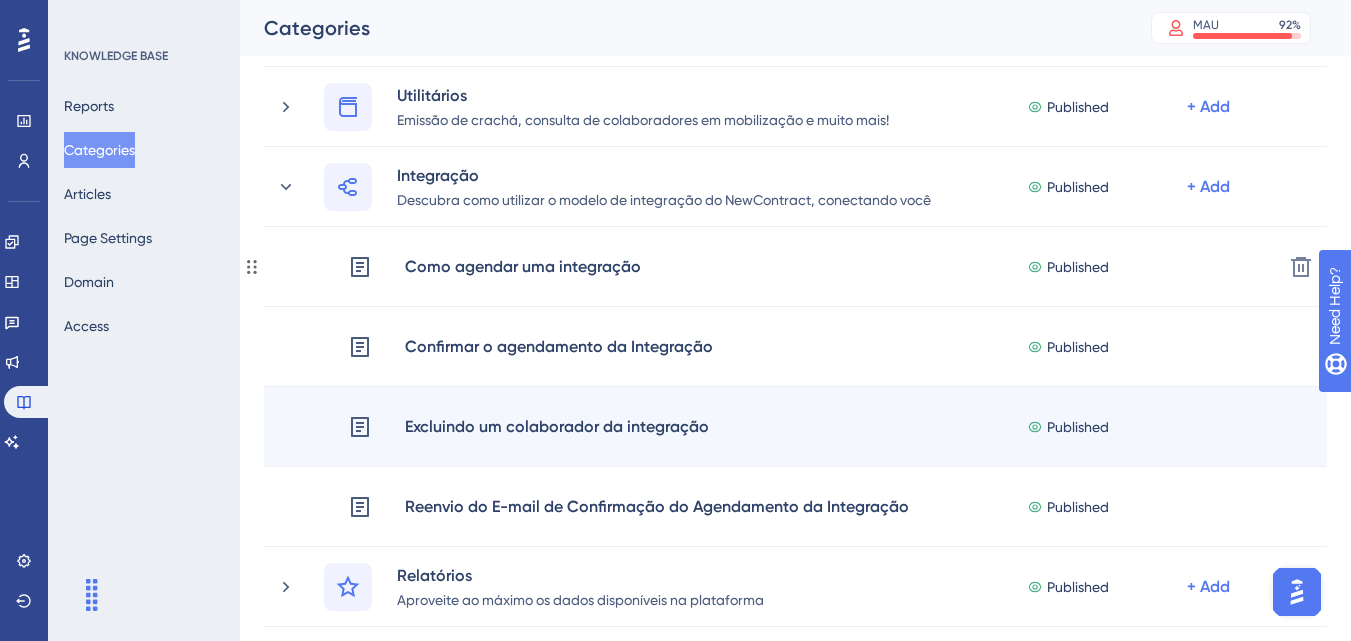 scroll, scrollTop: 300, scrollLeft: 0, axis: vertical 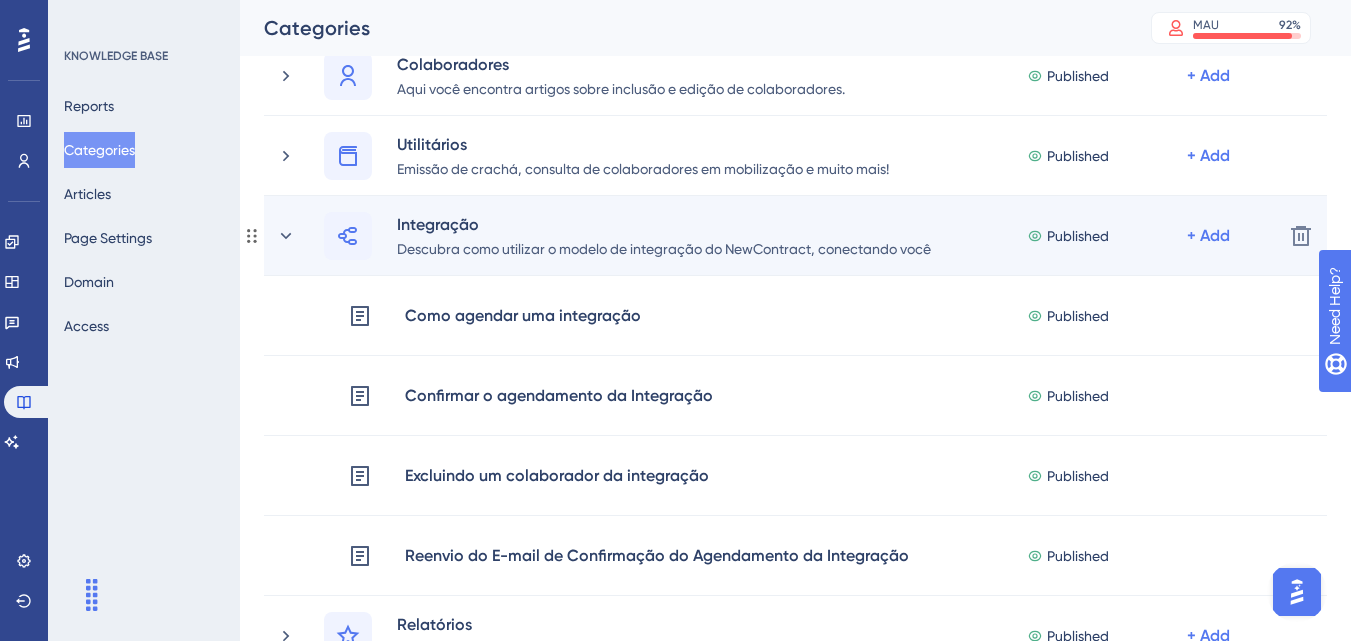 click on "Integração Descubra como utilizar o modelo de integração do NewContract, conectando você com seu cliente.   Published + Add" at bounding box center (771, 236) 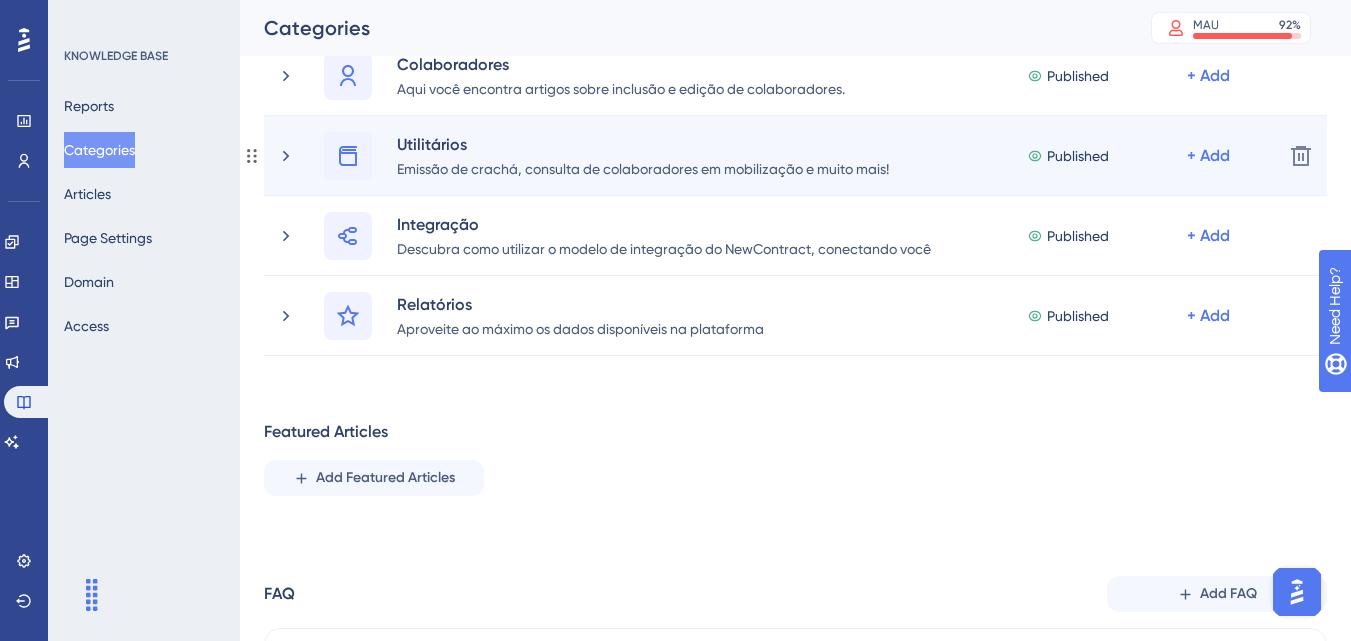 click on "Utilitários Emissão de crachá, consulta de colaboradores em mobilização e muito mais!   Published + Add" at bounding box center [771, 156] 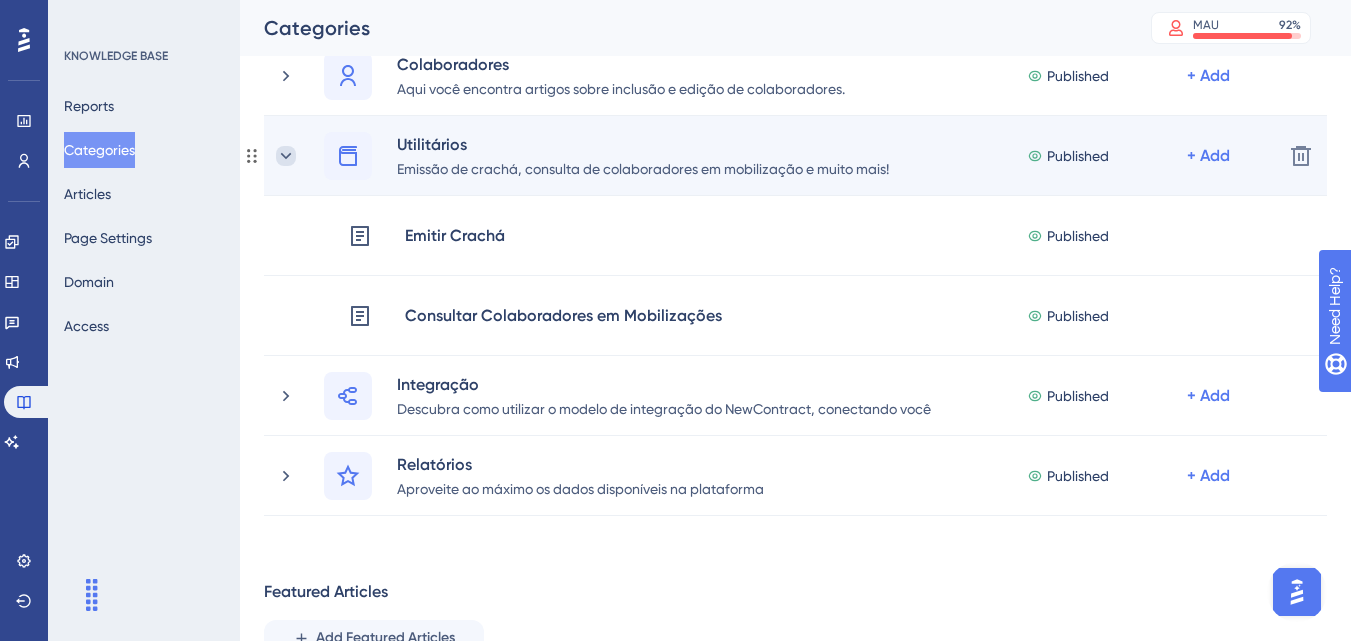 click 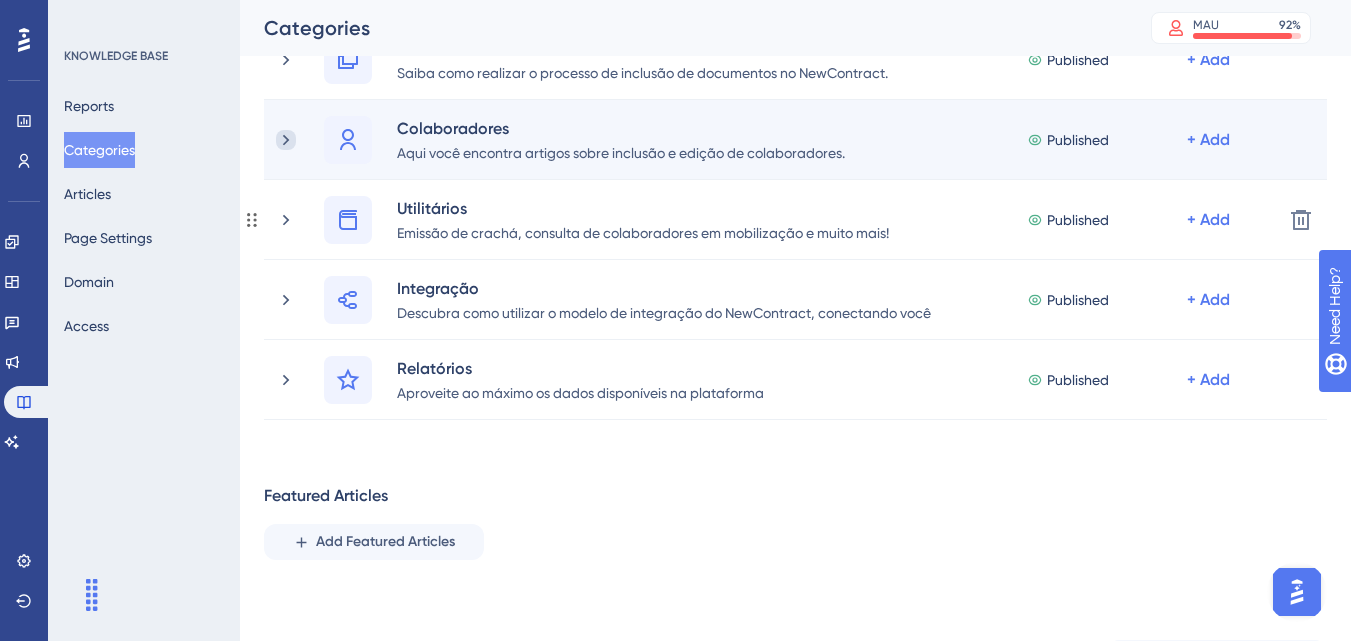scroll, scrollTop: 200, scrollLeft: 0, axis: vertical 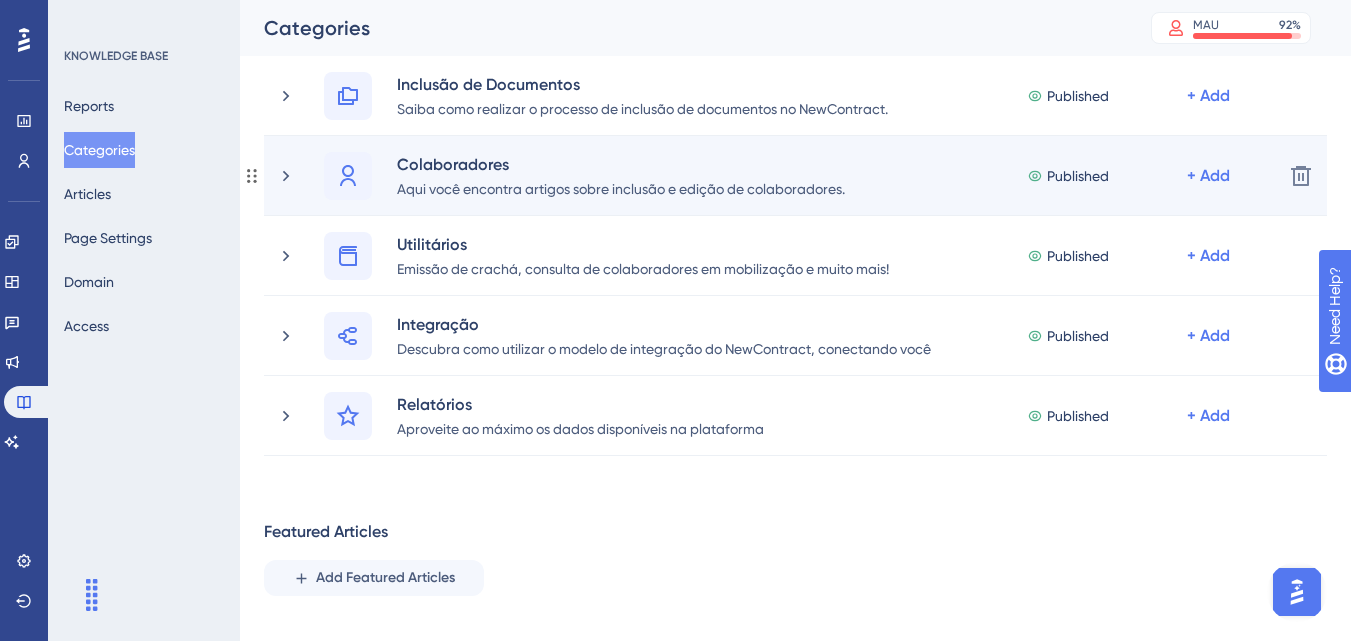 click on "Colaboradores Aqui você encontra artigos sobre inclusão e edição de colaboradores.   Published + Add" at bounding box center (771, 176) 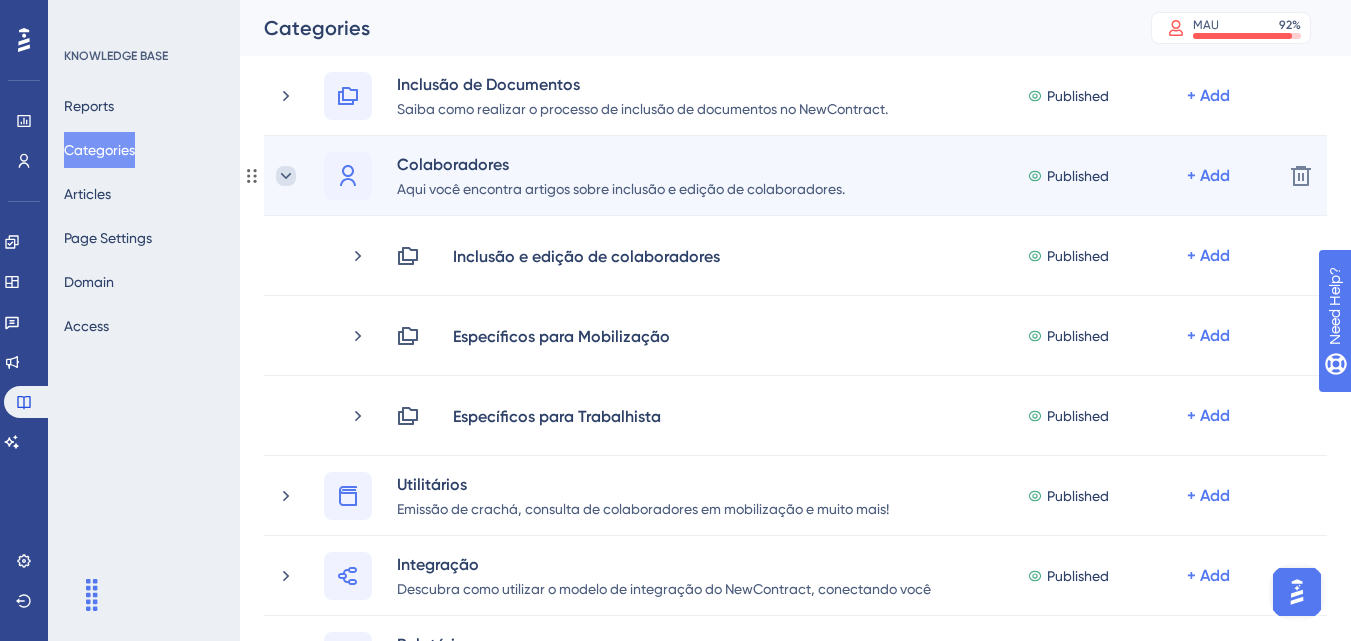click 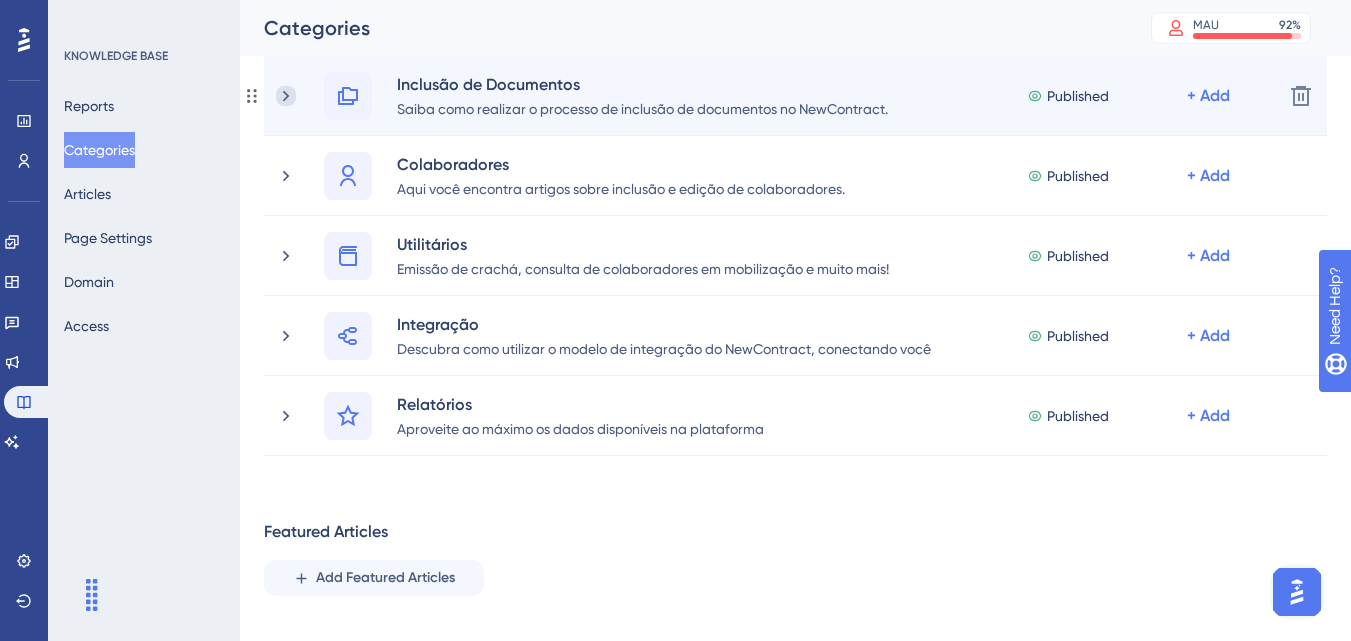 click 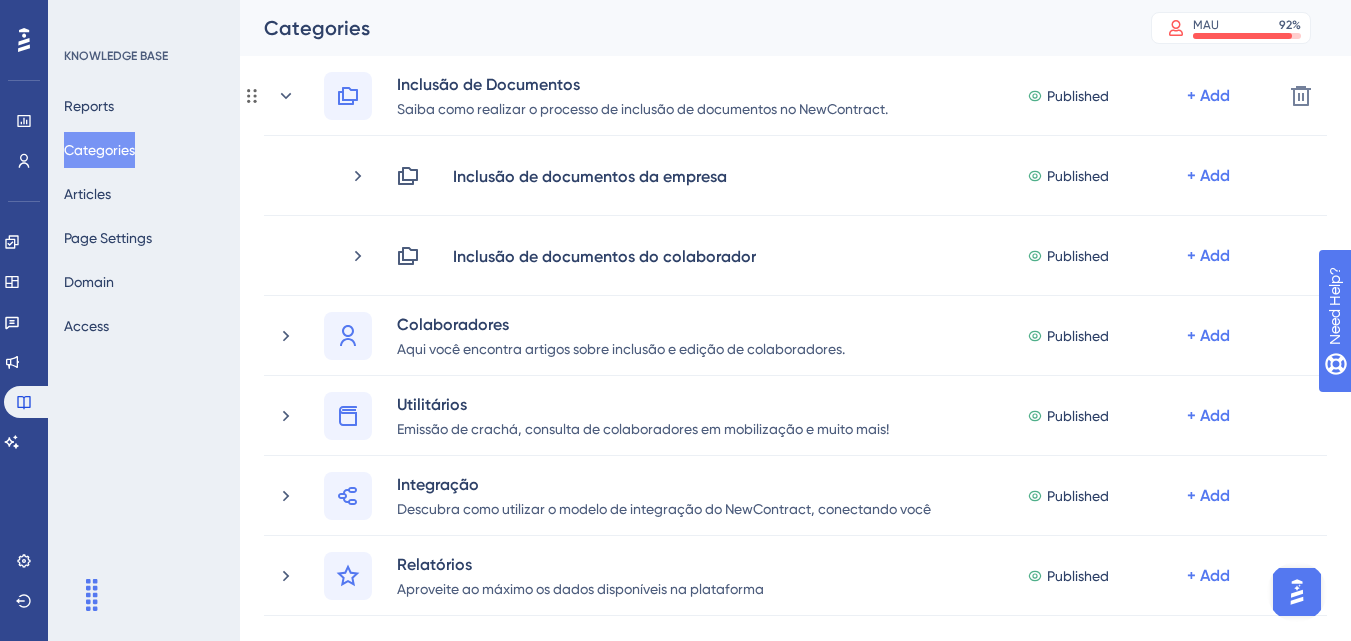 click 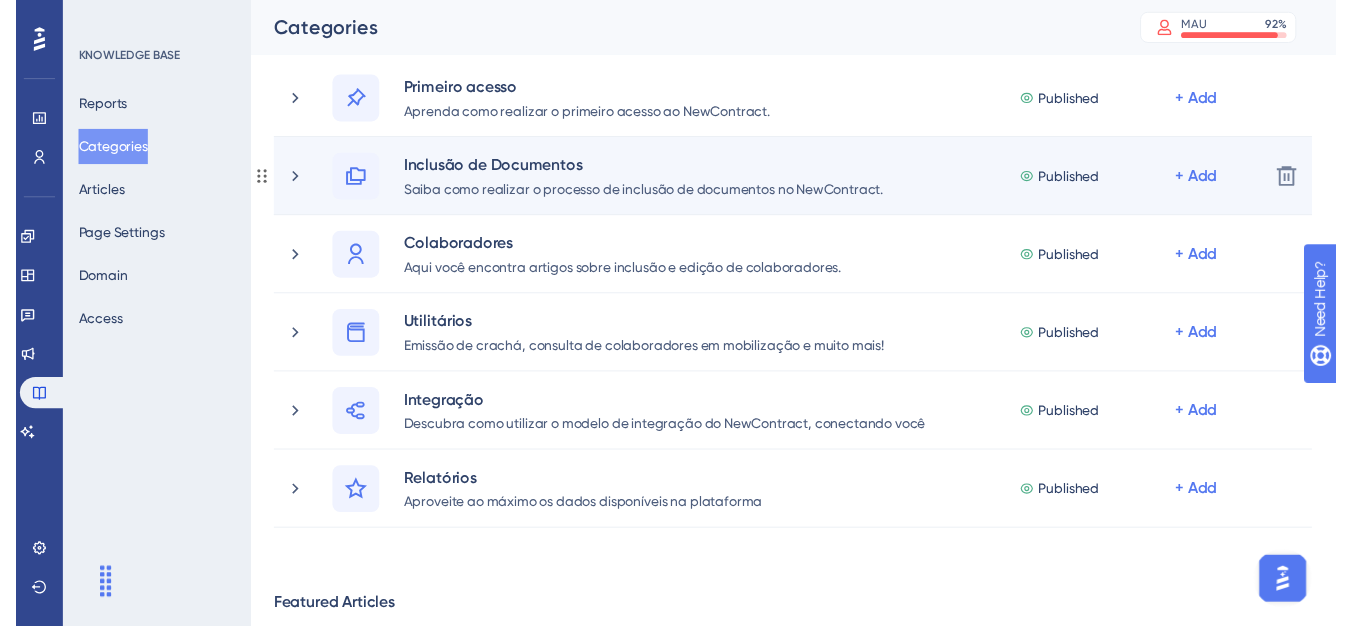 scroll, scrollTop: 0, scrollLeft: 0, axis: both 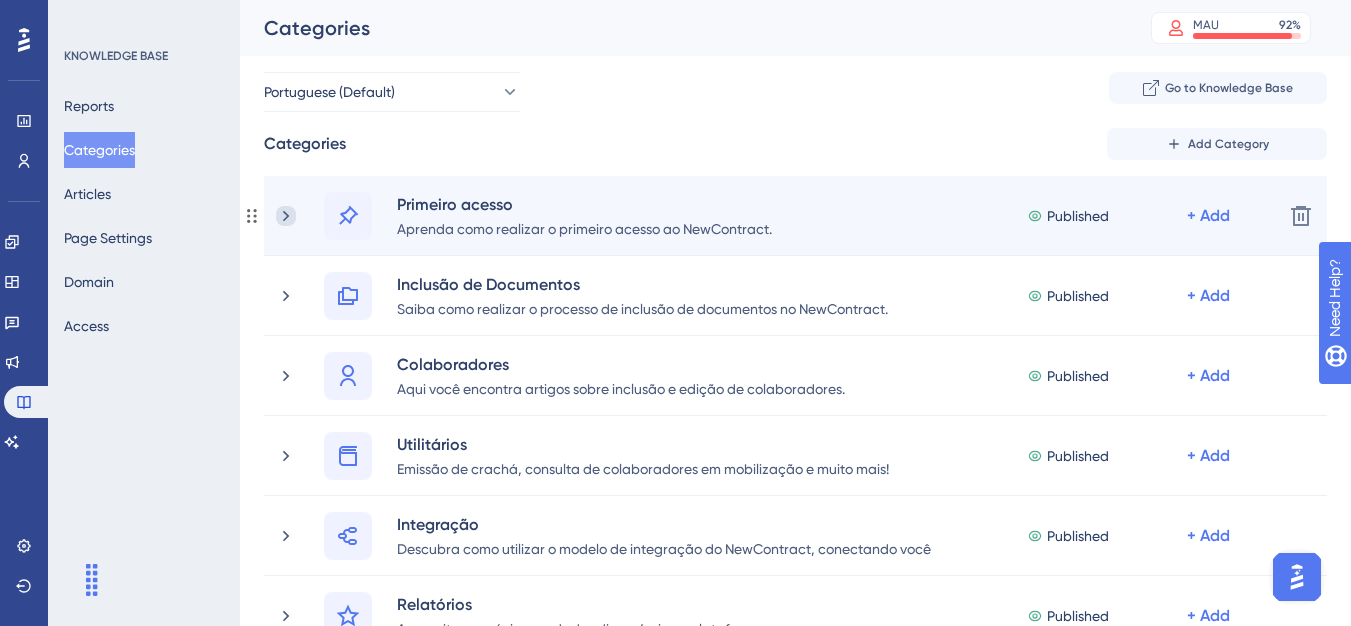 click 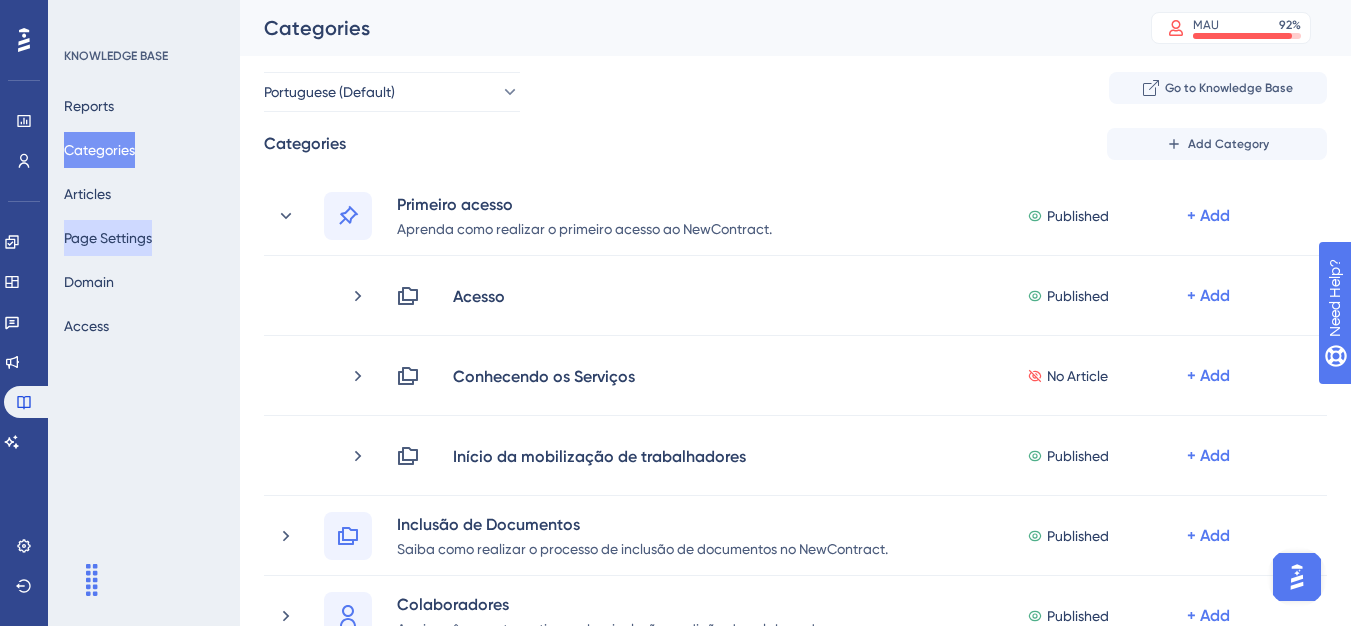 click on "Page Settings" at bounding box center [108, 238] 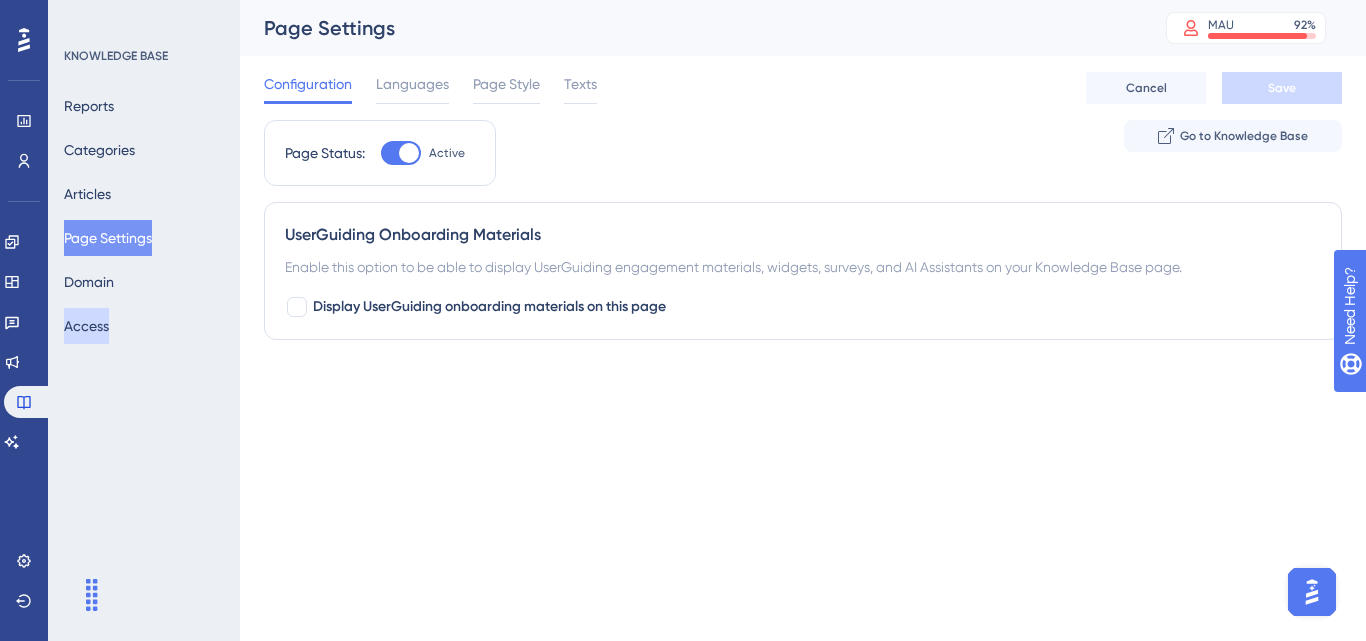 click on "Access" at bounding box center (86, 326) 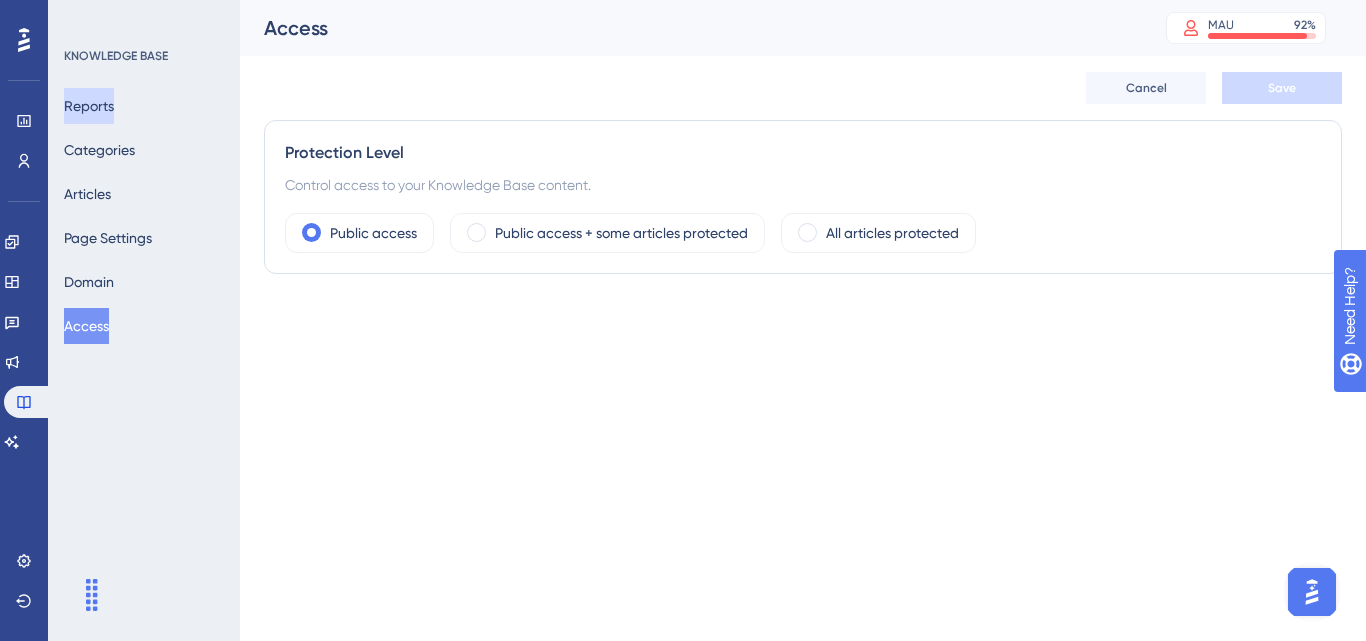 click on "Reports" at bounding box center [89, 106] 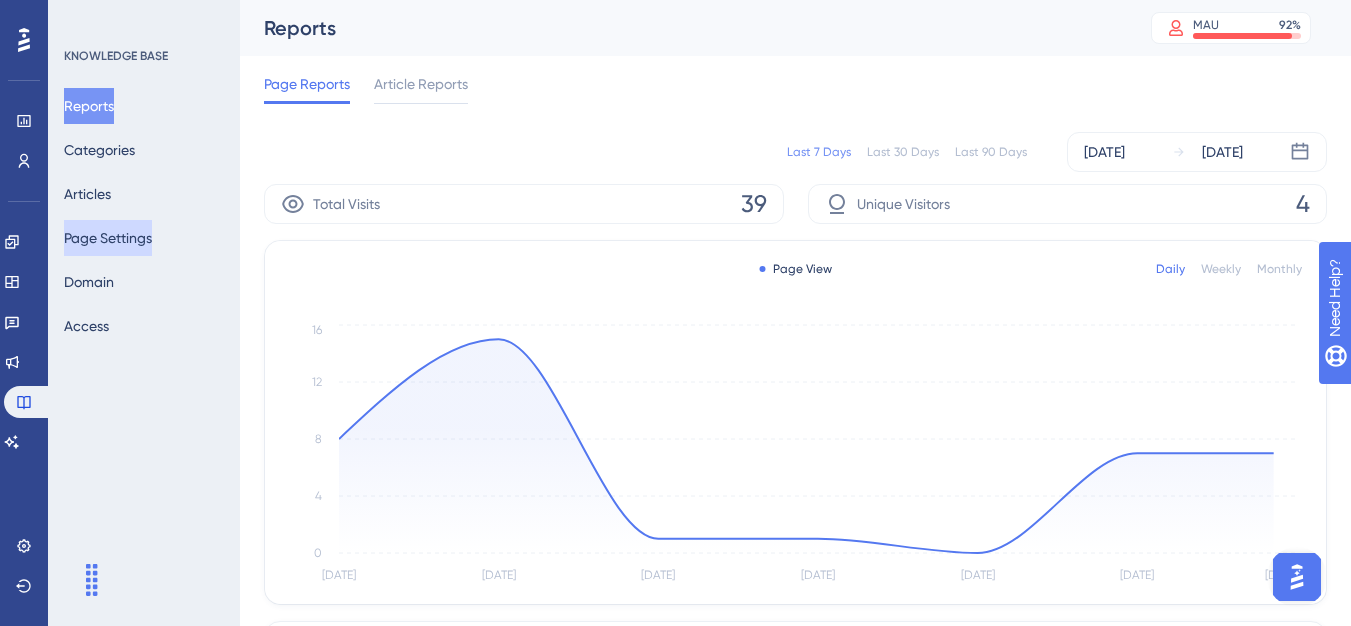 click on "Page Settings" at bounding box center [108, 238] 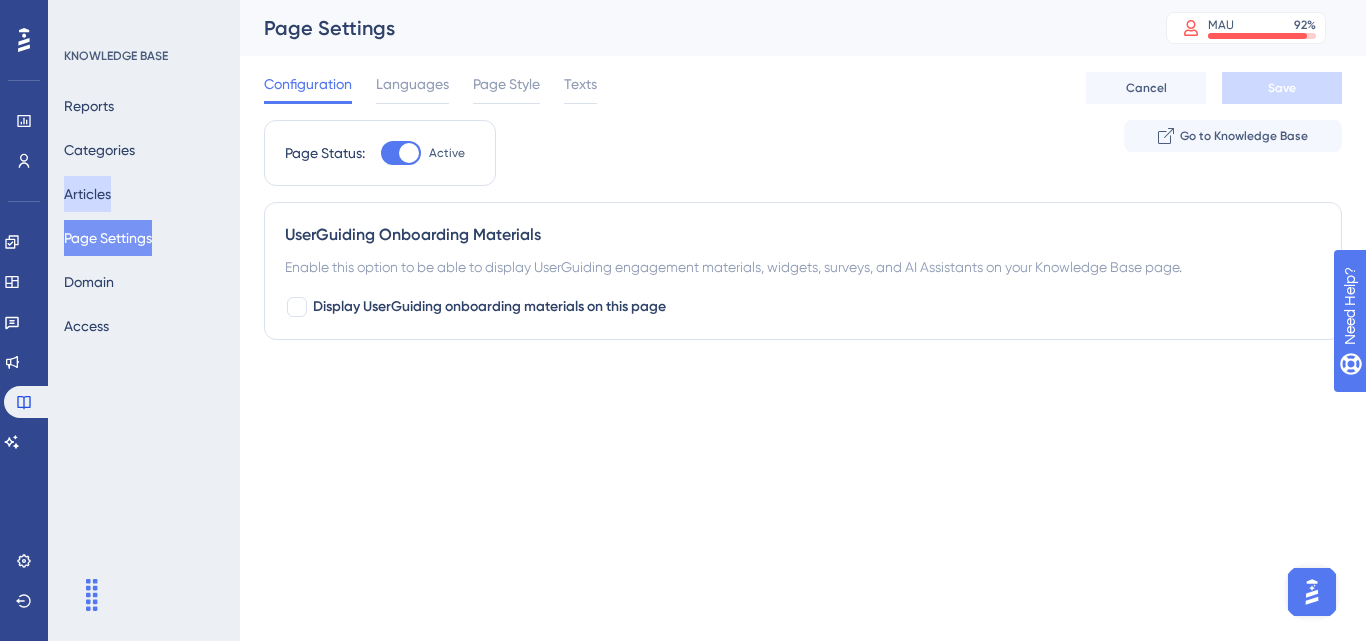 click on "Articles" at bounding box center (87, 194) 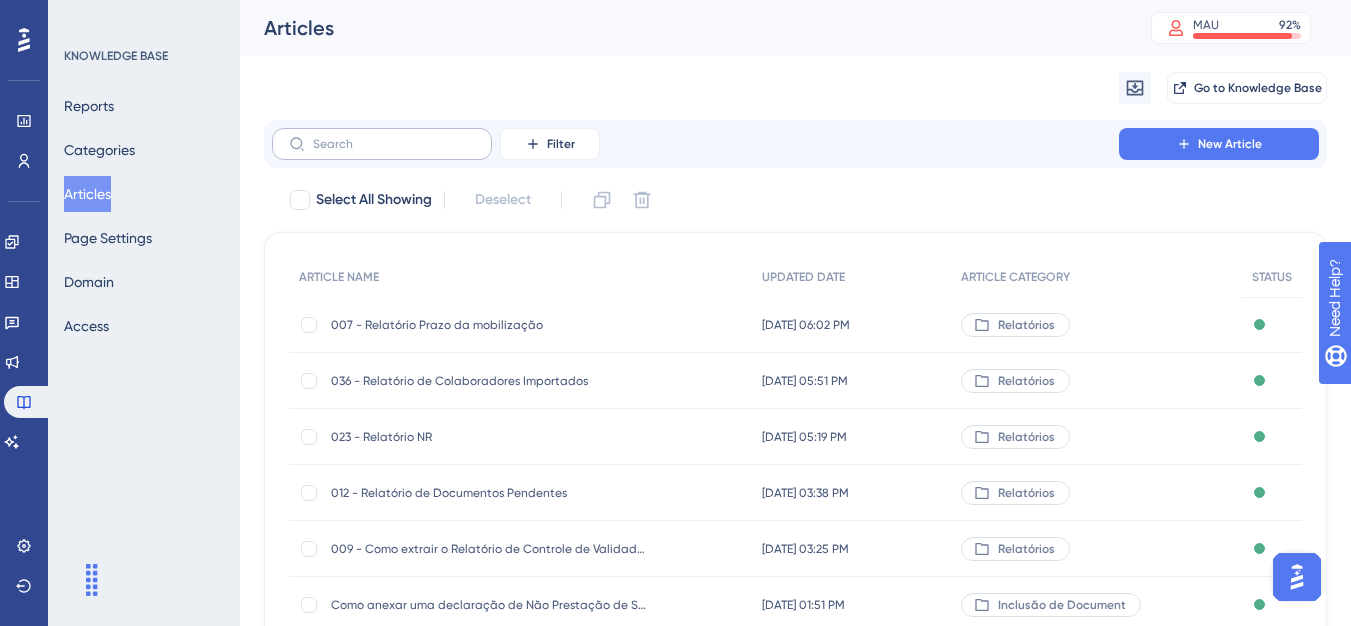 click at bounding box center [382, 144] 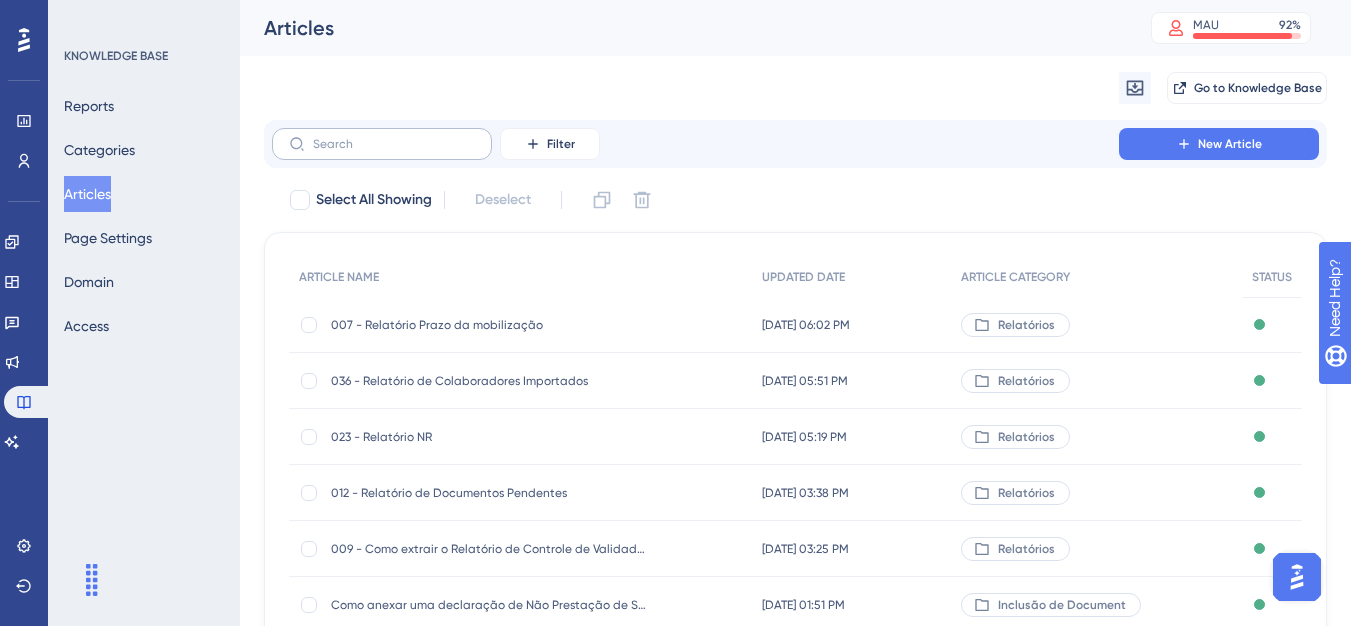 click at bounding box center (382, 144) 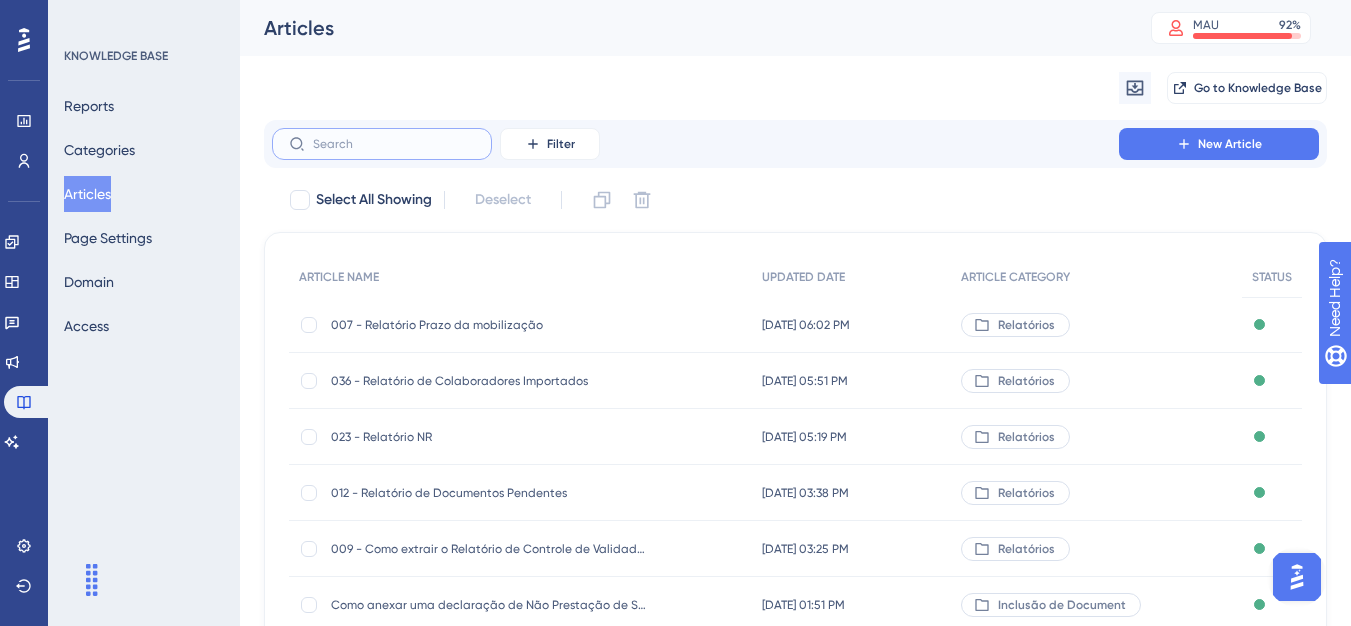 click at bounding box center [394, 144] 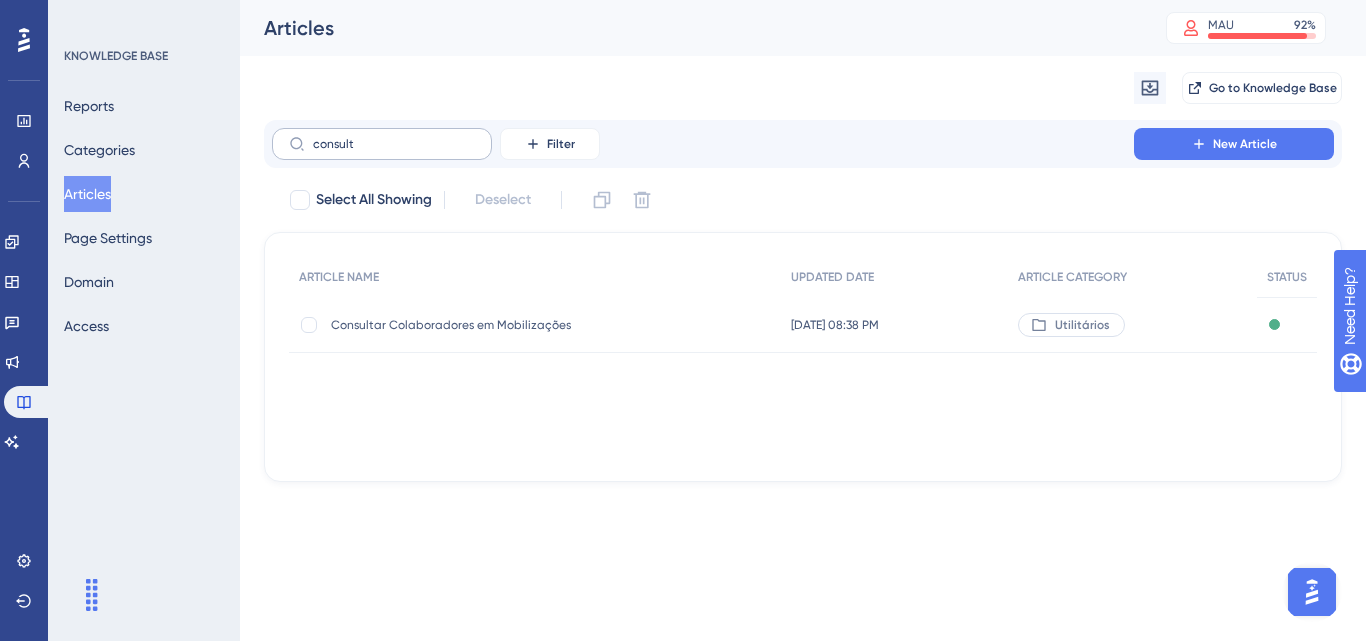 click on "consult" at bounding box center (382, 144) 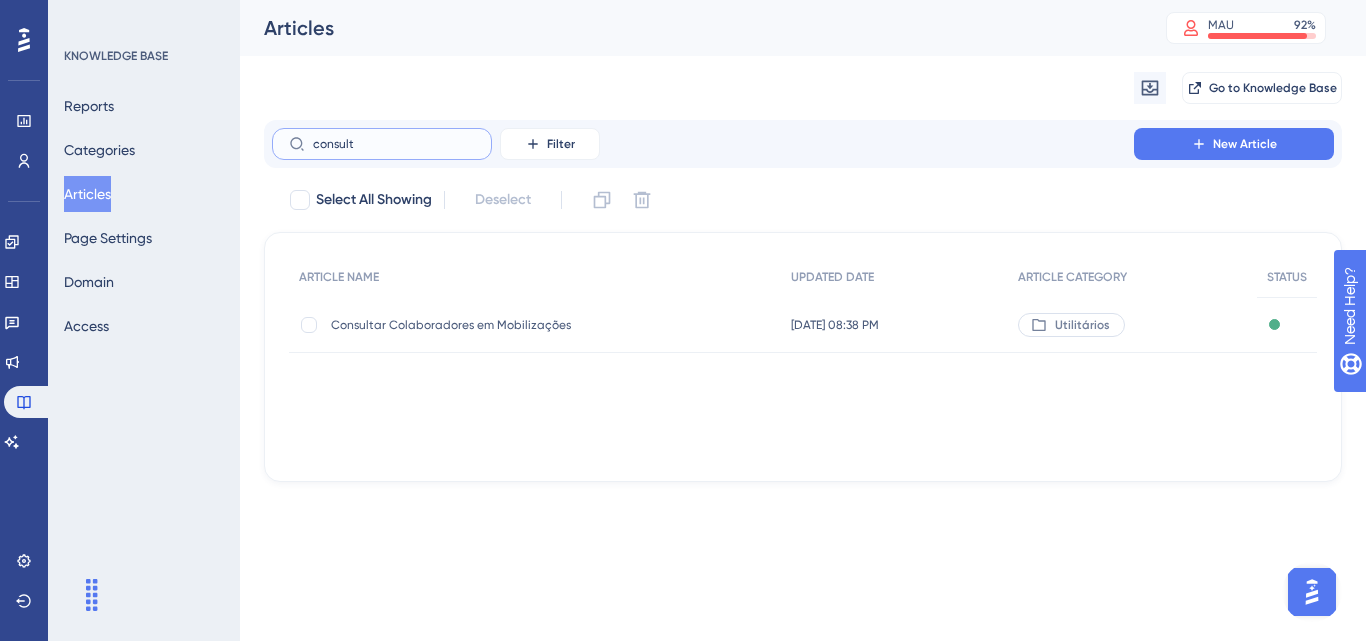 click on "consult" at bounding box center (394, 144) 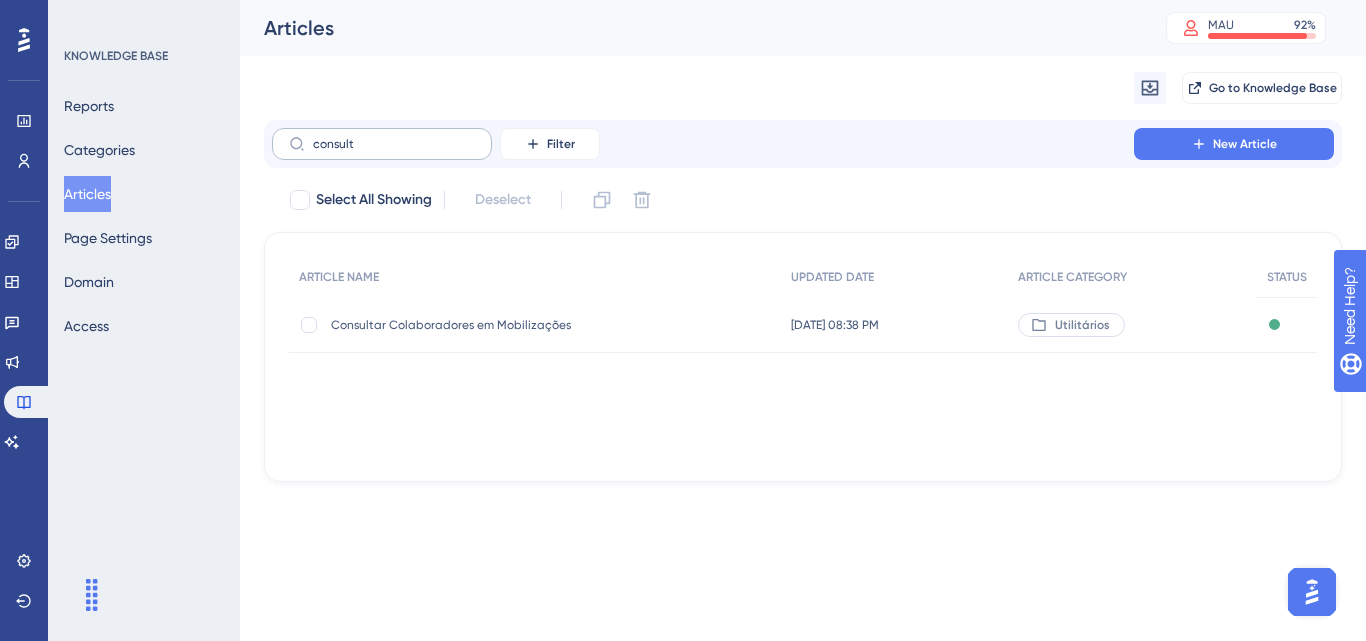 click on "consult" at bounding box center (382, 144) 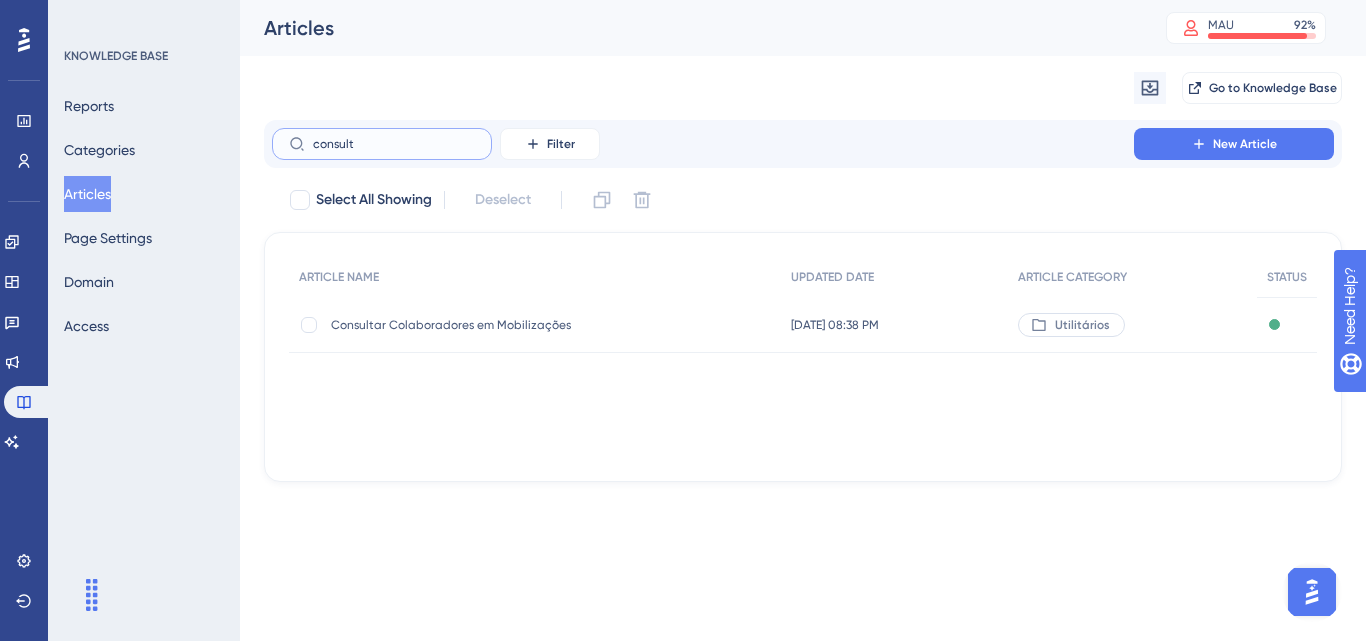 drag, startPoint x: 363, startPoint y: 140, endPoint x: 315, endPoint y: 140, distance: 48 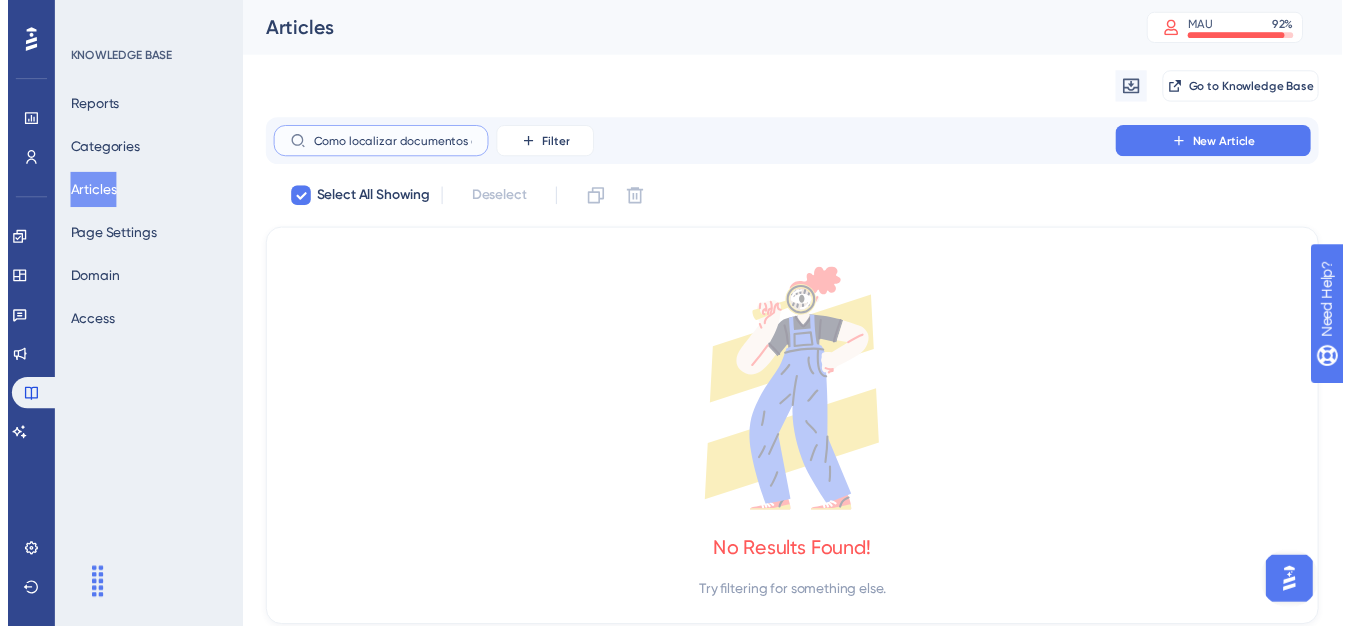 scroll, scrollTop: 0, scrollLeft: 199, axis: horizontal 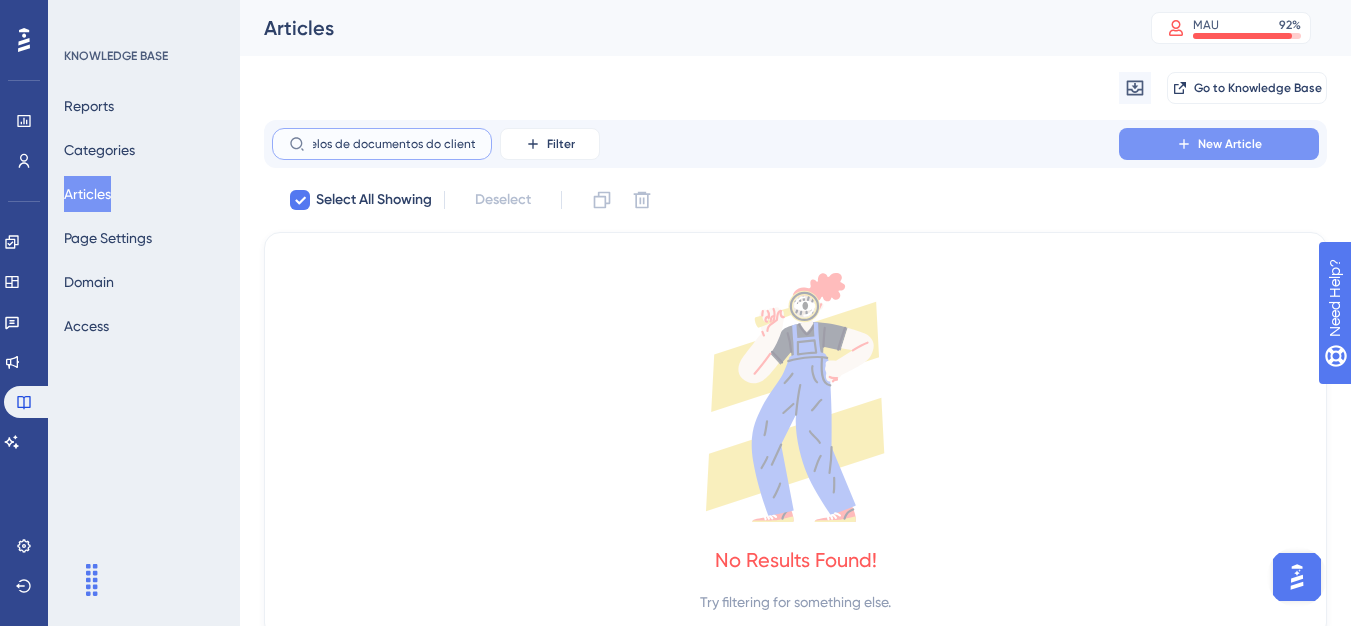 type on "Como localizar documentos e modelos de documentos do cliente" 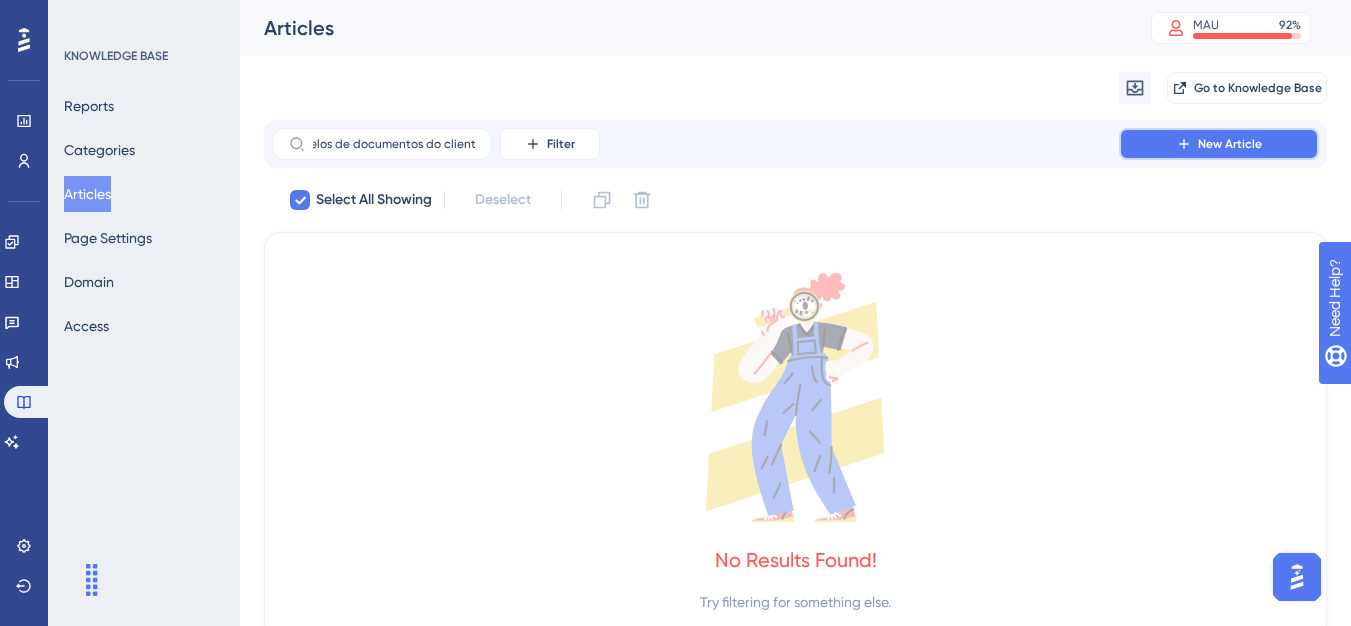 click on "New Article" at bounding box center (1230, 144) 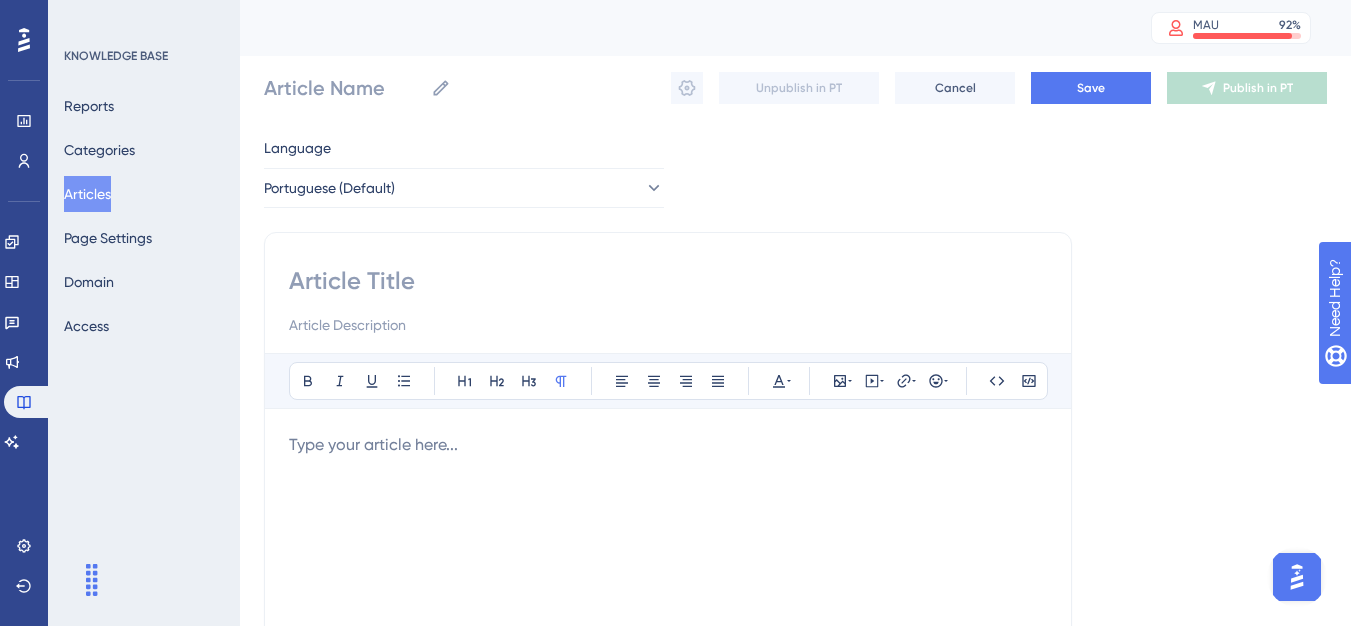 click at bounding box center (668, 281) 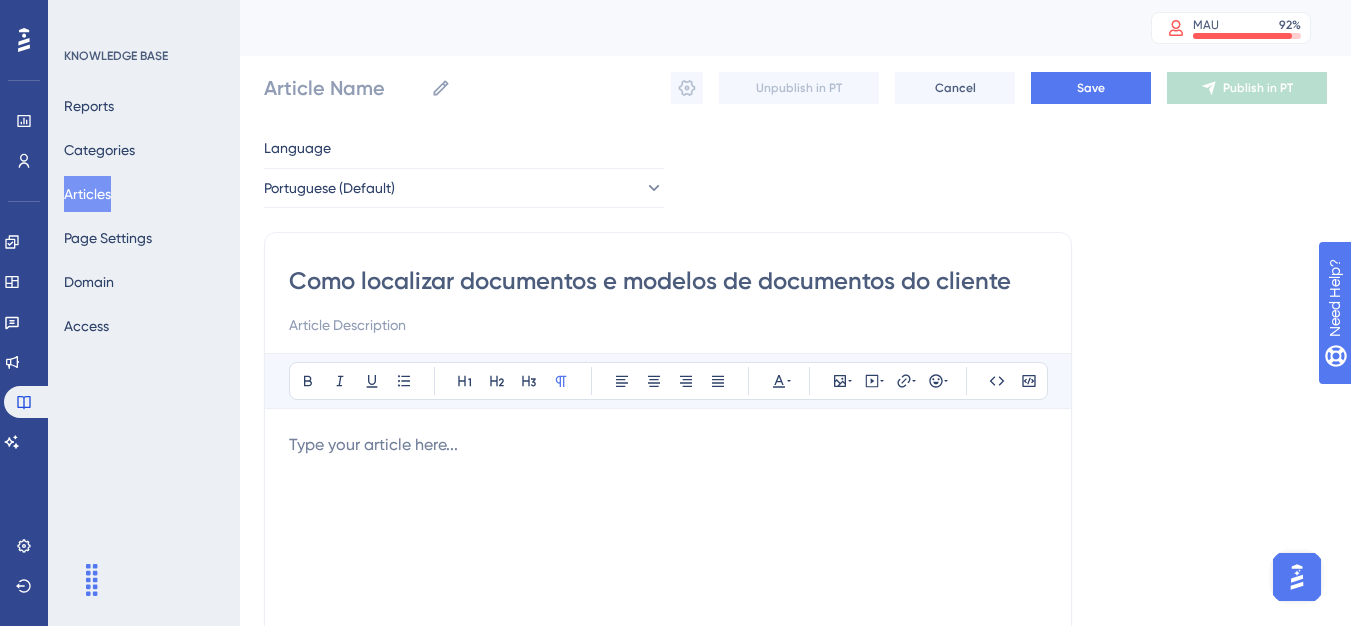 type on "Como localizar documentos e modelos de documentos do cliente" 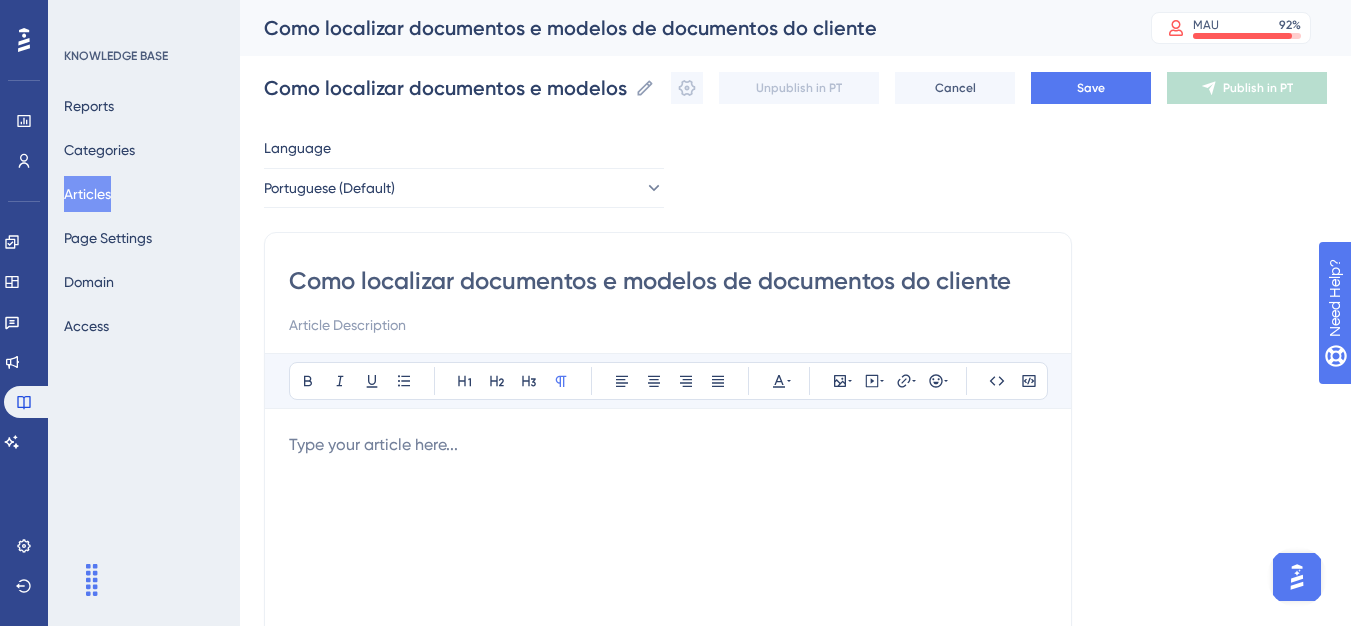 type on "Como localizar documentos e modelos de documentos do cliente" 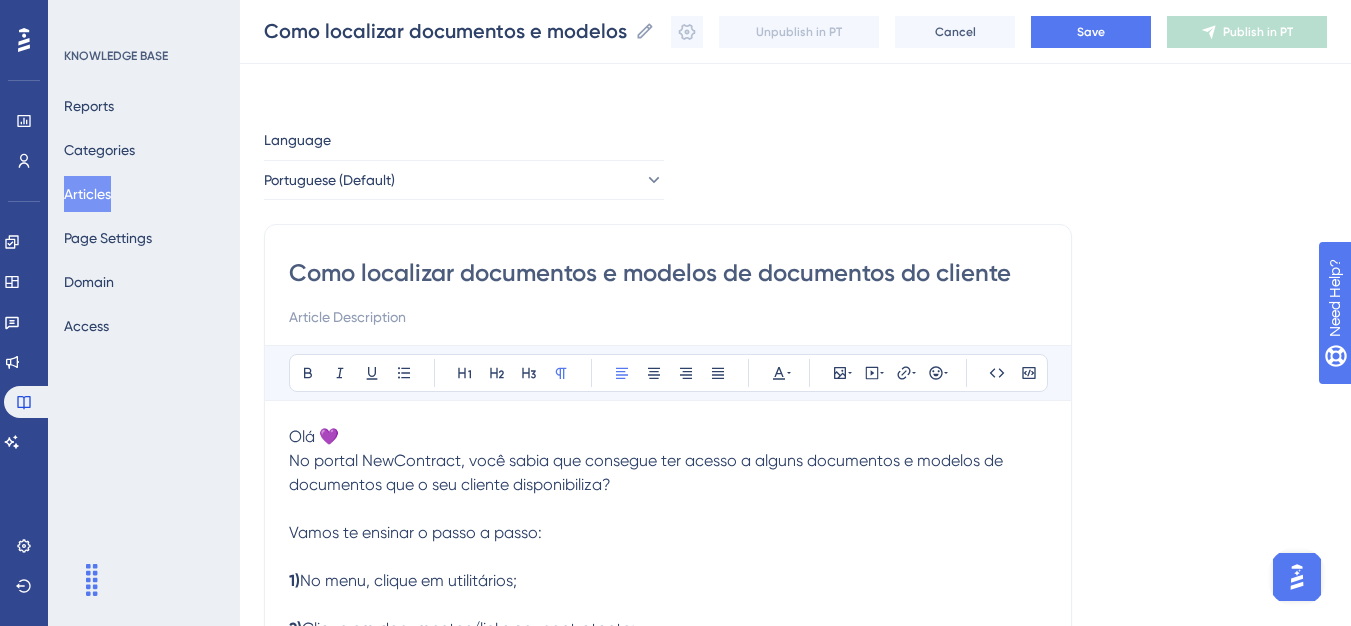 scroll, scrollTop: 221, scrollLeft: 0, axis: vertical 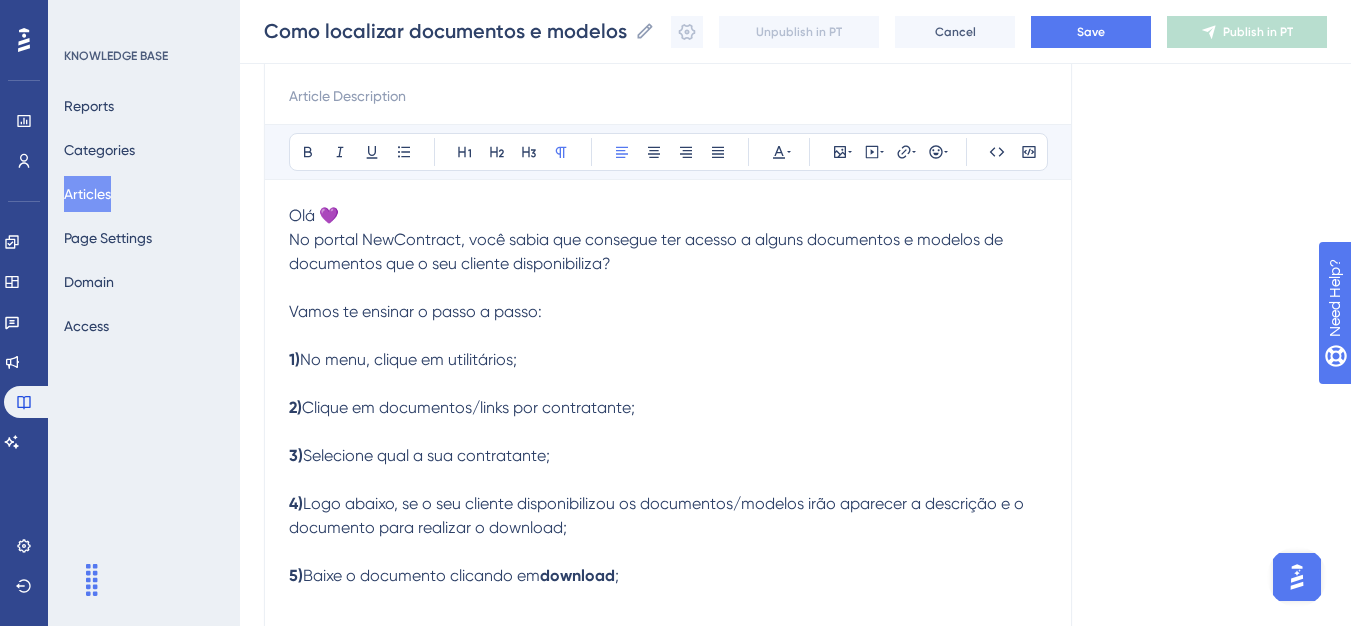 click at bounding box center [668, 288] 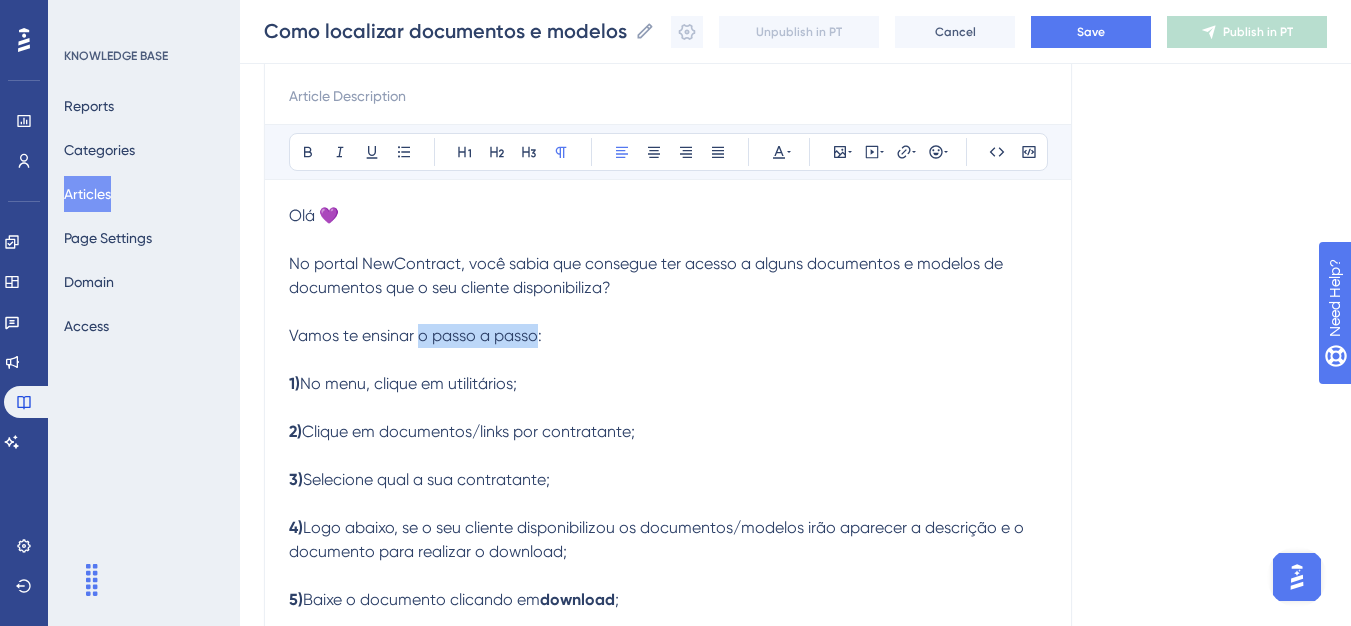 drag, startPoint x: 537, startPoint y: 341, endPoint x: 442, endPoint y: 342, distance: 95.005264 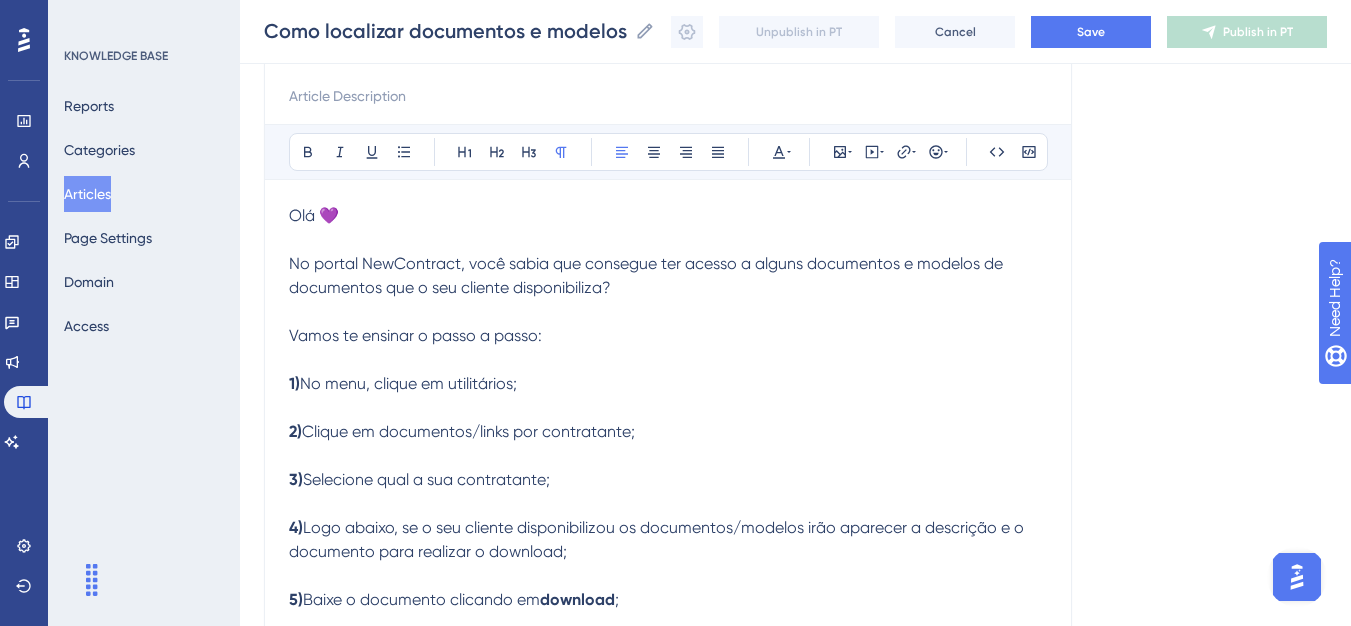 click on "Vamos te ensinar o passo a passo:" at bounding box center (668, 336) 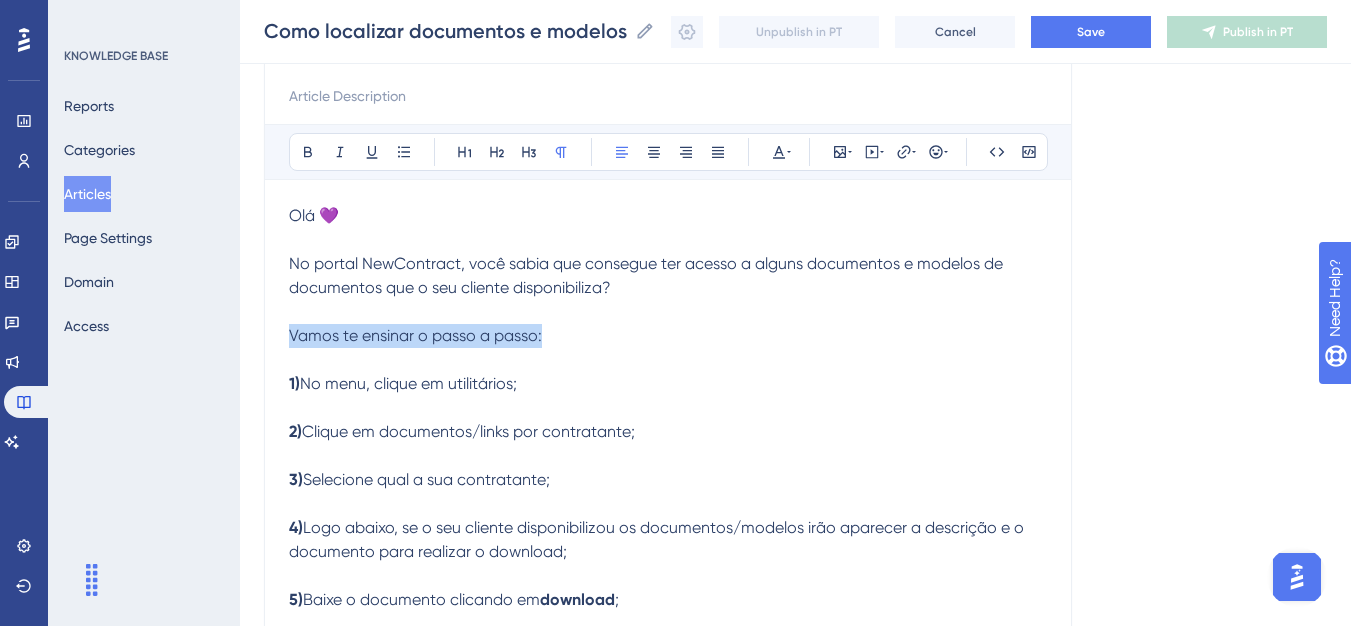 drag, startPoint x: 542, startPoint y: 337, endPoint x: 293, endPoint y: 338, distance: 249.00201 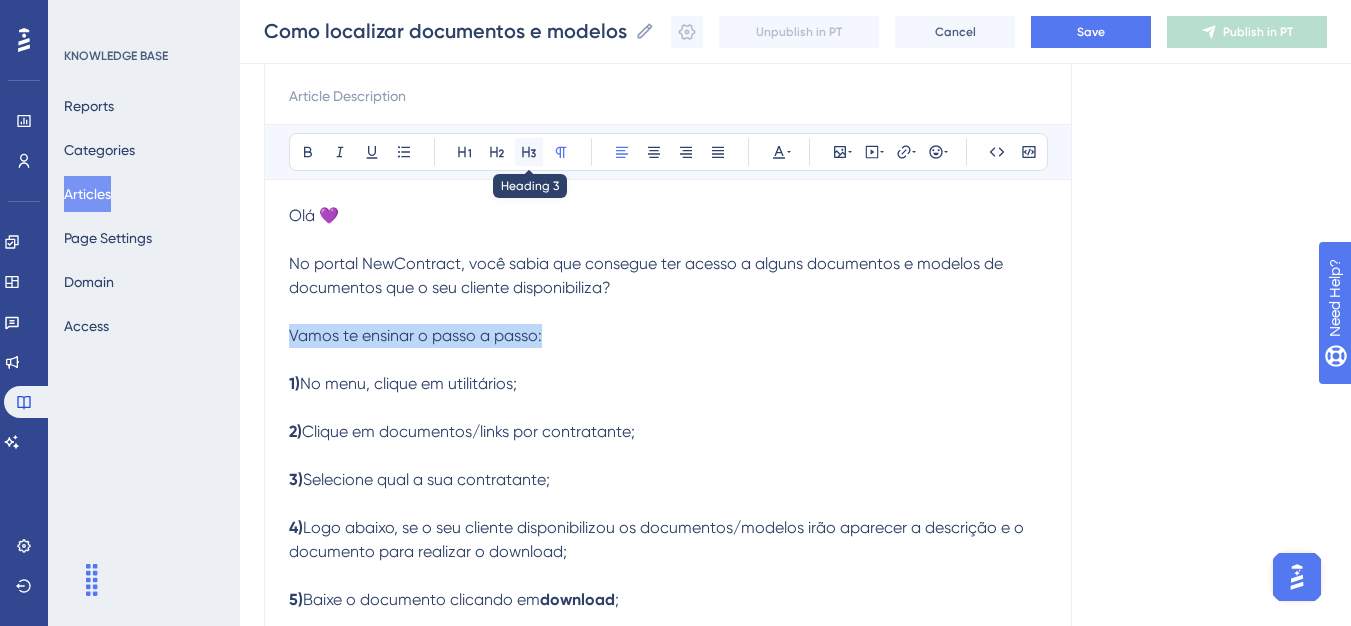 click 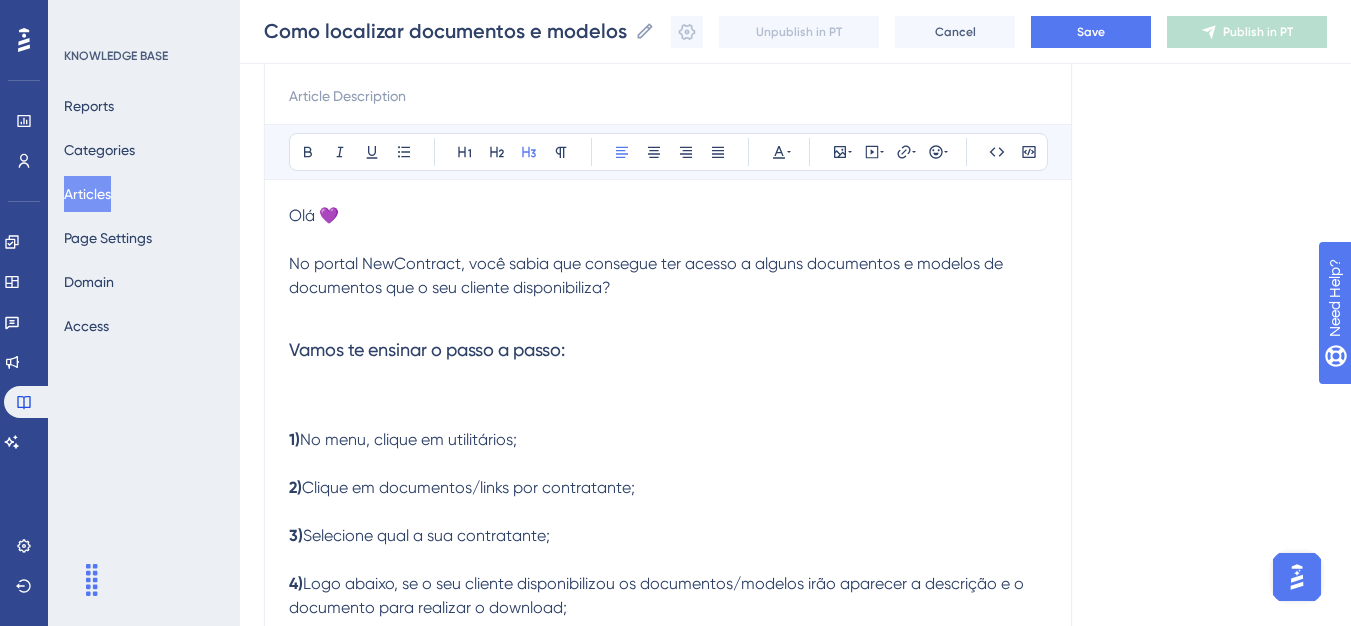 click at bounding box center [668, 402] 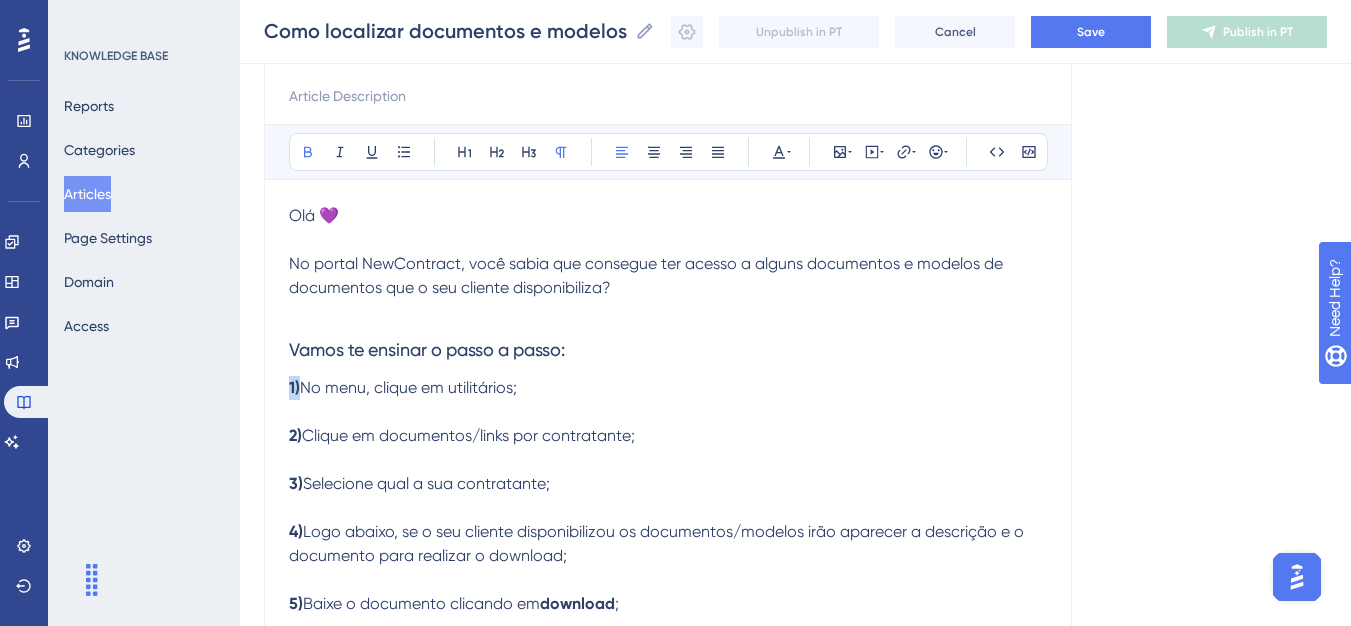 drag, startPoint x: 302, startPoint y: 384, endPoint x: 290, endPoint y: 384, distance: 12 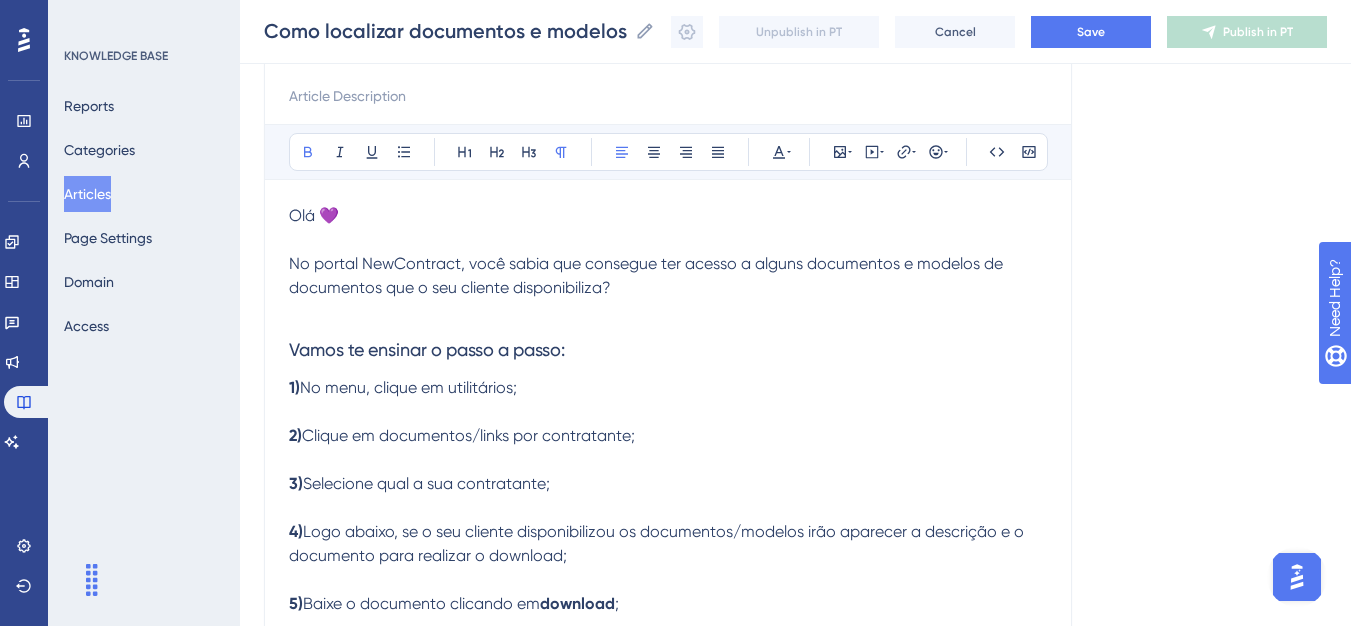 click on "1)  No menu, clique em utilitários;  2)  Clique em documentos/links por contratante;  3)  Selecione qual a sua contratante;  4)  Logo abaixo, se o seu cliente disponibilizou os documentos/modelos irão aparecer a descrição e o documento para realizar o download;  5)  Baixe o documento clicando em  download ;" at bounding box center (668, 508) 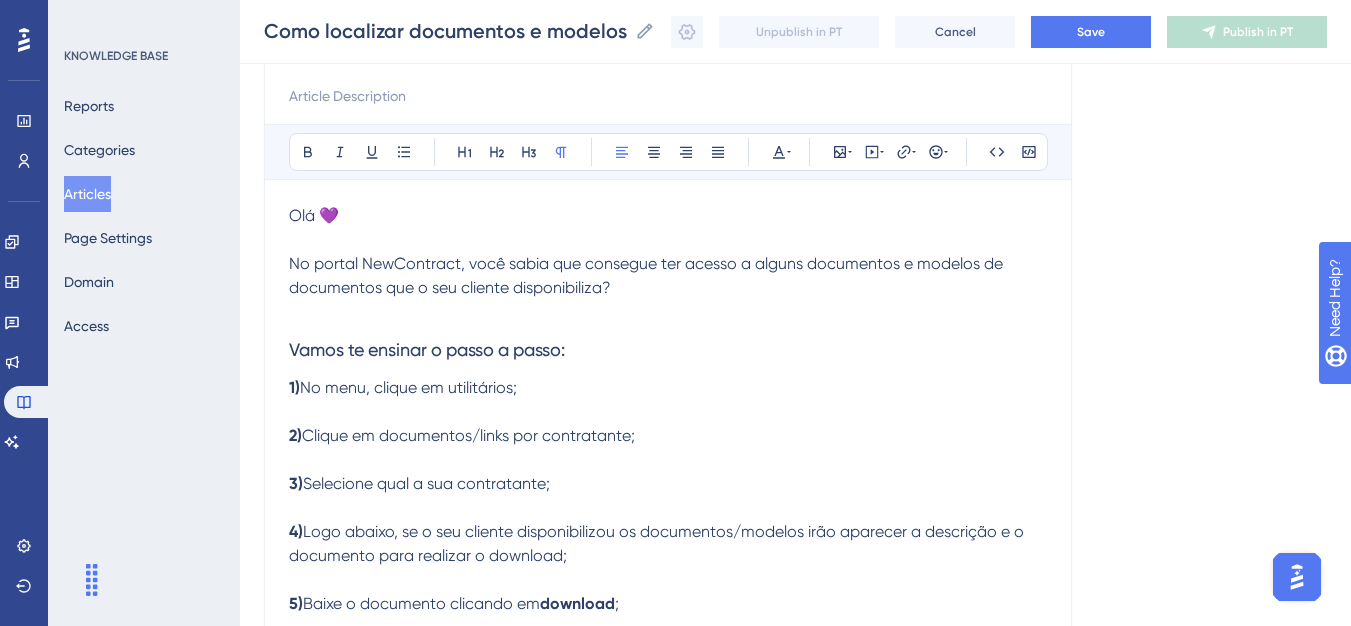 click at bounding box center (668, 312) 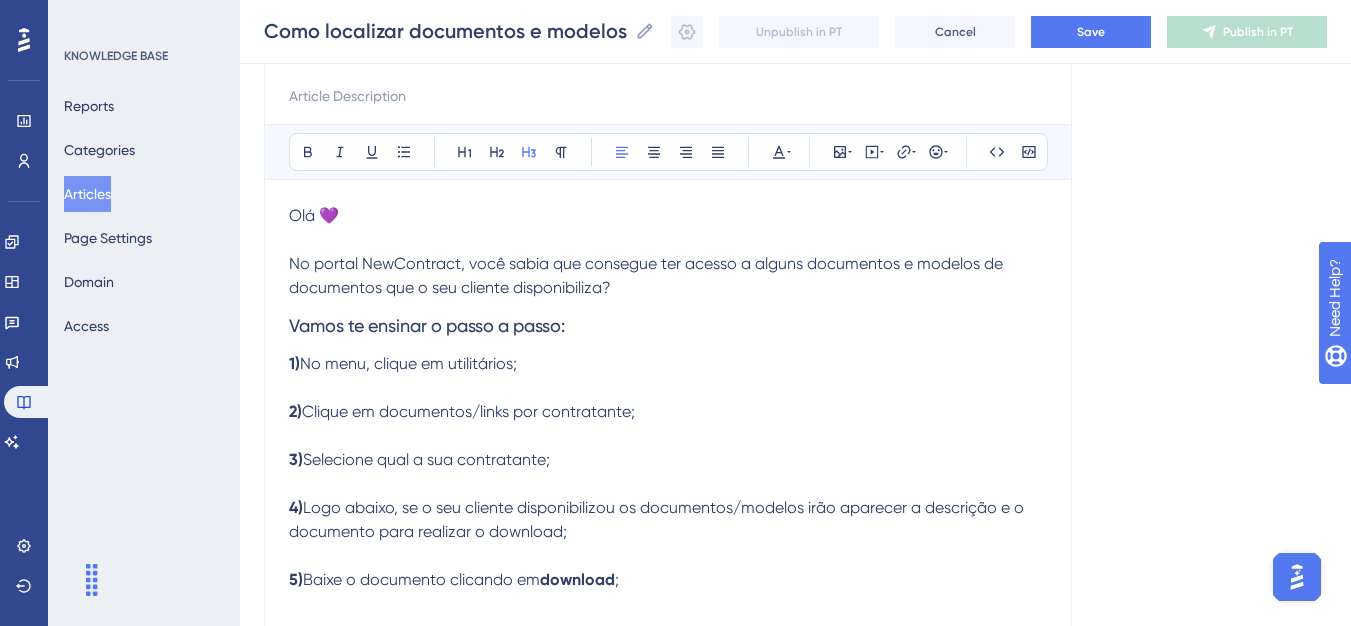 scroll, scrollTop: 321, scrollLeft: 0, axis: vertical 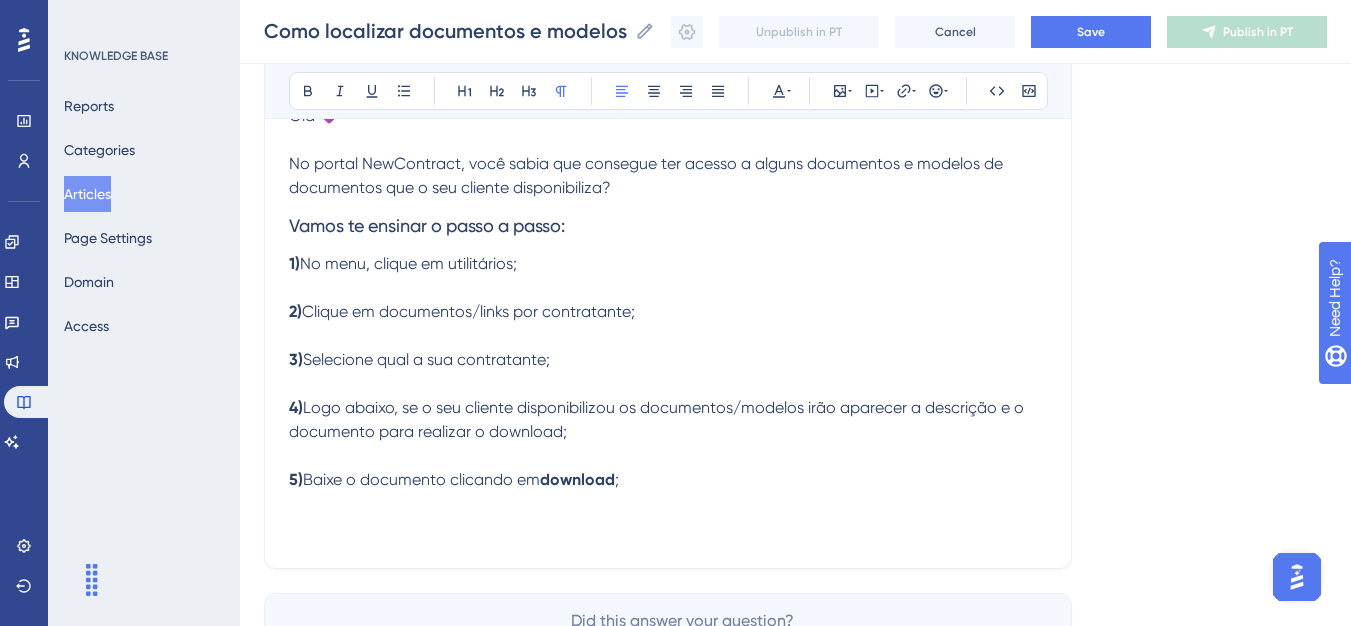 click on "1)  No menu, clique em utilitários;  2)  Clique em documentos/links por contratante;  3)  Selecione qual a sua contratante;  4)  Logo abaixo, se o seu cliente disponibilizou os documentos/modelos irão aparecer a descrição e o documento para realizar o download;  5)  Baixe o documento clicando em  download ;" at bounding box center (668, 384) 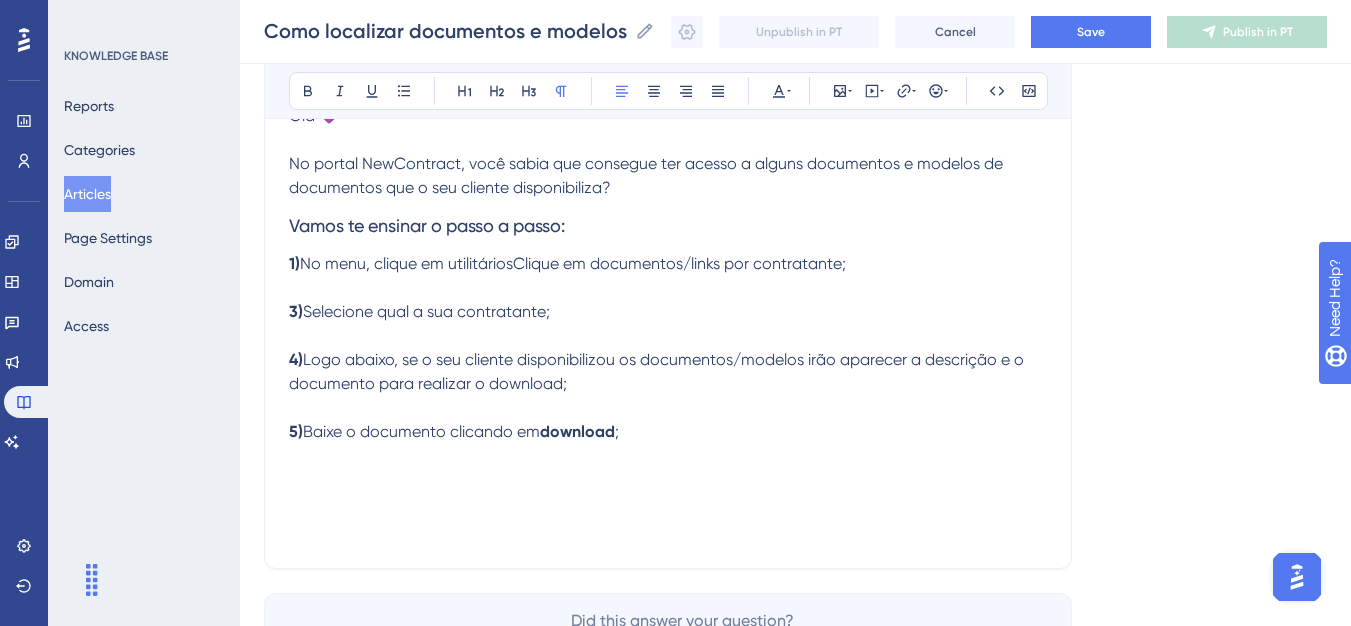 type 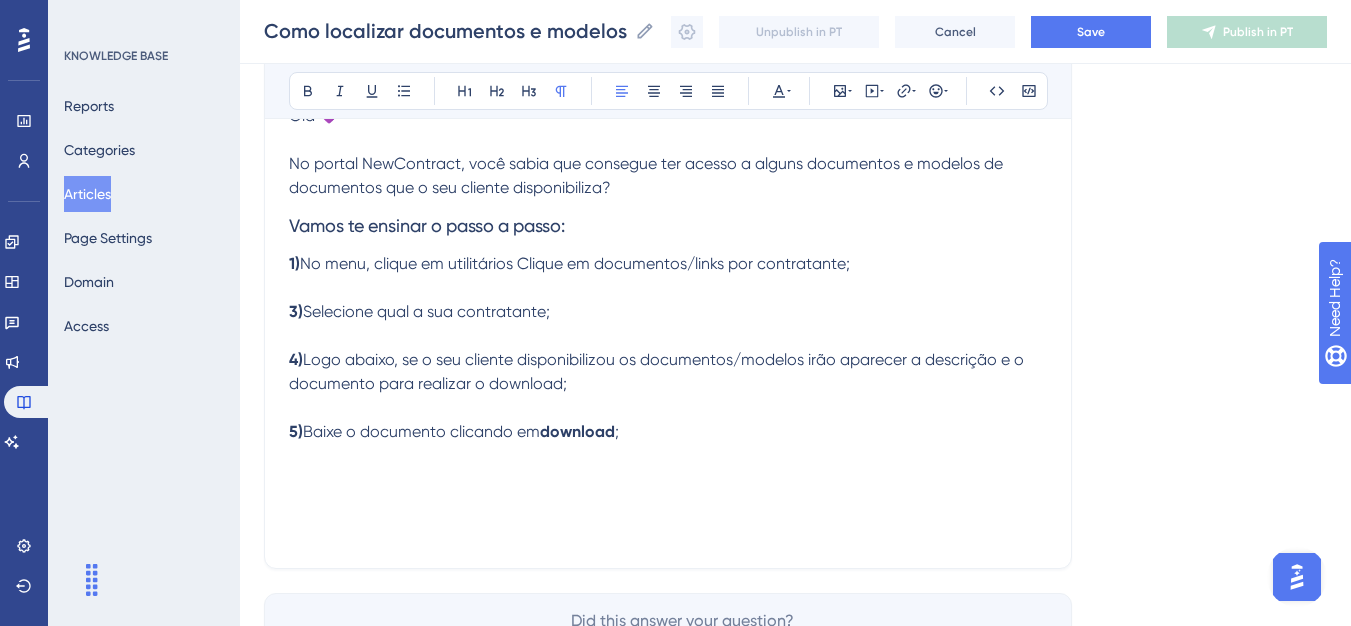 click on "No menu, clique em utilitários Clique em documentos/links por contratante;" at bounding box center (575, 263) 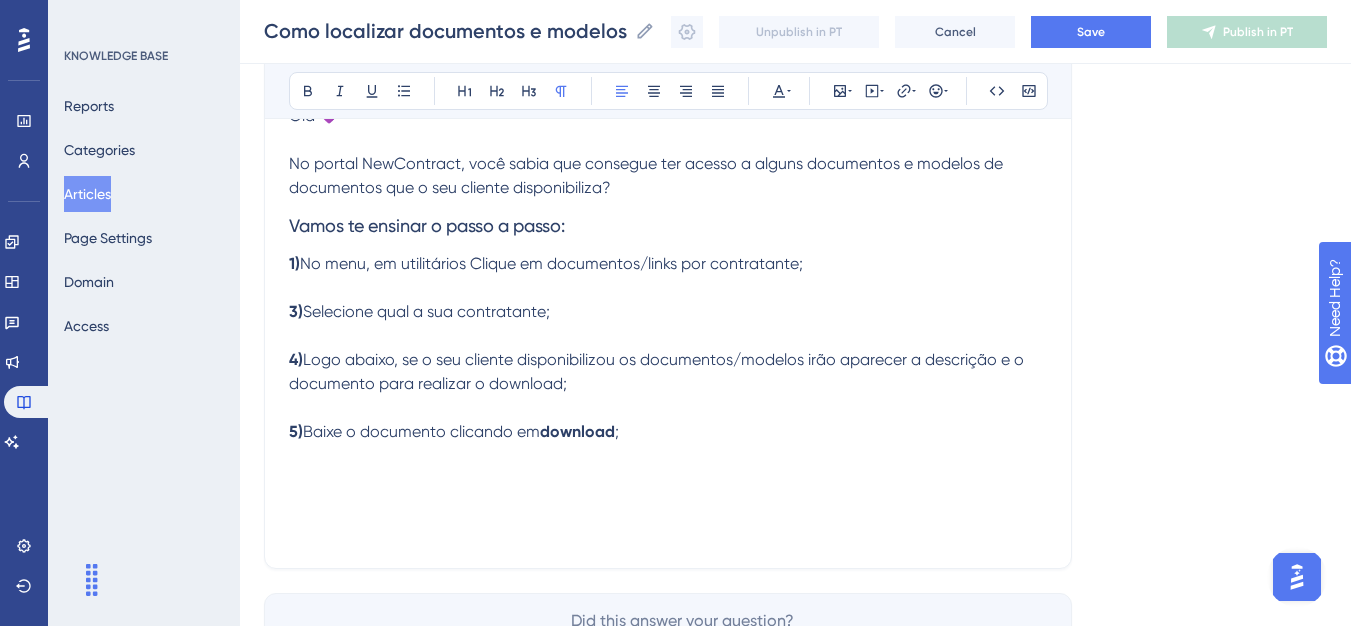 click on "No menu, em utilitários Clique em documentos/links por contratante;" at bounding box center [551, 263] 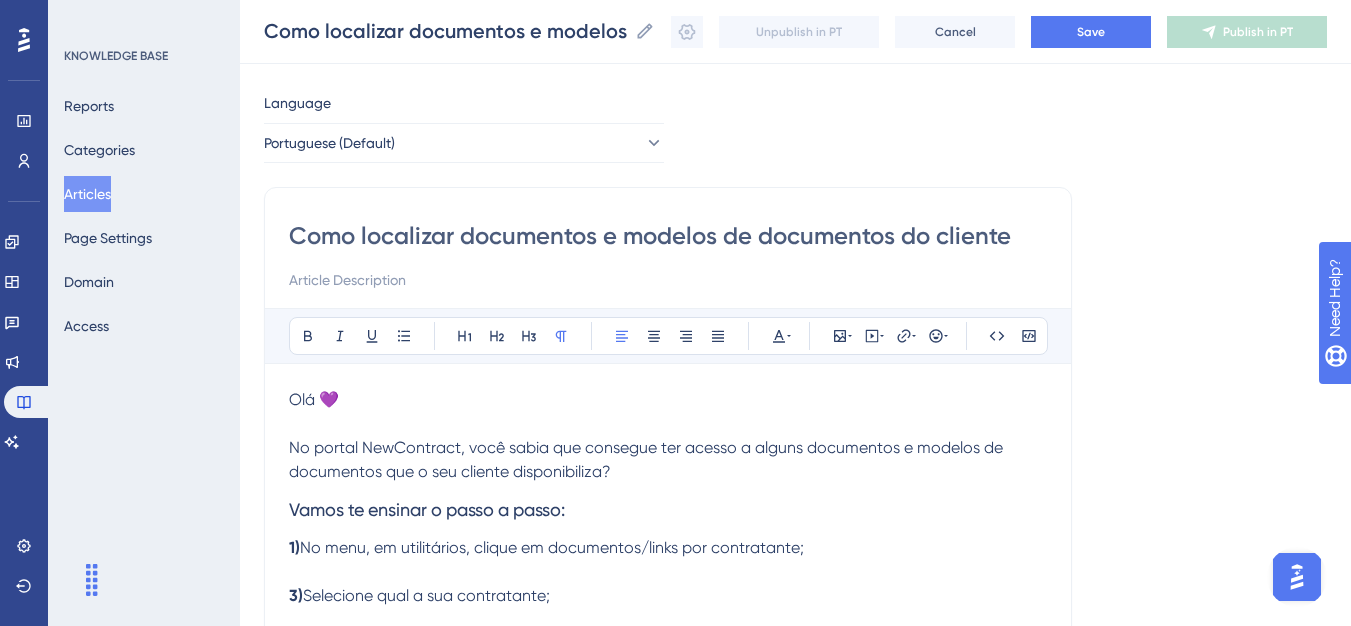 scroll, scrollTop: 21, scrollLeft: 0, axis: vertical 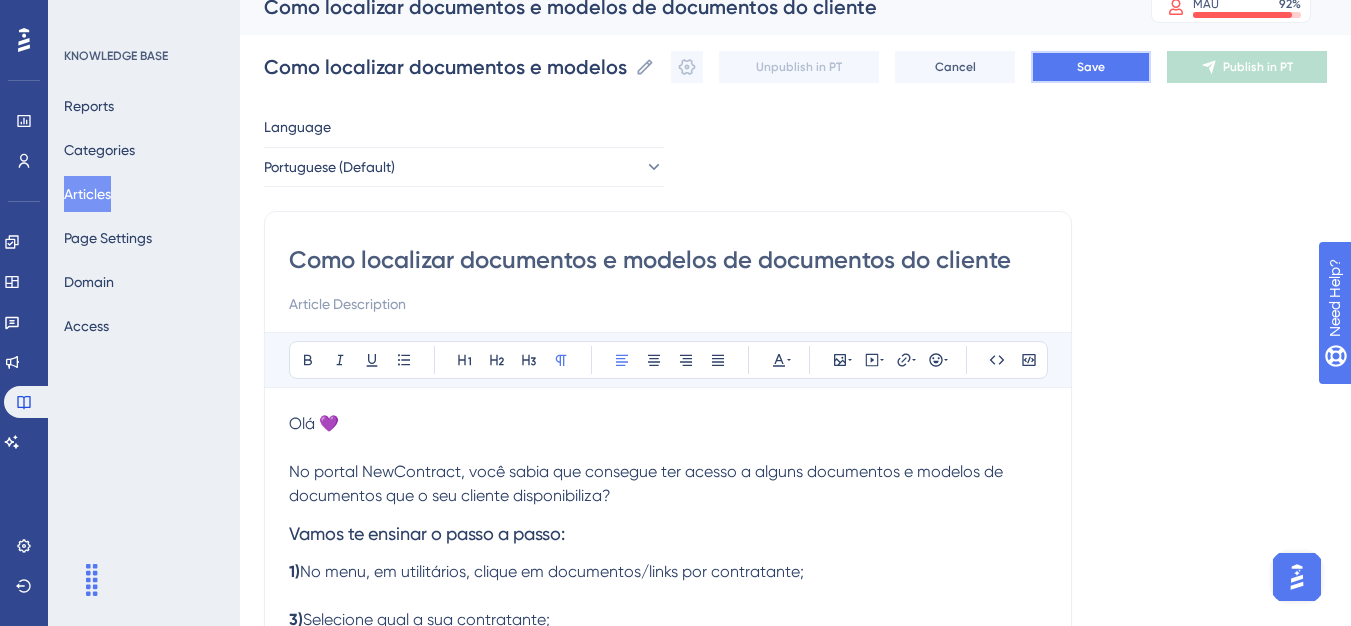 click on "Save" at bounding box center (1091, 67) 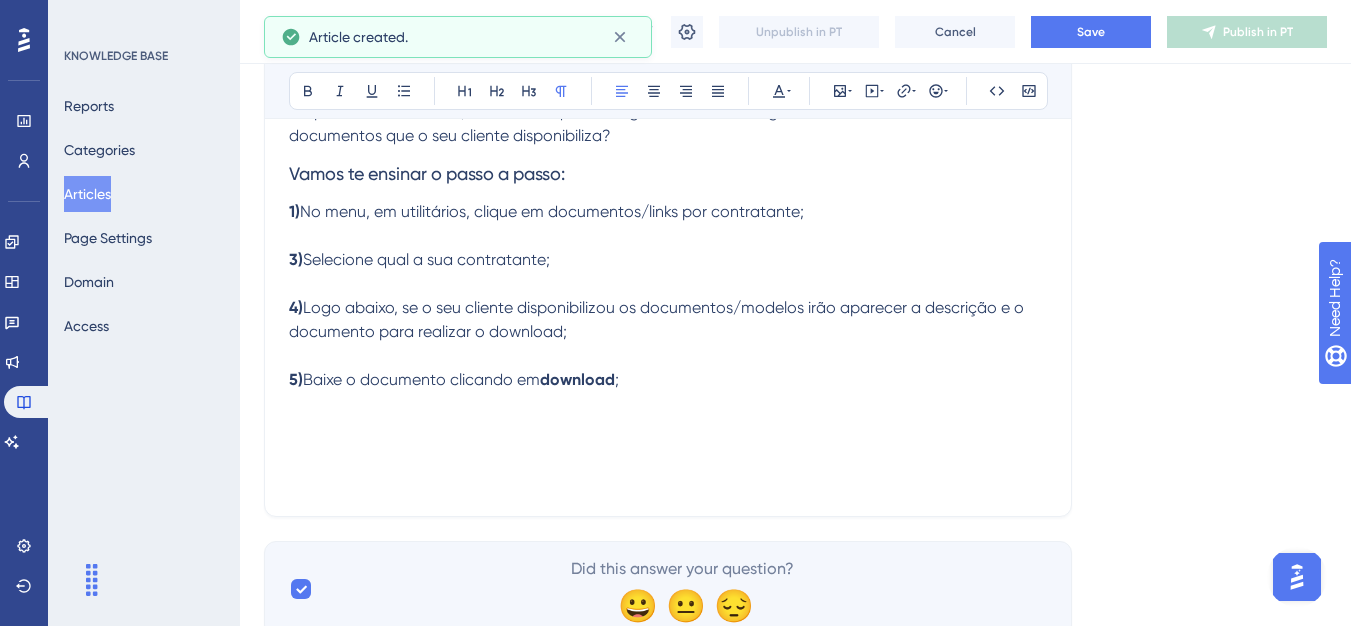 scroll, scrollTop: 377, scrollLeft: 0, axis: vertical 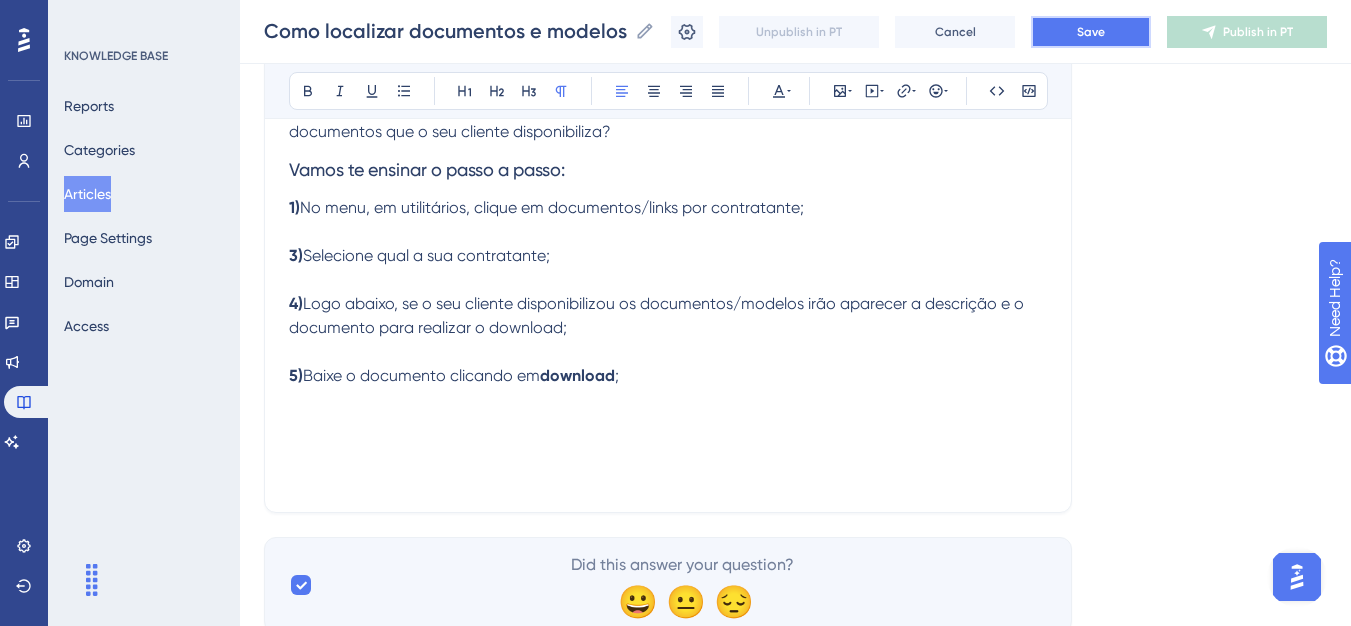 click on "Save" at bounding box center [1091, 32] 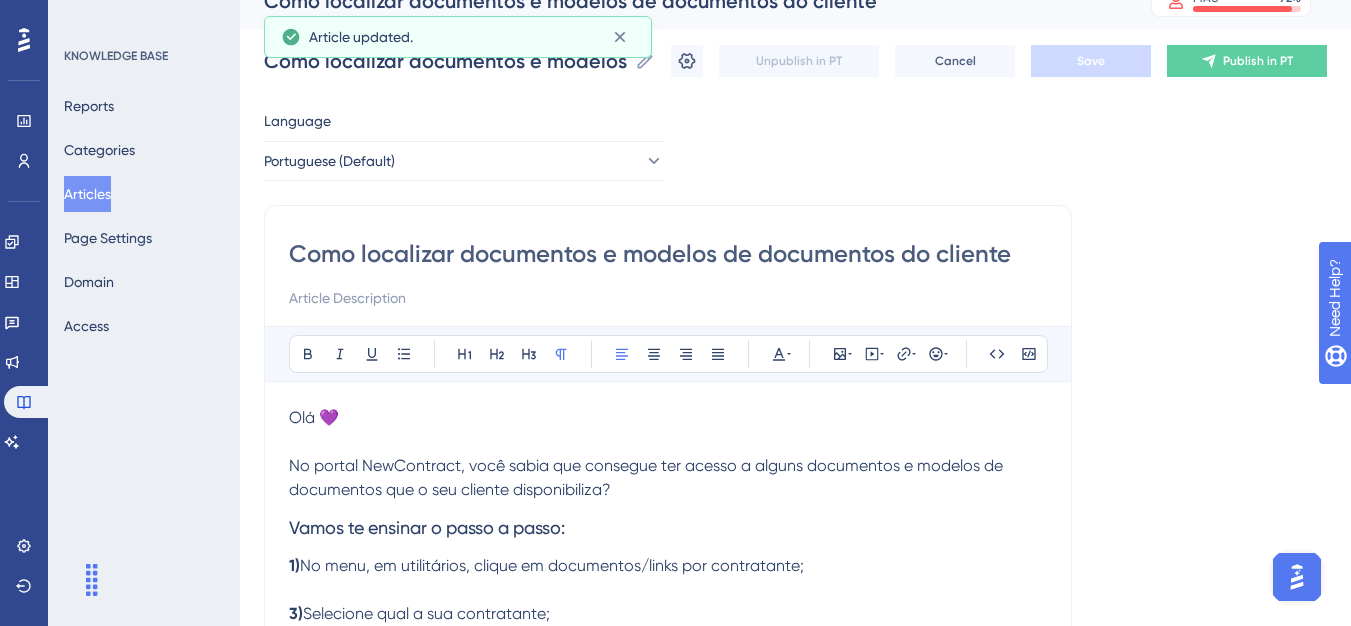scroll, scrollTop: 0, scrollLeft: 0, axis: both 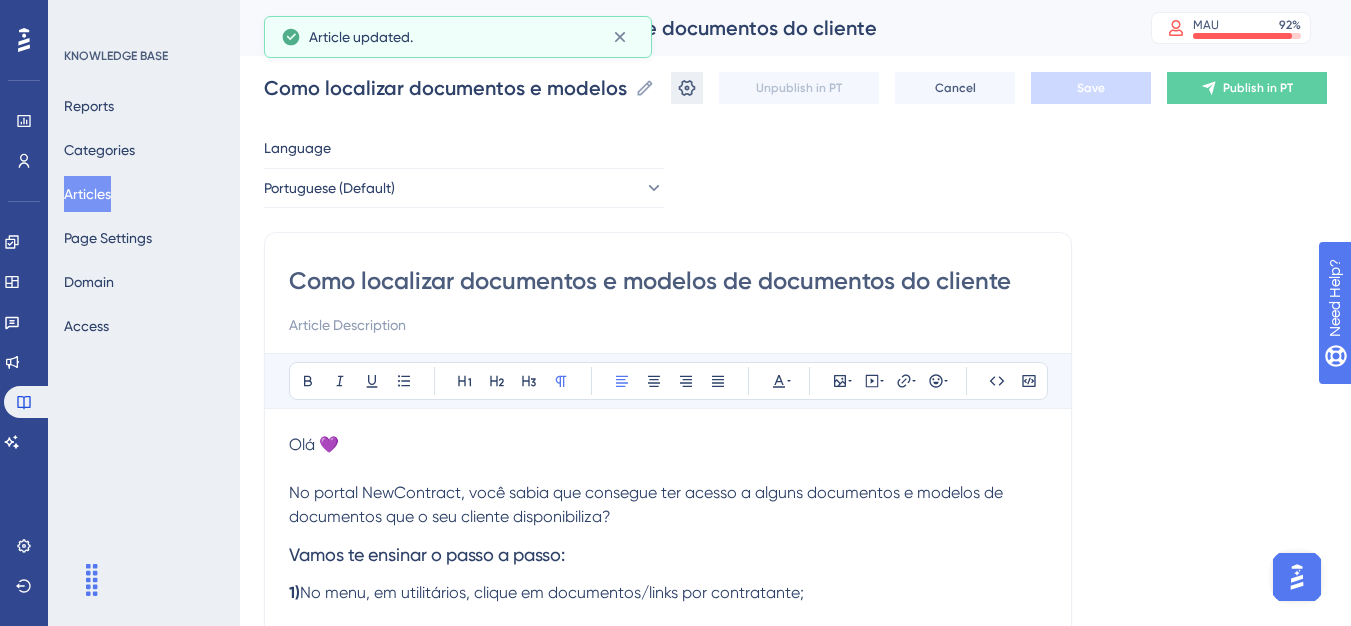click 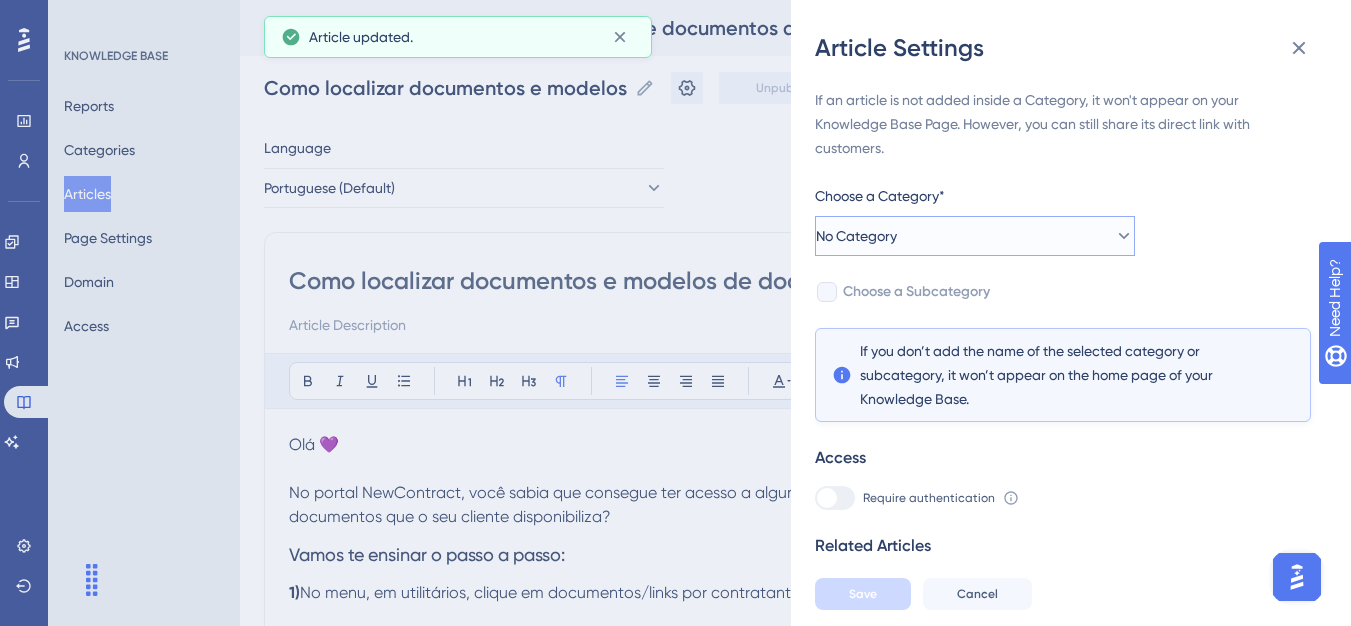 click on "No Category" at bounding box center [975, 236] 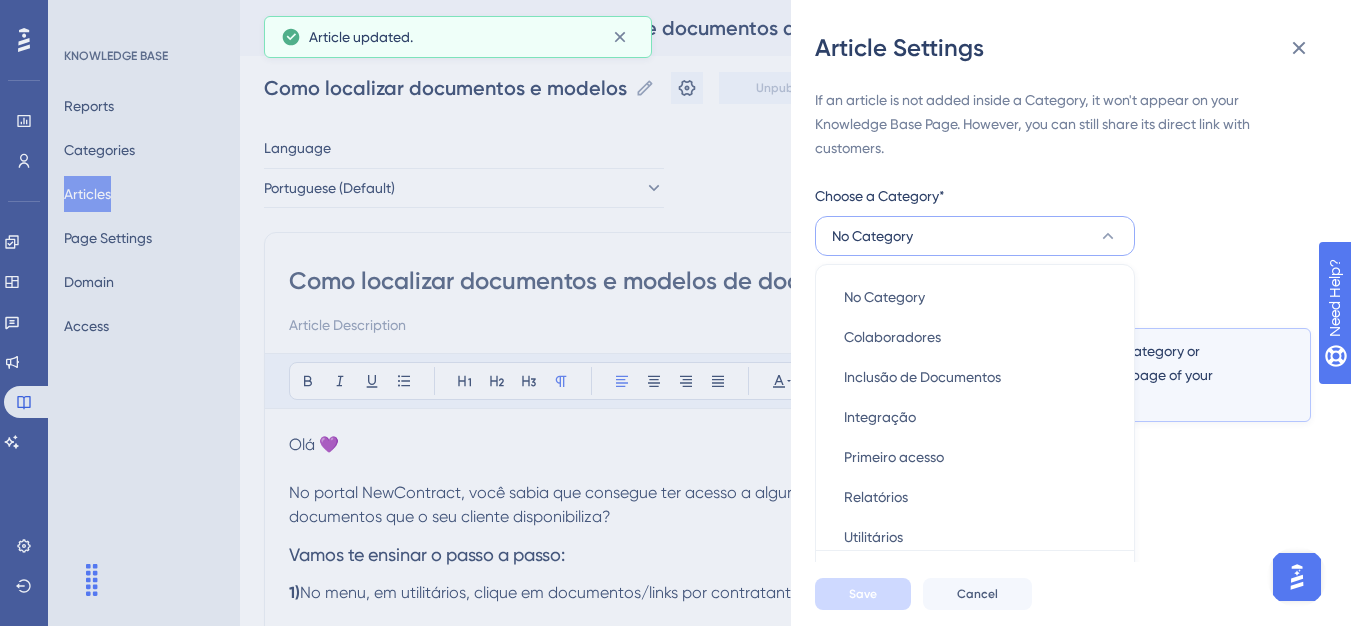 scroll, scrollTop: 49, scrollLeft: 0, axis: vertical 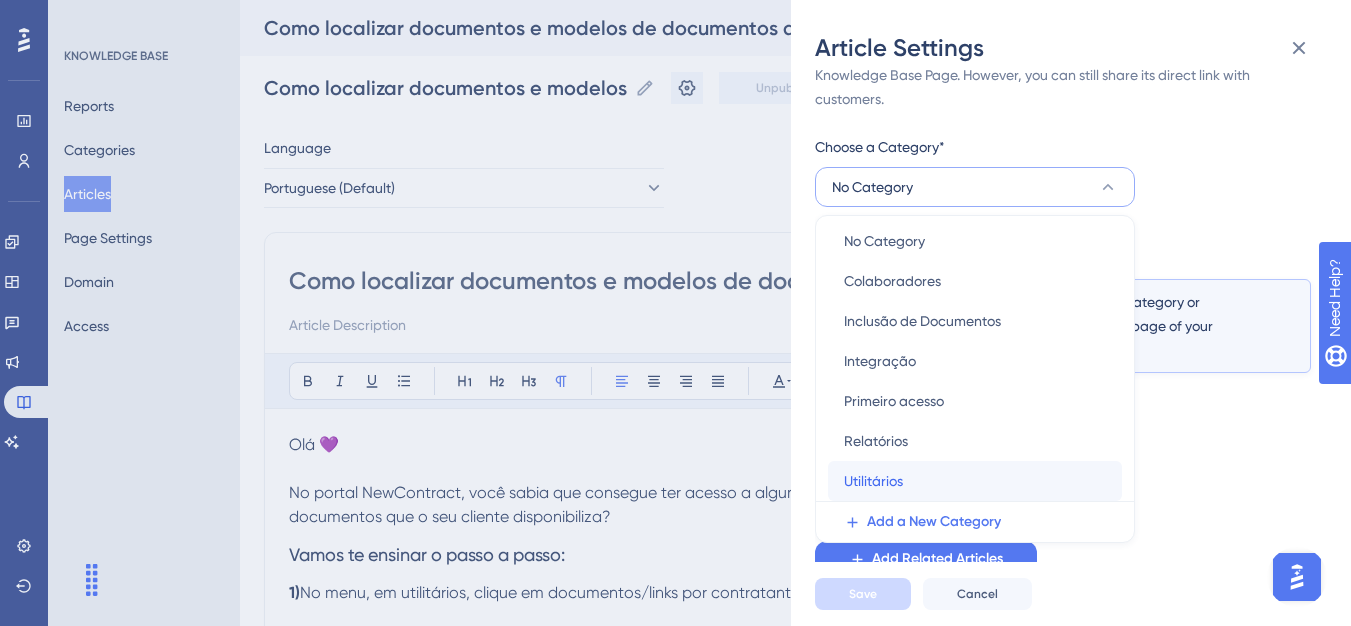 click on "Utilitários" at bounding box center (873, 481) 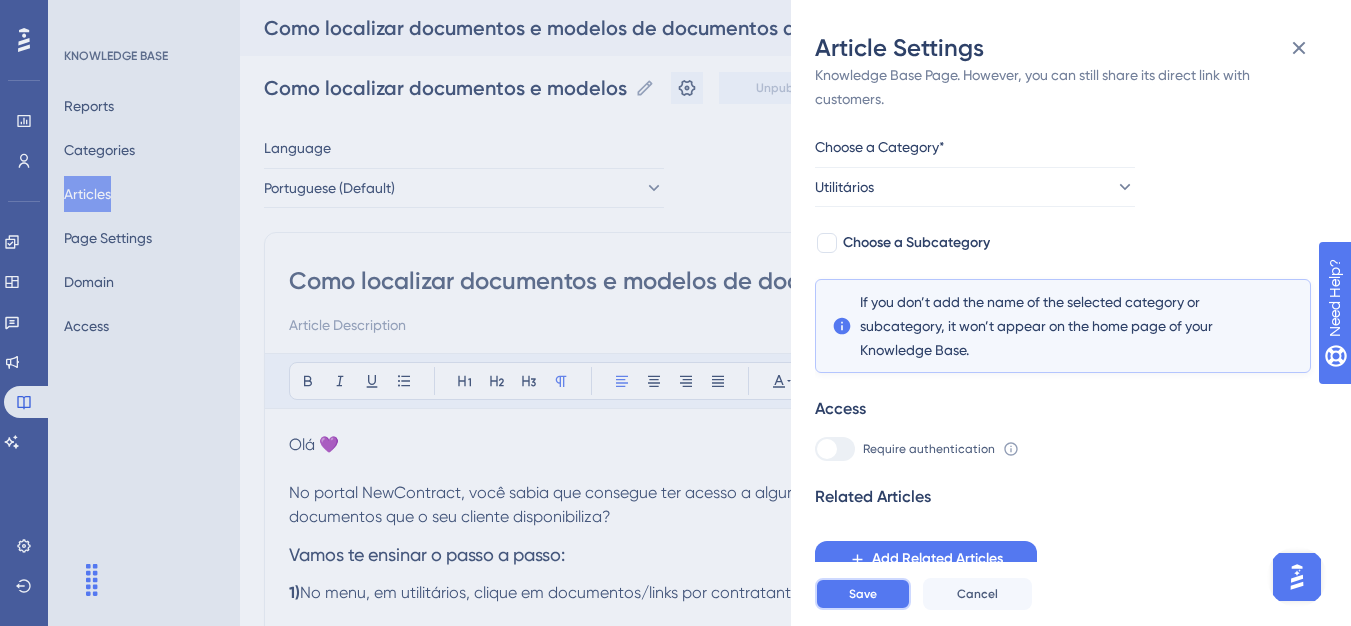 click on "Save" at bounding box center [863, 594] 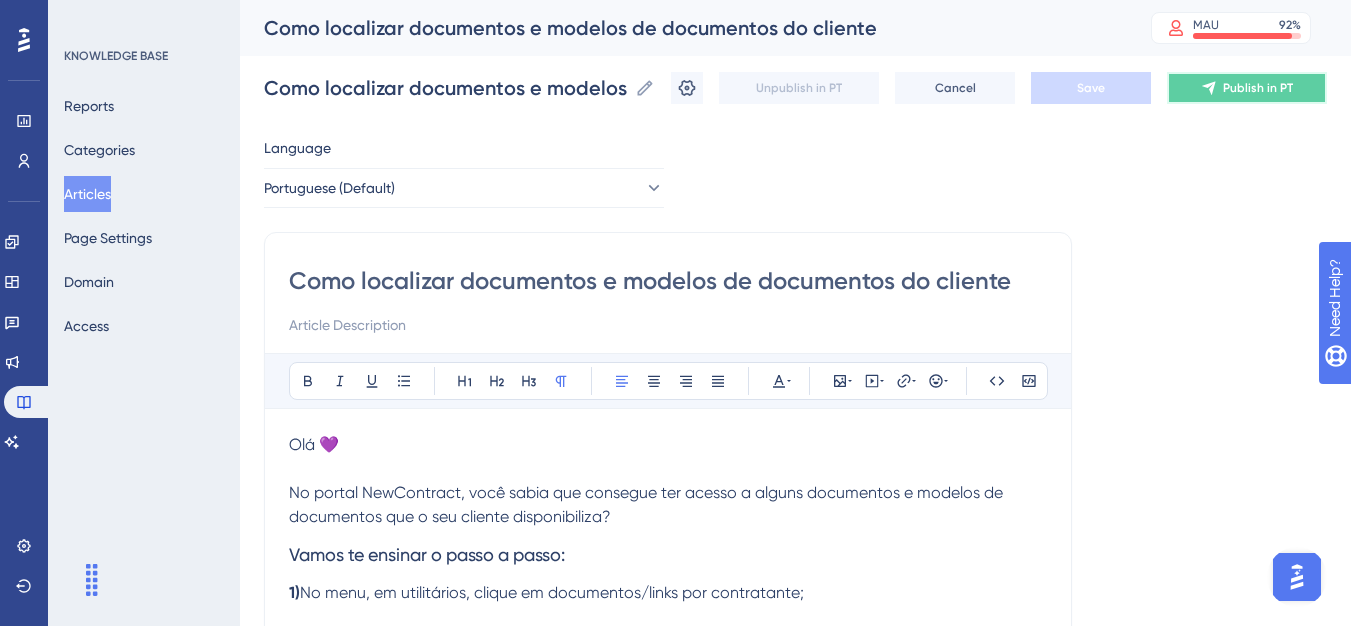 click on "Publish in PT" at bounding box center (1247, 88) 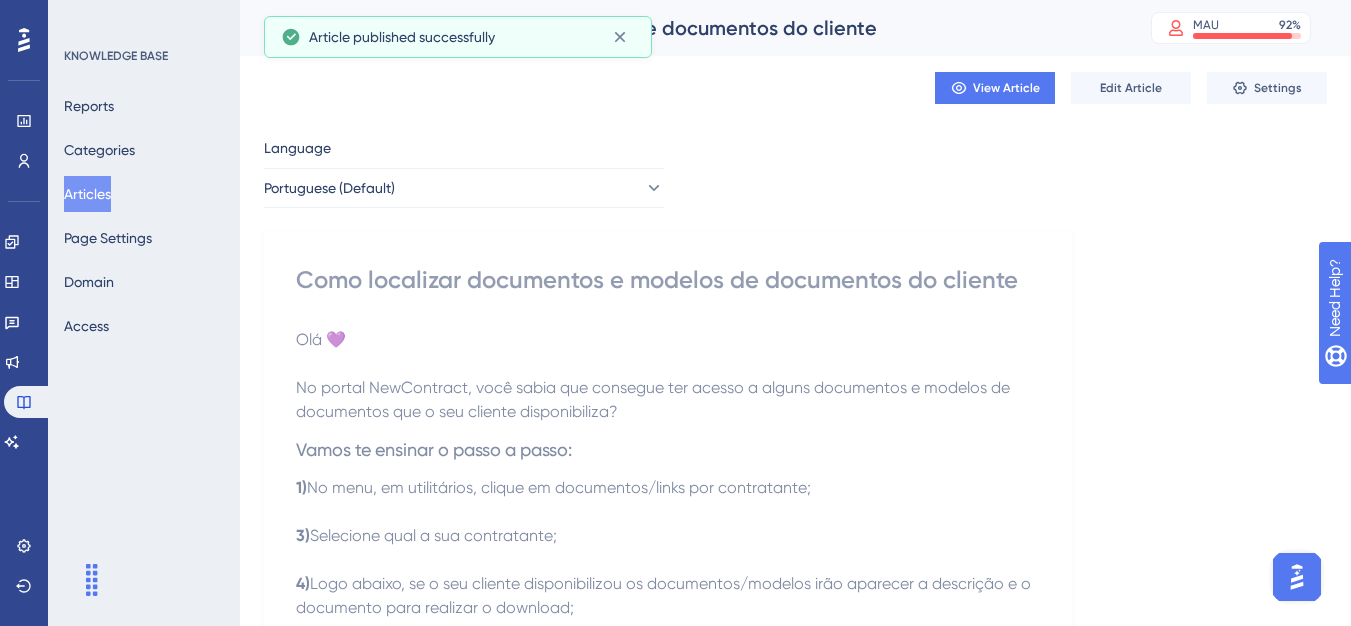 click on "Articles" at bounding box center (87, 194) 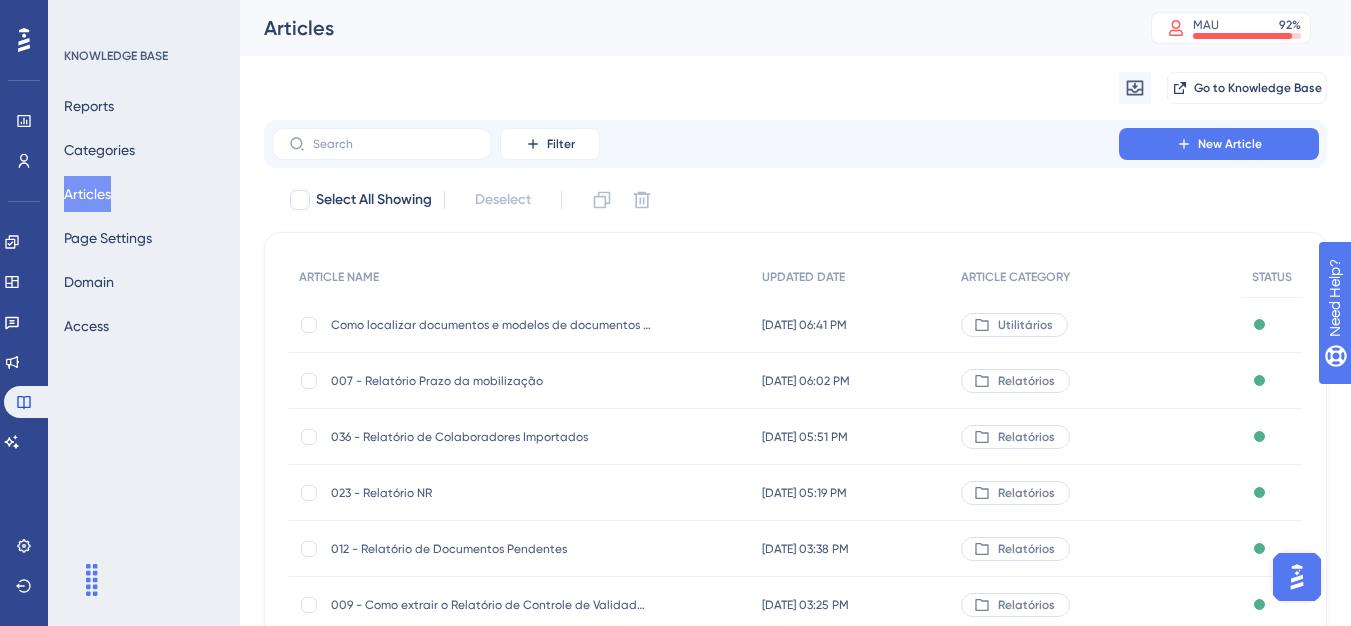 click on "Filter New Article" at bounding box center (795, 144) 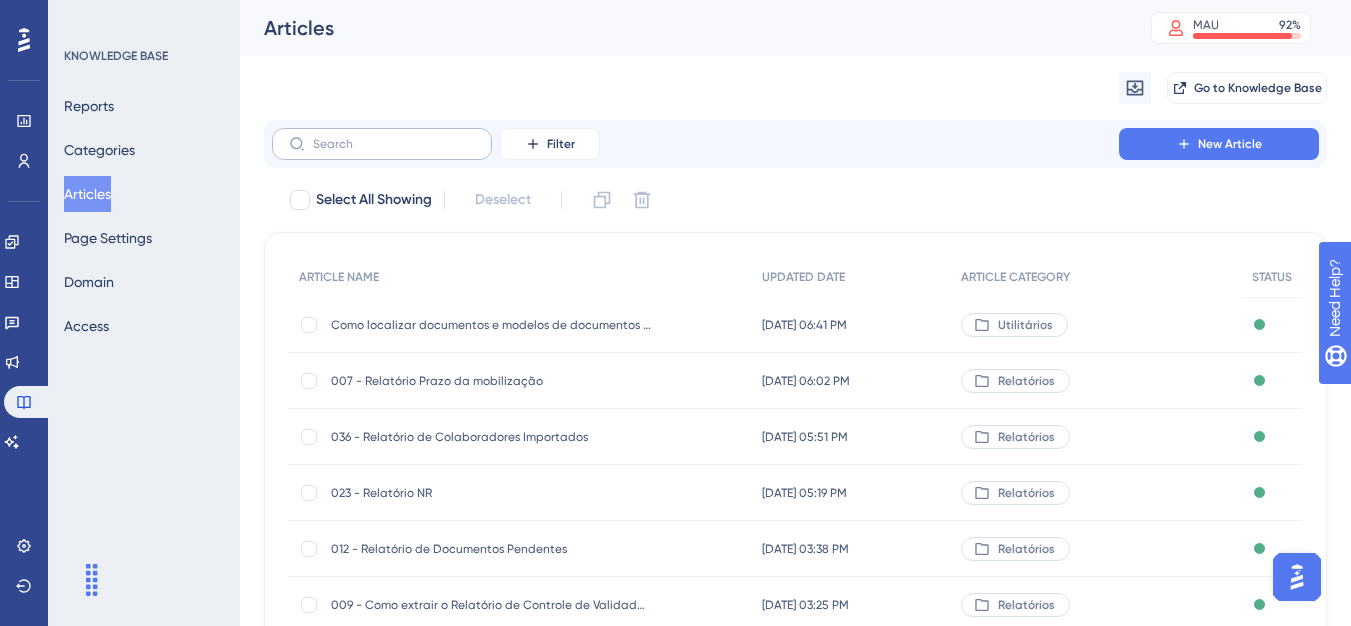 click at bounding box center [382, 144] 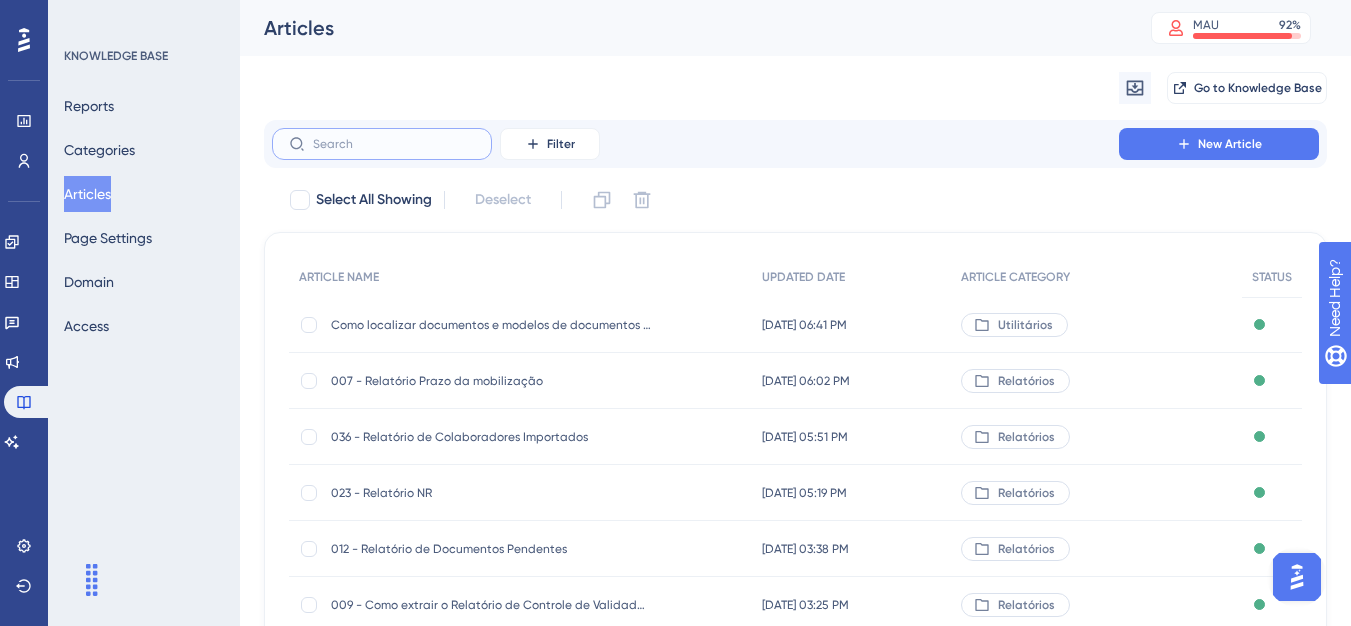 click at bounding box center (394, 144) 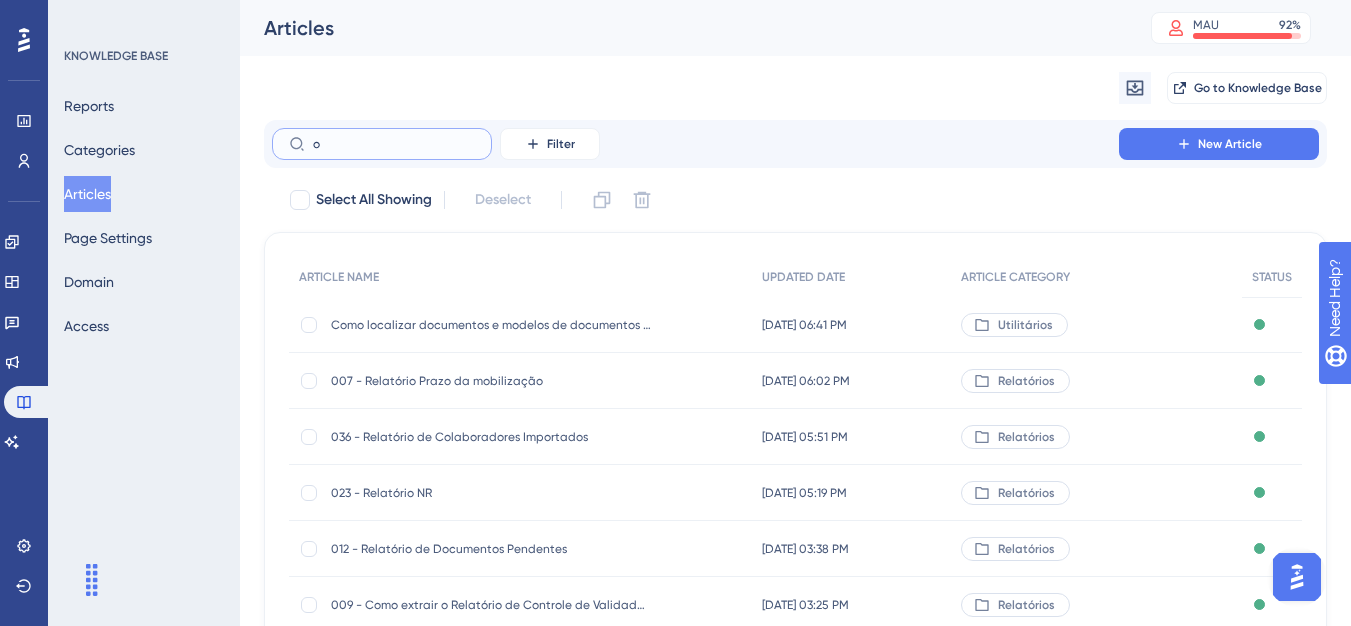 paste on "nde visualizar as pendências" 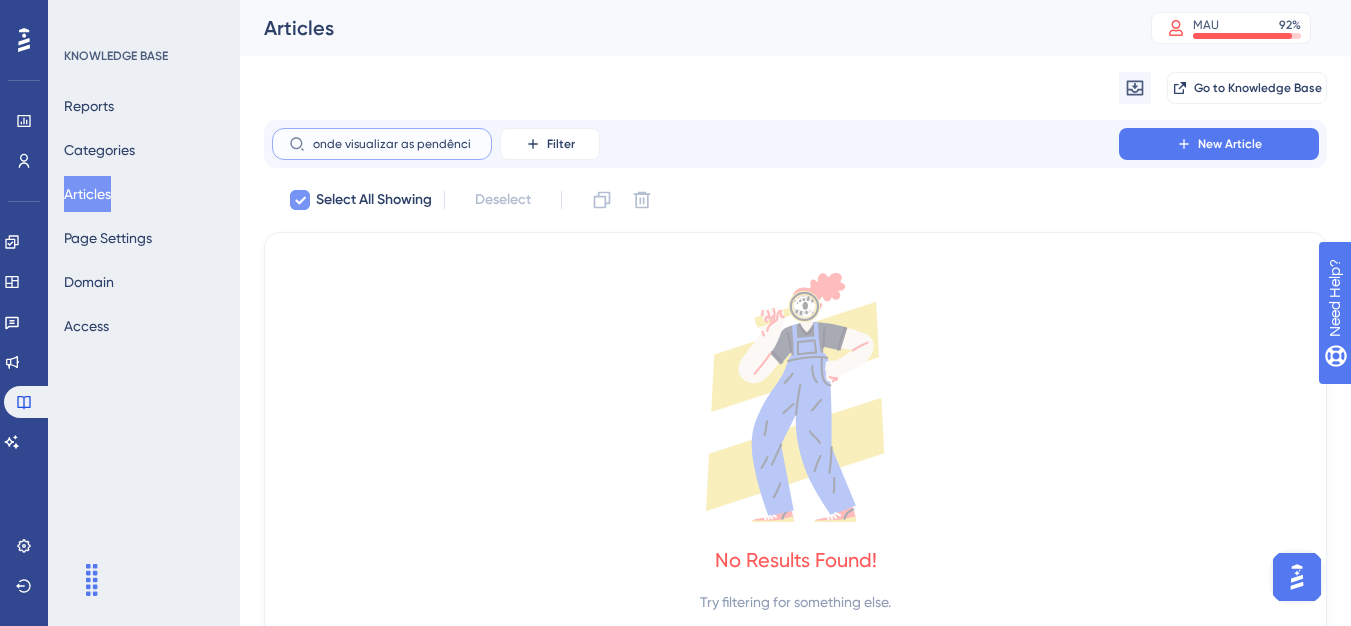 scroll, scrollTop: 0, scrollLeft: 0, axis: both 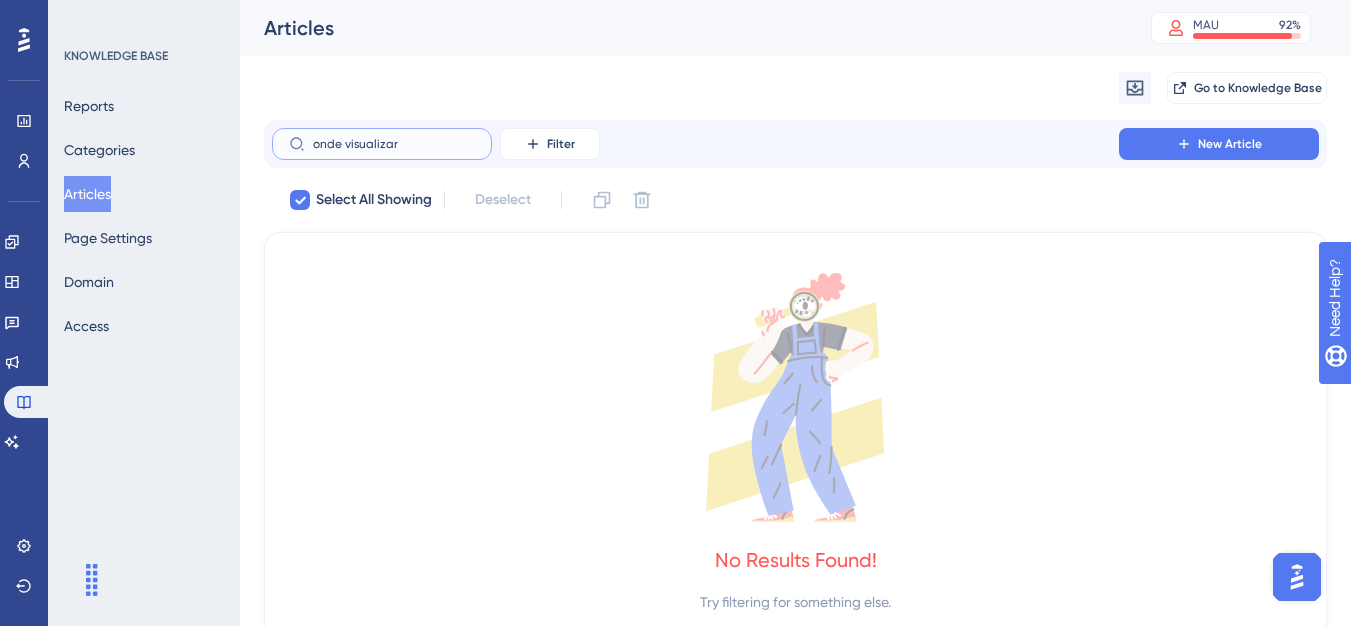 type on "onde visualizar" 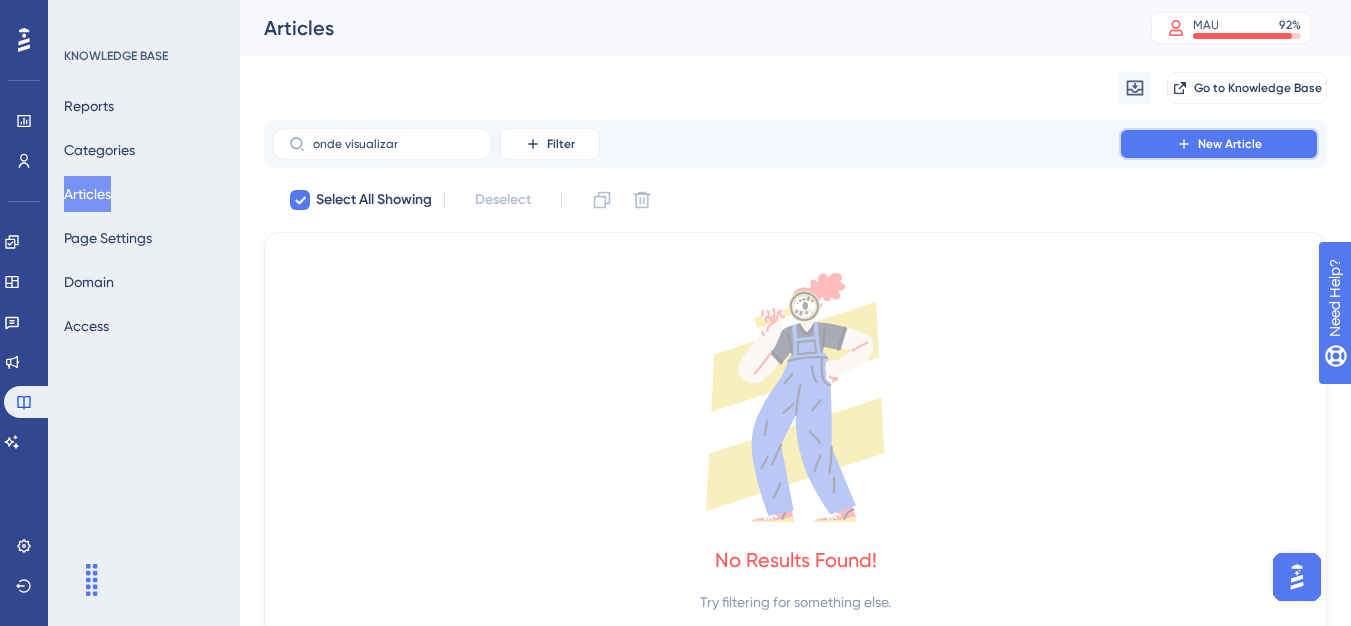 click on "New Article" at bounding box center [1219, 144] 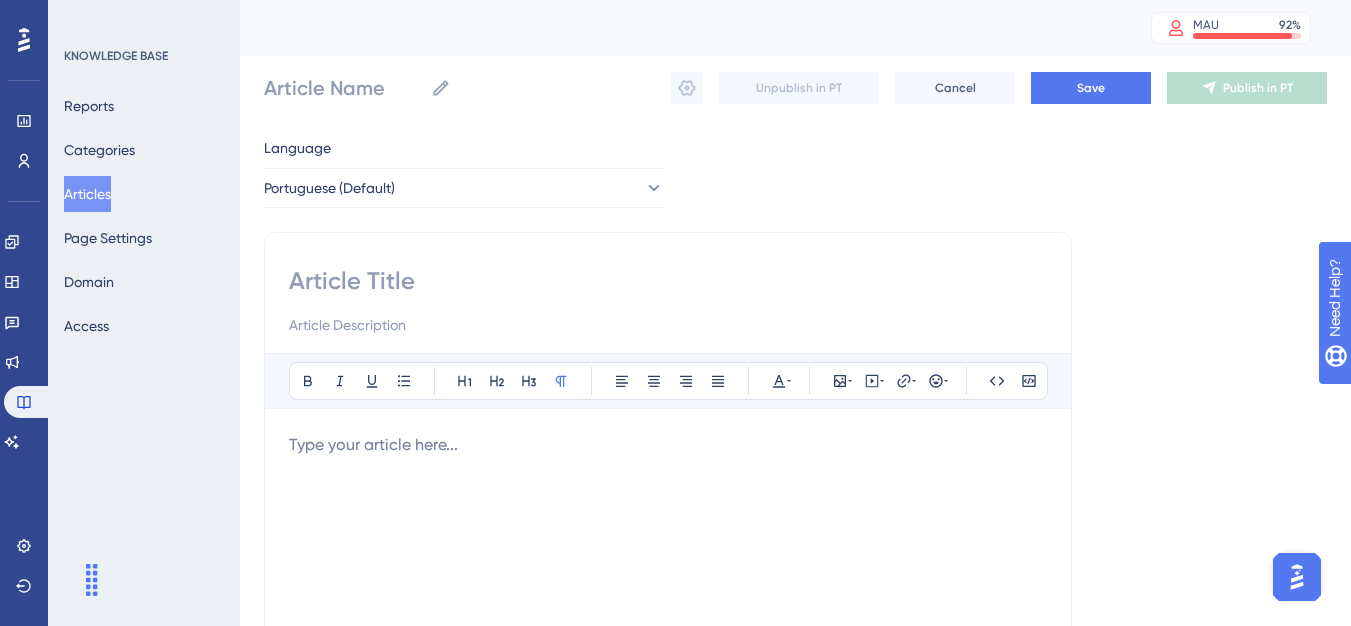 click at bounding box center [668, 445] 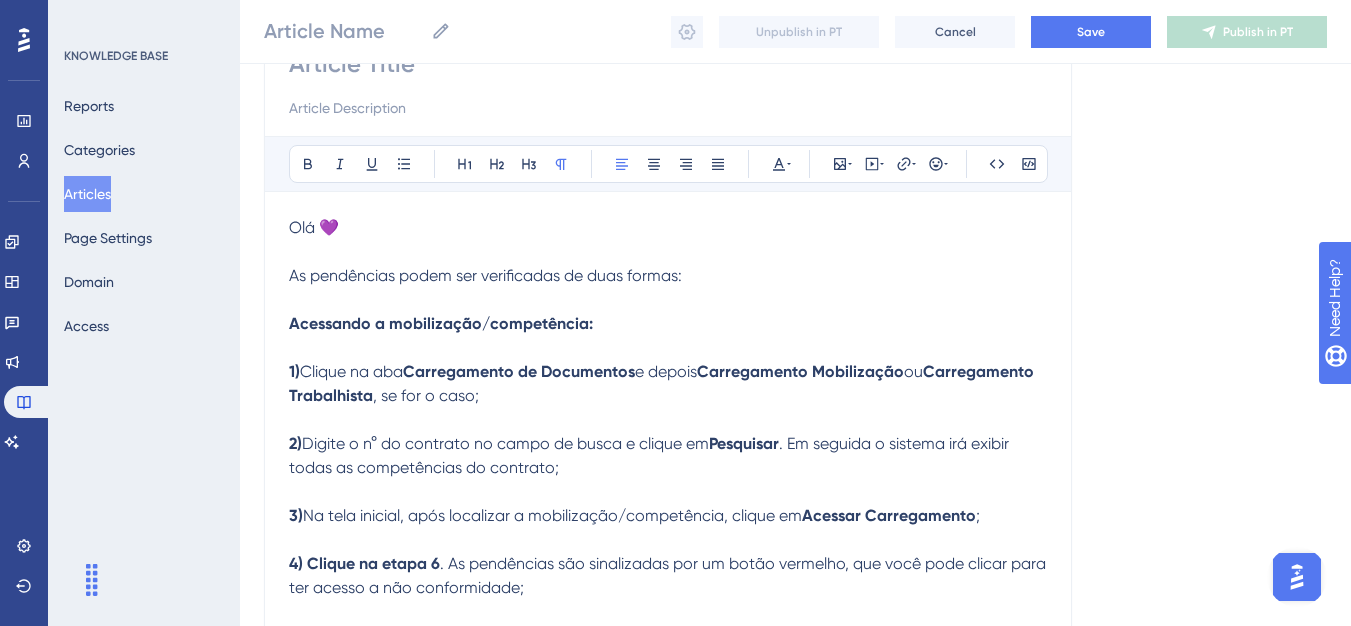 scroll, scrollTop: 257, scrollLeft: 0, axis: vertical 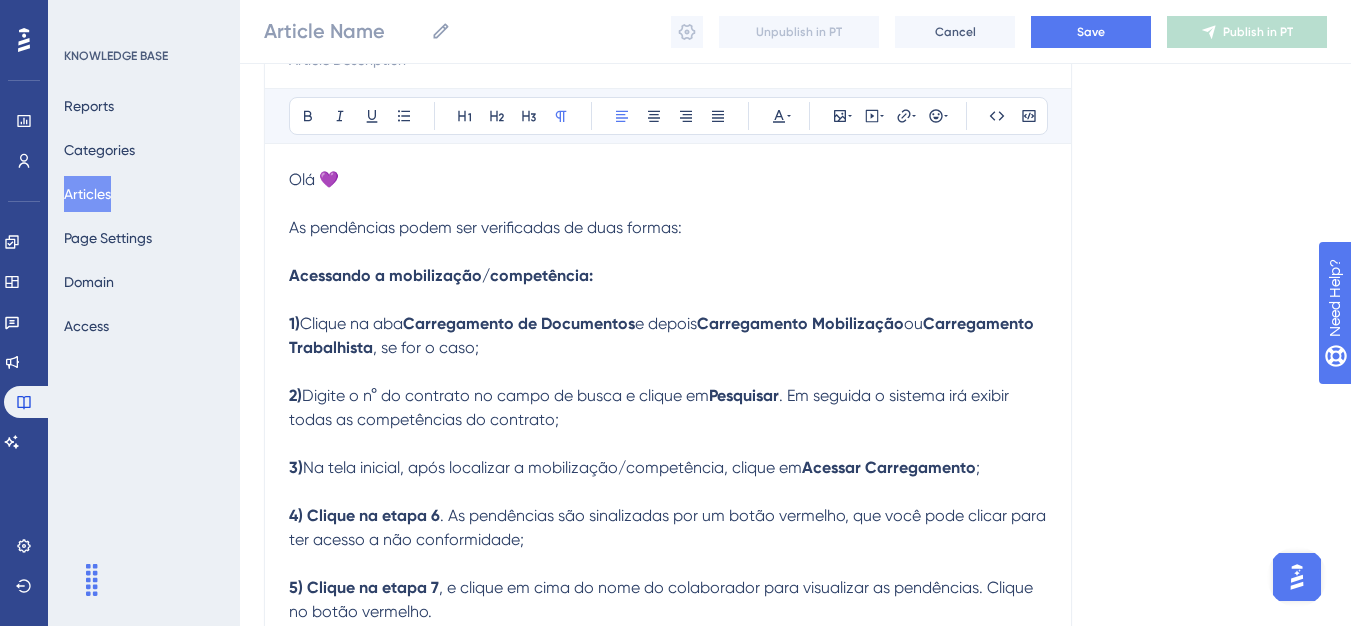 drag, startPoint x: 284, startPoint y: 320, endPoint x: 355, endPoint y: 342, distance: 74.330345 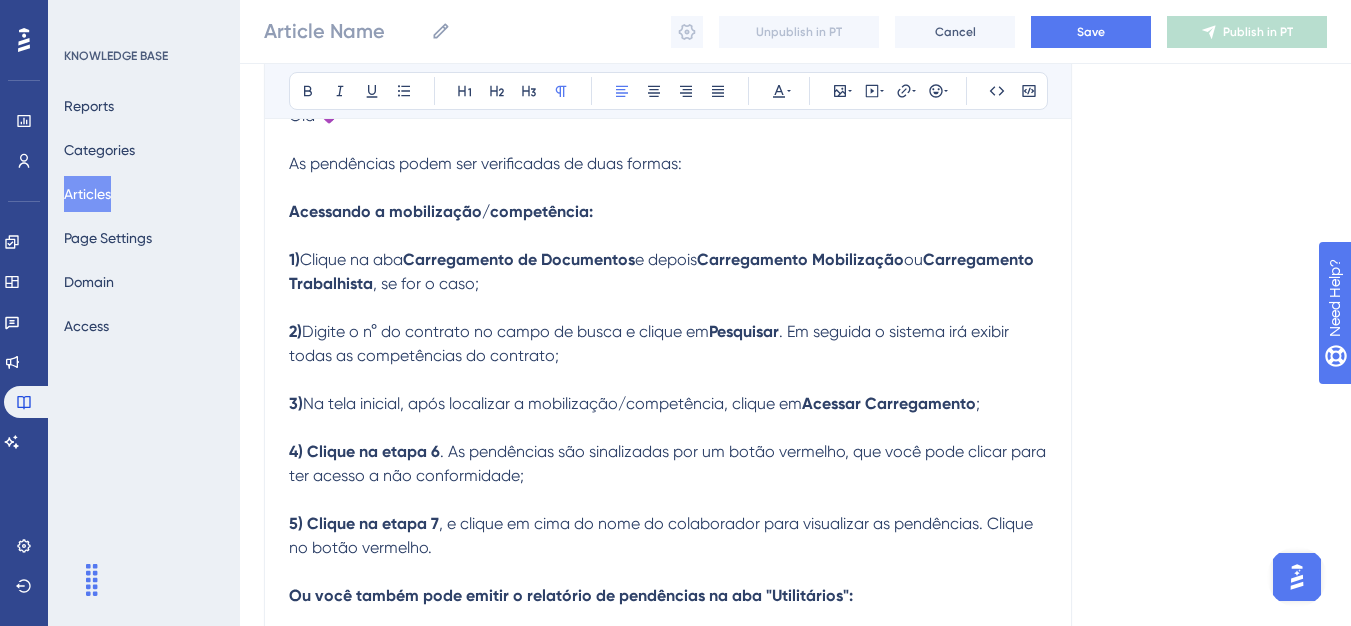 scroll, scrollTop: 357, scrollLeft: 0, axis: vertical 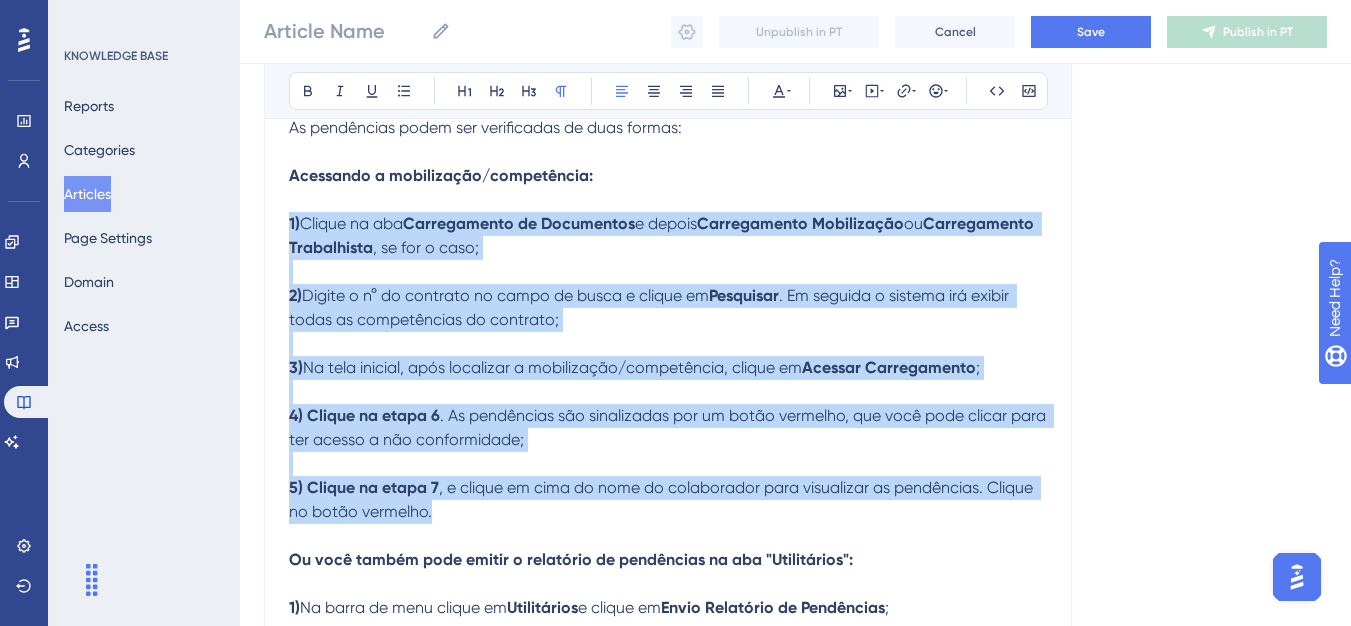 drag, startPoint x: 466, startPoint y: 513, endPoint x: 279, endPoint y: 227, distance: 341.70895 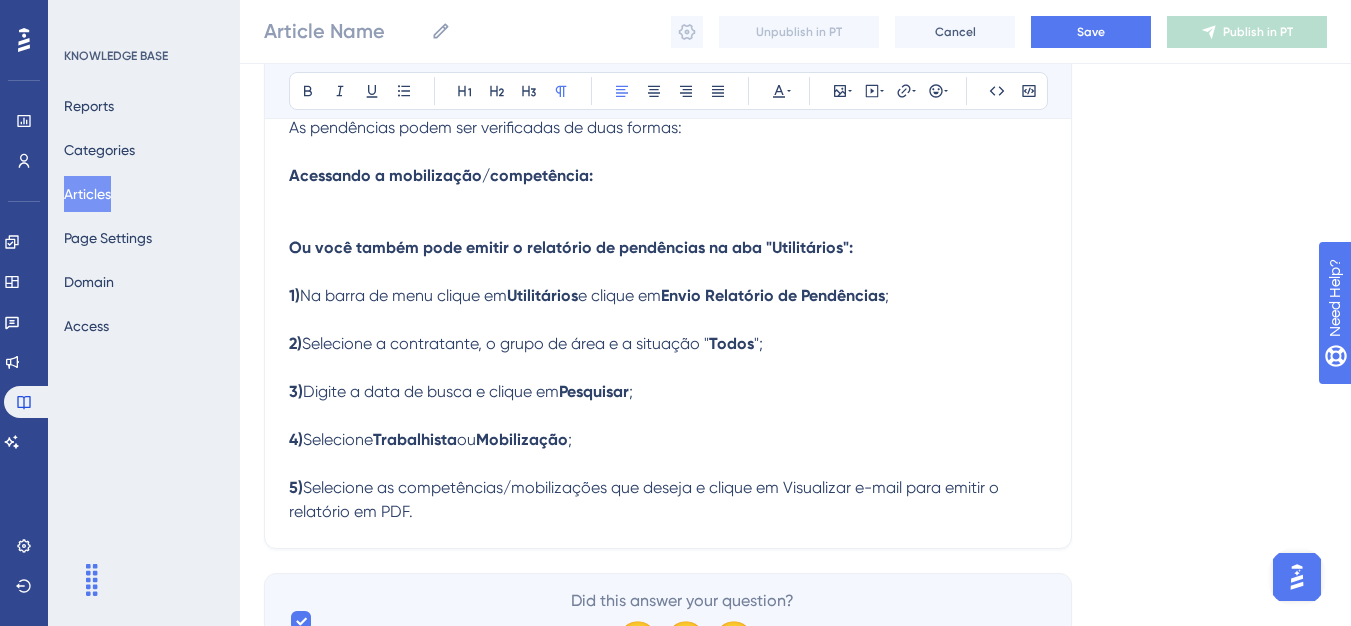 drag, startPoint x: 374, startPoint y: 211, endPoint x: 364, endPoint y: 208, distance: 10.440307 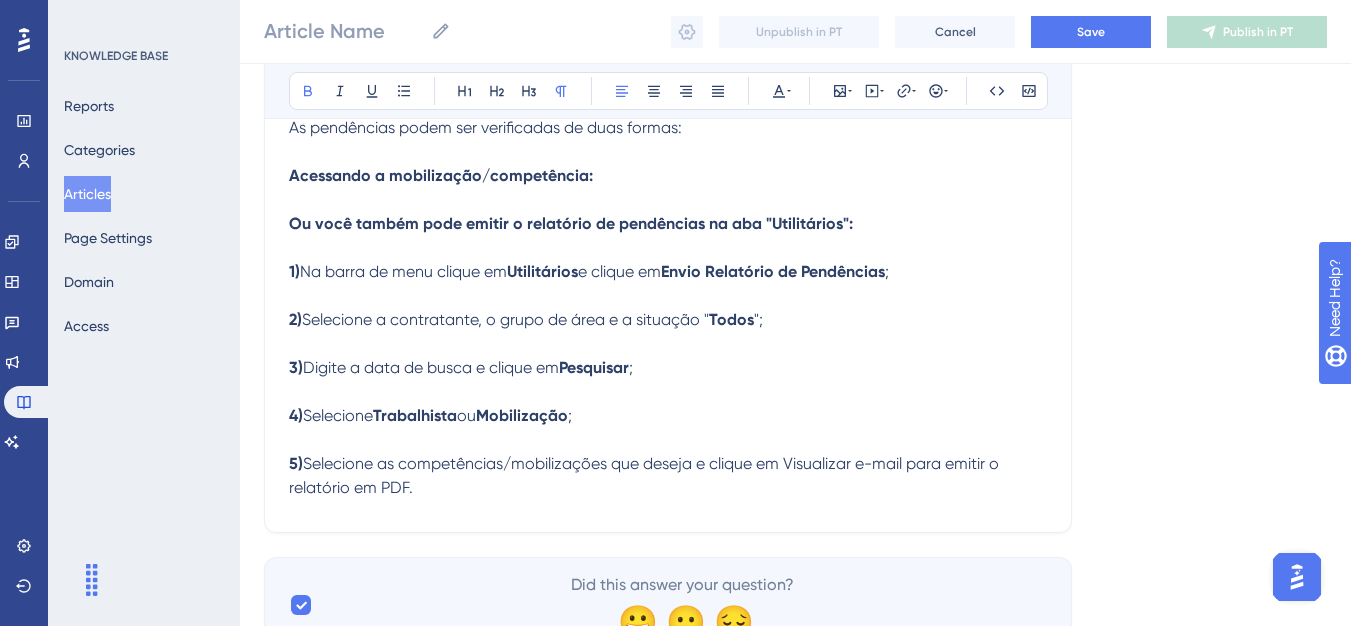 click at bounding box center (668, 200) 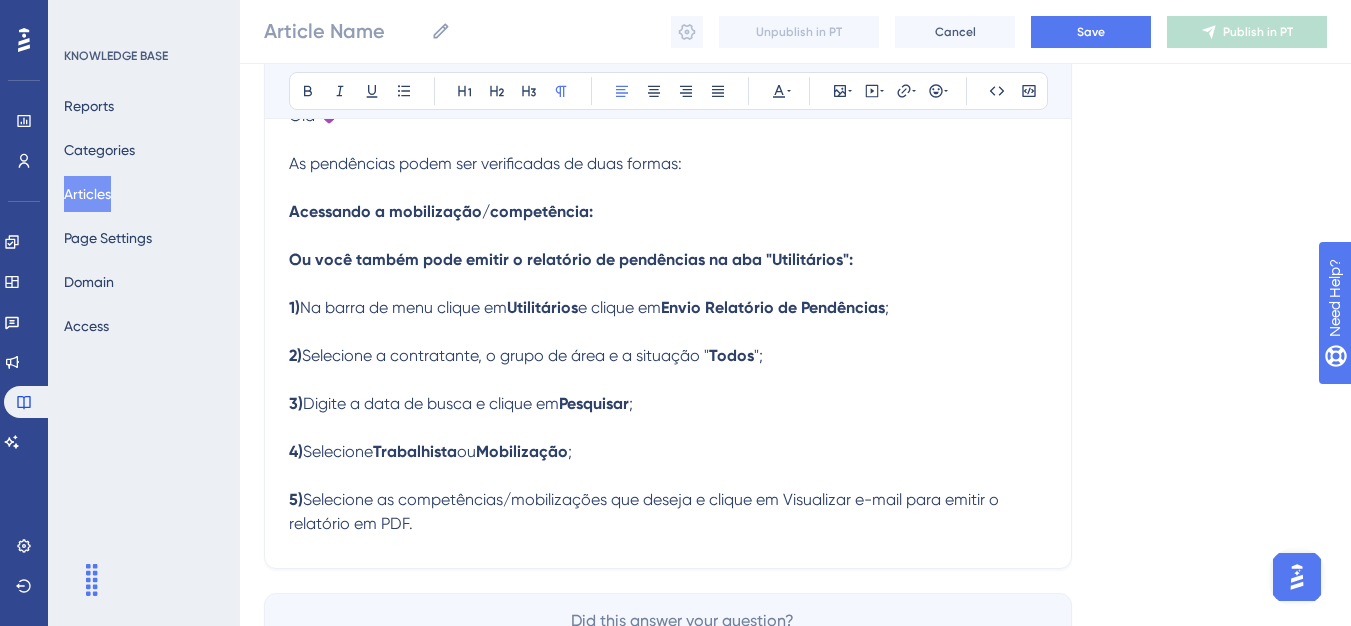 scroll, scrollTop: 357, scrollLeft: 0, axis: vertical 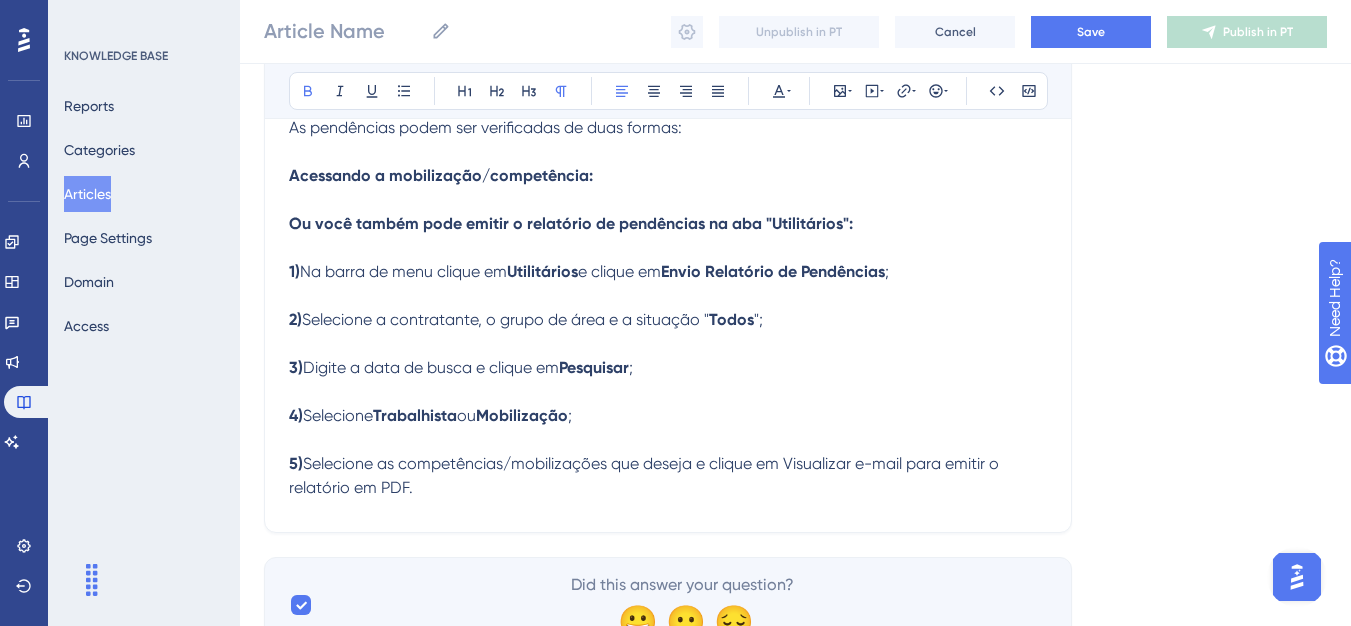 click on "​Acessando a mobilização/competência:" at bounding box center (441, 175) 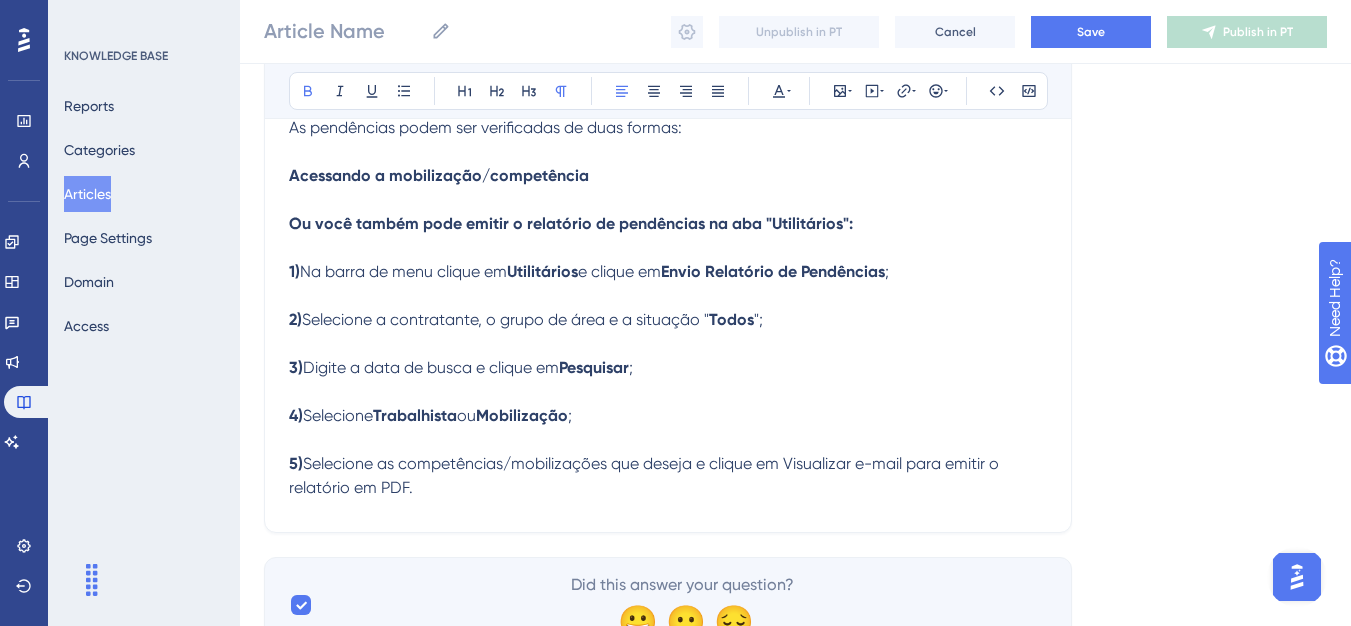 click on "​Acessando a mobilização/competência" at bounding box center [439, 175] 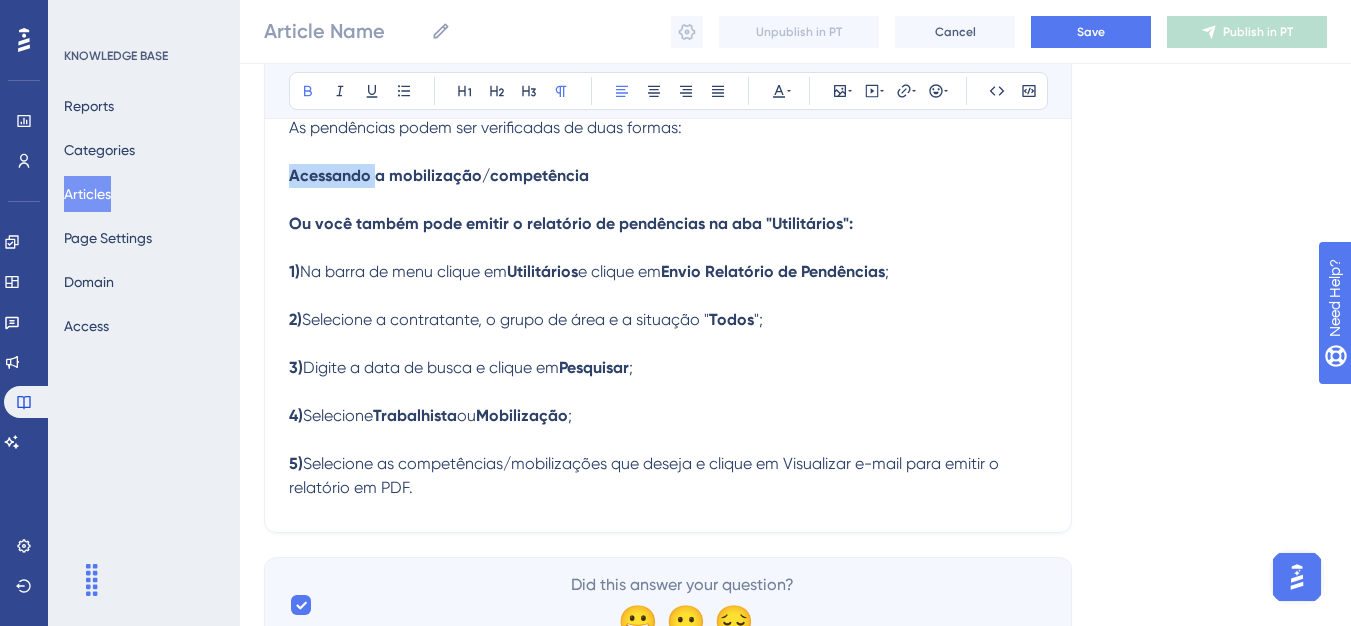 click on "​Acessando a mobilização/competência" at bounding box center [439, 175] 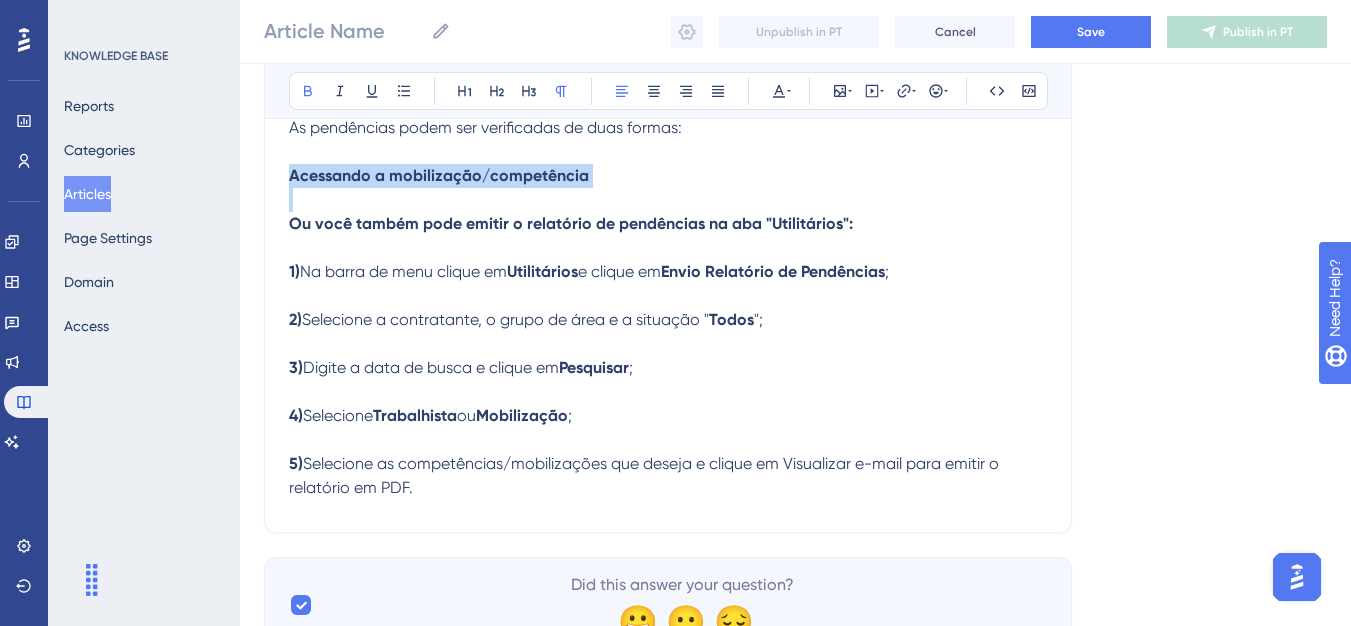 click on "​Acessando a mobilização/competência" at bounding box center [439, 175] 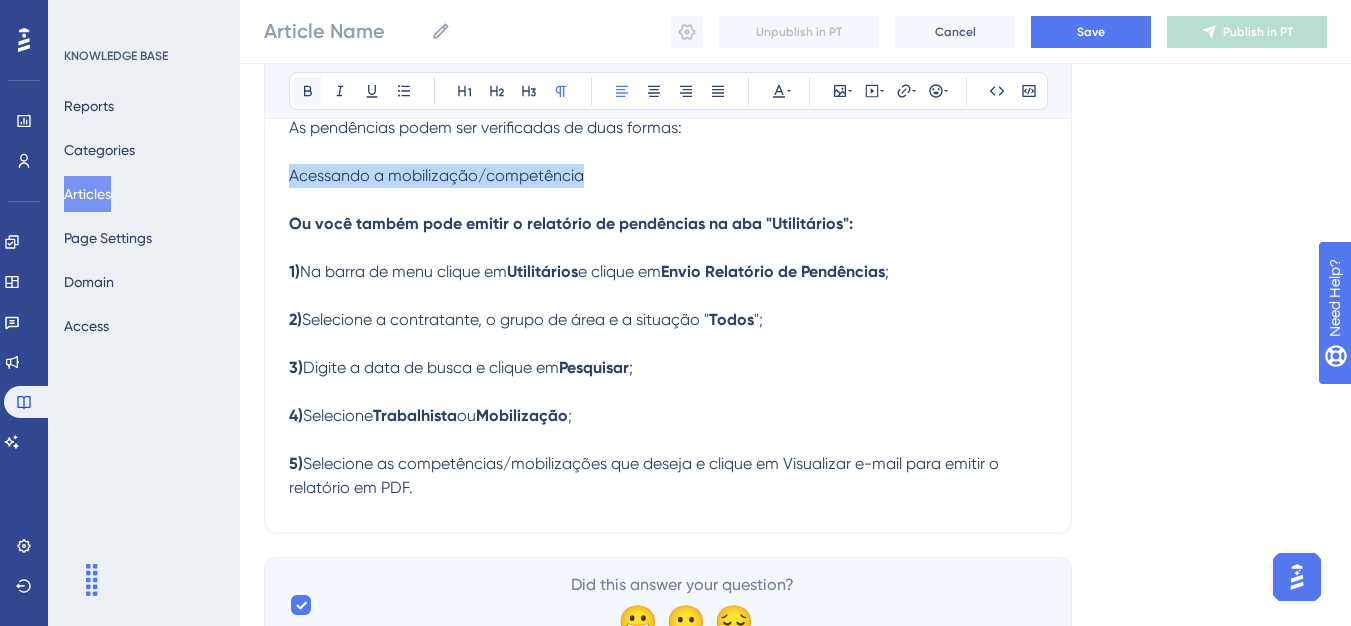 click 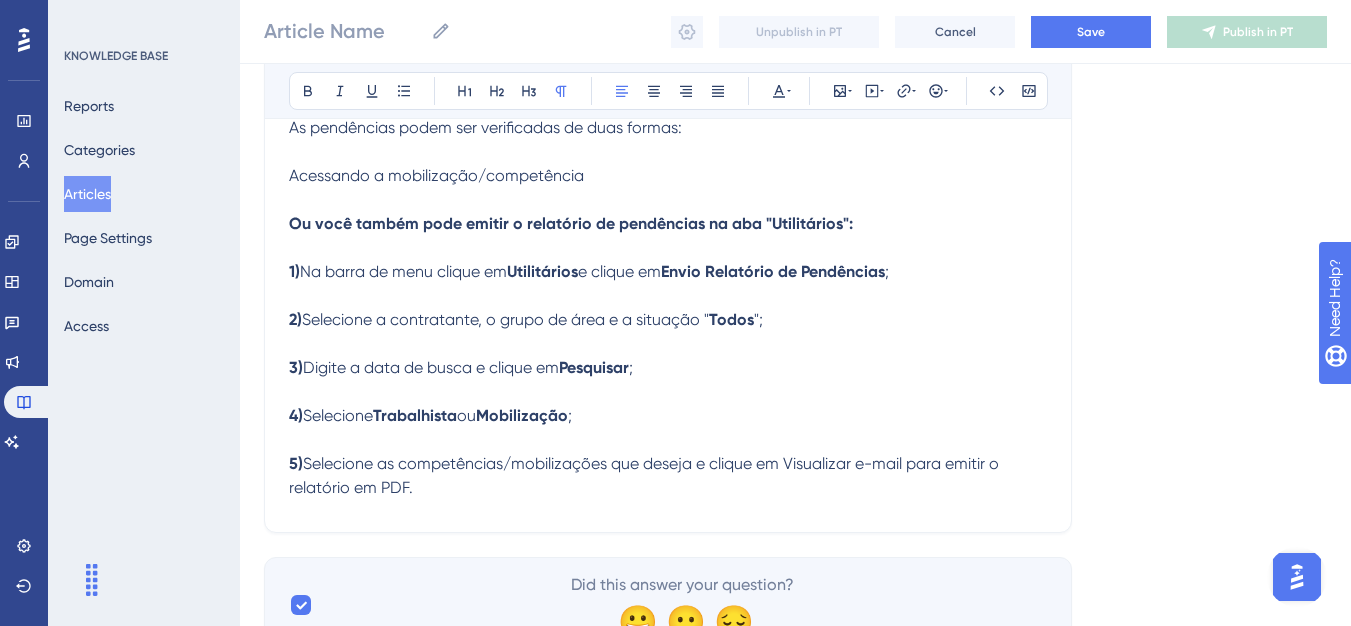 click on "Bold Italic Underline Bullet Point Heading 1 Heading 2 Heading 3 Normal Align Left Align Center Align Right Align Justify Text Color Insert Image Embed Video Hyperlink Emojis Code Code Block Olá 💜 As pendências podem ser verificadas de duas formas:    ​Acessando a mobilização/competência Ou você também pode emitir o relatório de pendências na aba "Utilitários":   1)  Na barra de menu clique em  Utilitários  e clique em  Envio Relatório de Pendências ; 2)  Selecione a contratante, o grupo de área e a situação " Todos "; 3)  Digite a data de busca e clique em  Pesquisar ; 4)  Selecione  Trabalhista  ou  Mobilização ; 5)  Selecione as competências/mobilizações que deseja e clique em Visualizar e-mail para emitir o relatório em PDF." at bounding box center (668, 200) 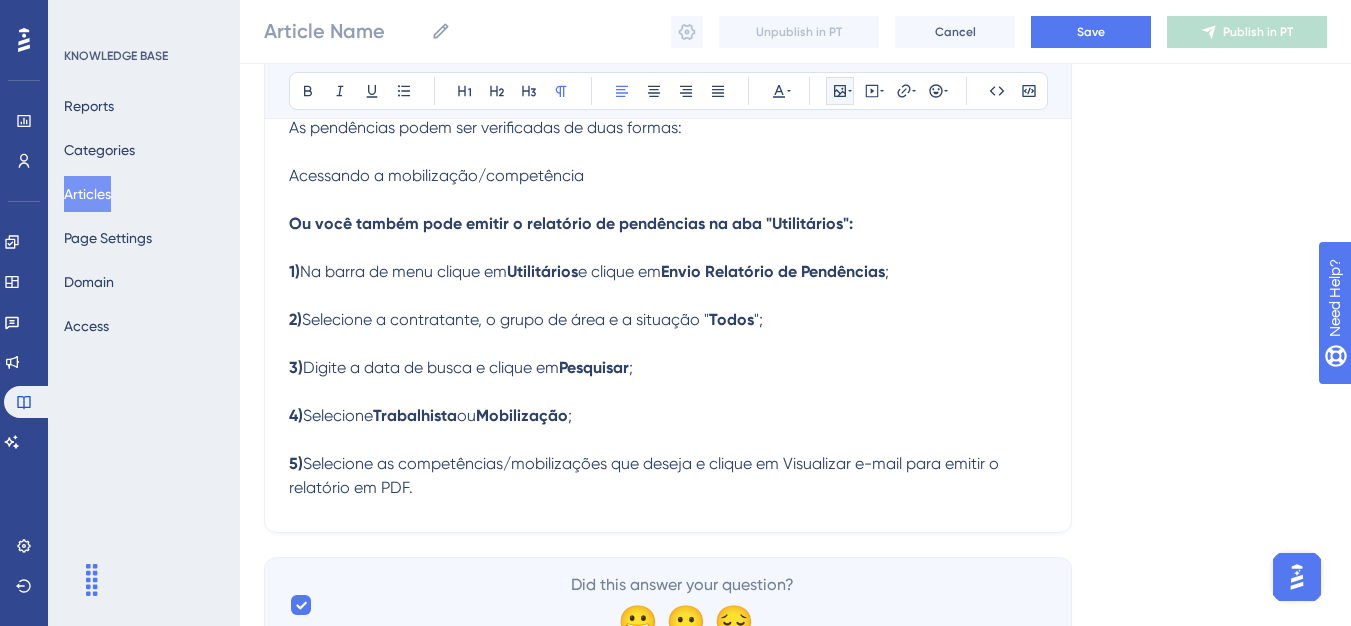 click at bounding box center (840, 91) 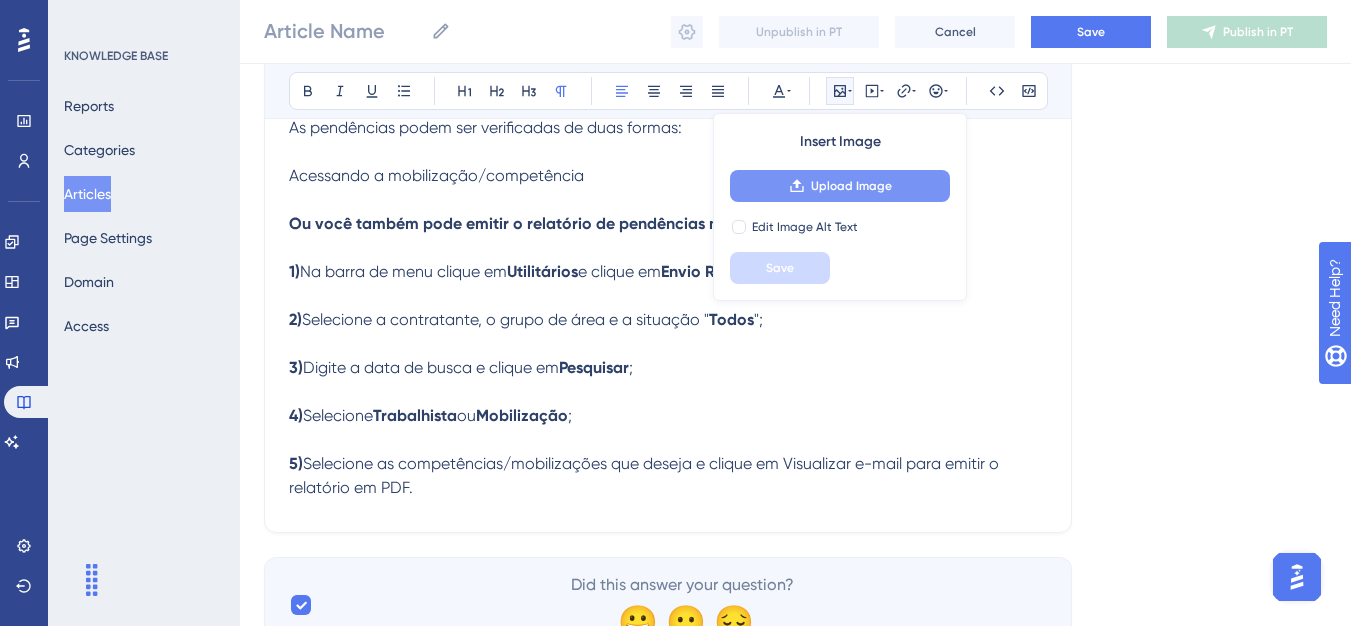 click on "Upload Image" at bounding box center [840, 186] 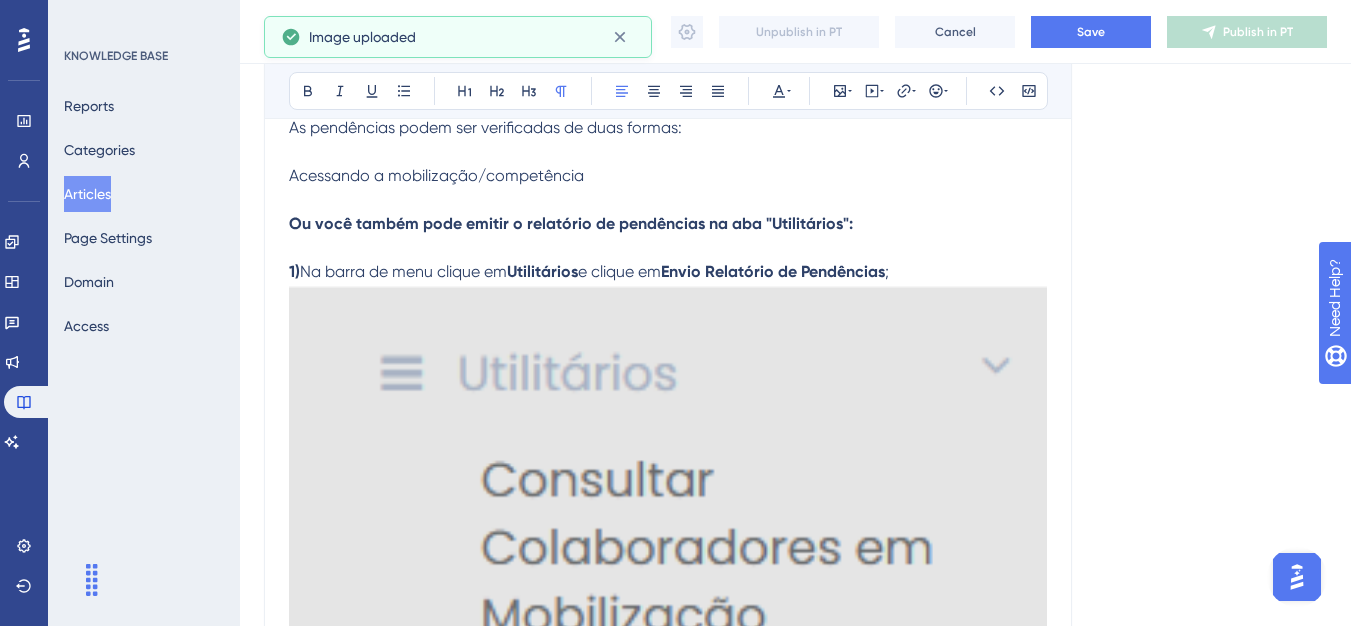 click on "Bold Italic Underline Bullet Point Heading 1 Heading 2 Heading 3 Normal Align Left Align Center Align Right Align Justify Text Color Insert Image Embed Video Hyperlink Emojis Code Code Block Olá 💜 As pendências podem ser verificadas de duas formas:    ​Acessando a mobilização/competência Ou você também pode emitir o relatório de pendências na aba "Utilitários":   1)  Na barra de menu clique em  Utilitários  e clique em  Envio Relatório de Pendências ; 2)  Selecione a contratante, o grupo de área e a situação " Todos "; 3)  Digite a data de busca e clique em  Pesquisar ; 4)  Selecione  Trabalhista  ou  Mobilização ; 5)  Selecione as competências/mobilizações que deseja e clique em Visualizar e-mail para emitir o relatório em PDF." at bounding box center (668, 703) 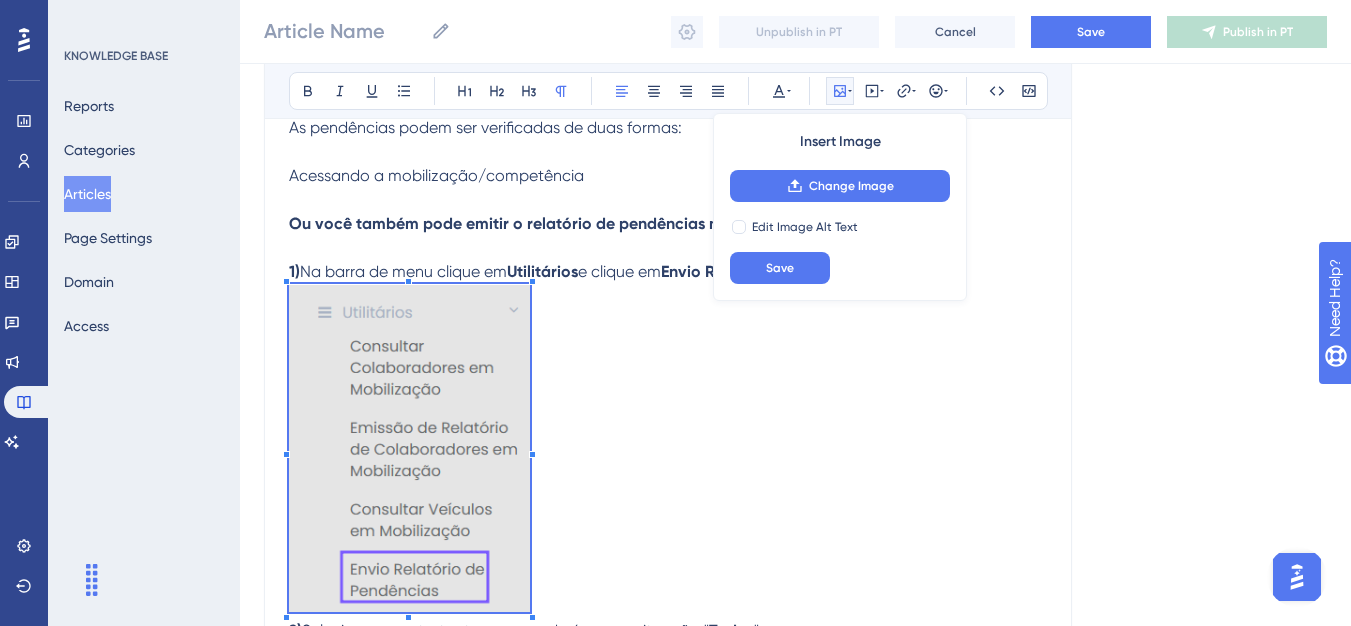 click on "1)  Na barra de menu clique em  Utilitários  e clique em  Envio Relatório de Pendências ; 2)  Selecione a contratante, o grupo de área e a situação " Todos "; 3)  Digite a data de busca e clique em  Pesquisar ; 4)  Selecione  Trabalhista  ou  Mobilização ; 5)  Selecione as competências/mobilizações que deseja e clique em Visualizar e-mail para emitir o relatório em PDF." at bounding box center [668, 535] 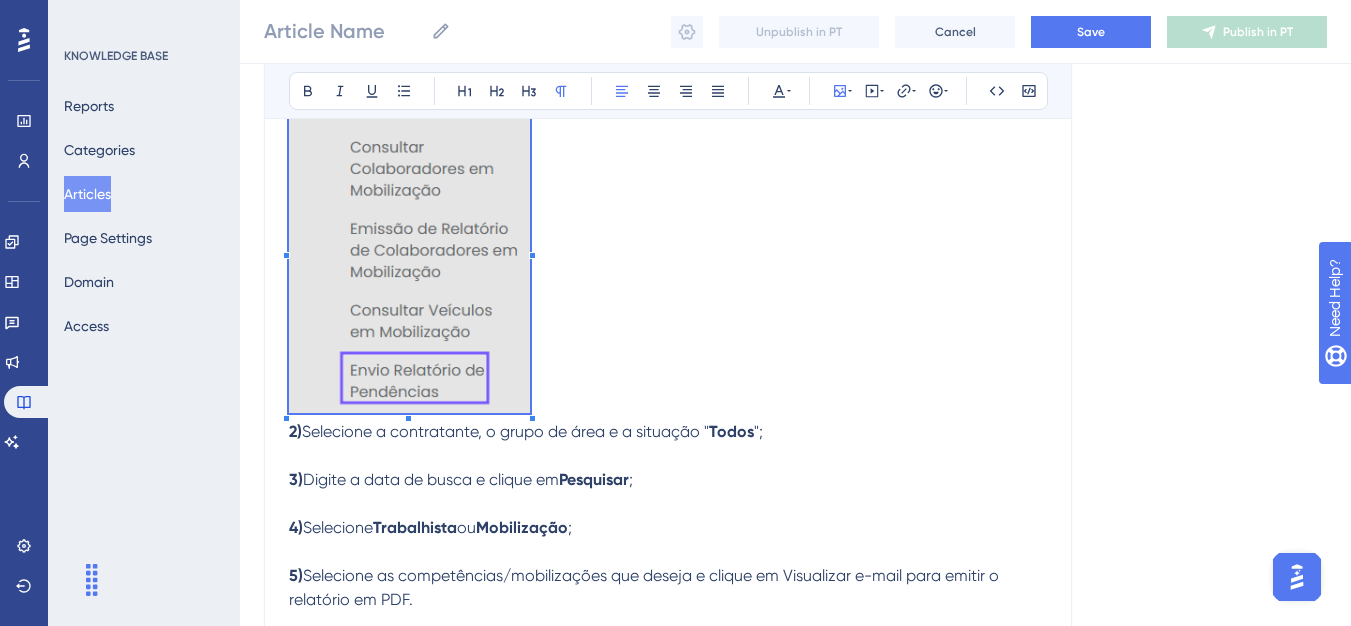 scroll, scrollTop: 557, scrollLeft: 0, axis: vertical 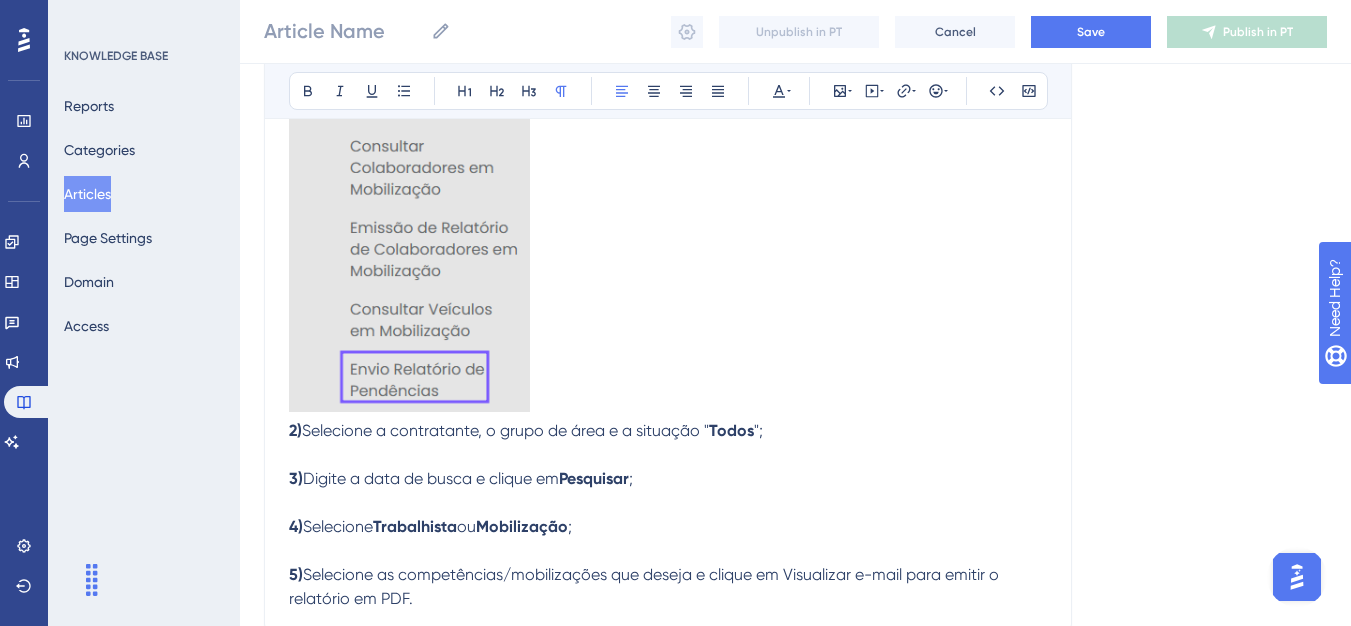 click on "1)  Na barra de menu clique em  Utilitários  e clique em  Envio Relatório de Pendências ; 2)  Selecione a contratante, o grupo de área e a situação " Todos "; 3)  Digite a data de busca e clique em  Pesquisar ; 4)  Selecione  Trabalhista  ou  Mobilização ; 5)  Selecione as competências/mobilizações que deseja e clique em Visualizar e-mail para emitir o relatório em PDF." at bounding box center [668, 335] 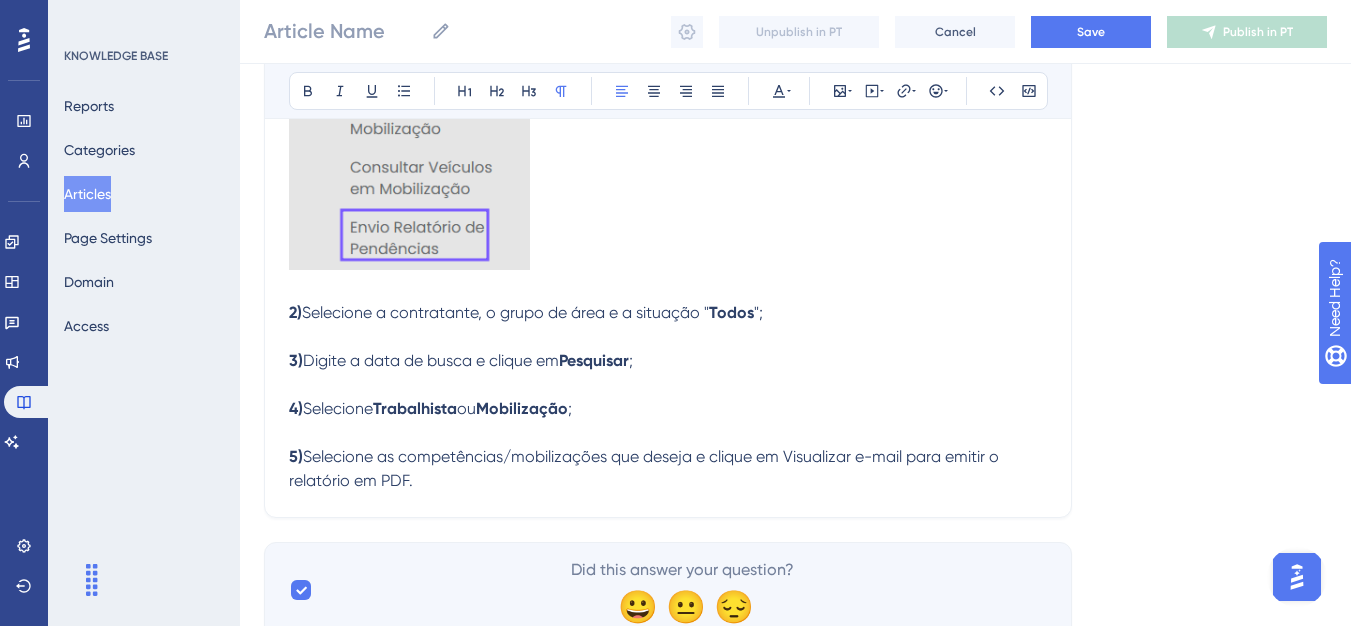scroll, scrollTop: 757, scrollLeft: 0, axis: vertical 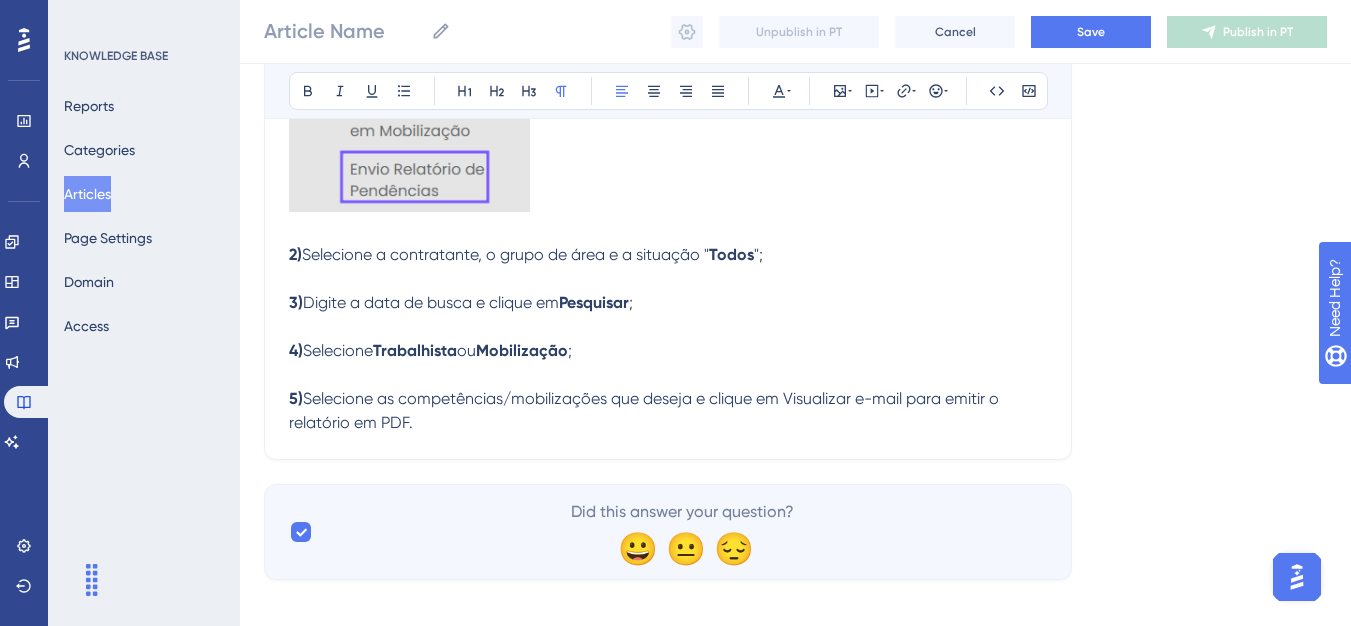 click on "2)  Selecione a contratante, o grupo de área e a situação " Todos "; 3)  Digite a data de busca e clique em  Pesquisar ; 4)  Selecione  Trabalhista  ou  Mobilização ; 5)  Selecione as competências/mobilizações que deseja e clique em Visualizar e-mail para emitir o relatório em PDF." at bounding box center [668, 327] 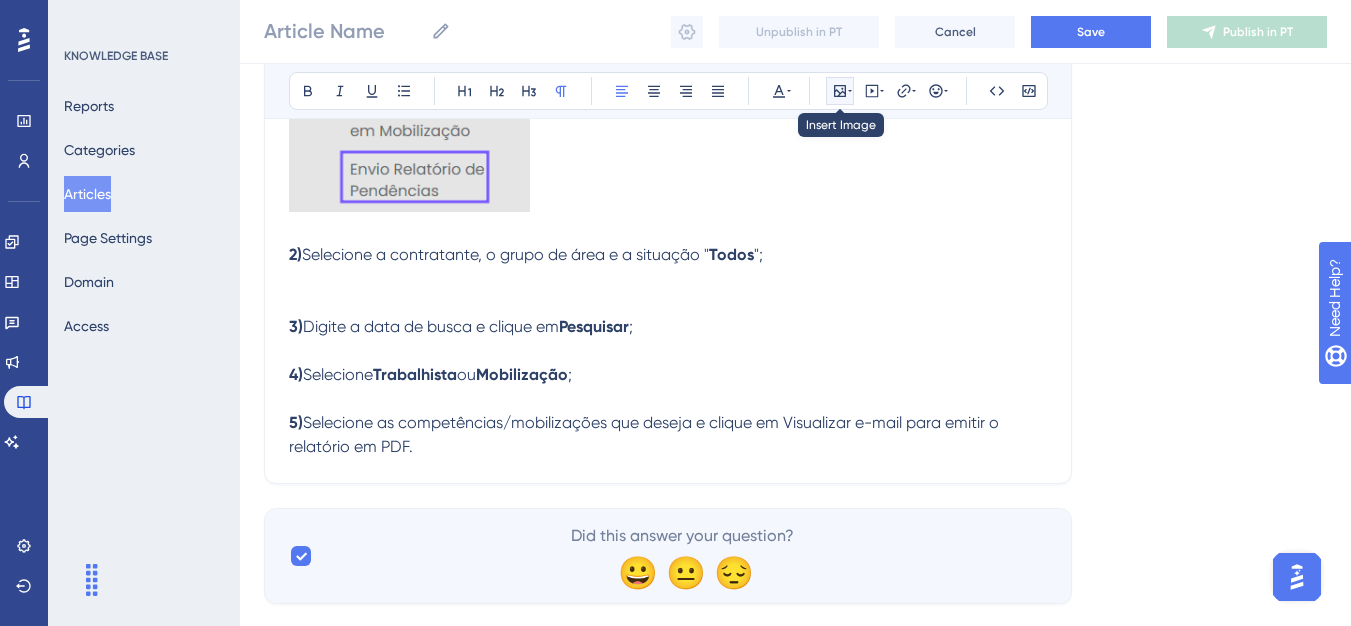 click at bounding box center [840, 91] 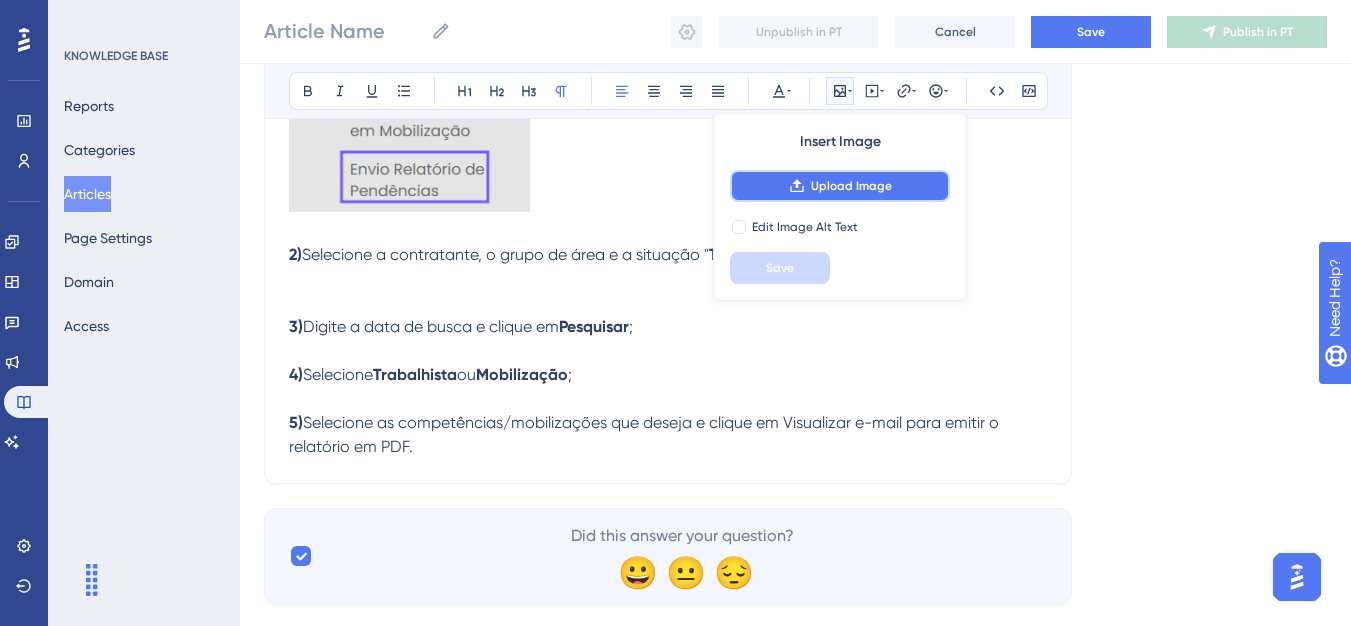 click on "Upload Image" at bounding box center (851, 186) 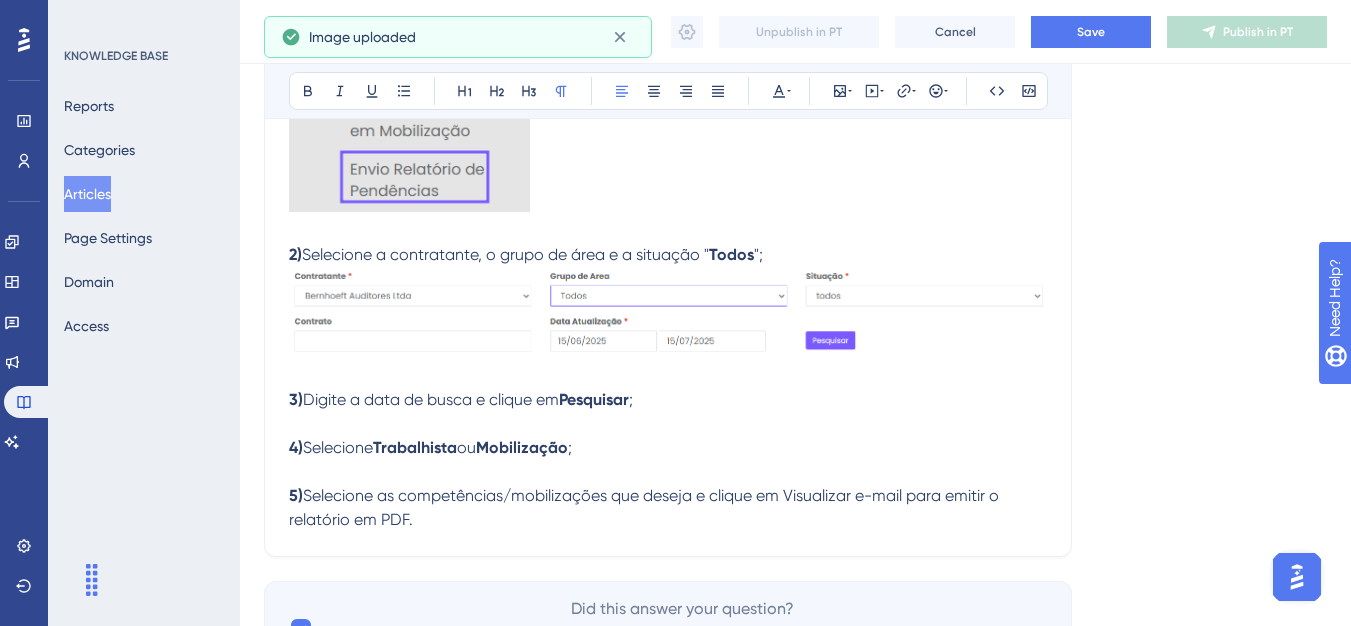 click on "3)  Digite a data de busca e clique em  Pesquisar ; 4)  Selecione  Trabalhista  ou  Mobilização ; 5)  Selecione as competências/mobilizações que deseja e clique em Visualizar e-mail para emitir o relatório em PDF." at bounding box center [668, 448] 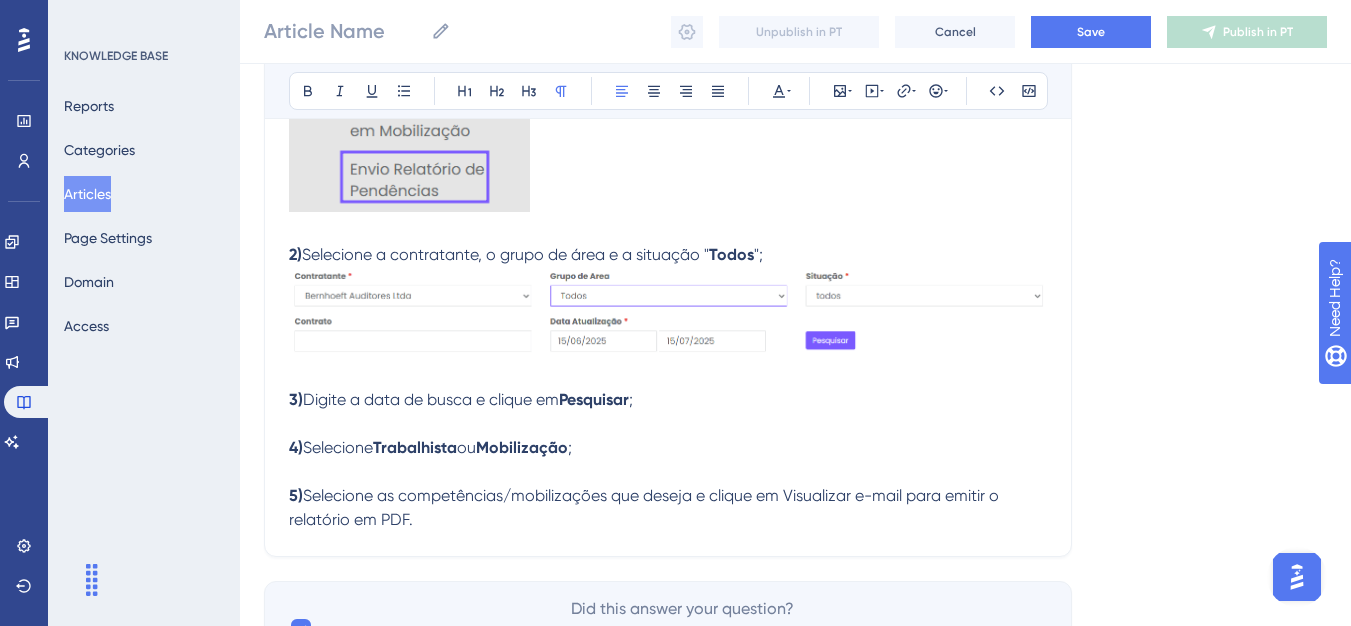 click on "3)  Digite a data de busca e clique em  Pesquisar ; 4)  Selecione  Trabalhista  ou  Mobilização ; 5)  Selecione as competências/mobilizações que deseja e clique em Visualizar e-mail para emitir o relatório em PDF." at bounding box center (668, 448) 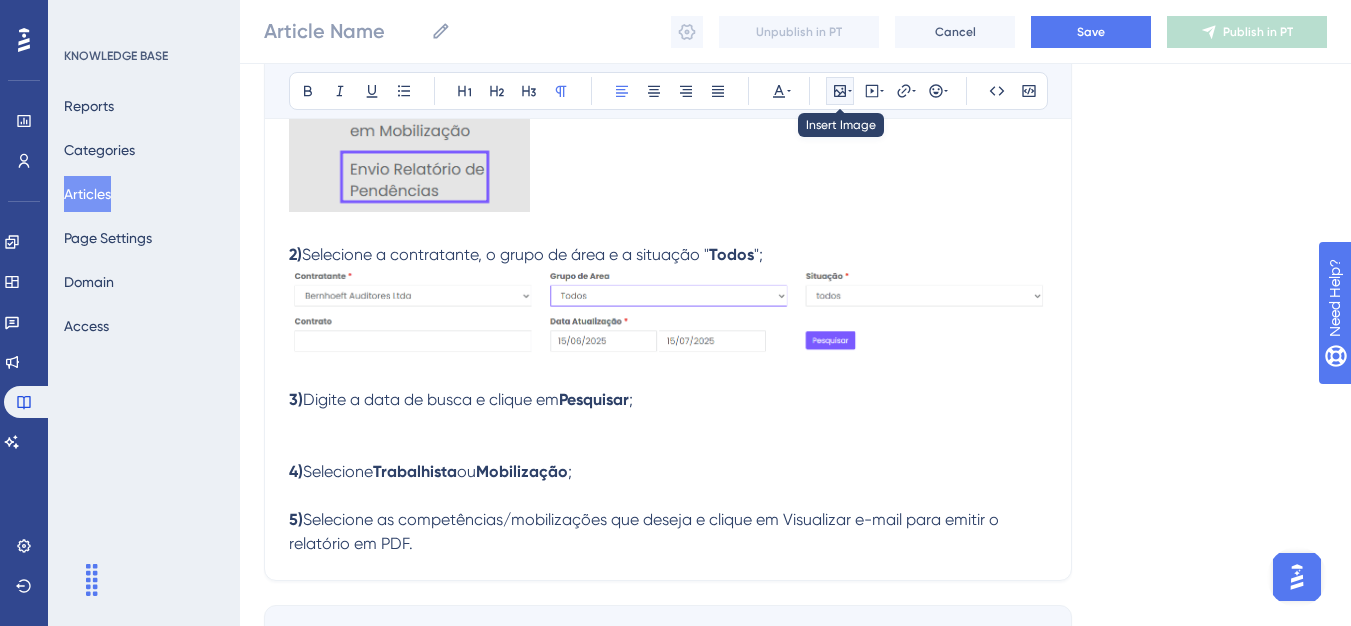 click 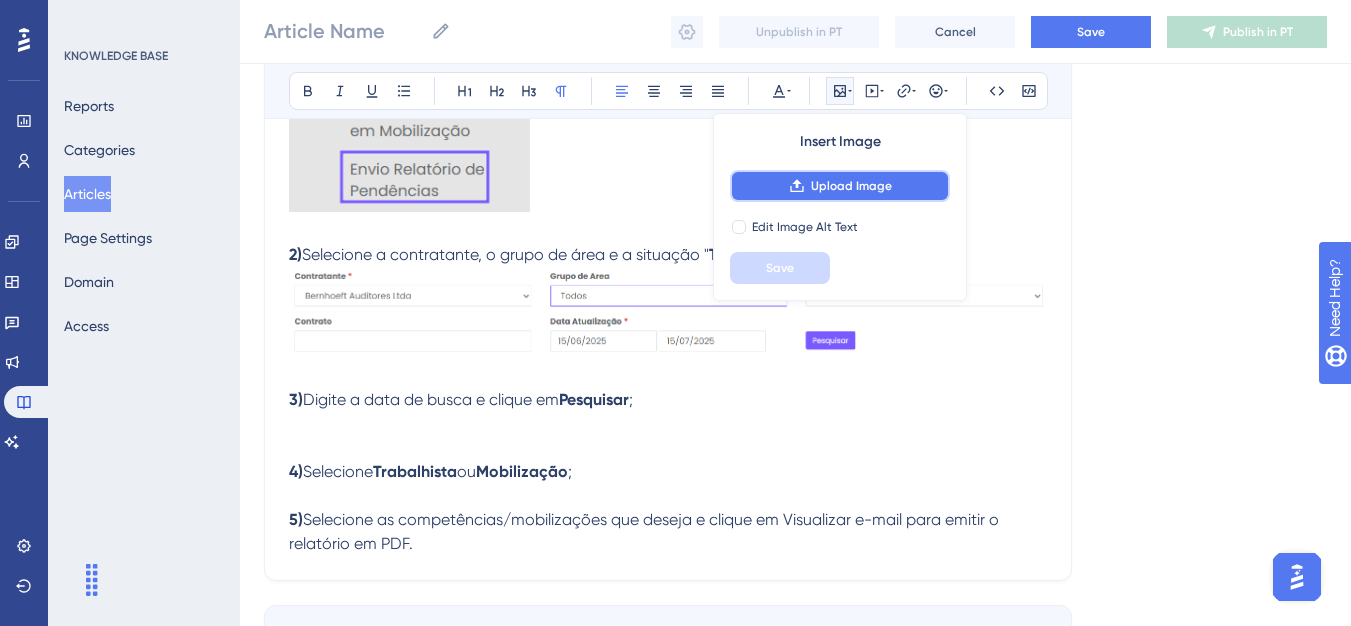 click 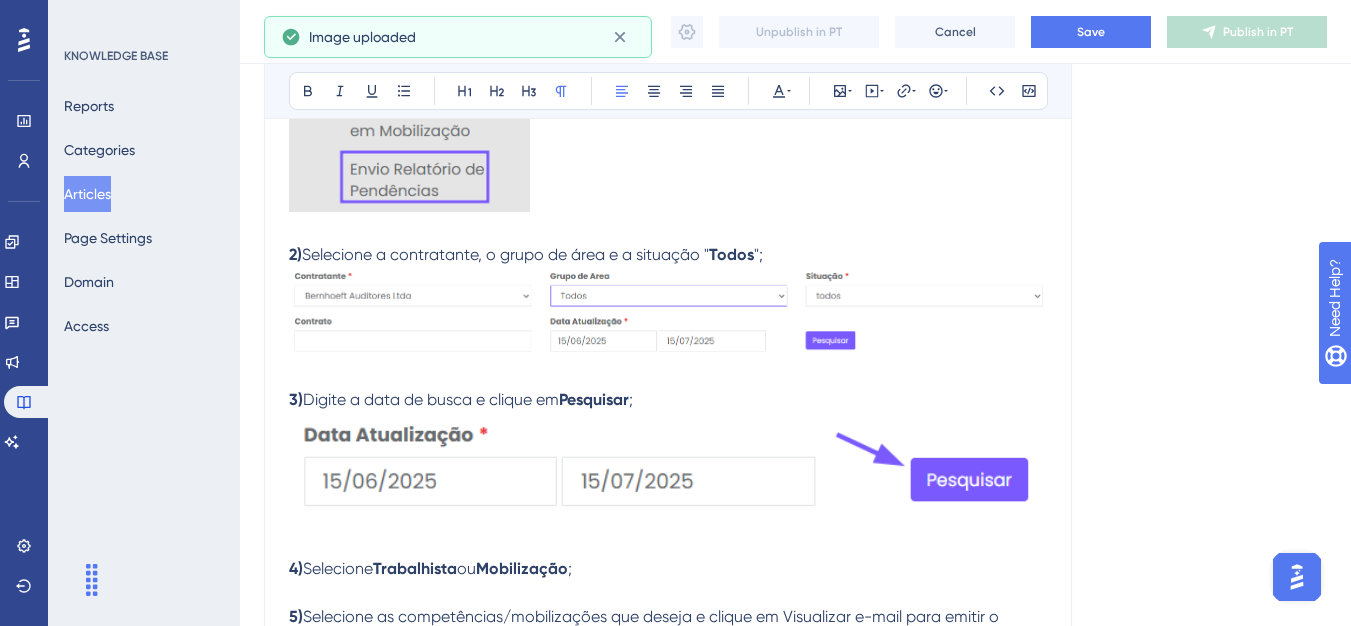click at bounding box center [668, 469] 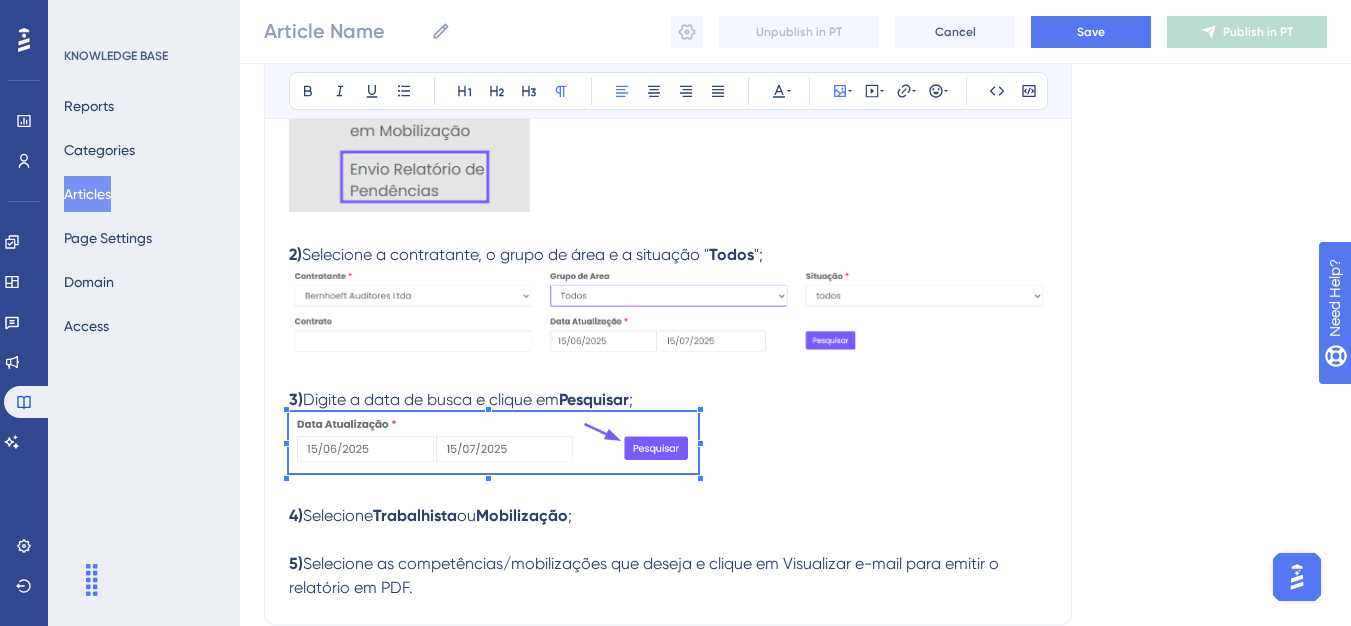 click on "Olá 💜 As pendências podem ser verificadas de duas formas:    ​Acessando a mobilização/competência Ou você também pode emitir o relatório de pendências na aba "Utilitários":   1)  Na barra de menu clique em  Utilitários  e clique em  Envio Relatório de Pendências ; 2)  Selecione a contratante, o grupo de área e a situação " Todos "; 3)  Digite a data de busca e clique em  Pesquisar ; 4)  Selecione  Trabalhista  ou  Mobilização ; 5)  Selecione as competências/mobilizações que deseja e clique em Visualizar e-mail para emitir o relatório em PDF." at bounding box center [668, 134] 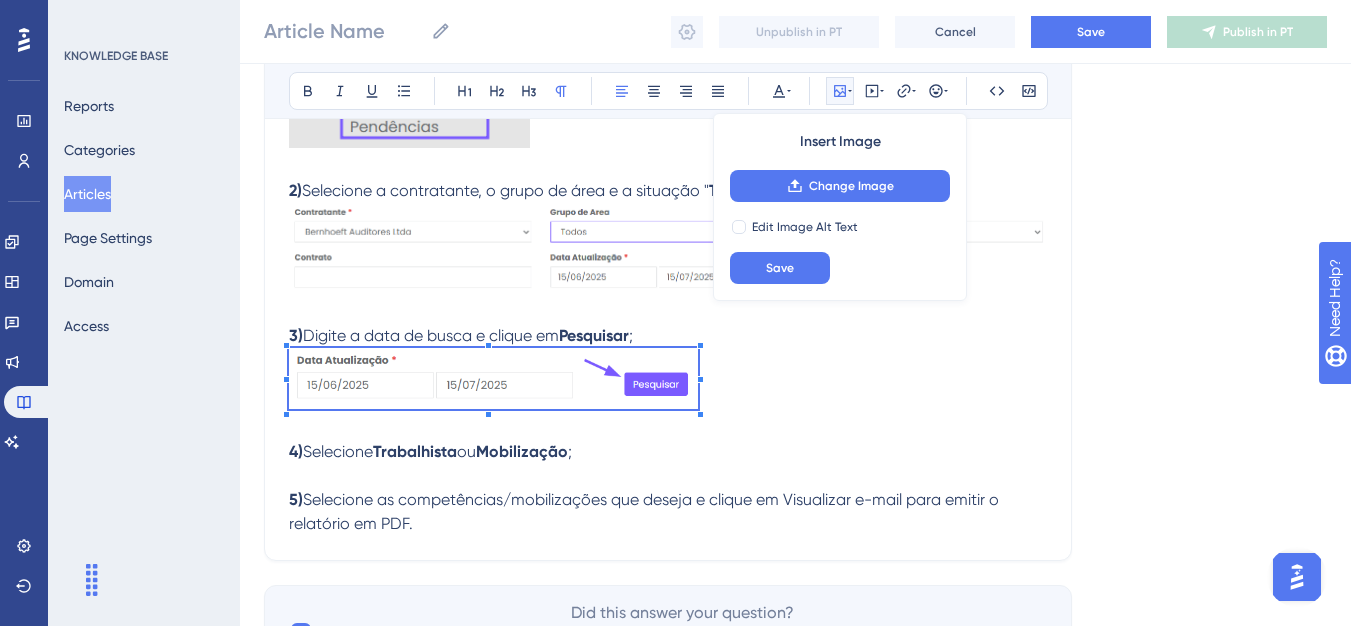 scroll, scrollTop: 857, scrollLeft: 0, axis: vertical 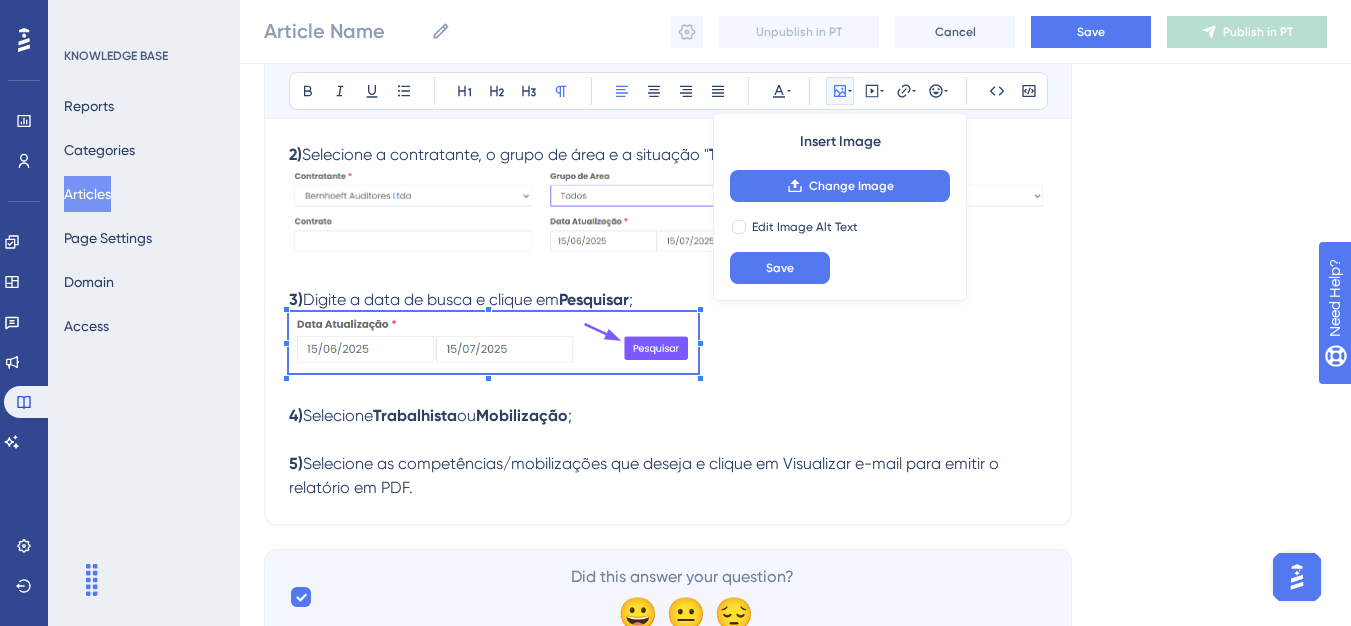 click on "4)  Selecione  Trabalhista  ou  Mobilização ; 5)  Selecione as competências/mobilizações que deseja e clique em Visualizar e-mail para emitir o relatório em PDF." at bounding box center [668, 440] 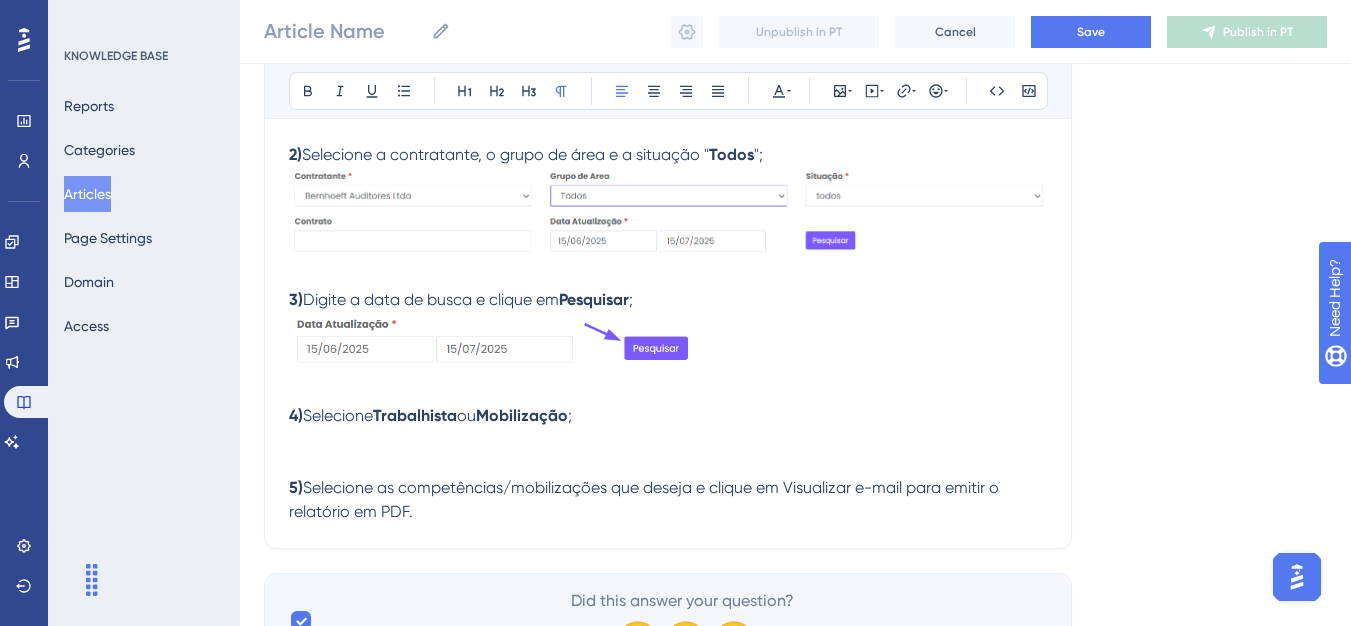 drag, startPoint x: 337, startPoint y: 454, endPoint x: 345, endPoint y: 440, distance: 16.124516 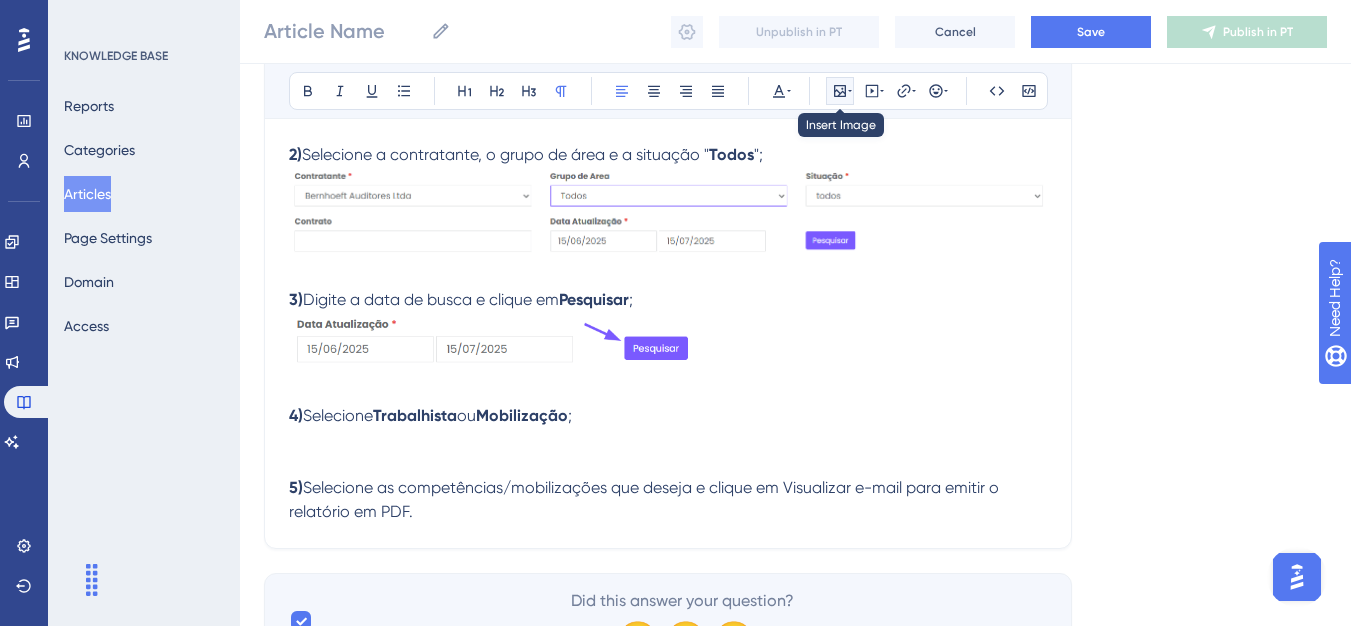 click 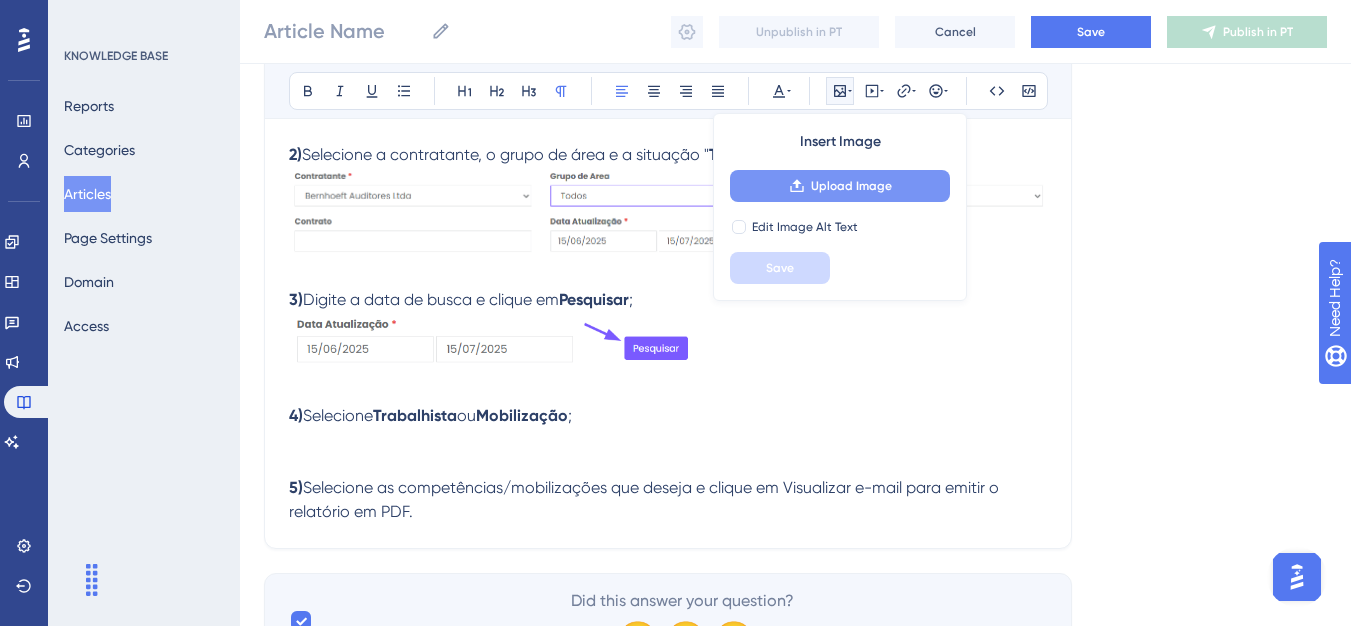 click on "Upload Image" at bounding box center (840, 186) 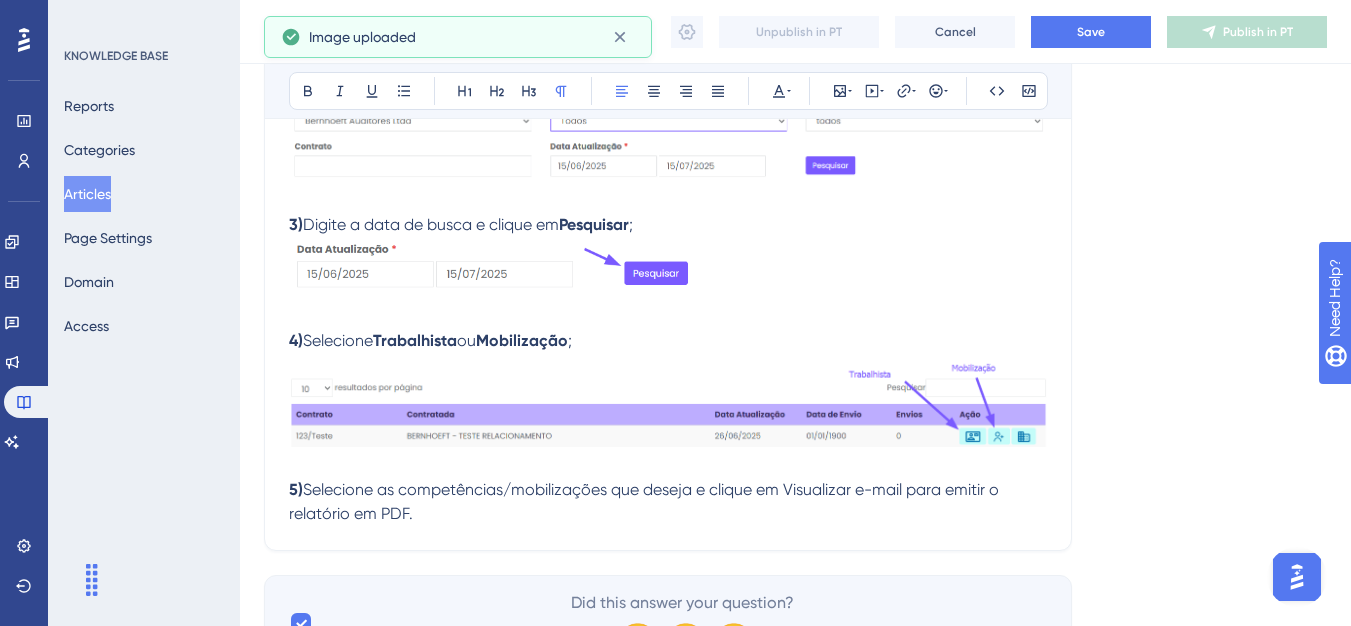 scroll, scrollTop: 1041, scrollLeft: 0, axis: vertical 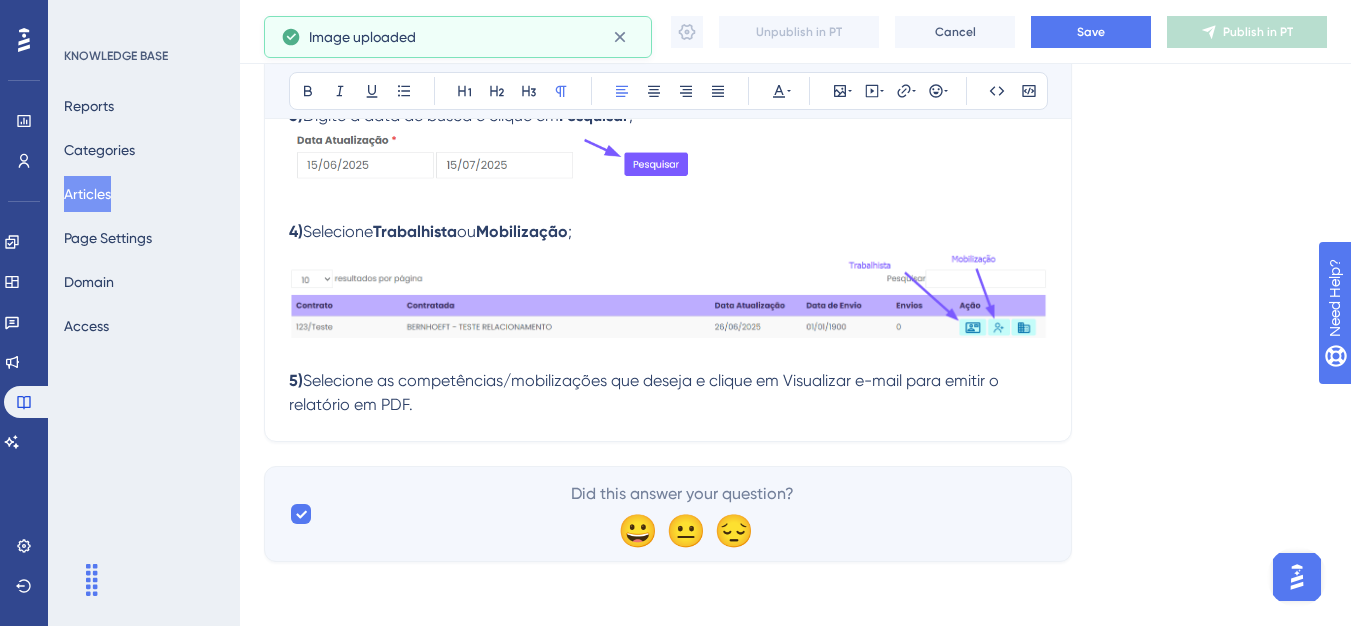 click on "5)  Selecione as competências/mobilizações que deseja e clique em Visualizar e-mail para emitir o relatório em PDF." at bounding box center [668, 381] 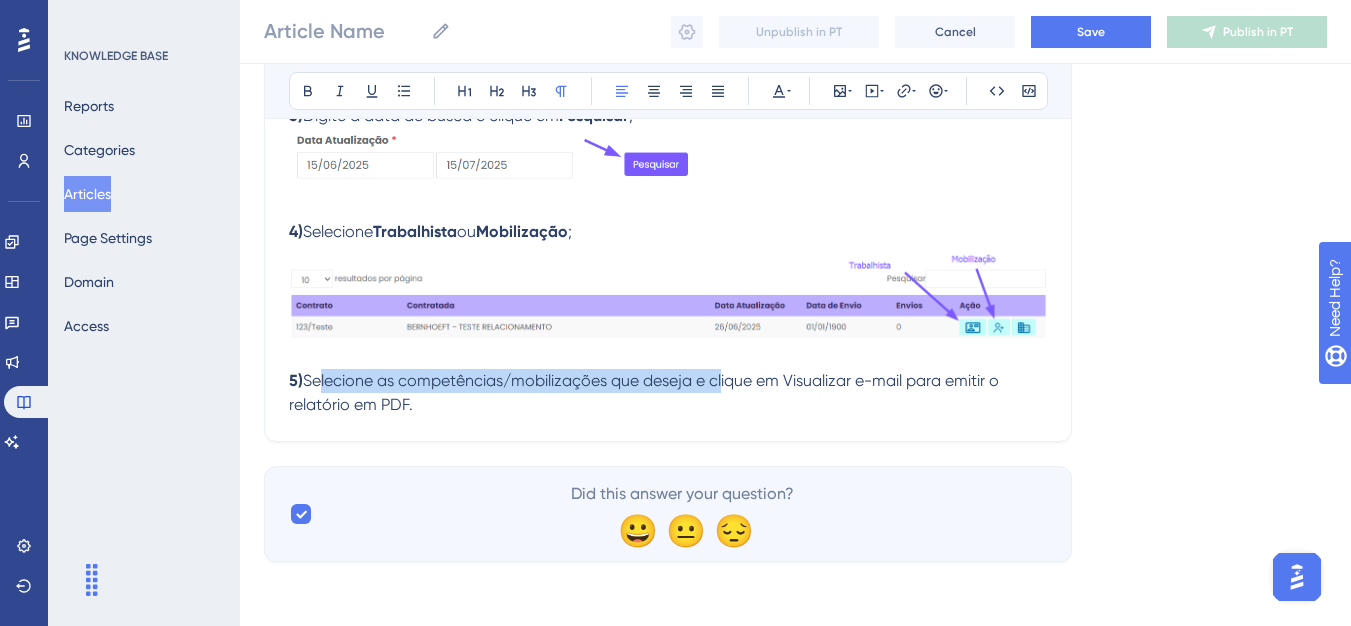 drag, startPoint x: 722, startPoint y: 379, endPoint x: 319, endPoint y: 380, distance: 403.00125 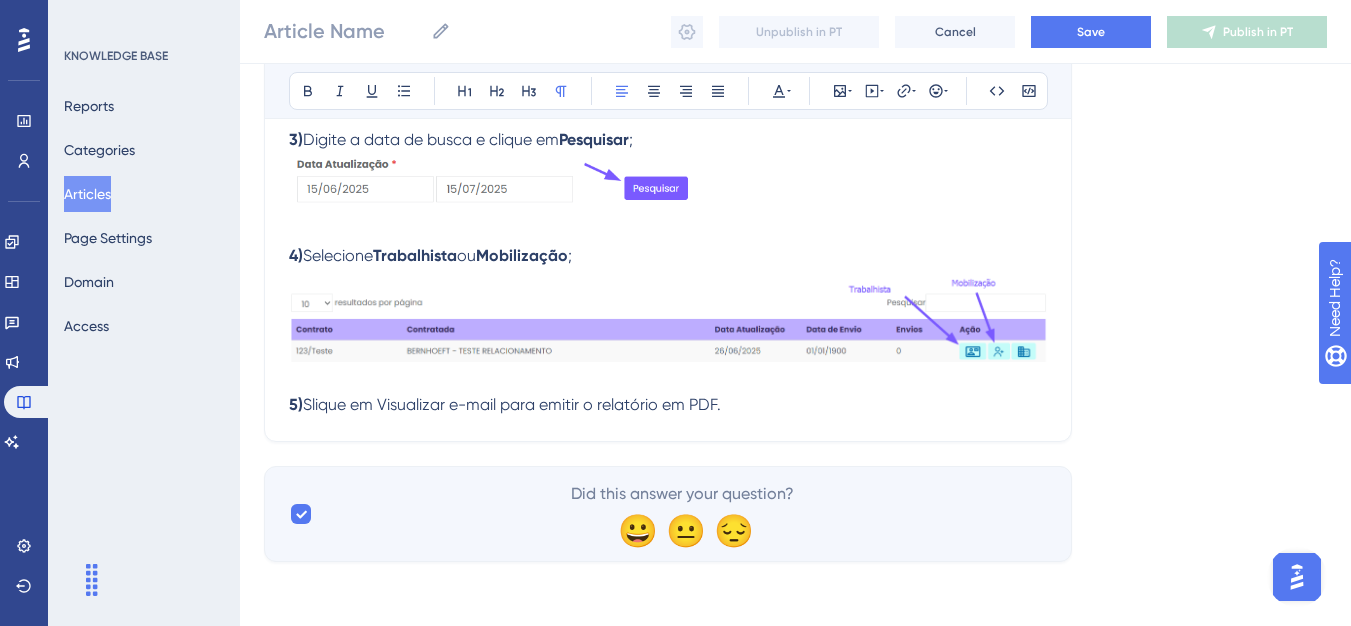 type 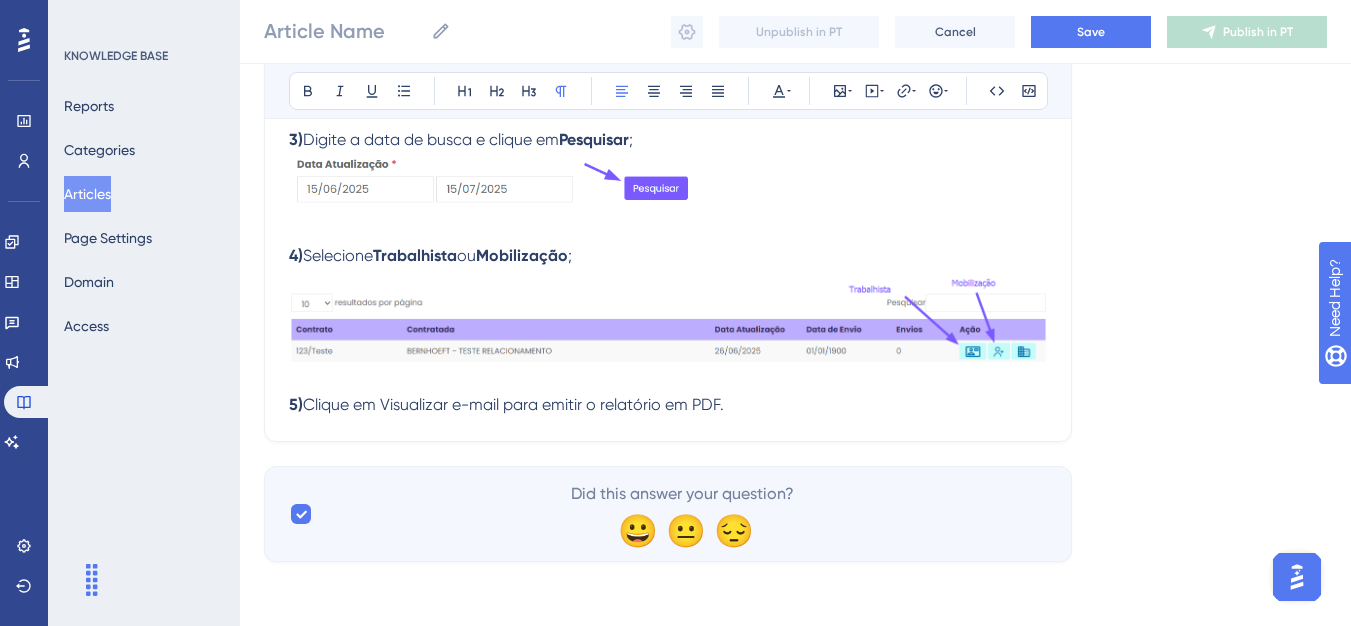 click on "Clique em Visualizar e-mail para emitir o relatório em PDF." at bounding box center (513, 404) 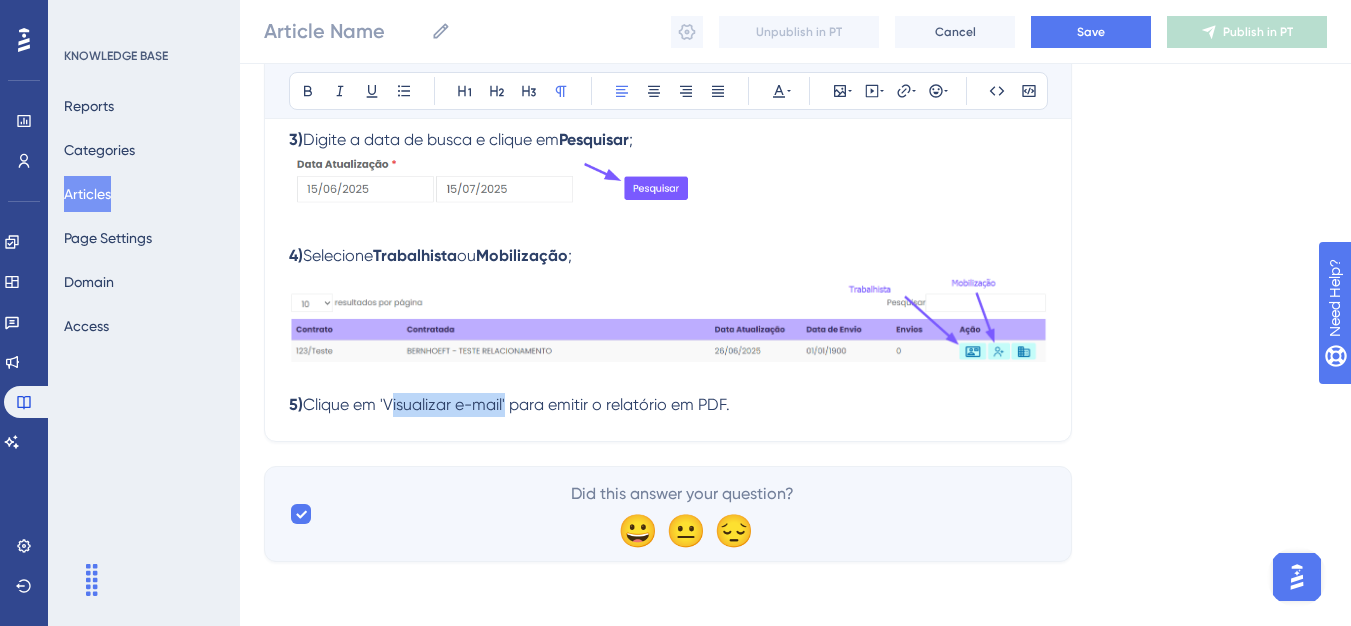 drag, startPoint x: 388, startPoint y: 403, endPoint x: 506, endPoint y: 403, distance: 118 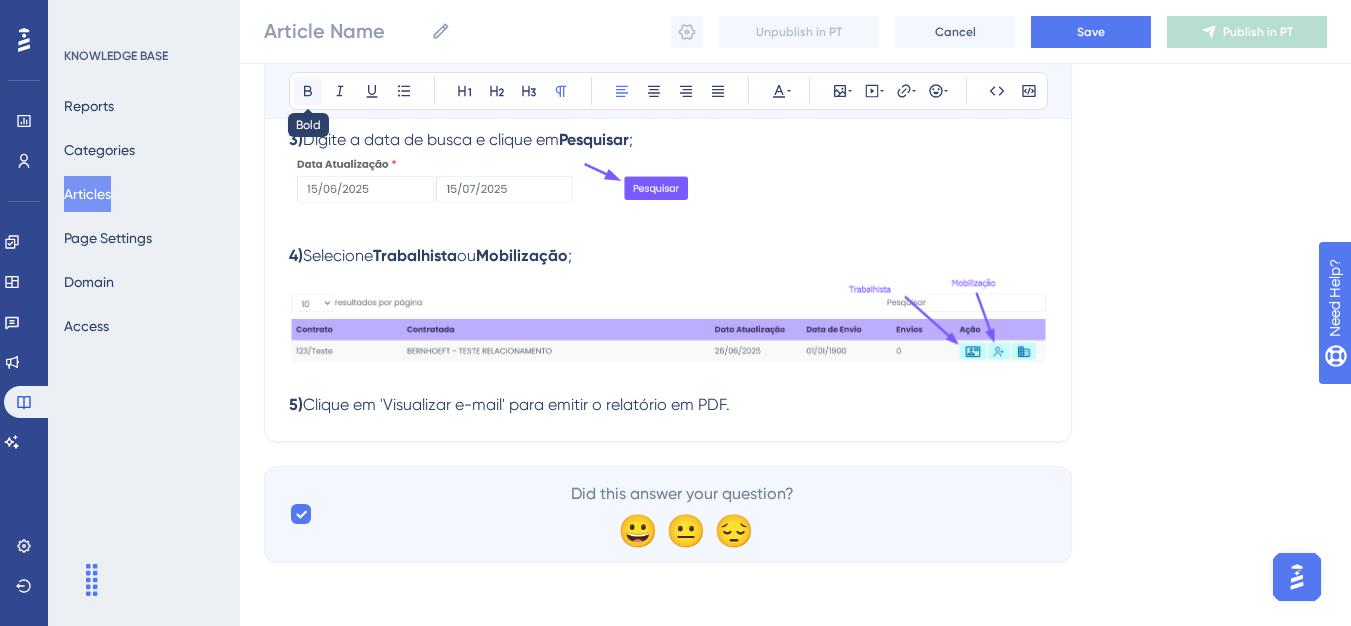 click at bounding box center (308, 91) 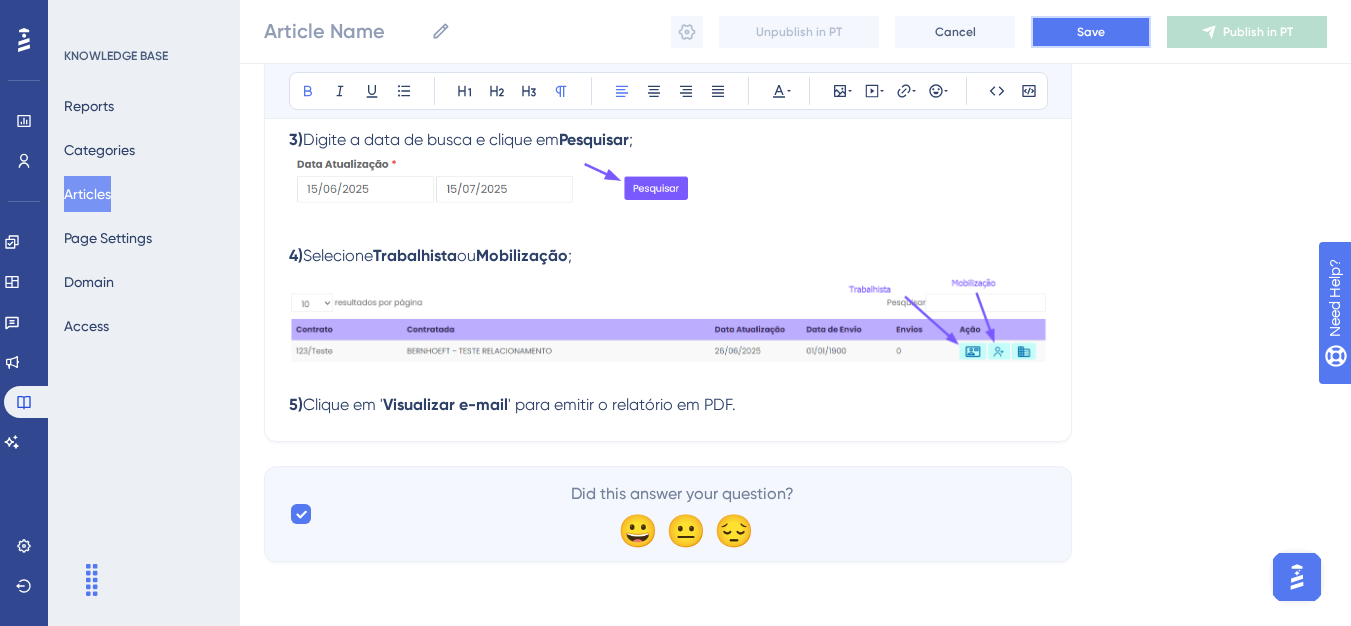 drag, startPoint x: 1137, startPoint y: 32, endPoint x: 1034, endPoint y: 32, distance: 103 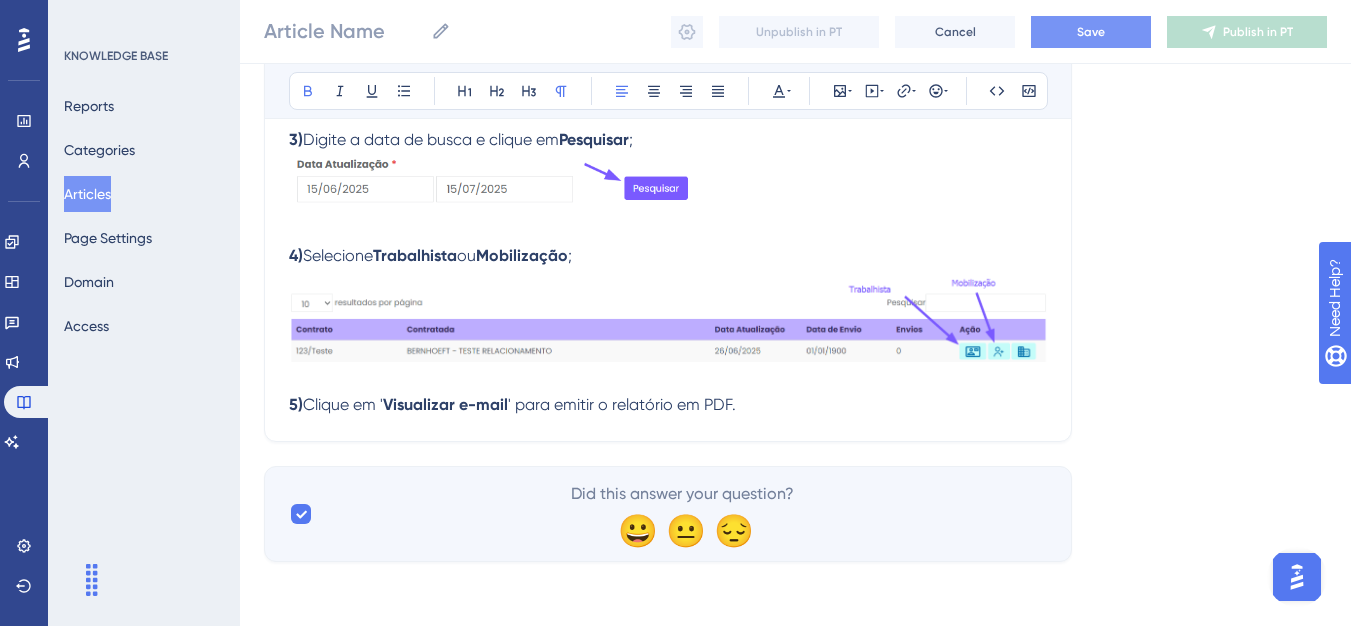 click on "Save" at bounding box center (1091, 32) 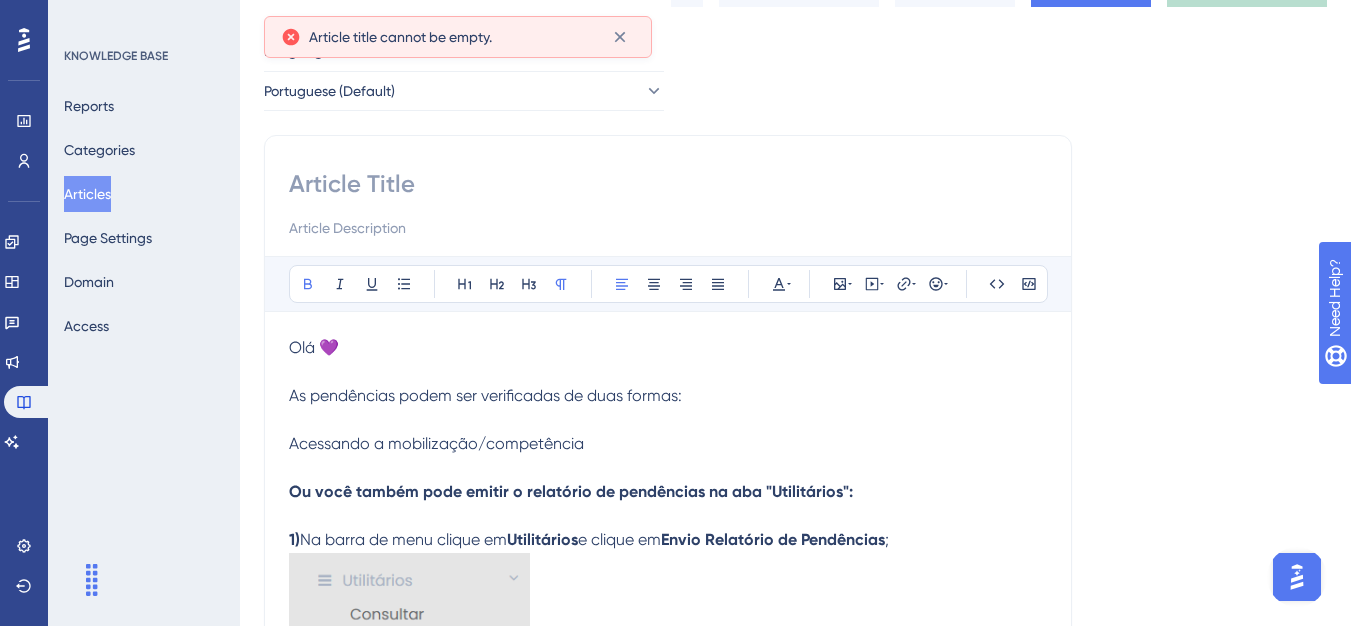 scroll, scrollTop: 0, scrollLeft: 0, axis: both 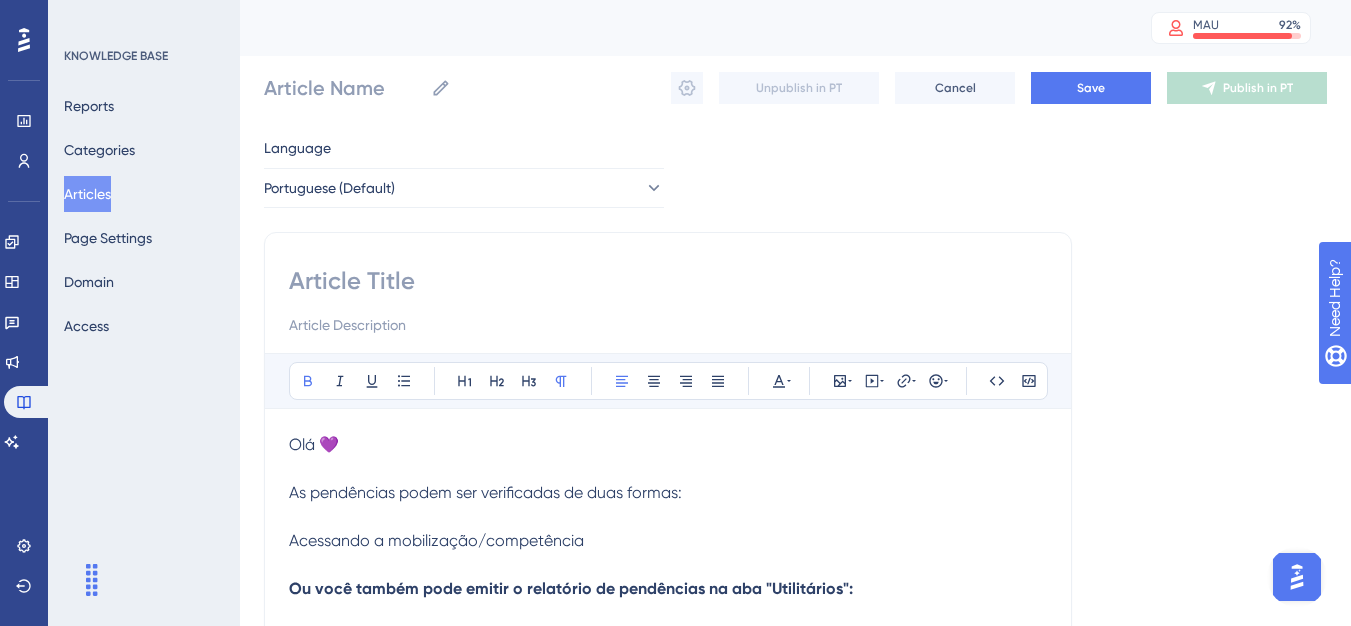 click on "Bold Italic Underline Bullet Point Heading 1 Heading 2 Heading 3 Normal Align Left Align Center Align Right Align Justify Text Color Insert Image Embed Video Hyperlink Emojis Code Code Block Olá 💜 As pendências podem ser verificadas de duas formas:    ​Acessando a mobilização/competência Ou você também pode emitir o relatório de pendências na aba "Utilitários":   1)  Na barra de menu clique em  Utilitários  e clique em  Envio Relatório de Pendências ; 2)  Selecione a contratante, o grupo de área e a situação " Todos "; 3)  Digite a data de busca e clique em  Pesquisar ; 4)  Selecione  Trabalhista  ou  Mobilização ; 5)  Clique em ' Visualizar e-mail ' para emitir o relatório em PDF." at bounding box center [668, 849] 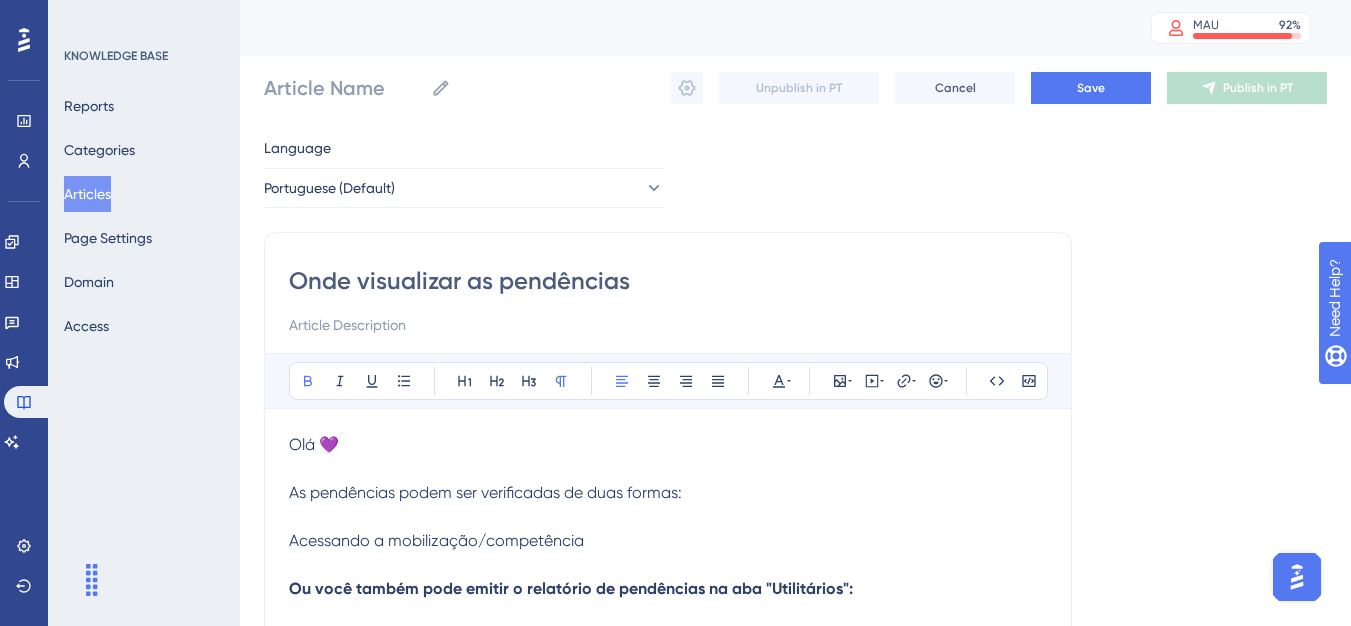 type on "Onde visualizar as pendências" 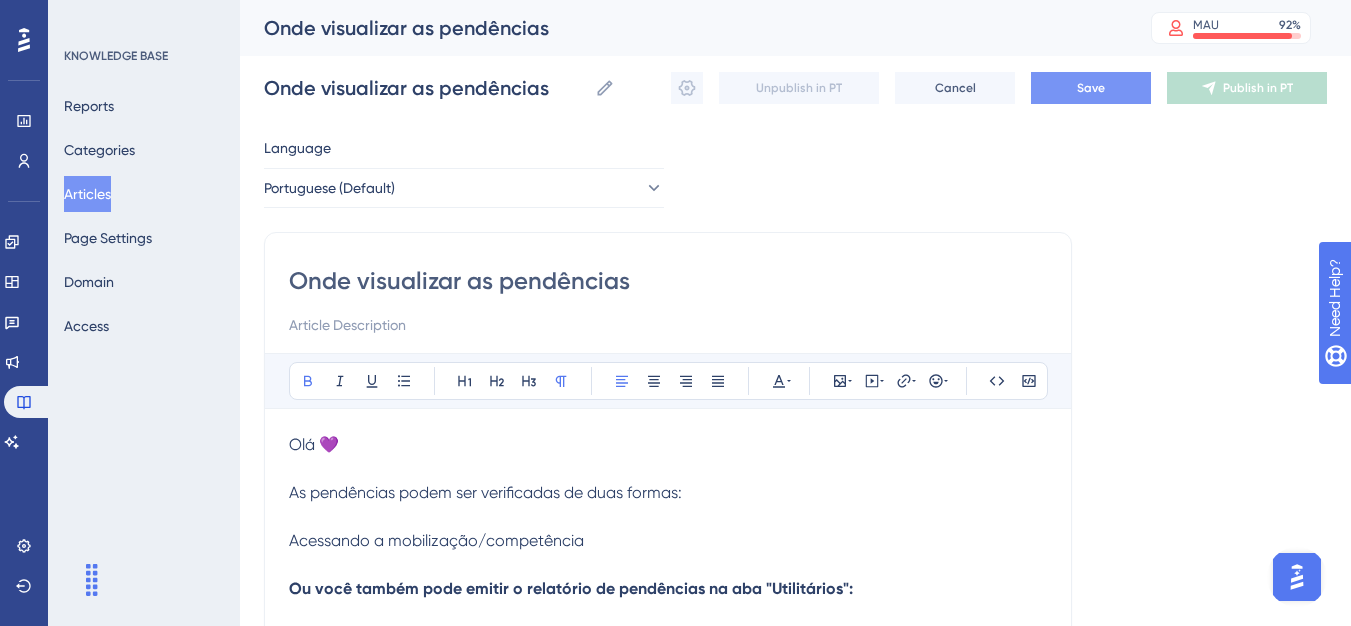 type on "Onde visualizar as pendências" 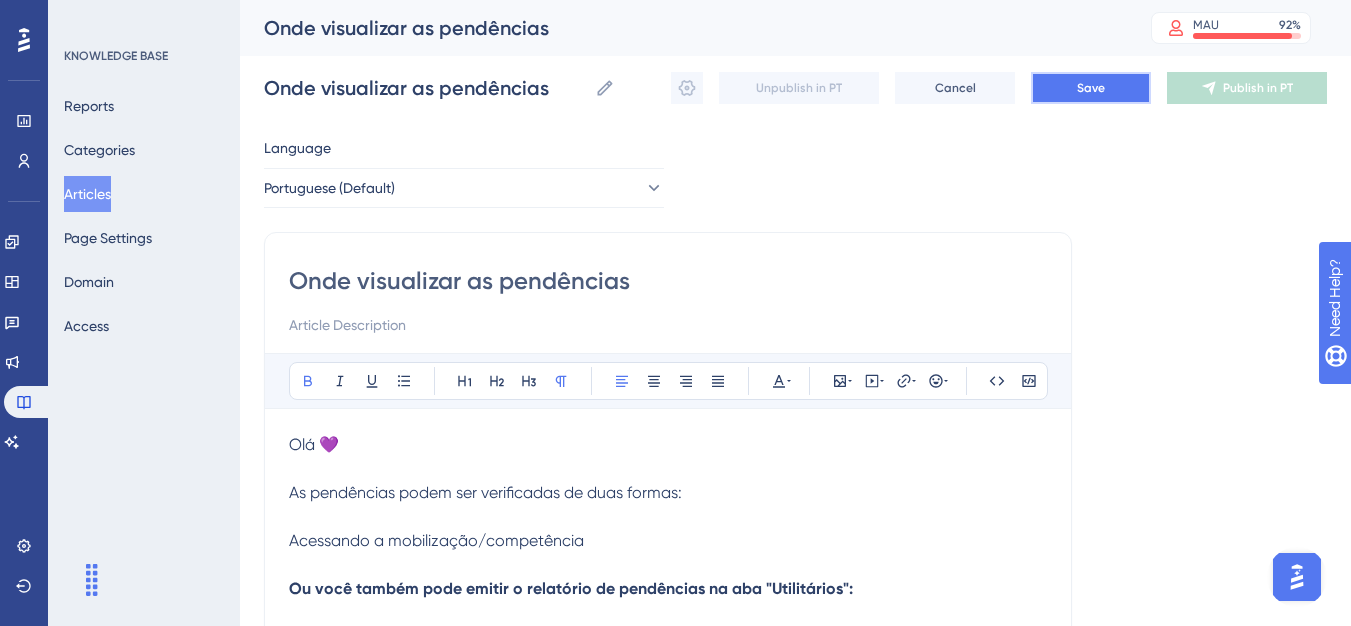 click on "Save" at bounding box center (1091, 88) 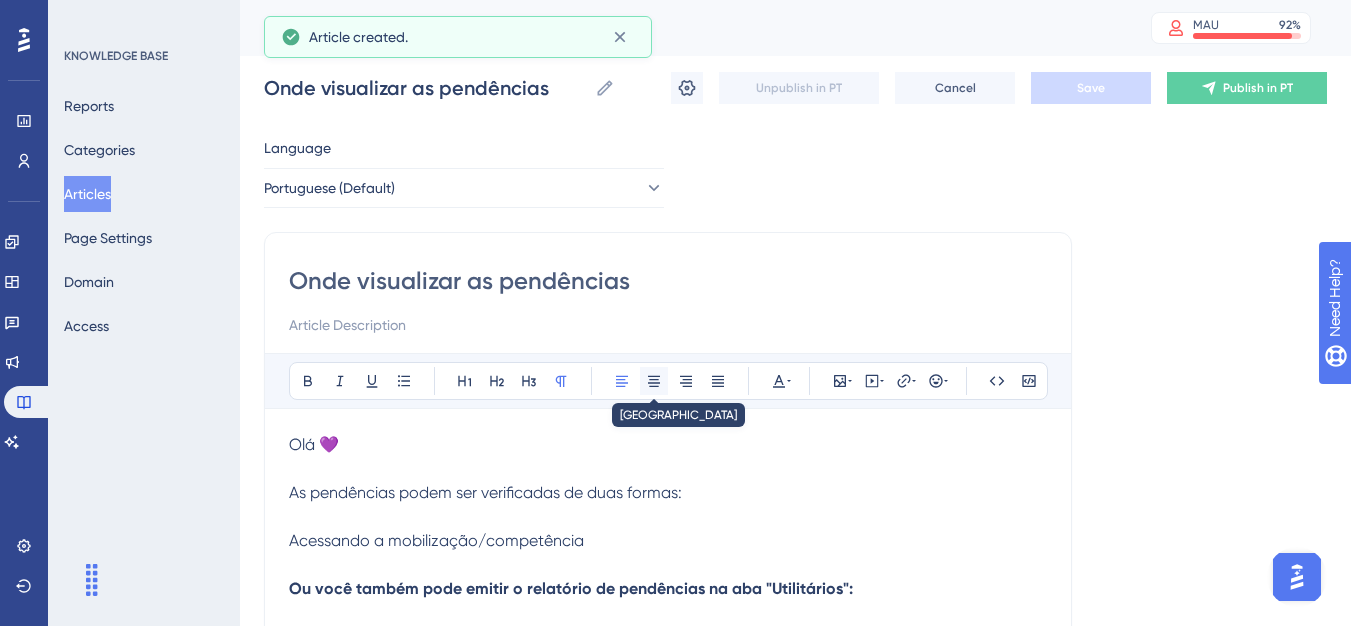 scroll, scrollTop: 293, scrollLeft: 0, axis: vertical 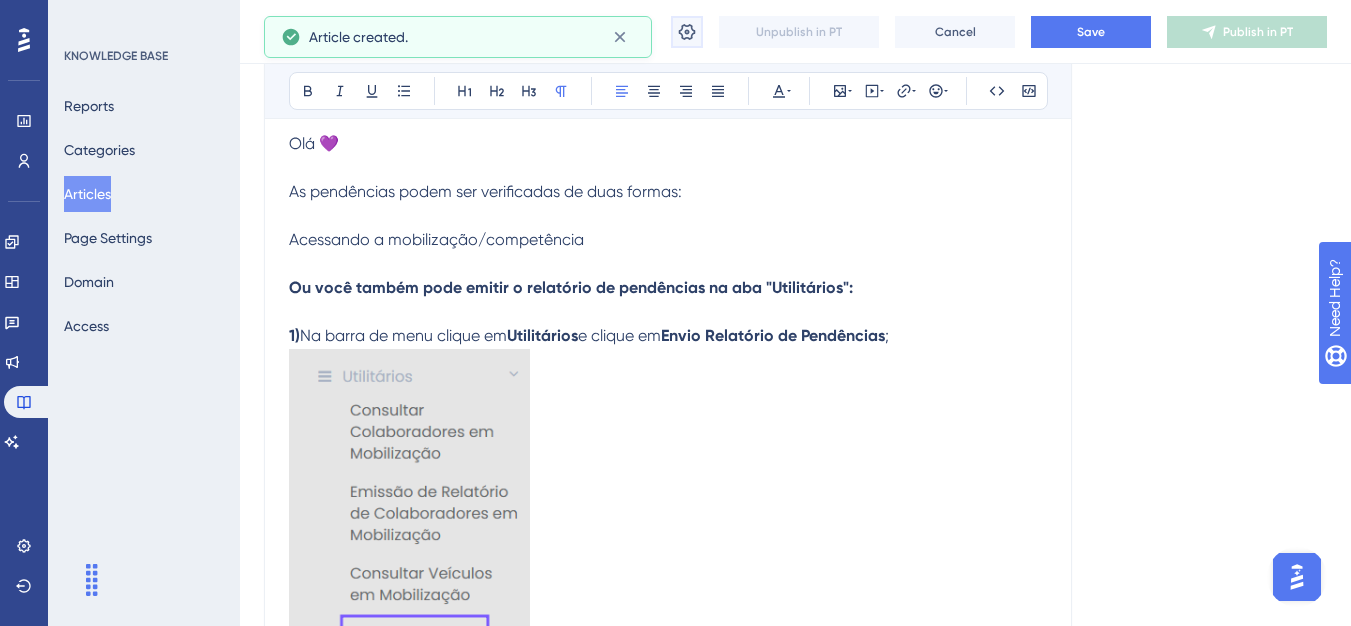click at bounding box center (687, 32) 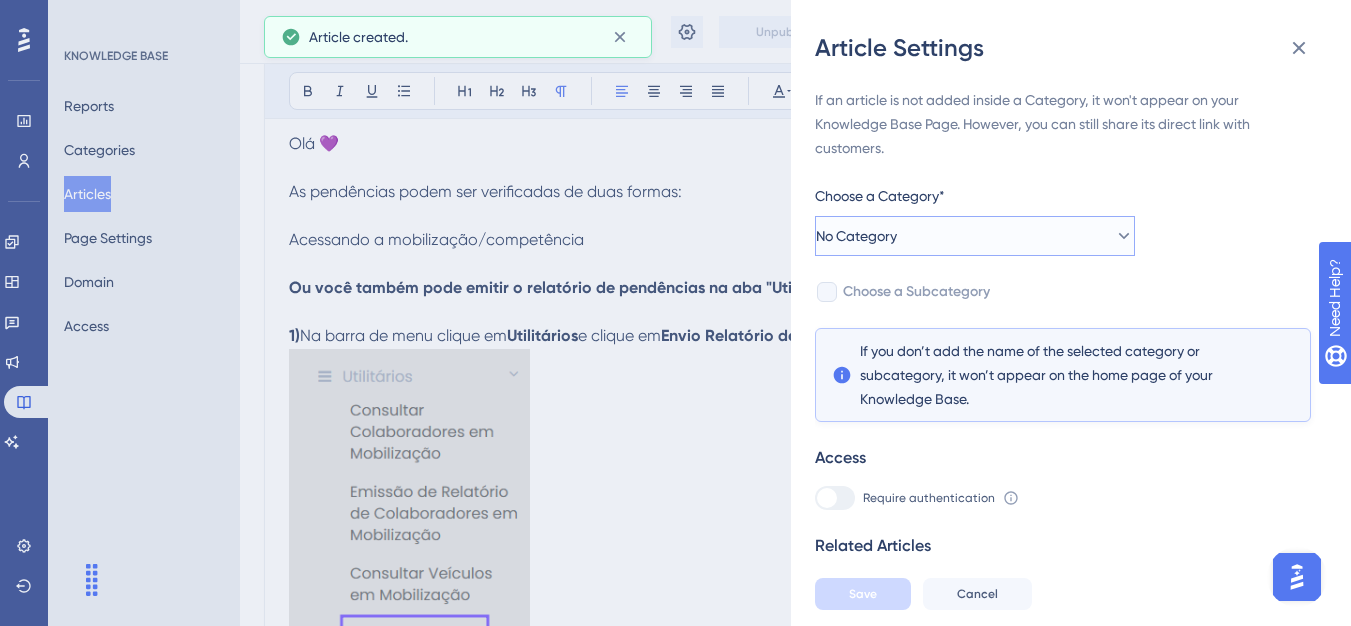 click on "No Category" at bounding box center [975, 236] 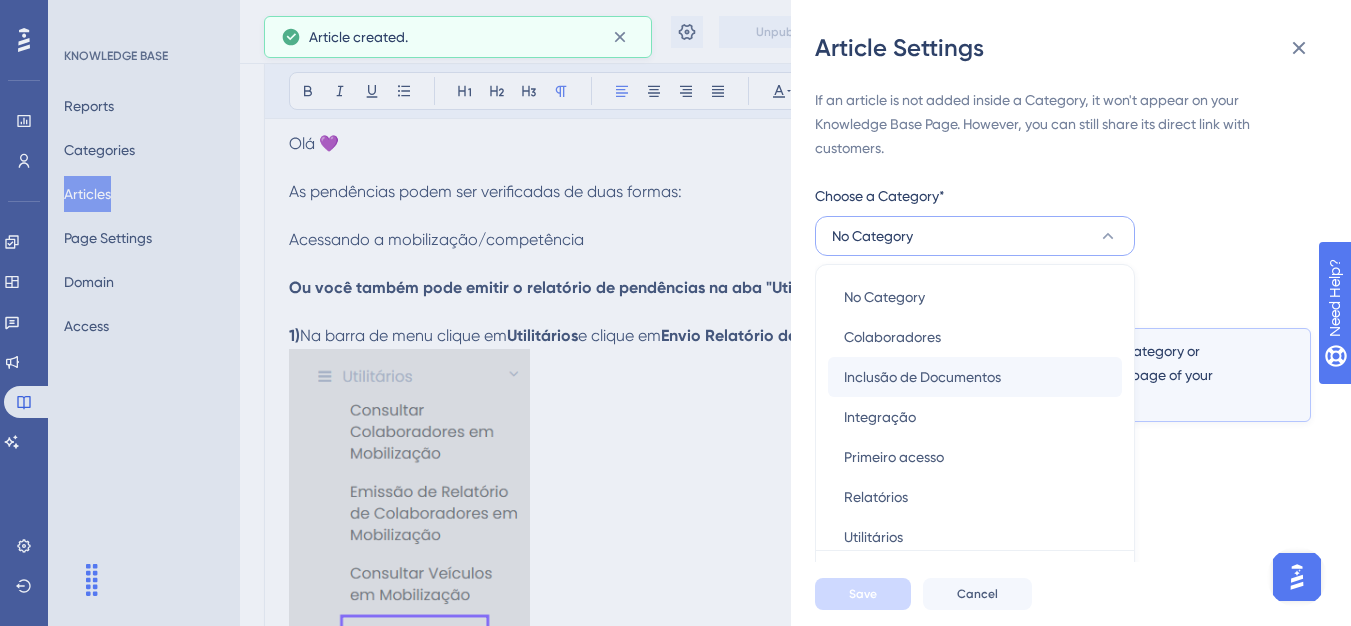 scroll, scrollTop: 49, scrollLeft: 0, axis: vertical 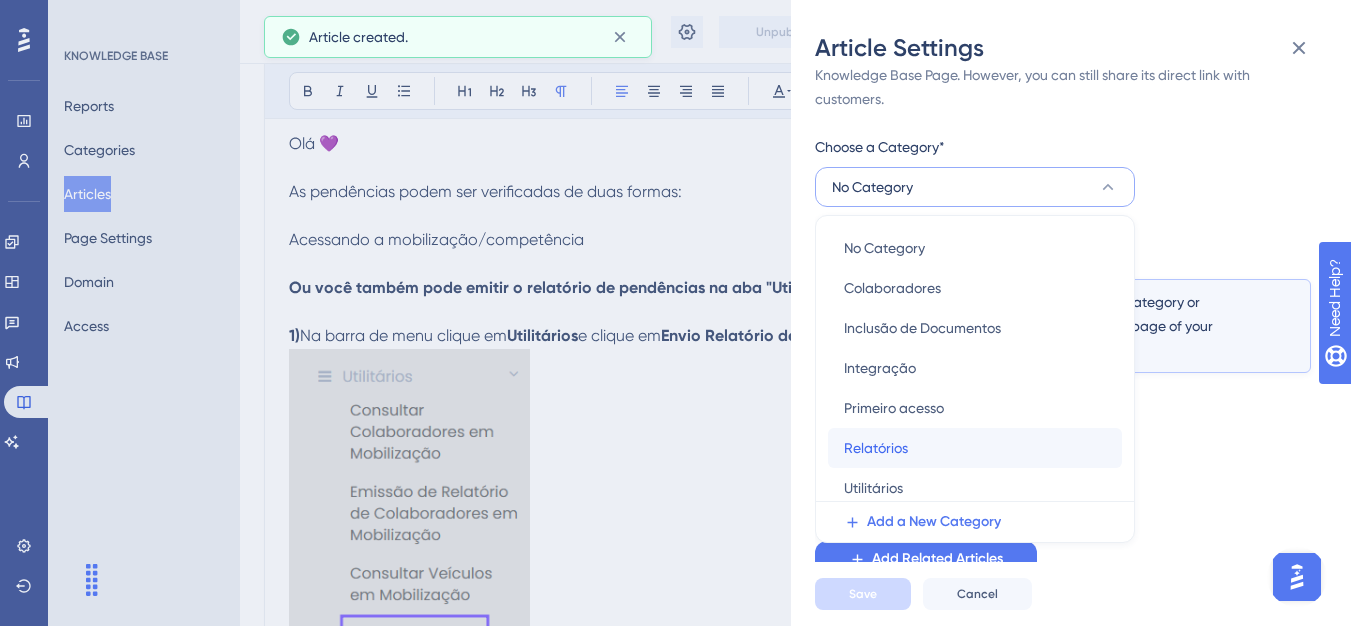 click on "Relatórios" at bounding box center (876, 448) 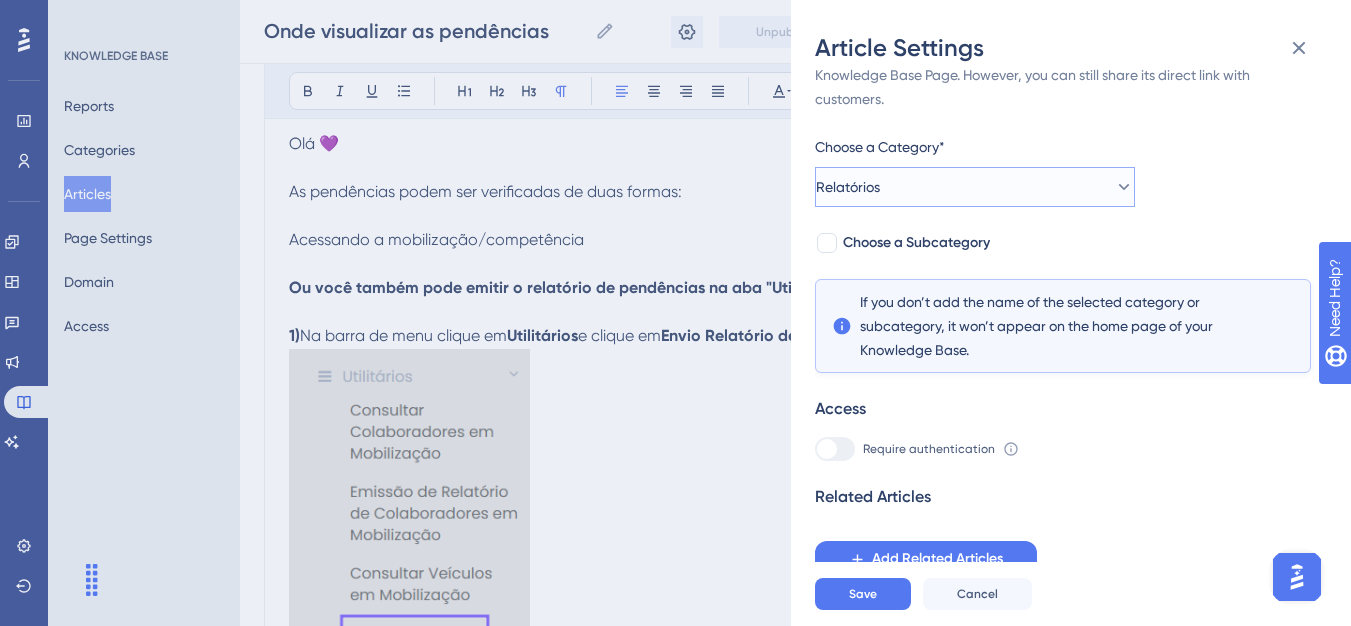 click on "Relatórios" at bounding box center [848, 187] 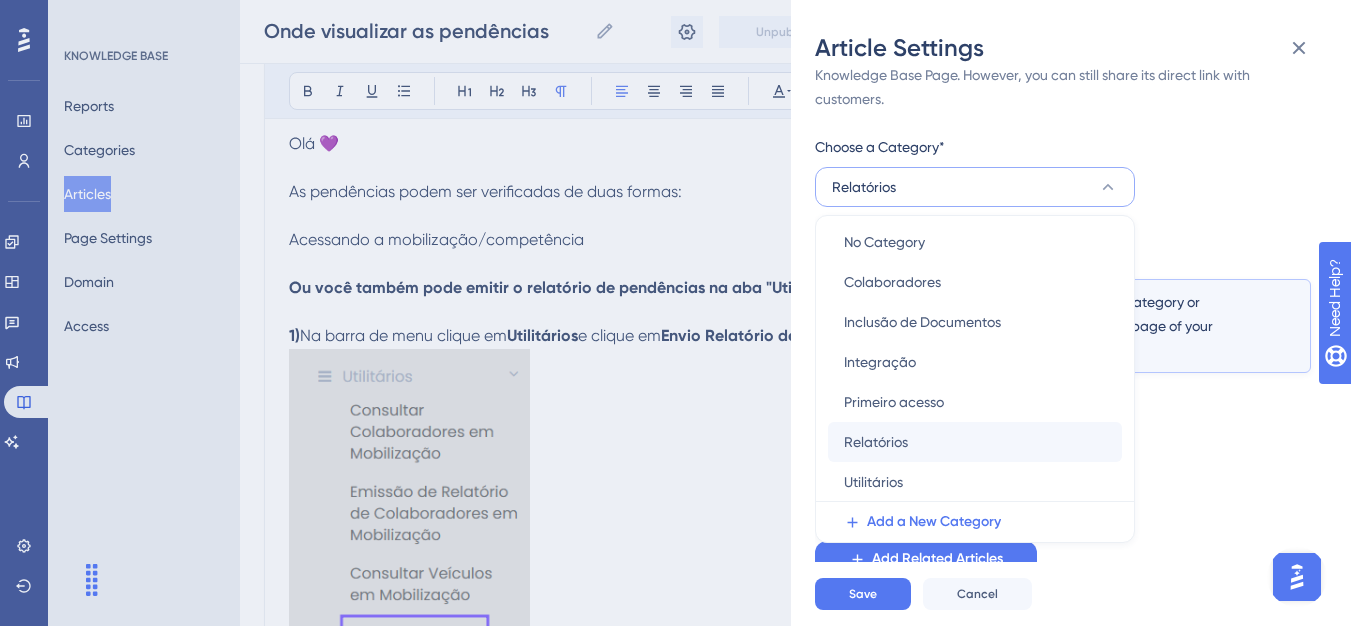 scroll, scrollTop: 7, scrollLeft: 0, axis: vertical 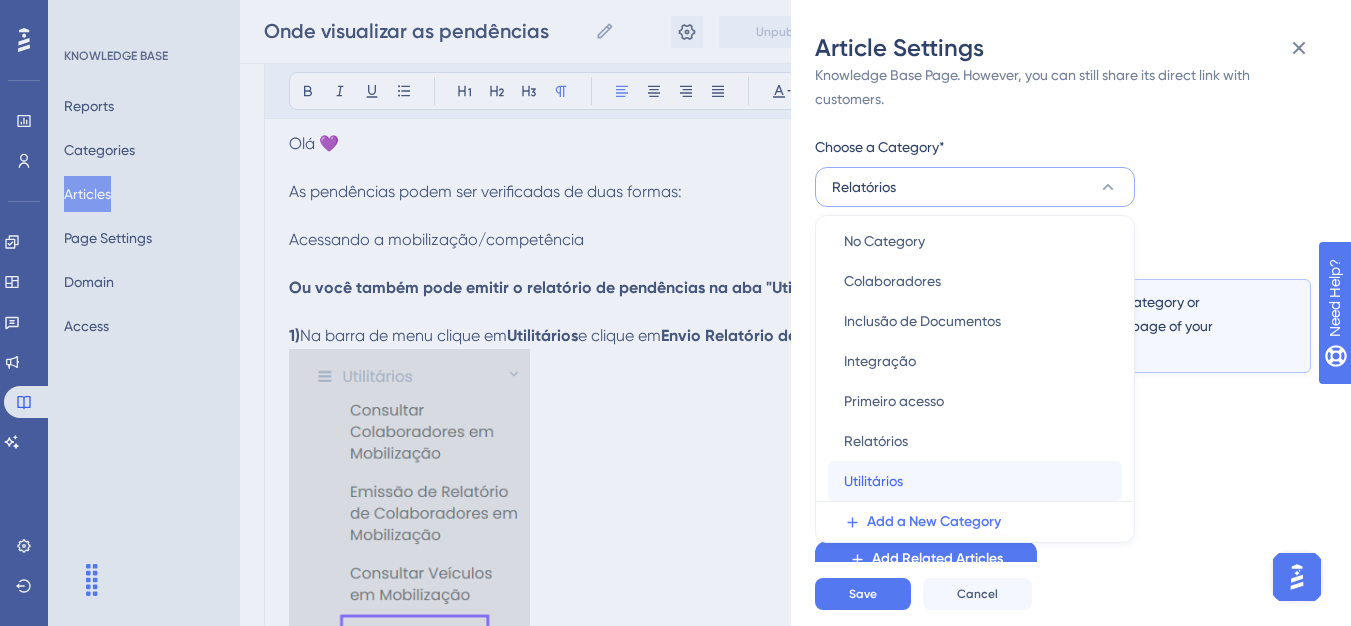 click on "Utilitários Utilitários" at bounding box center (975, 481) 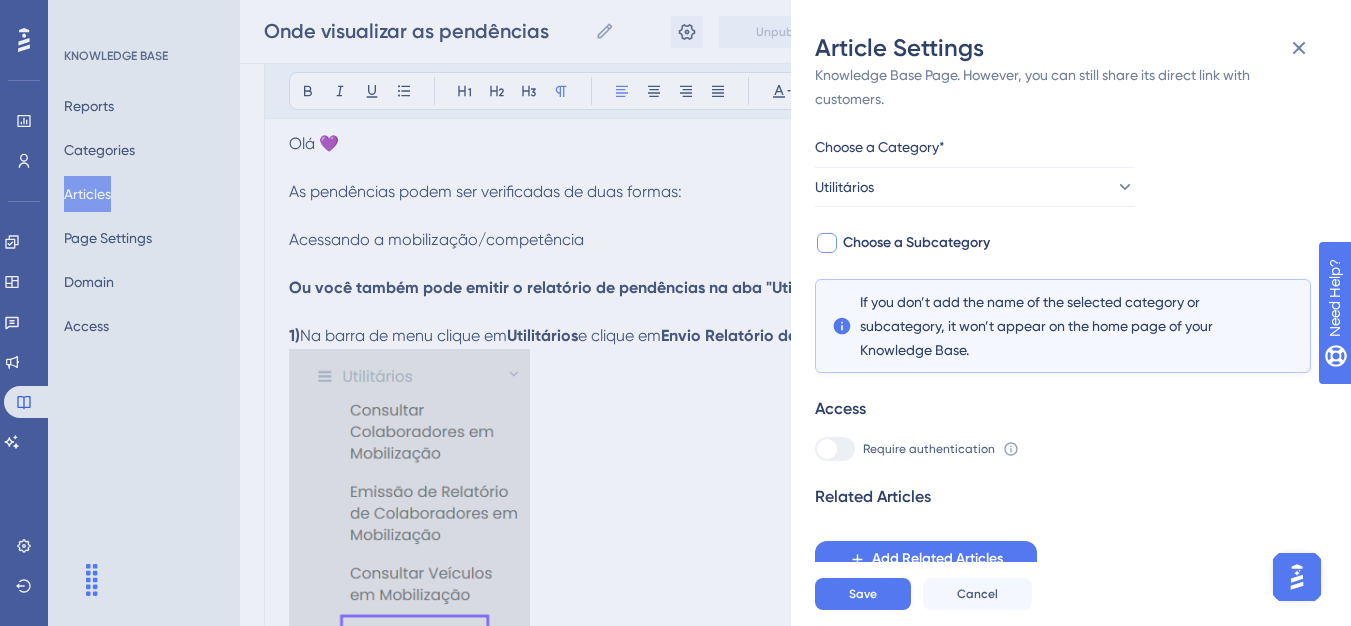 click at bounding box center [827, 243] 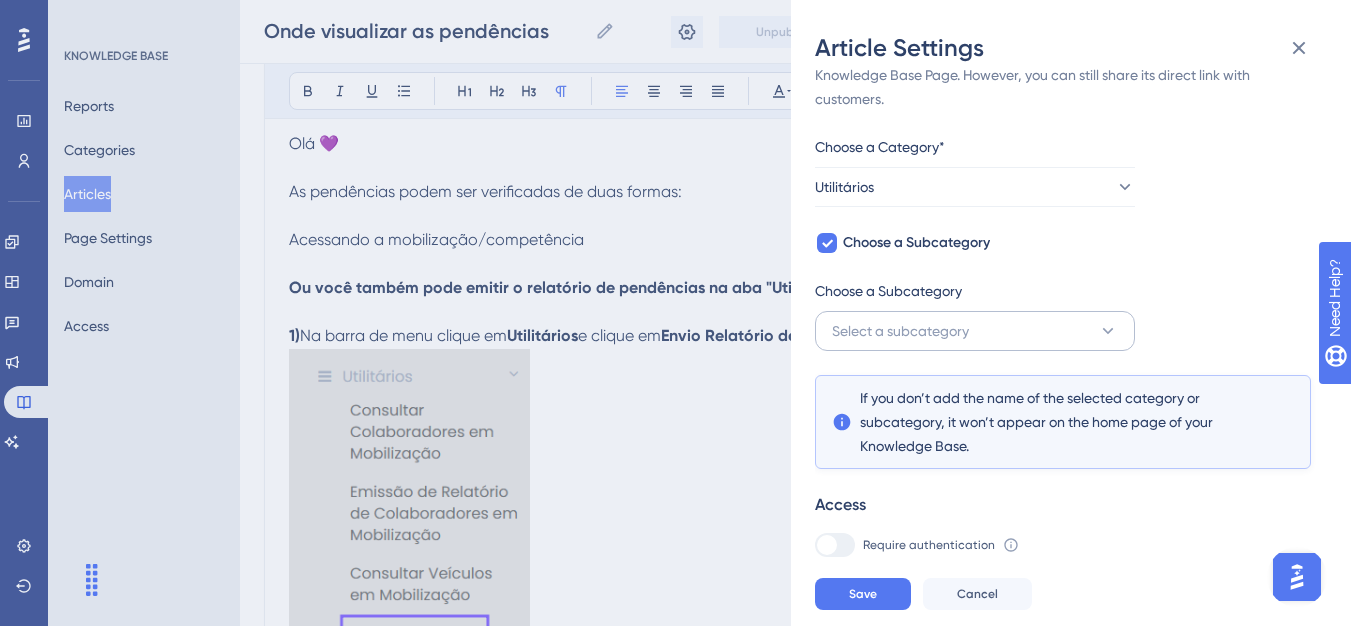 click on "Choose a Subcategory Select a subcategory" at bounding box center (975, 315) 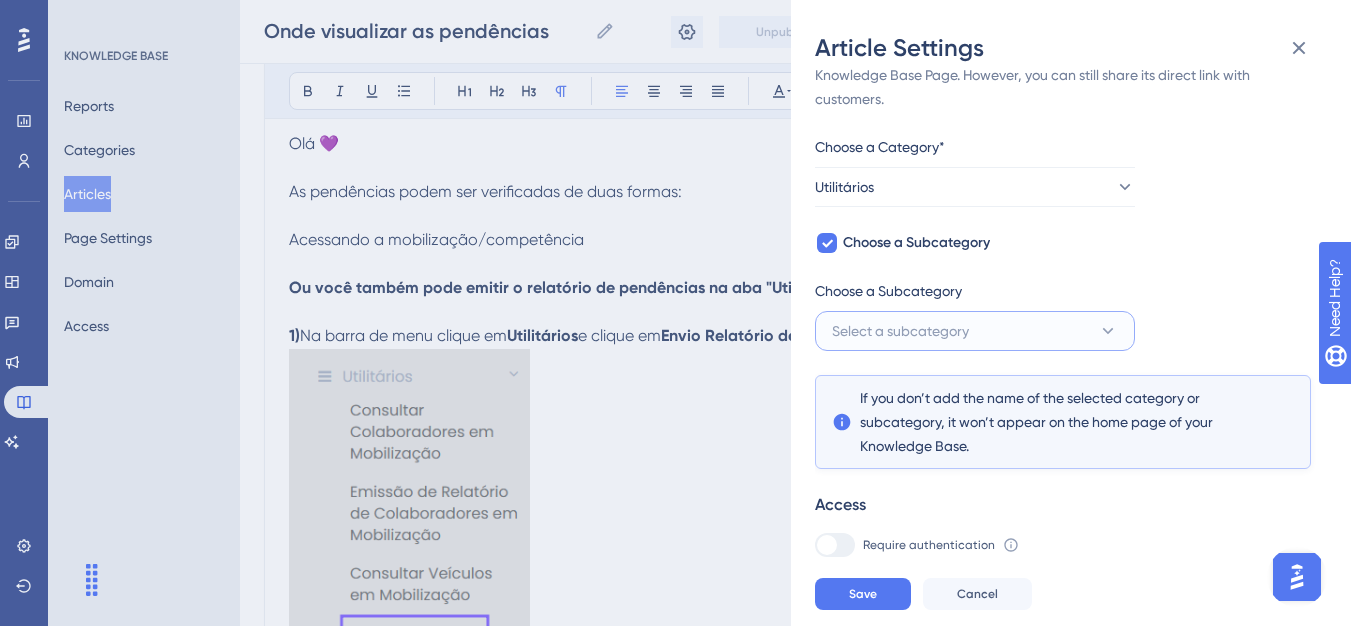 click on "Select a subcategory" at bounding box center [900, 331] 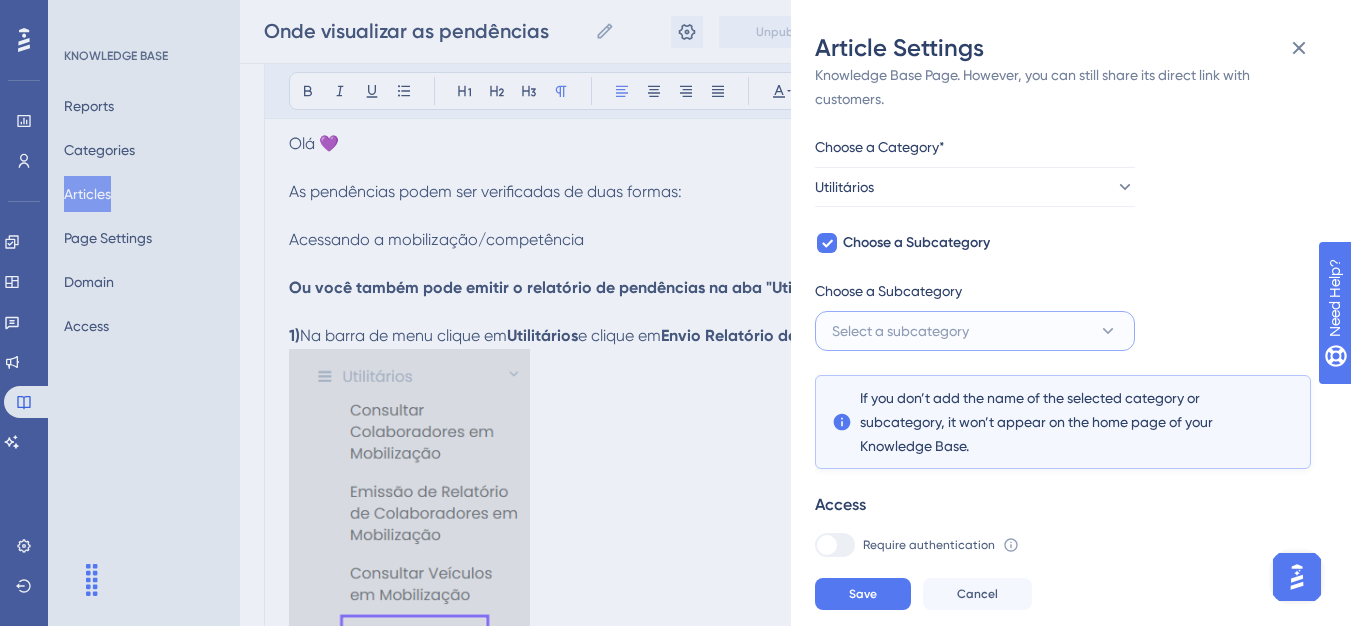 scroll, scrollTop: 145, scrollLeft: 0, axis: vertical 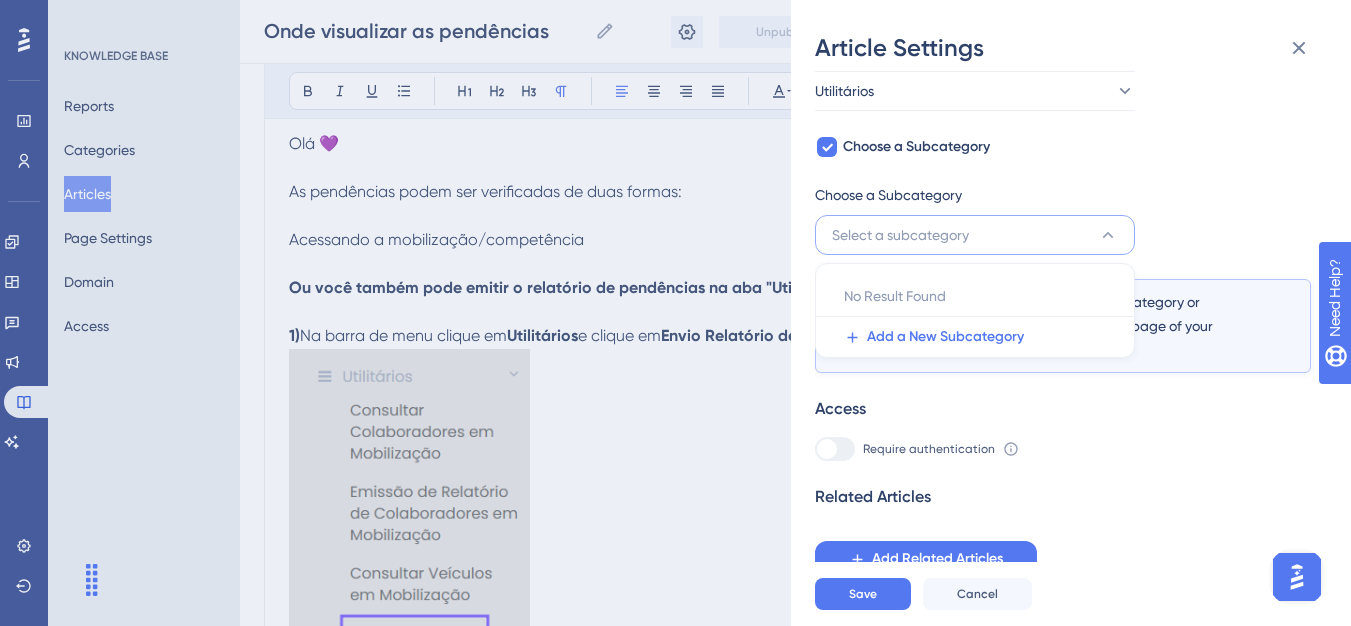 click on "Article Settings If an article is not added inside a Category, it won't appear on your Knowledge Base Page. However, you can still share its direct link with customers. Choose a Category* Utilitários Choose a Subcategory Choose a Subcategory Select a subcategory No Result Found No Result Found Add a New Subcategory If you don’t add the name of the selected category or subcategory, it won’t appear on the home page of your Knowledge Base. Access Require authentication To change this setting you should manage your access preferences  under the Access tab. Learn more Related Articles Add Related Articles Save Cancel" at bounding box center (675, 313) 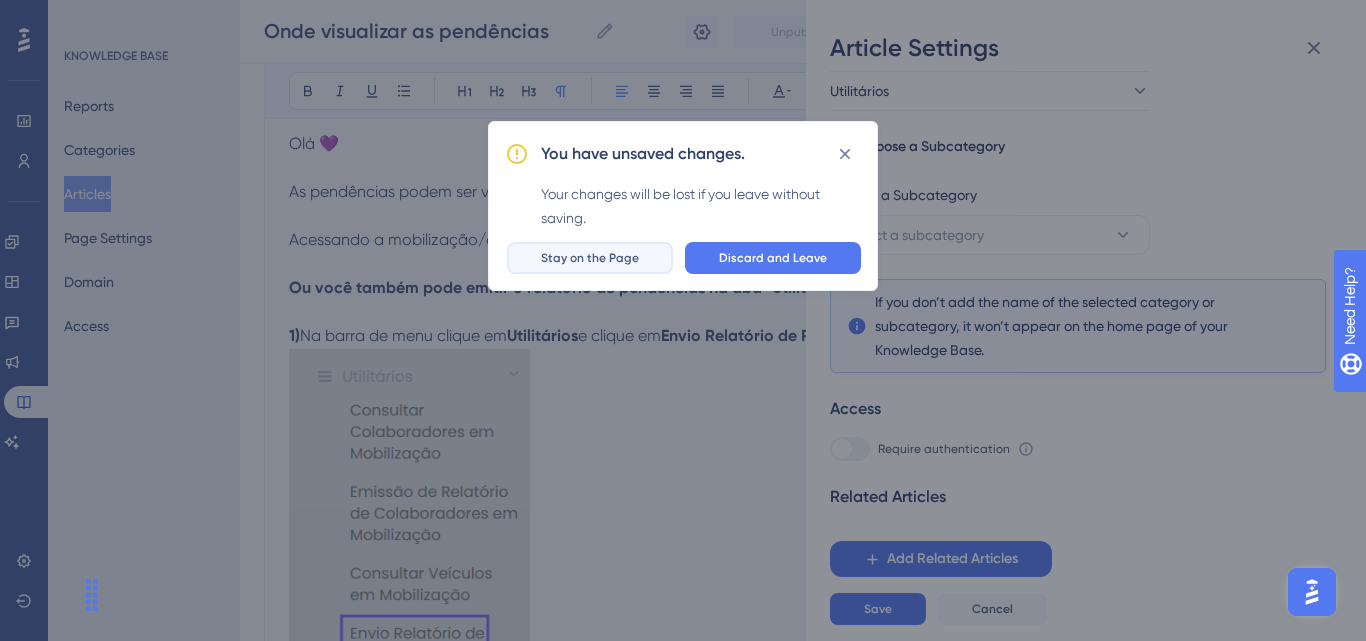 click on "Stay on the Page" at bounding box center [590, 258] 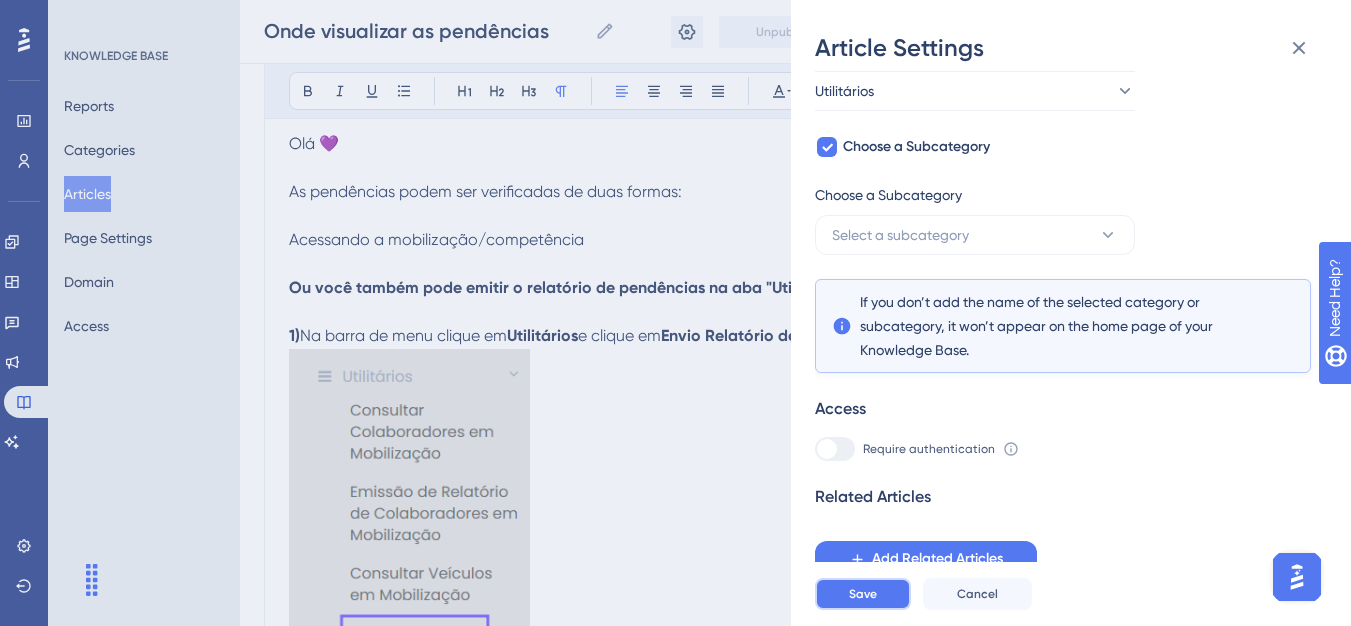 click on "Save" at bounding box center (863, 594) 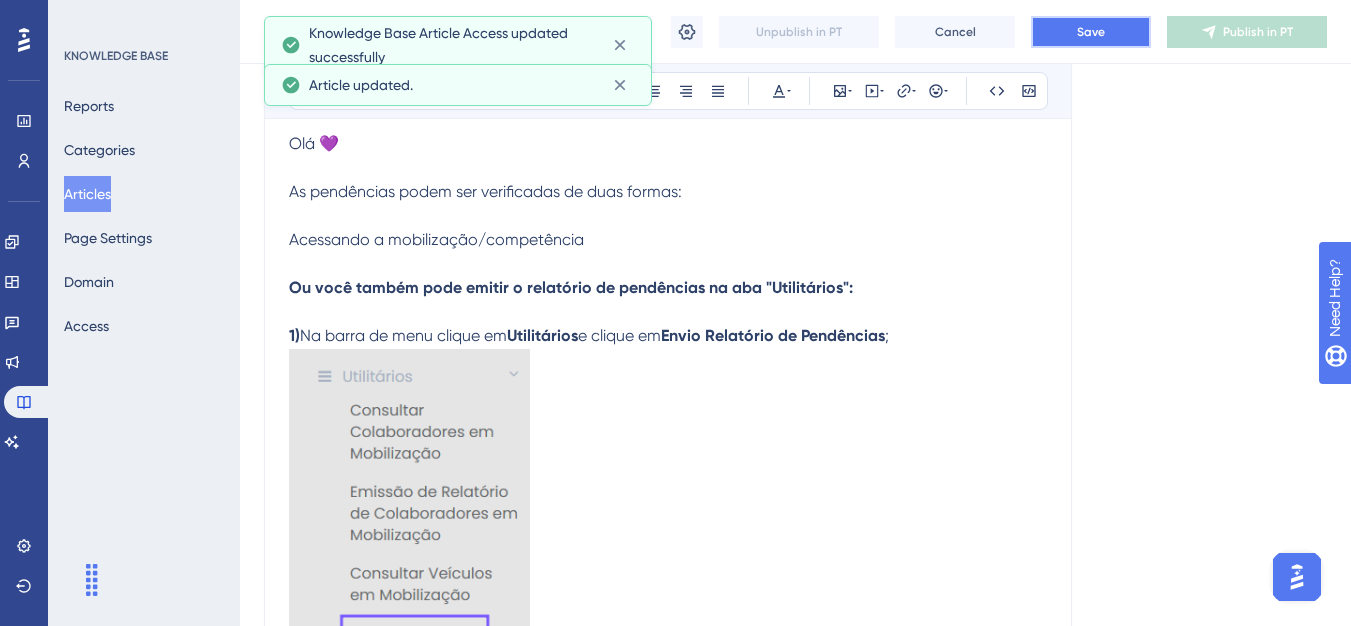 click on "Save" at bounding box center [1091, 32] 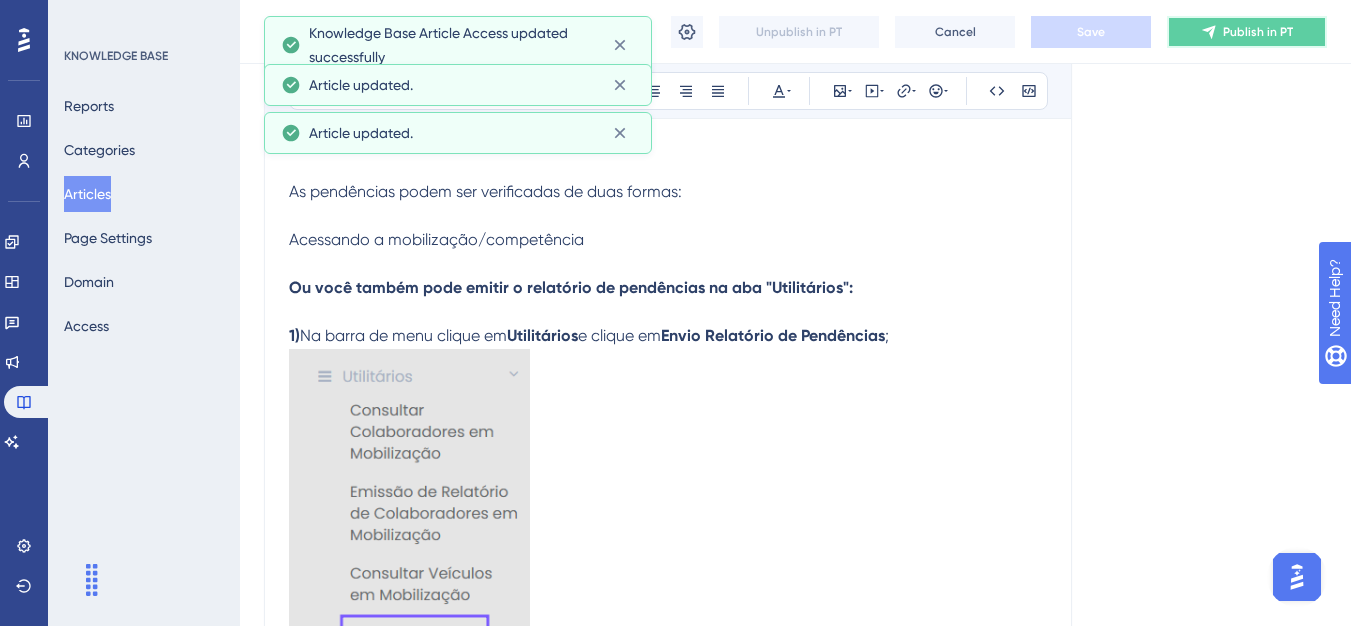 click on "Publish in PT" at bounding box center [1247, 32] 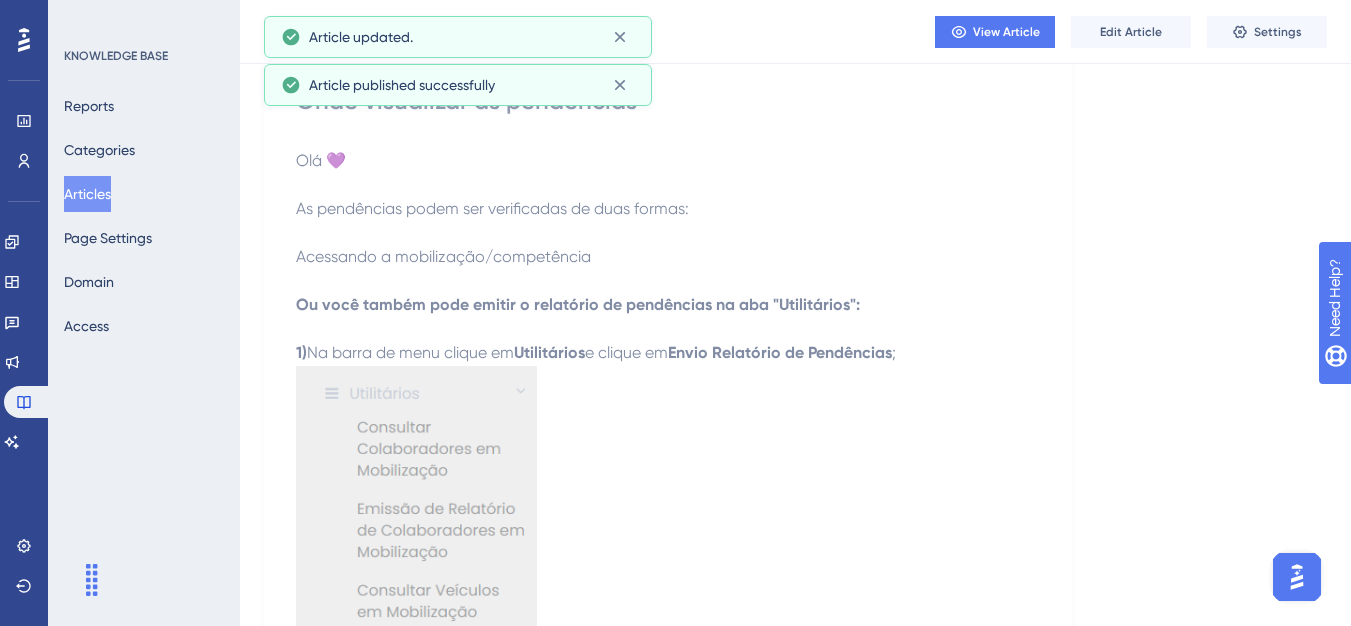 scroll, scrollTop: 0, scrollLeft: 0, axis: both 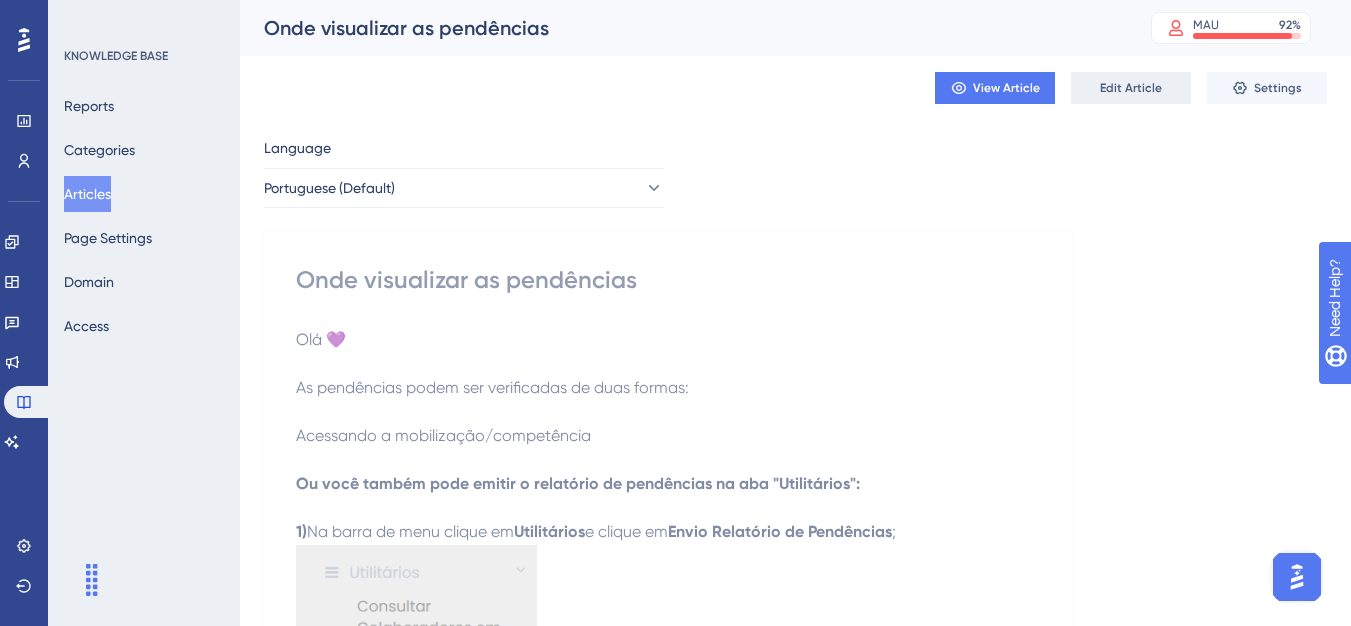 click on "Edit Article" at bounding box center (1131, 88) 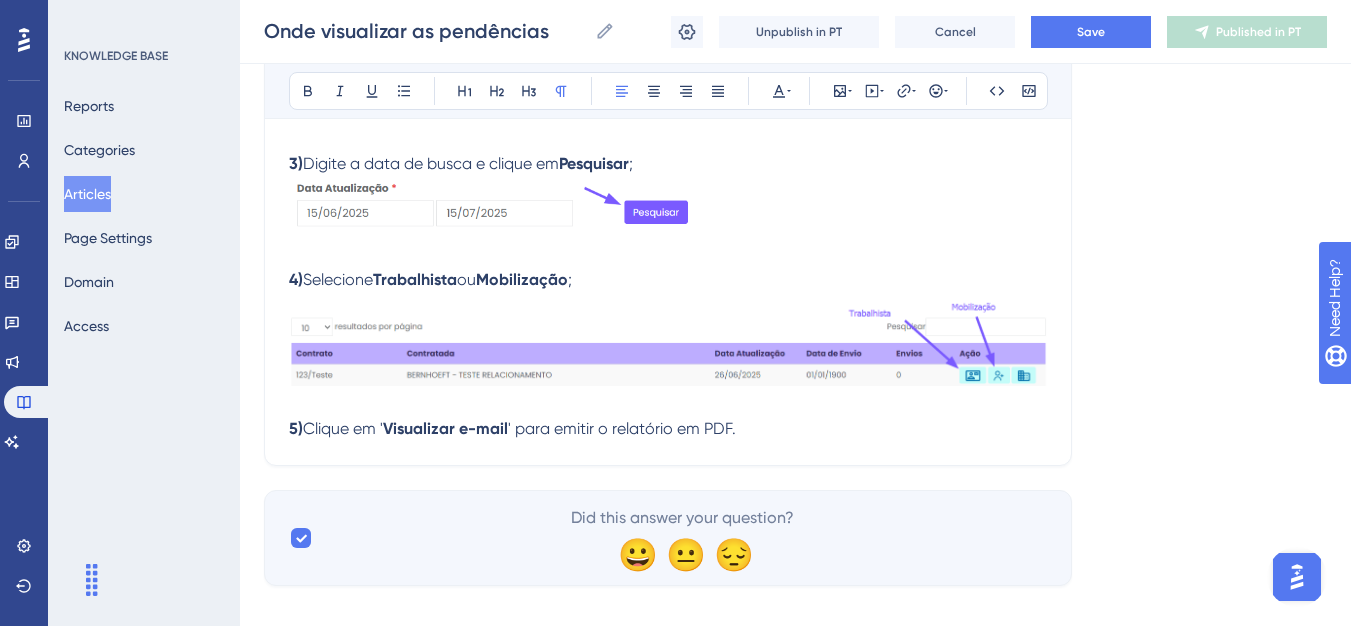 scroll, scrollTop: 1017, scrollLeft: 0, axis: vertical 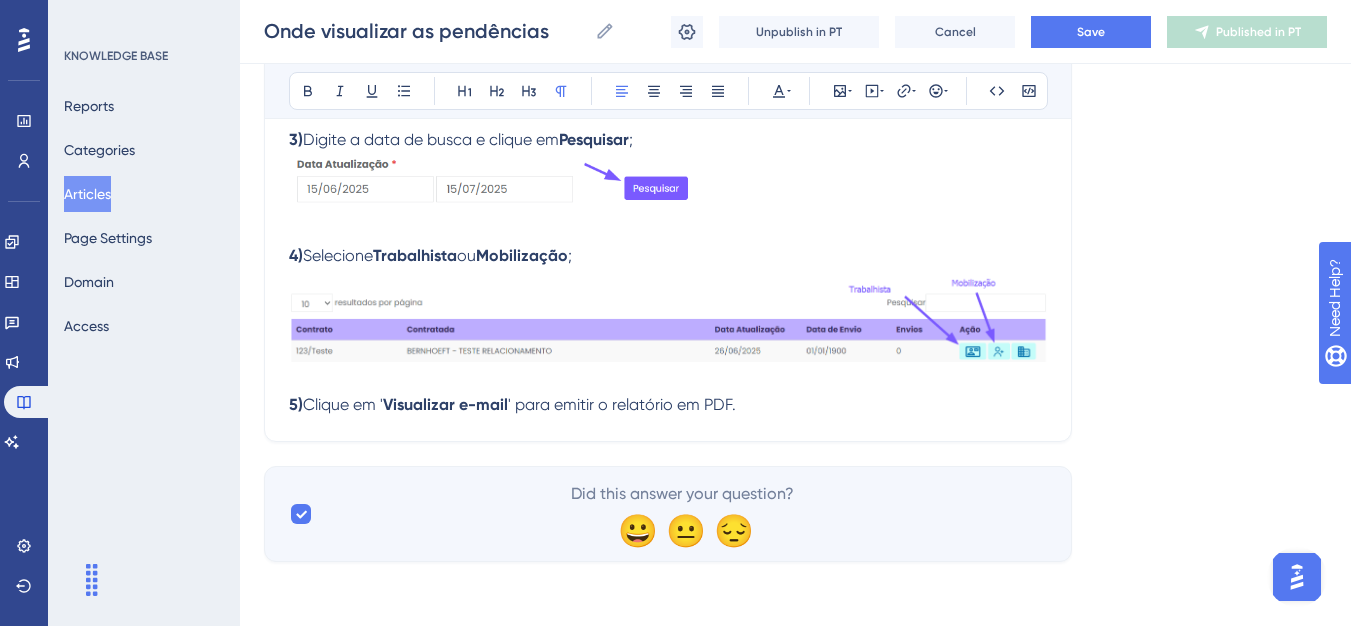 click on "5)  Clique em ' Visualizar e-mail ' para emitir o relatório em PDF." at bounding box center (668, 393) 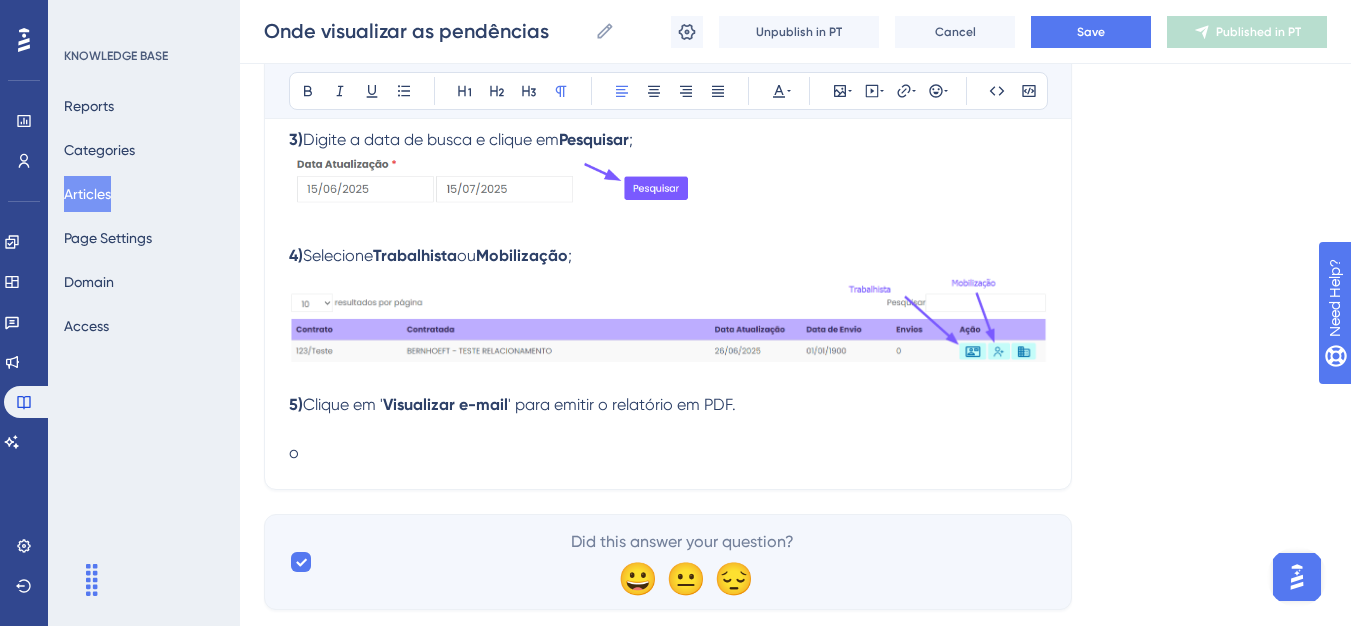 type 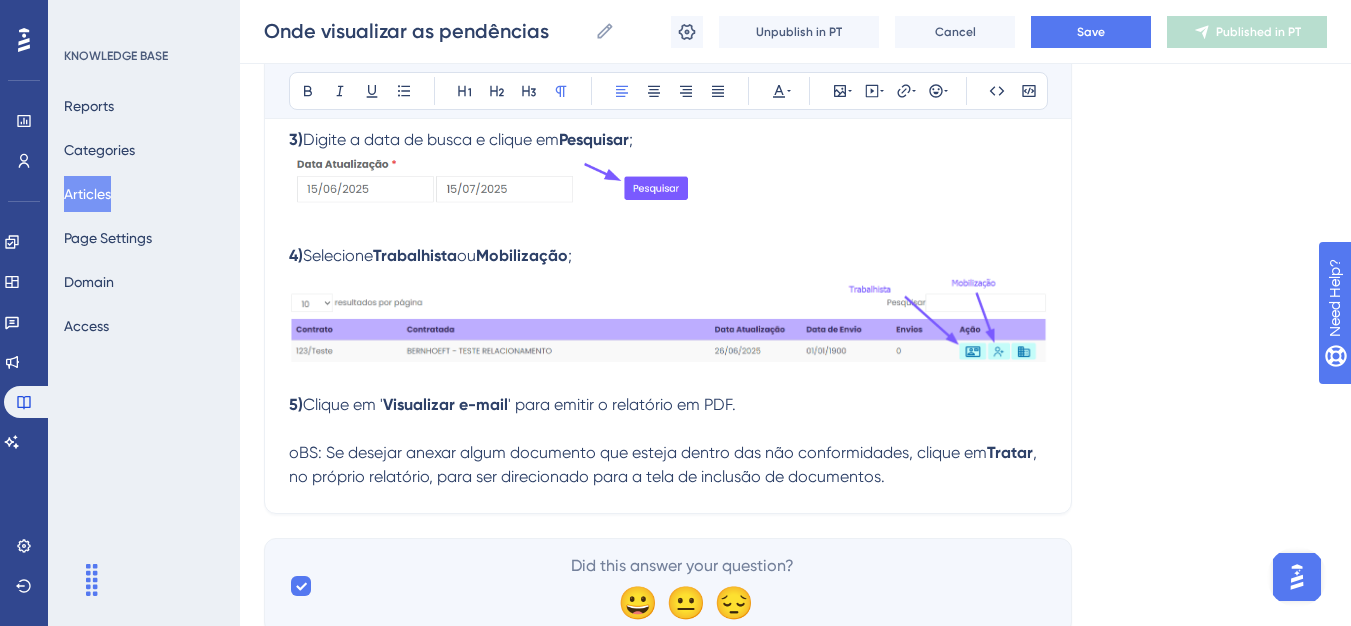 click on "oBS: Se desejar anexar algum documento que esteja dentro das não conformidades, clique em" at bounding box center [638, 452] 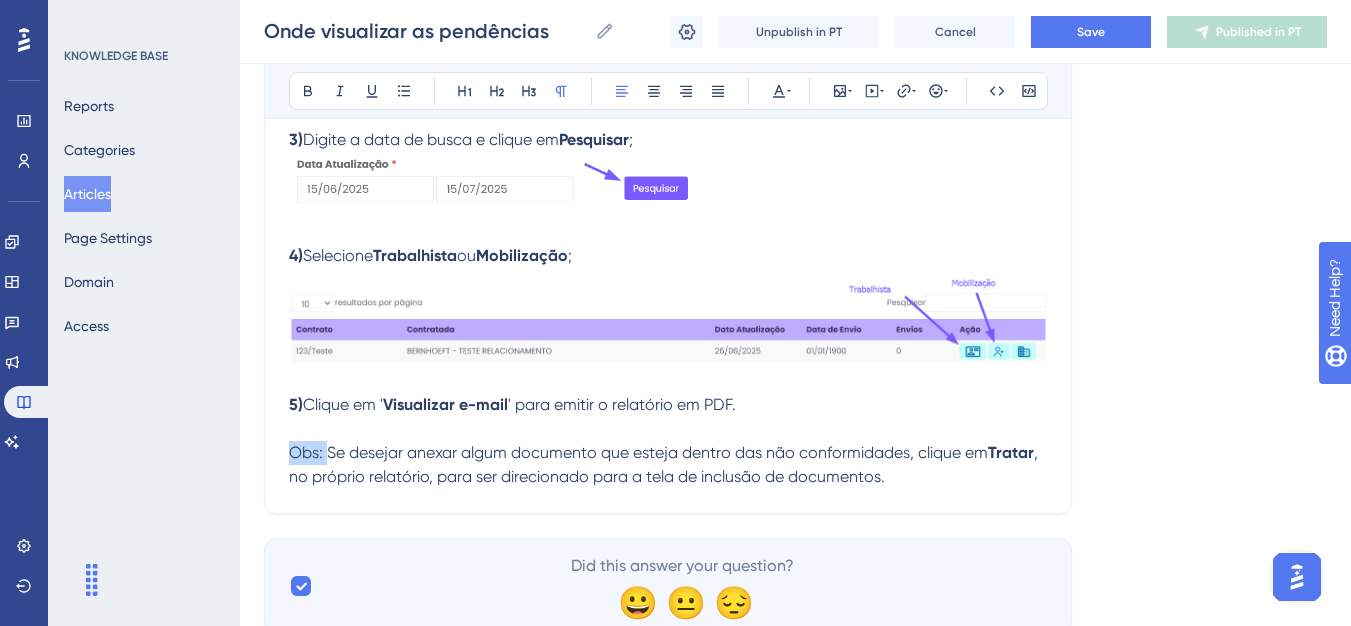 drag, startPoint x: 325, startPoint y: 450, endPoint x: 276, endPoint y: 453, distance: 49.09175 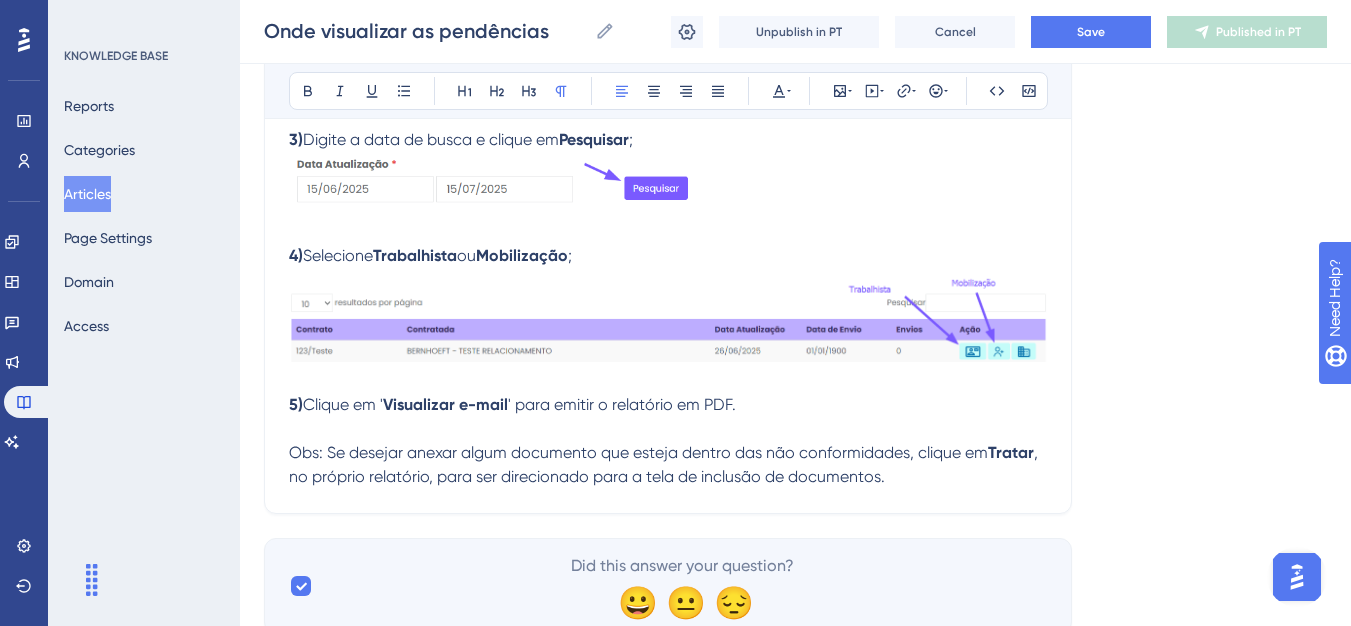 click on "Onde visualizar as pendências Bold Italic Underline Bullet Point Heading 1 Heading 2 Heading 3 Normal Align Left Align Center Align Right Align Justify Text Color Insert Image Embed Video Hyperlink Emojis Code Code Block Olá 💜 As pendências podem ser verificadas de duas formas:    ​Acessando a mobilização/competência Ou você também pode emitir o relatório de pendências na aba "Utilitários":   1)  Na barra de menu clique em  Utilitários  e clique em  Envio Relatório de Pendências ; 2)  Selecione a contratante, o grupo de área e a situação " Todos "; 3)  Digite a data de busca e clique em  Pesquisar ; 4)  Selecione  Trabalhista  ou  Mobilização ; 5)  Clique em ' Visualizar e-mail ' para emitir o relatório em PDF.  Obs: Se desejar anexar algum documento que esteja dentro das não conformidades, clique em  Tratar , no próprio relatório, para ser direcionado para a tela de inclusão de documentos." at bounding box center (668, -140) 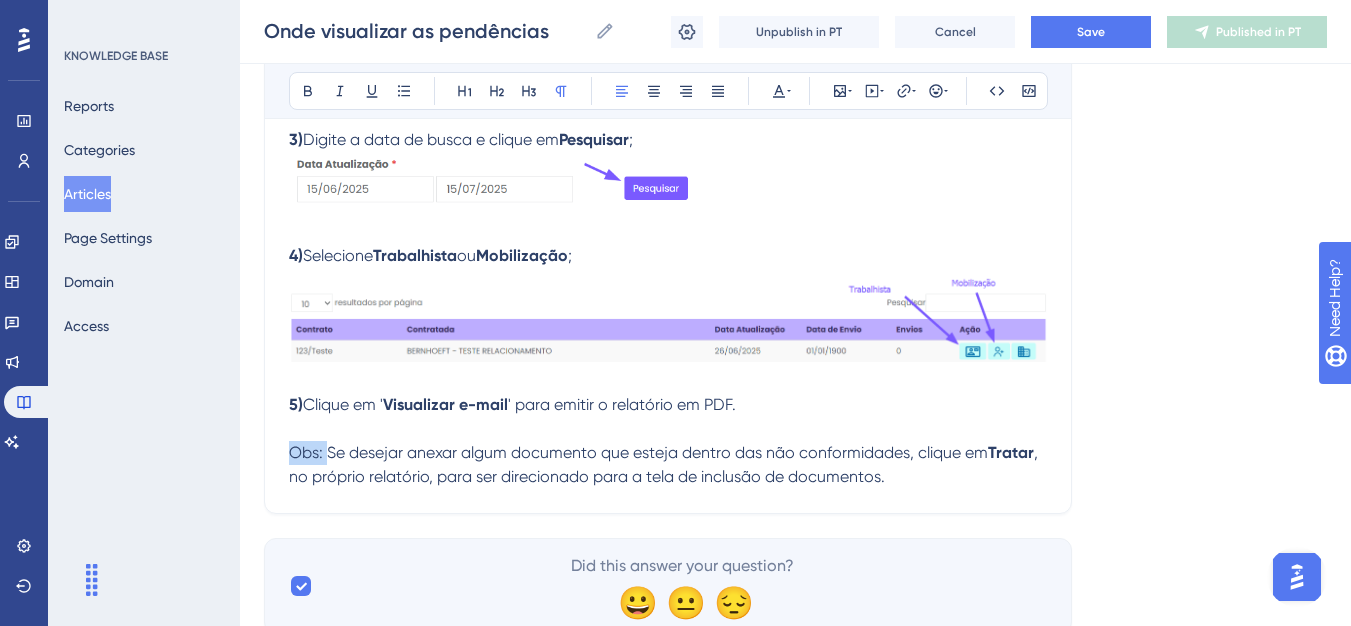 drag, startPoint x: 325, startPoint y: 455, endPoint x: 264, endPoint y: 455, distance: 61 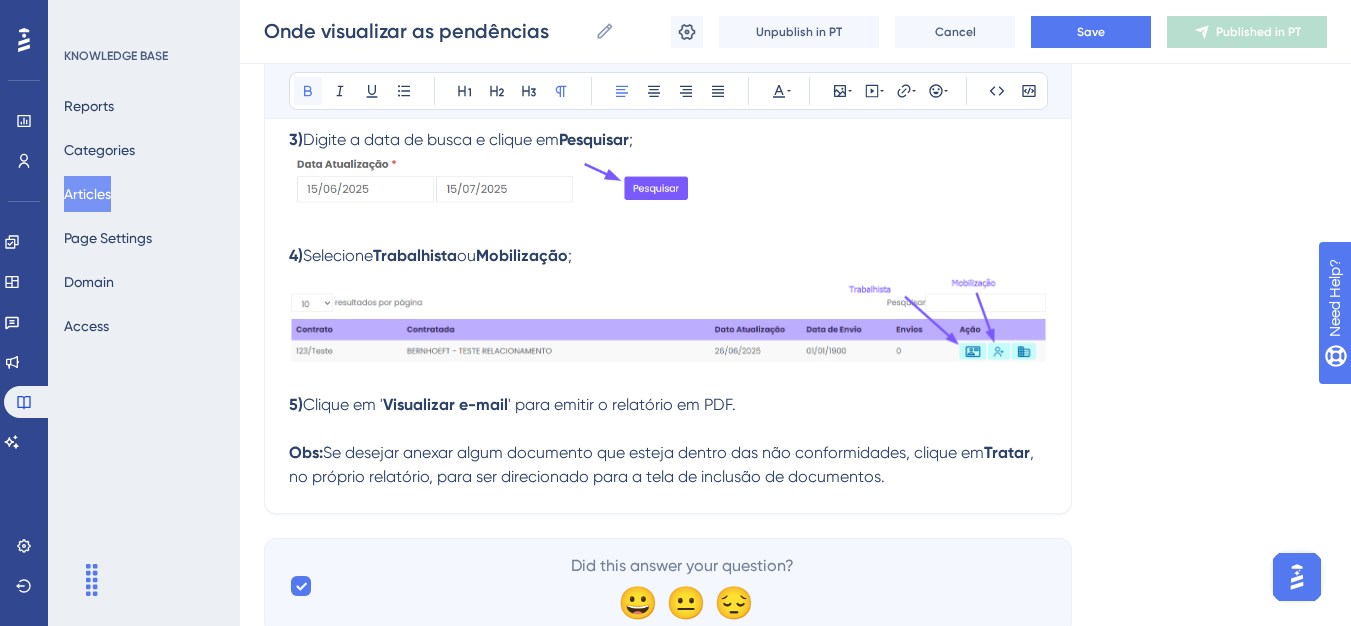 click at bounding box center [308, 91] 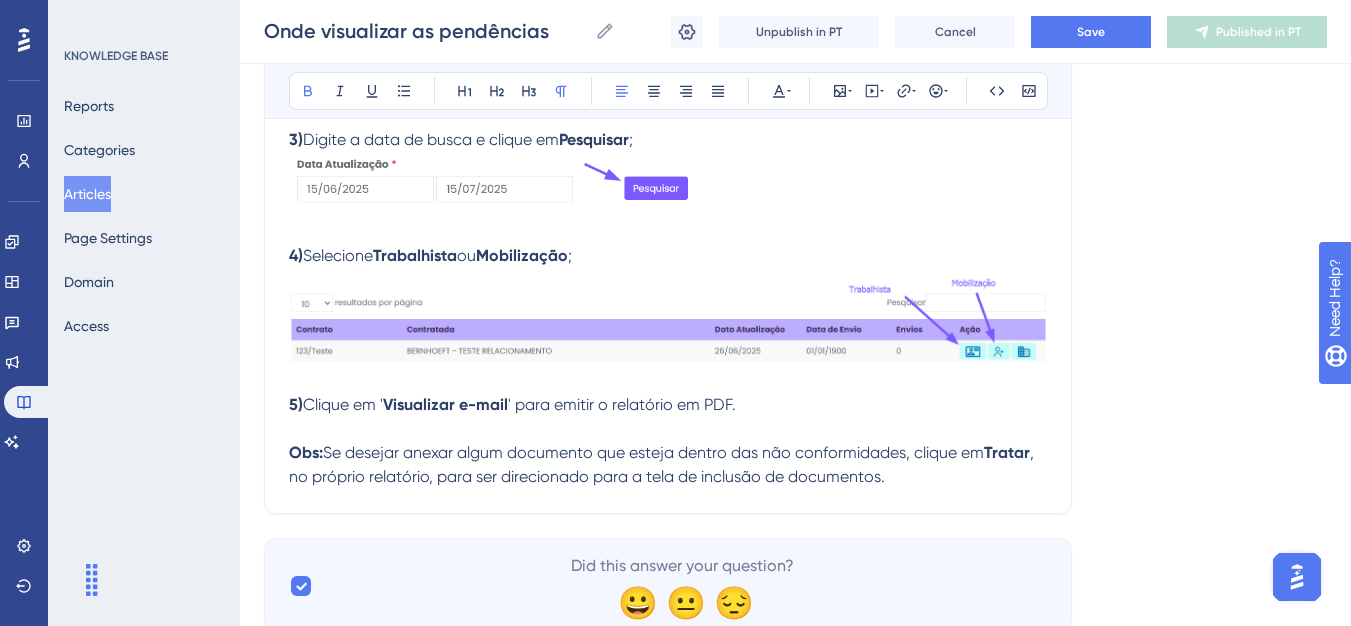 click at bounding box center (668, 429) 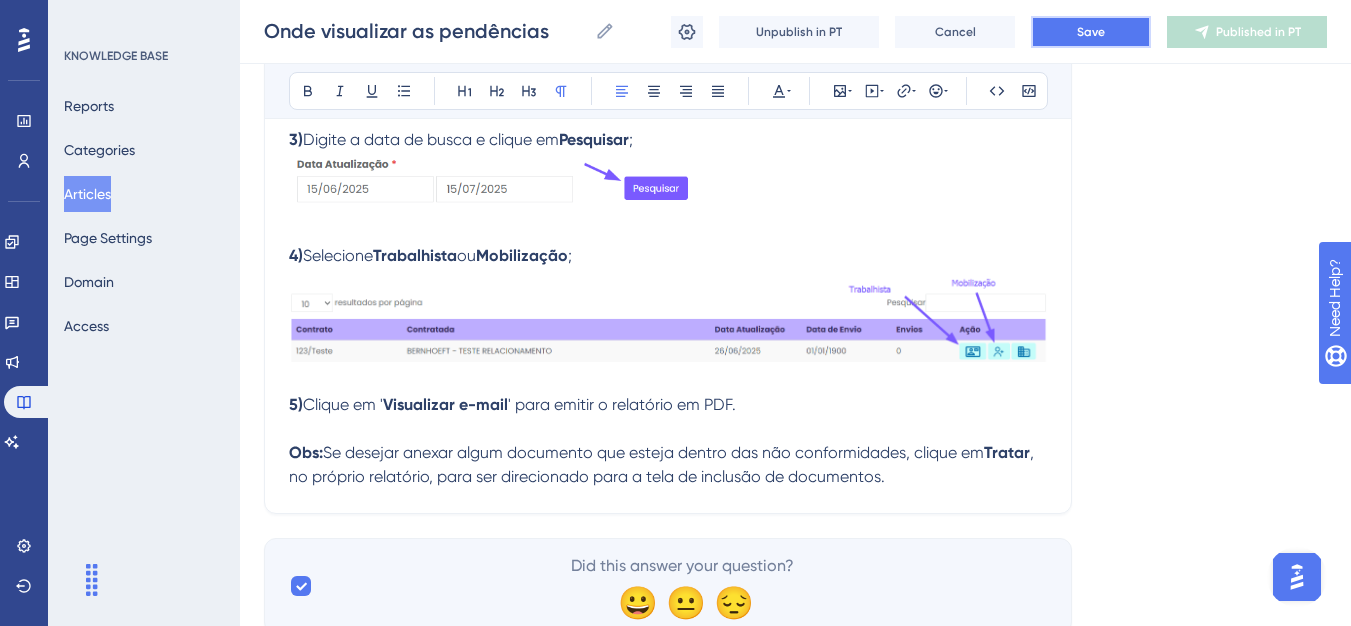click on "Save" at bounding box center (1091, 32) 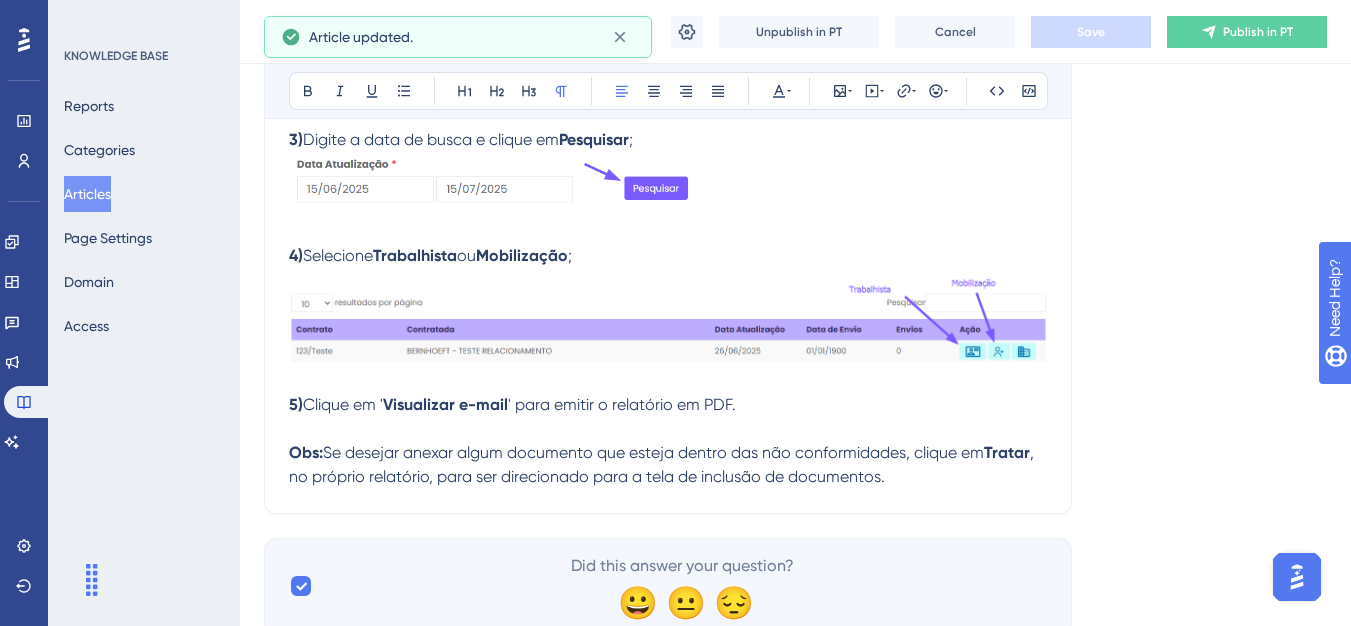 click 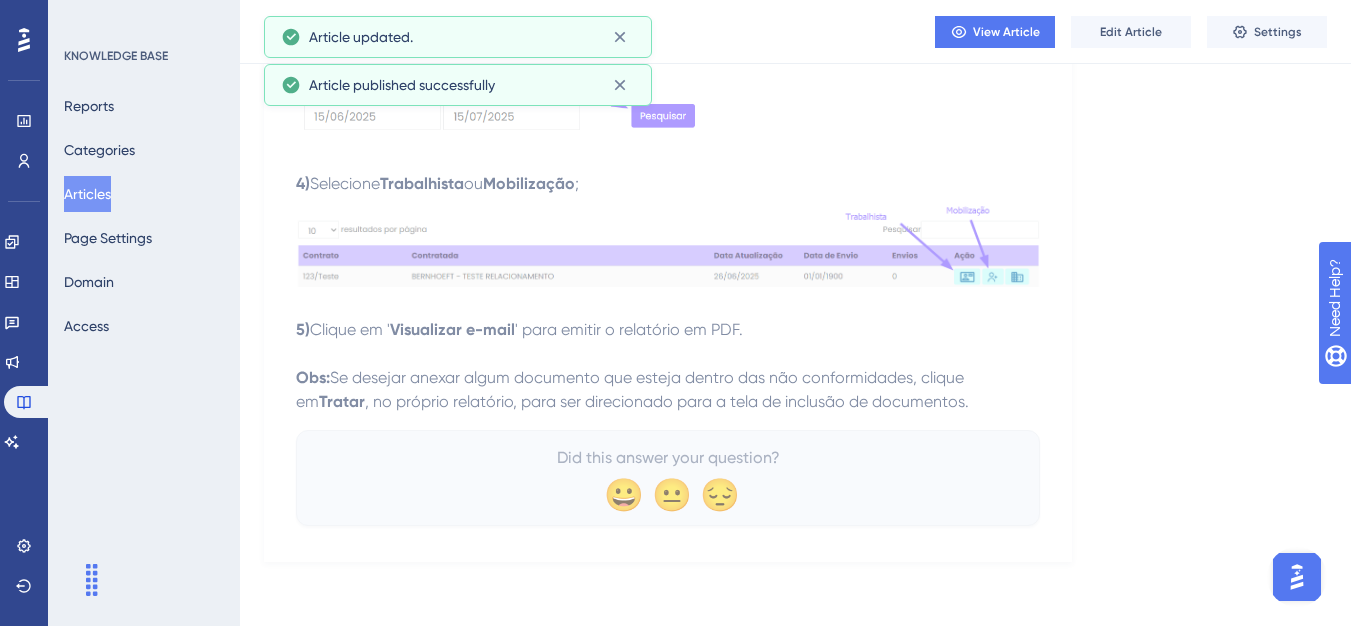scroll, scrollTop: 983, scrollLeft: 0, axis: vertical 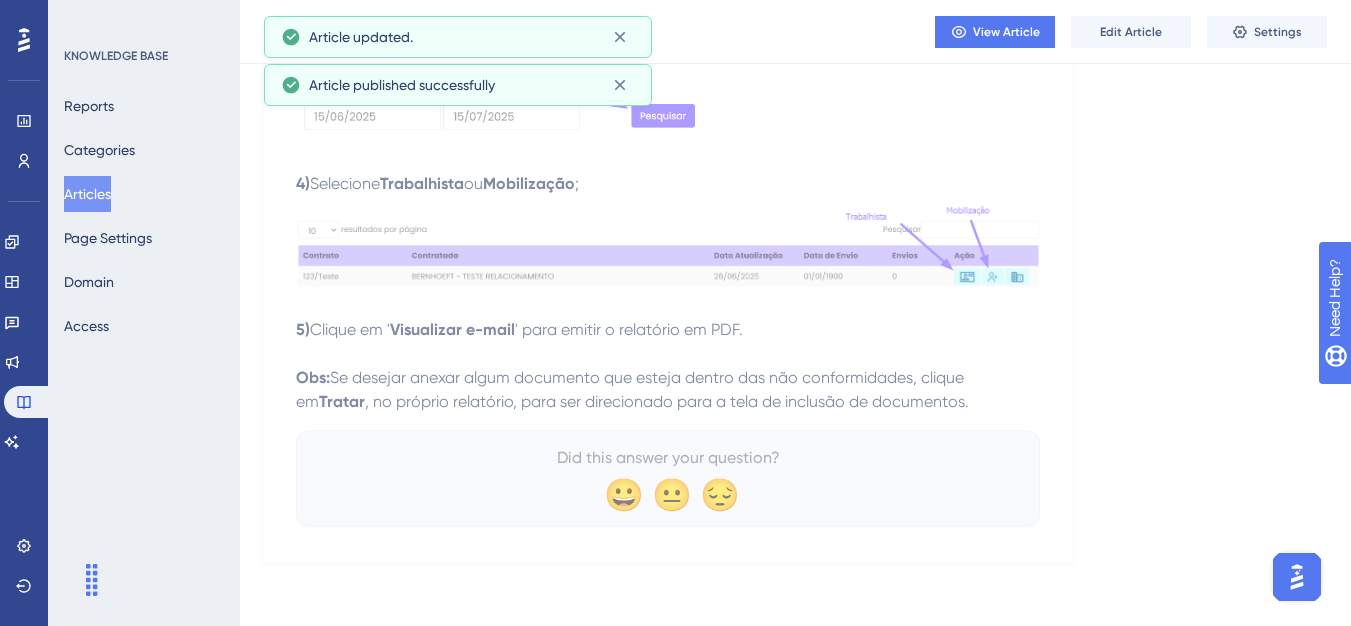 click on "Articles" at bounding box center (87, 194) 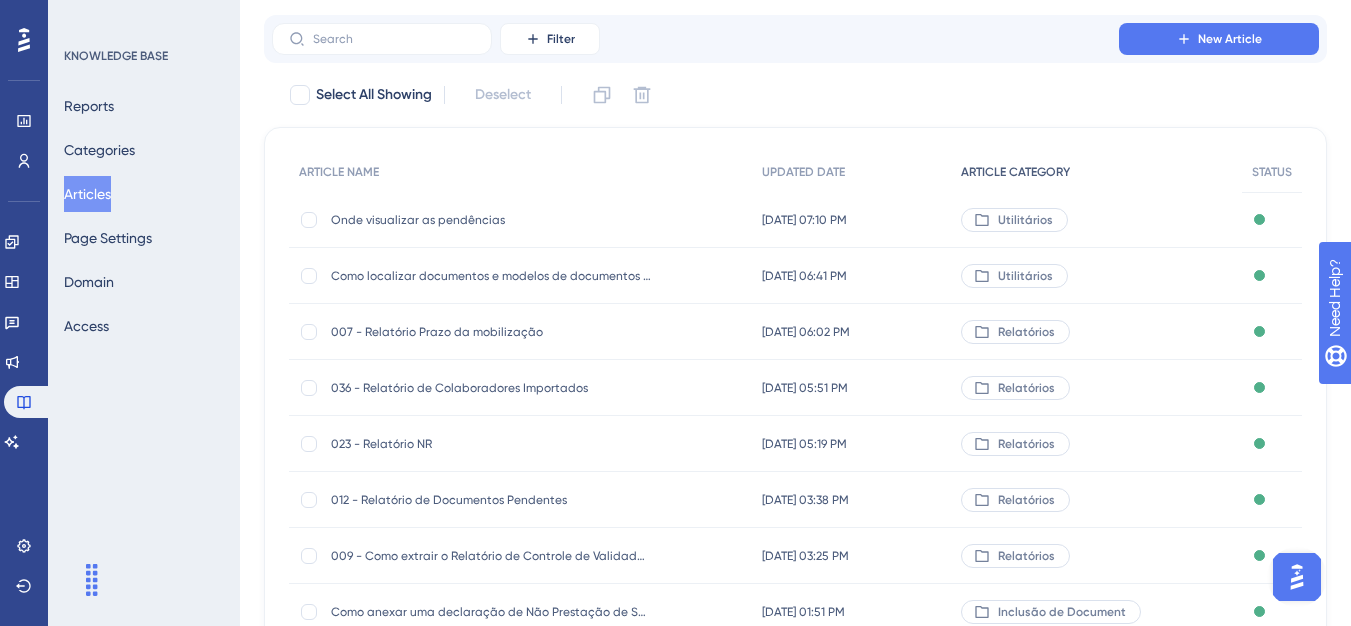 scroll, scrollTop: 0, scrollLeft: 0, axis: both 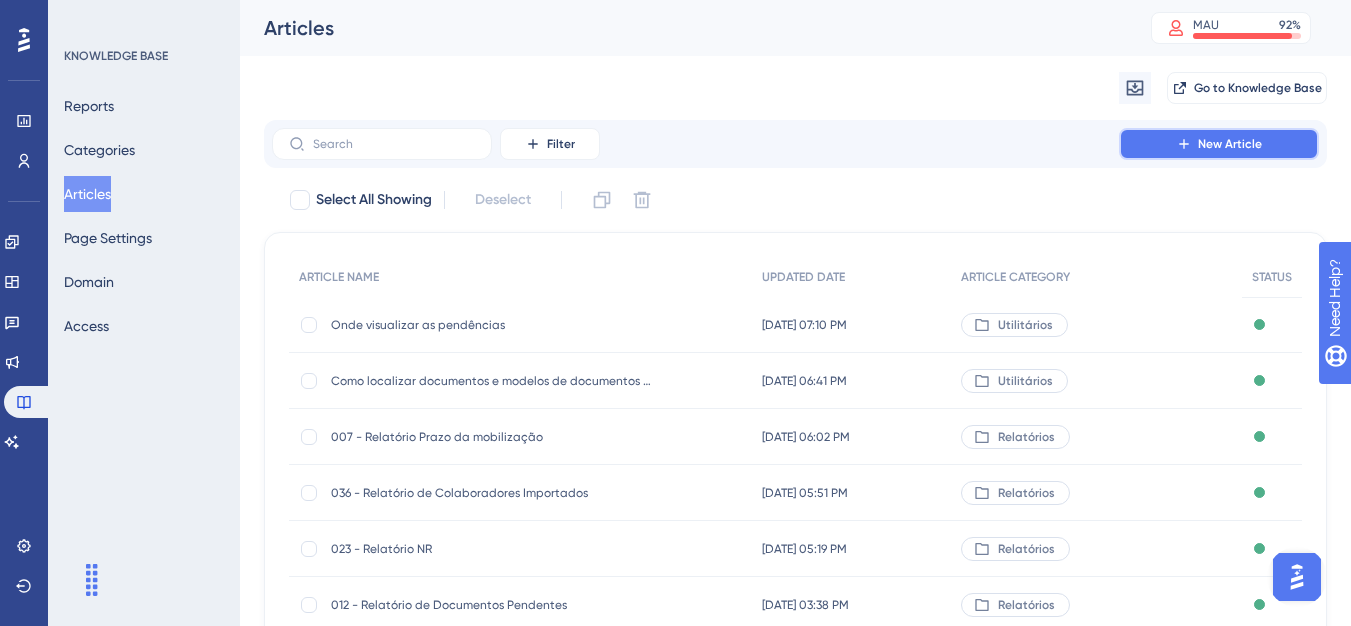 click on "New Article" at bounding box center (1219, 144) 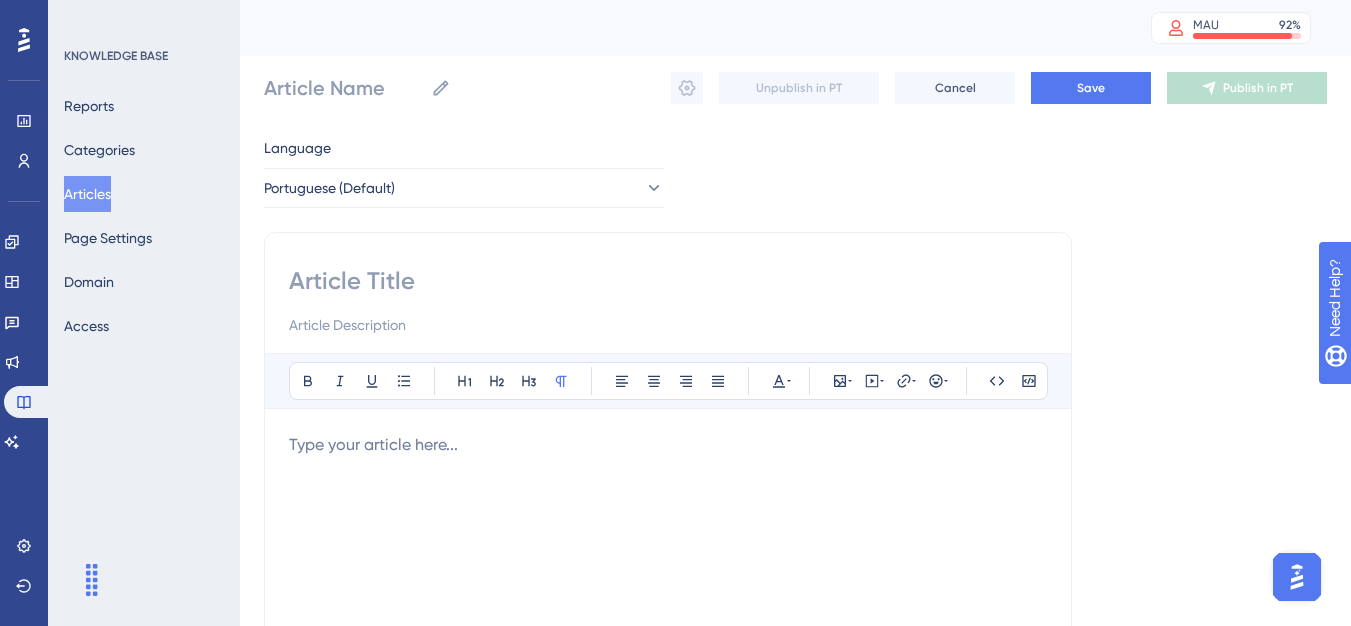 click at bounding box center (668, 445) 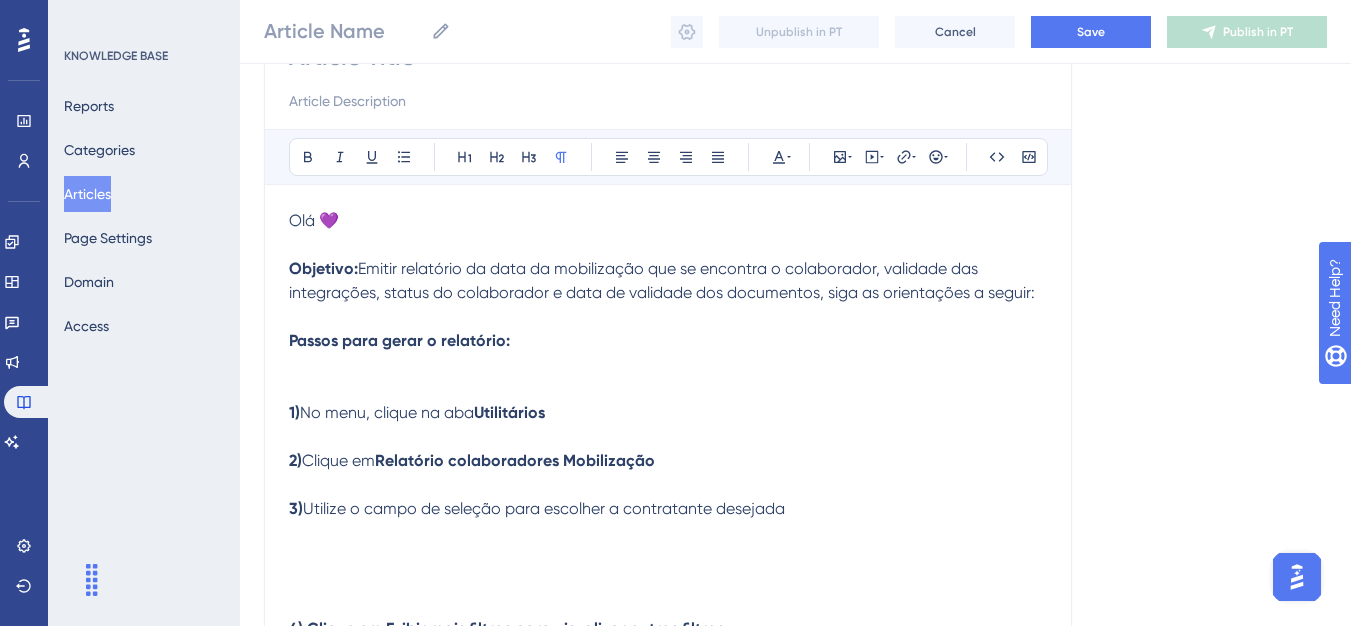 scroll, scrollTop: 181, scrollLeft: 0, axis: vertical 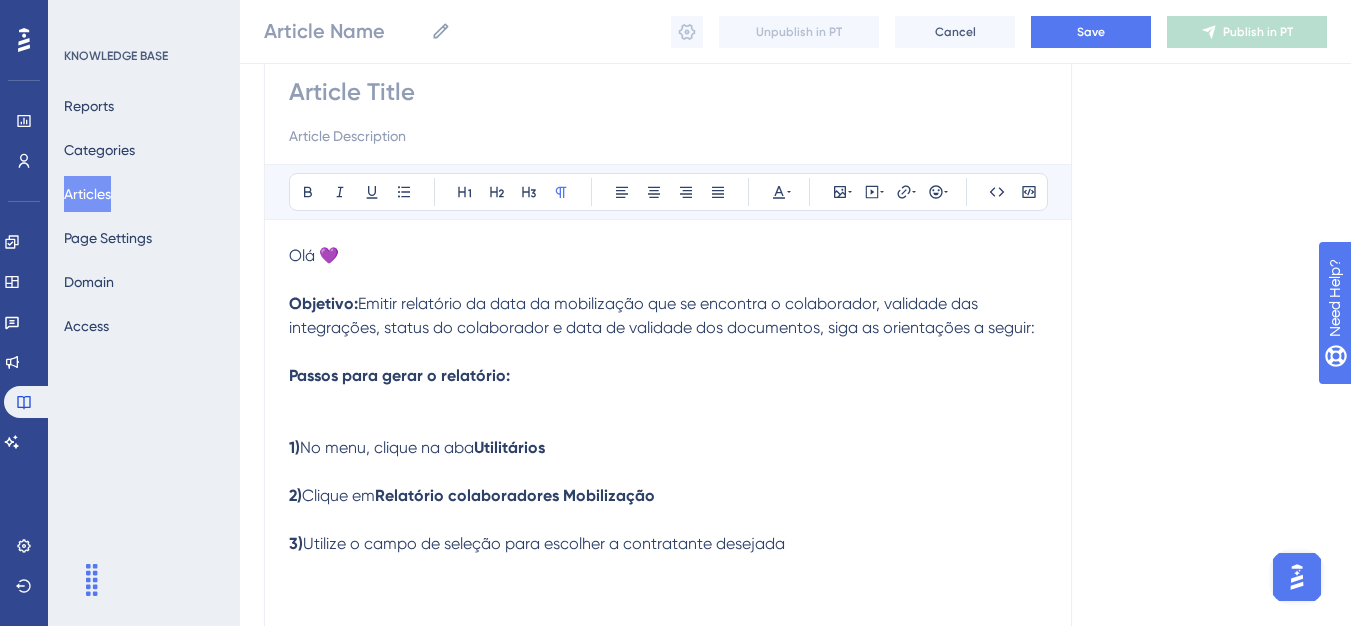 click on "Passos para gerar o relatório:" at bounding box center [668, 388] 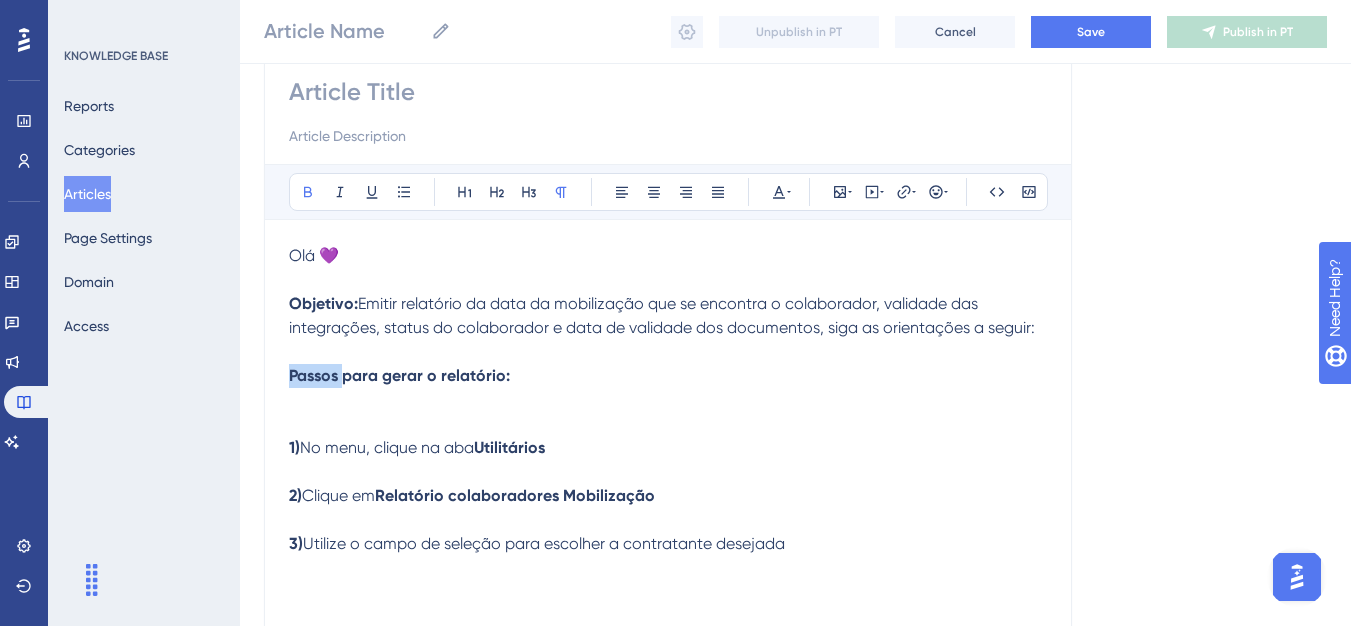 click on "Passos para gerar o relatório:" at bounding box center (399, 375) 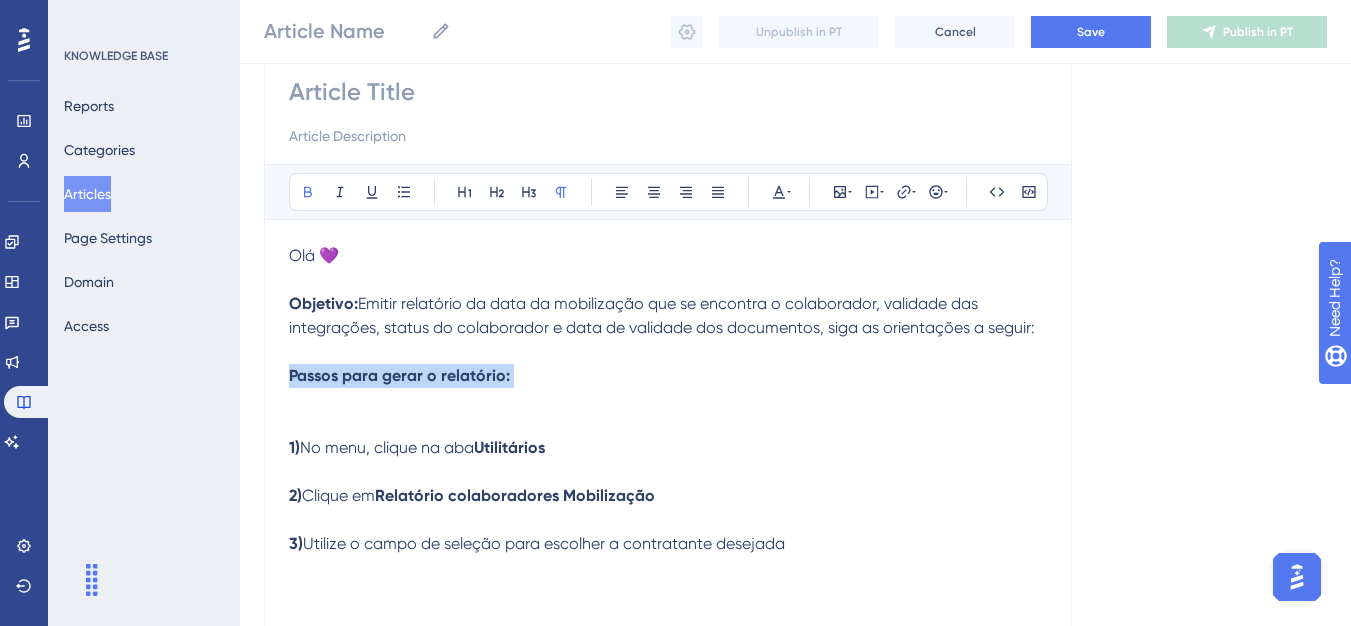 click on "Passos para gerar o relatório:" at bounding box center [399, 375] 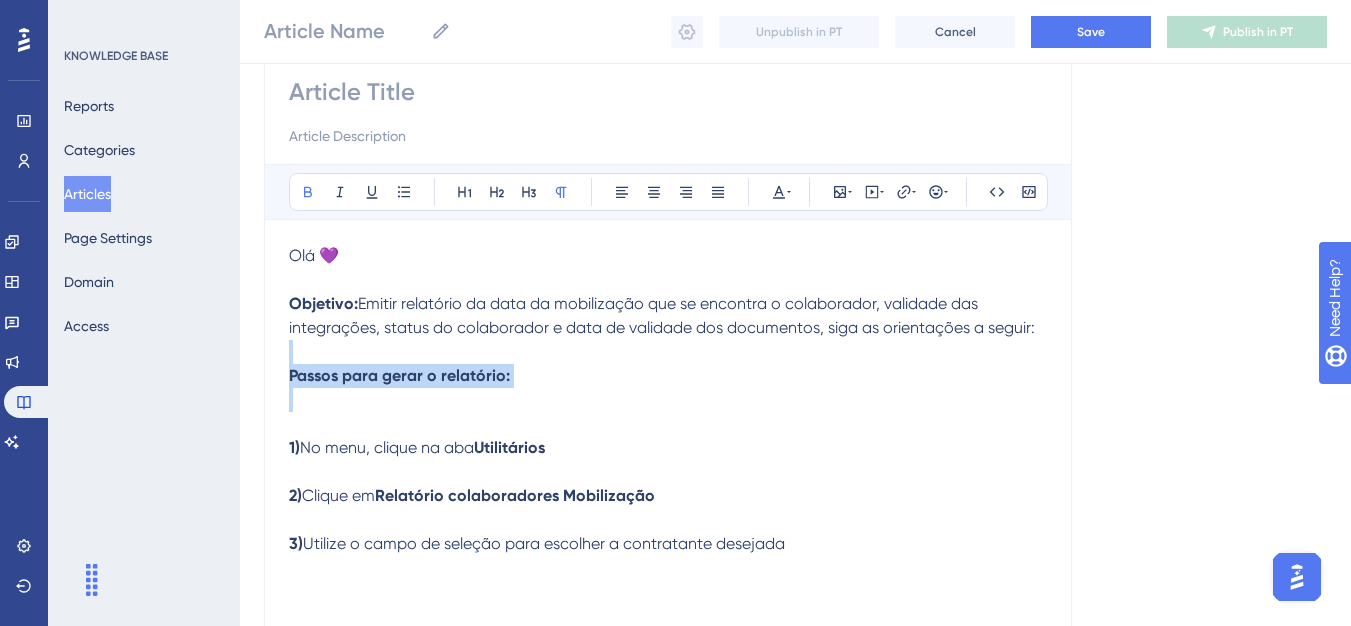 click on "Passos para gerar o relatório:" at bounding box center (399, 375) 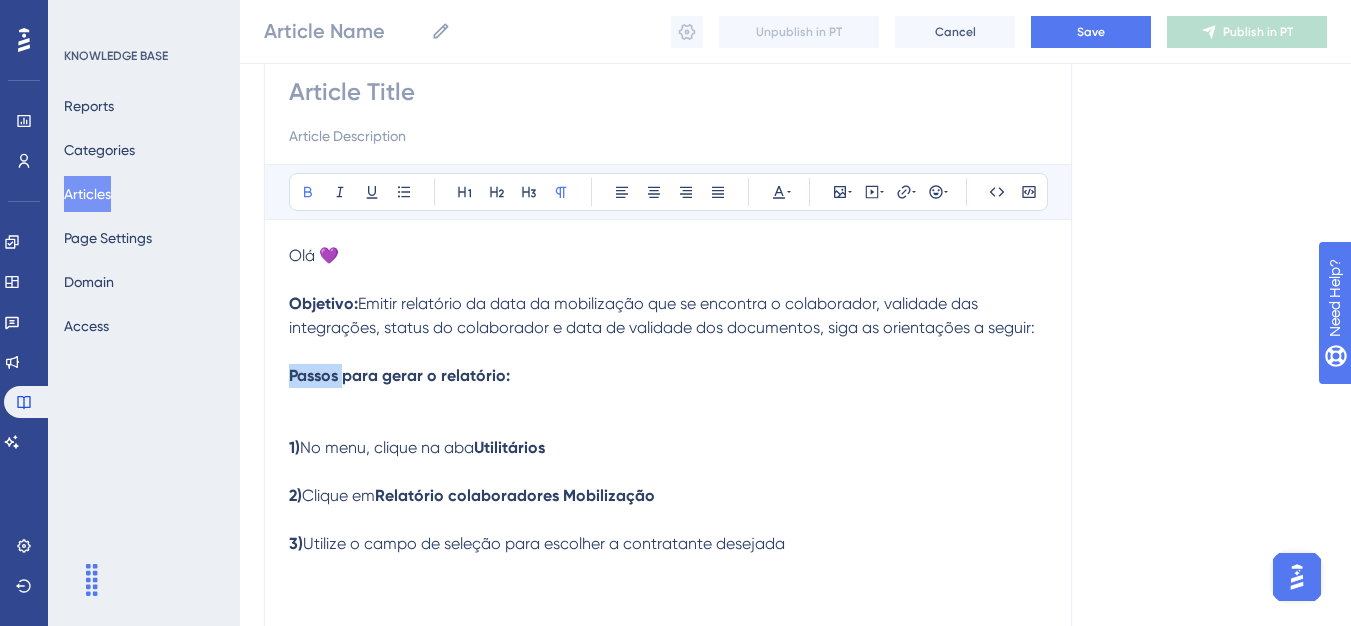 click on "Passos para gerar o relatório:" at bounding box center (399, 375) 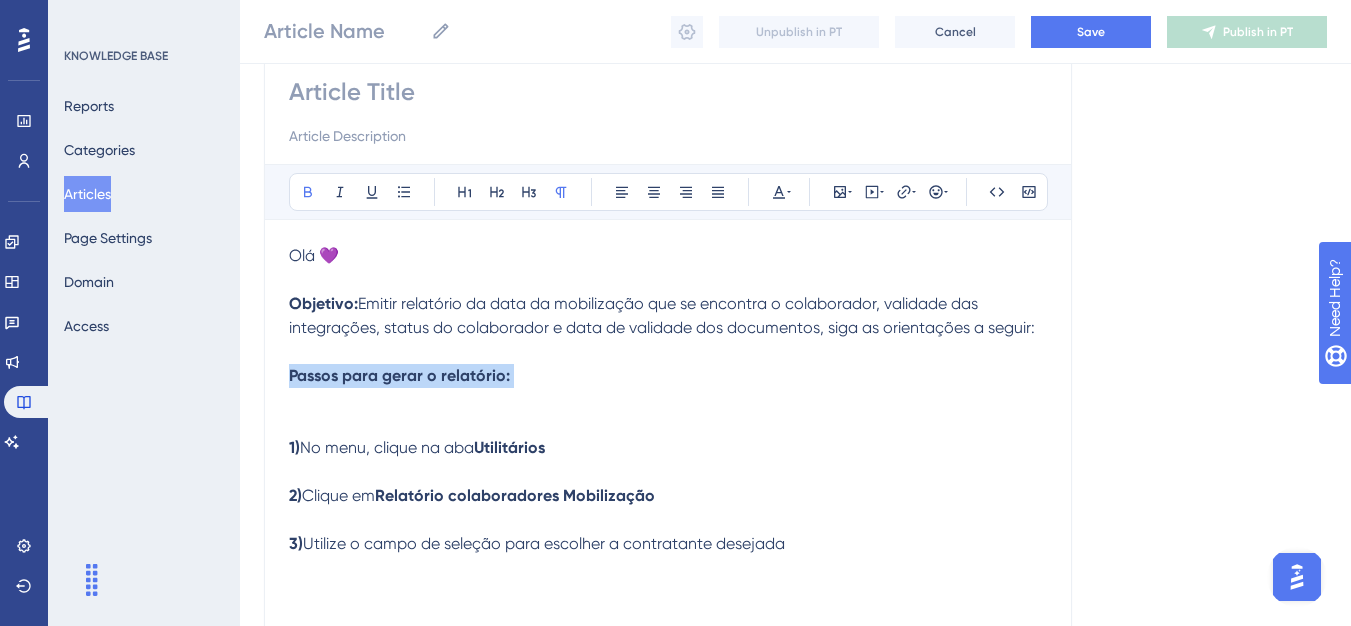 click on "Passos para gerar o relatório:" at bounding box center [399, 375] 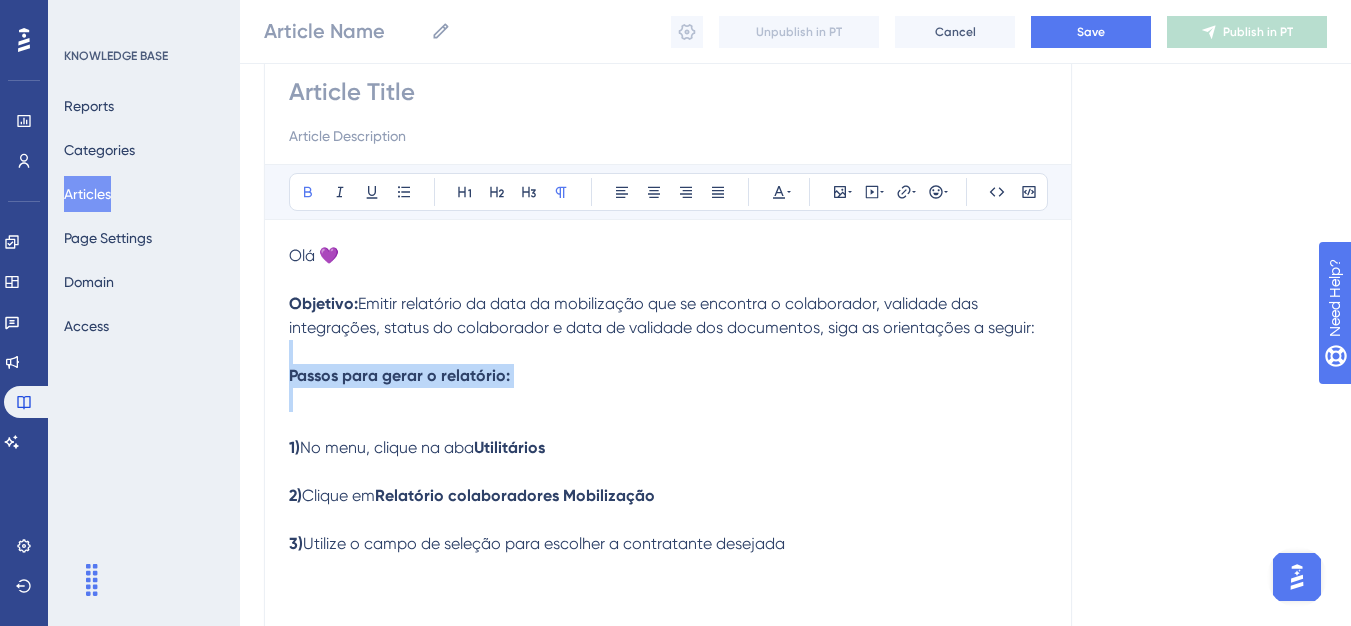 click on "Passos para gerar o relatório:" at bounding box center [399, 375] 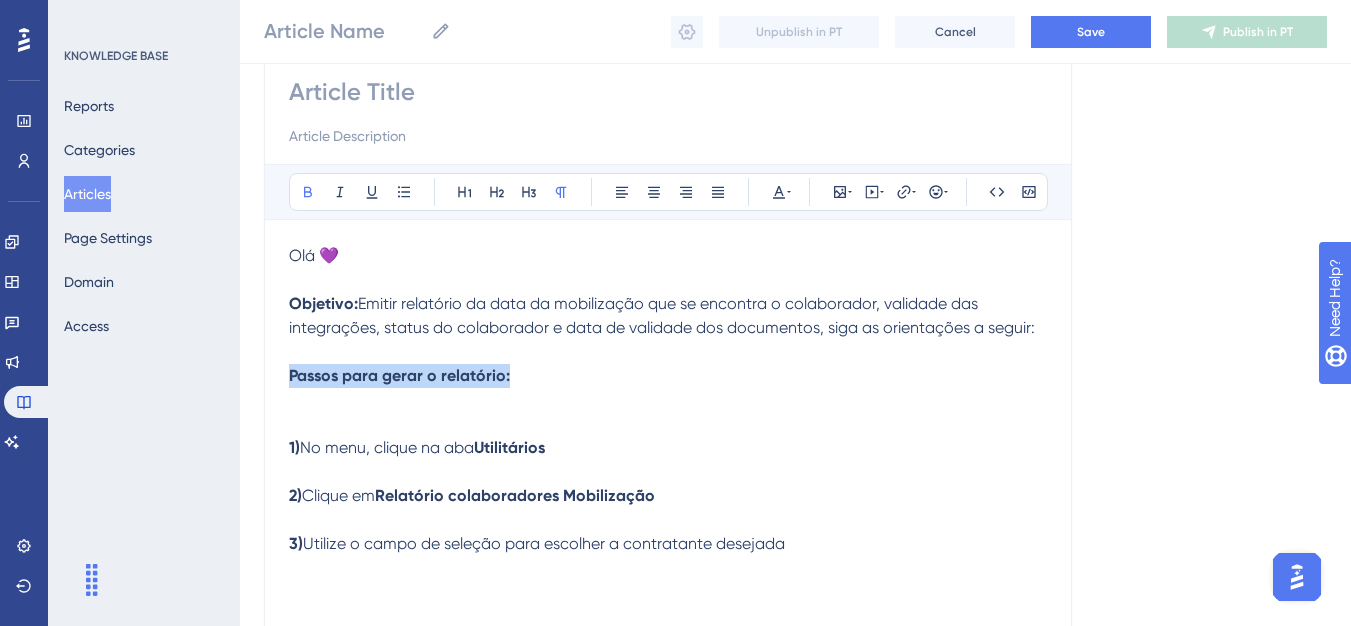 drag, startPoint x: 506, startPoint y: 372, endPoint x: 292, endPoint y: 377, distance: 214.05841 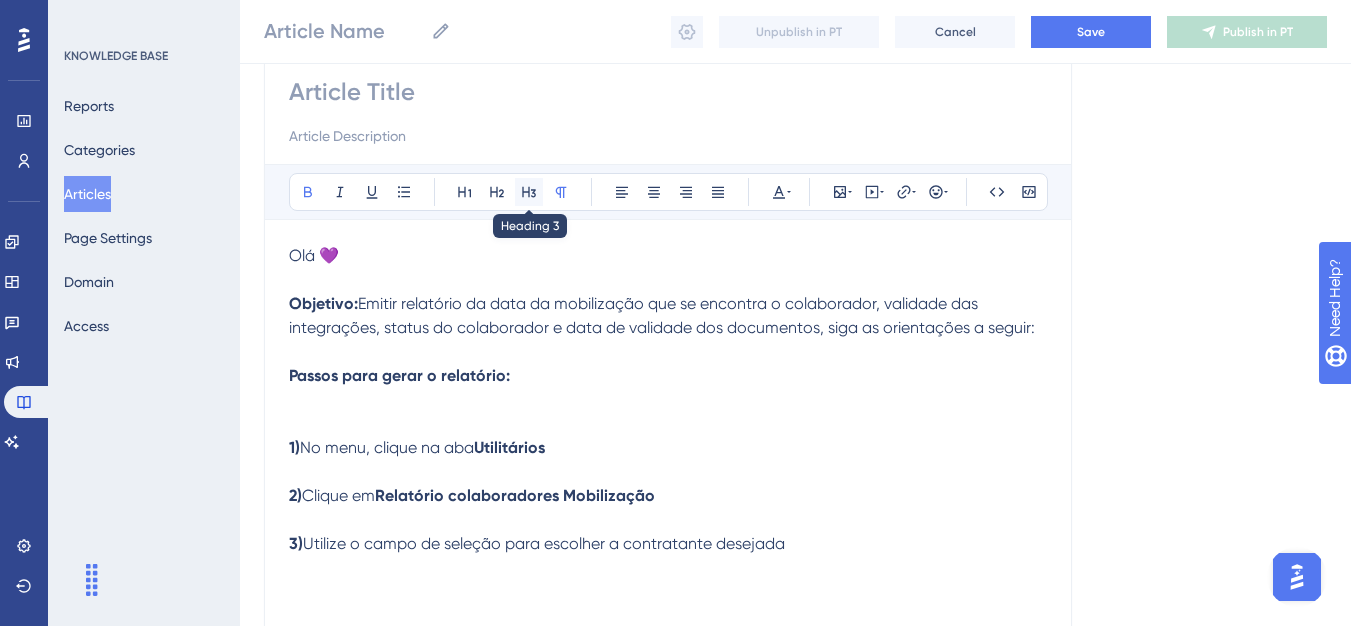 click at bounding box center (529, 192) 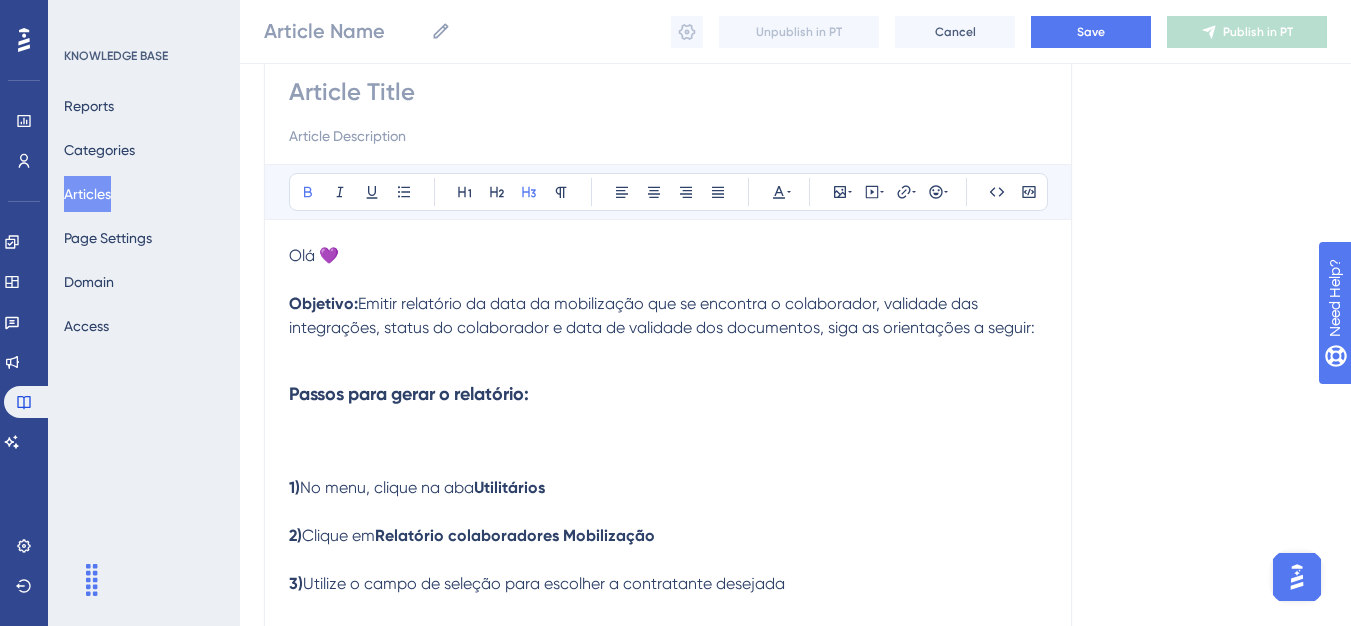 click on "Passos para gerar o relatório:" at bounding box center [668, 408] 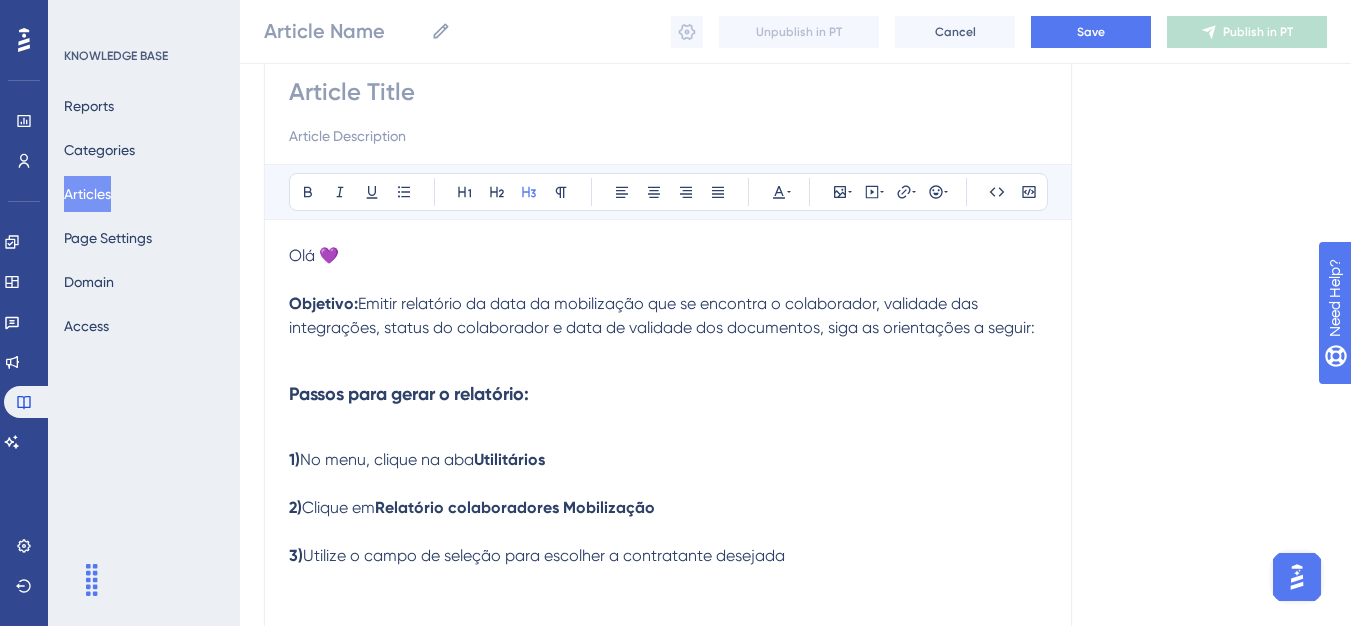 click on "Passos para gerar o relatório:" at bounding box center [668, 394] 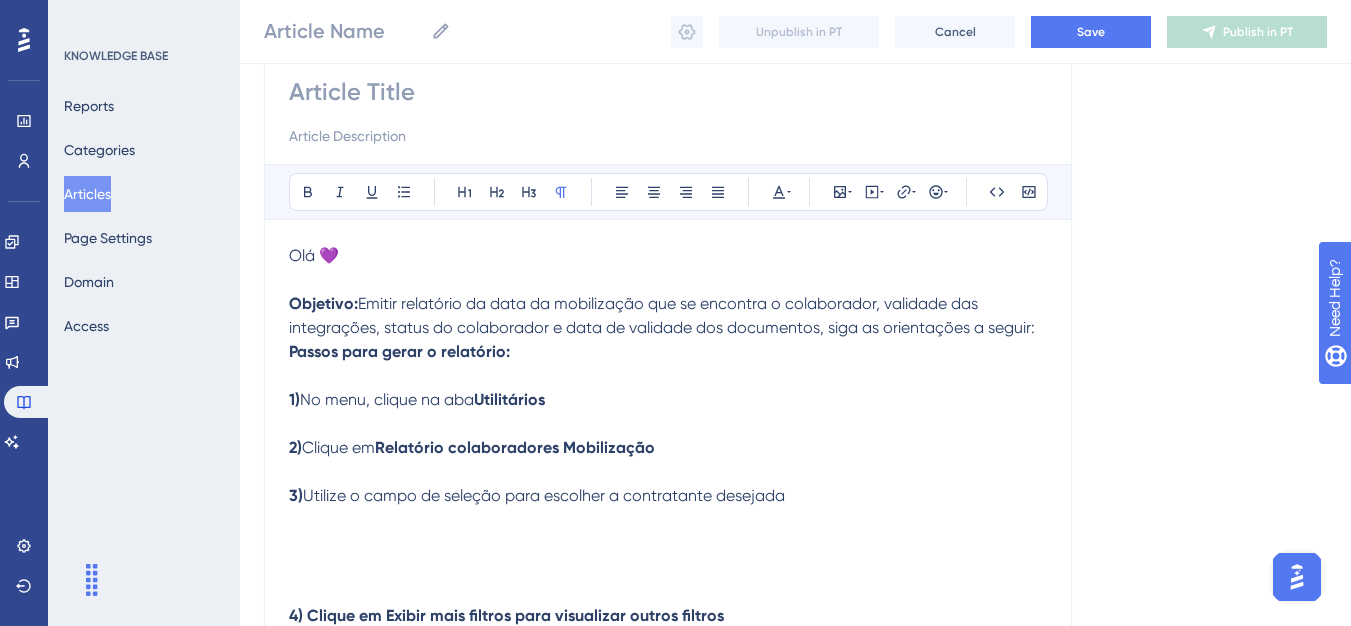 click on "Bold Italic Underline Bullet Point Heading 1 Heading 2 Heading 3 Normal Align Left Align Center Align Right Align Justify Text Color Insert Image Embed Video Hyperlink Emojis Code Code Block Olá 💜 Objetivo:  Emitir relatório da data da mobilização que se encontra o colaborador, validade das integrações, status do colaborador e data de validade dos documentos, siga as orientações a seguir:   Passos para gerar o relatório: 1)  No menu, clique na aba  Utilitários   2)  Clique em  Relatório colaboradores Mobilização 3)  Utilize o campo de seleção para escolher a contratante desejada 4) Clique em Exibir mais filtros para visualizar outros filtros 5)  Após isso, clique em  Agendar 6)  Agora é só realizar o download do arquivo" at bounding box center [668, 528] 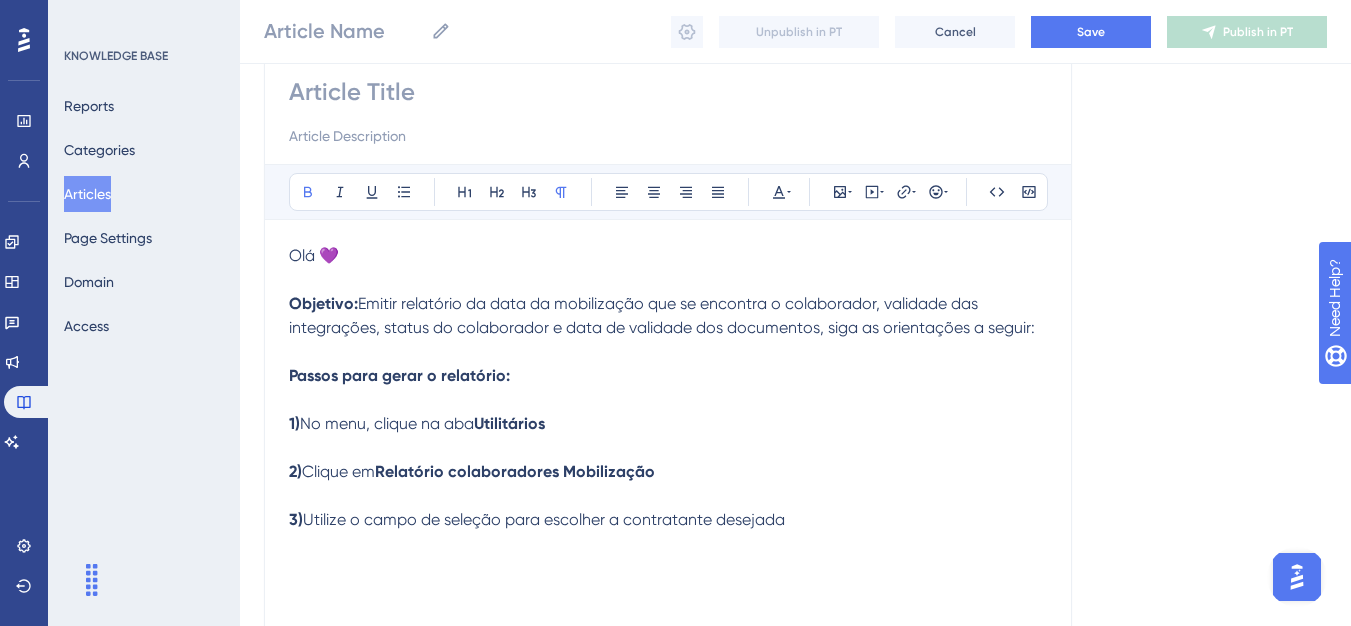 drag, startPoint x: 284, startPoint y: 373, endPoint x: 391, endPoint y: 379, distance: 107.16809 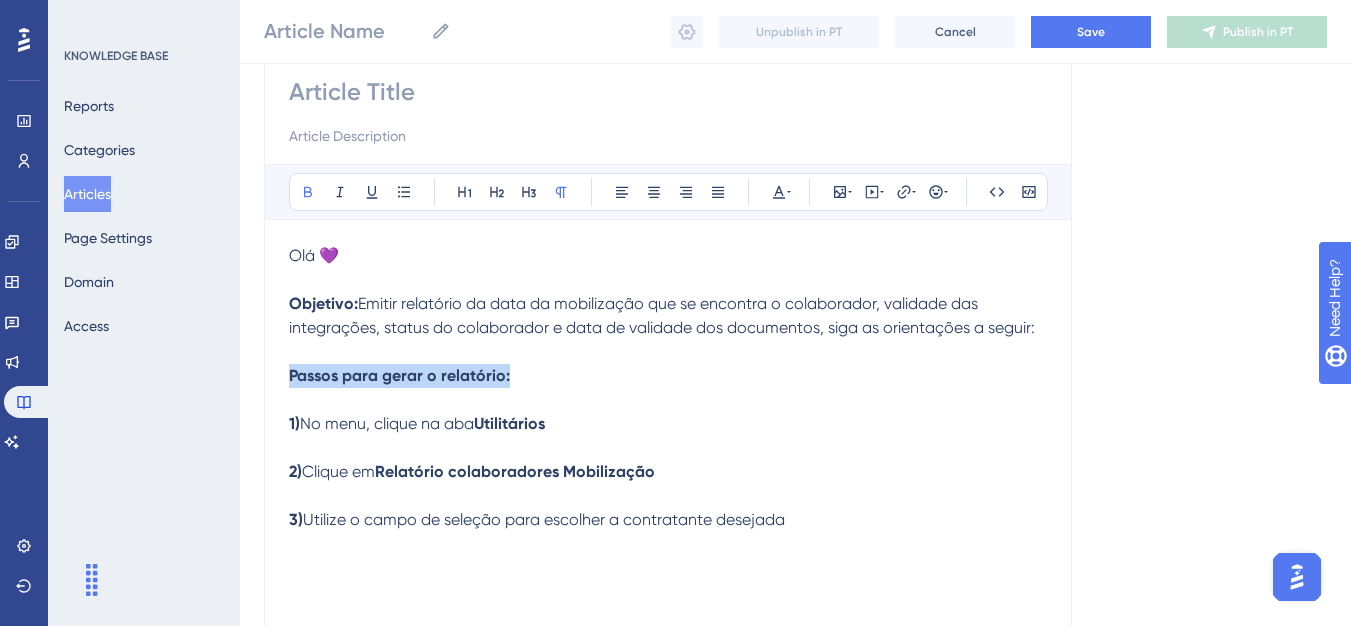 drag, startPoint x: 507, startPoint y: 375, endPoint x: 290, endPoint y: 376, distance: 217.0023 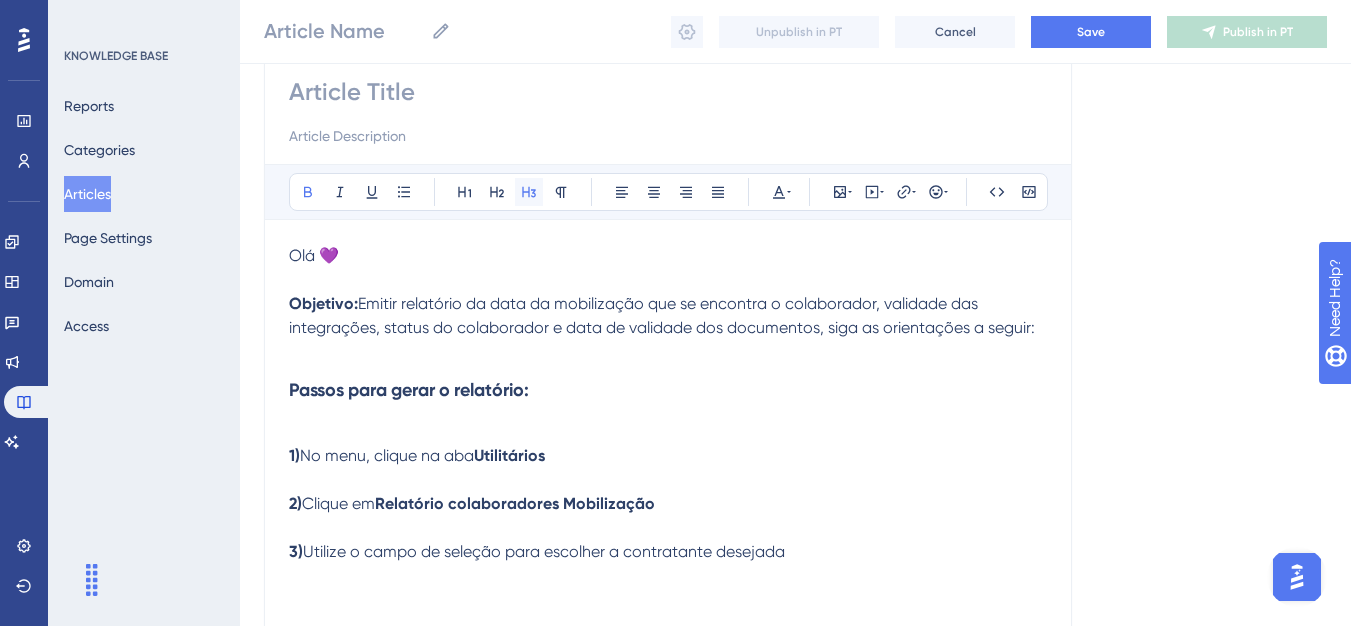 click 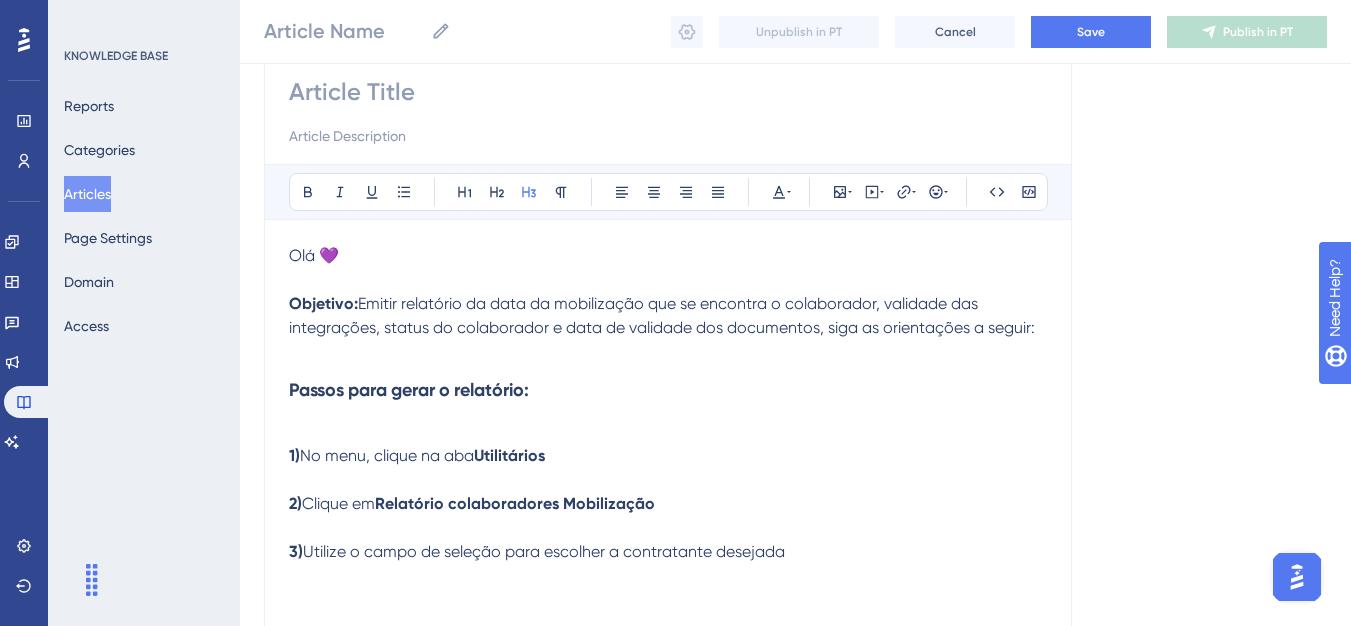 click on "Passos para gerar o relatório:" at bounding box center [668, 404] 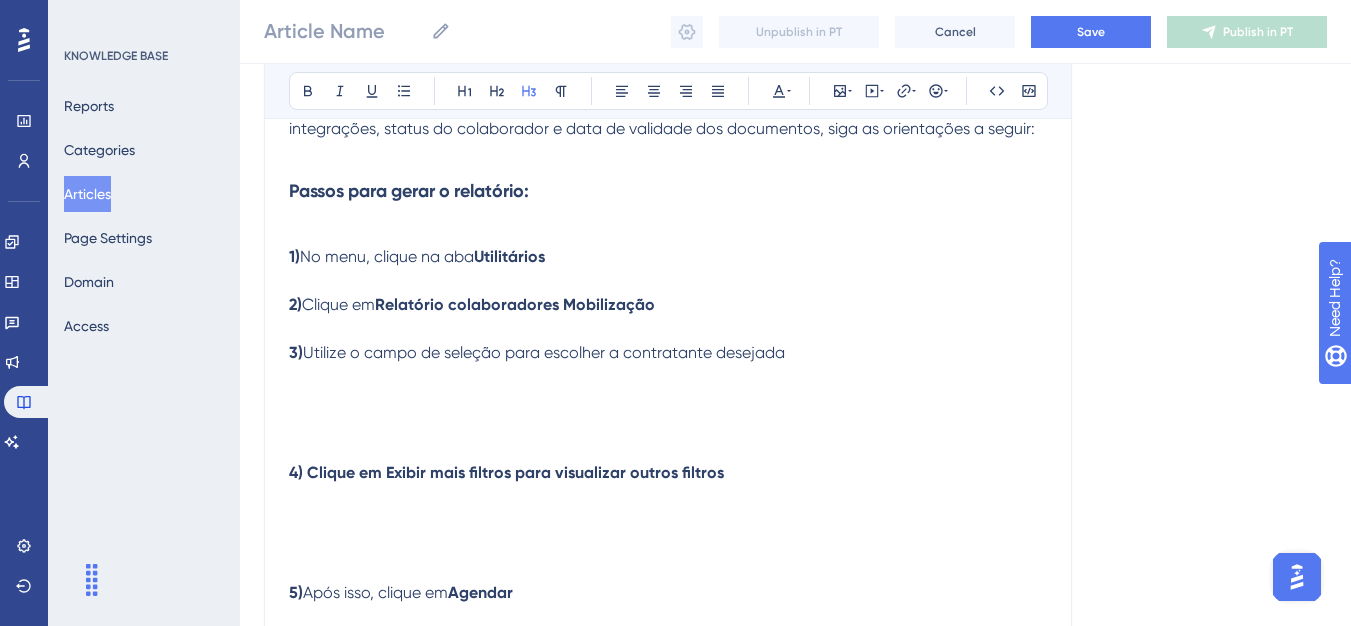 scroll, scrollTop: 381, scrollLeft: 0, axis: vertical 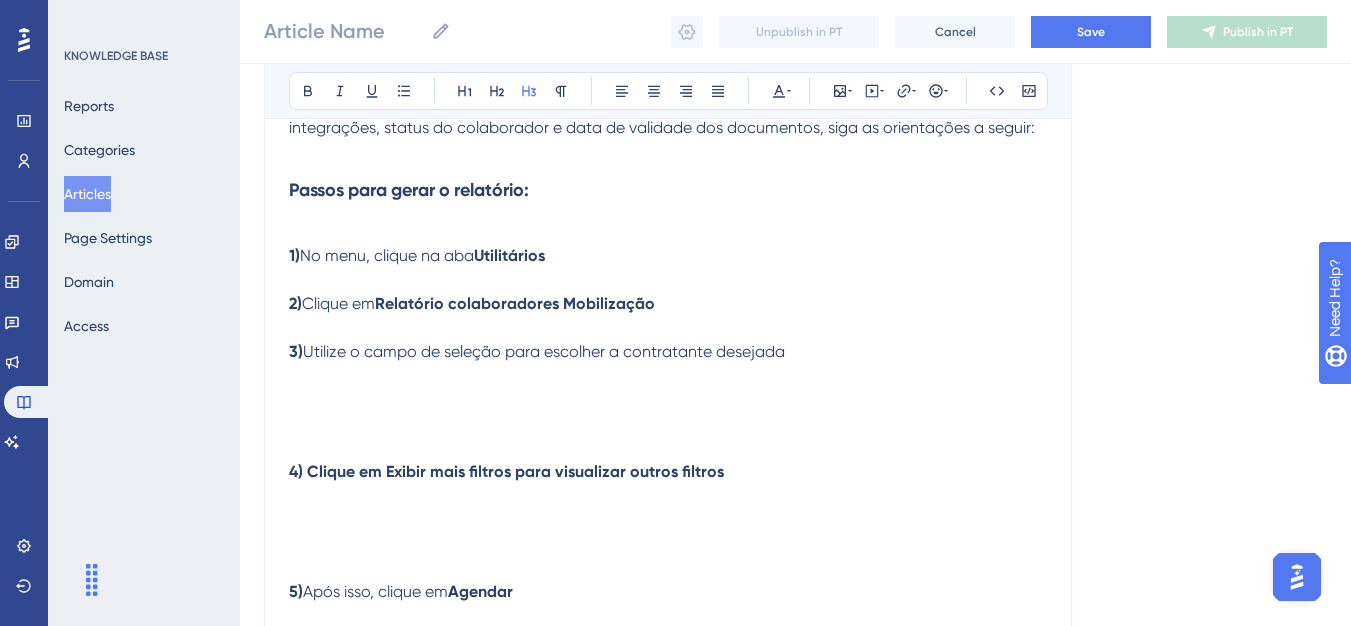 click at bounding box center (668, 424) 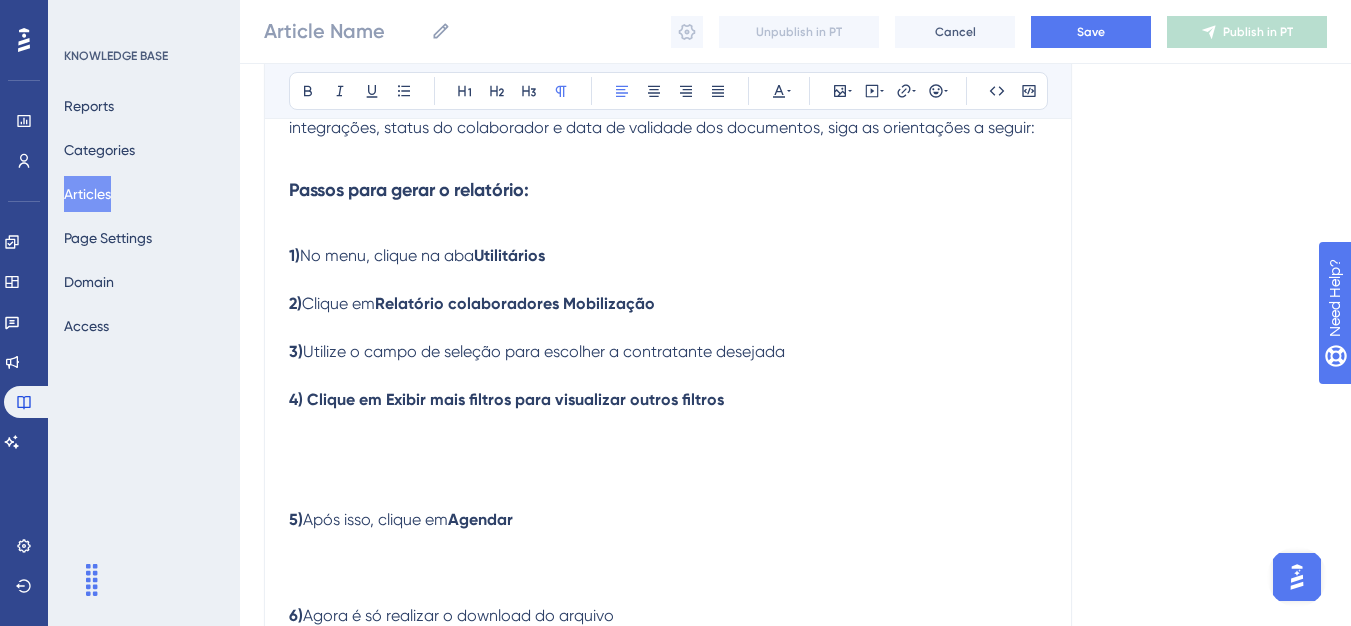 click on "5)  Após isso, clique em  Agendar" at bounding box center (668, 508) 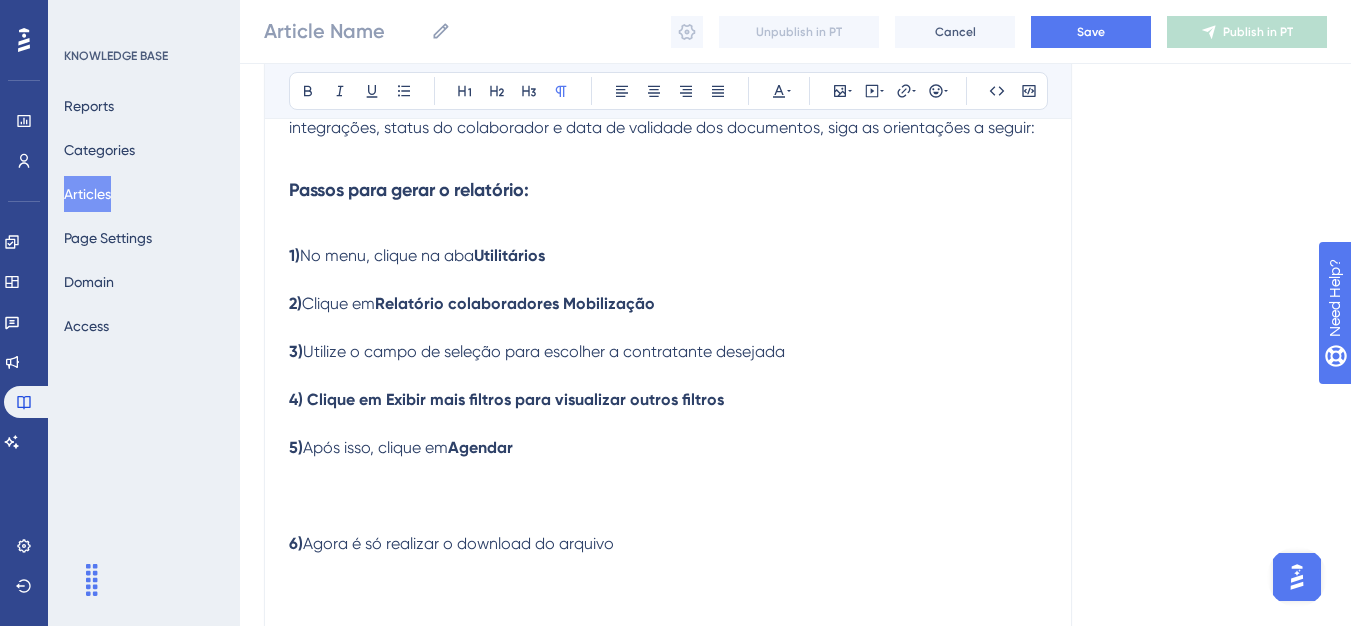 click at bounding box center (668, 520) 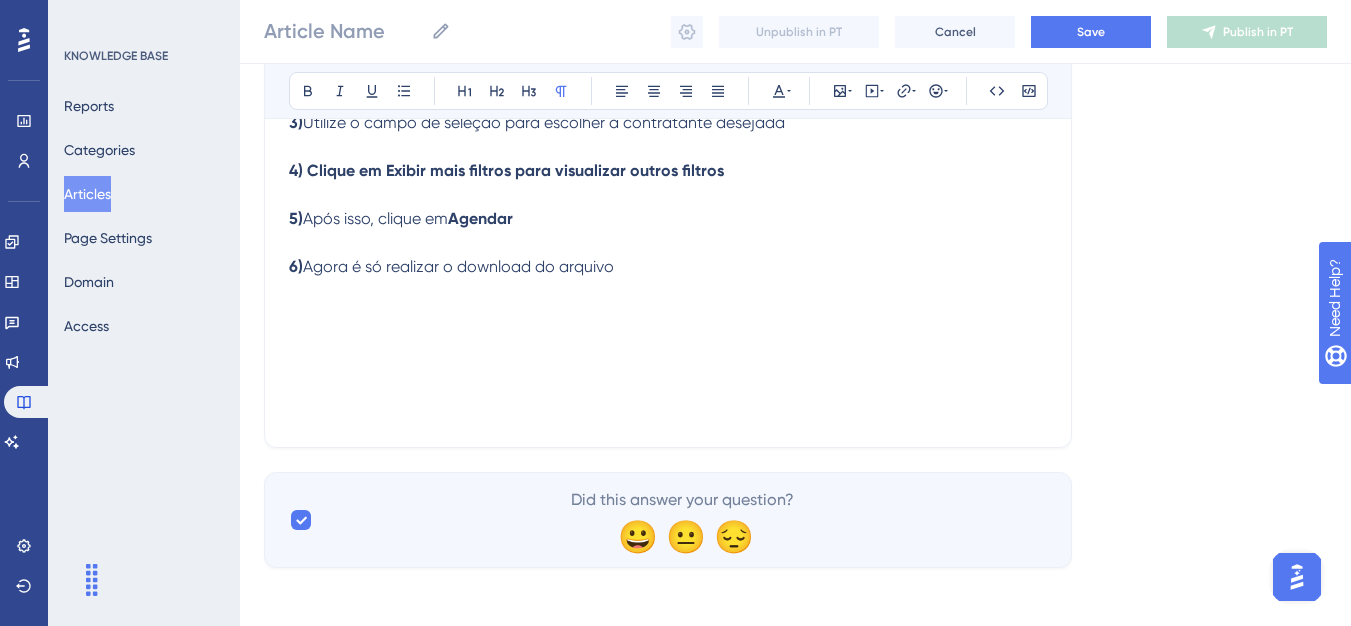 scroll, scrollTop: 616, scrollLeft: 0, axis: vertical 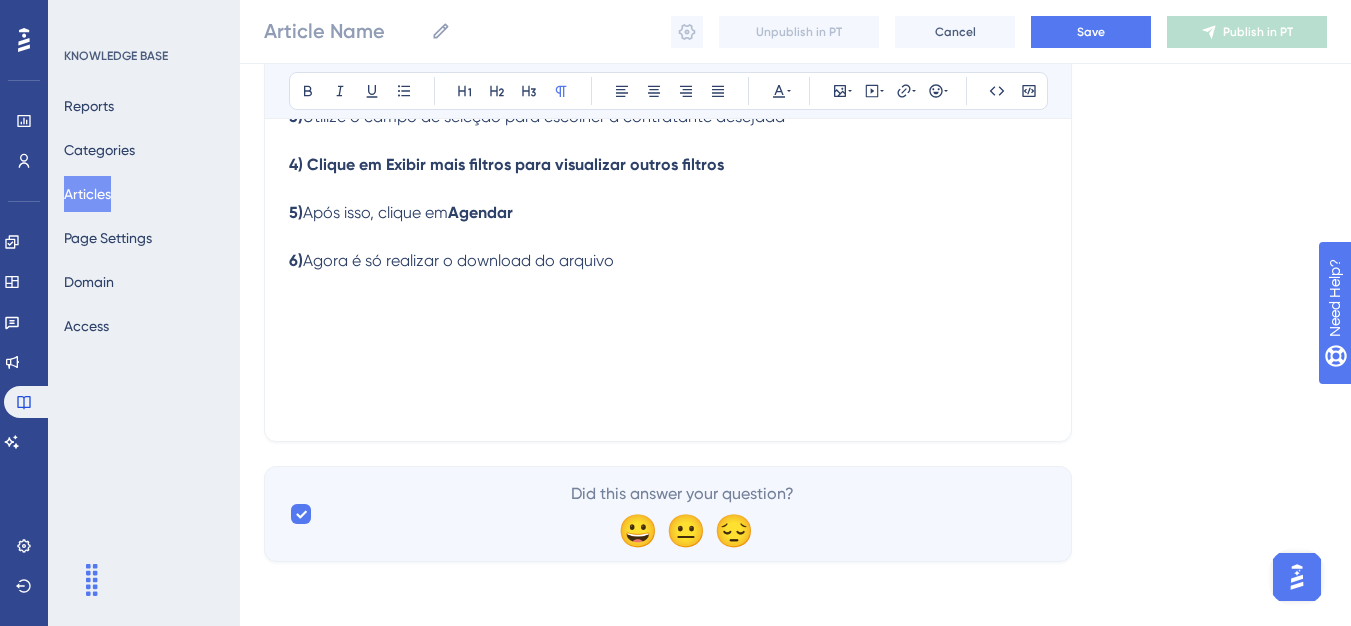 click on "Bold Italic Underline Bullet Point Heading 1 Heading 2 Heading 3 Normal Align Left Align Center Align Right Align Justify Text Color Insert Image Embed Video Hyperlink Emojis Code Code Block Olá 💜 Objetivo:  Emitir relatório da data da mobilização que se encontra o colaborador, validade das integrações, status do colaborador e data de validade dos documentos, siga as orientações a seguir:   Passos para gerar o relatório: 1)  No menu, clique na aba  Utilitários   2)  Clique em  Relatório colaboradores Mobilização 3)  Utilize o campo de seleção para escolher a contratante desejada 4) Clique em Exibir mais filtros para visualizar outros filtros 5)  Após isso, clique em  Agendar 6)  Agora é só realizar o download do arquivo" at bounding box center [668, 25] 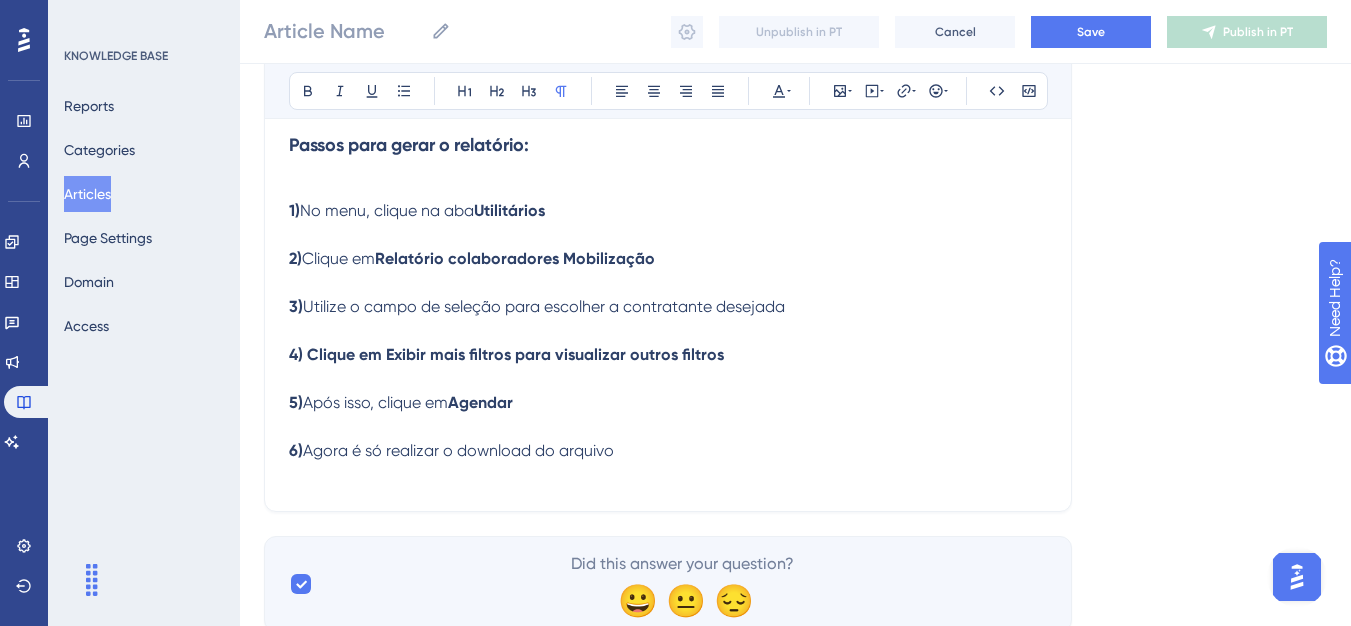 scroll, scrollTop: 396, scrollLeft: 0, axis: vertical 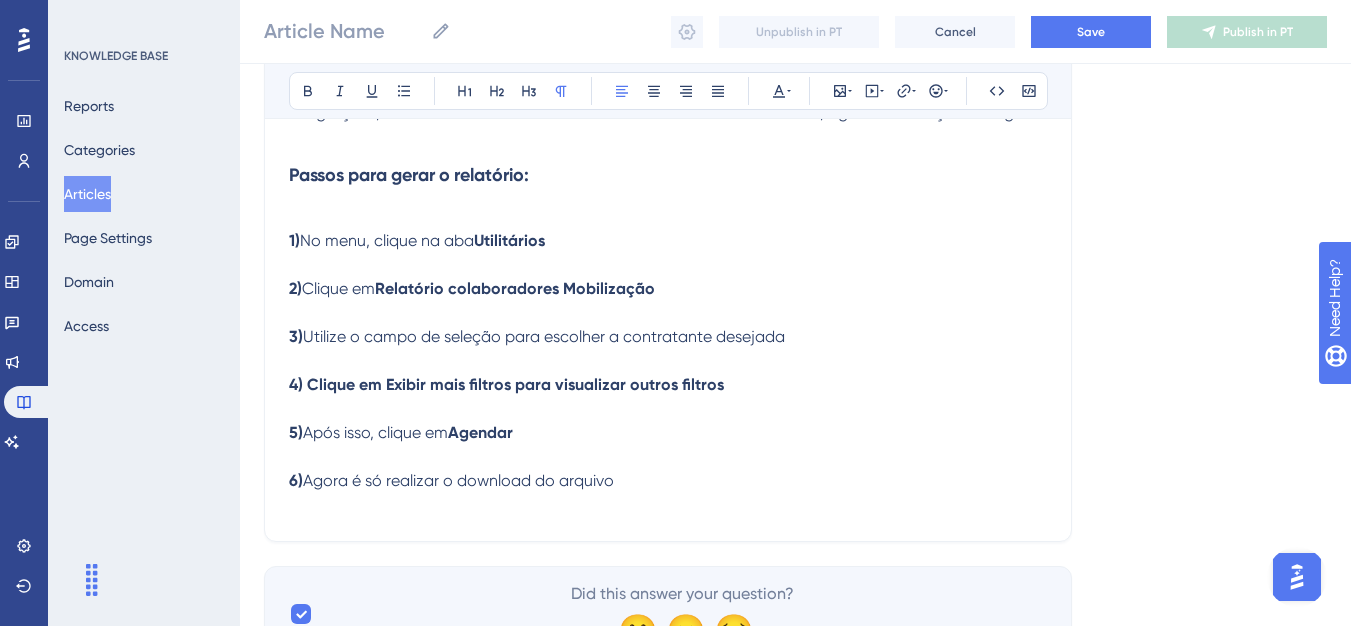 click on "No menu, clique na aba" at bounding box center (387, 240) 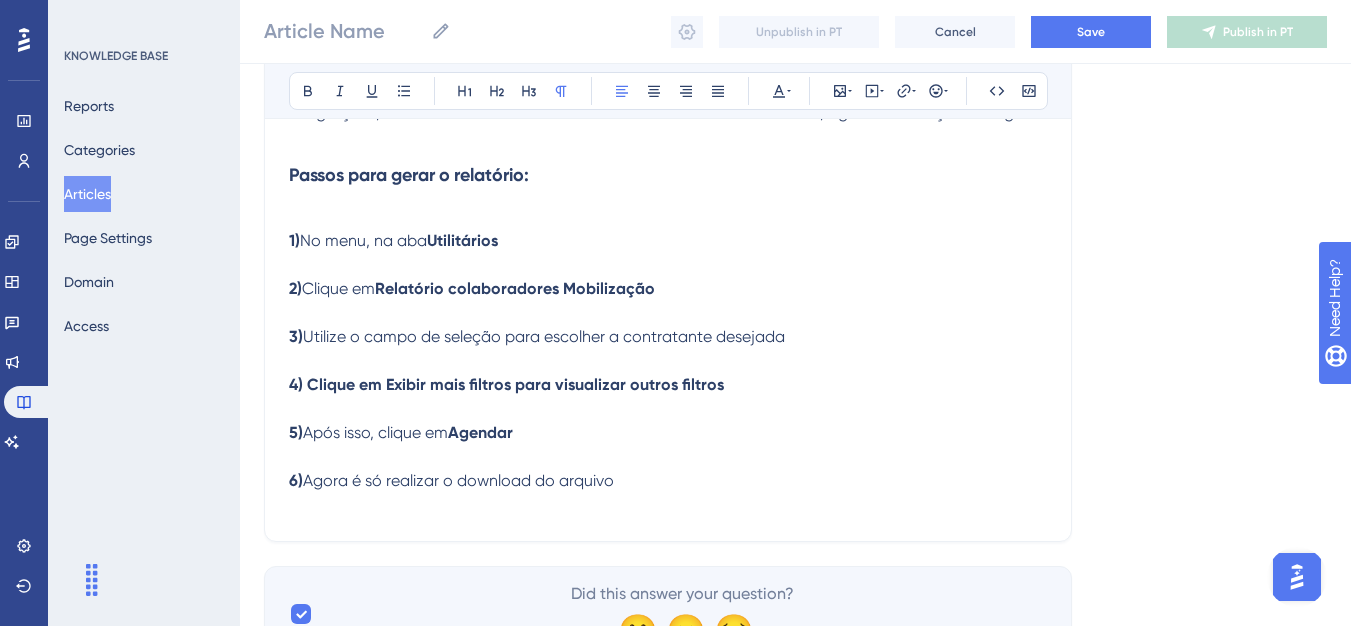 click on "Clique em" at bounding box center (338, 288) 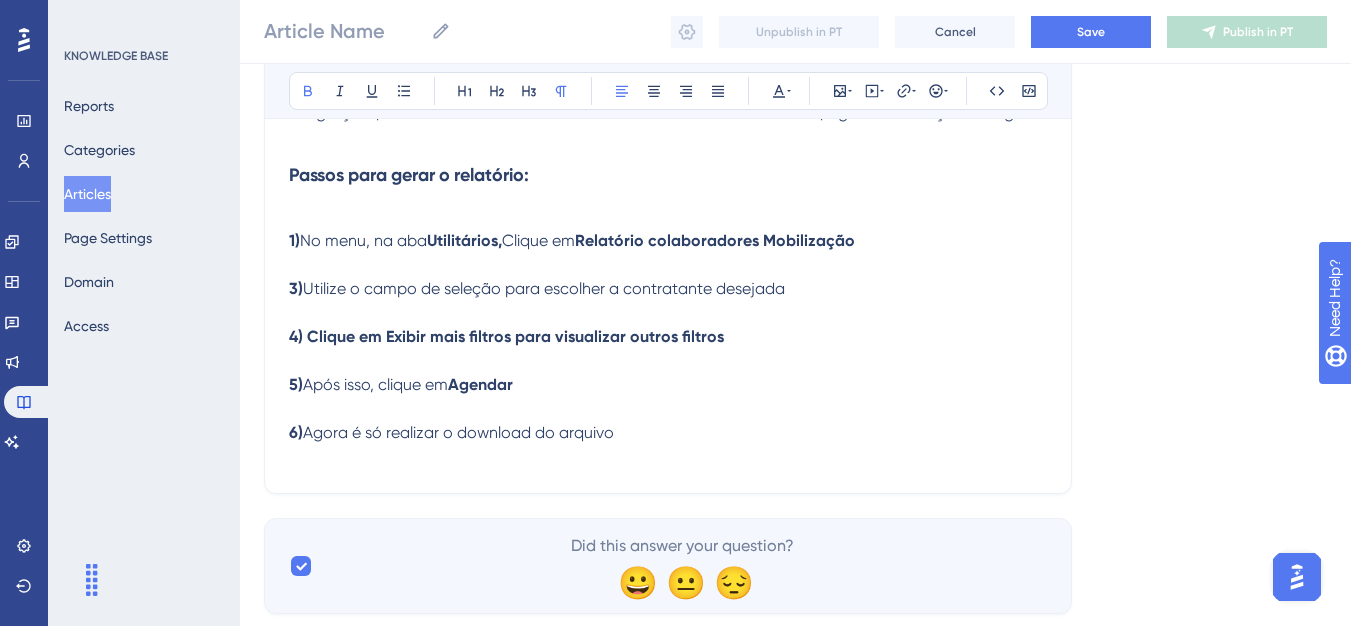 type 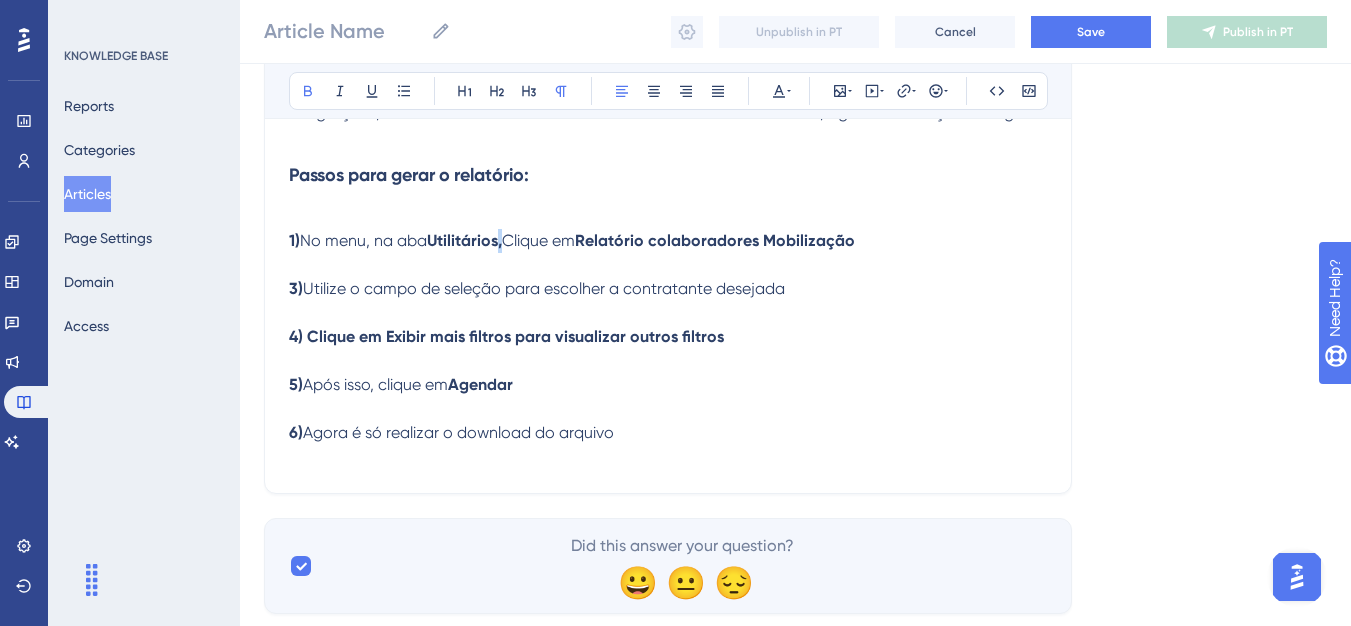 click on "Utilitários," at bounding box center [464, 240] 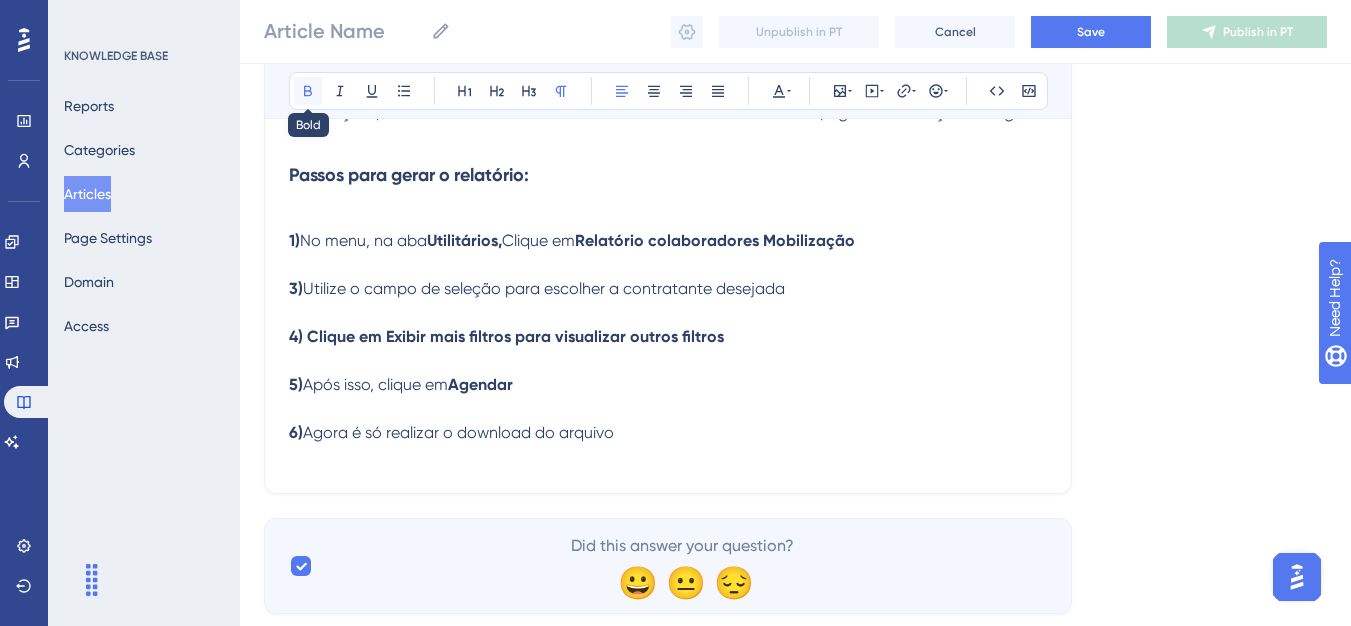click at bounding box center [308, 91] 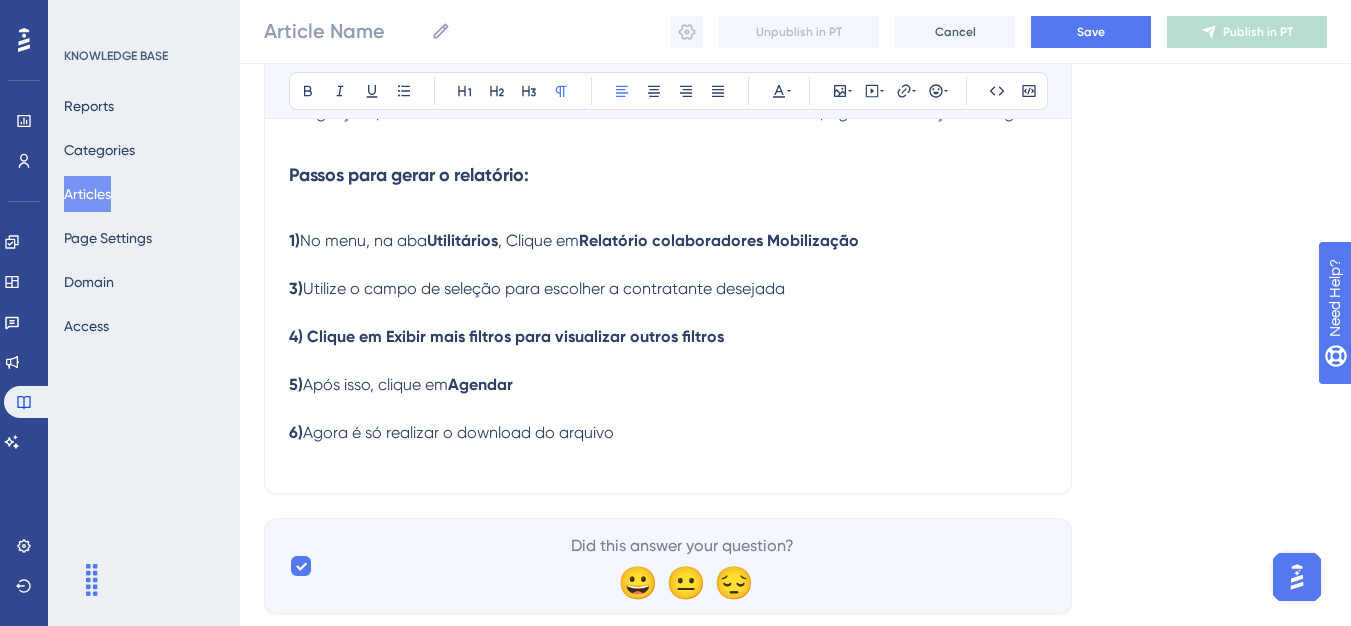 click on "Clique em" at bounding box center (542, 240) 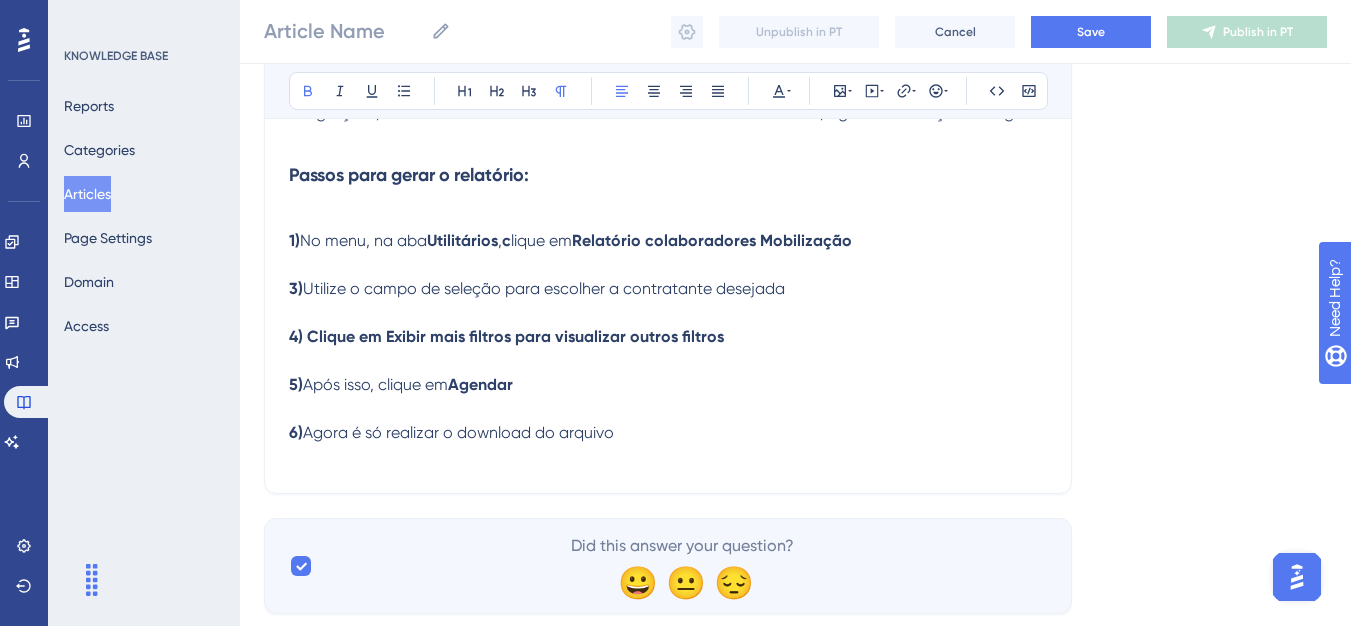 drag, startPoint x: 523, startPoint y: 241, endPoint x: 509, endPoint y: 241, distance: 14 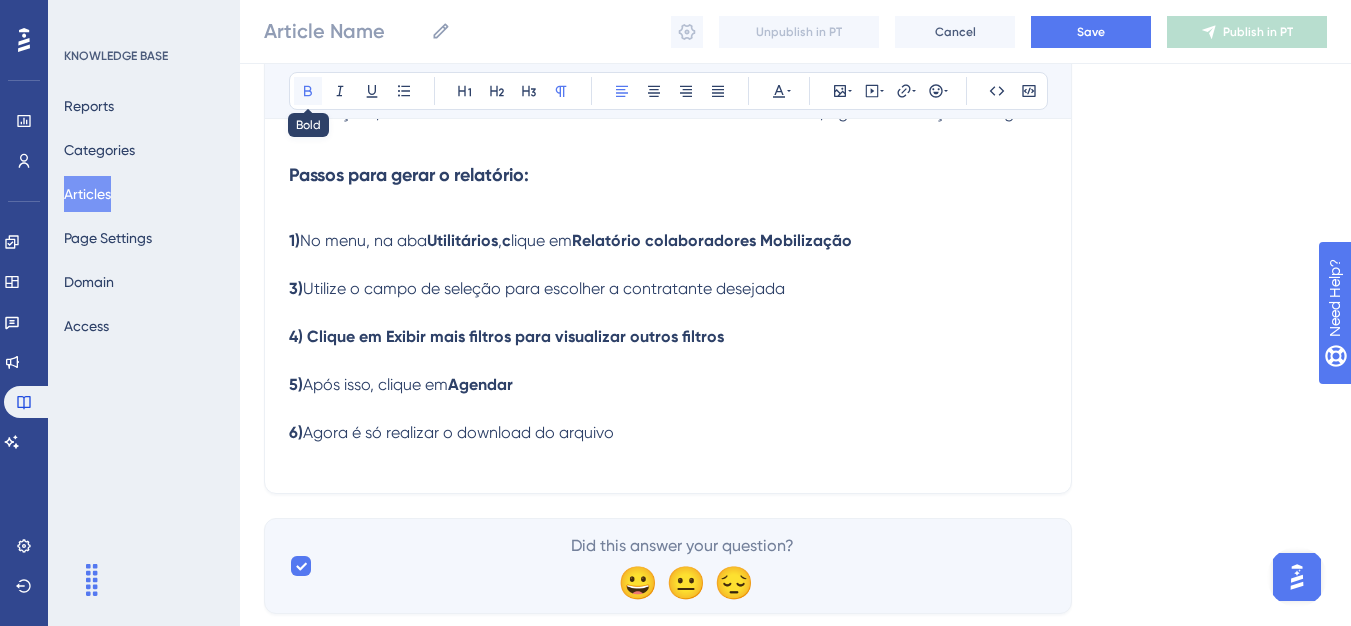 click 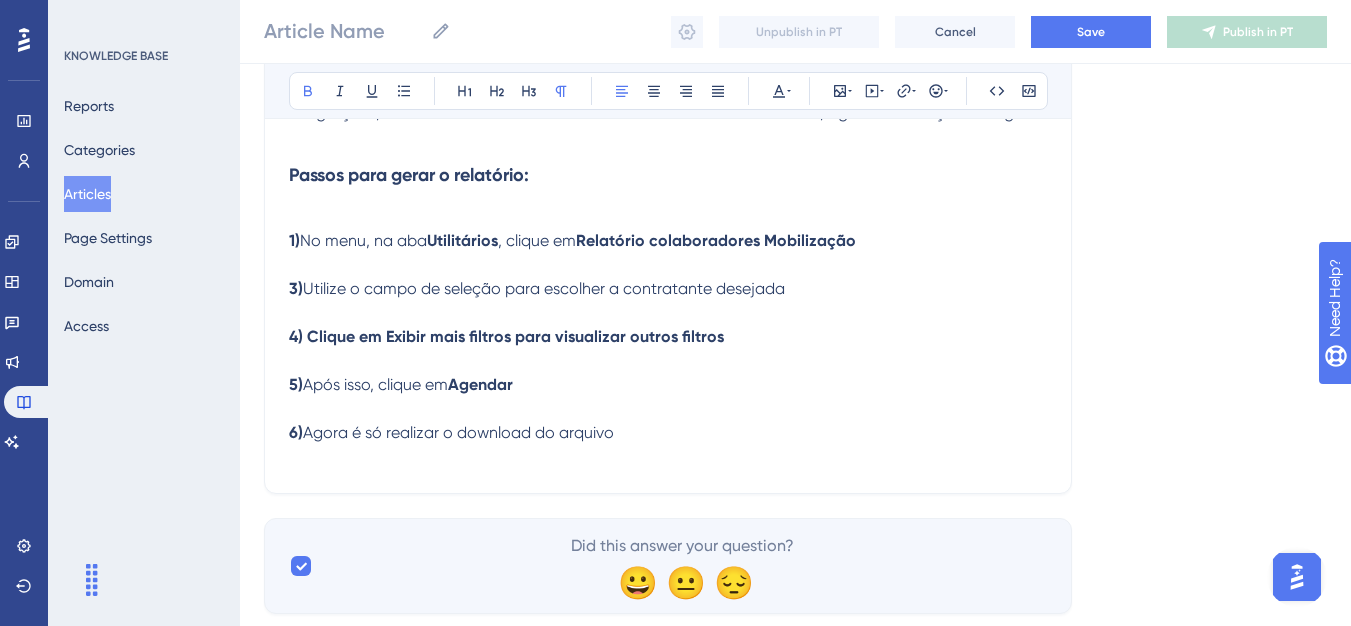 click on "3)" at bounding box center [296, 288] 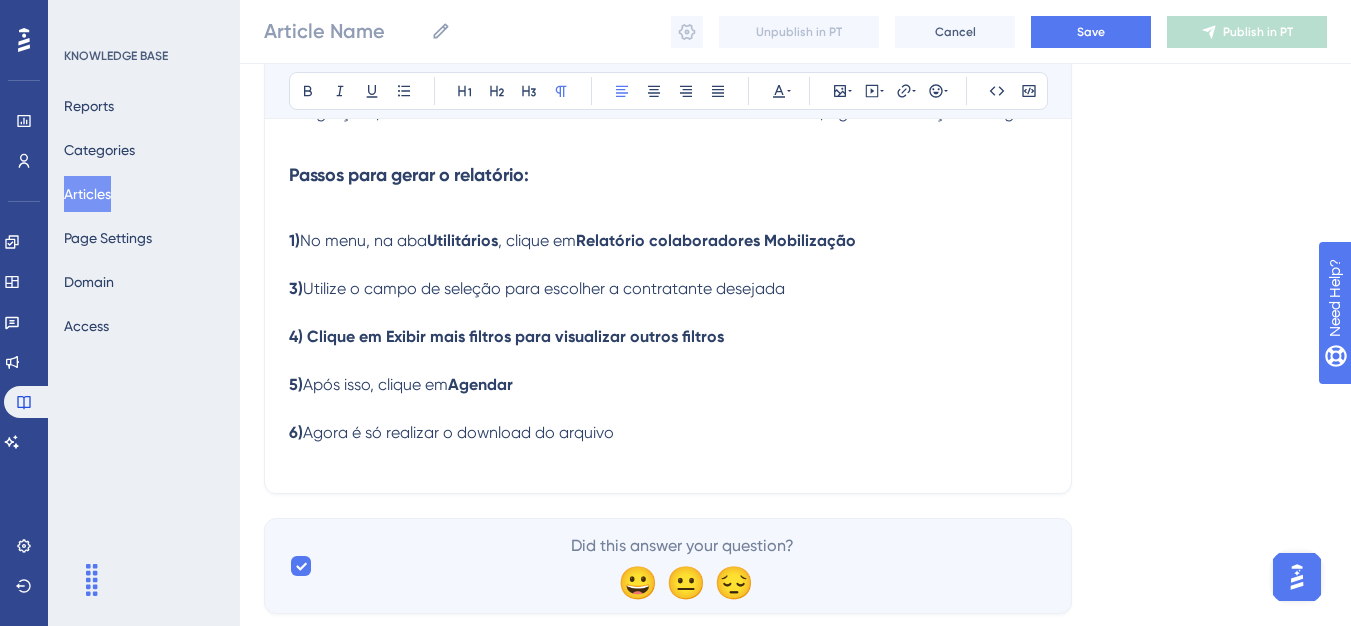 click at bounding box center [668, 265] 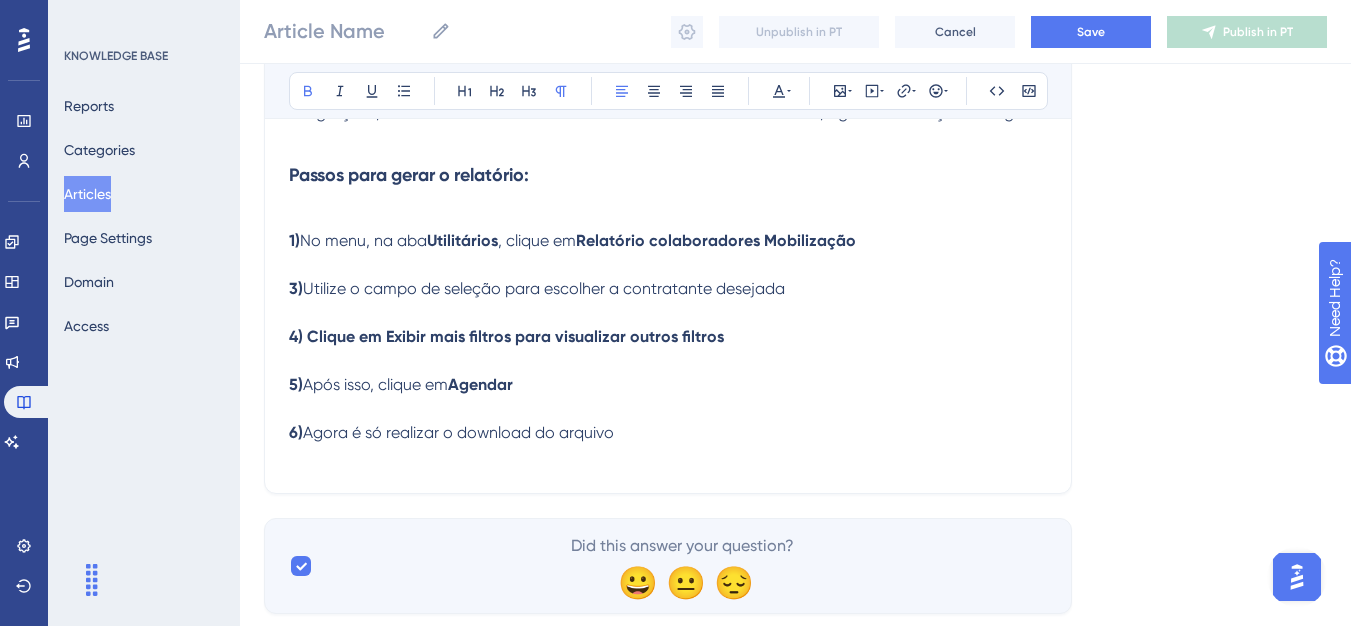 click on "Relatório colaboradores Mobilização" at bounding box center (716, 240) 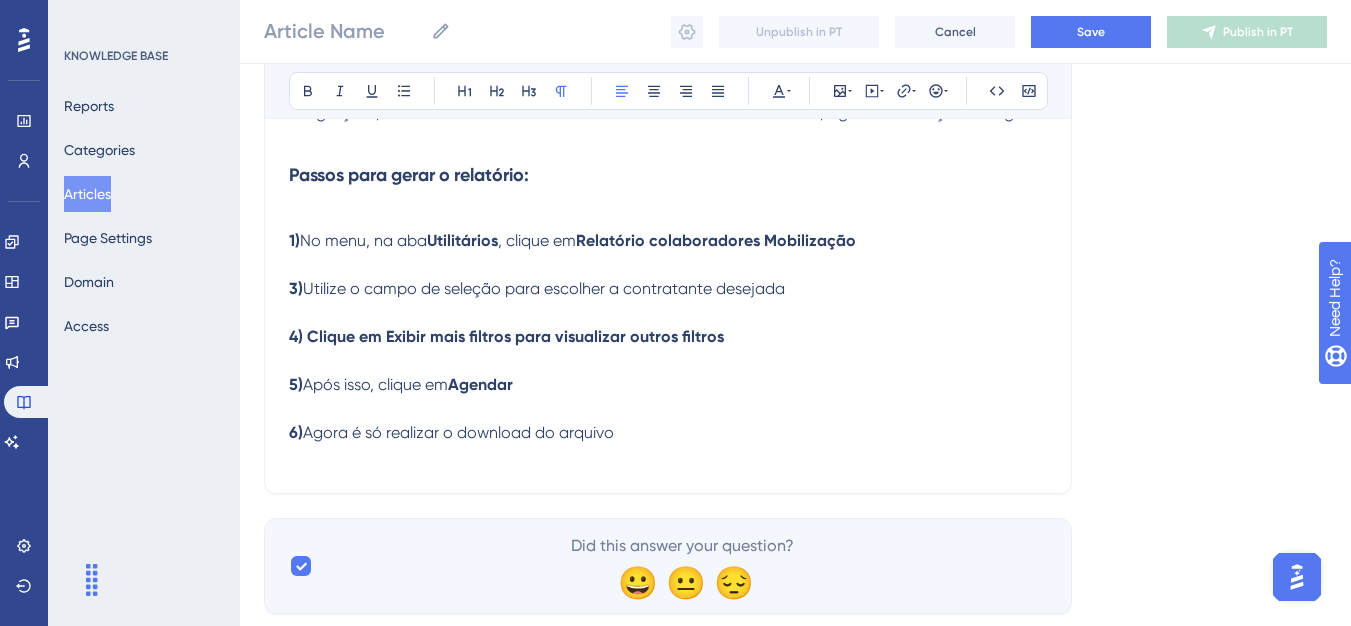 click on "Relatório colaboradores Mobilização" at bounding box center (716, 240) 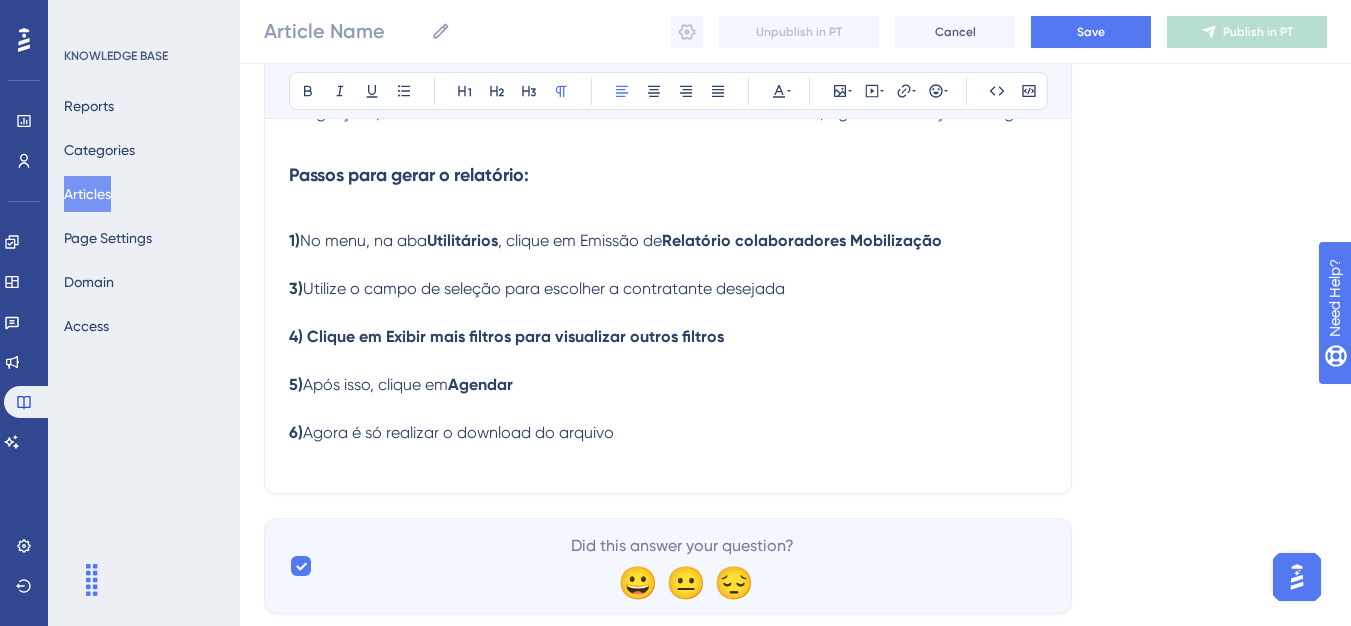 drag, startPoint x: 591, startPoint y: 240, endPoint x: 677, endPoint y: 237, distance: 86.05231 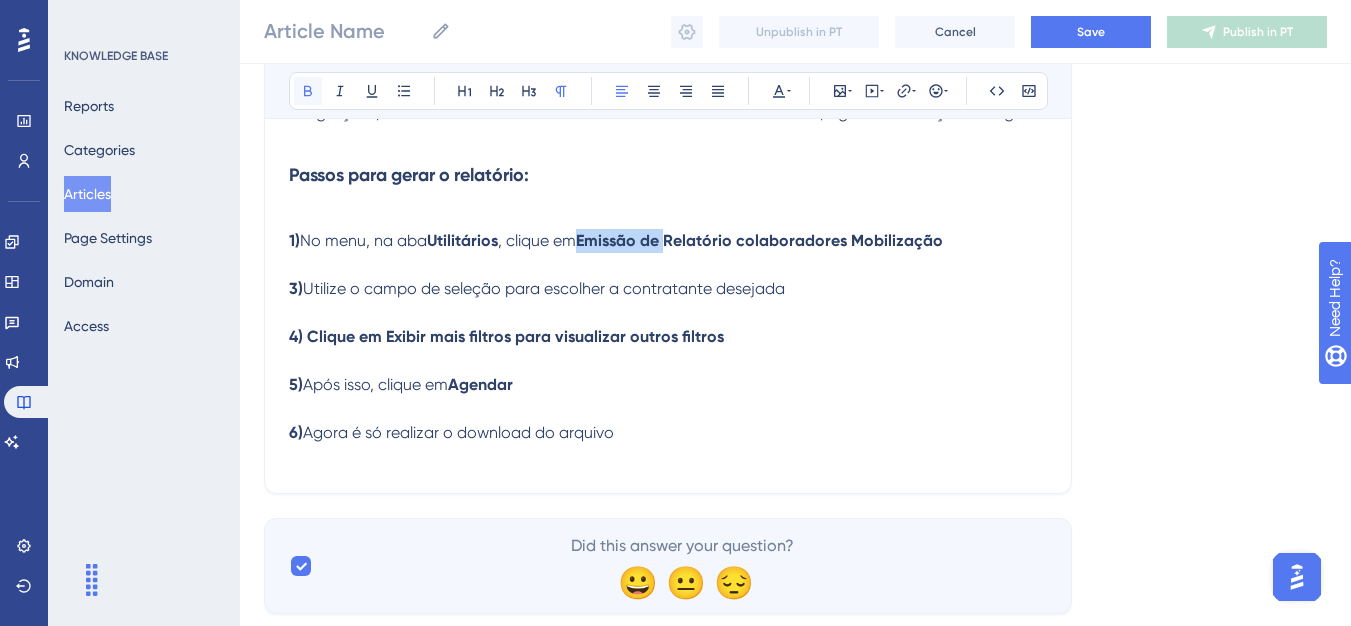 click at bounding box center (308, 91) 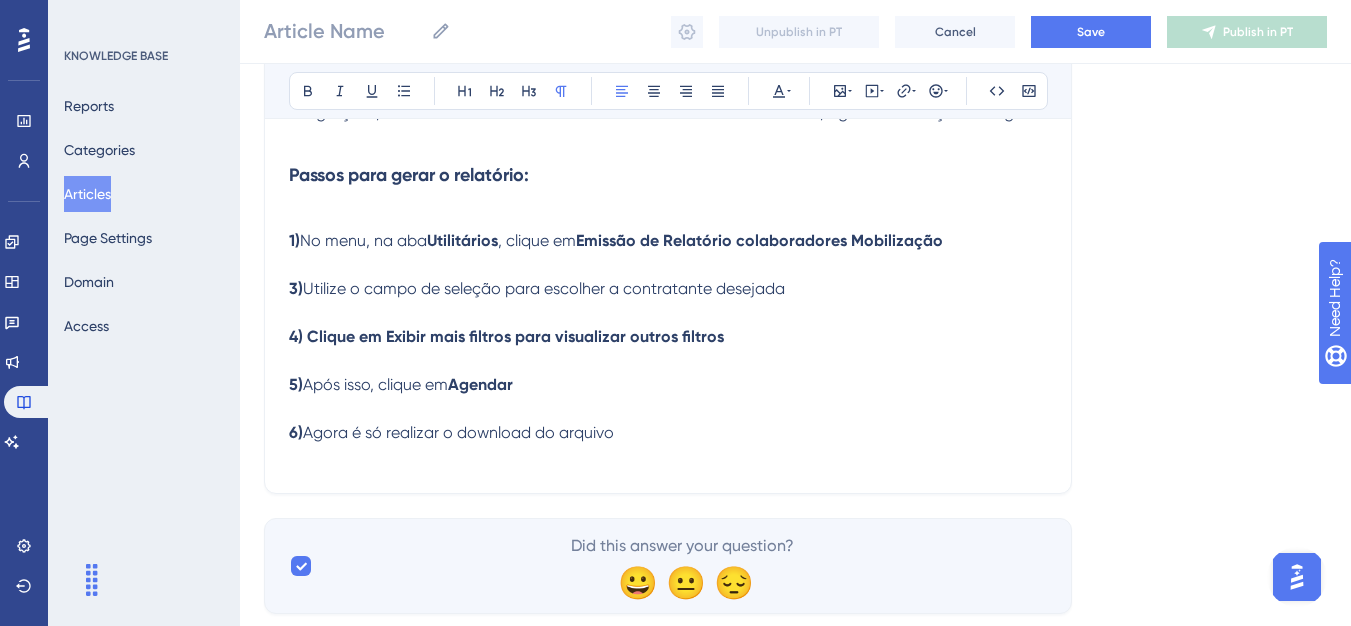 click at bounding box center (668, 265) 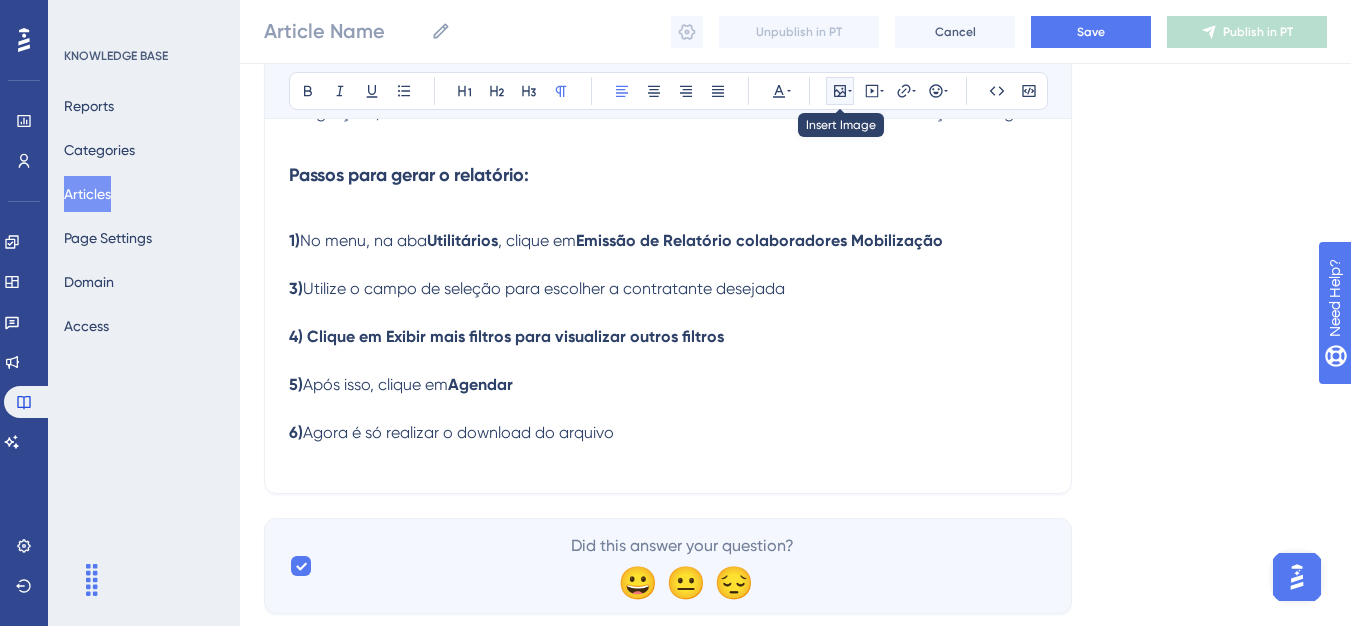 click 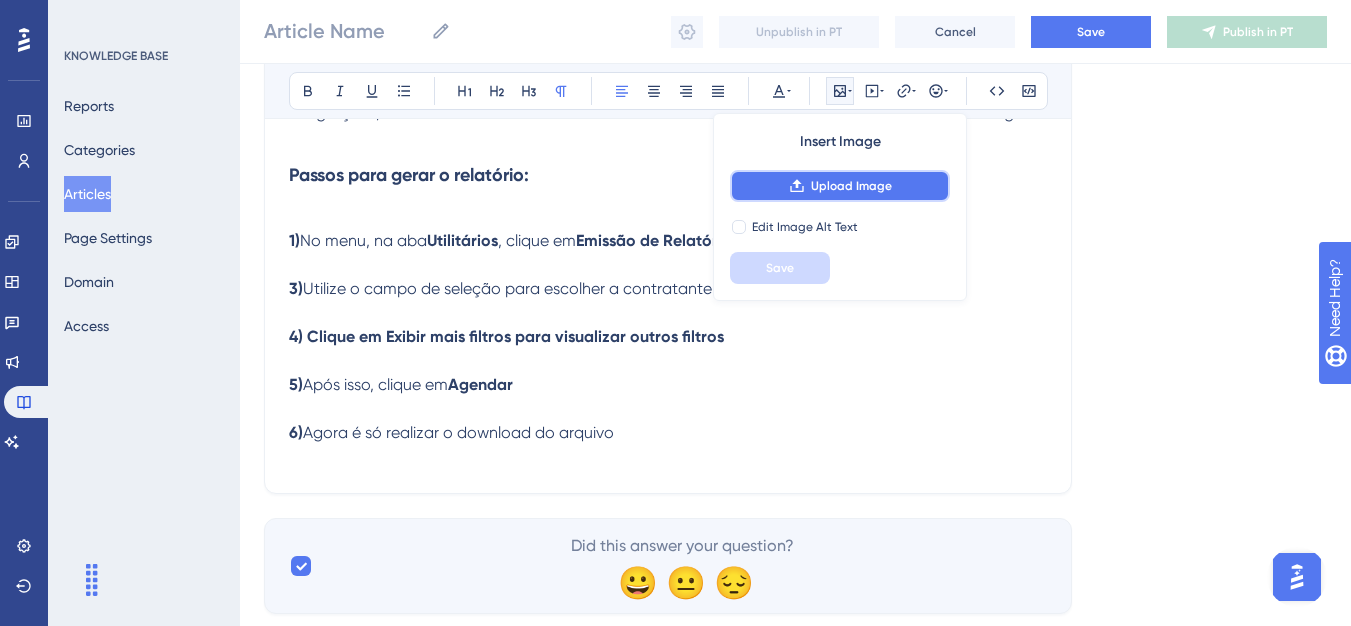 click on "Upload Image" at bounding box center (840, 186) 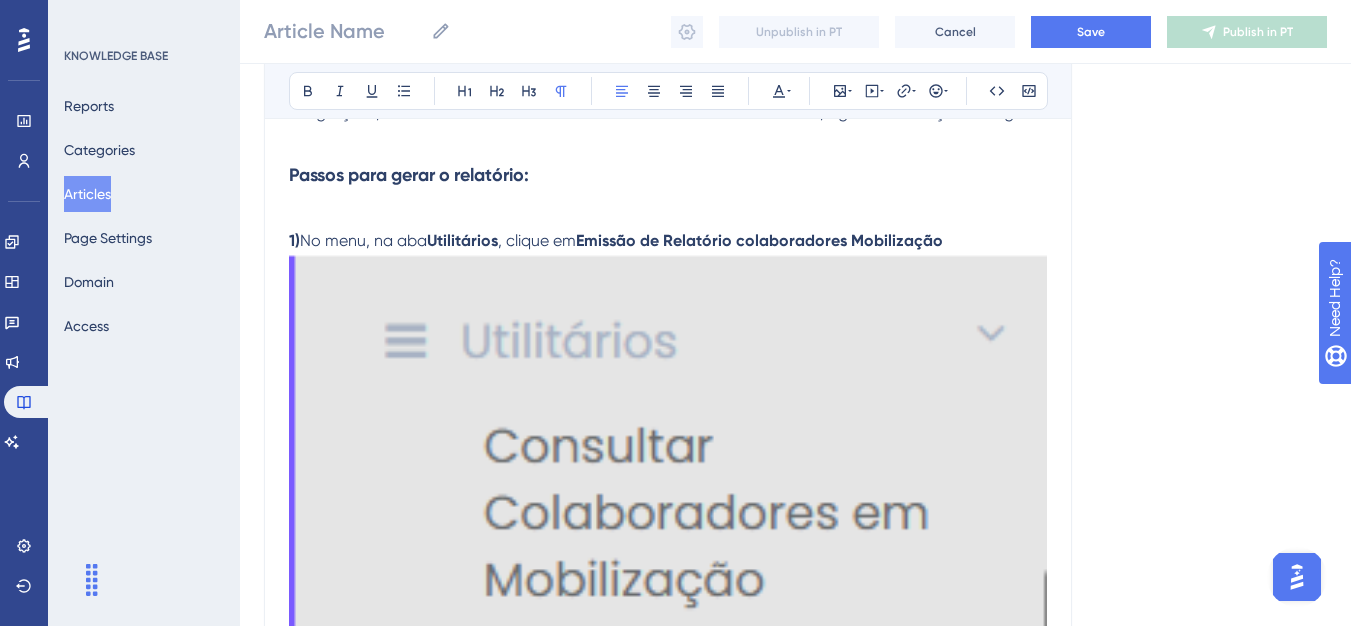 drag, startPoint x: 864, startPoint y: 364, endPoint x: 988, endPoint y: 295, distance: 141.90489 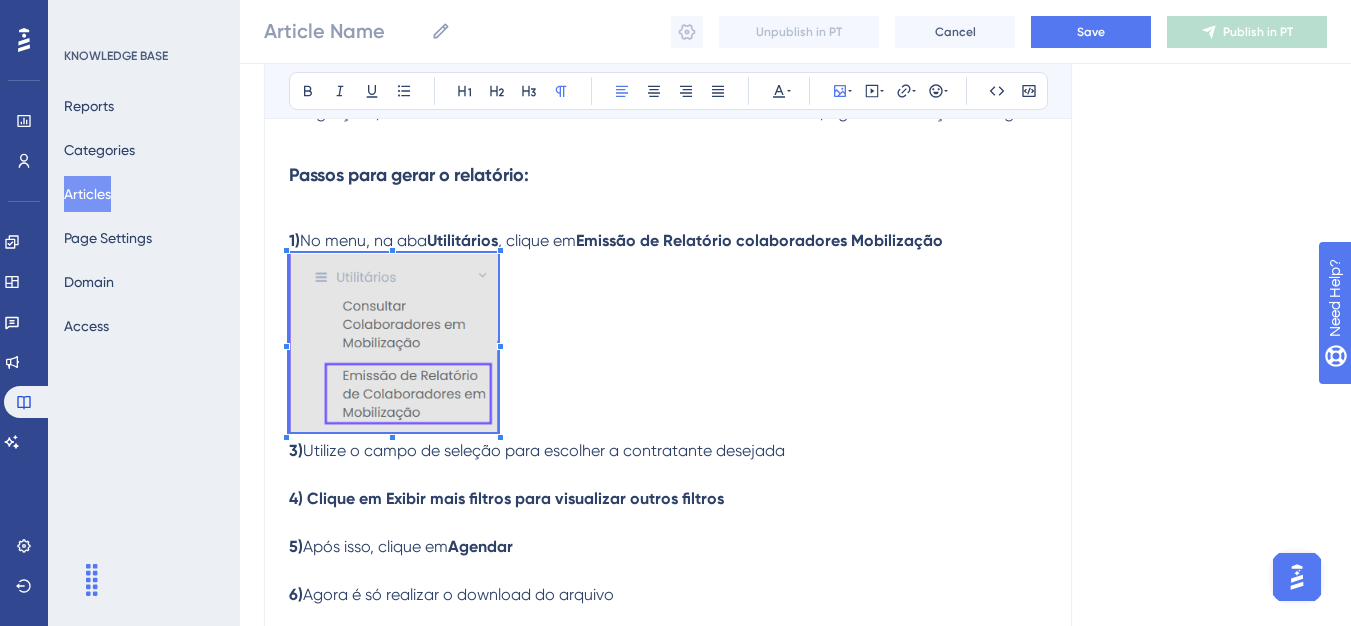 click on "Olá 💜 Objetivo:  Emitir relatório da data da mobilização que se encontra o colaborador, validade das integrações, status do colaborador e data de validade dos documentos, siga as orientações a seguir:   Passos para gerar o relatório: 1)  No menu, na aba  Utilitários , clique em  Emissão de Relatório colaboradores Mobilização 3)  Utilize o campo de seleção para escolher a contratante desejada 4) Clique em Exibir mais filtros para visualizar outros filtros 5)  Após isso, clique em  Agendar 6)  Agora é só realizar o download do arquivo" at bounding box center (668, 330) 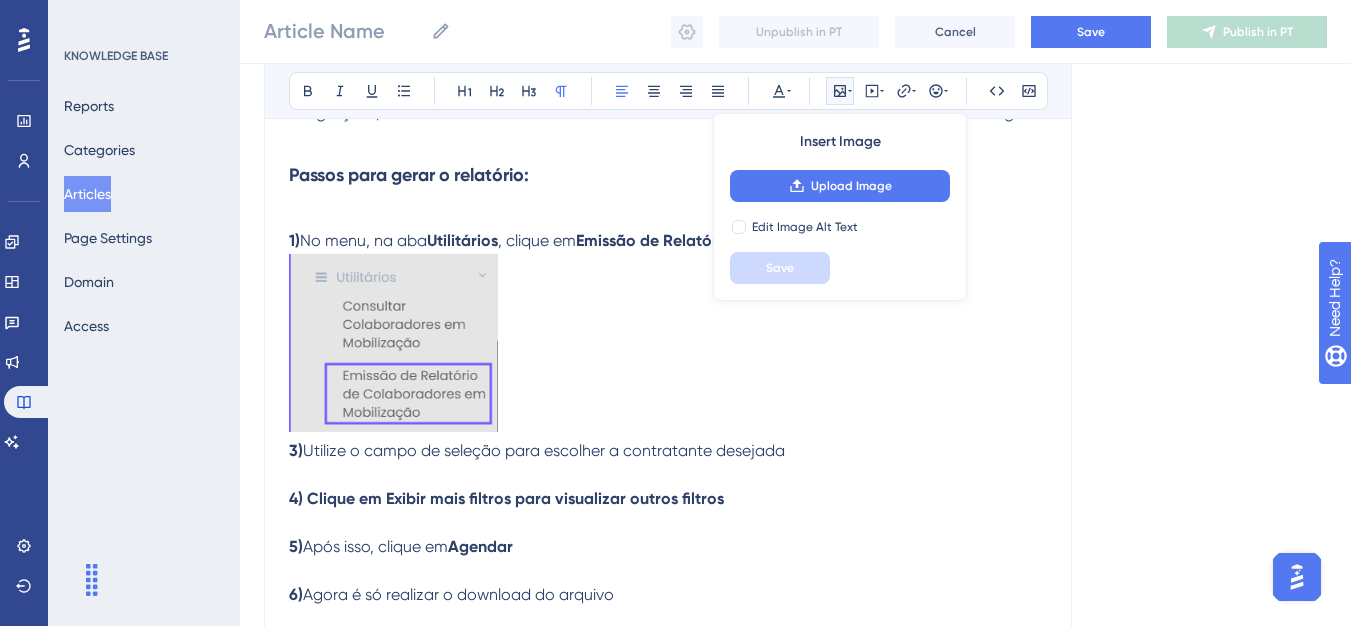 click at bounding box center (668, 346) 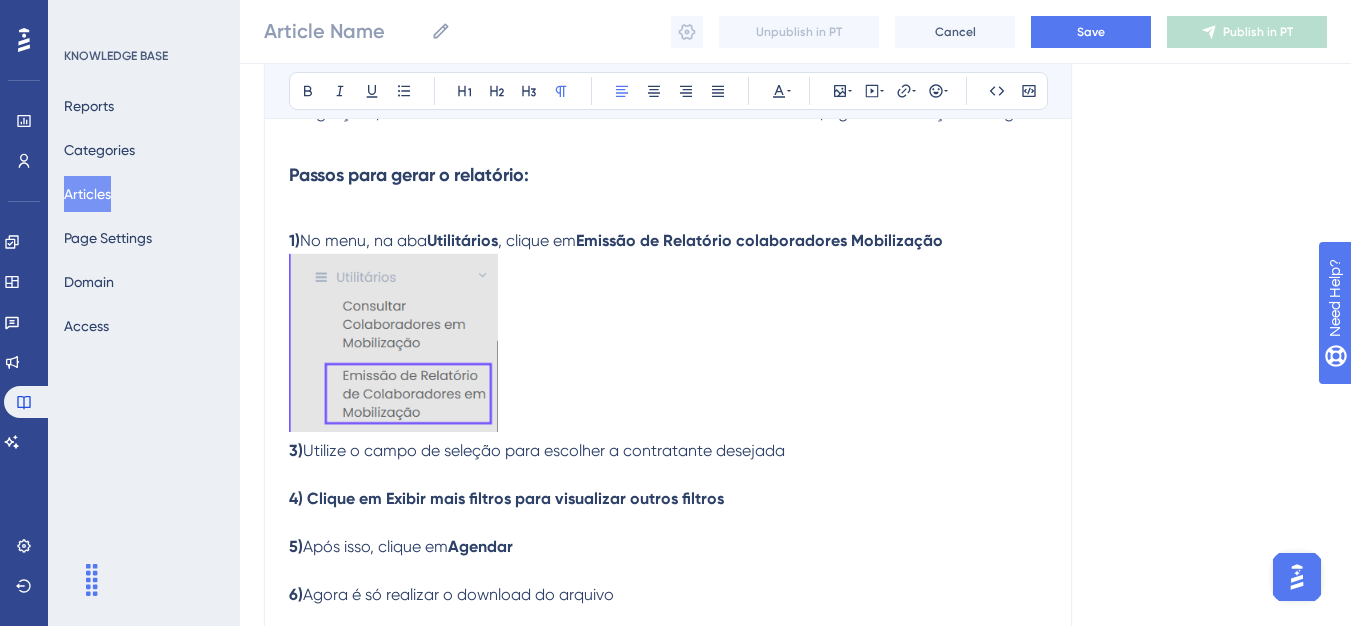 click on "4) Clique em Exibir mais filtros para visualizar outros filtros" at bounding box center [668, 487] 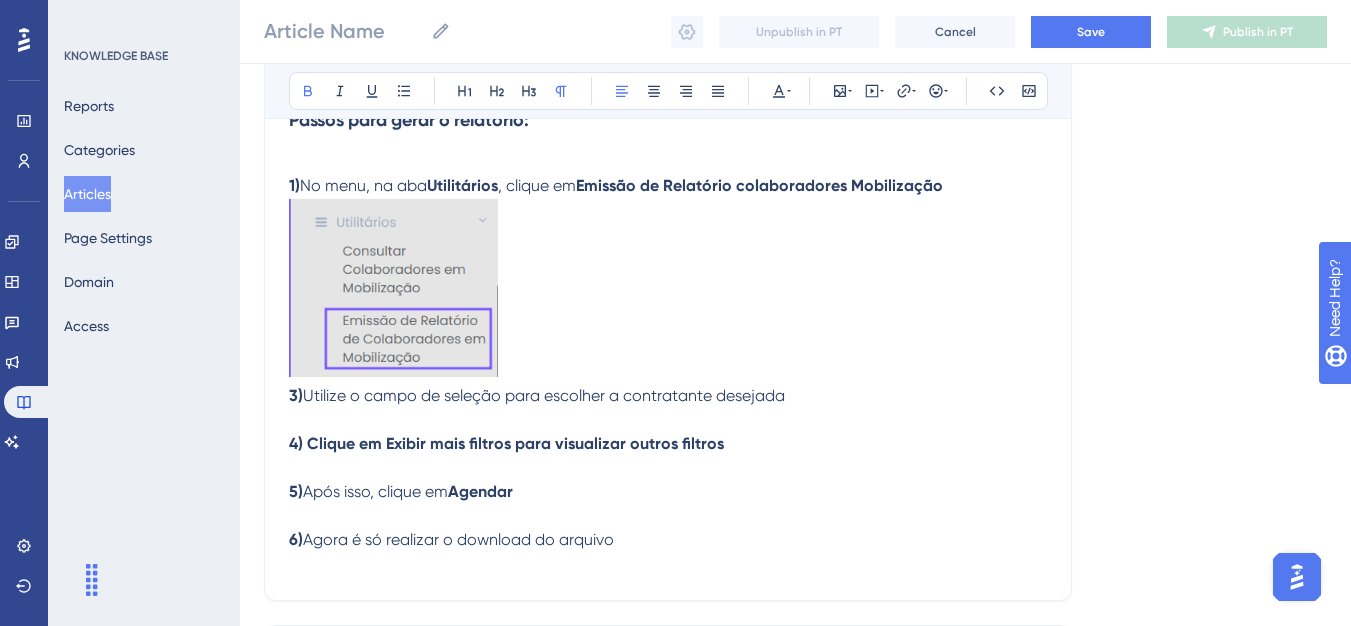 scroll, scrollTop: 496, scrollLeft: 0, axis: vertical 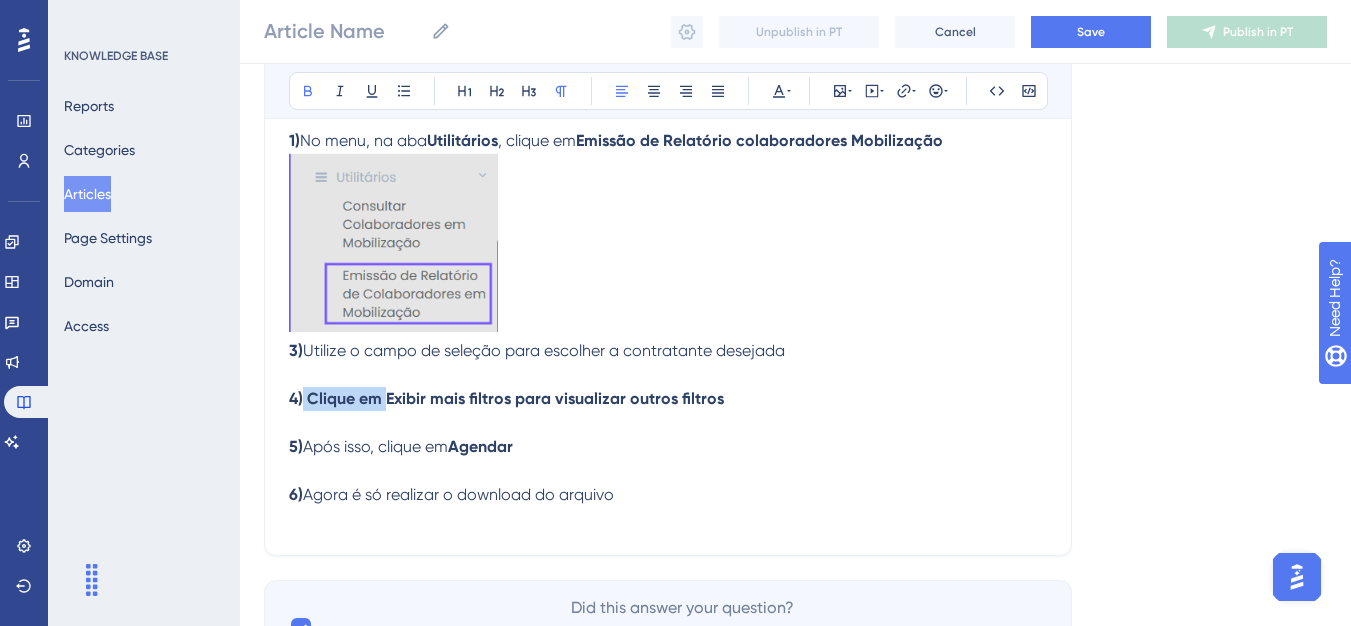 drag, startPoint x: 305, startPoint y: 396, endPoint x: 387, endPoint y: 409, distance: 83.02409 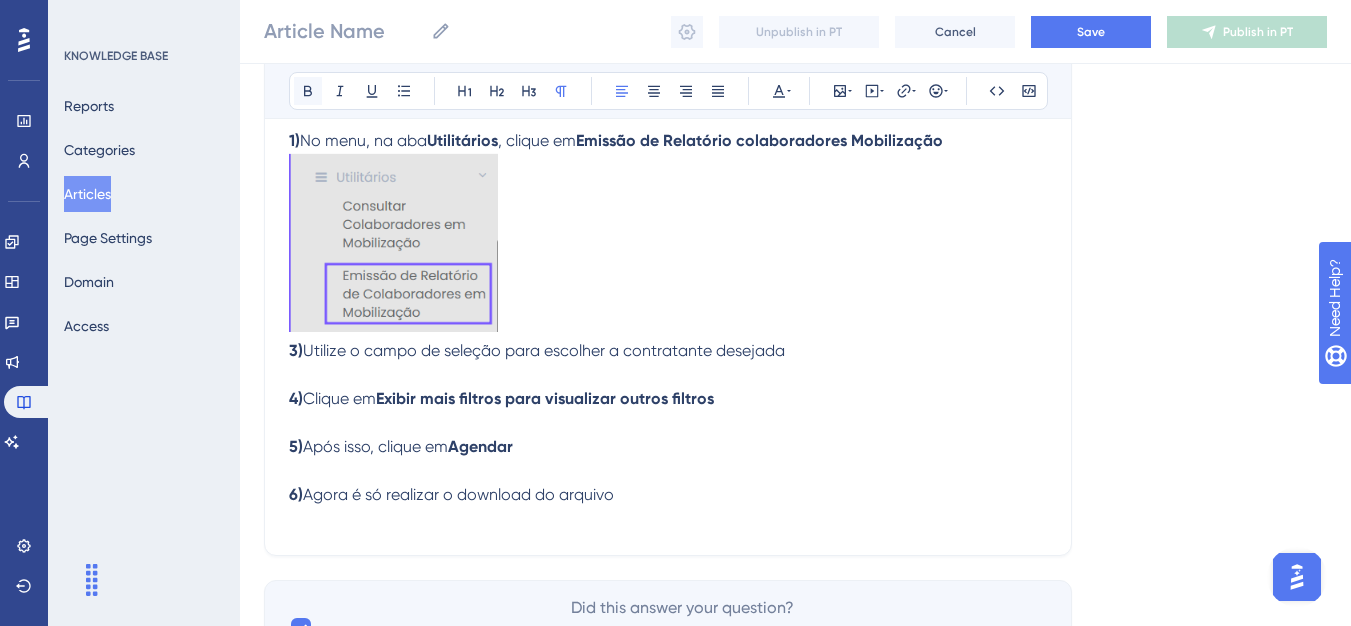 click at bounding box center [308, 91] 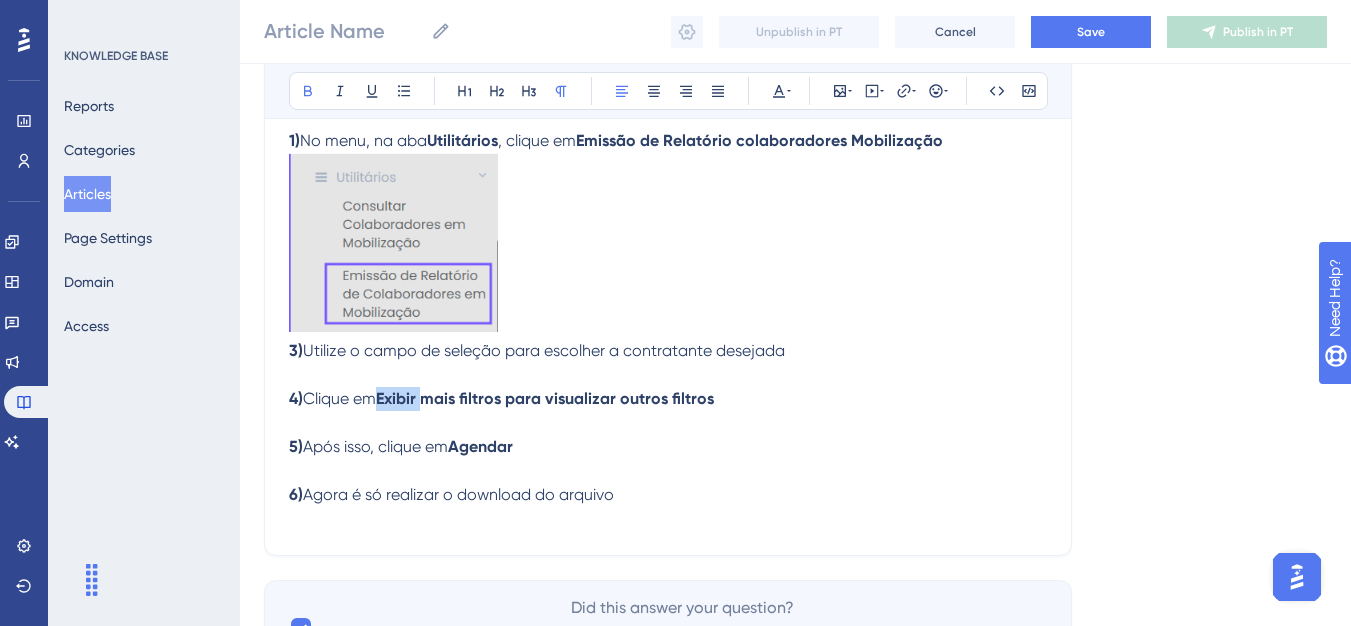 drag, startPoint x: 387, startPoint y: 402, endPoint x: 433, endPoint y: 401, distance: 46.010868 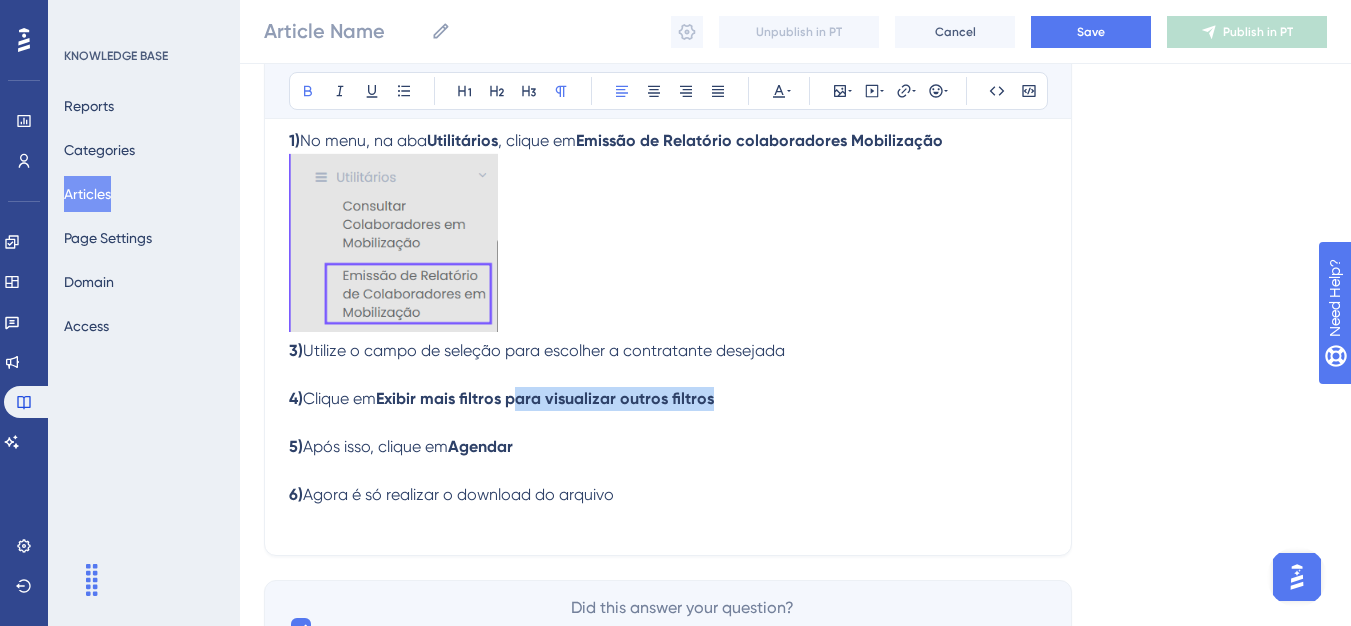 drag, startPoint x: 519, startPoint y: 401, endPoint x: 719, endPoint y: 401, distance: 200 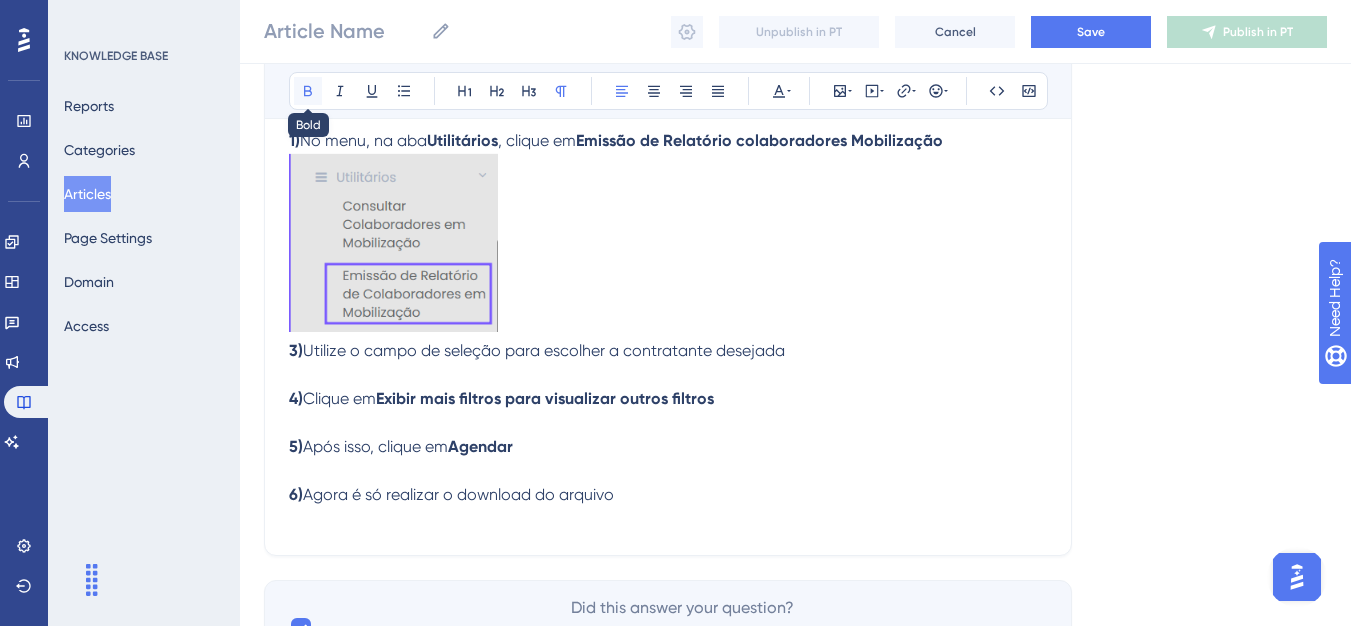 click 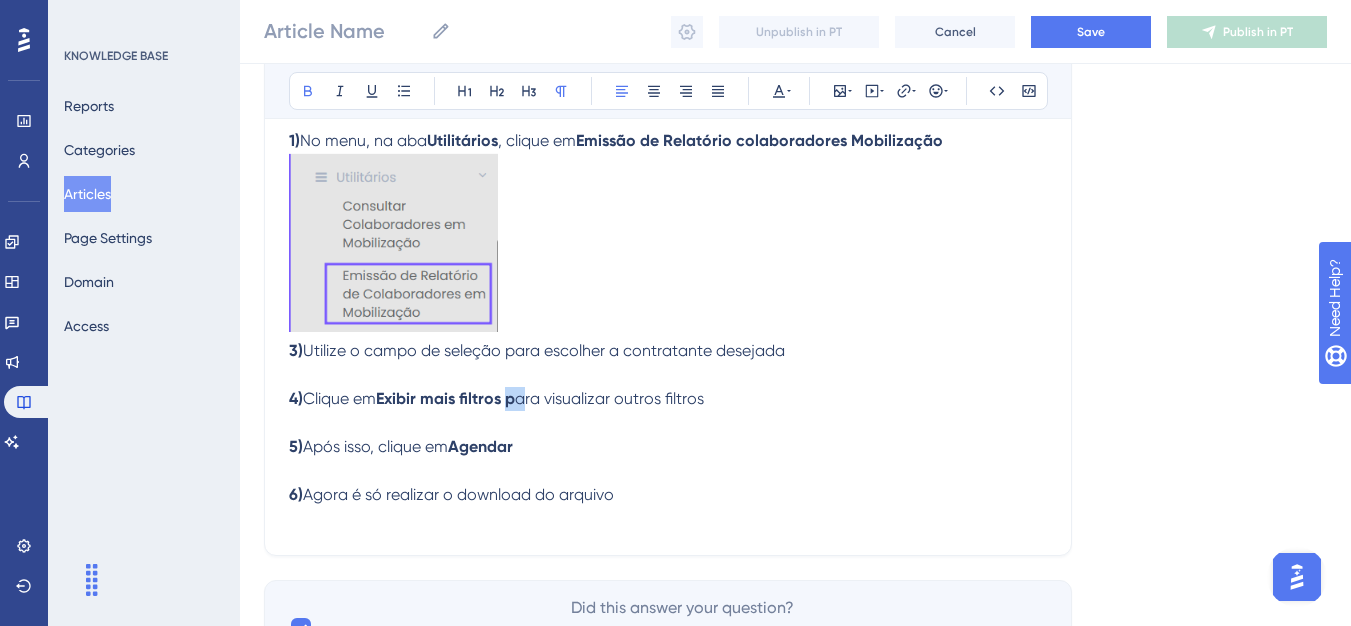 click on "4)  Clique em  Exibir mais filtros p ara visualizar outros filtros" at bounding box center (668, 387) 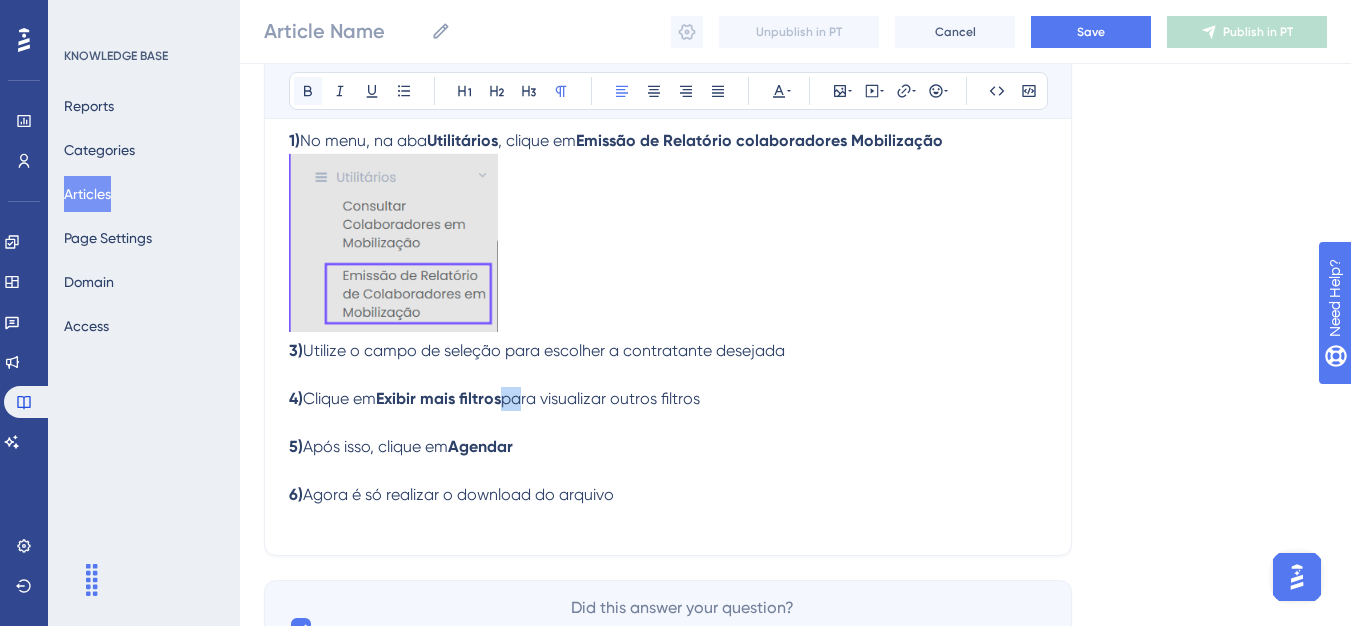 click 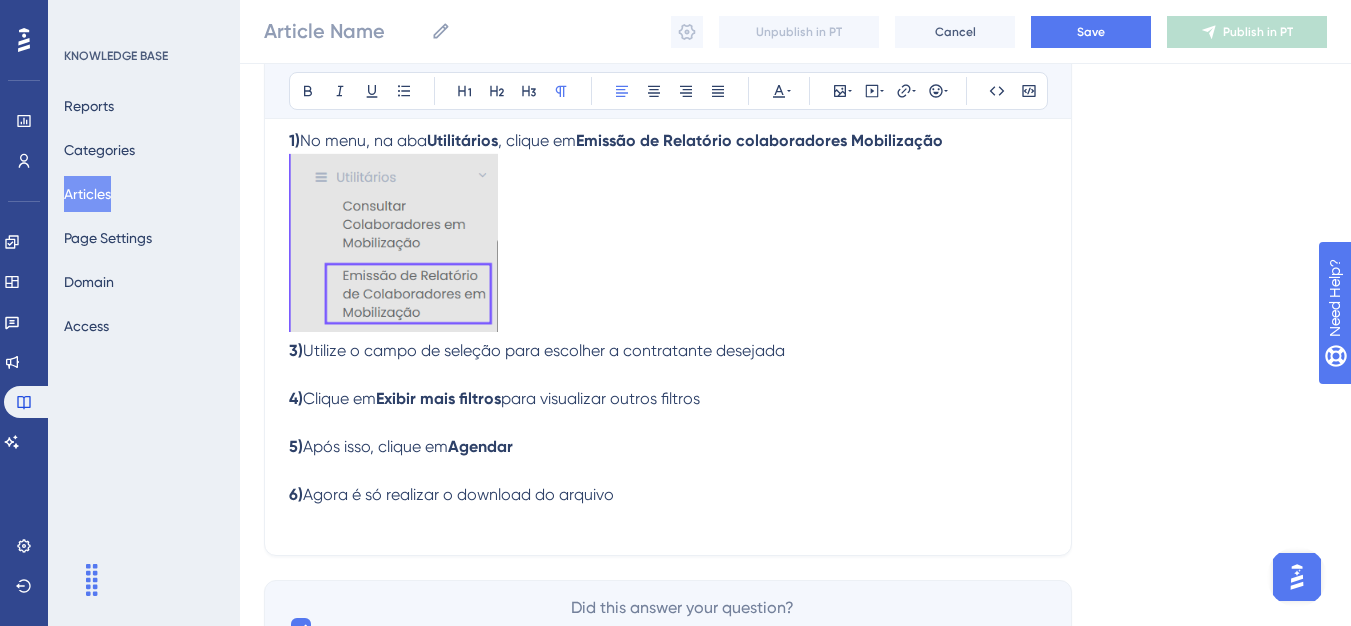 click on "4)  Clique em  Exibir mais filtros  para visualizar outros filtros" at bounding box center (668, 387) 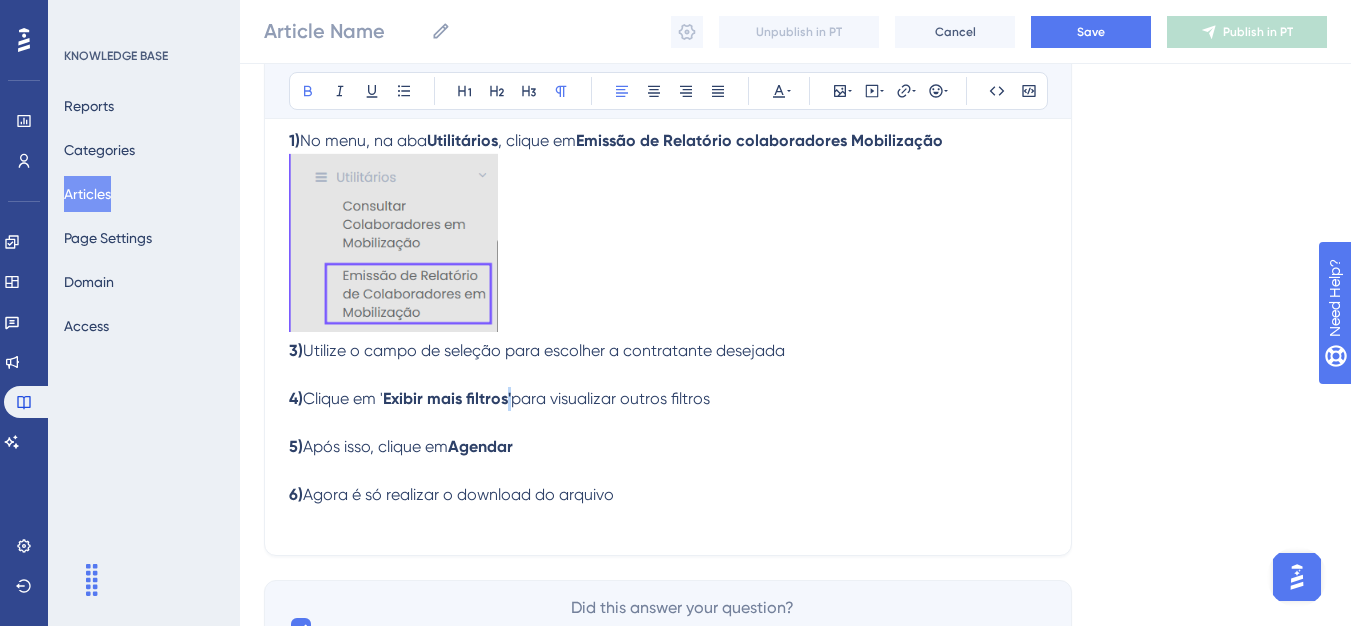 click on "Exibir mais filtros'" at bounding box center (447, 398) 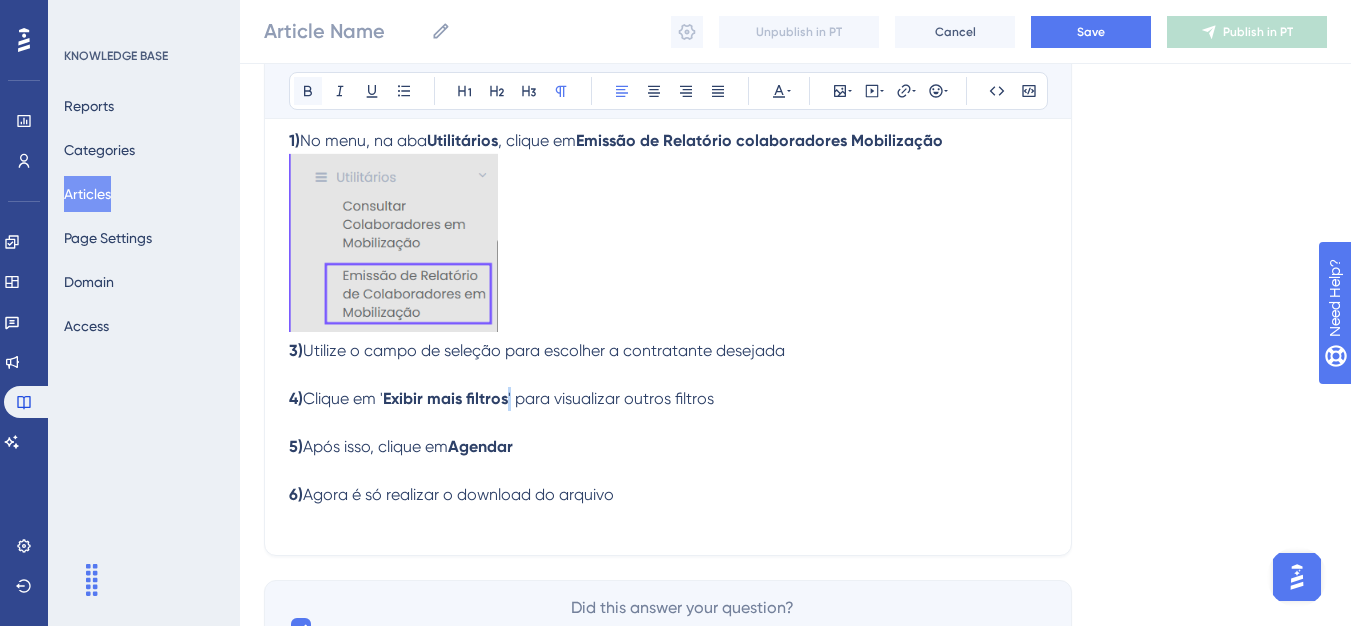 click 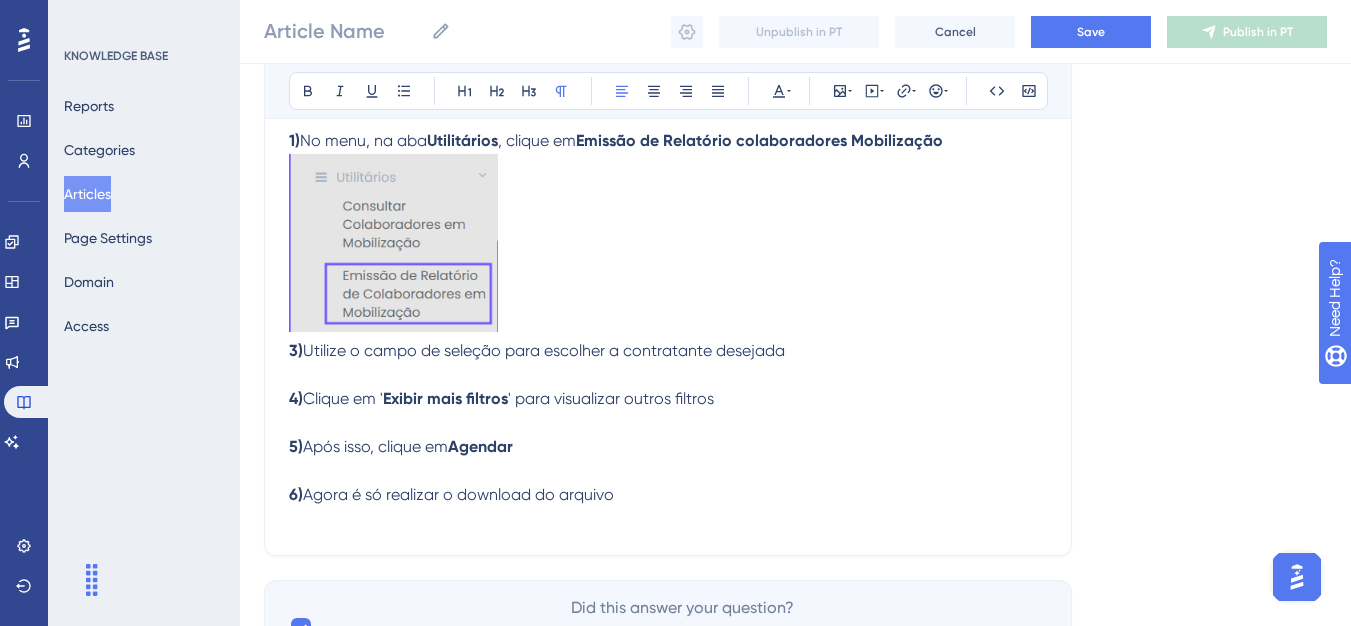 click on "4)  Clique em ' Exibir mais filtros '   para visualizar outros filtros" at bounding box center [668, 387] 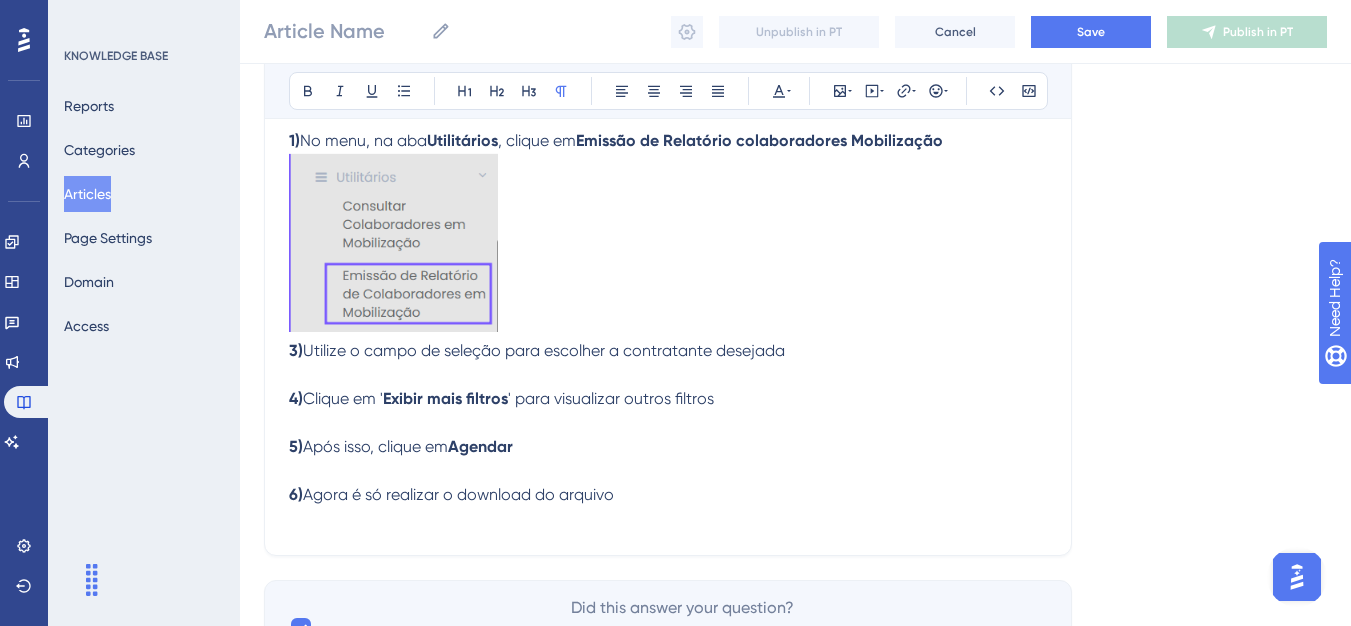 click on "4)  Clique em ' Exibir mais filtros '   para visualizar outros filtros" at bounding box center [668, 387] 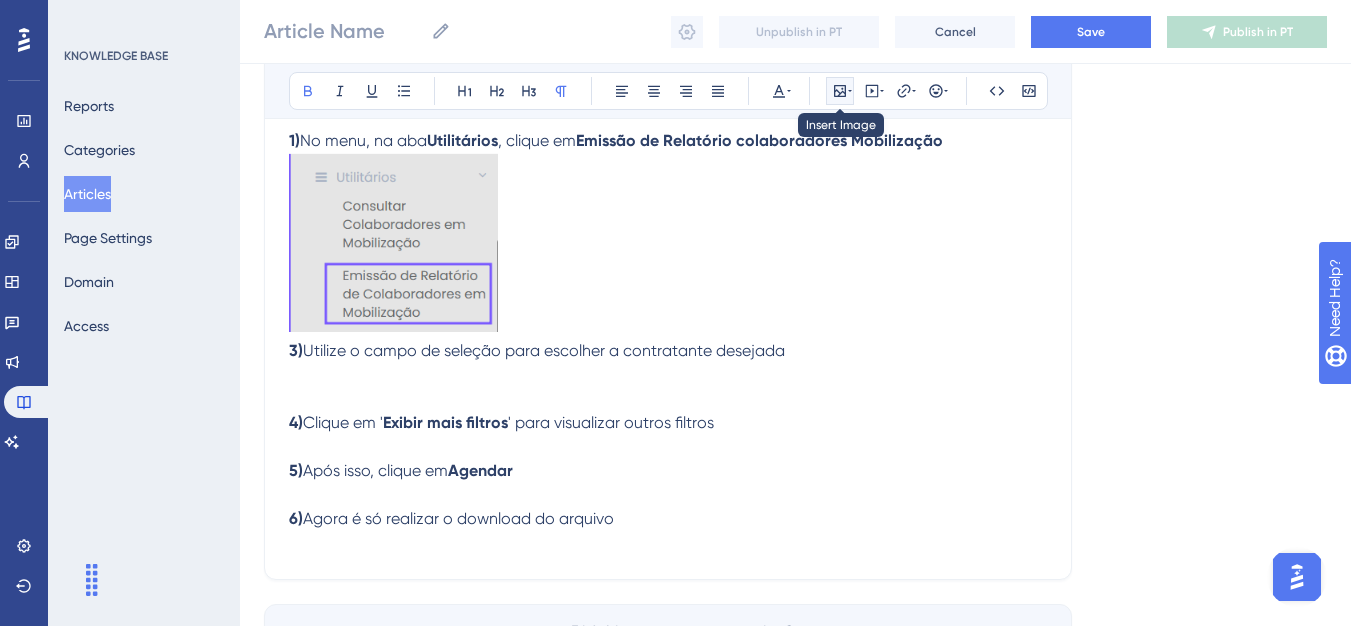 click at bounding box center [840, 91] 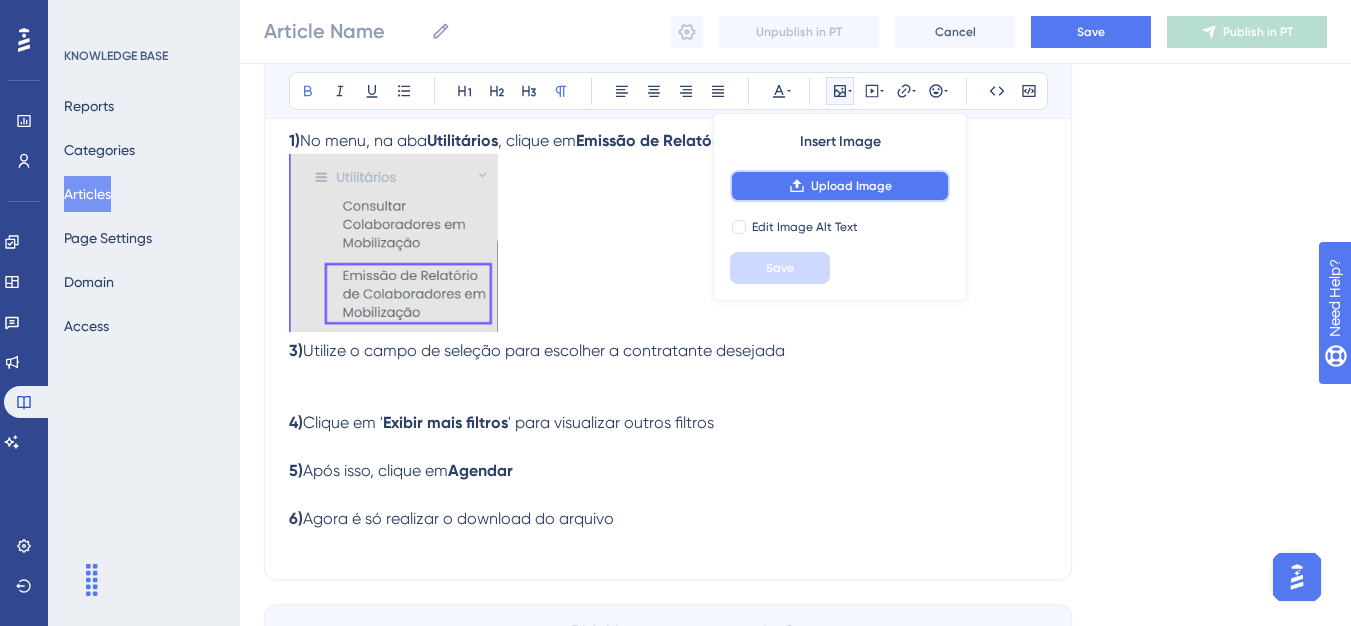 click on "Upload Image" at bounding box center (840, 186) 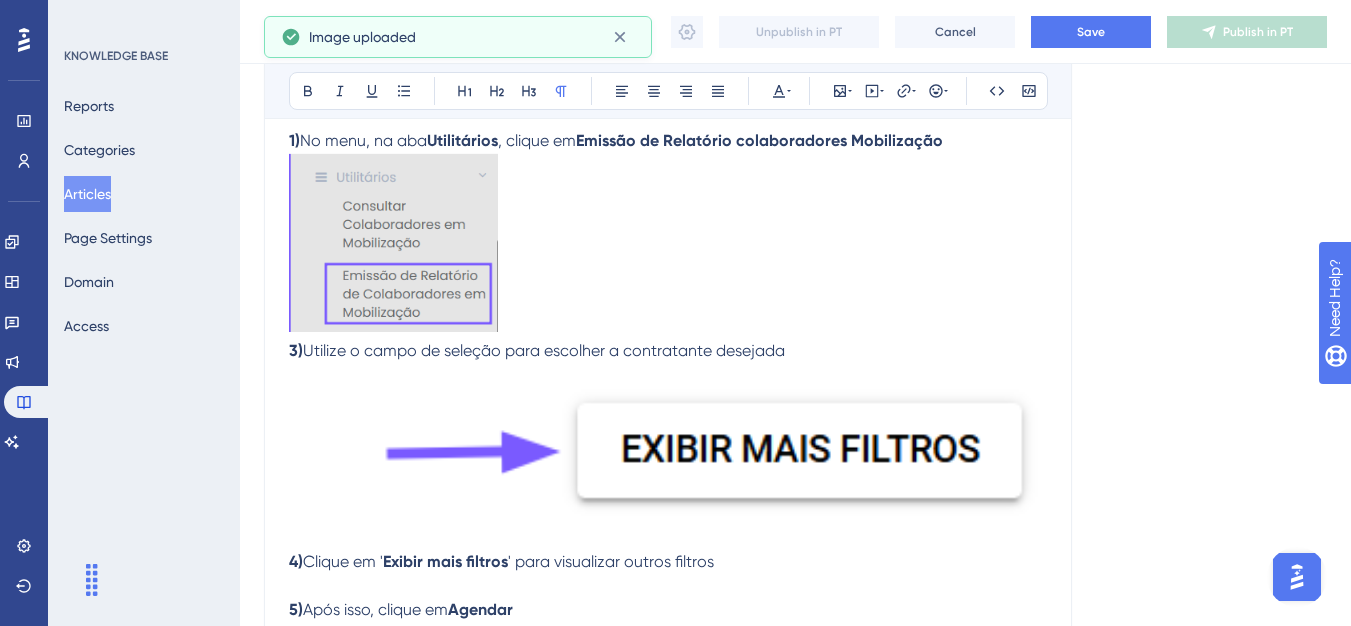 click at bounding box center (668, 441) 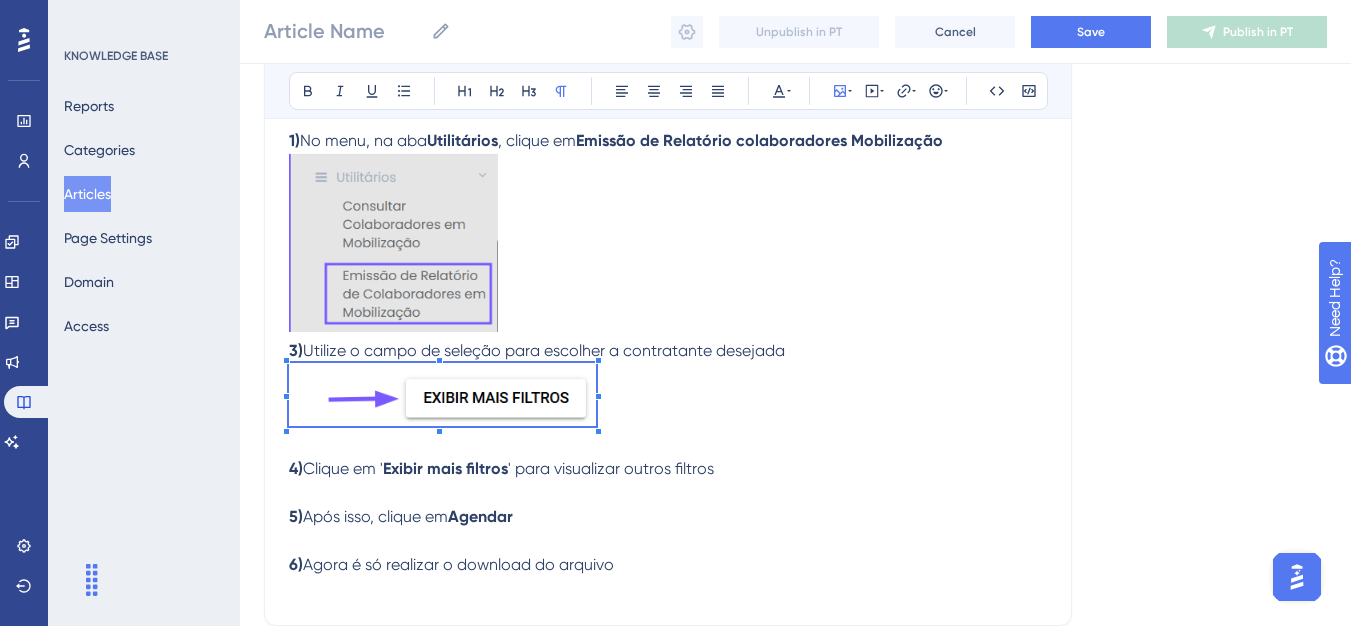 click on "Olá 💜 Objetivo:  Emitir relatório da data da mobilização que se encontra o colaborador, validade das integrações, status do colaborador e data de validade dos documentos, siga as orientações a seguir:   Passos para gerar o relatório: 1)  No menu, na aba  Utilitários , clique em  Emissão de Relatório colaboradores Mobilização 3)  Utilize o campo de seleção para escolher a contratante desejada 4)  Clique em ' Exibir mais filtros '   para visualizar outros filtros 5)  Após isso, clique em  Agendar 6)  Agora é só realizar o download do arquivo" at bounding box center (668, 265) 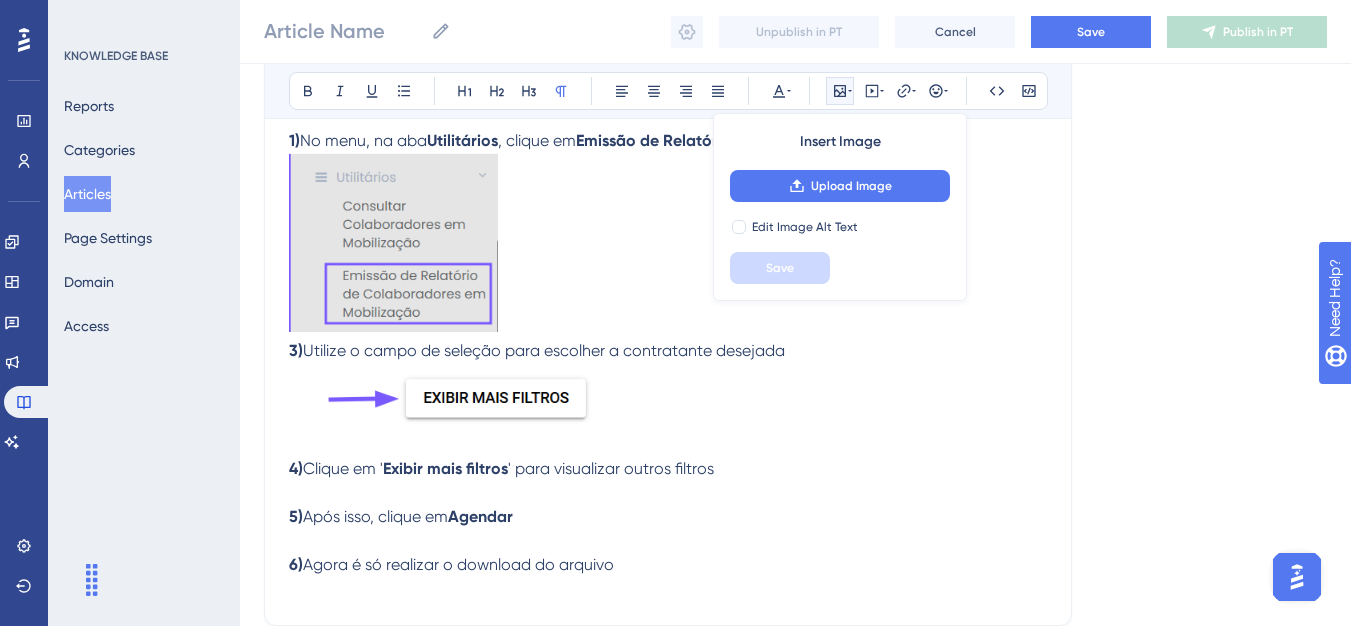 click on "5)  Após isso, clique em  Agendar" at bounding box center [668, 505] 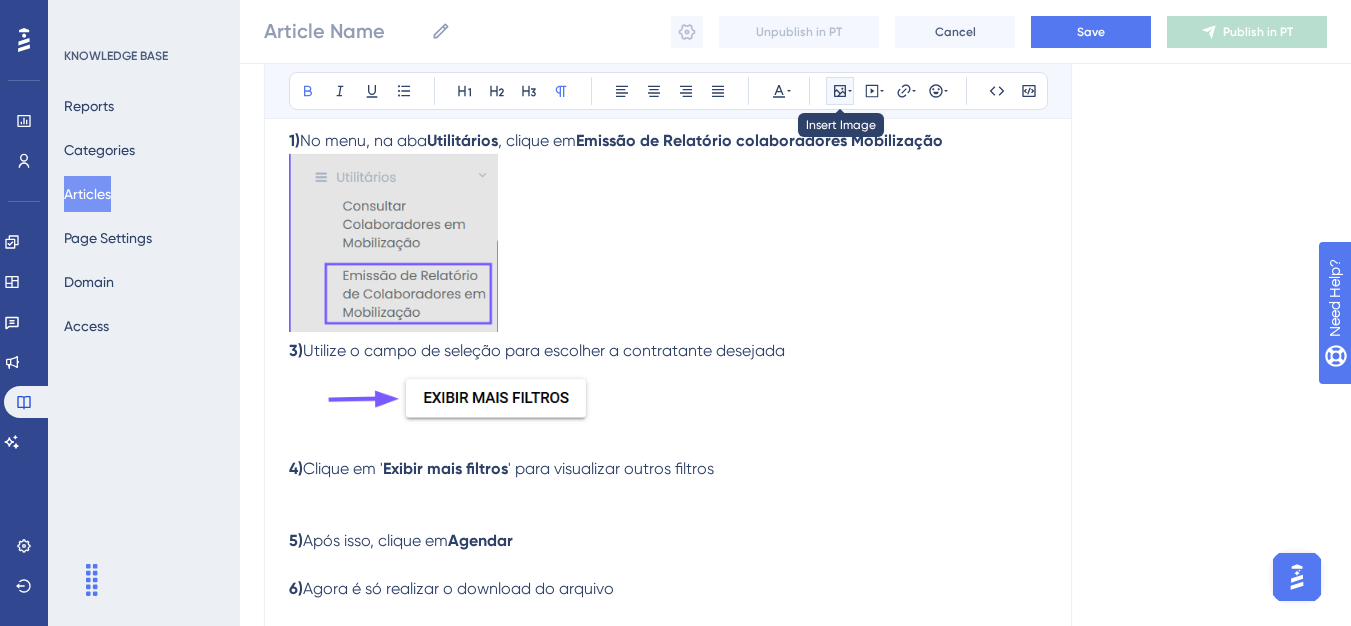 click 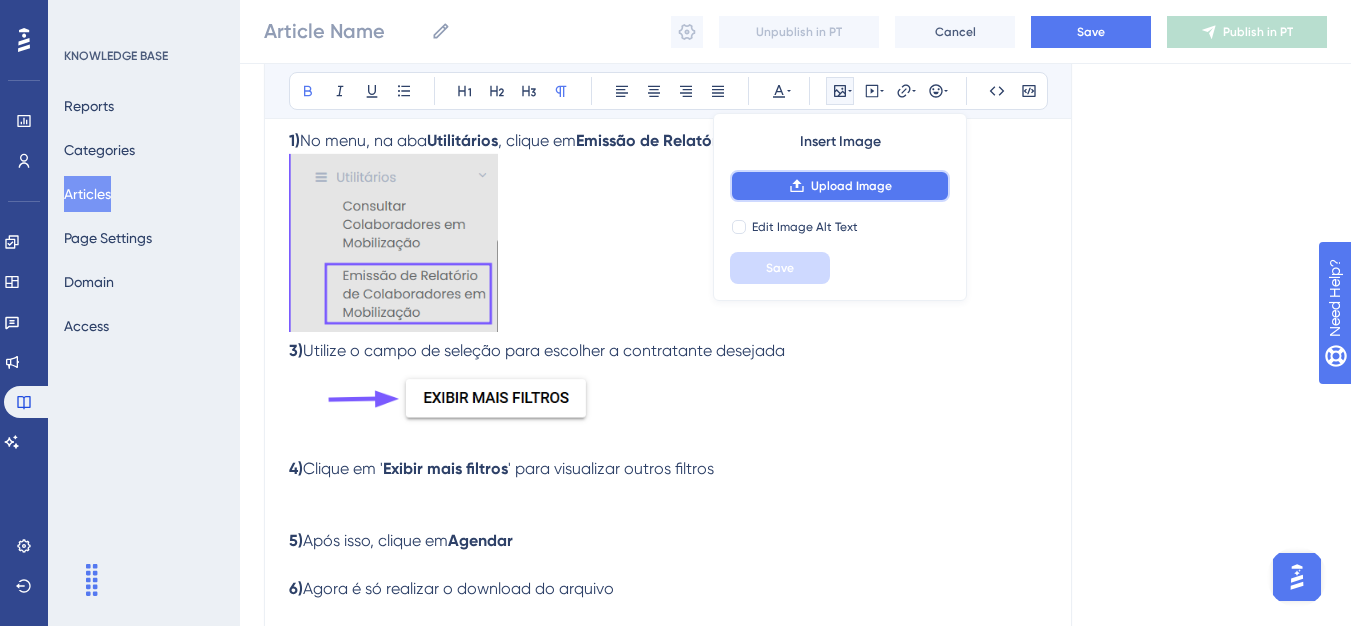 click on "Upload Image" at bounding box center [851, 186] 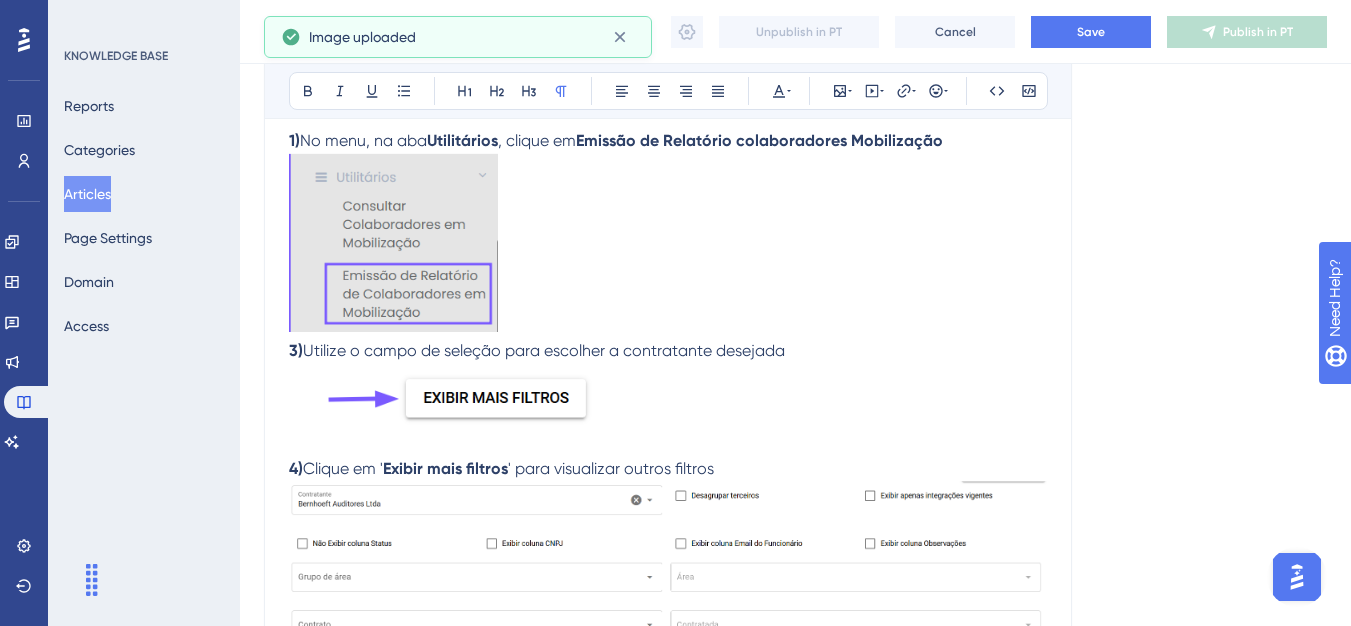 click at bounding box center (668, 642) 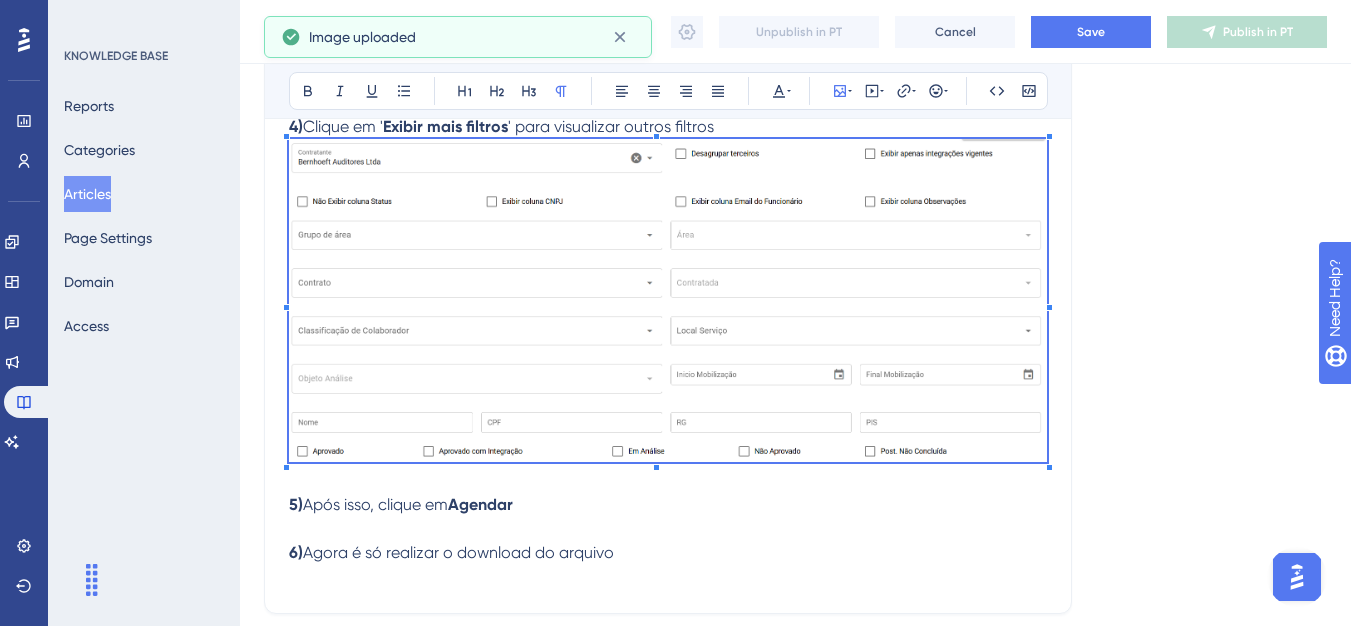 scroll, scrollTop: 896, scrollLeft: 0, axis: vertical 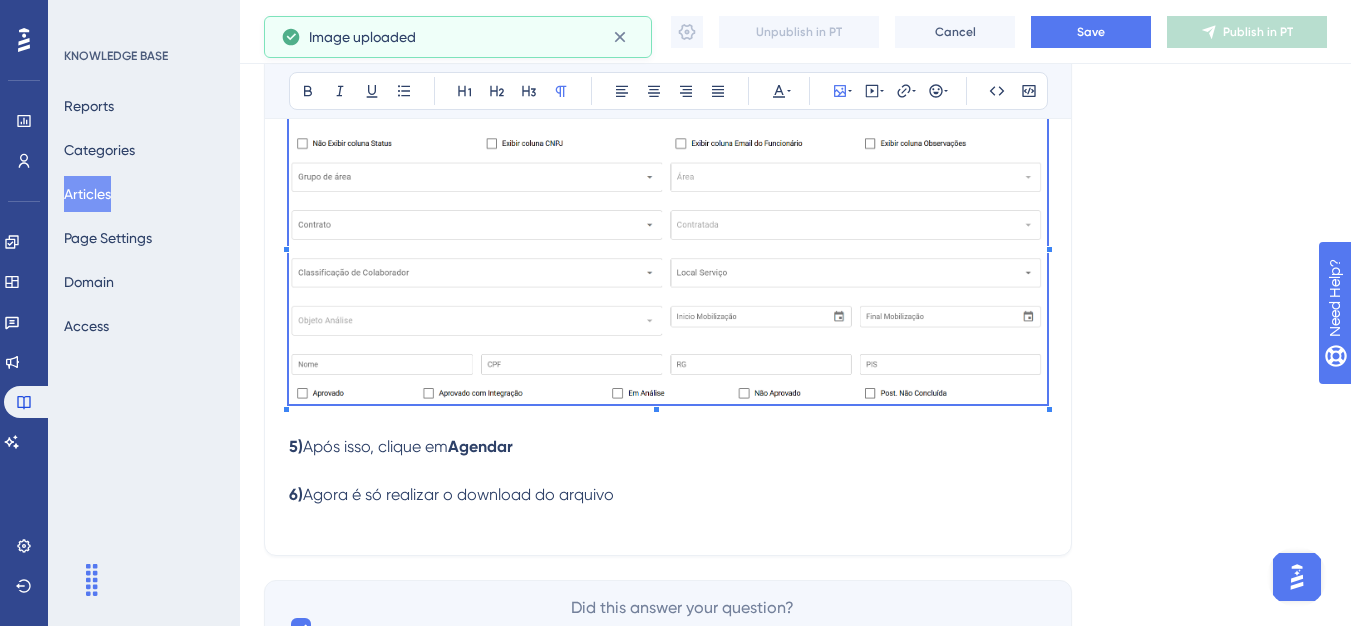 click at bounding box center (668, 471) 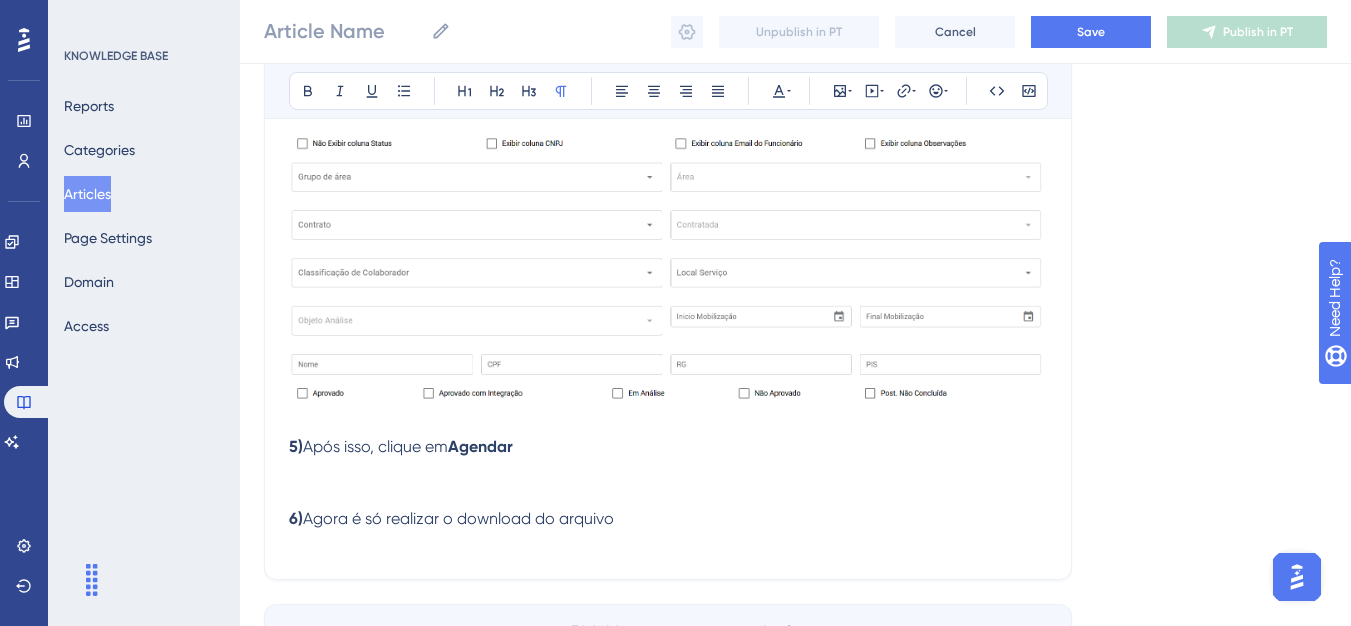 click at bounding box center [668, 471] 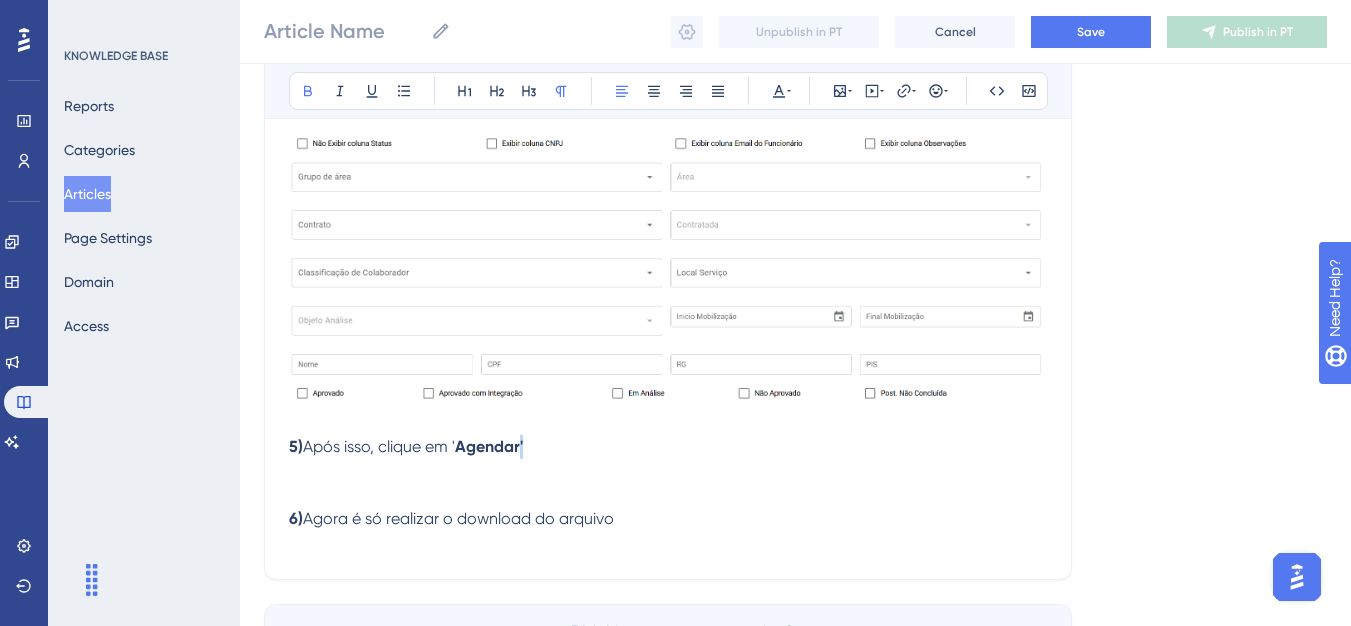 drag, startPoint x: 538, startPoint y: 447, endPoint x: 524, endPoint y: 447, distance: 14 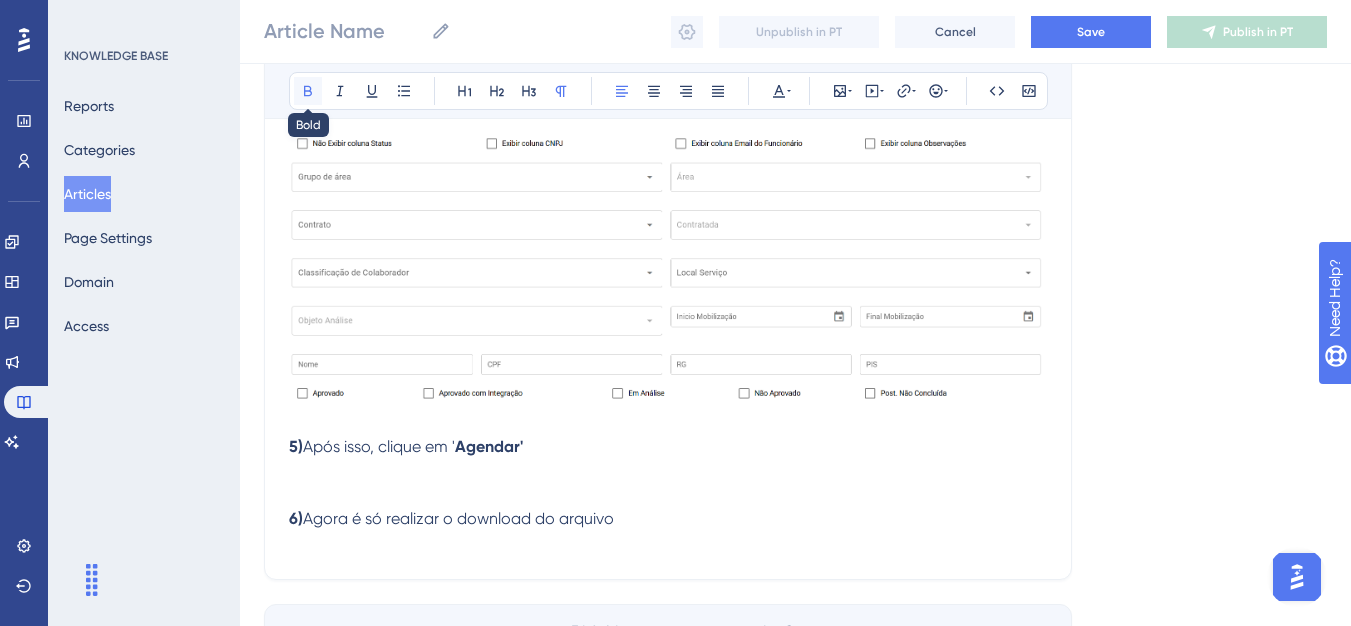 click 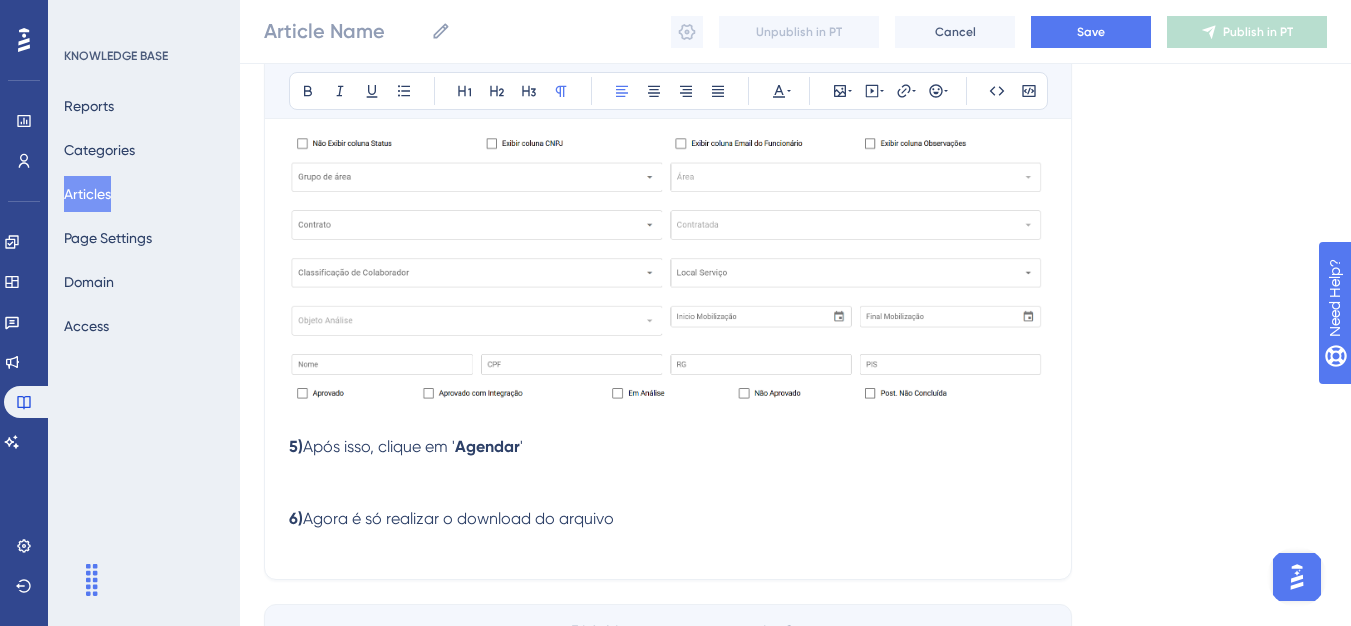 click at bounding box center (668, 471) 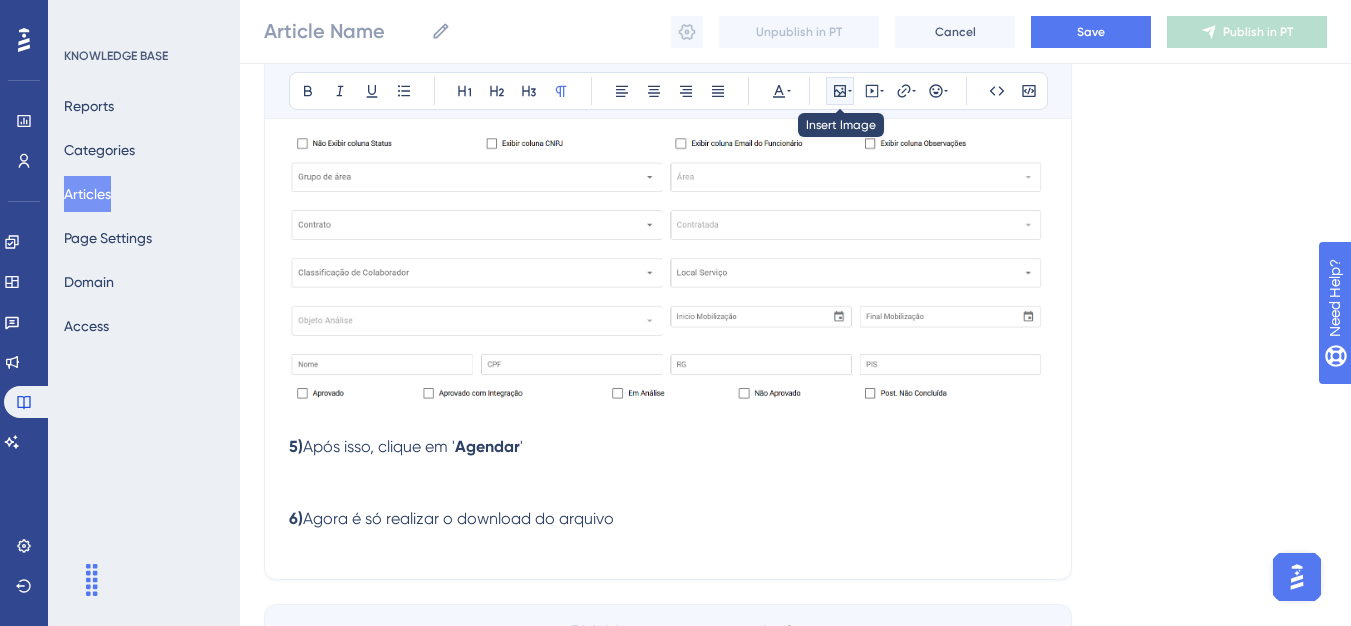click at bounding box center (840, 91) 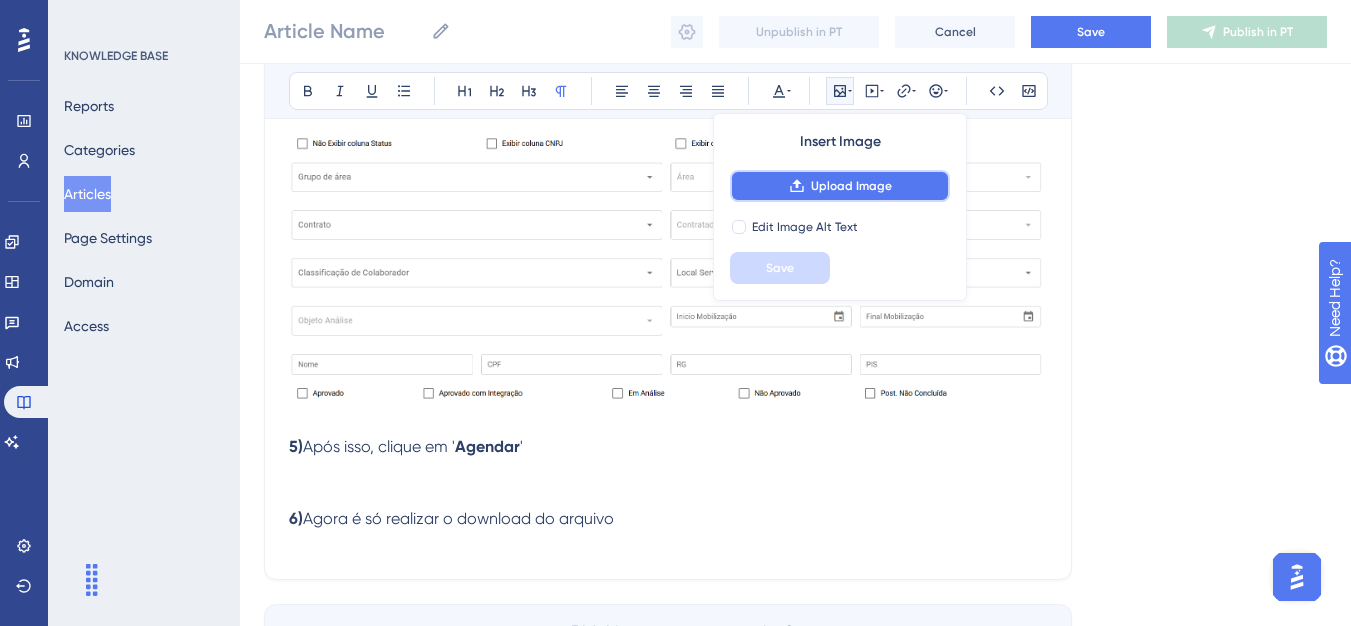click on "Upload Image" at bounding box center [840, 186] 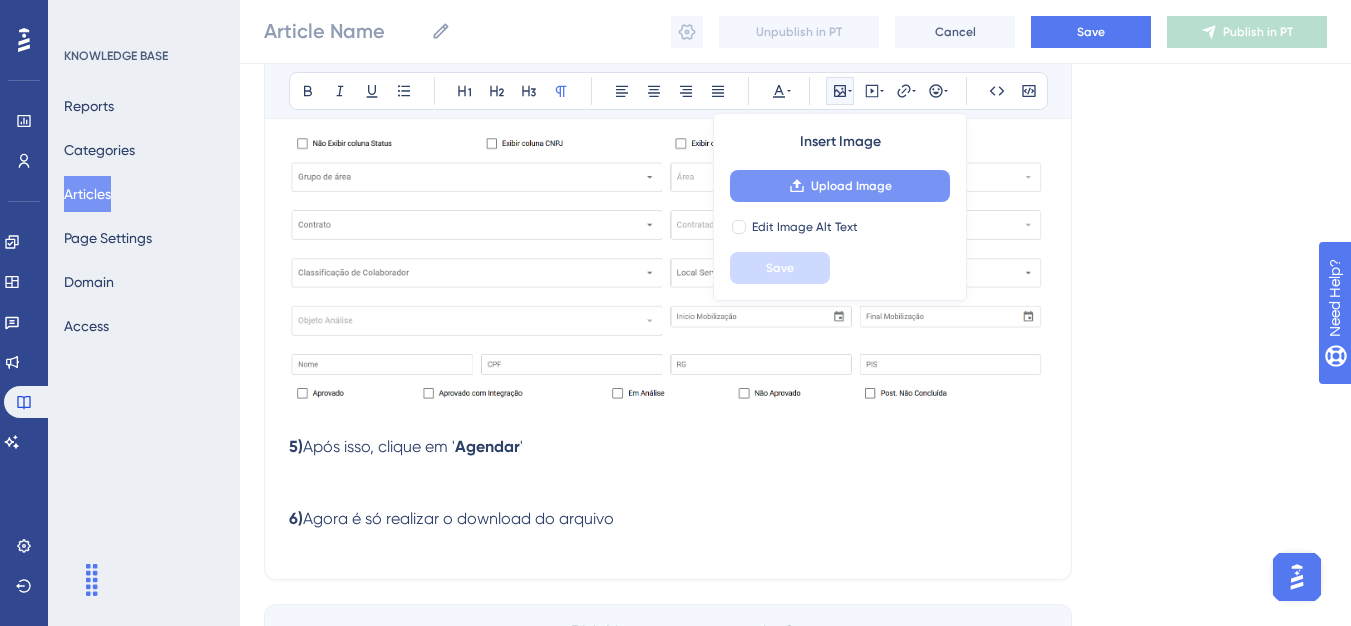 click on "Upload Image" at bounding box center (840, 186) 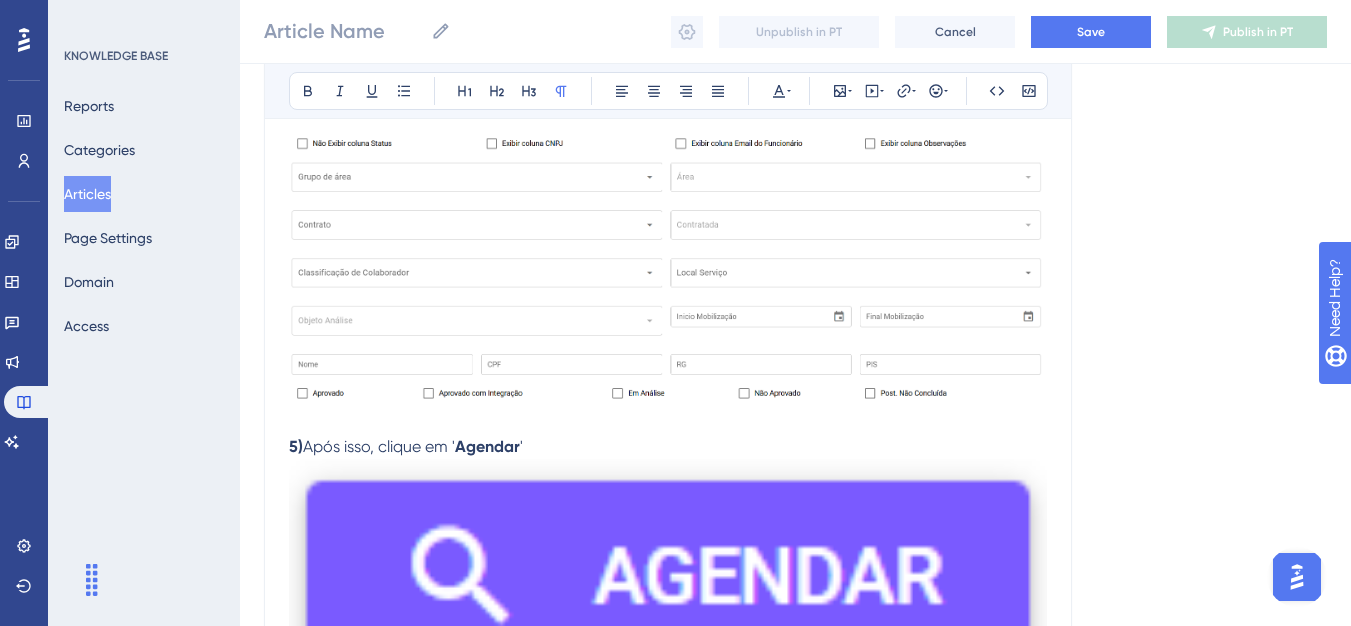 click at bounding box center [668, 577] 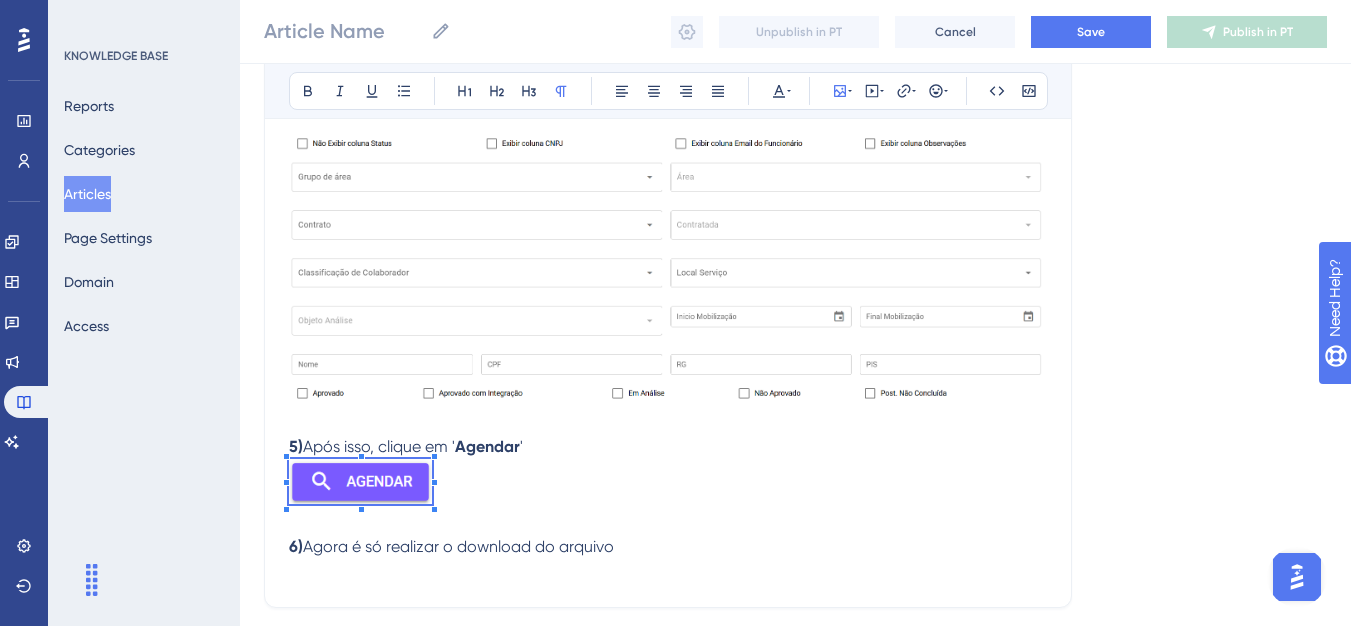 click on "Performance Users Engagement Widgets Feedback Product Updates Knowledge Base AI Assistant Settings Logout KNOWLEDGE BASE Reports Categories Articles Page Settings Domain Access MAU 92 % Click to see add-on and upgrade options Article Name Unpublish in PT Cancel Save Publish in PT Language Portuguese (Default) Bold Italic Underline Bullet Point Heading 1 Heading 2 Heading 3 Normal Align Left Align Center Align Right Align Justify Text Color Insert Image Embed Video Hyperlink Emojis Code Code Block Olá 💜 Objetivo:  Emitir relatório da data da mobilização que se encontra o colaborador, validade das integrações, status do colaborador e data de validade dos documentos, siga as orientações a seguir:   Passos para gerar o relatório: 1)  No menu, na aba  Utilitários , clique em  Emissão de Relatório colaboradores Mobilização 3)  Utilize o campo de seleção para escolher a contratante desejada 4)  Clique em ' Exibir mais filtros '   5)  '" at bounding box center [675, -896] 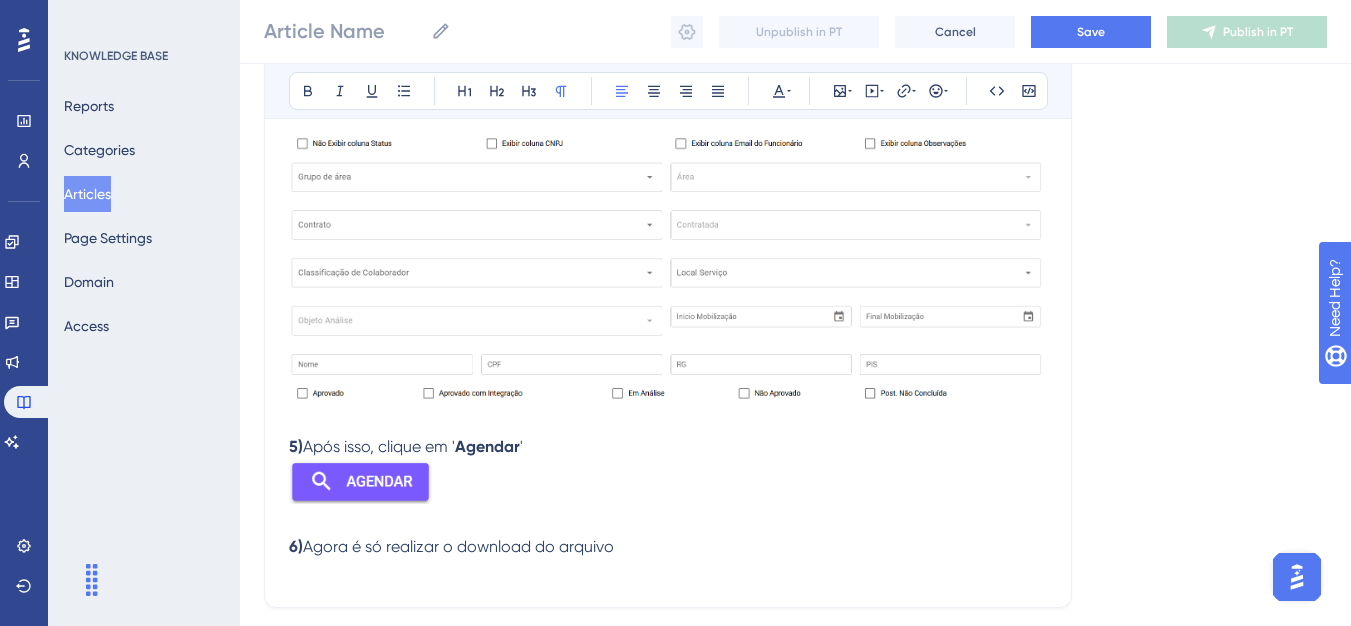 click on "Agora é só realizar o download do arquivo" at bounding box center (458, 546) 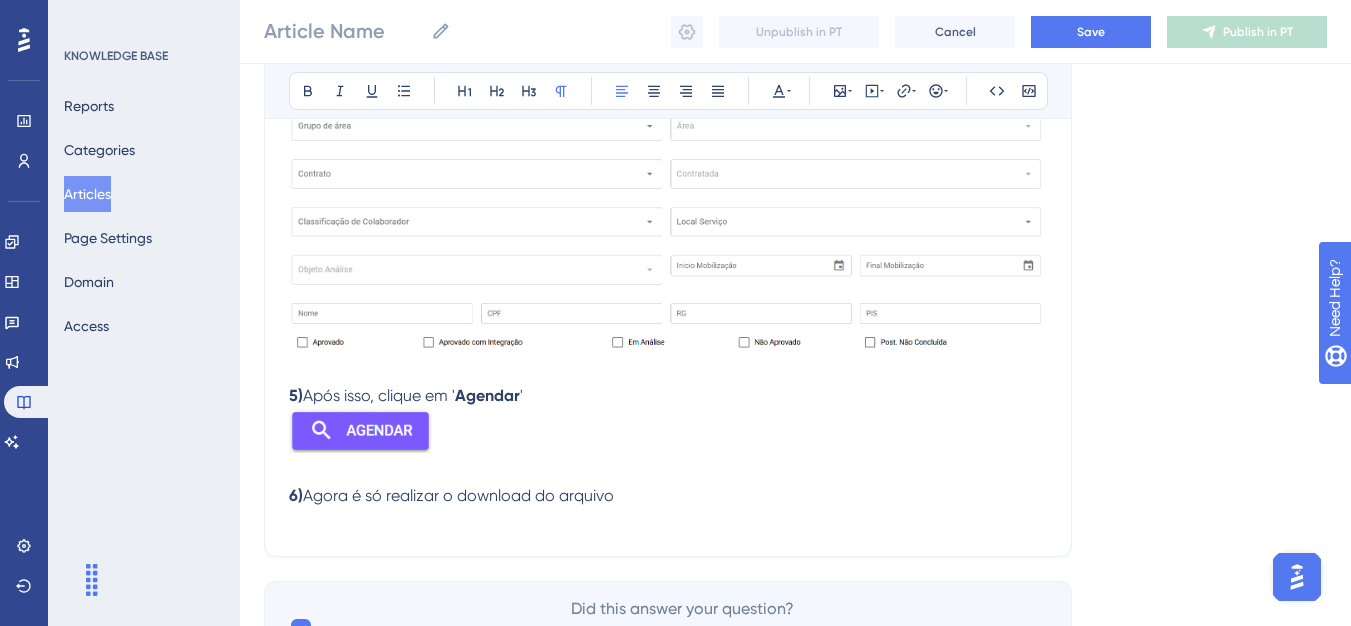 scroll, scrollTop: 996, scrollLeft: 0, axis: vertical 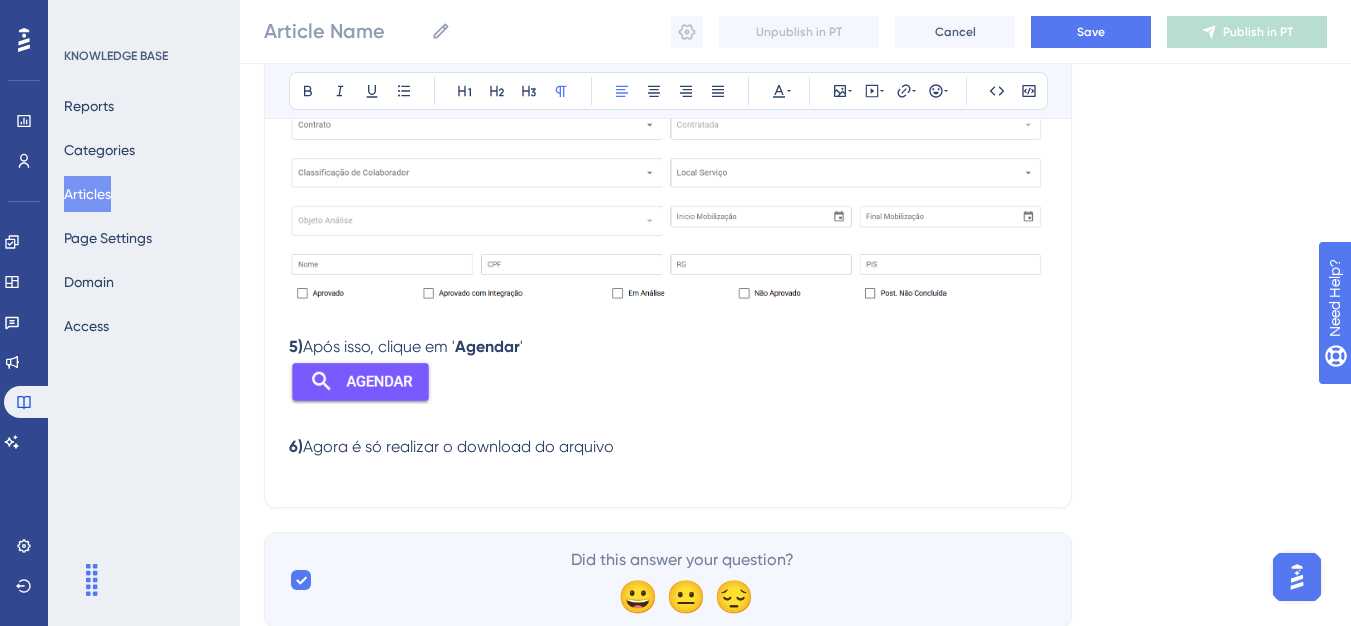 click on "6)  Agora é só realizar o download do arquivo" at bounding box center (668, 447) 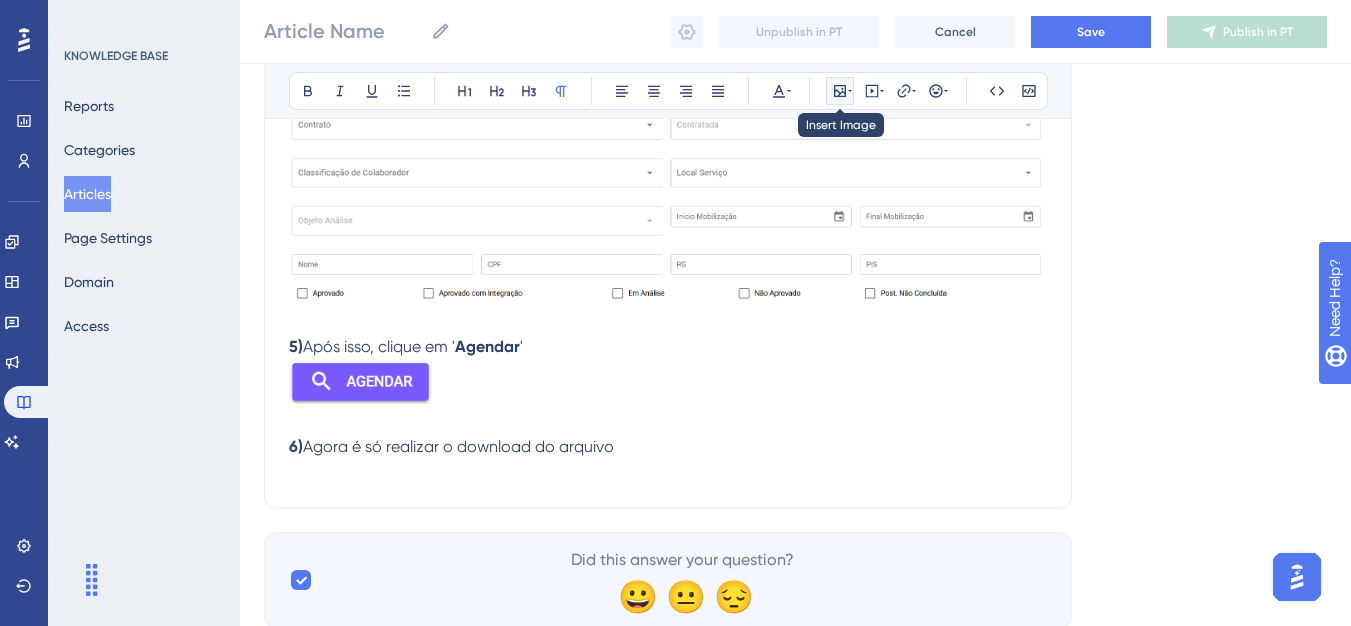 click 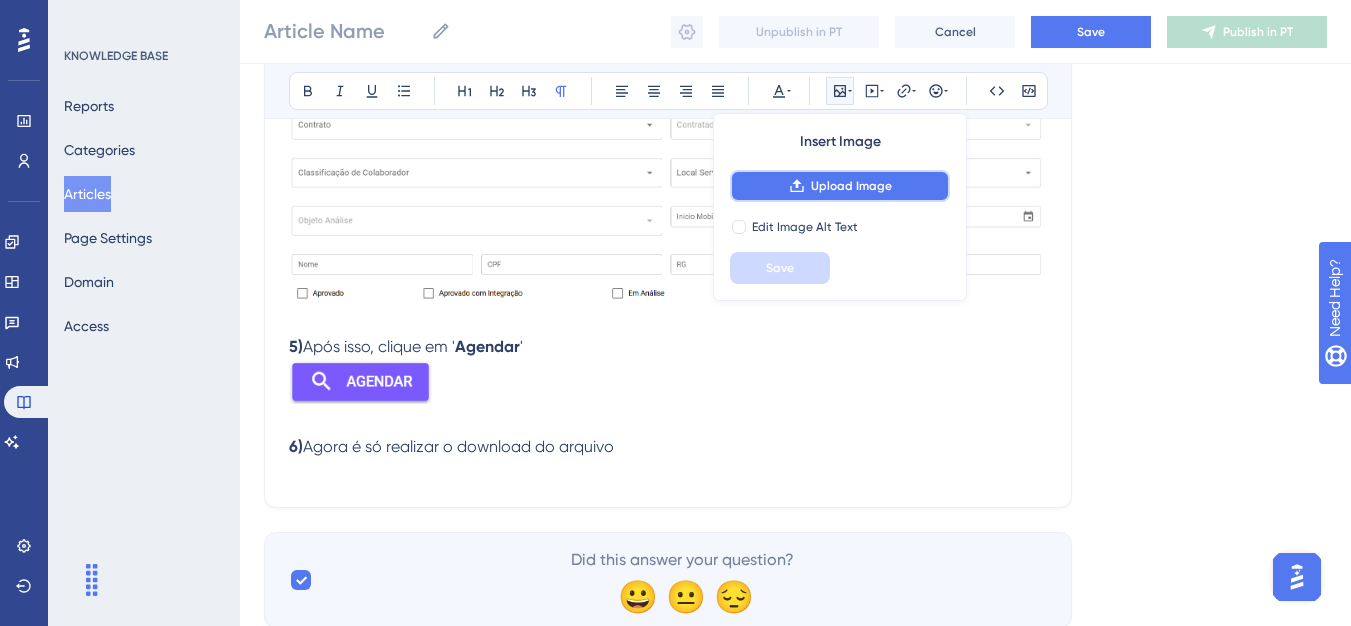 click on "Upload Image" at bounding box center [851, 186] 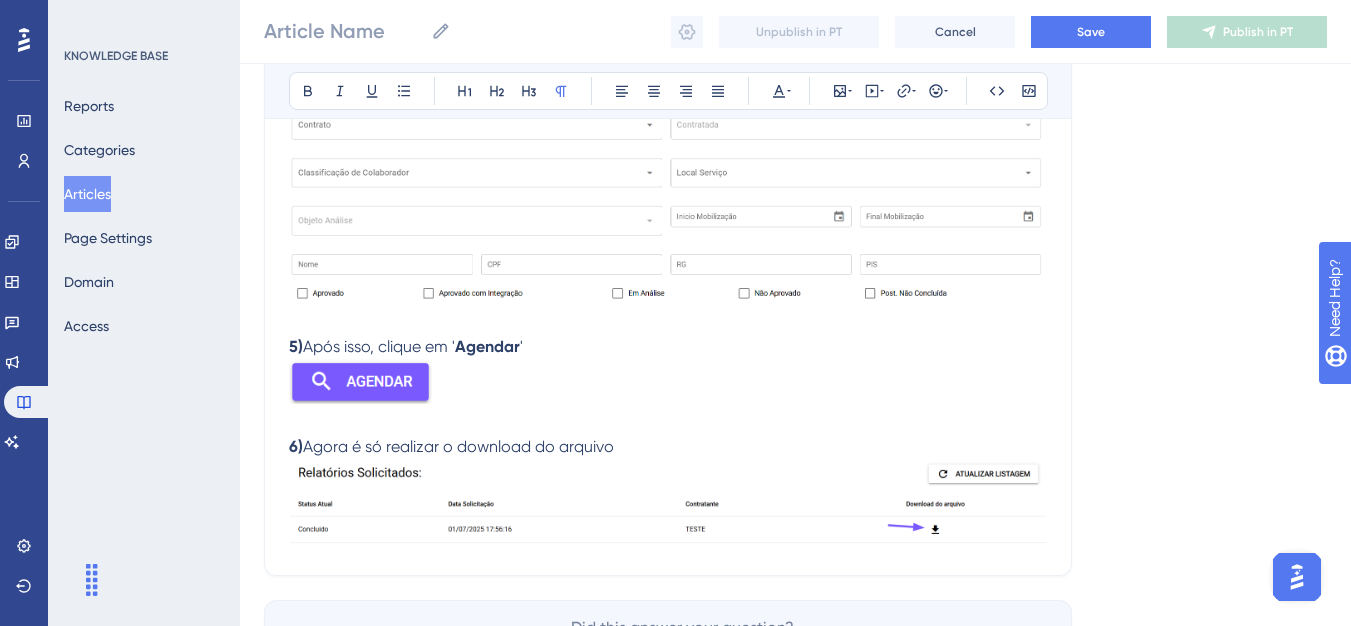 click at bounding box center (668, 501) 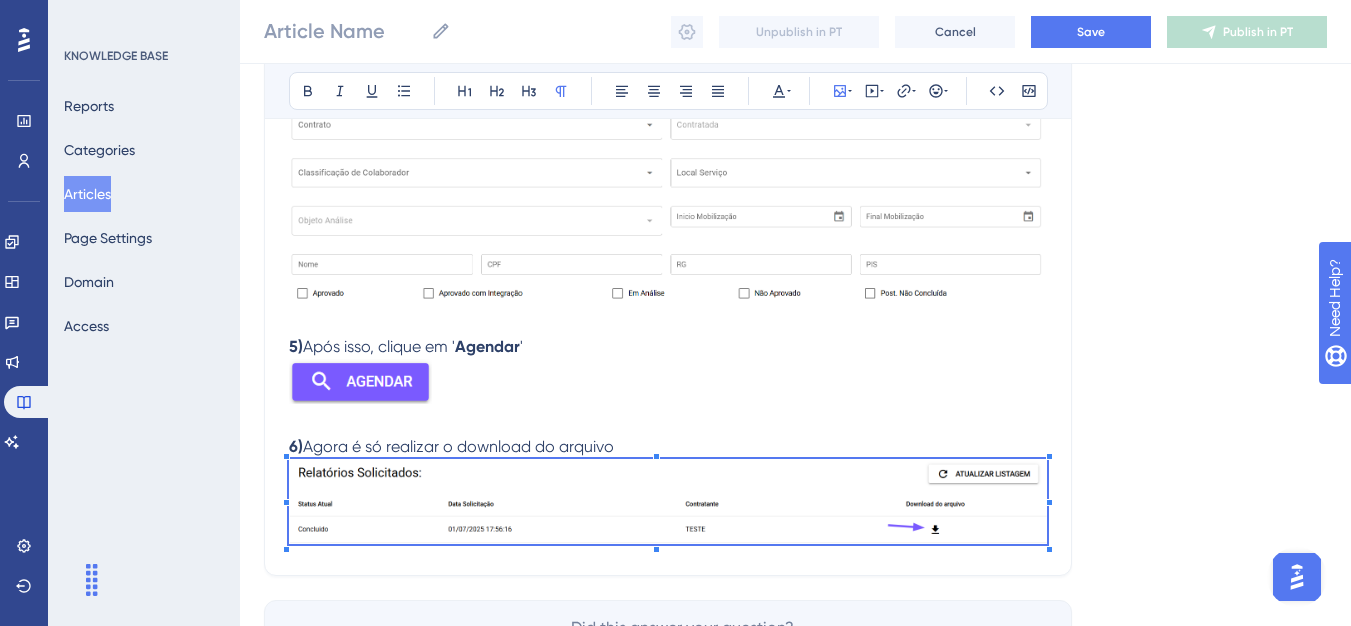 click at bounding box center (668, 501) 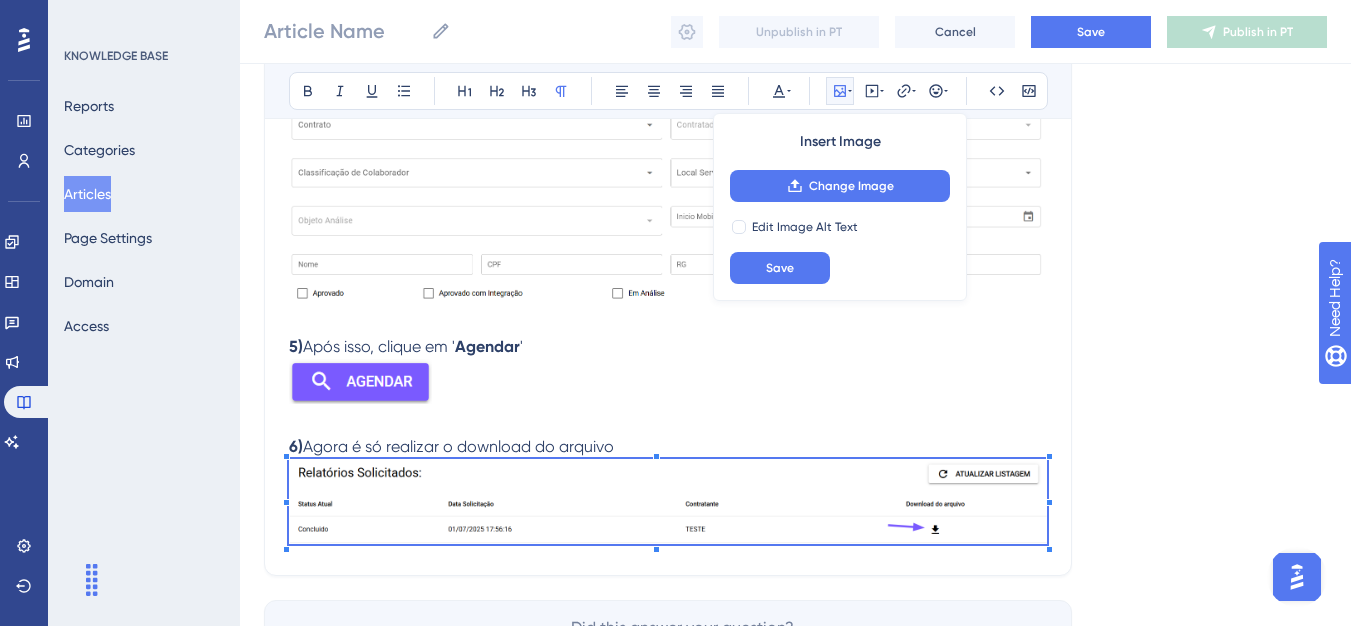click on "6)  Agora é só realizar o download do arquivo" at bounding box center [668, 447] 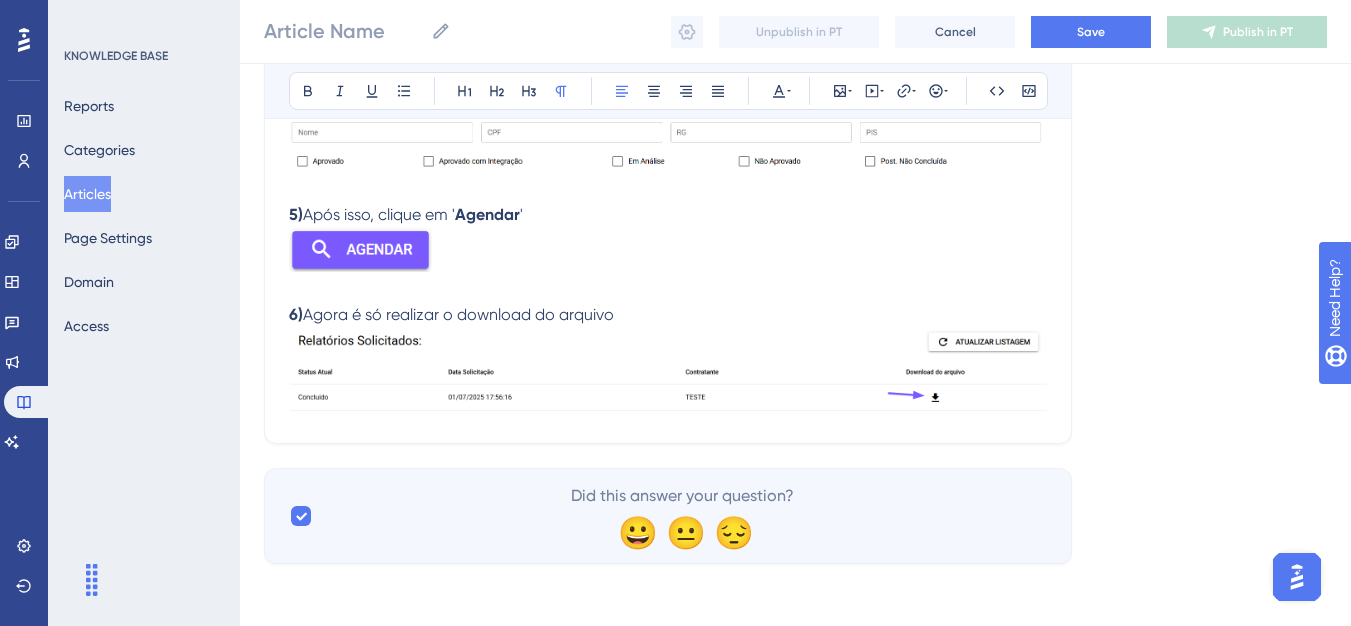 scroll, scrollTop: 1130, scrollLeft: 0, axis: vertical 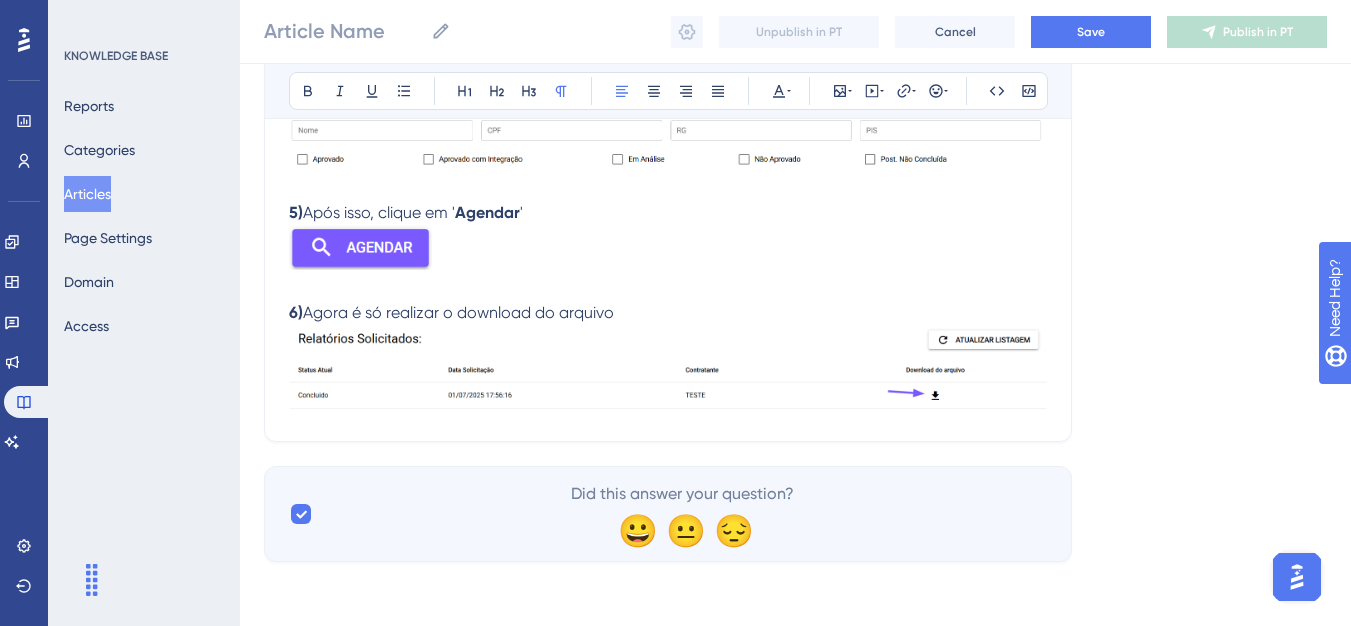 click on "Bold Italic Underline Bullet Point Heading 1 Heading 2 Heading 3 Normal Align Left Align Center Align Right Align Justify Text Color Insert Image Embed Video Hyperlink Emojis Code Code Block Olá 💜 Objetivo:  Emitir relatório da data da mobilização que se encontra o colaborador, validade das integrações, status do colaborador e data de validade dos documentos, siga as orientações a seguir:   Passos para gerar o relatório: 1)  No menu, na aba  Utilitários , clique em  Emissão de Relatório colaboradores Mobilização 3)  Utilize o campo de seleção para escolher a contratante desejada 4)  Clique em ' Exibir mais filtros '   para visualizar outros filtros 5)  Após isso, clique em ' Agendar ' 6)  Agora é só realizar o download do arquivo" at bounding box center (668, -232) 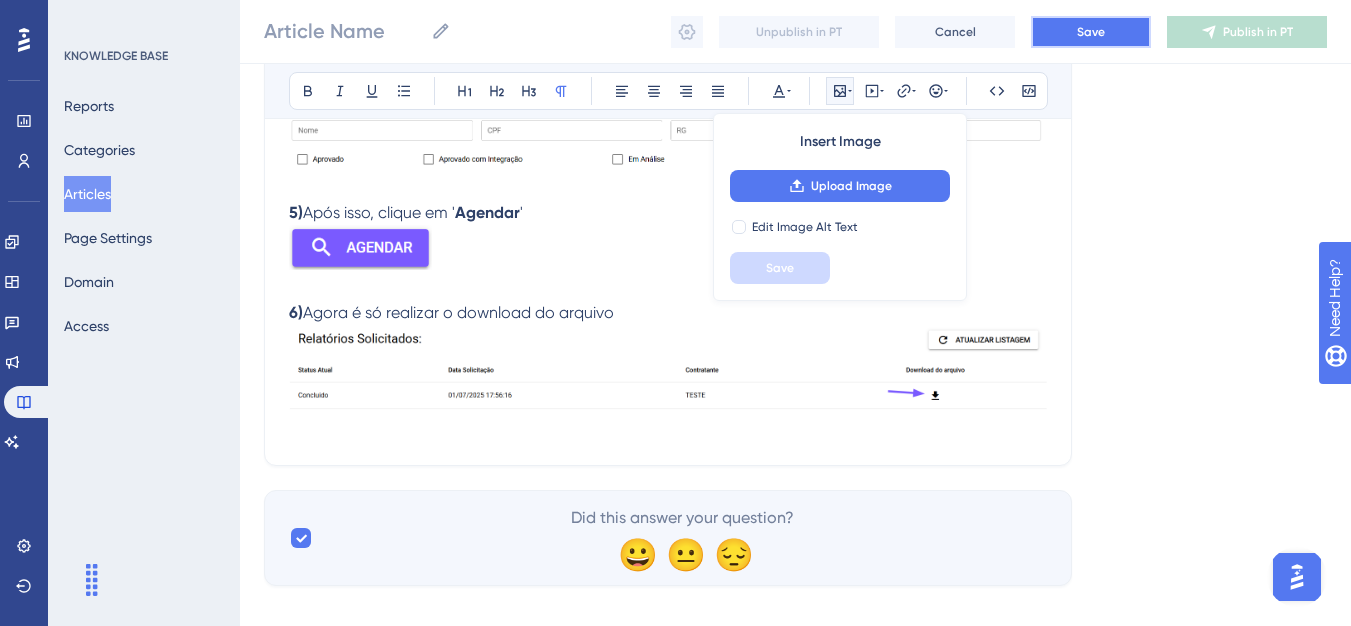 click on "Save" at bounding box center (1091, 32) 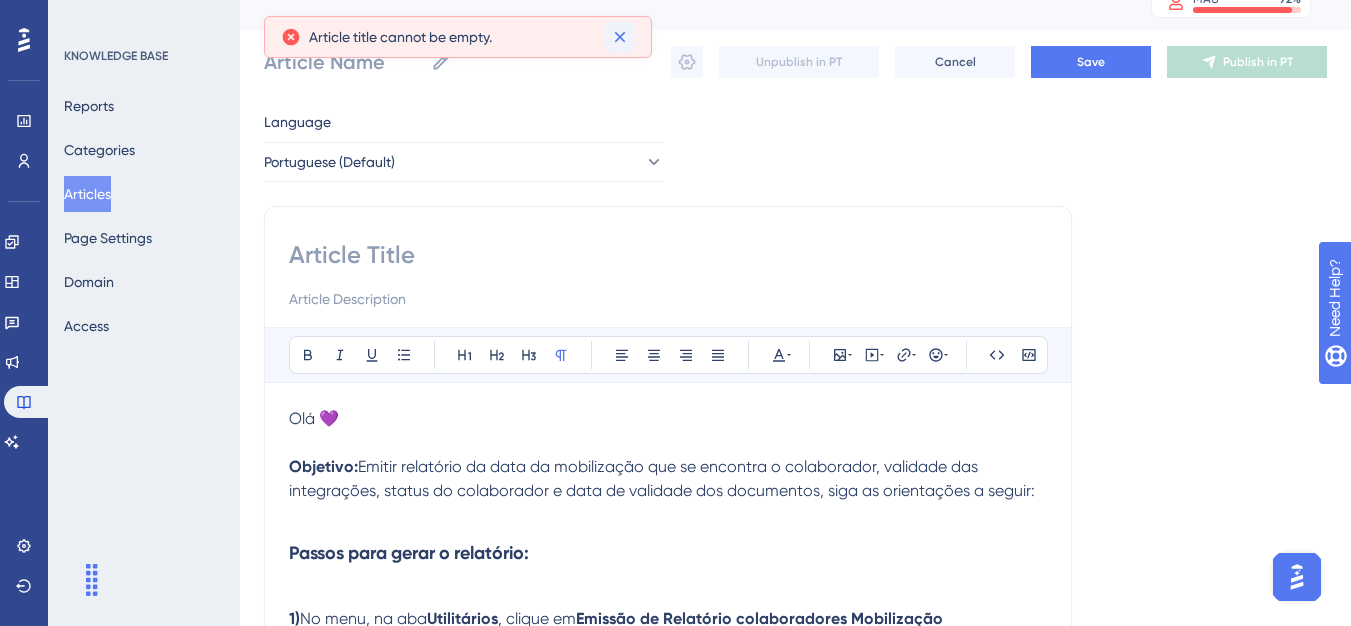 scroll, scrollTop: 0, scrollLeft: 0, axis: both 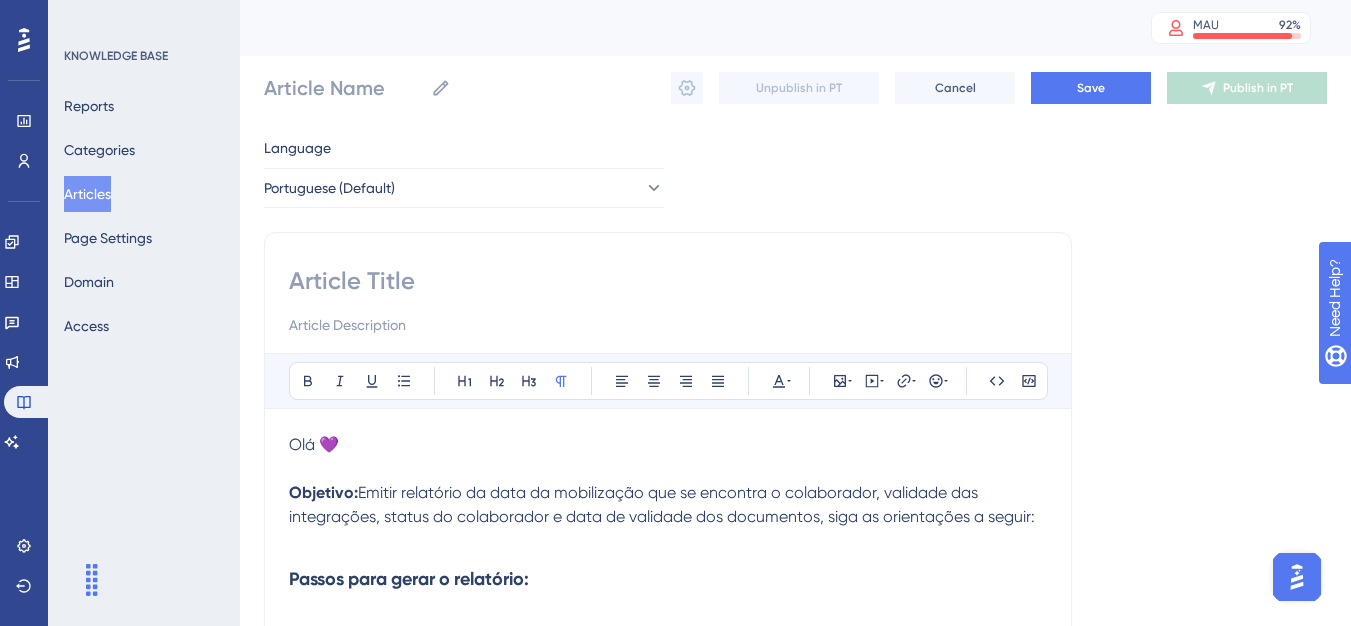 click at bounding box center [668, 281] 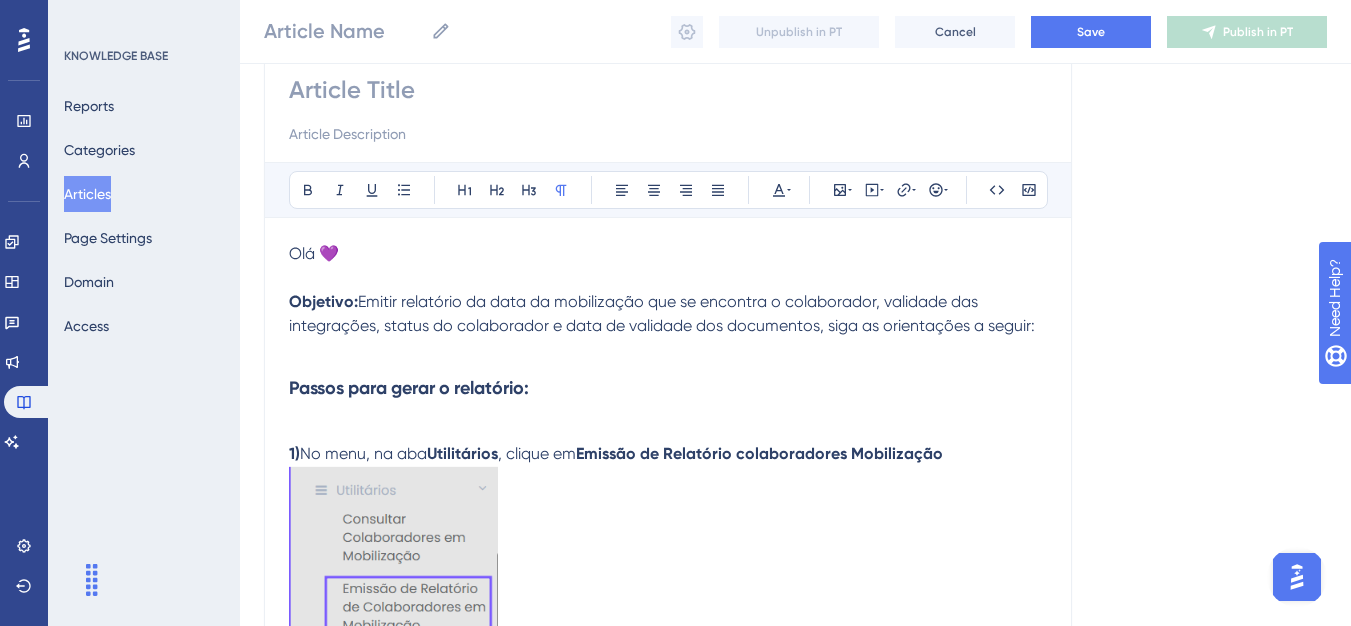 scroll, scrollTop: 200, scrollLeft: 0, axis: vertical 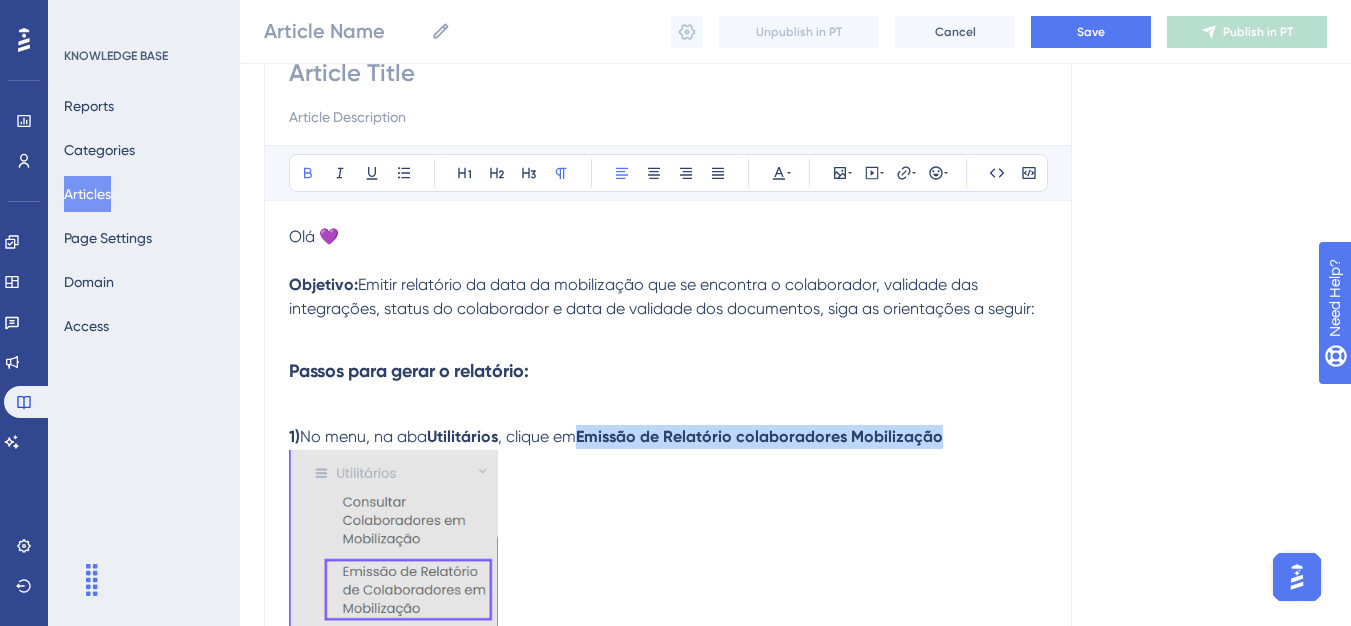 drag, startPoint x: 591, startPoint y: 440, endPoint x: 956, endPoint y: 444, distance: 365.0219 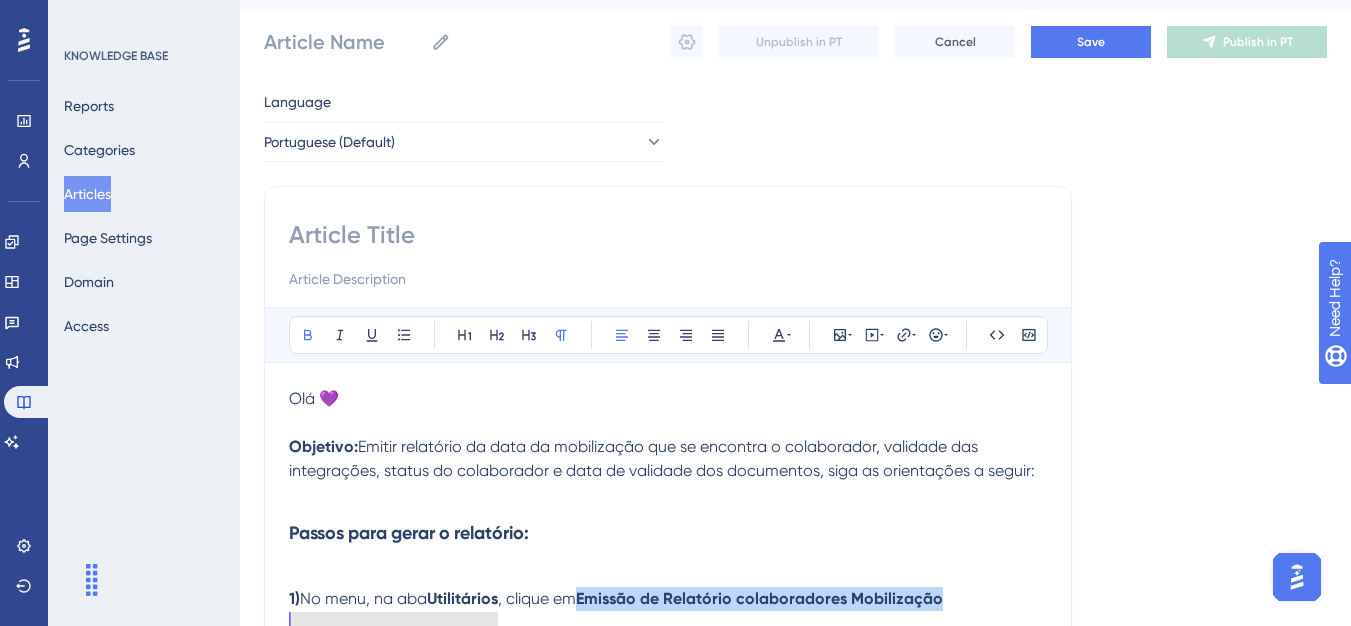 scroll, scrollTop: 0, scrollLeft: 0, axis: both 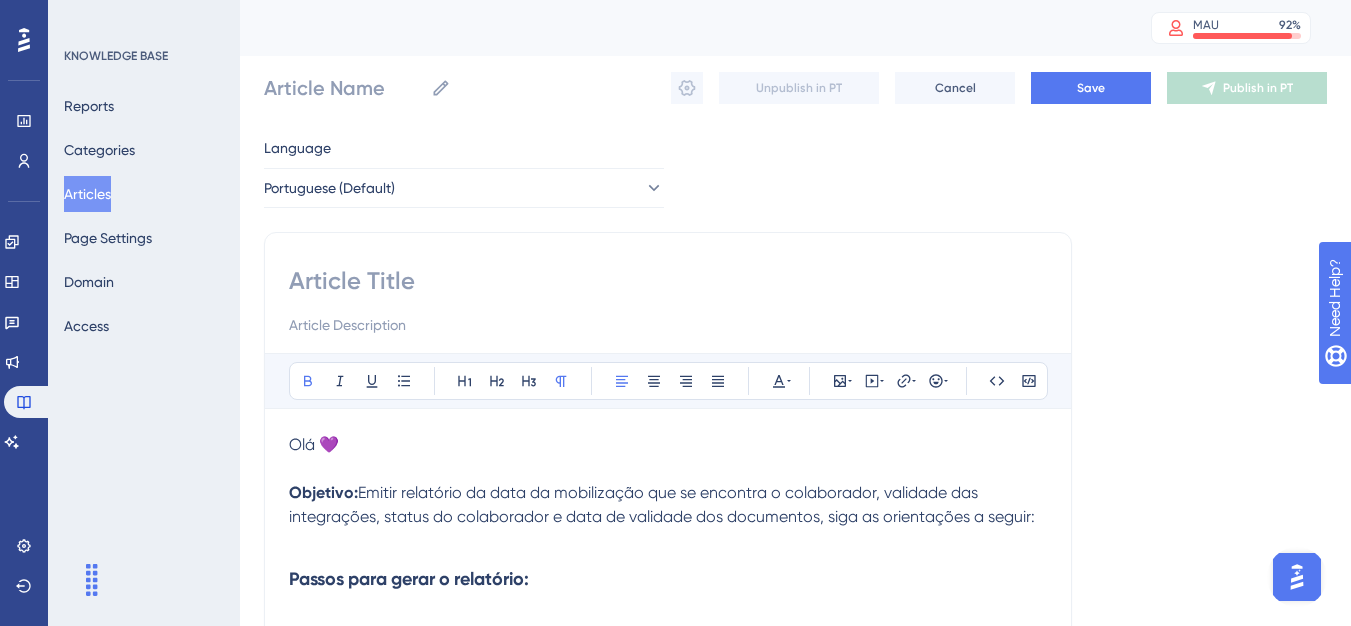 click at bounding box center [668, 281] 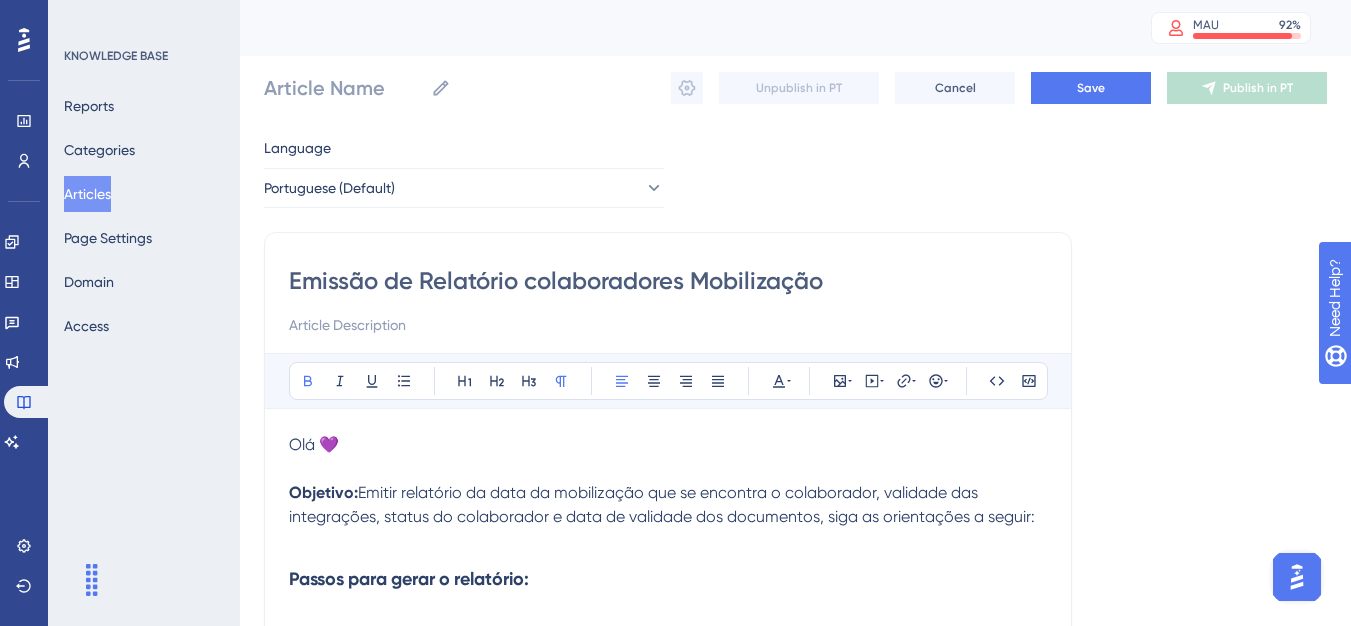 type on "Emissão de Relatório colaboradores Mobilização" 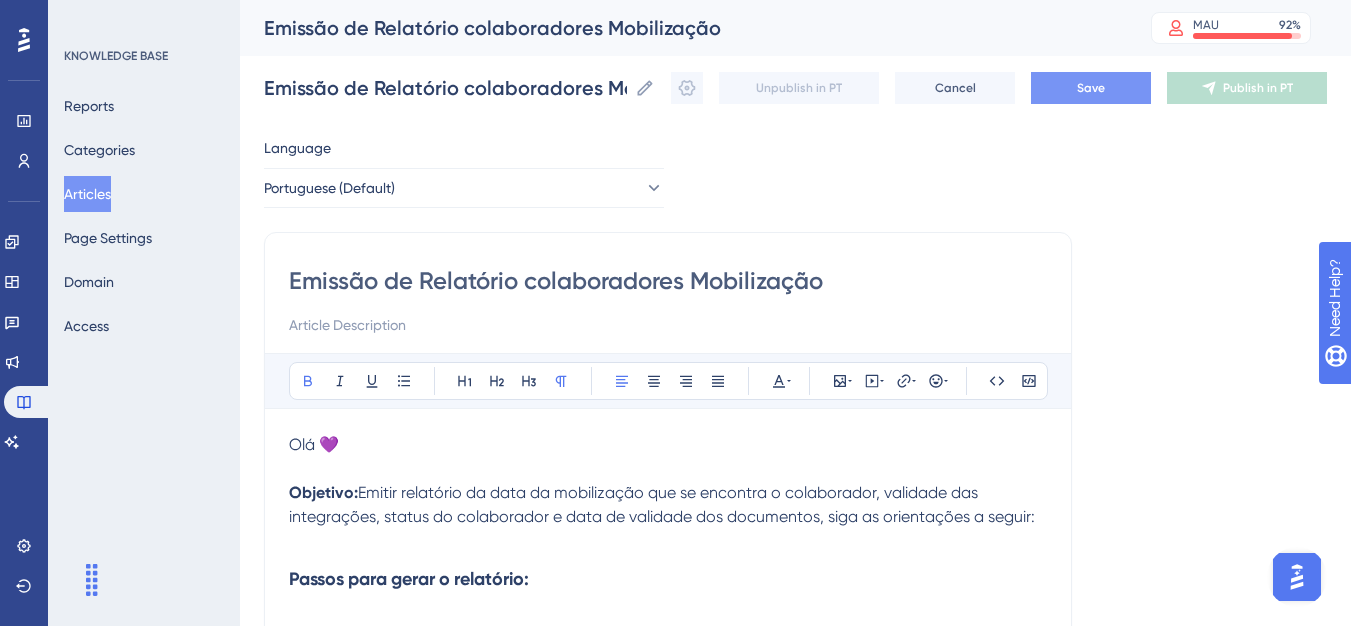 type on "Emissão de Relatório colaboradores Mobilização" 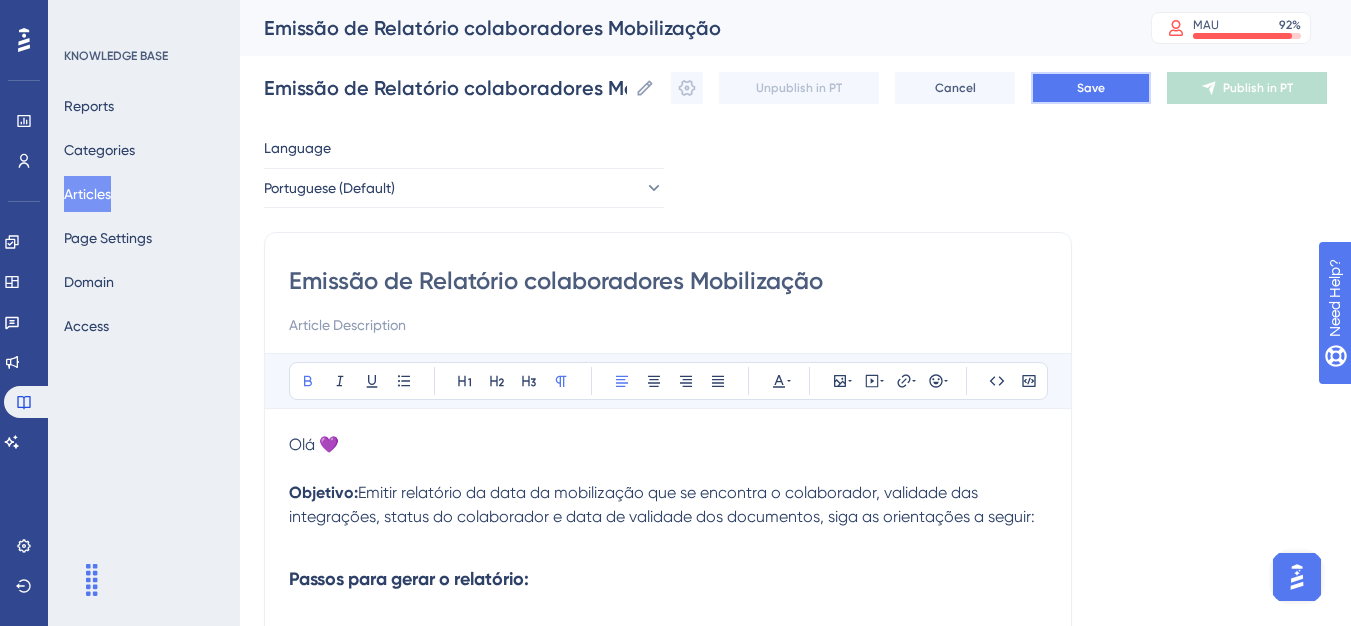 click on "Save" at bounding box center [1091, 88] 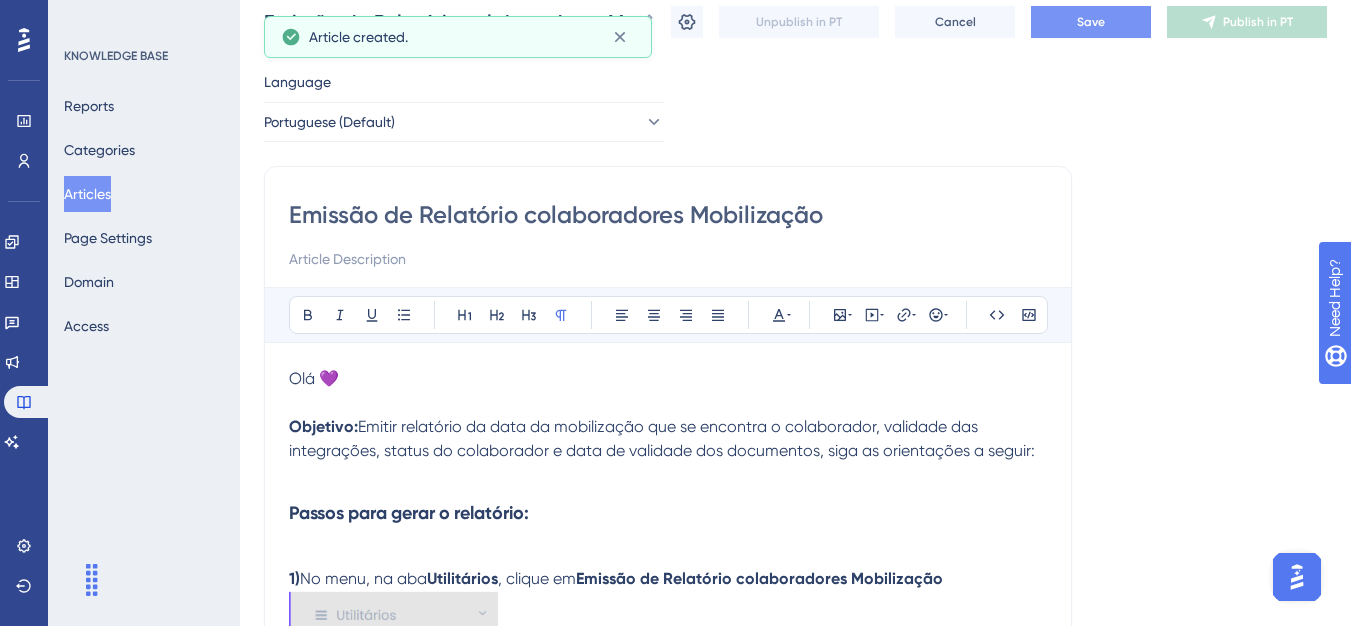 scroll, scrollTop: 0, scrollLeft: 0, axis: both 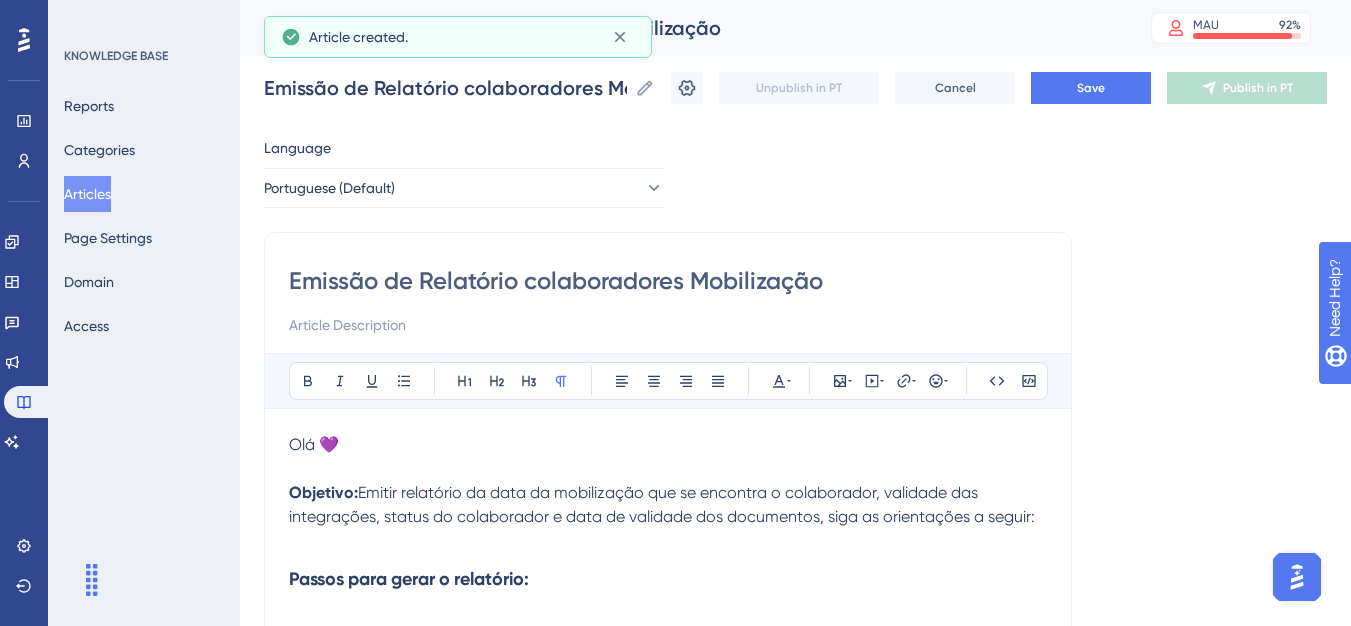 click on "Emissão de Relatório colaboradores Mobilização Emissão de Relatório colaboradores Mobilização Unpublish in PT Cancel Save Publish in PT" at bounding box center (795, 88) 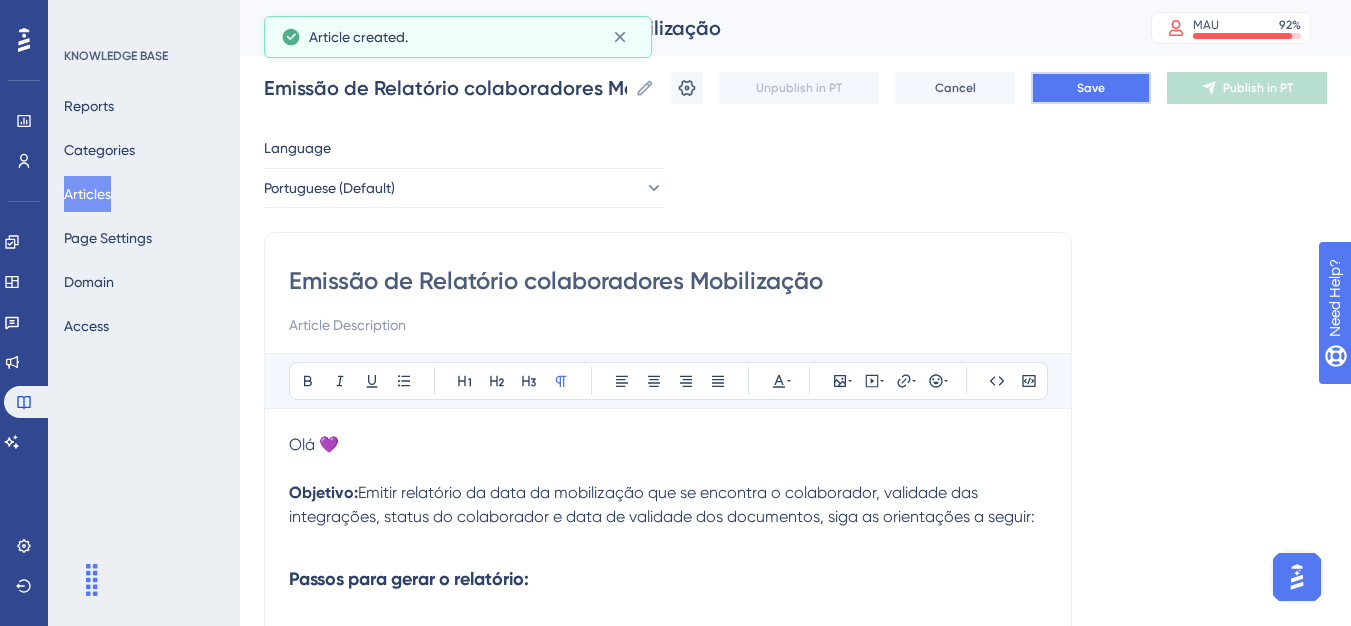 click on "Save" at bounding box center [1091, 88] 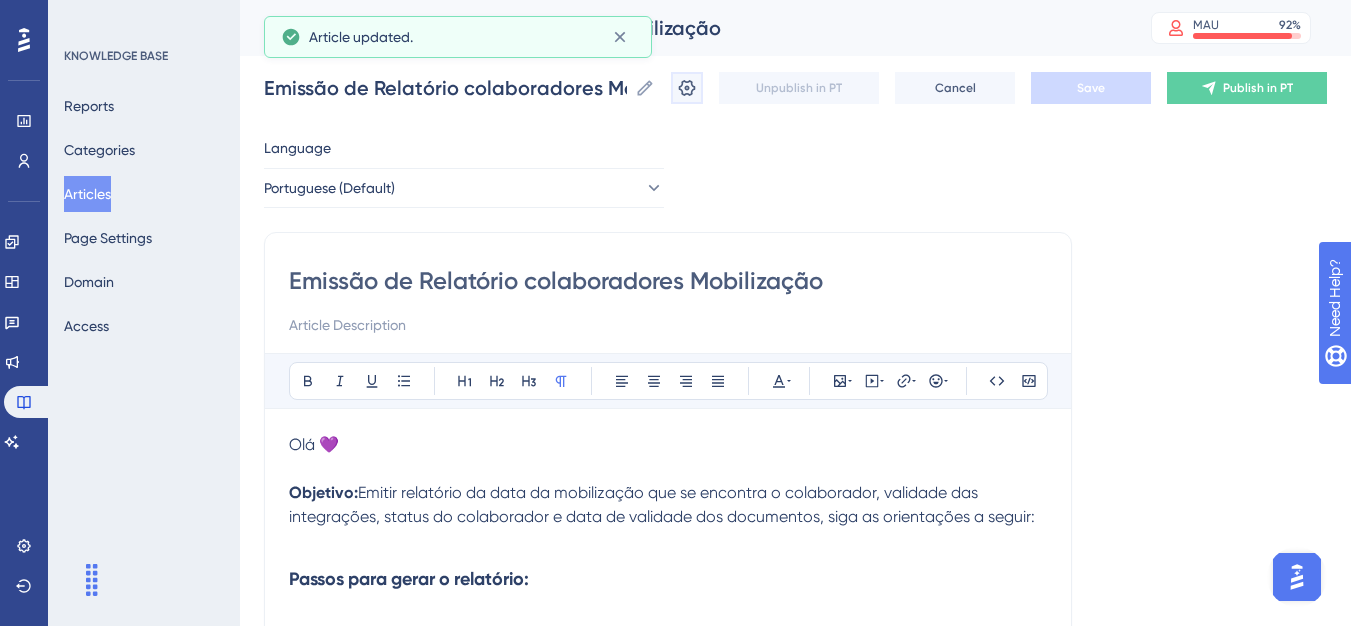 click at bounding box center (687, 88) 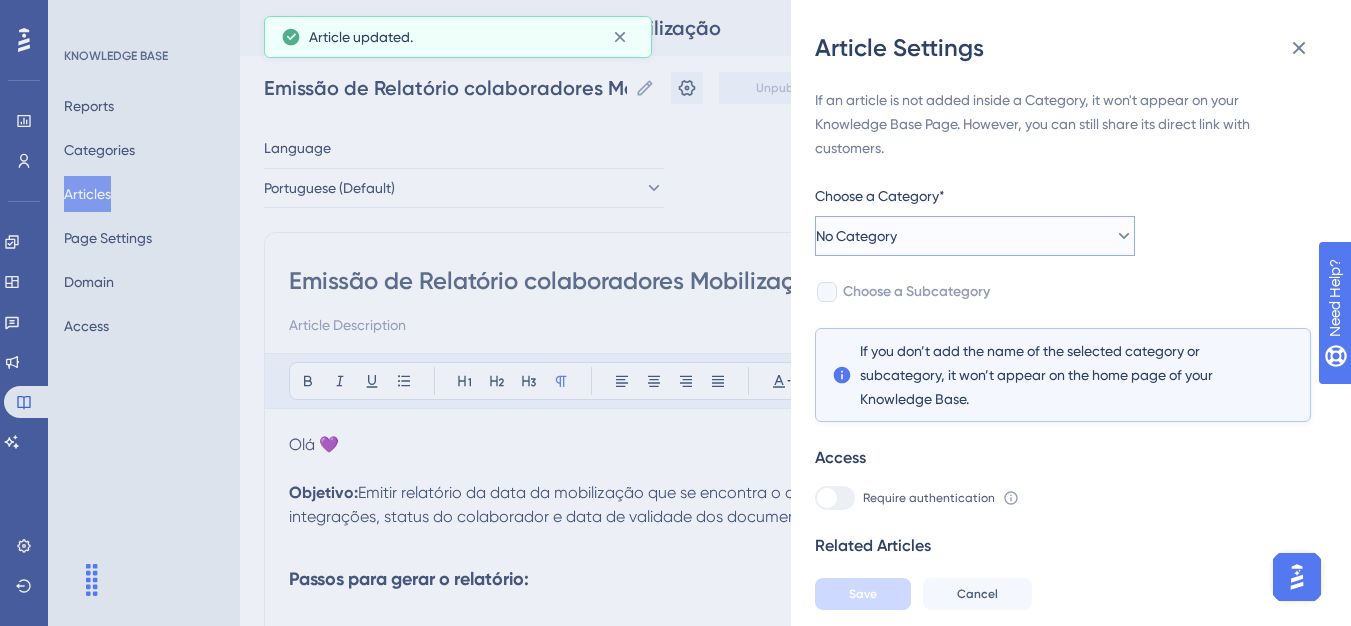 click on "No Category" at bounding box center [975, 236] 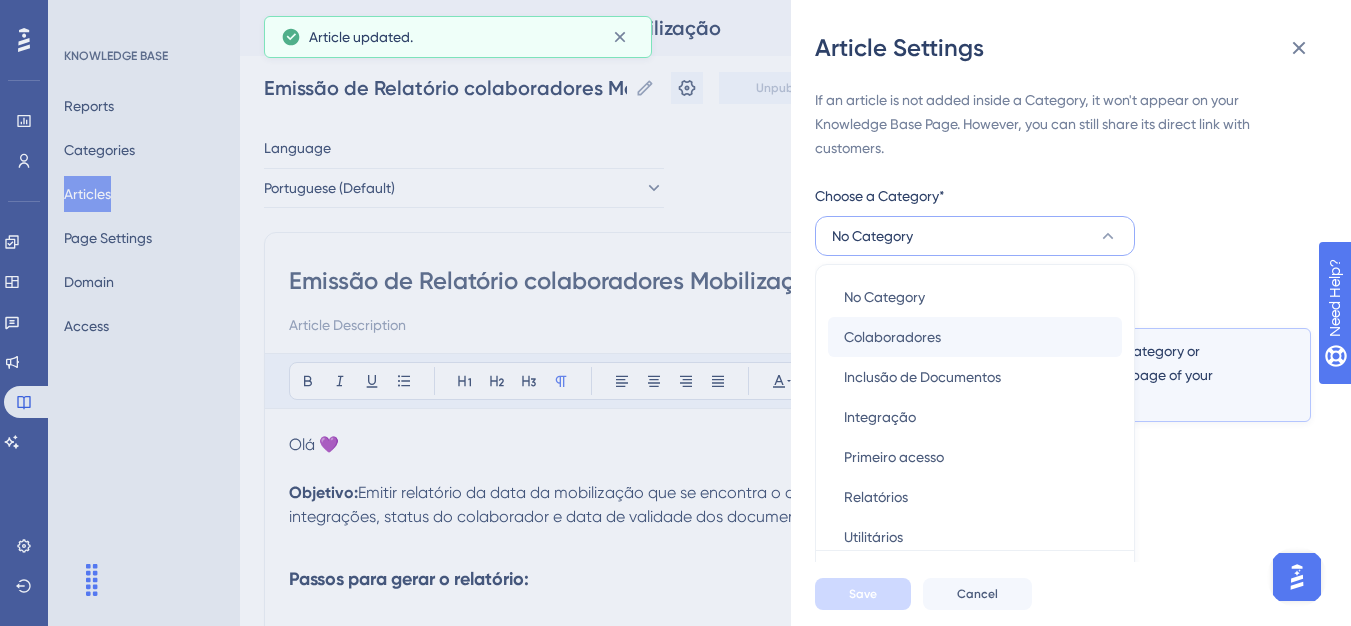 scroll, scrollTop: 49, scrollLeft: 0, axis: vertical 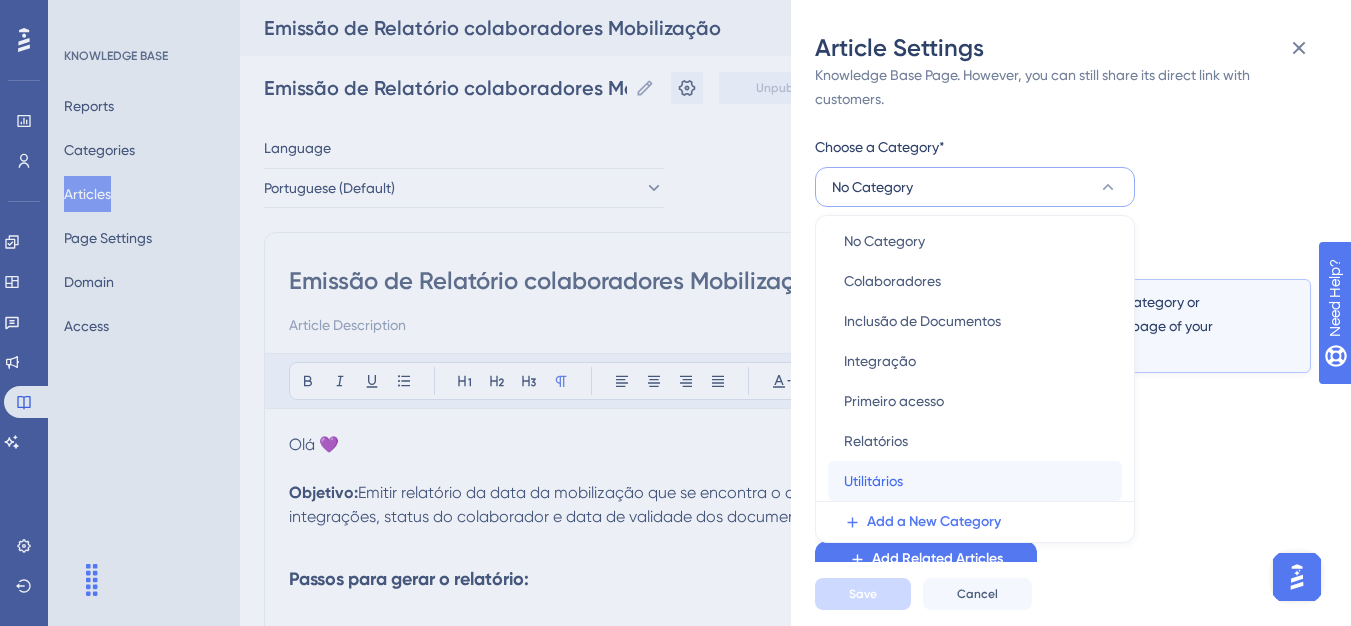 click on "Utilitários" at bounding box center [873, 481] 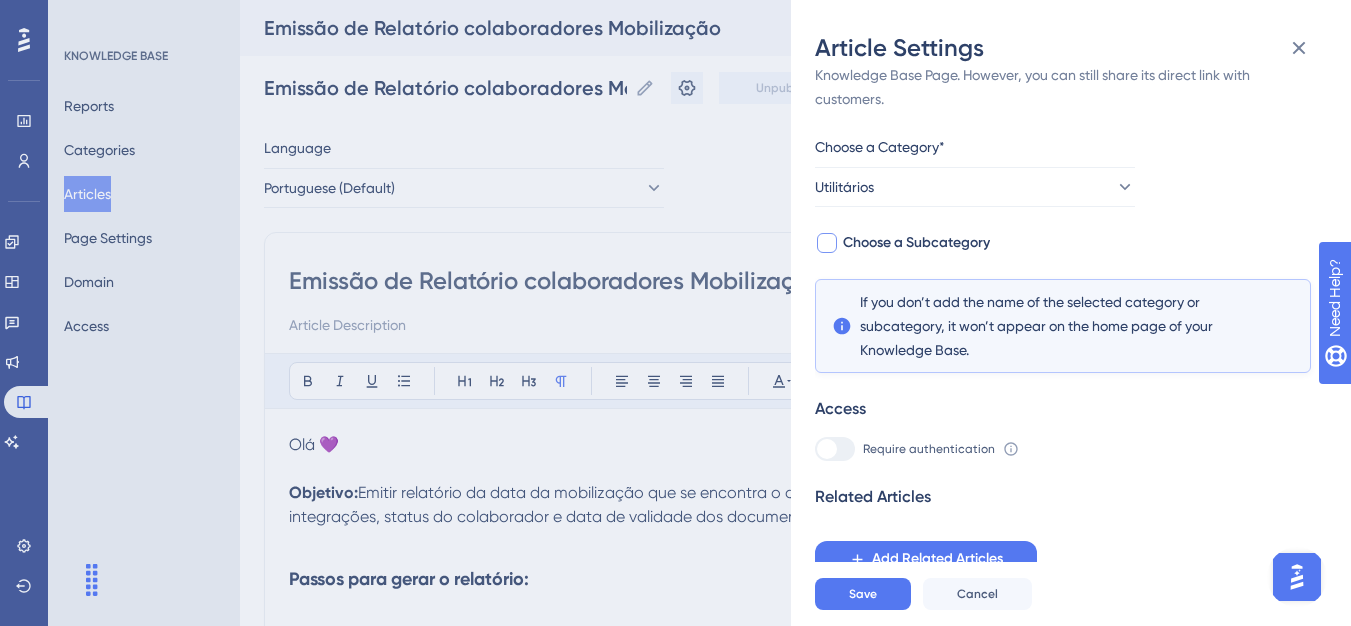 click on "Choose a Subcategory" at bounding box center (916, 243) 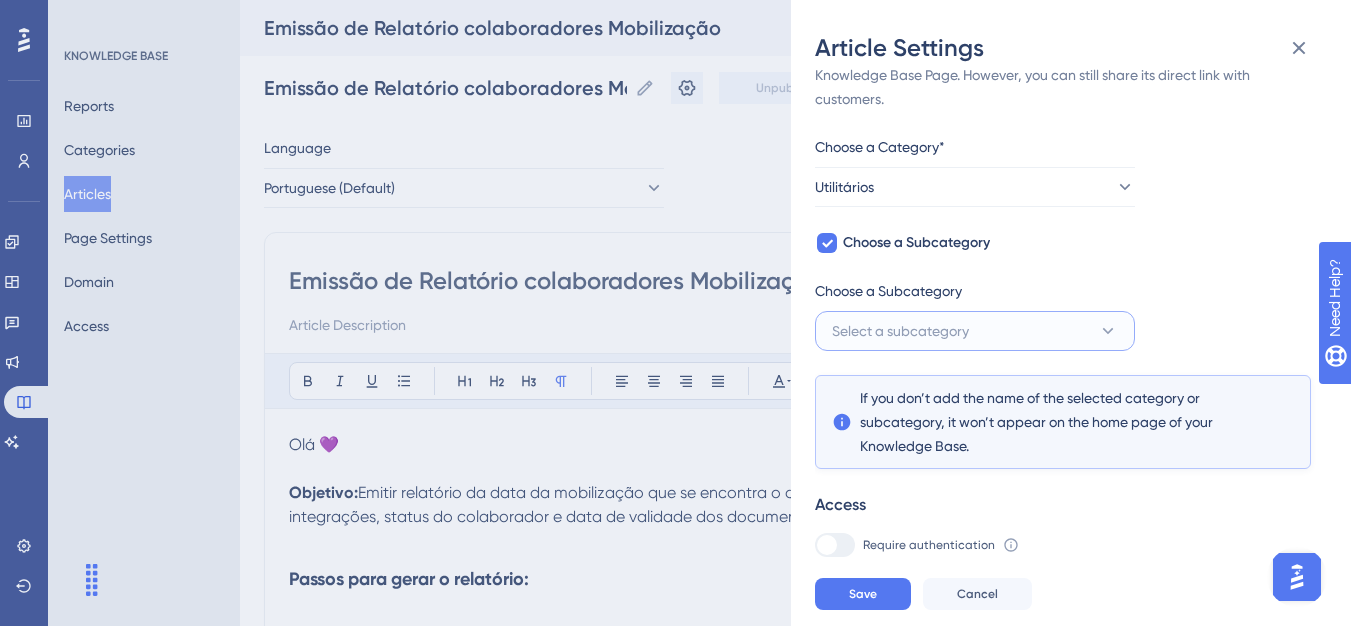 click on "Select a subcategory" at bounding box center (900, 331) 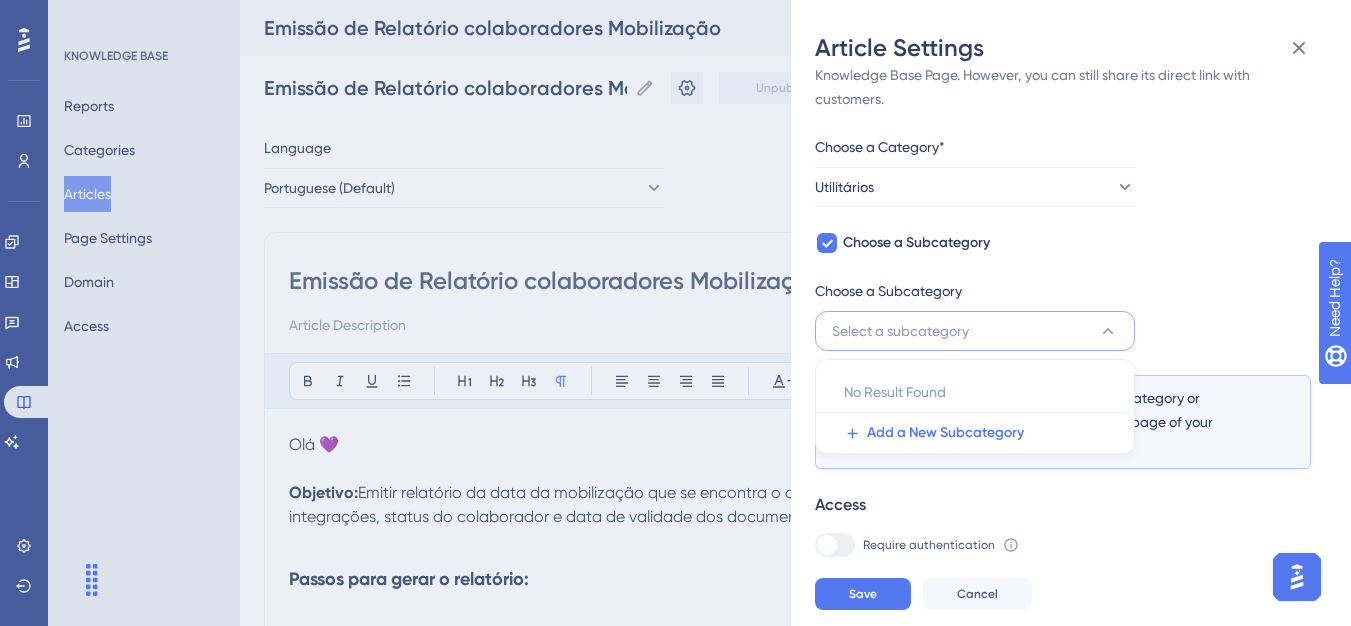 scroll, scrollTop: 145, scrollLeft: 0, axis: vertical 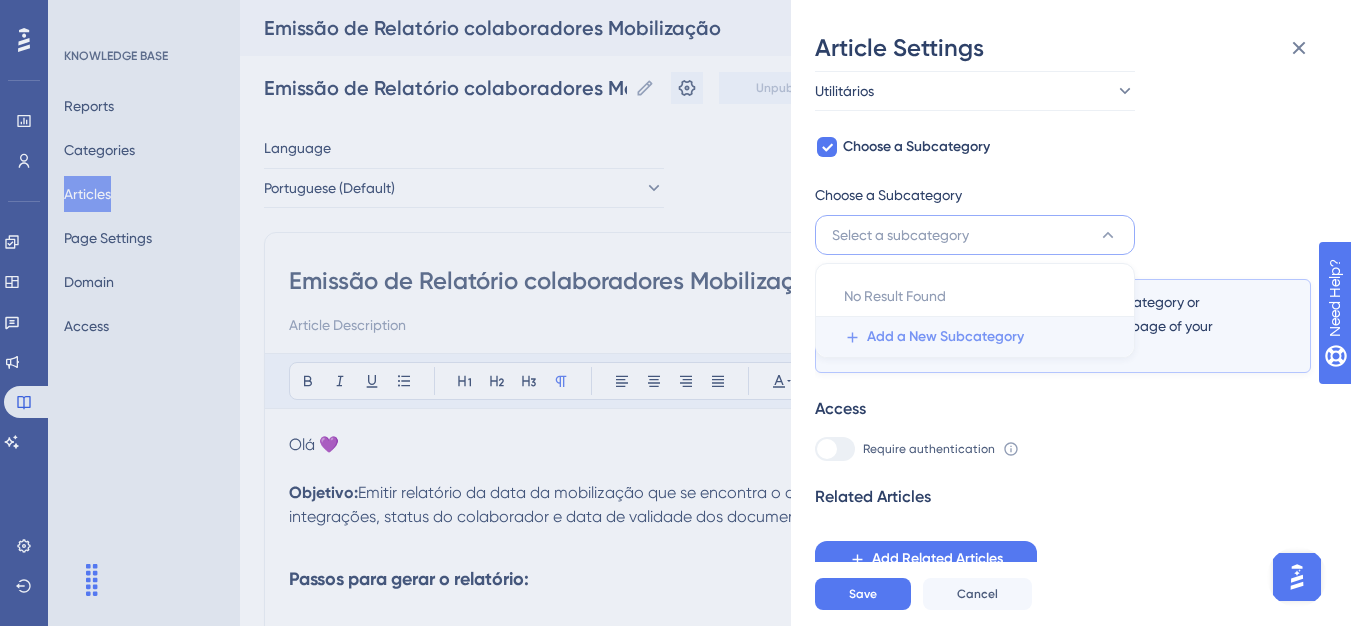 click on "Add a New Subcategory" at bounding box center (945, 337) 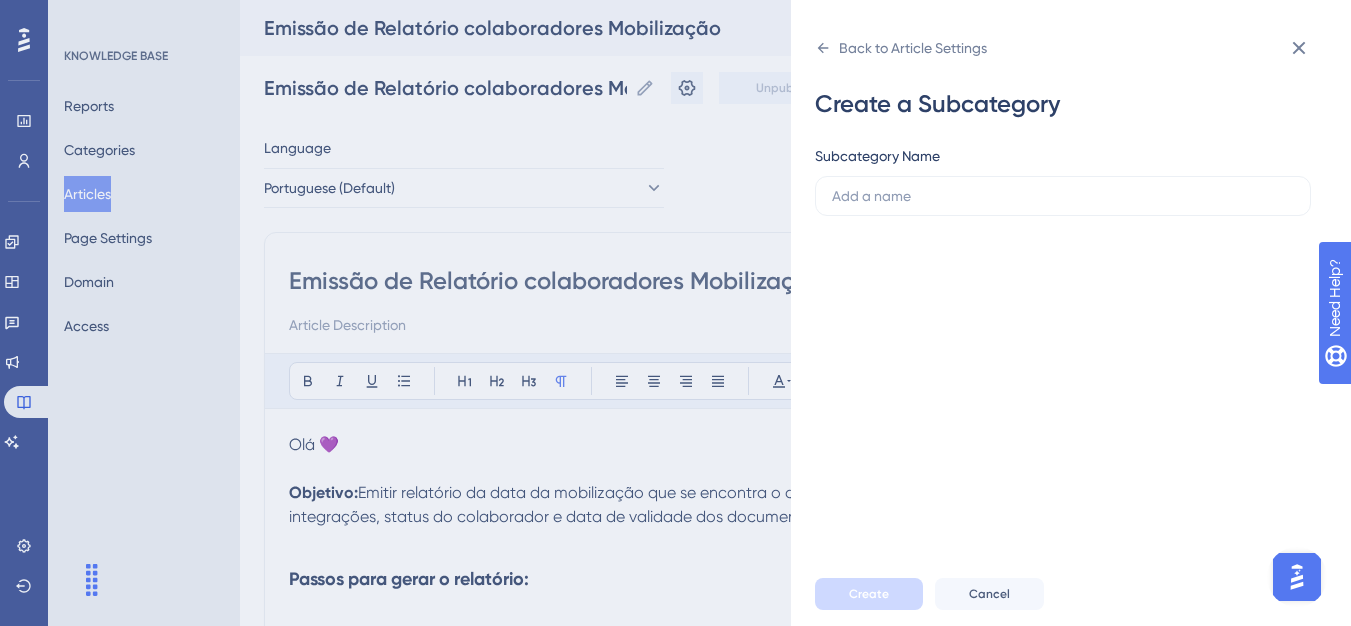 scroll, scrollTop: 0, scrollLeft: 0, axis: both 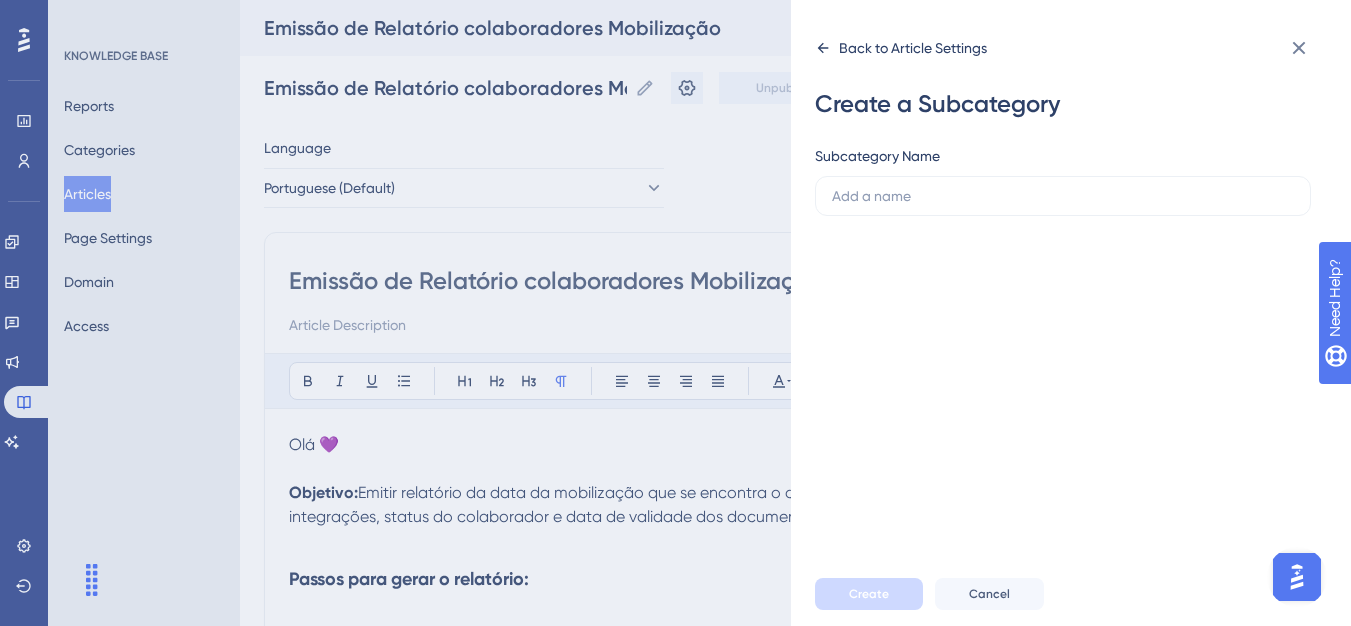 click on "Back to Article Settings" at bounding box center [901, 48] 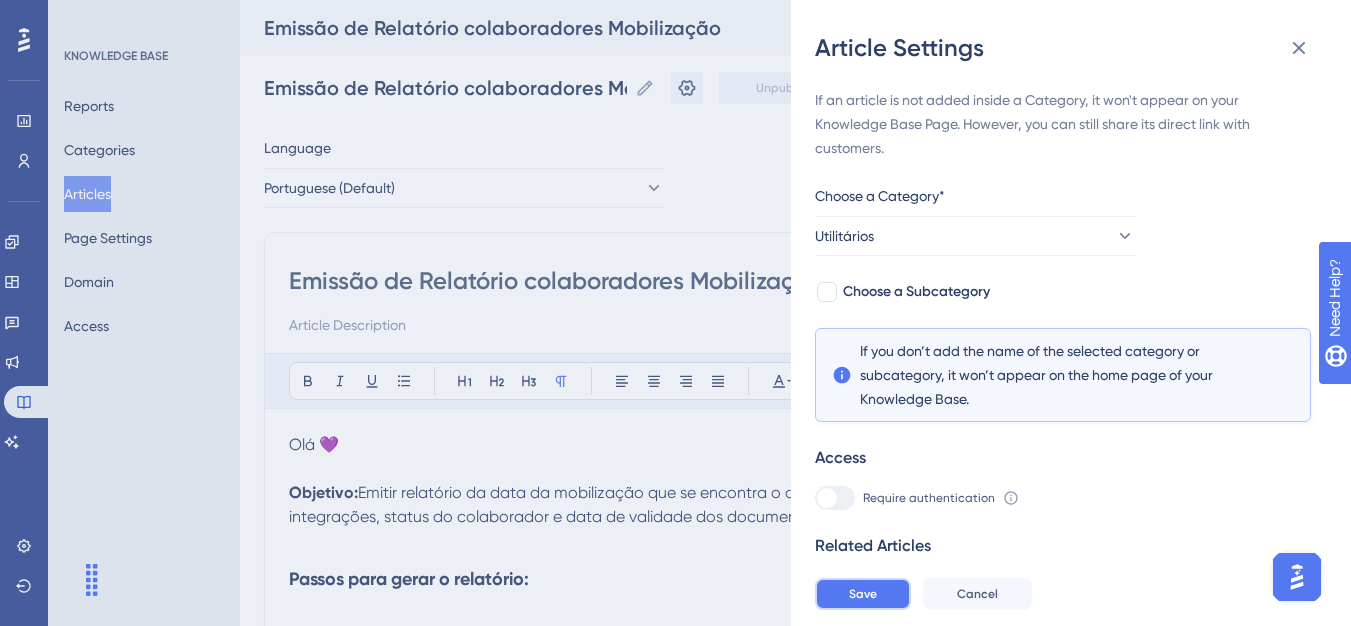 click on "Save" at bounding box center [863, 594] 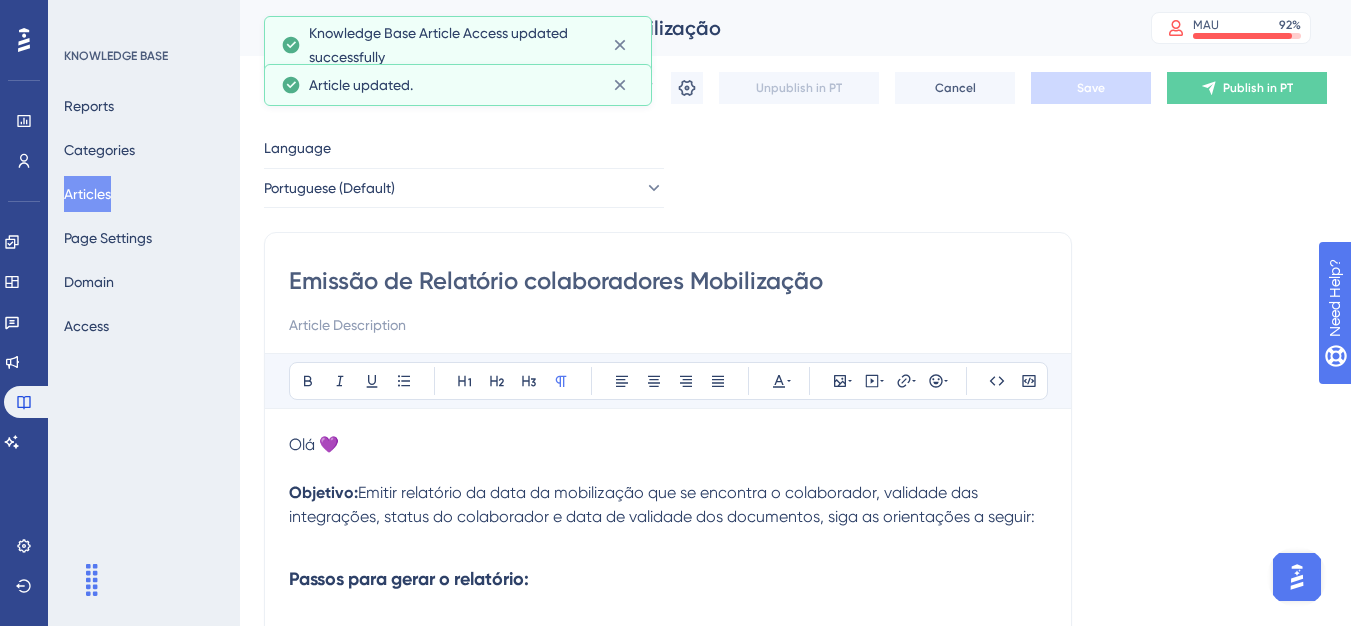 click on "Emissão de Relatório colaboradores Mobilização Emissão de Relatório colaboradores Mobilização Unpublish in PT Cancel Save Publish in PT" at bounding box center (795, 88) 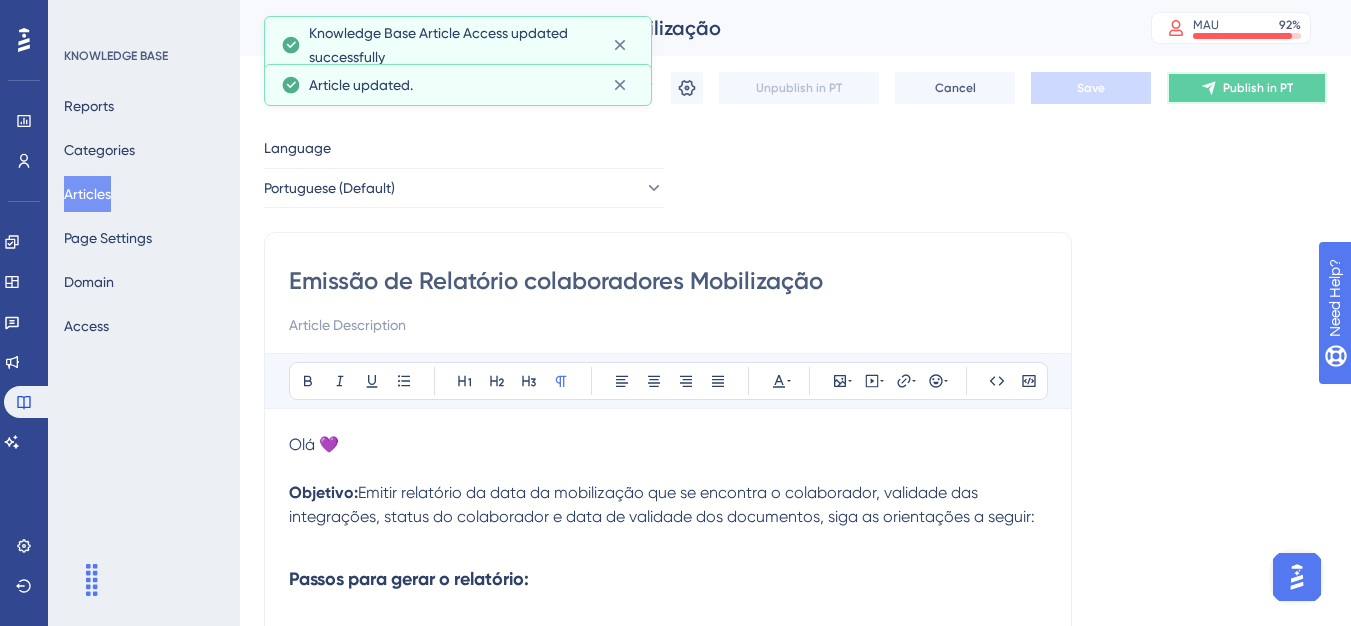 click 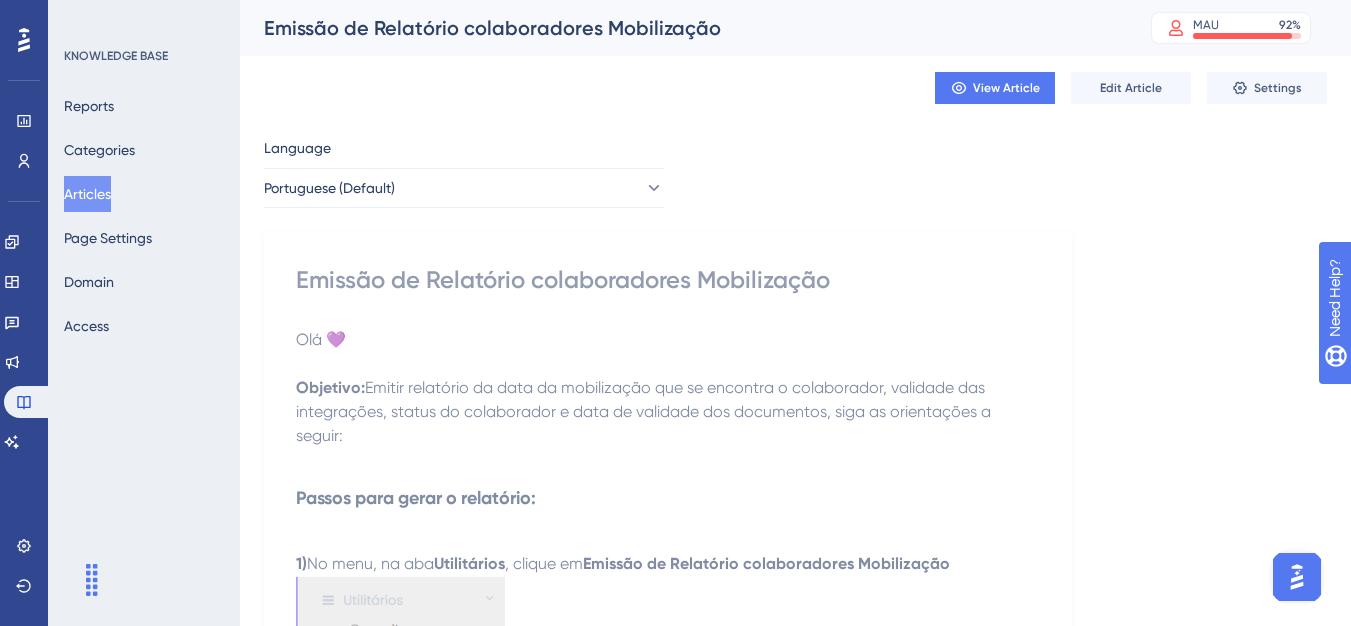 click on "Articles" at bounding box center (87, 194) 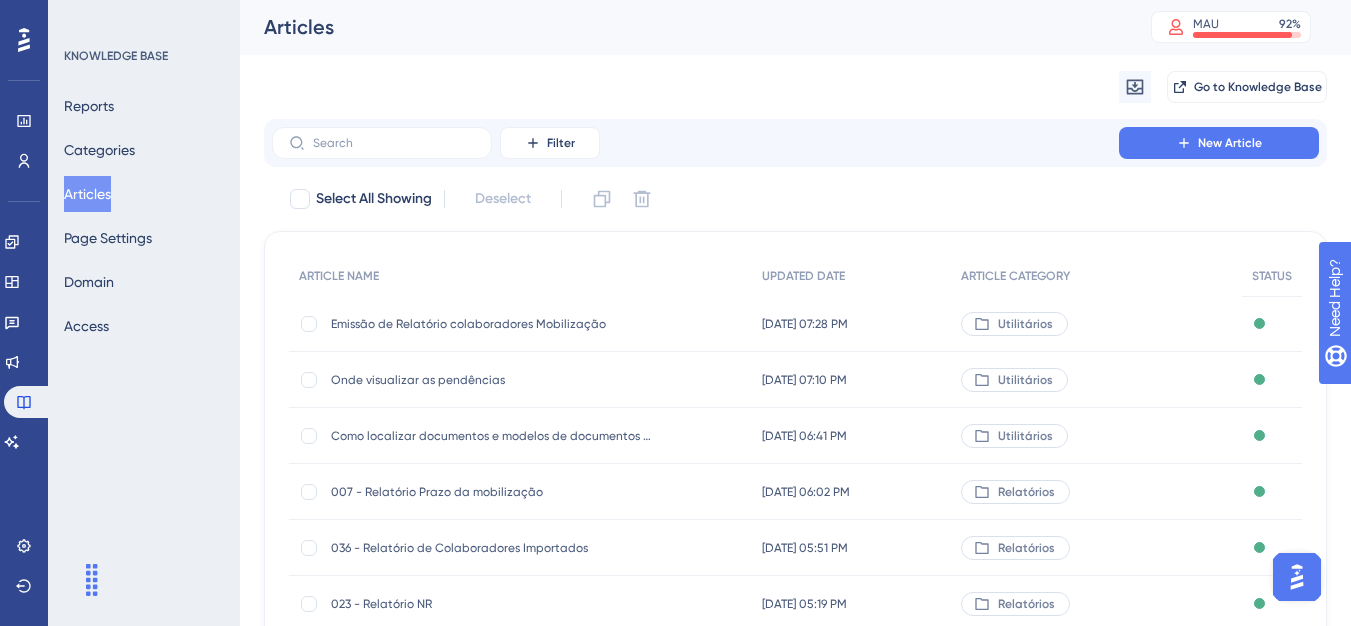 scroll, scrollTop: 0, scrollLeft: 0, axis: both 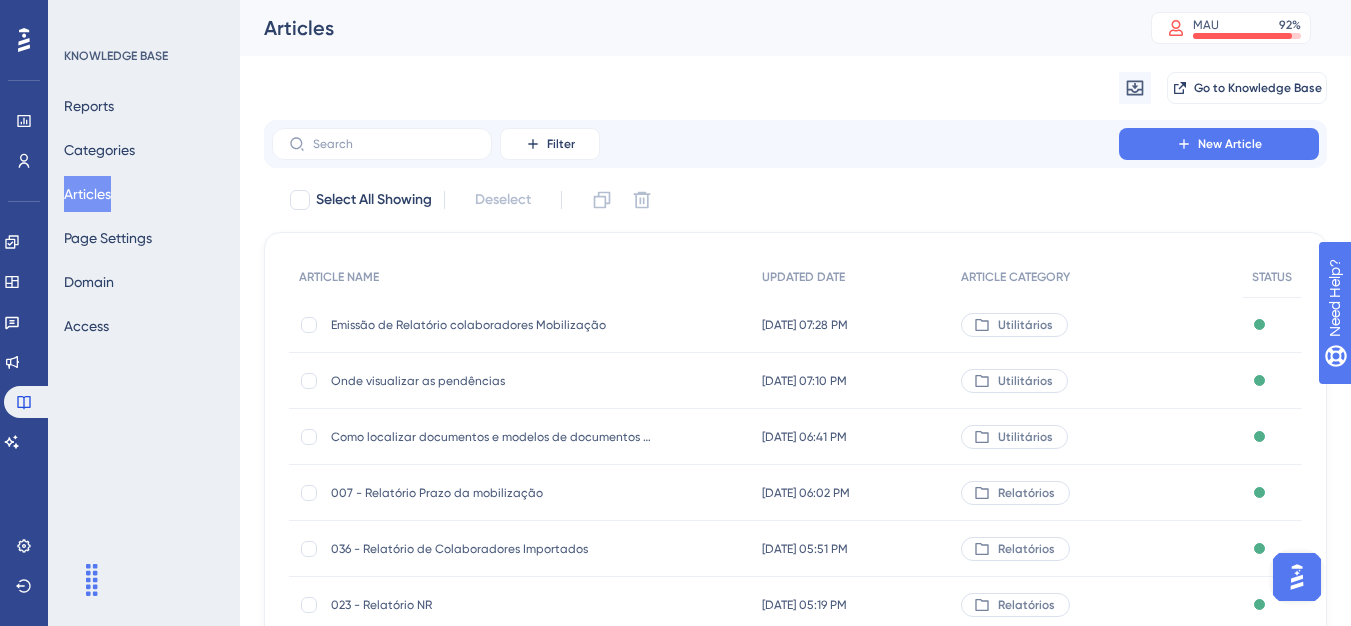click at bounding box center [50, 578] 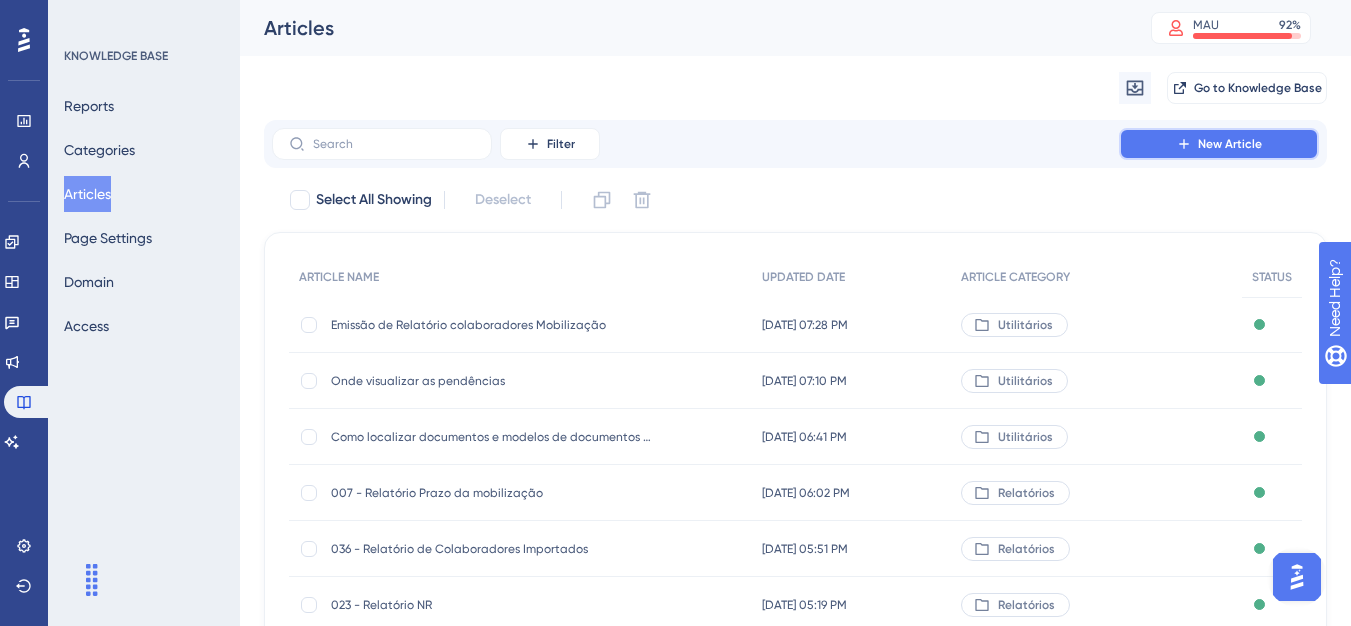 click 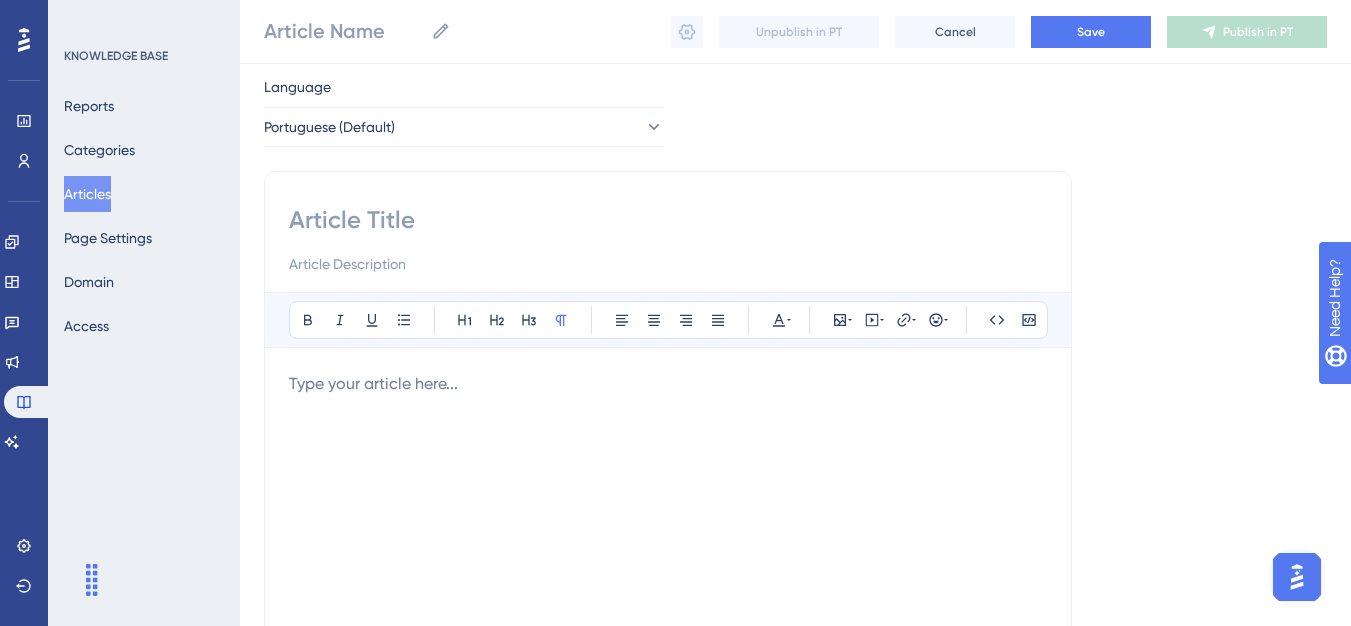 scroll, scrollTop: 100, scrollLeft: 0, axis: vertical 